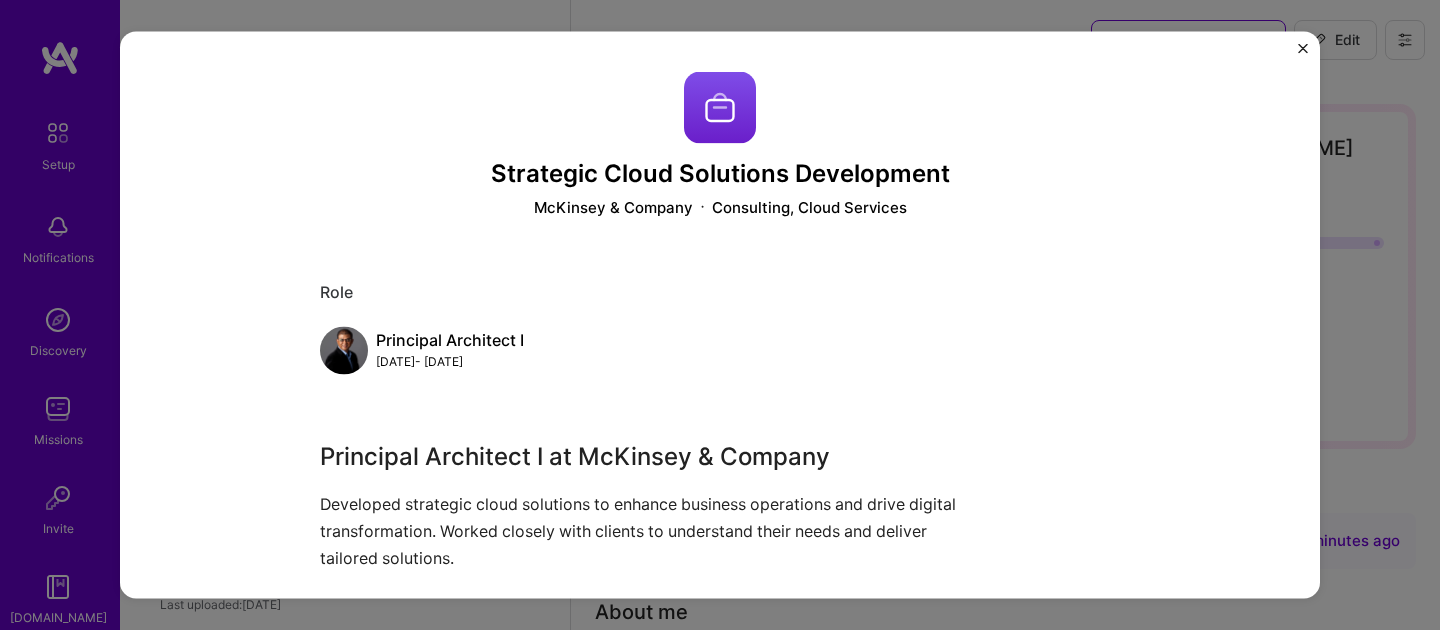 scroll, scrollTop: 1778, scrollLeft: 0, axis: vertical 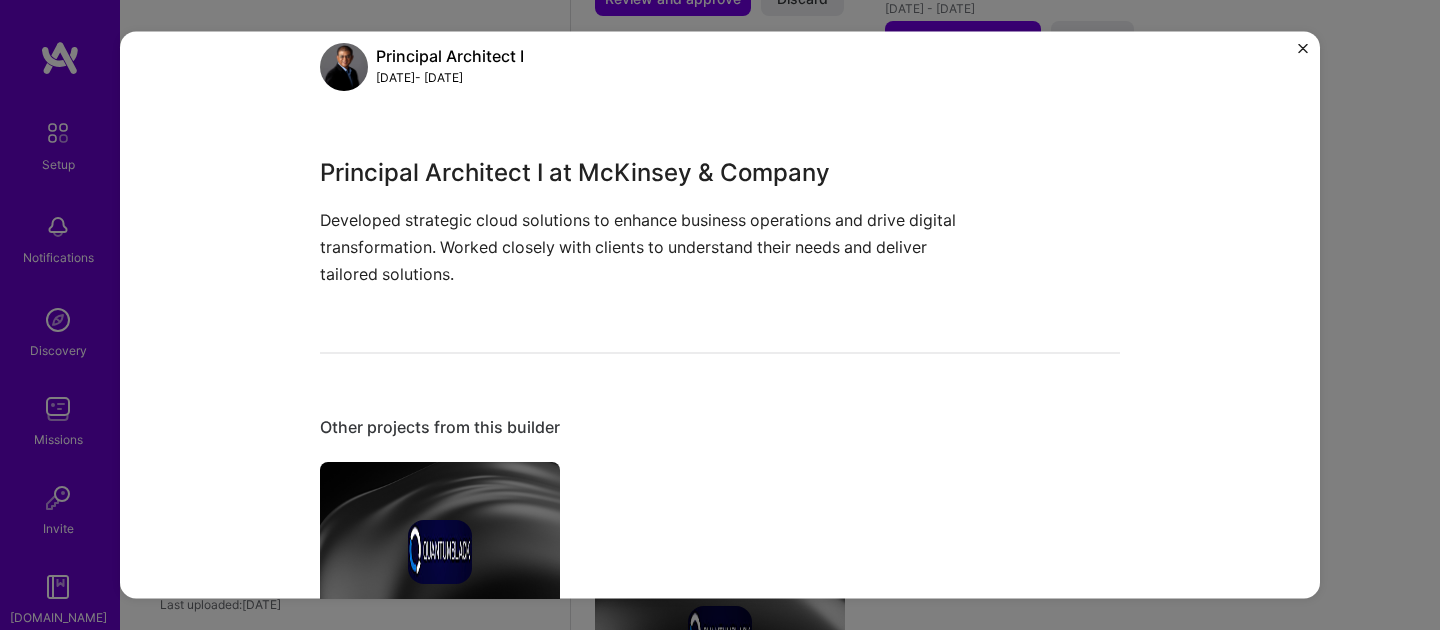 click on "Strategic Cloud Solutions Development McKinsey & Company Consulting, Cloud Services Role Principal Architect I [DATE]  -   [DATE] Principal Architect I at McKinsey & Company Developed strategic cloud solutions to enhance business operations and drive digital transformation. Worked closely with clients to understand their needs and deliver tailored solutions. Other projects from this builder [PERSON_NAME] & Company Advanced Cloud Architecture Leadership [DATE] - Present Open Project" at bounding box center (720, 292) 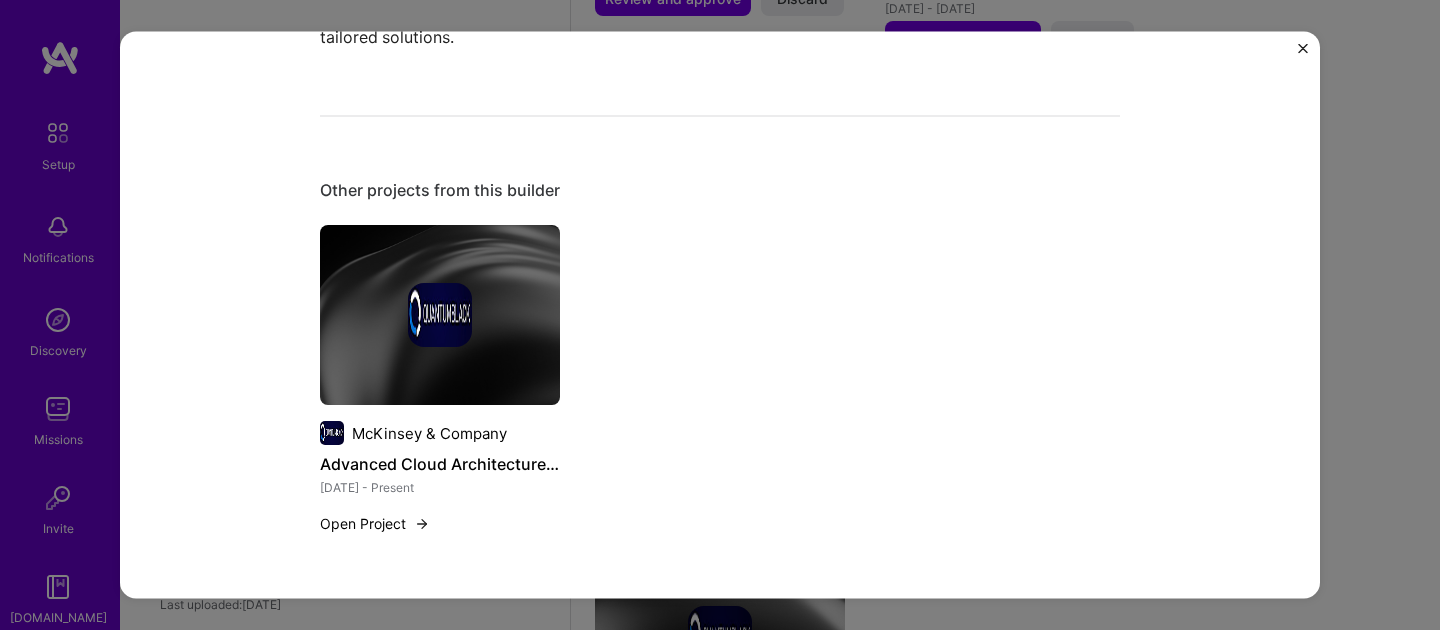 scroll, scrollTop: 0, scrollLeft: 0, axis: both 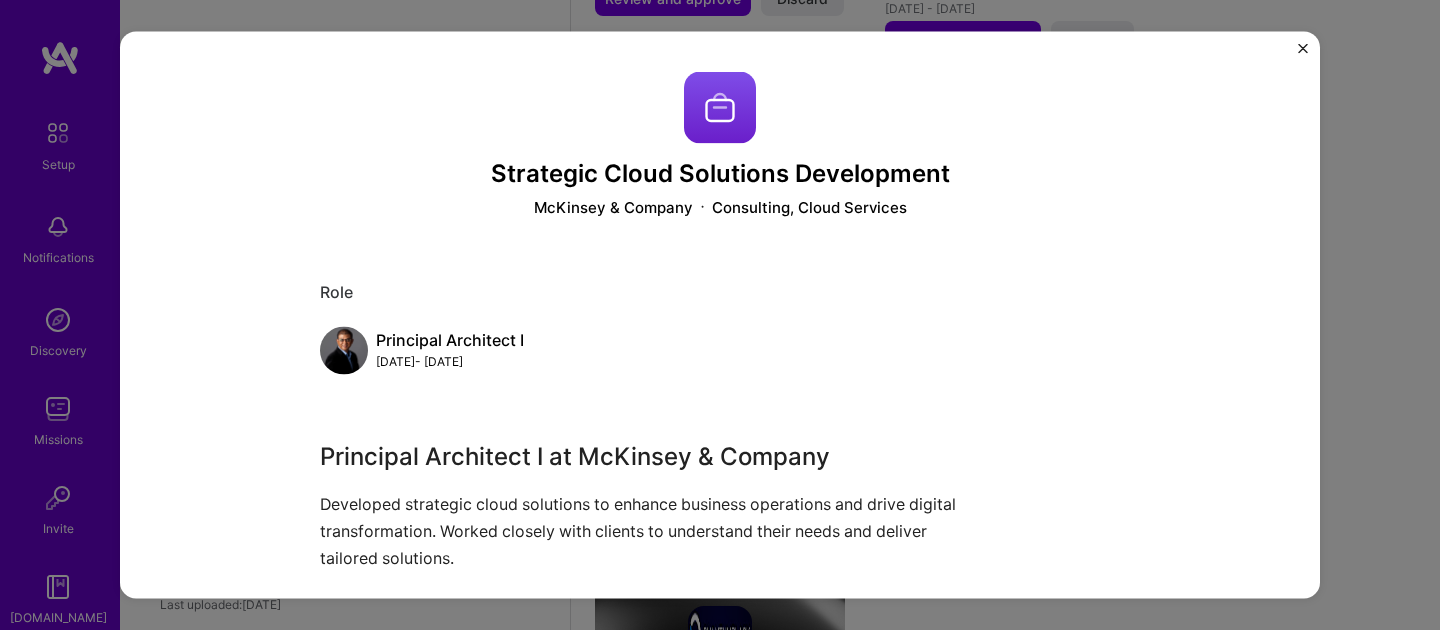 click on "Developed strategic cloud solutions to enhance business operations and drive digital transformation. Worked closely with clients to understand their needs and deliver tailored solutions." at bounding box center [645, 531] 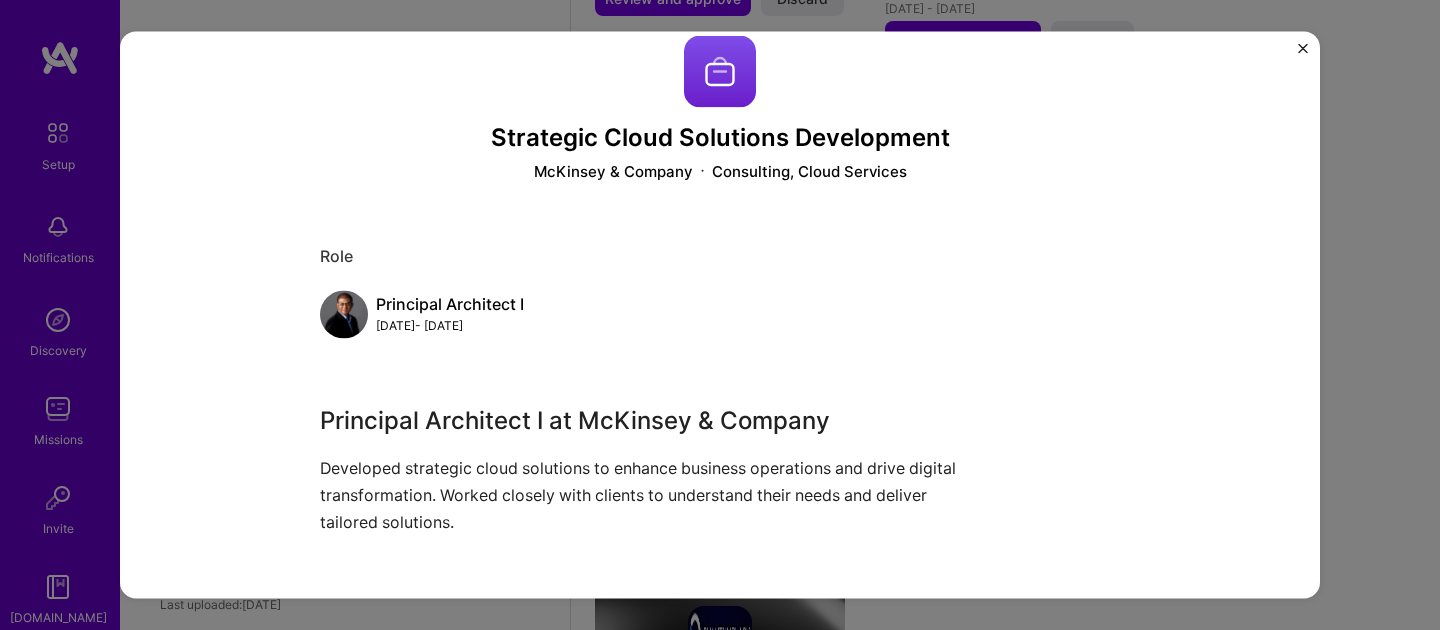 scroll, scrollTop: 0, scrollLeft: 0, axis: both 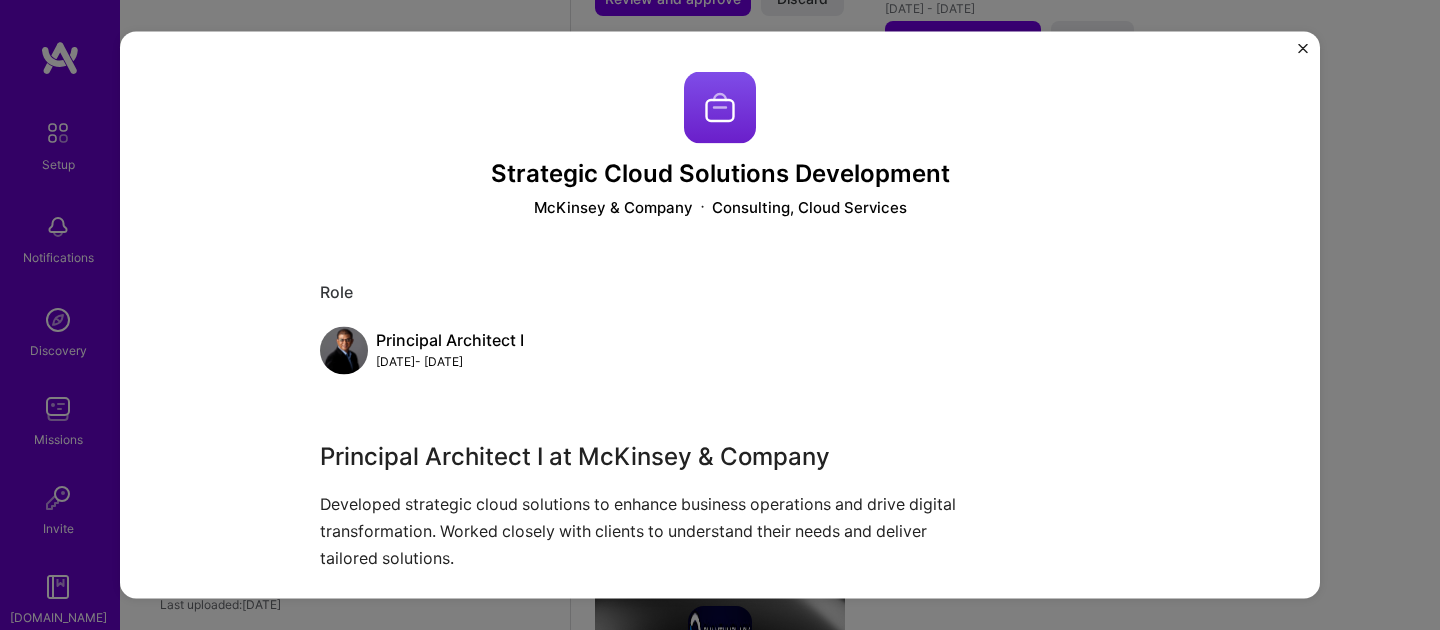 click at bounding box center [1303, 49] 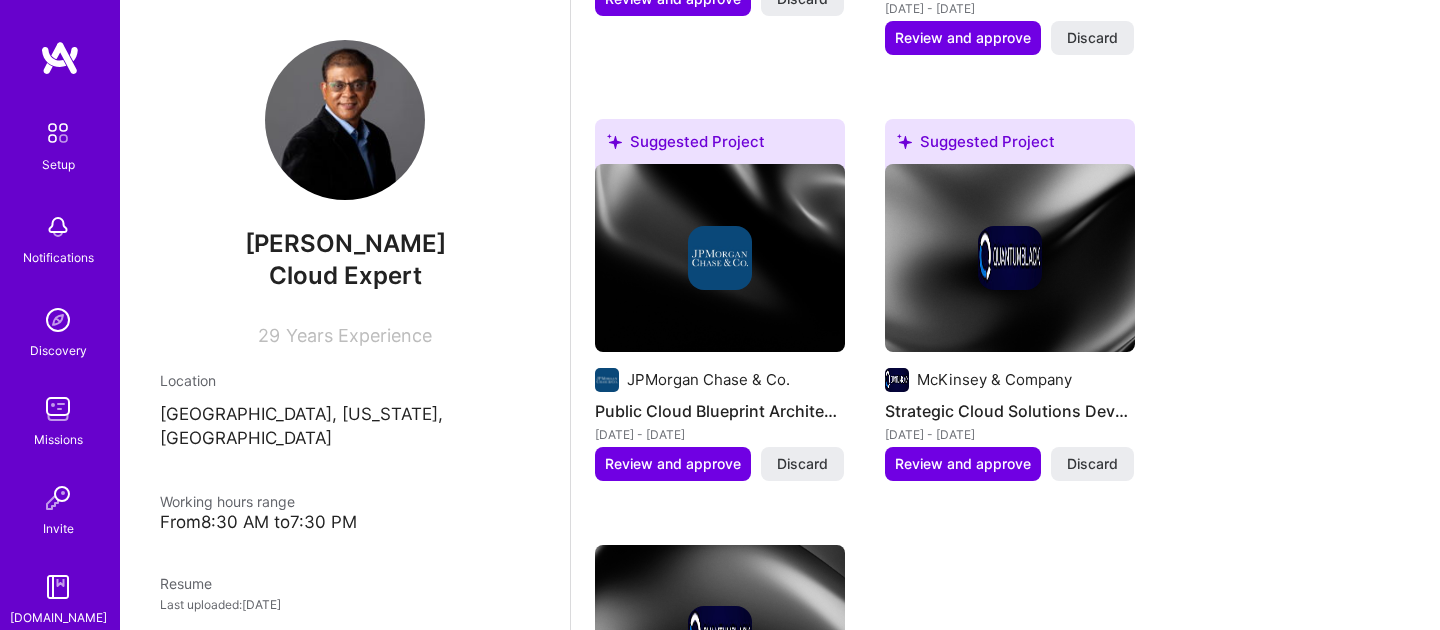 click on "Strategic Cloud Solutions Development" at bounding box center (1010, 411) 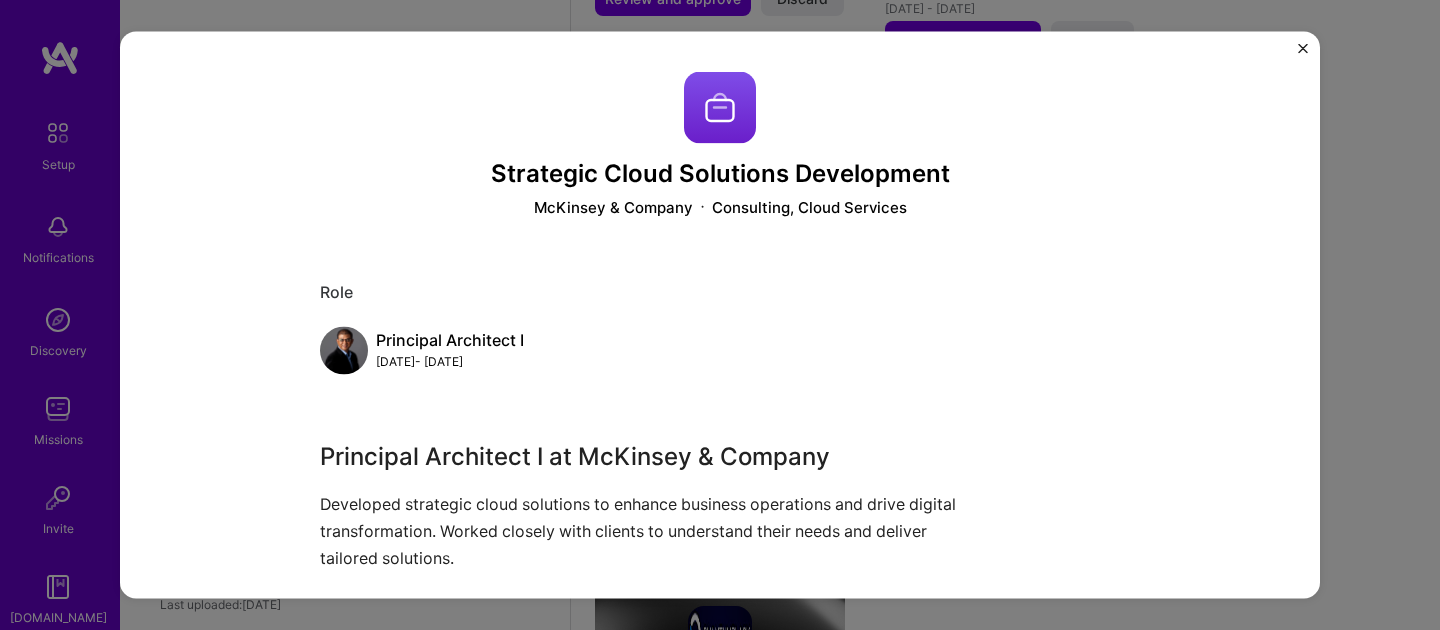 click on "Developed strategic cloud solutions to enhance business operations and drive digital transformation. Worked closely with clients to understand their needs and deliver tailored solutions." at bounding box center (645, 531) 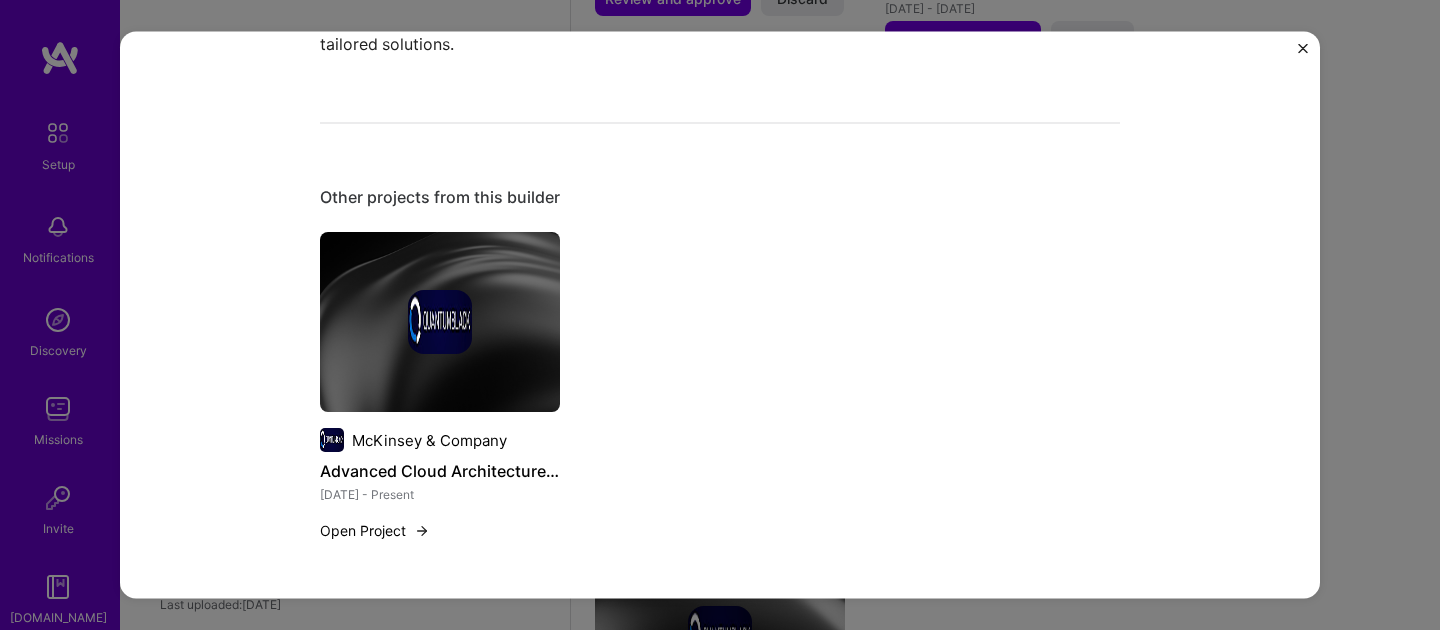 scroll, scrollTop: 520, scrollLeft: 0, axis: vertical 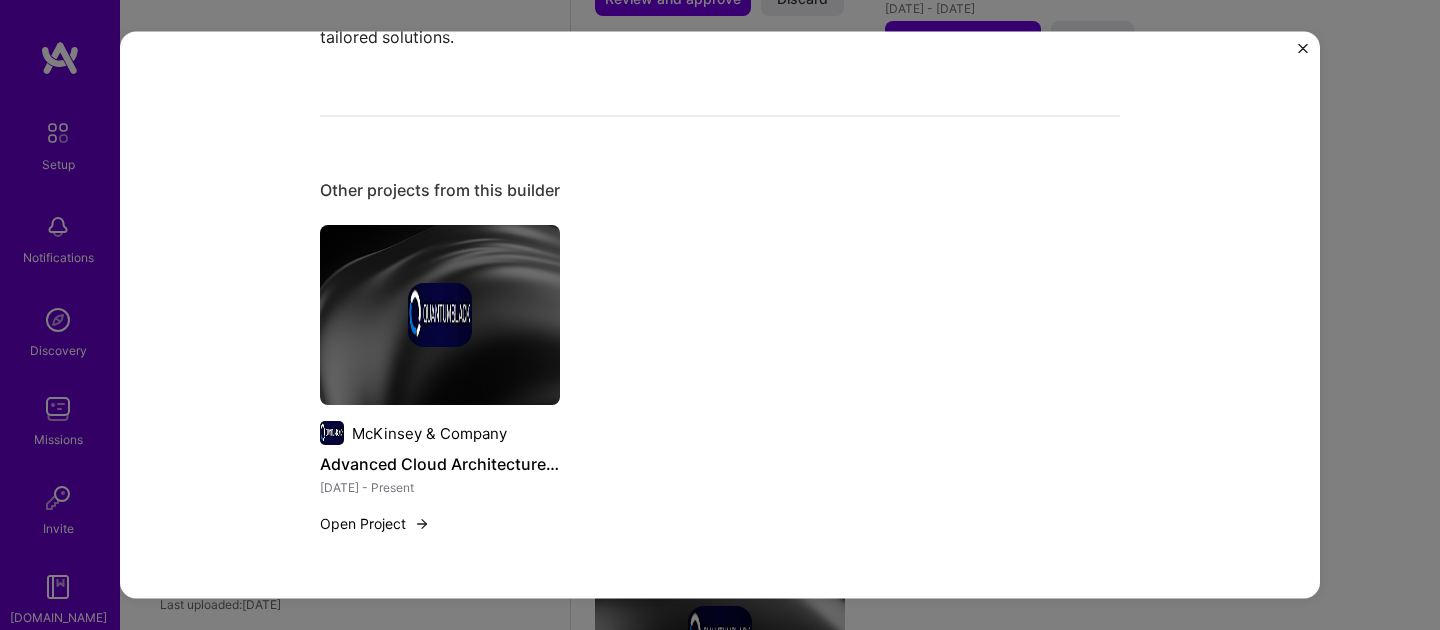 click at bounding box center (422, 524) 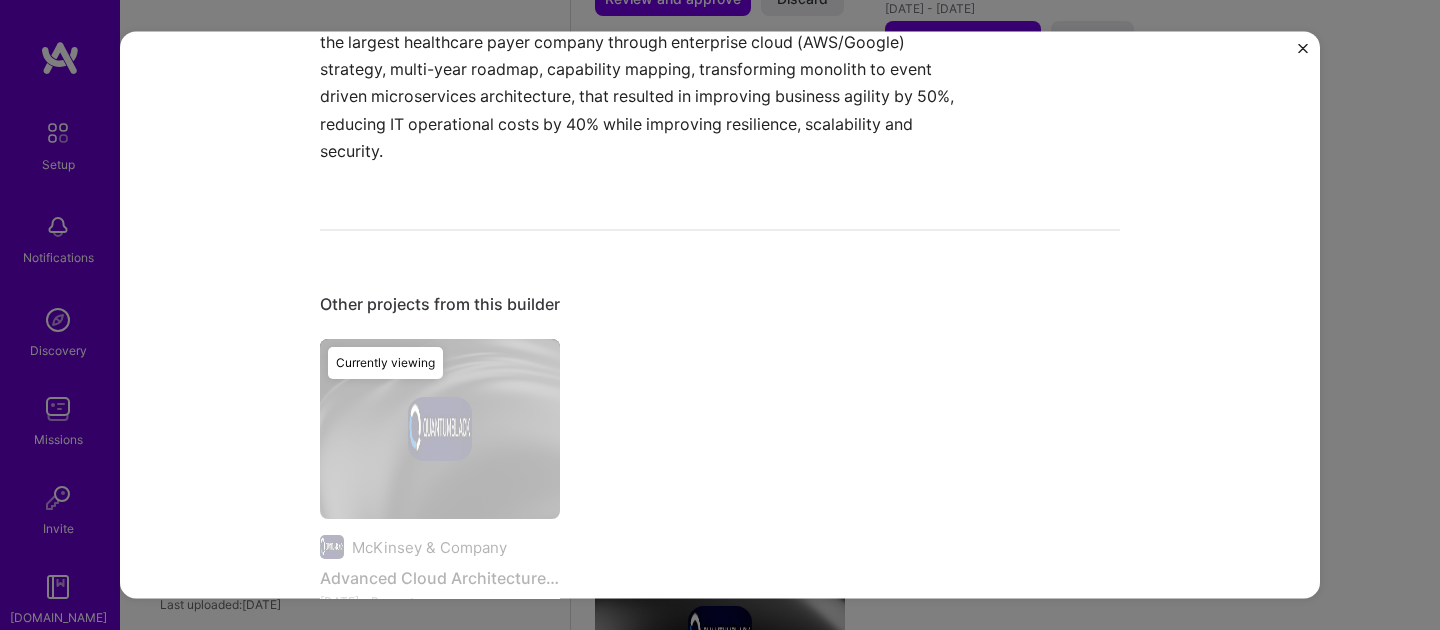 scroll, scrollTop: 1211, scrollLeft: 0, axis: vertical 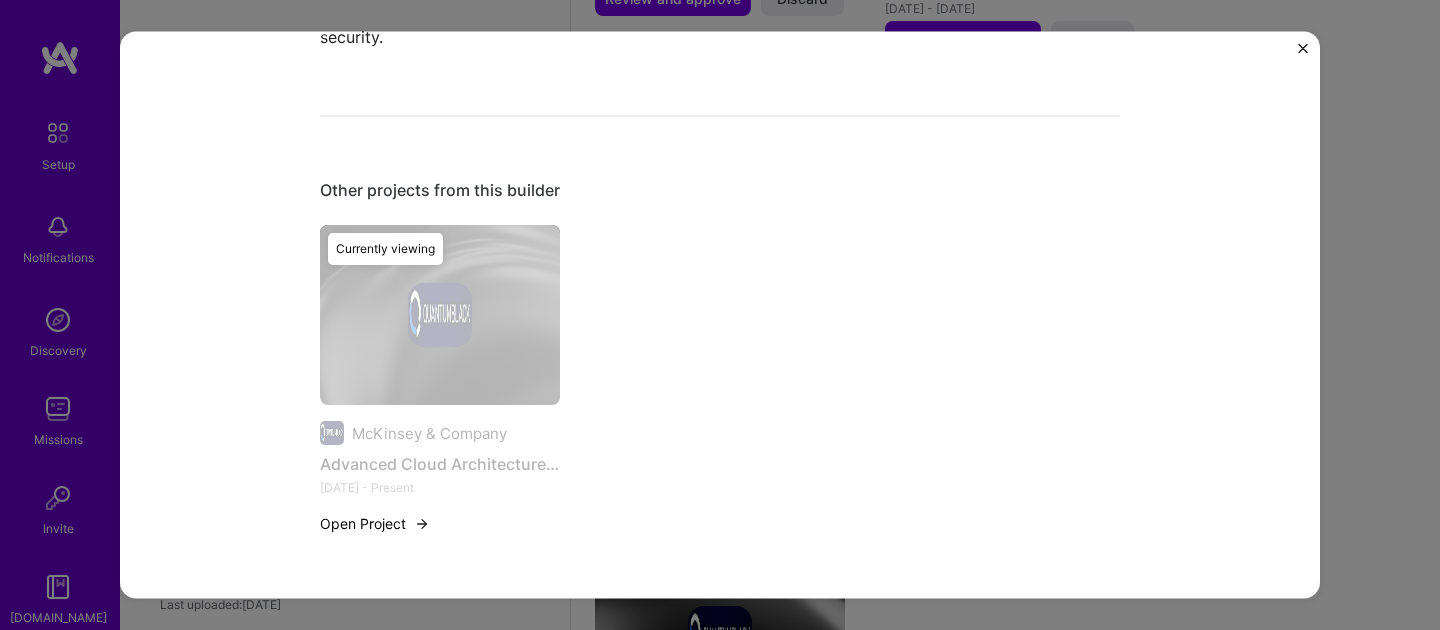 click at bounding box center [1303, 54] 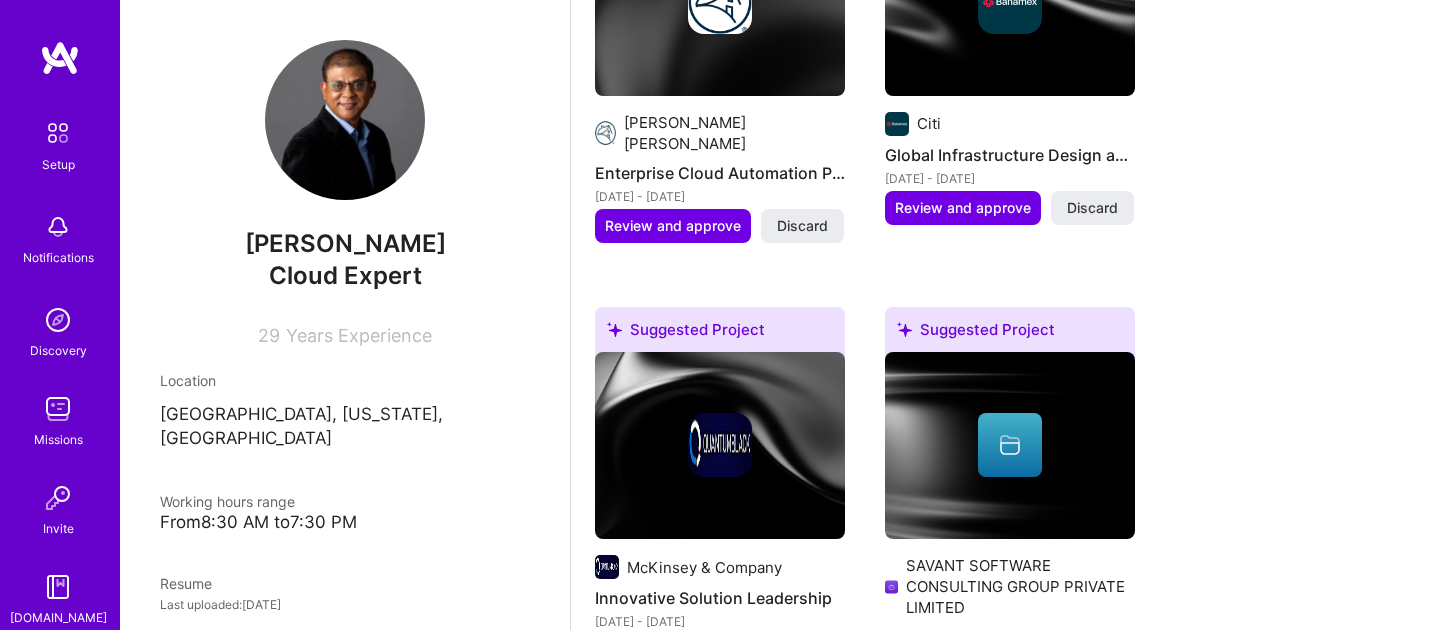 scroll, scrollTop: 1195, scrollLeft: 0, axis: vertical 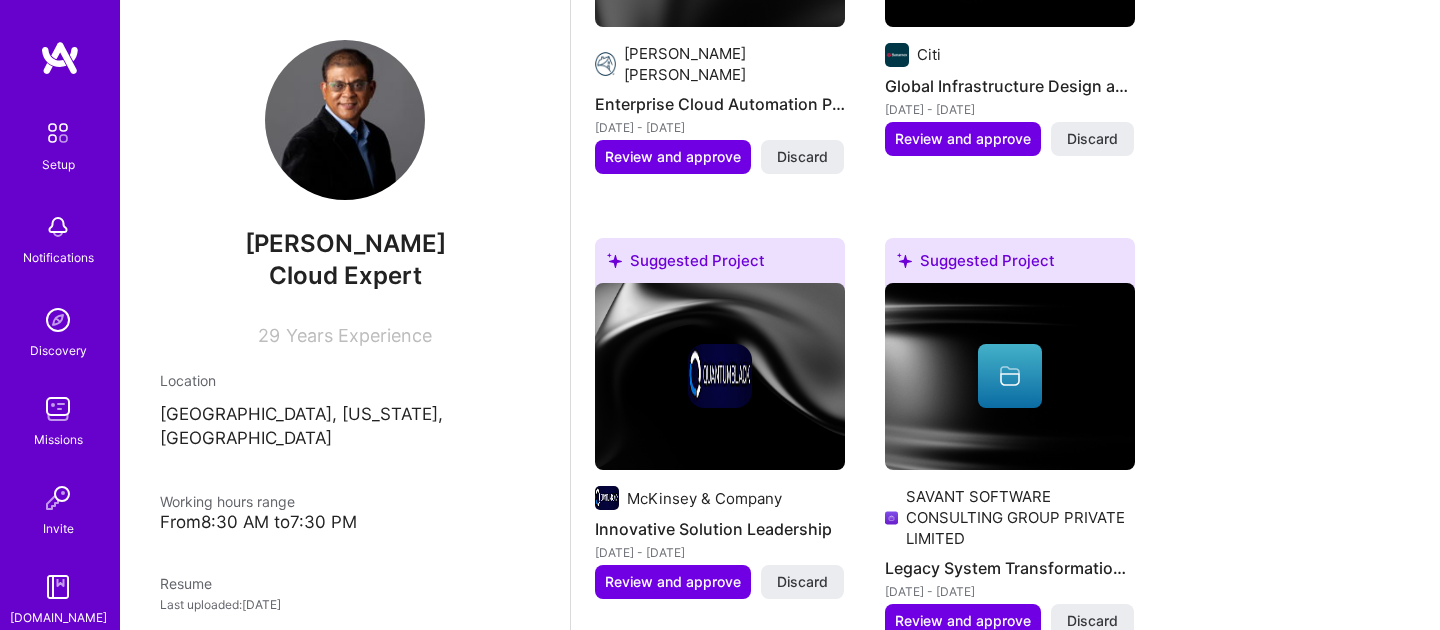 click at bounding box center (720, 376) 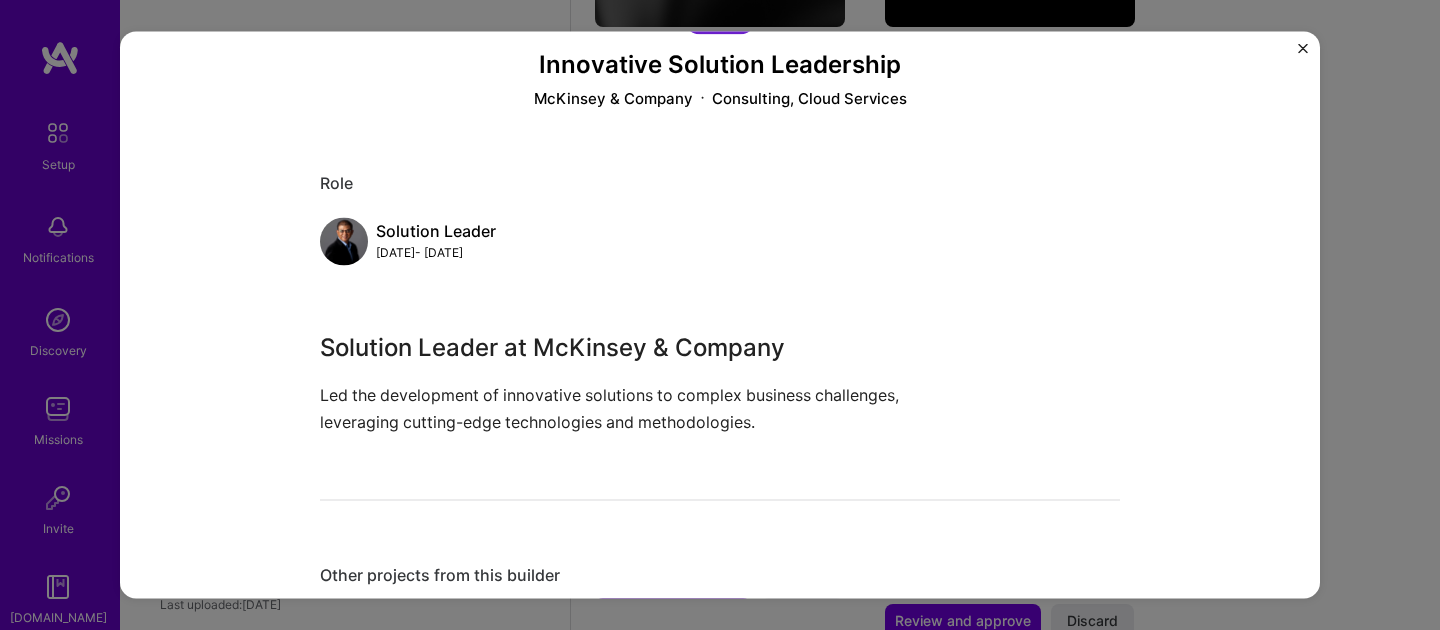 scroll, scrollTop: 126, scrollLeft: 0, axis: vertical 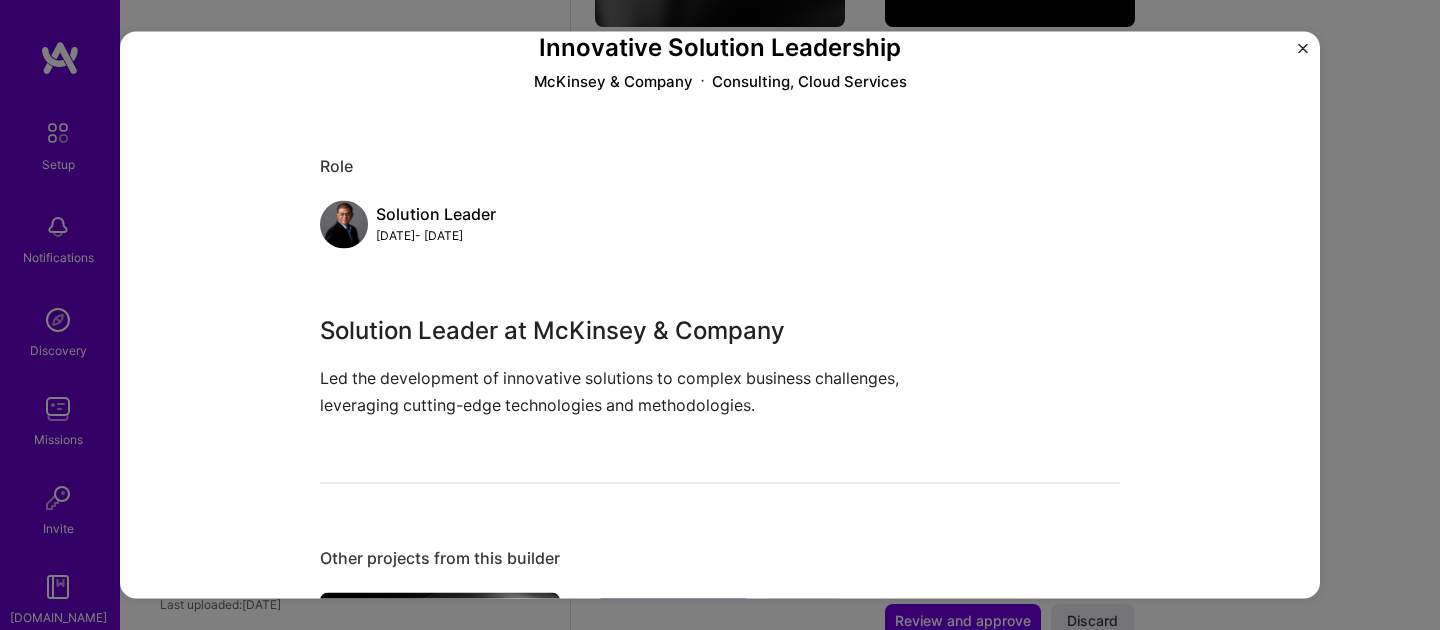 click on "Led the development of innovative solutions to complex business challenges, leveraging cutting-edge technologies and methodologies." at bounding box center [645, 391] 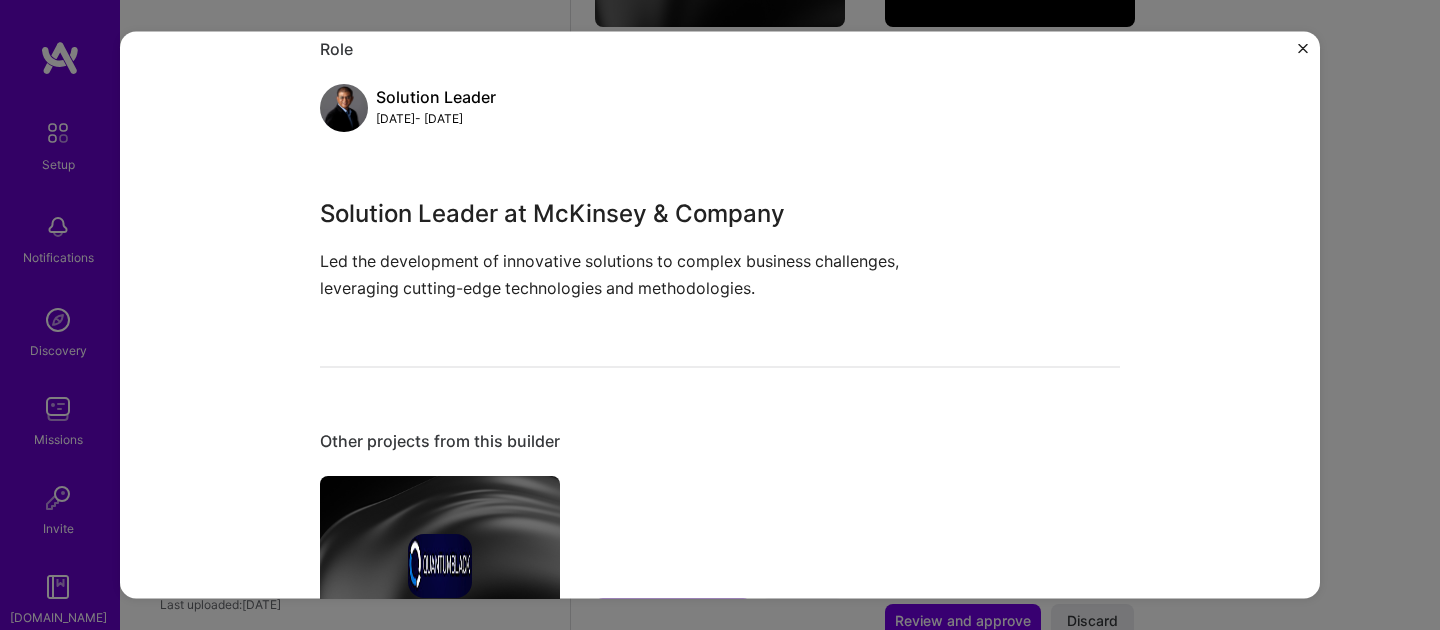 scroll, scrollTop: 288, scrollLeft: 0, axis: vertical 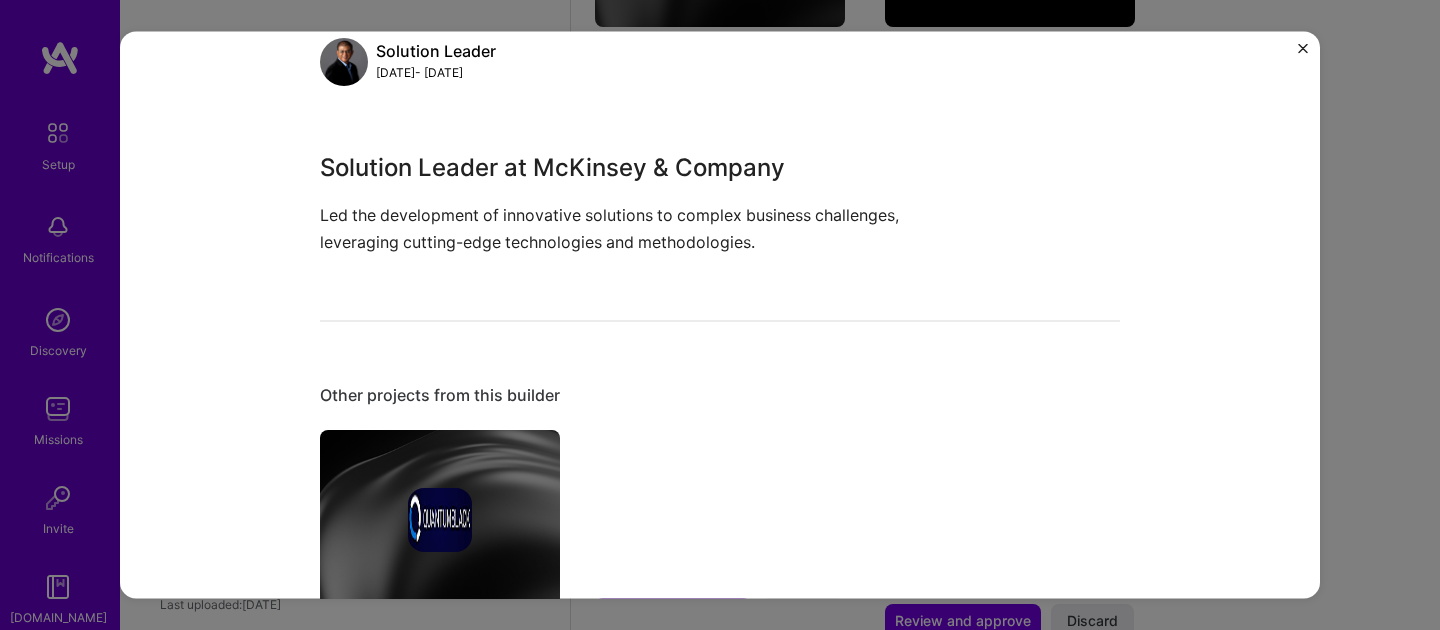 click at bounding box center (1303, 49) 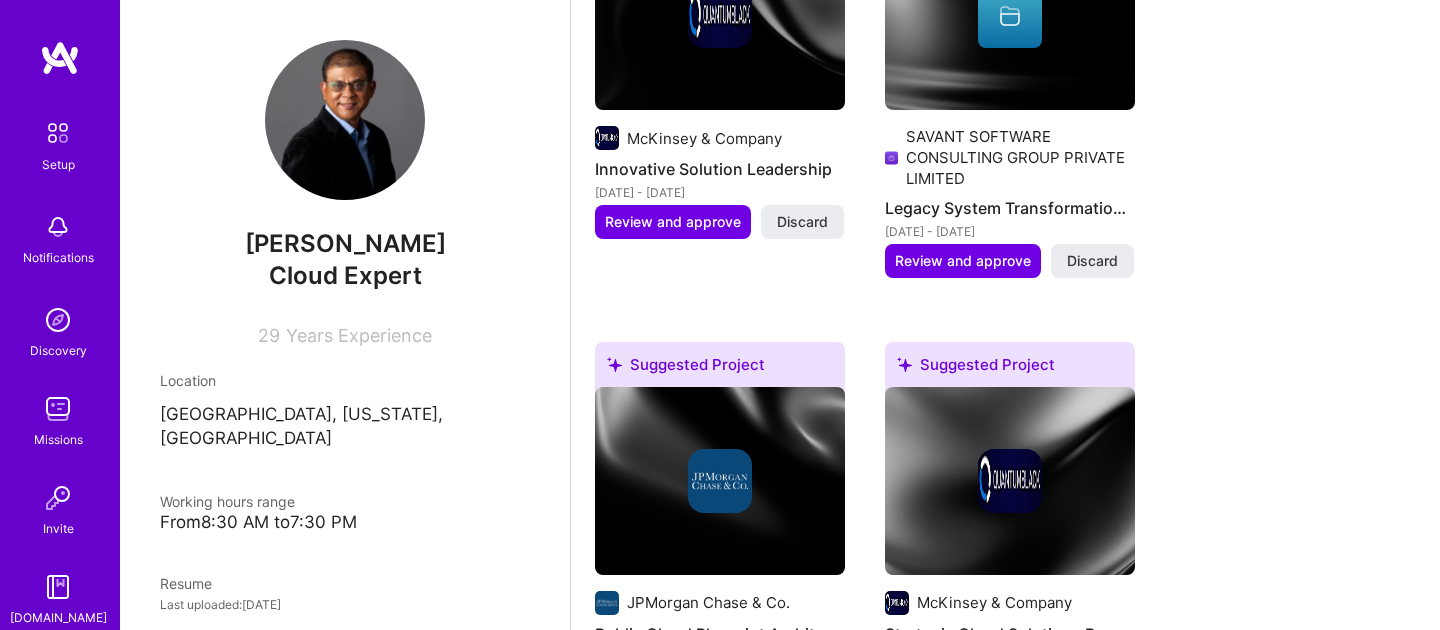 scroll, scrollTop: 1553, scrollLeft: 0, axis: vertical 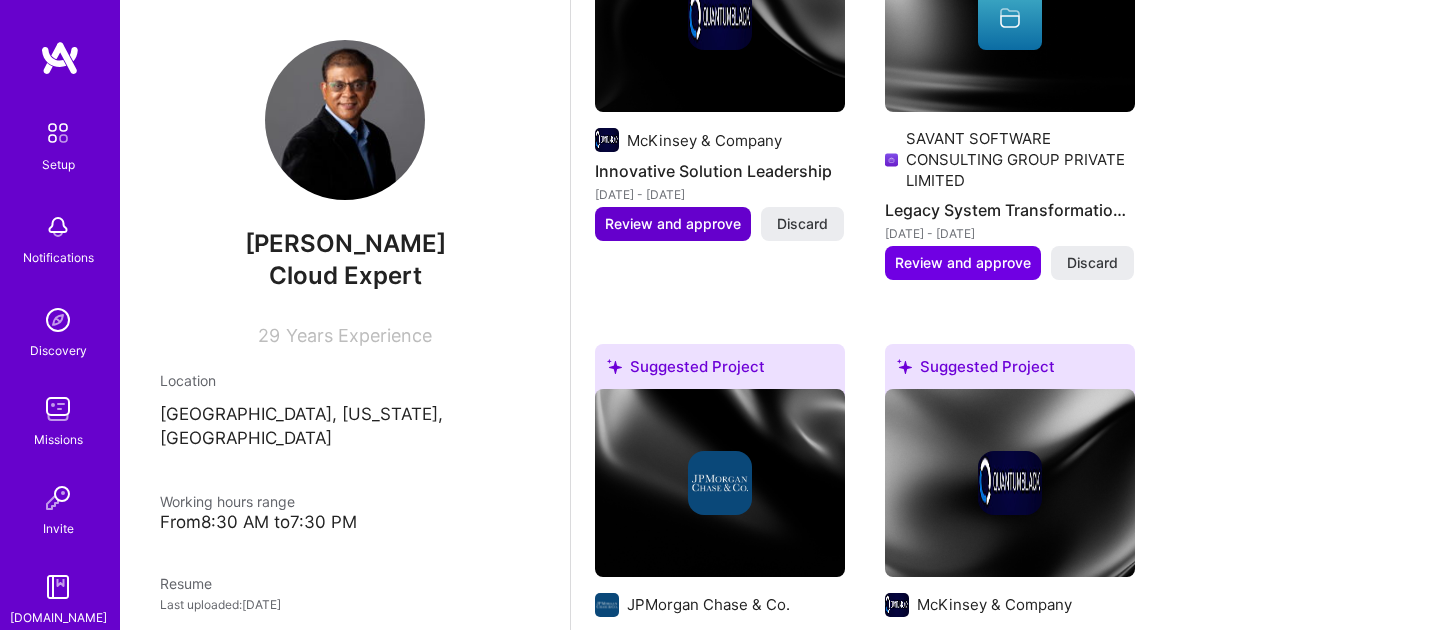 click on "Review and approve" at bounding box center (673, 224) 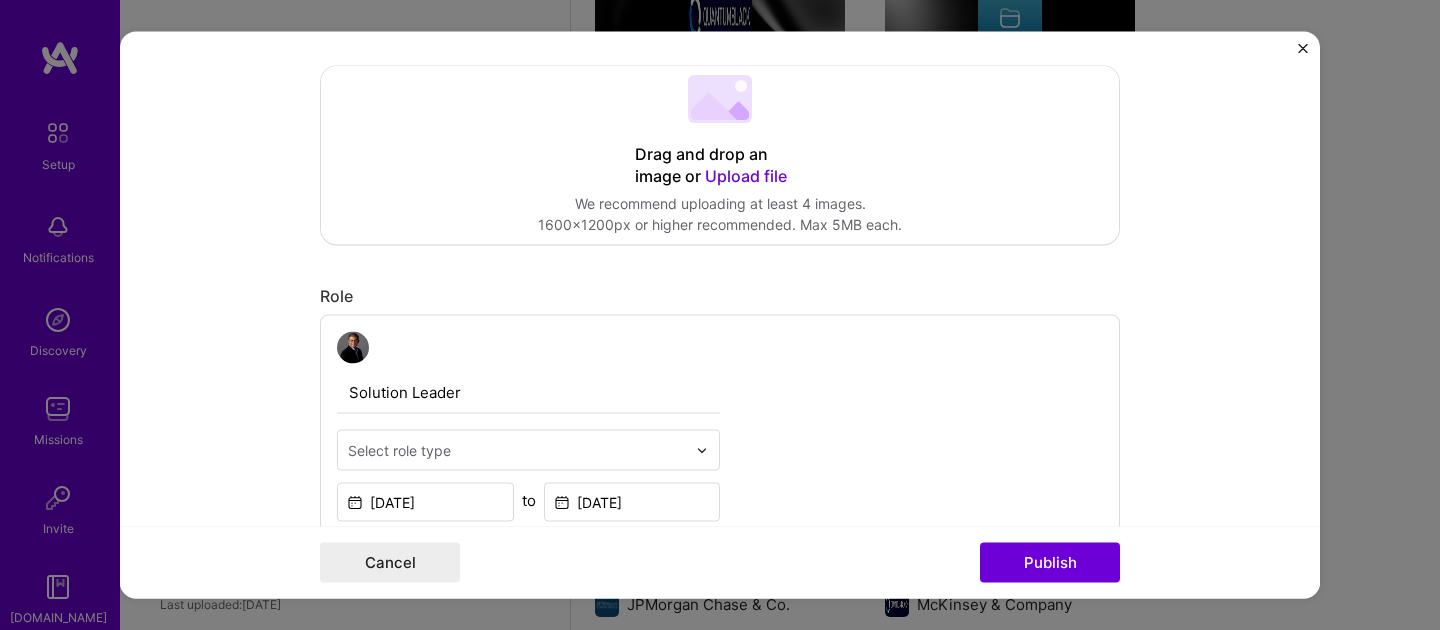 scroll, scrollTop: 481, scrollLeft: 0, axis: vertical 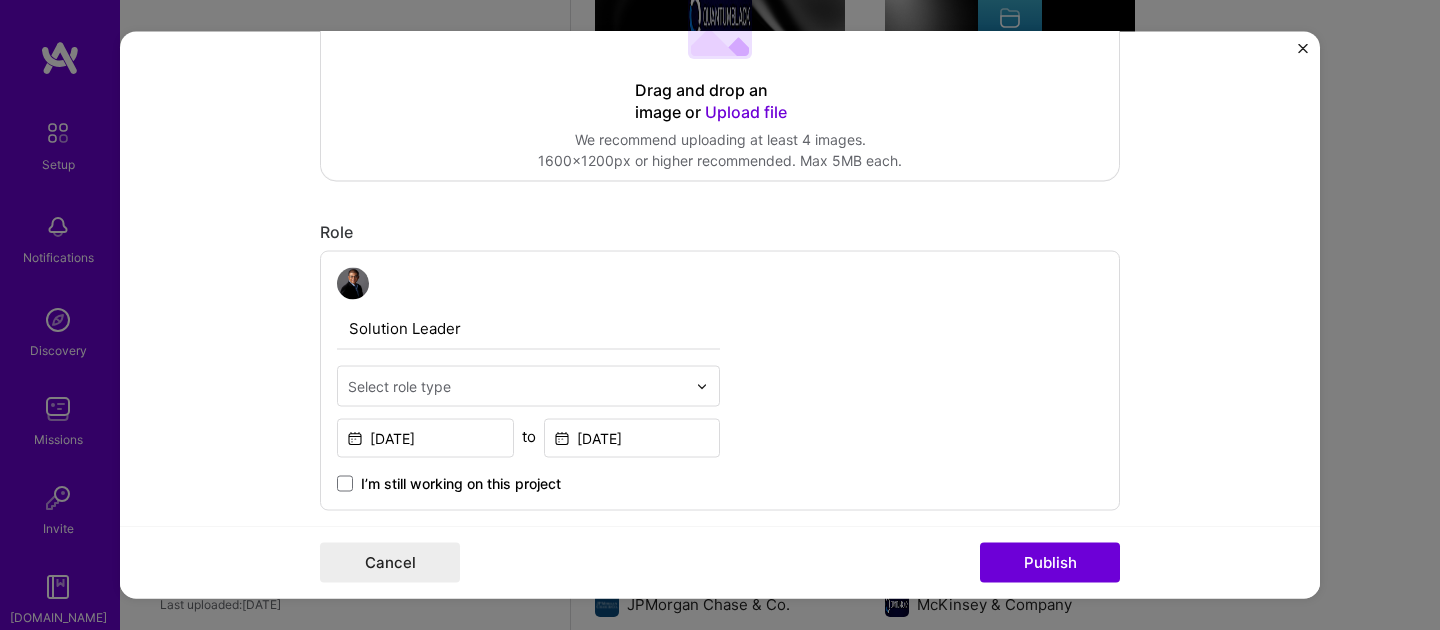 click at bounding box center [702, 386] 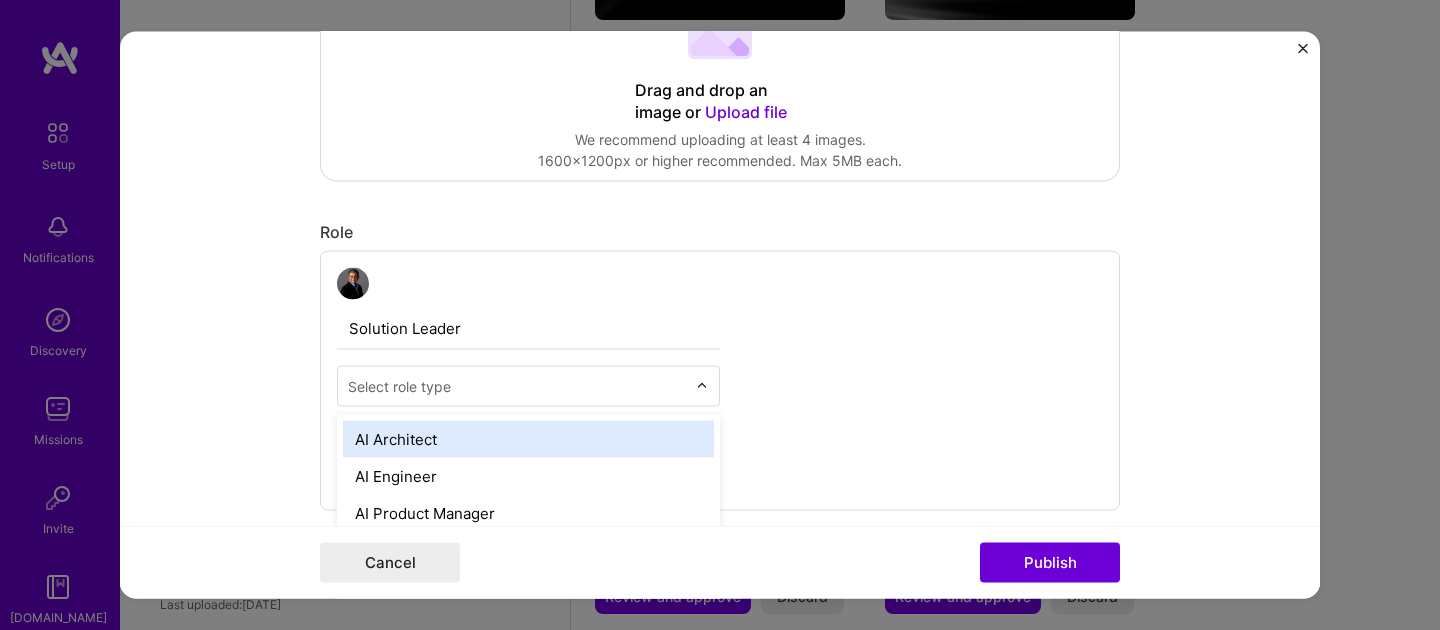 scroll, scrollTop: 1646, scrollLeft: 0, axis: vertical 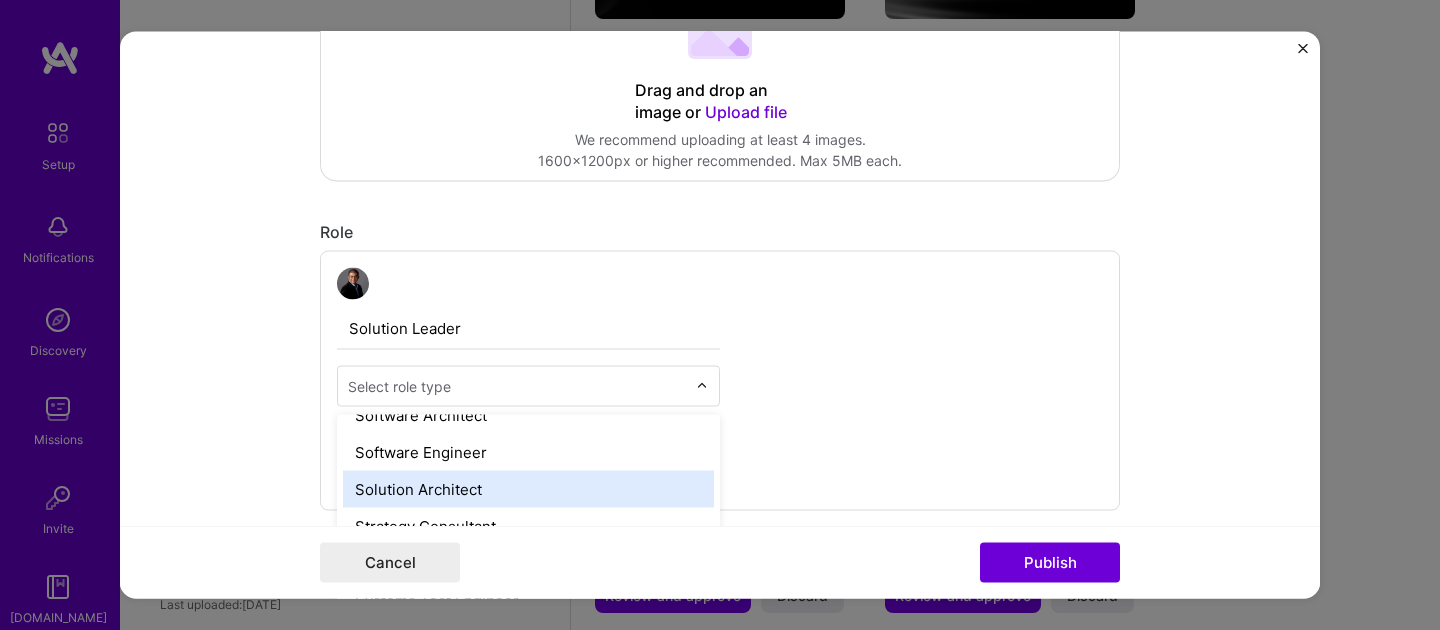 click on "Solution Architect" at bounding box center (528, 489) 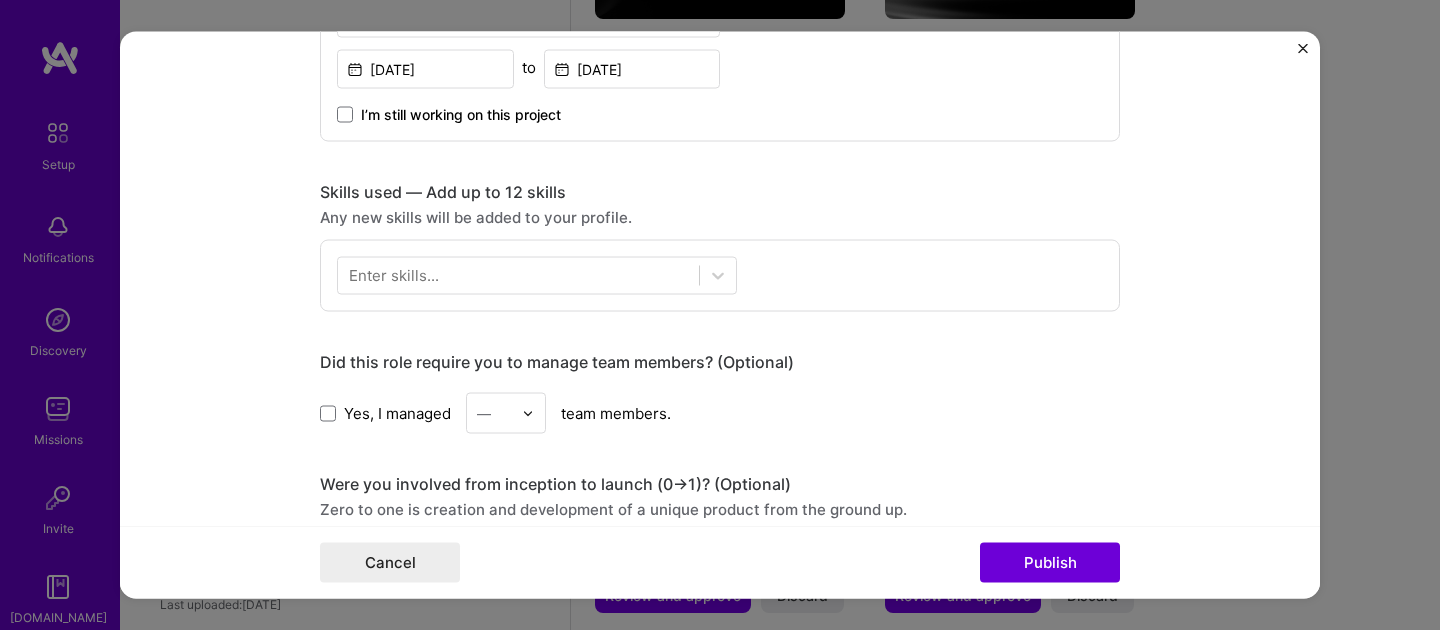 scroll, scrollTop: 862, scrollLeft: 0, axis: vertical 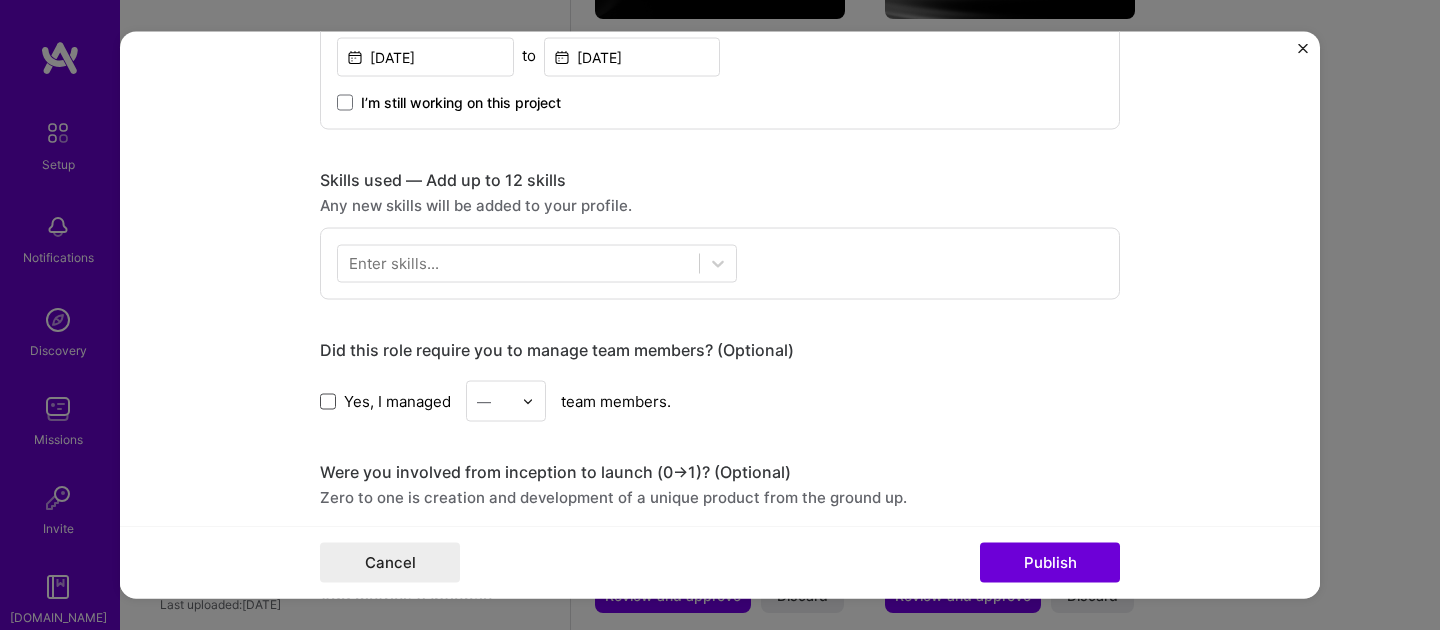 click at bounding box center (328, 401) 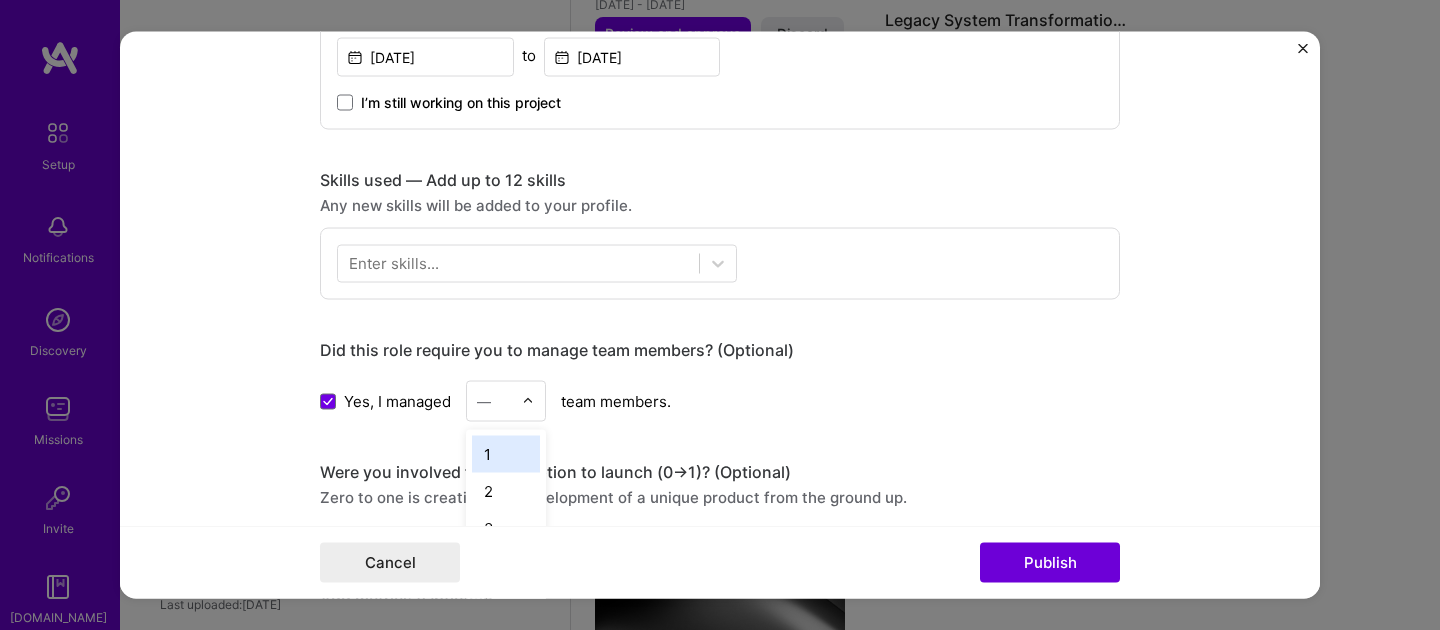 click at bounding box center [528, 401] 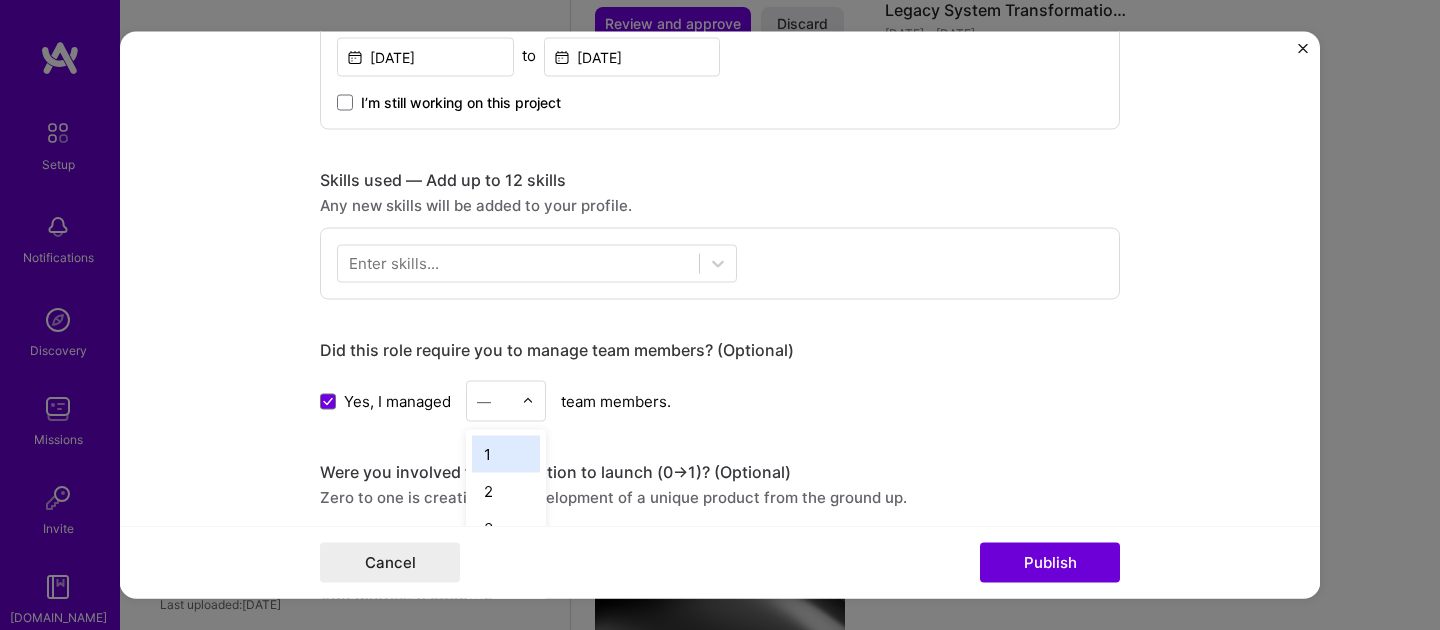scroll, scrollTop: 1754, scrollLeft: 0, axis: vertical 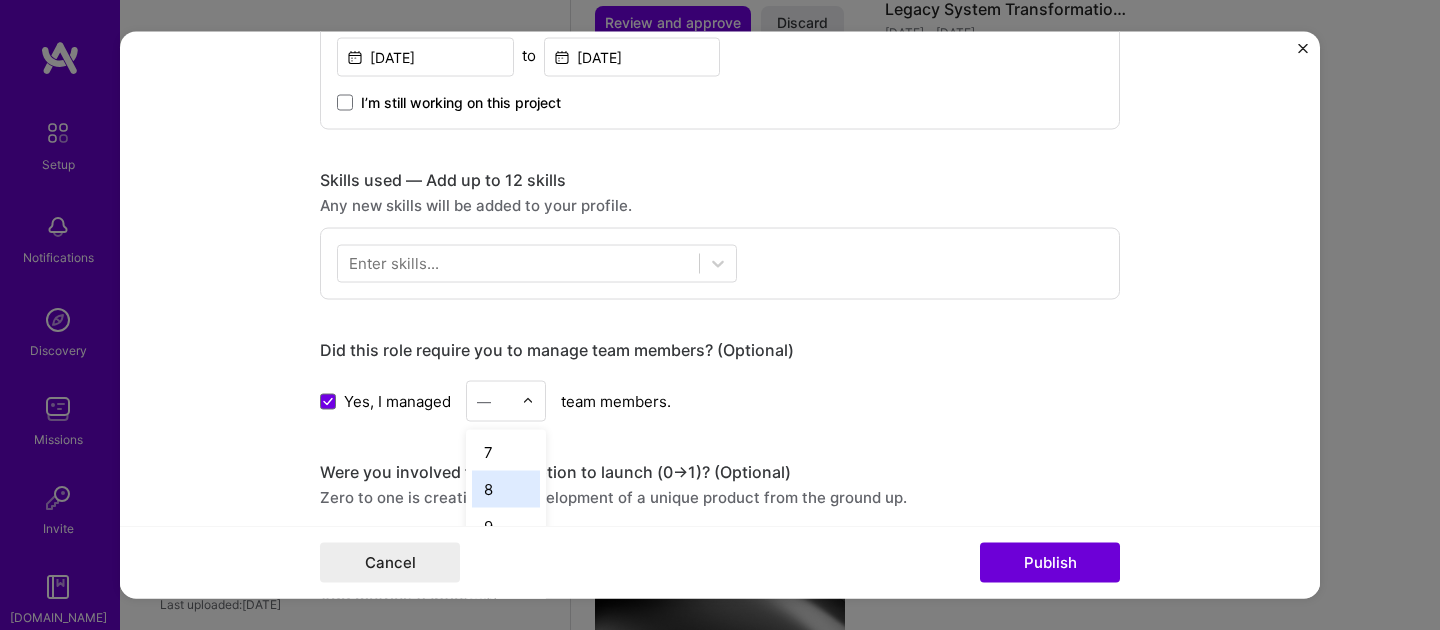 click on "8" at bounding box center [506, 489] 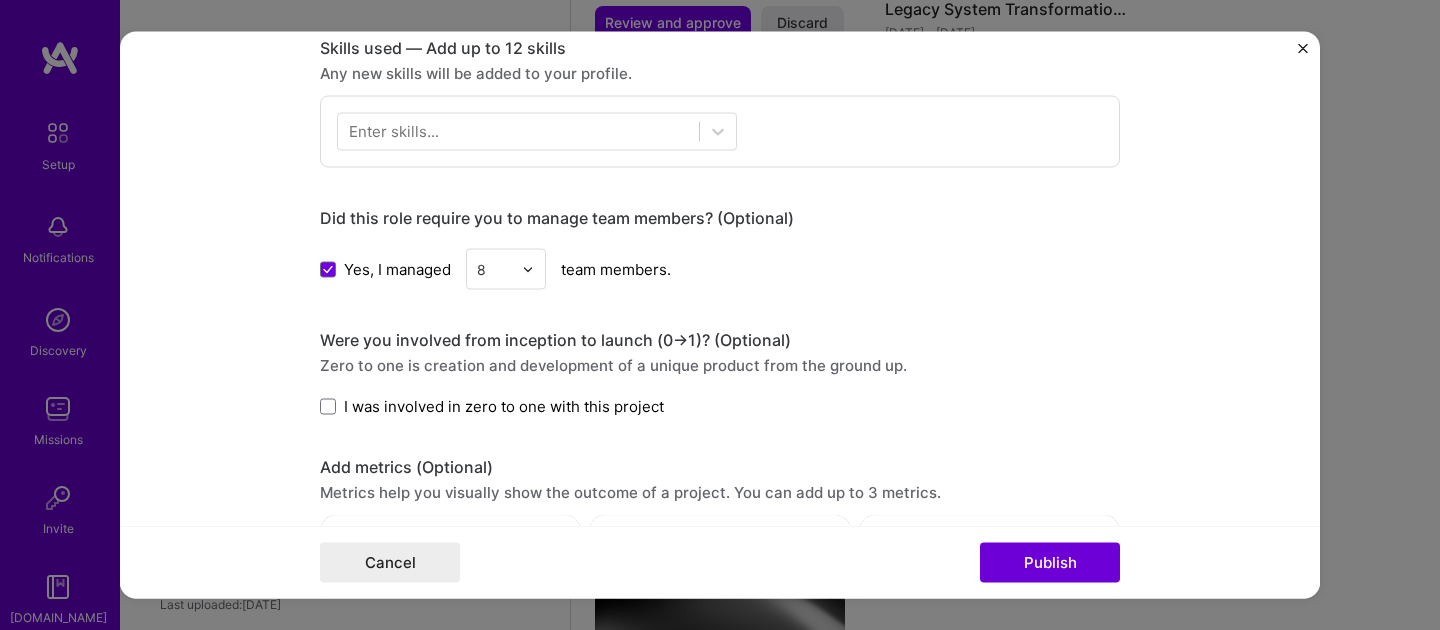 scroll, scrollTop: 1033, scrollLeft: 0, axis: vertical 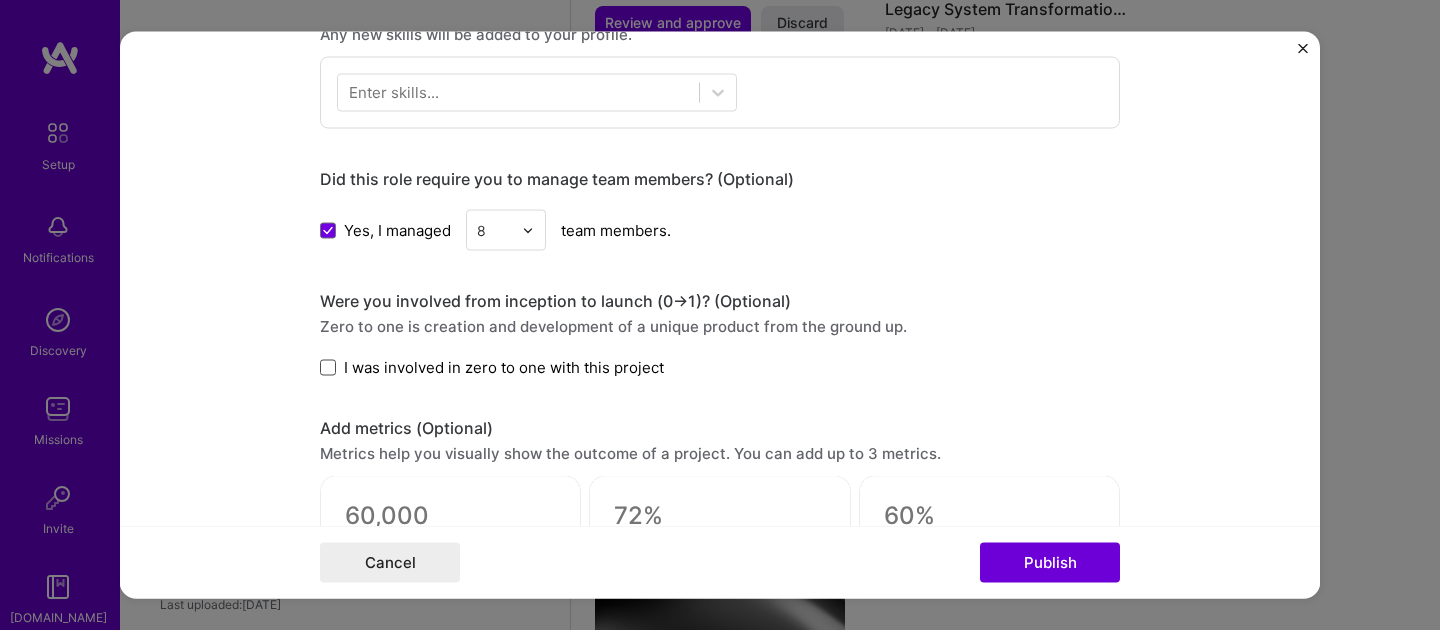 click at bounding box center [328, 367] 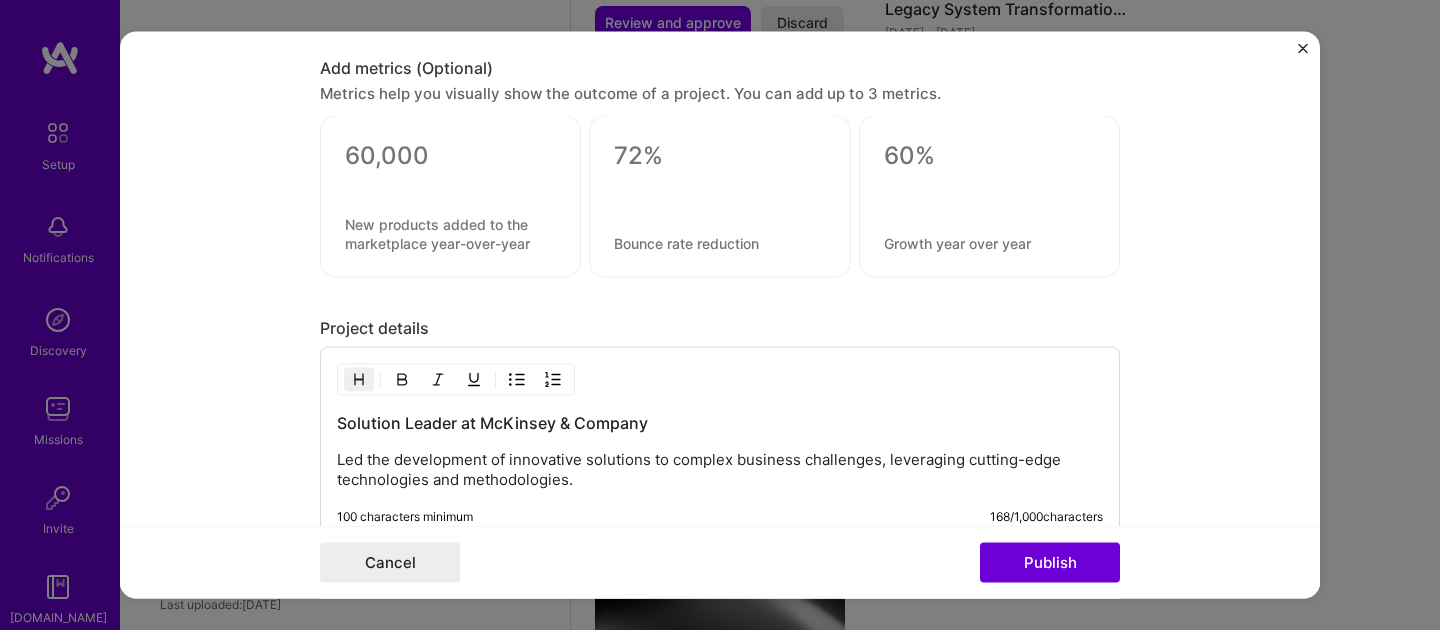 scroll, scrollTop: 1402, scrollLeft: 0, axis: vertical 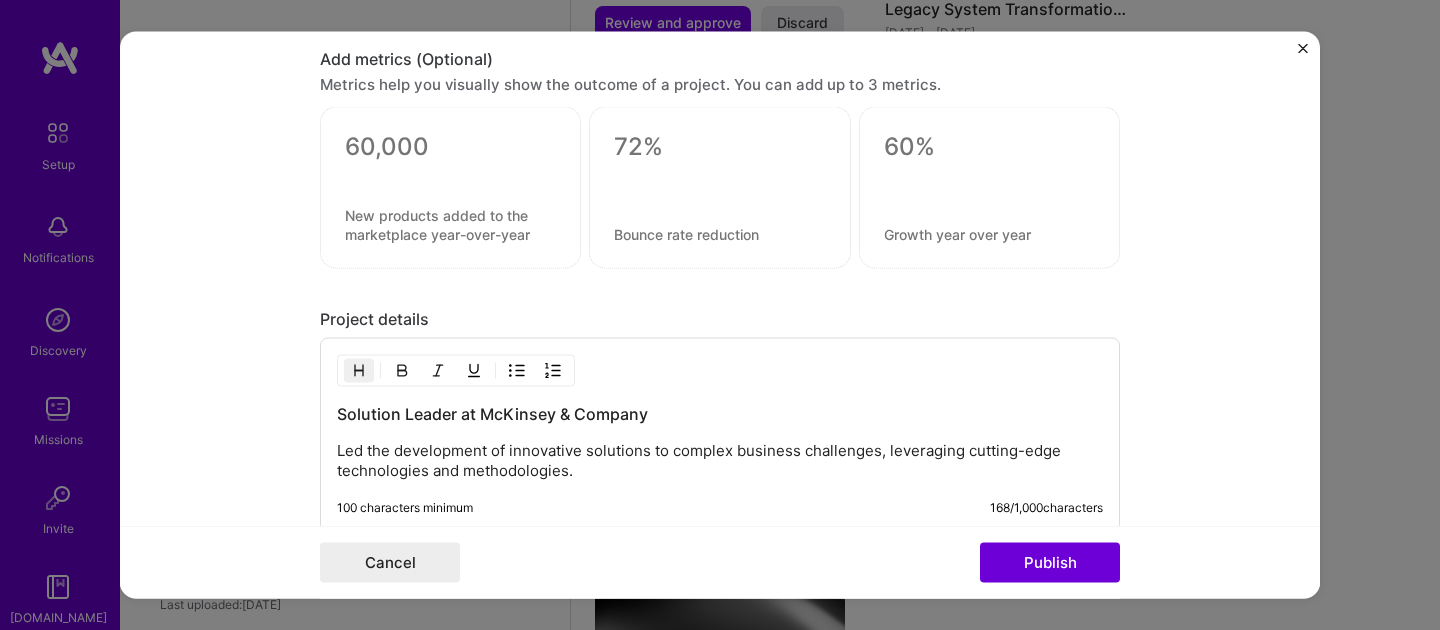 click on "Led the development of innovative solutions to complex business challenges, leveraging cutting-edge technologies and methodologies." at bounding box center [720, 461] 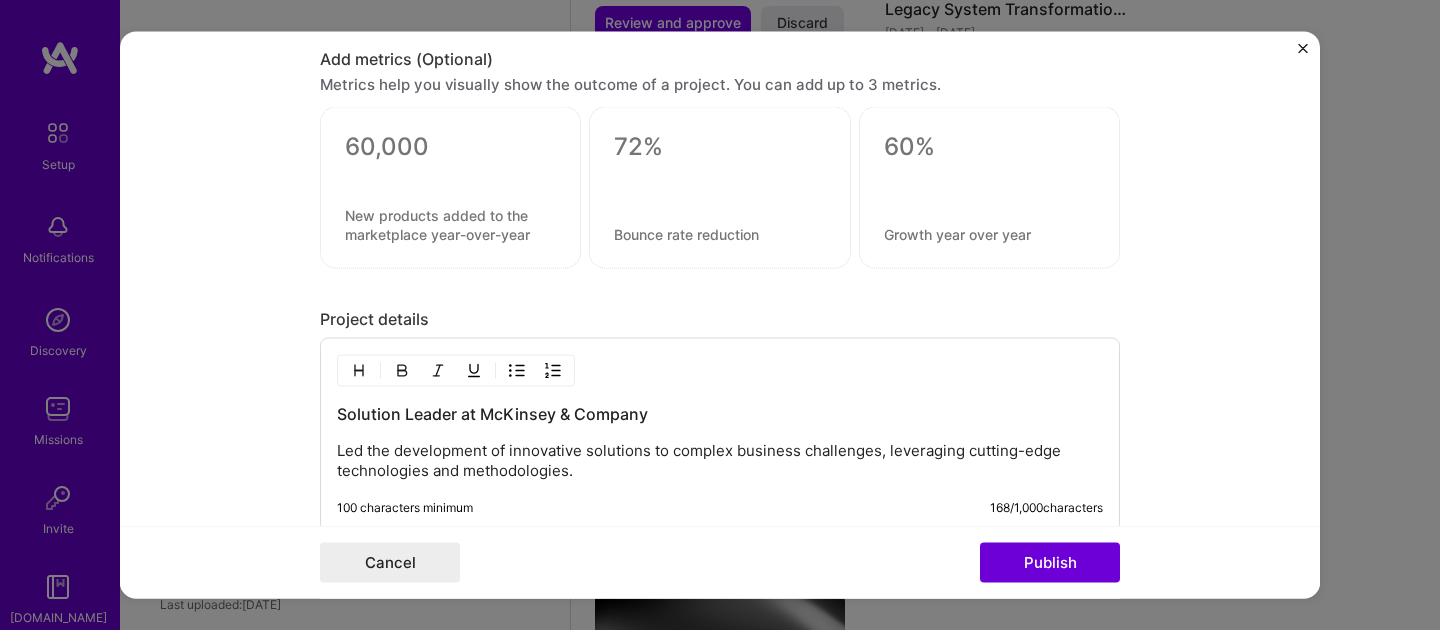type 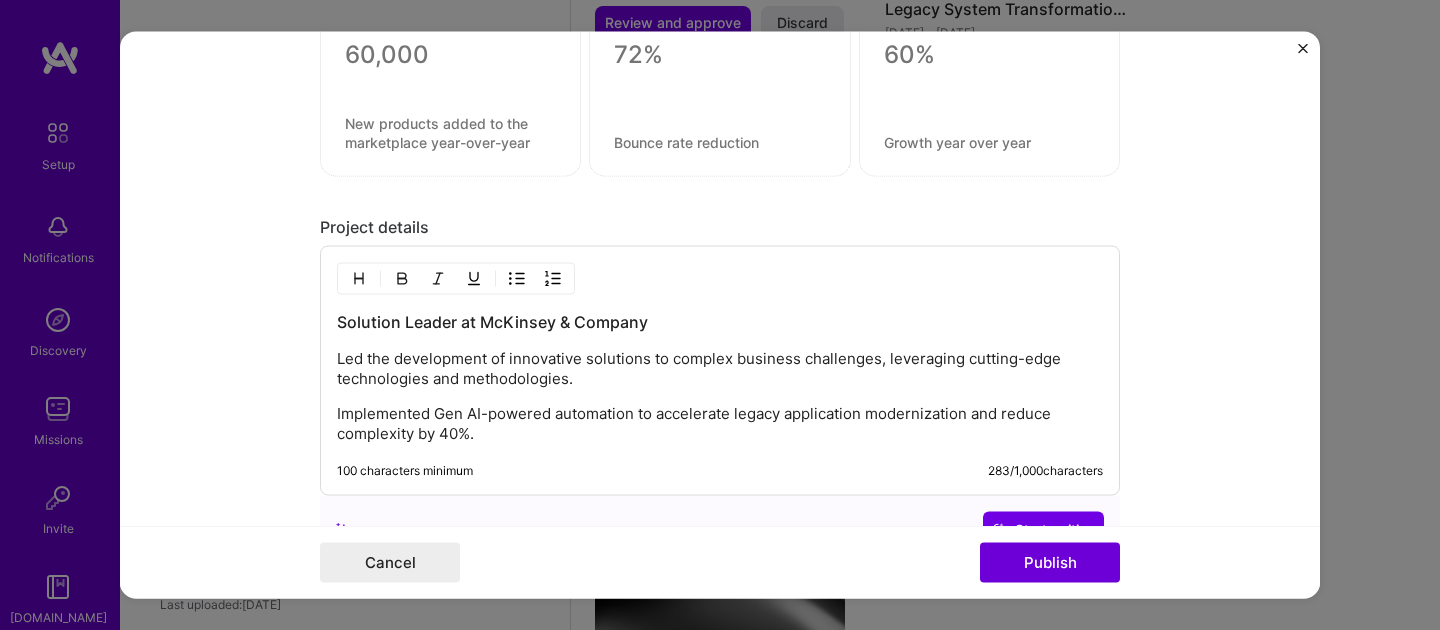 scroll, scrollTop: 1460, scrollLeft: 0, axis: vertical 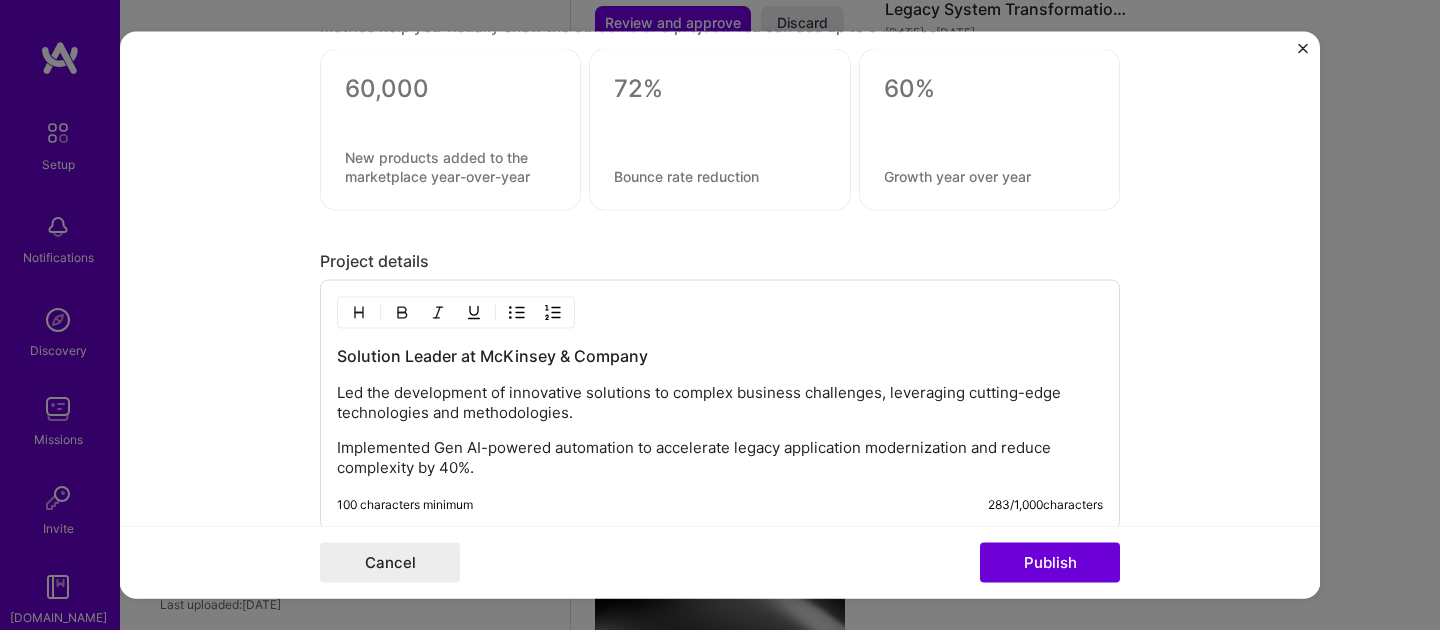 click at bounding box center (450, 89) 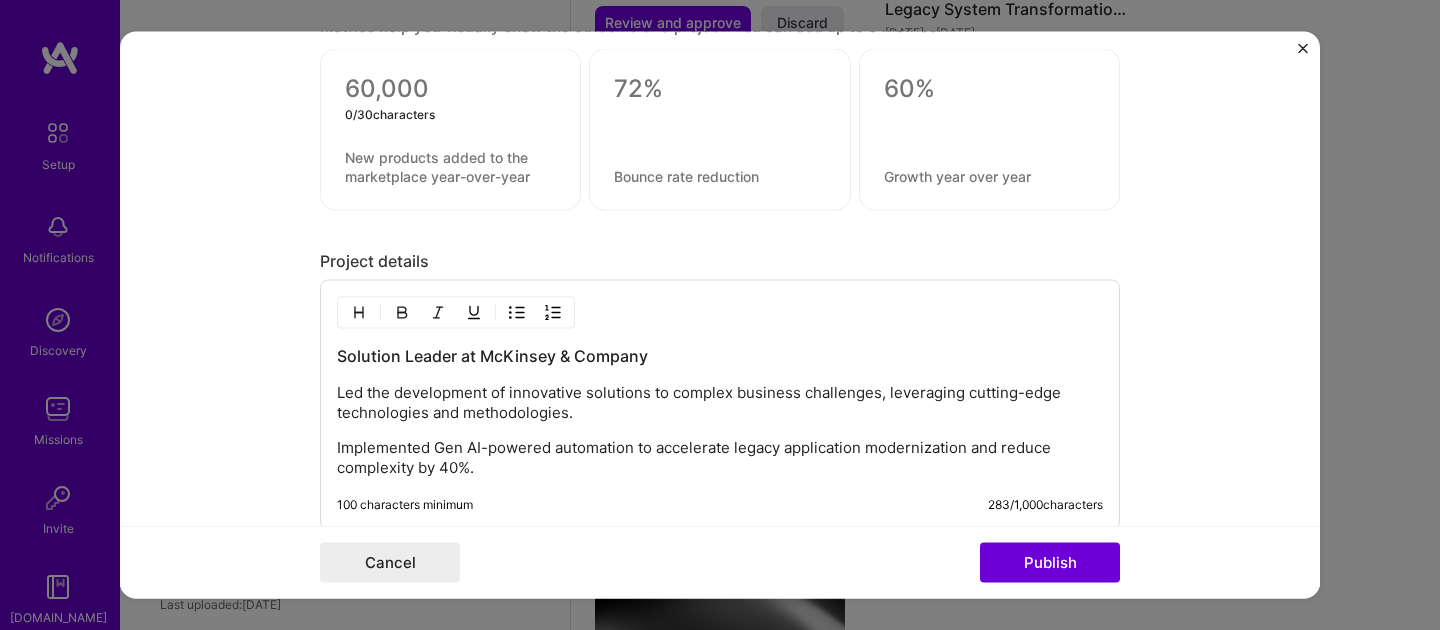 type on "0" 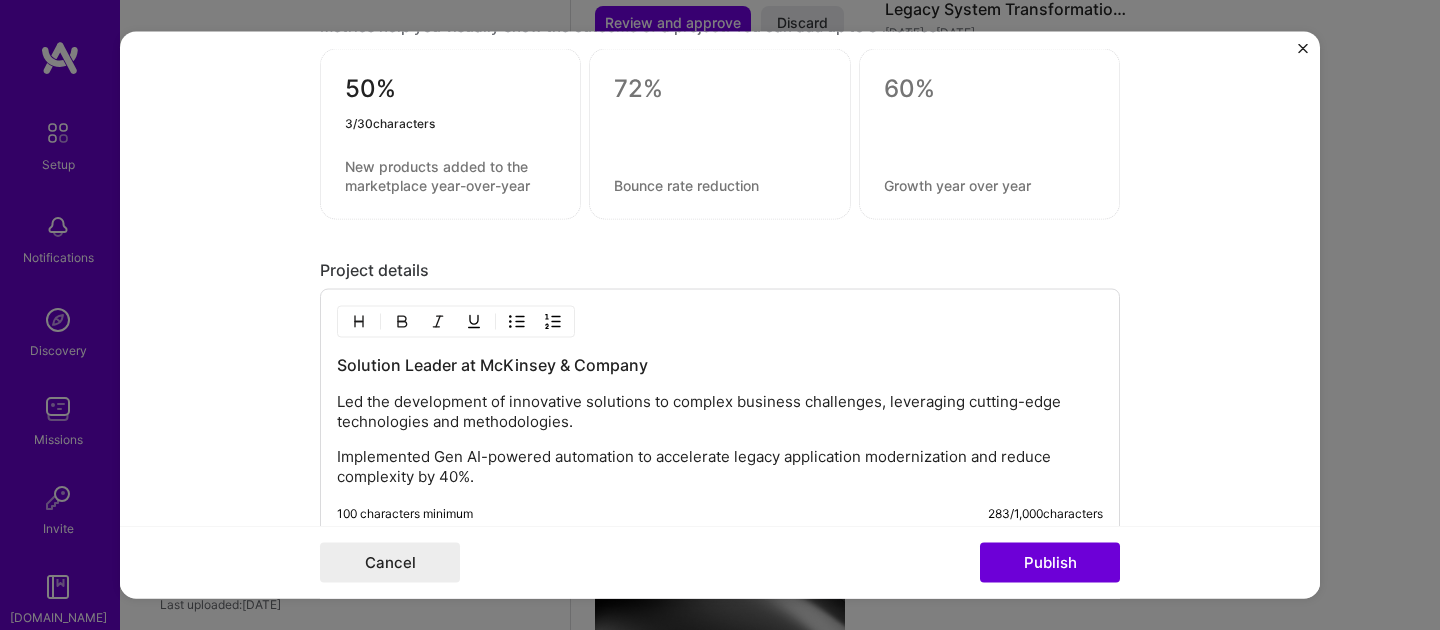 type on "50%" 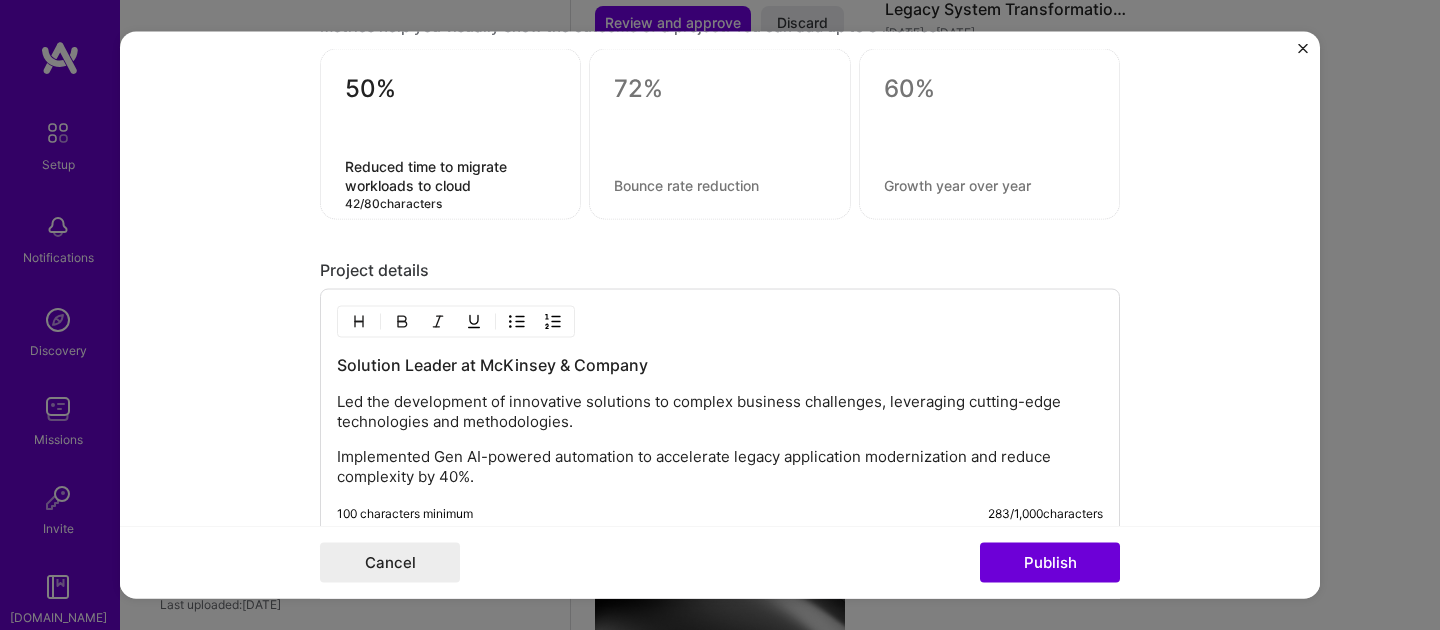 type on "Reduced time to migrate workloads to cloud" 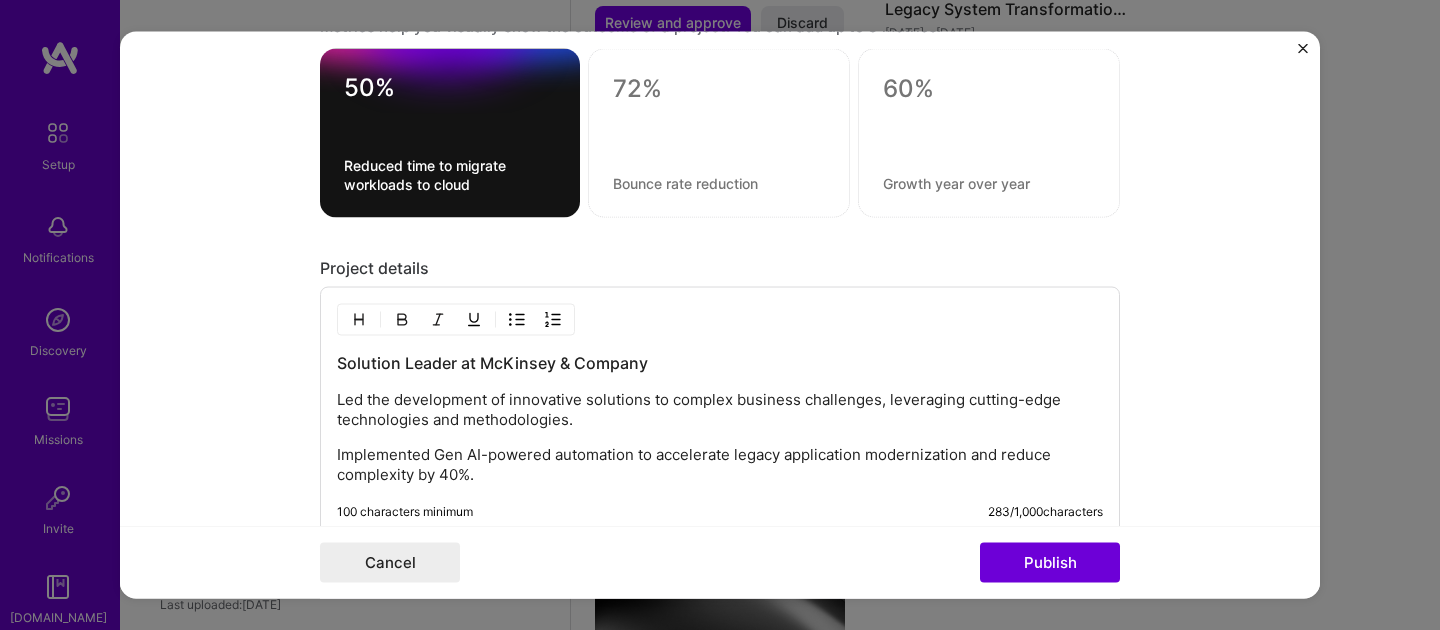 click on "Implemented Gen AI-powered automation to accelerate legacy application modernization and reduce complexity by 40%." at bounding box center (720, 465) 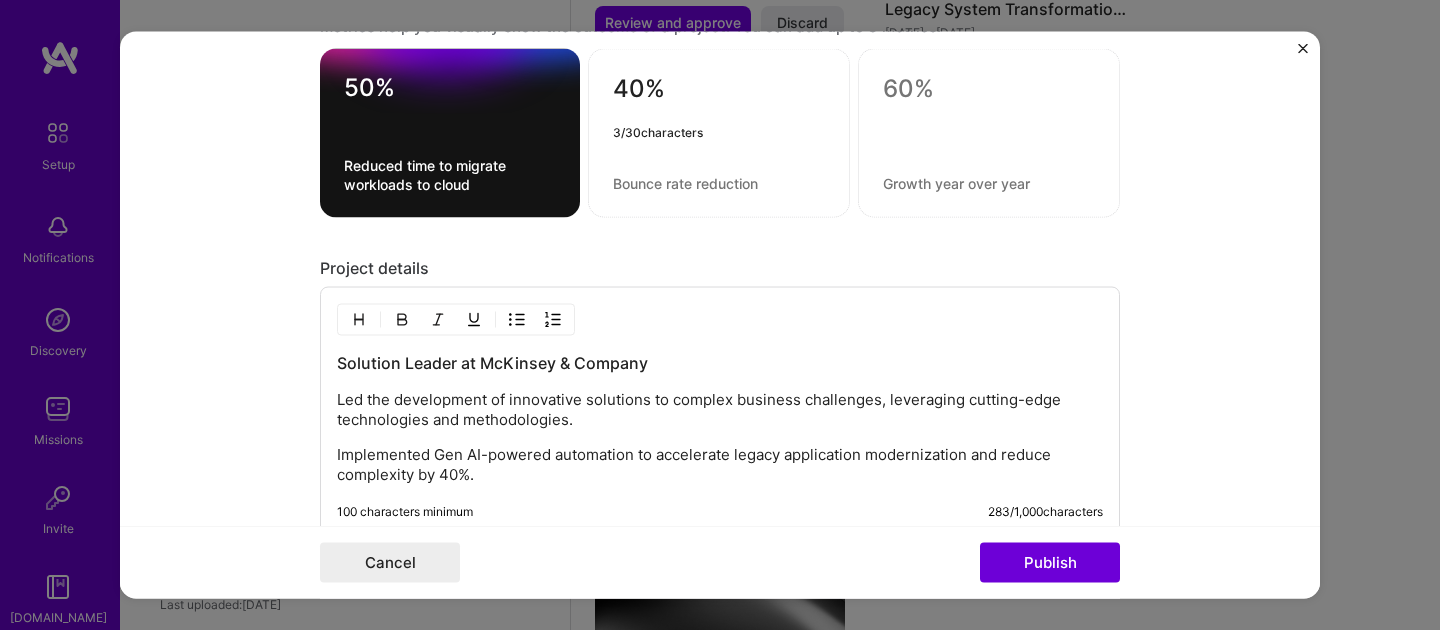 type on "40%" 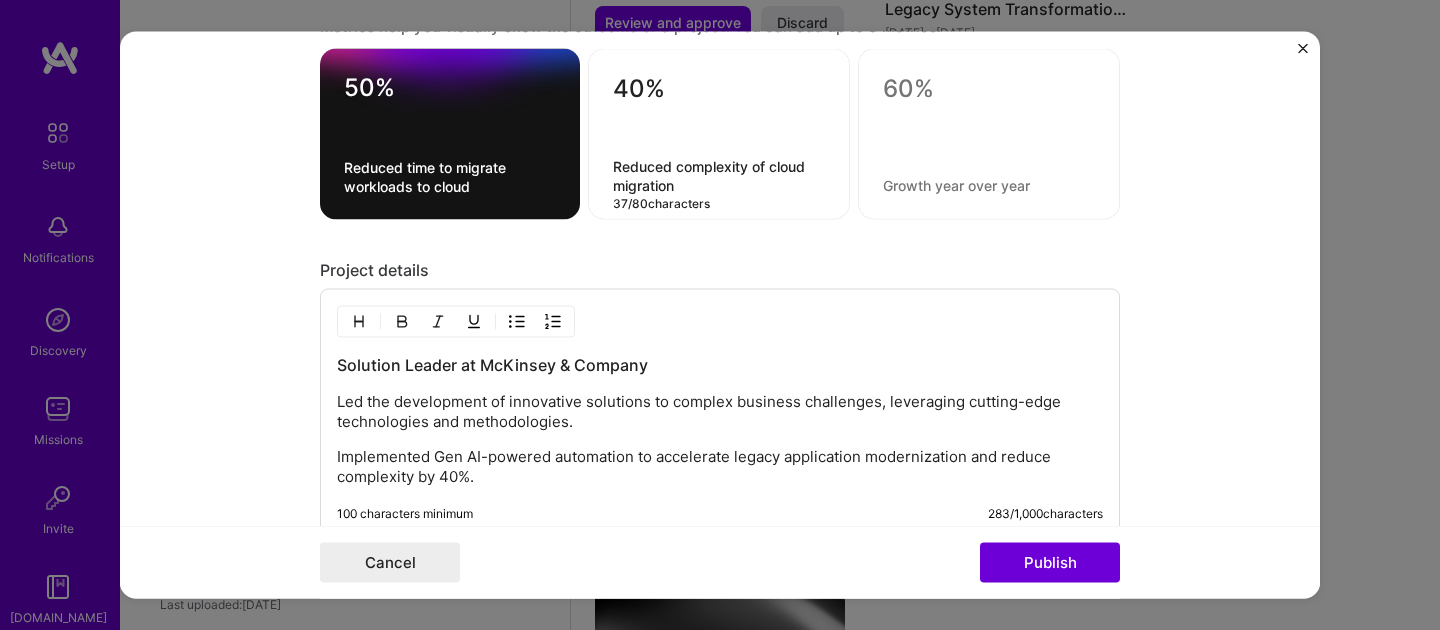 type on "Reduced complexity of cloud migration" 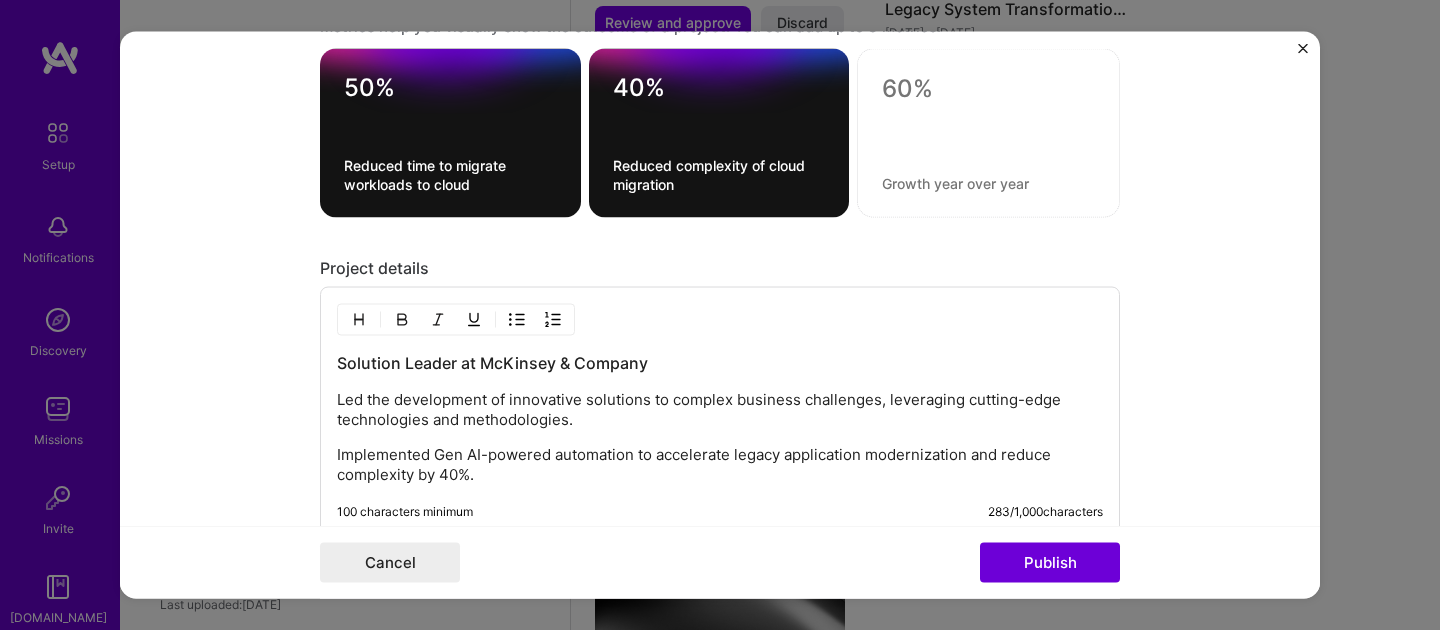 click at bounding box center (988, 133) 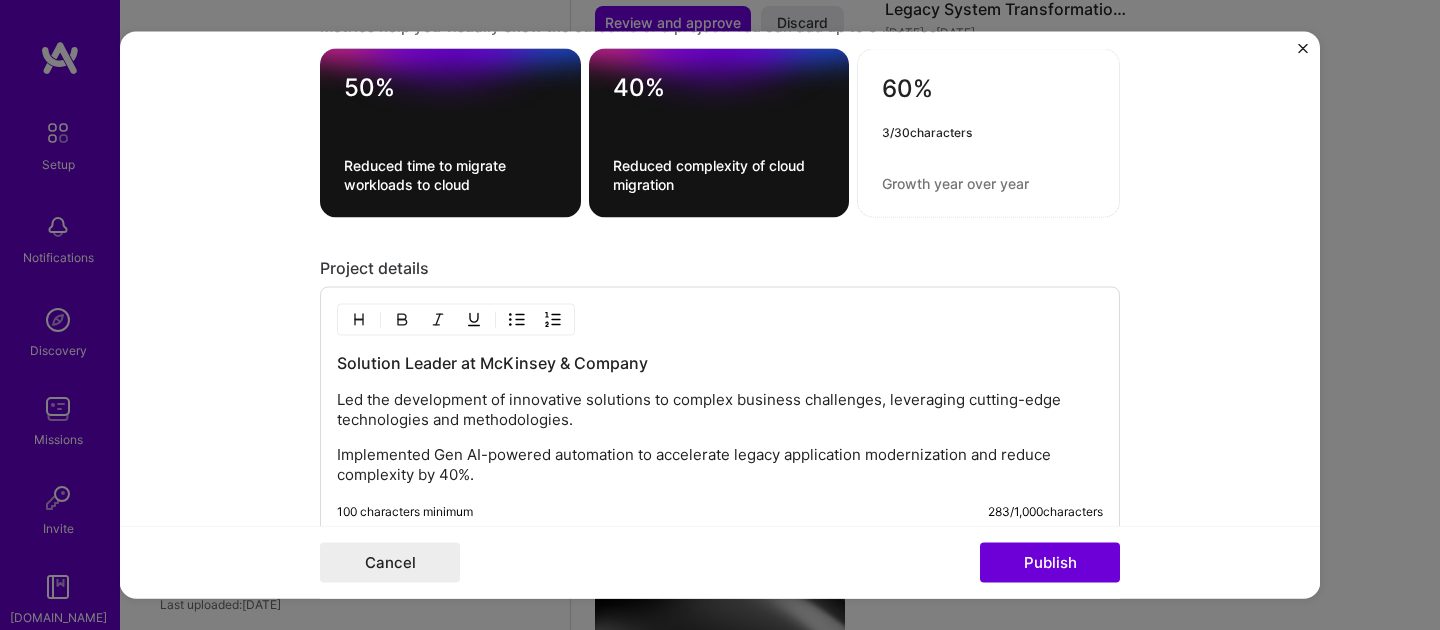 type on "60%" 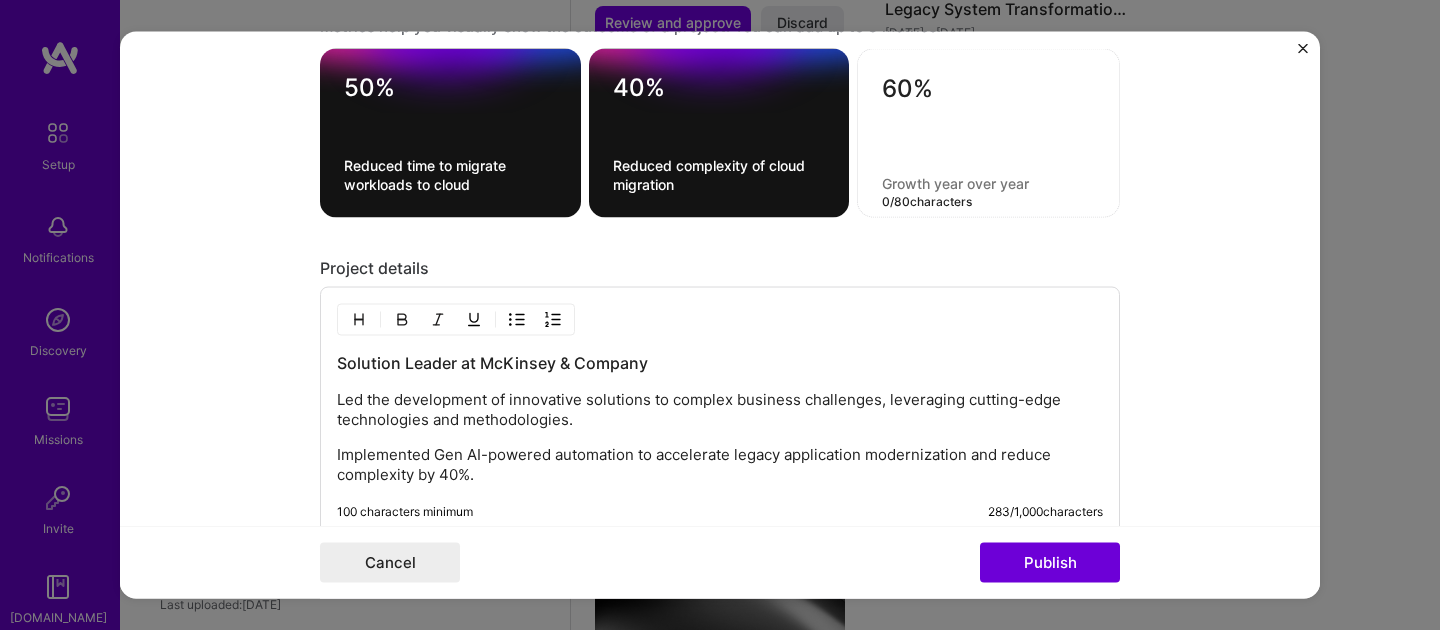 click at bounding box center [988, 183] 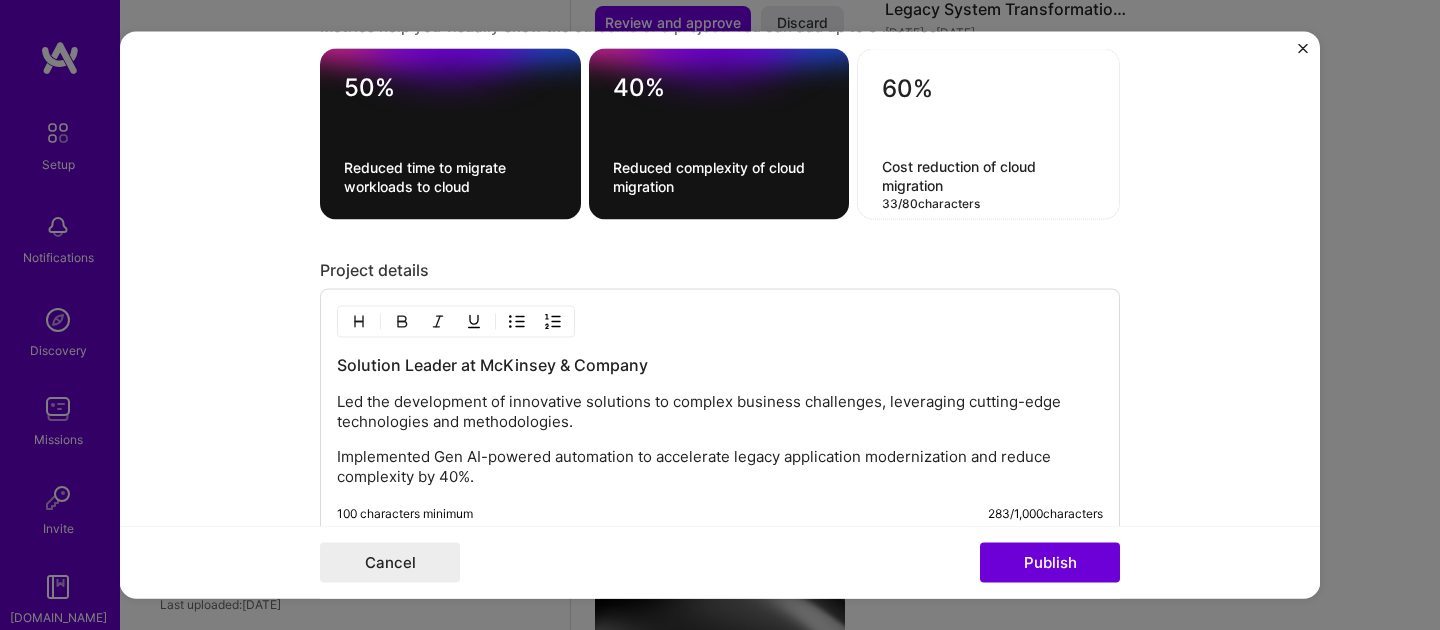 type on "Cost reduction of cloud migration" 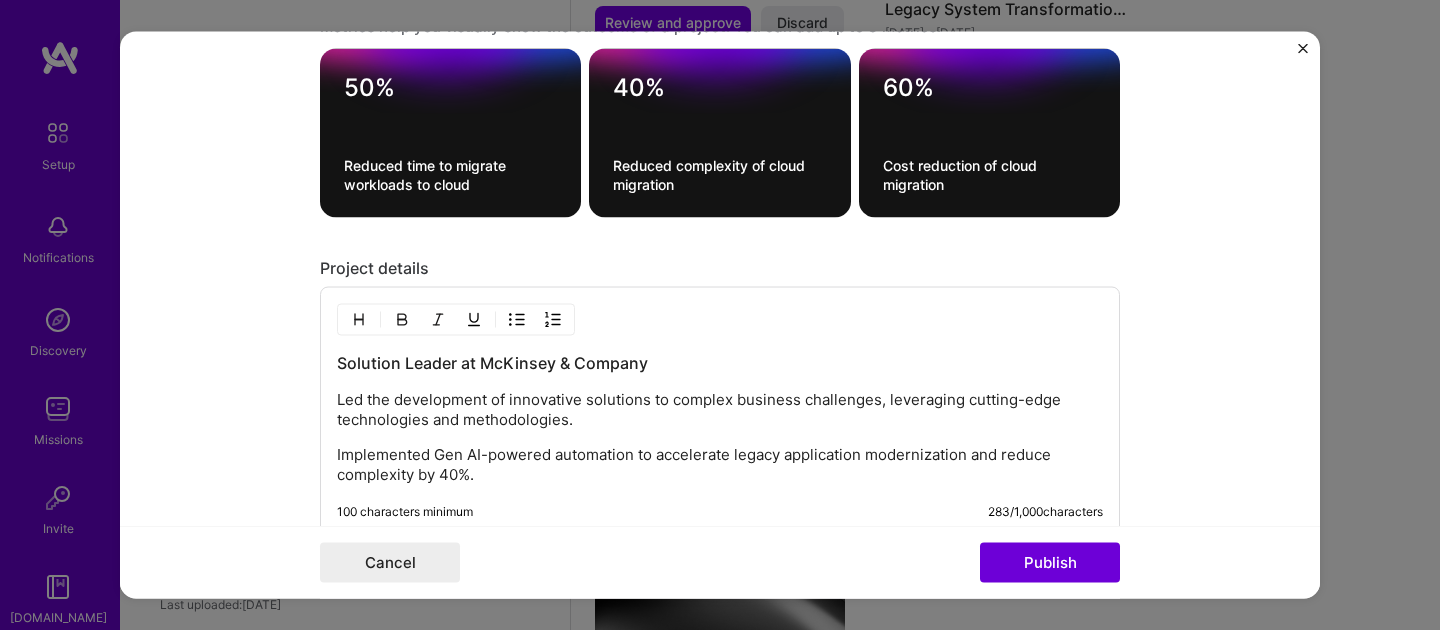 click on "Implemented Gen AI-powered automation to accelerate legacy application modernization and reduce complexity by 40%." at bounding box center (720, 465) 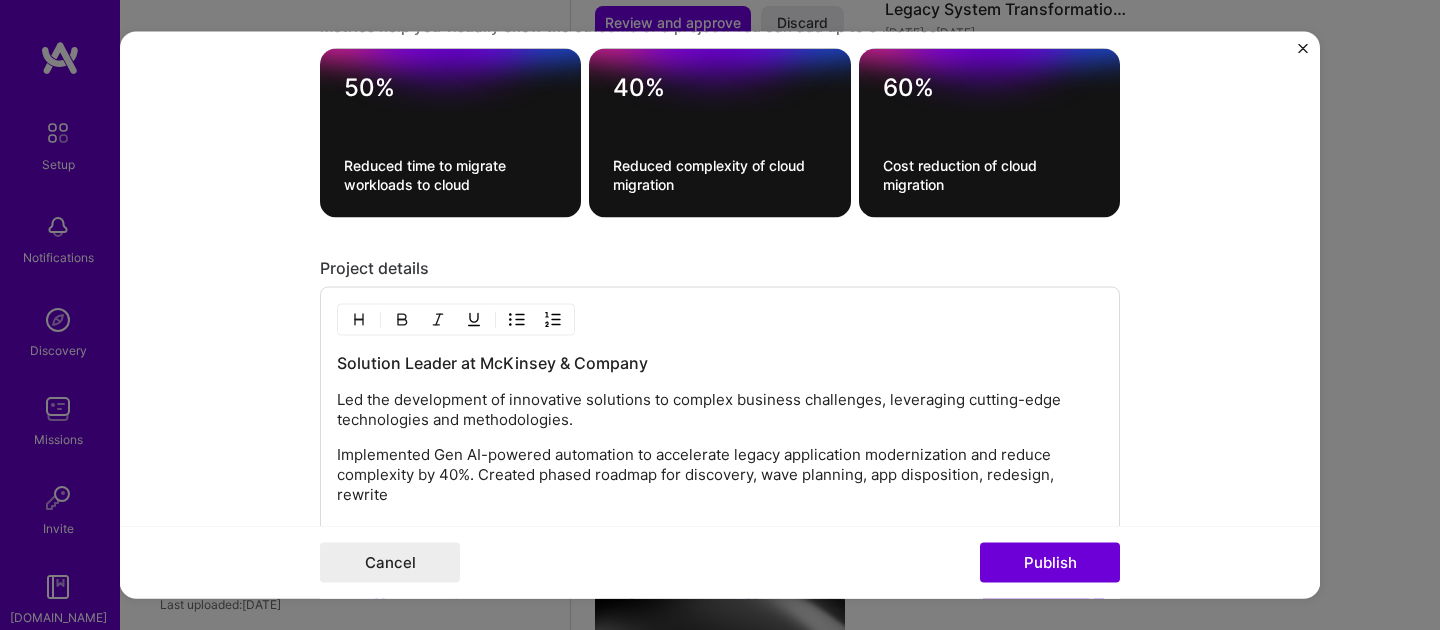 click on "Implemented Gen AI-powered automation to accelerate legacy application modernization and reduce complexity by 40%. Created phased roadmap for discovery, wave planning, app disposition, redesign, rewrite" at bounding box center (720, 475) 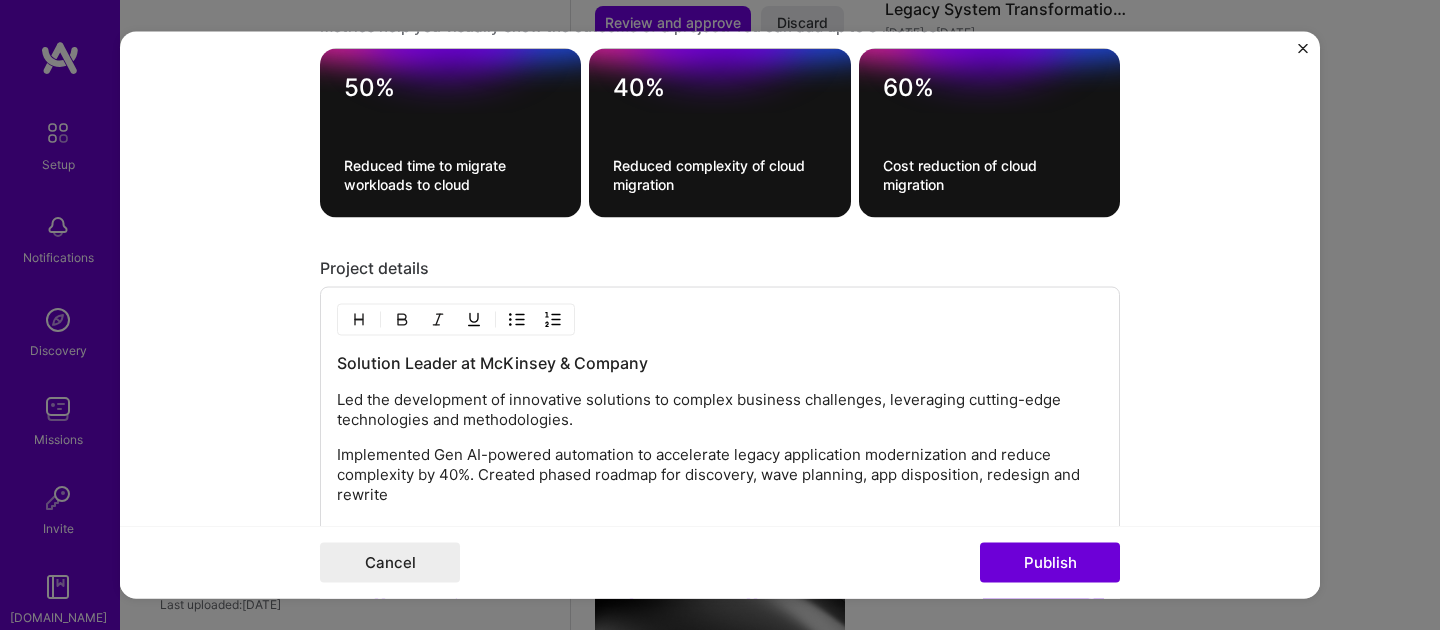 click on "Implemented Gen AI-powered automation to accelerate legacy application modernization and reduce complexity by 40%. Created phased roadmap for discovery, wave planning, app disposition, redesign and rewrite" at bounding box center (720, 475) 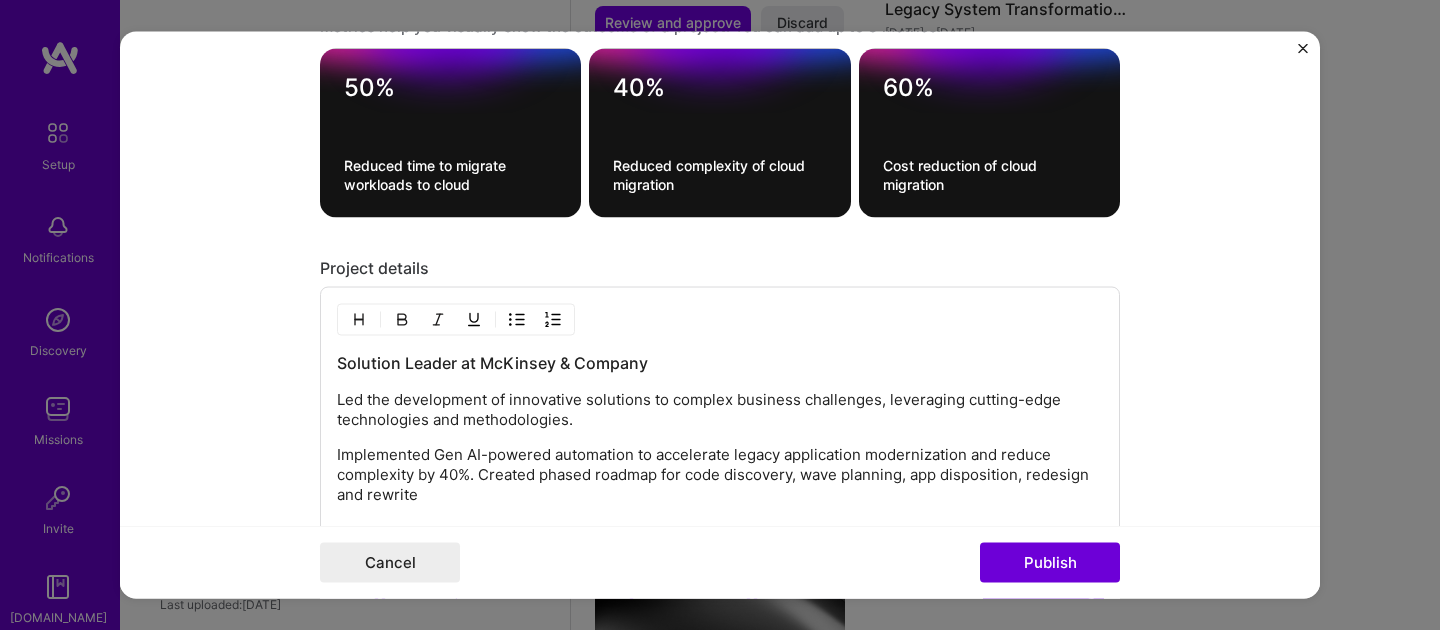 click on "Implemented Gen AI-powered automation to accelerate legacy application modernization and reduce complexity by 40%. Created phased roadmap for code discovery, wave planning, app disposition, redesign and rewrite" at bounding box center (720, 475) 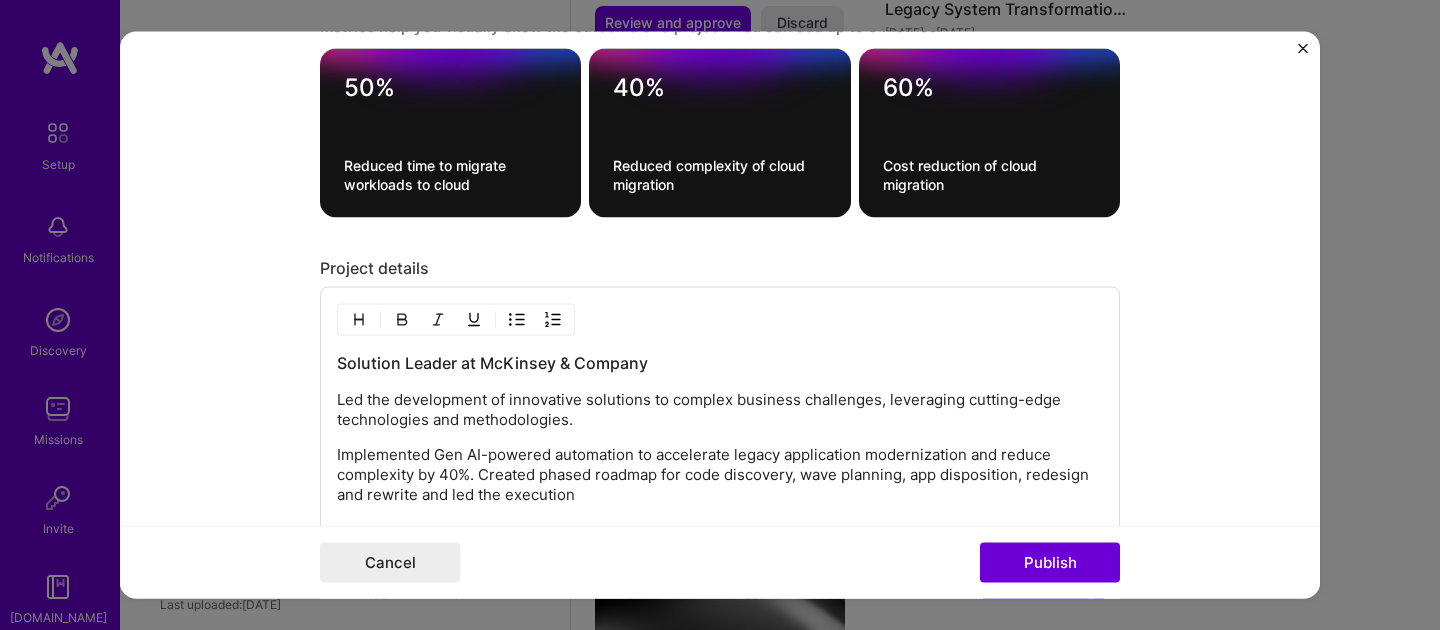 click on "Implemented Gen AI-powered automation to accelerate legacy application modernization and reduce complexity by 40%. Created phased roadmap for code discovery, wave planning, app disposition, redesign and rewrite and led the execution" at bounding box center (720, 475) 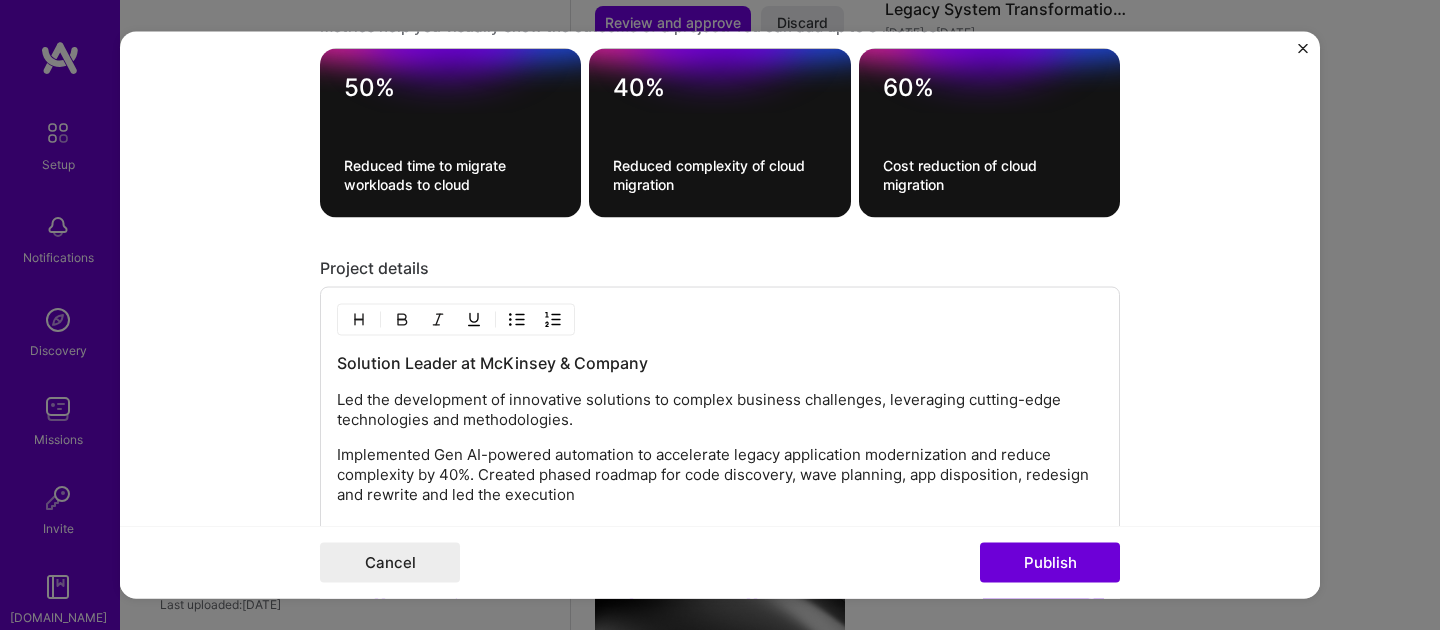 drag, startPoint x: 417, startPoint y: 494, endPoint x: 550, endPoint y: 512, distance: 134.21252 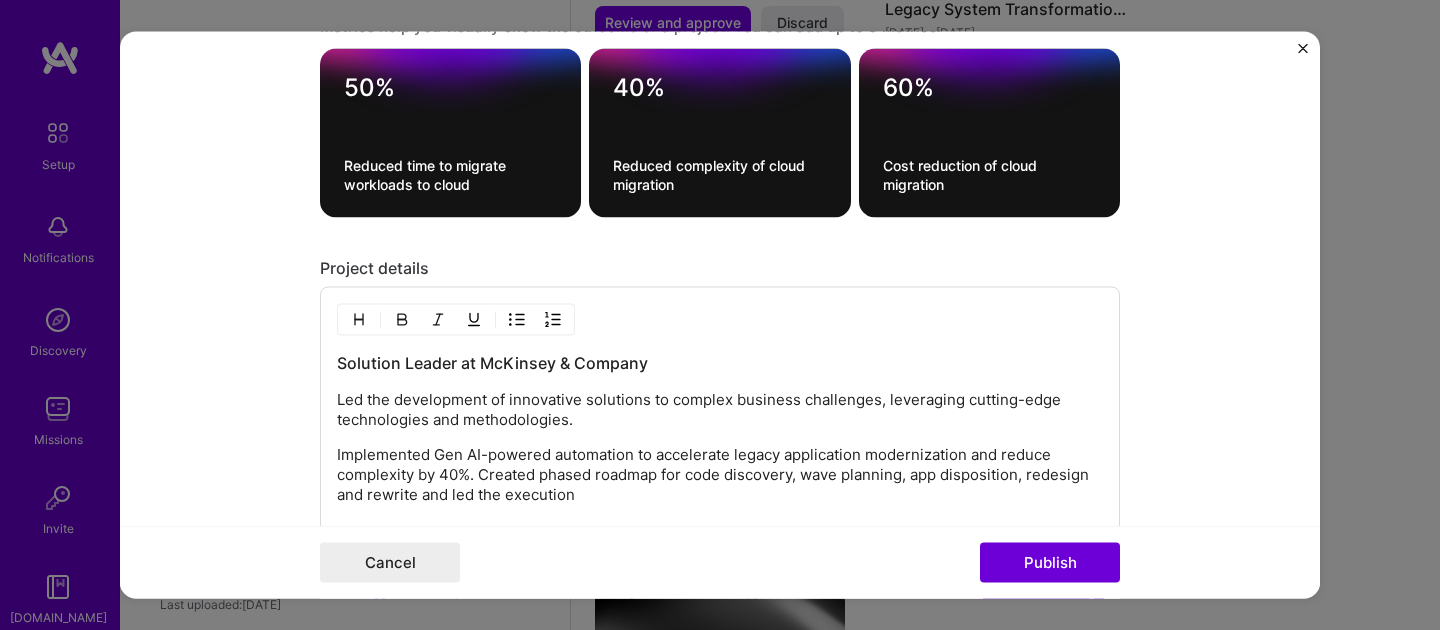 click on "Solution Leader at McKinsey & Company Led the development of innovative solutions to complex business challenges, leveraging cutting-edge technologies and methodologies.  Implemented Gen AI-powered automation to accelerate legacy application modernization and reduce complexity by 40%. Created phased roadmap for code discovery, wave planning, app disposition, redesign and rewrite and led the execution   100 characters minimum 402 / 1,000  characters" at bounding box center (720, 422) 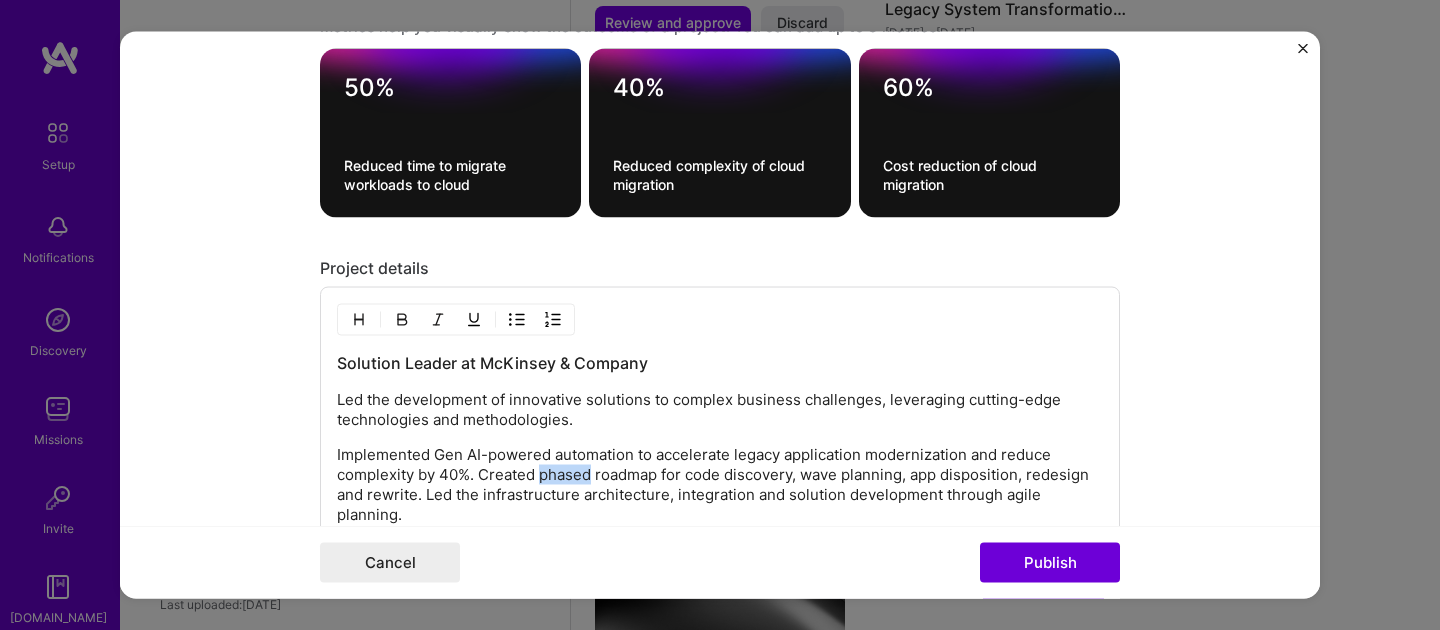 drag, startPoint x: 542, startPoint y: 473, endPoint x: 592, endPoint y: 474, distance: 50.01 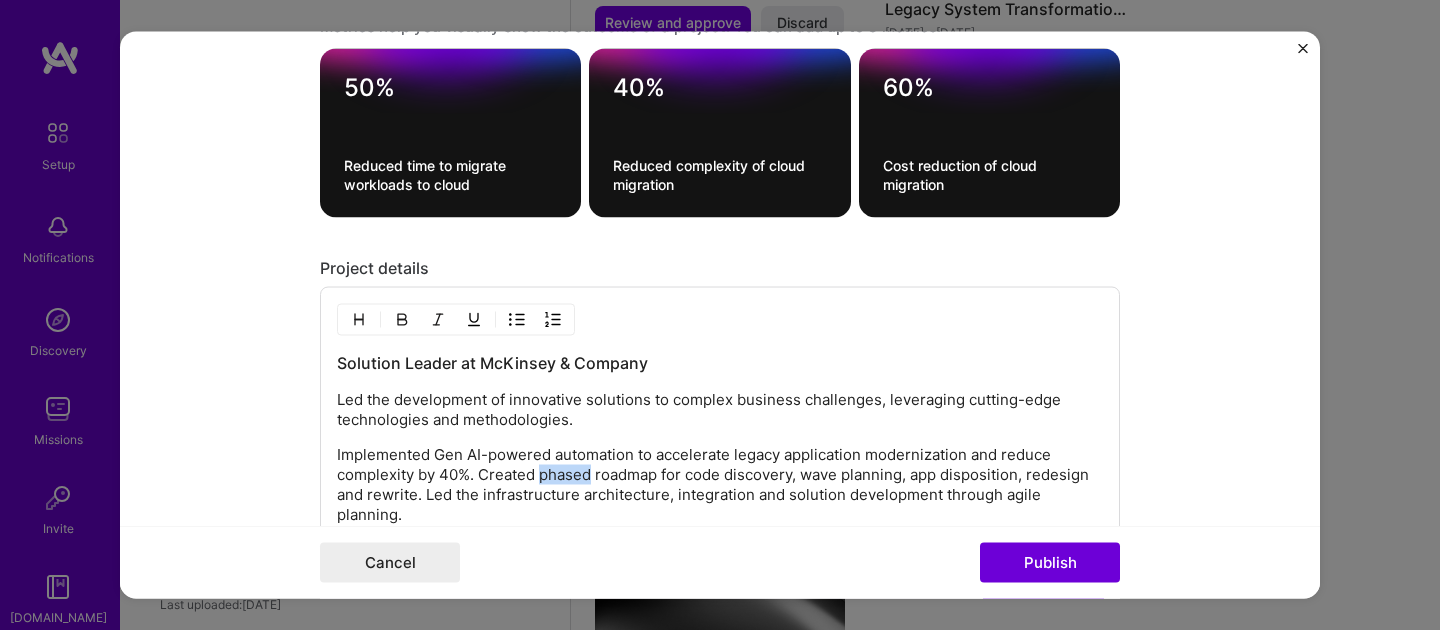 click on "Implemented Gen AI-powered automation to accelerate legacy application modernization and reduce complexity by 40%. Created phased roadmap for code discovery, wave planning, app disposition, redesign and rewrite. Led the infrastructure architecture, integration and solution development through agile planning." at bounding box center [720, 485] 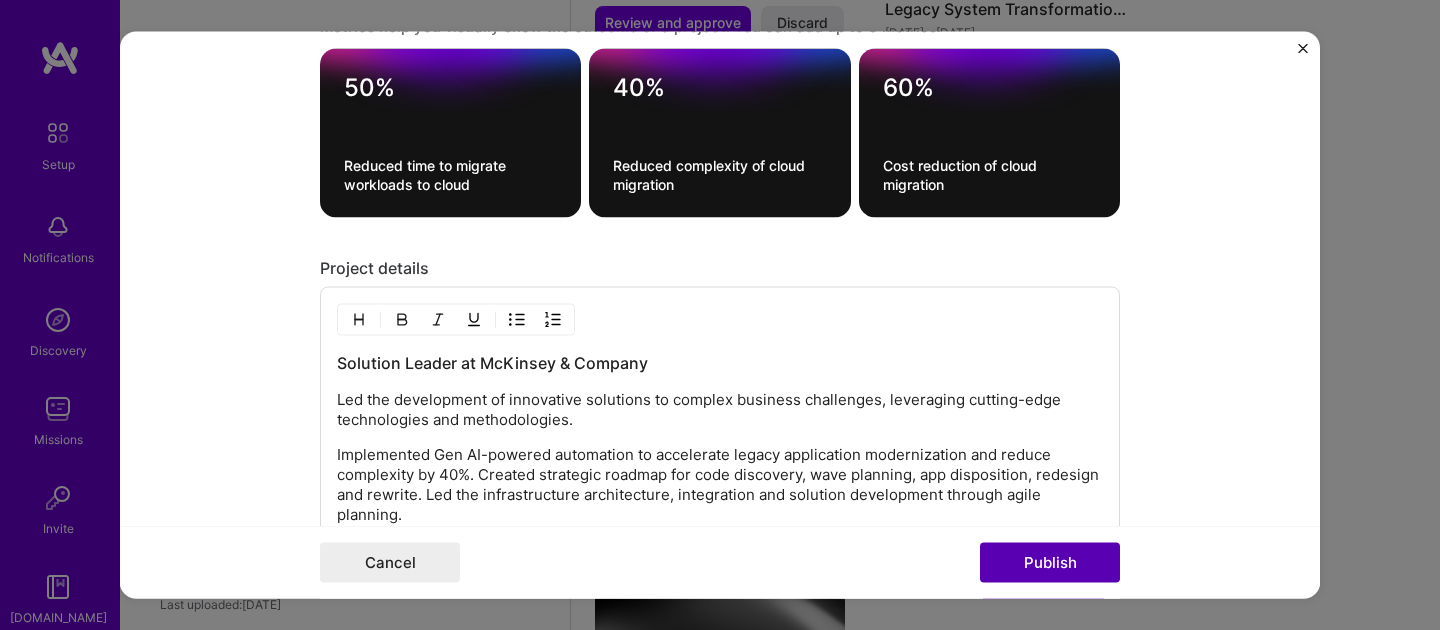 click on "Publish" at bounding box center [1050, 563] 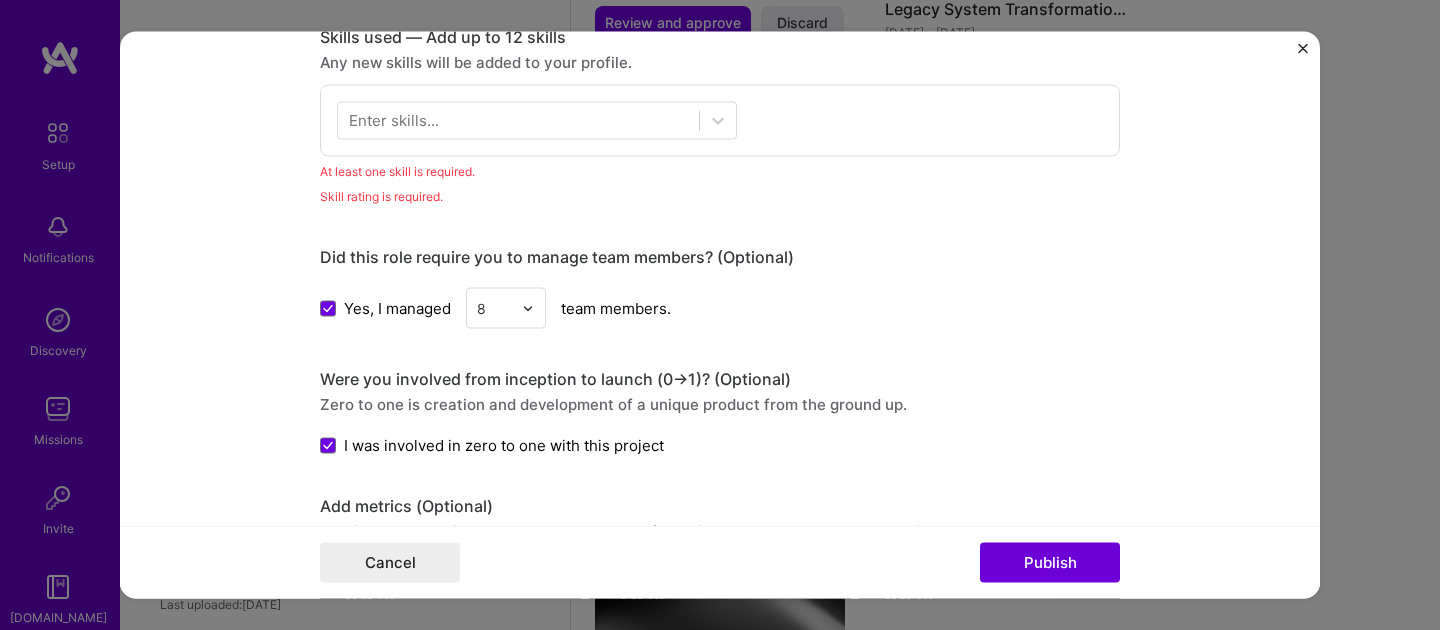 scroll, scrollTop: 1000, scrollLeft: 0, axis: vertical 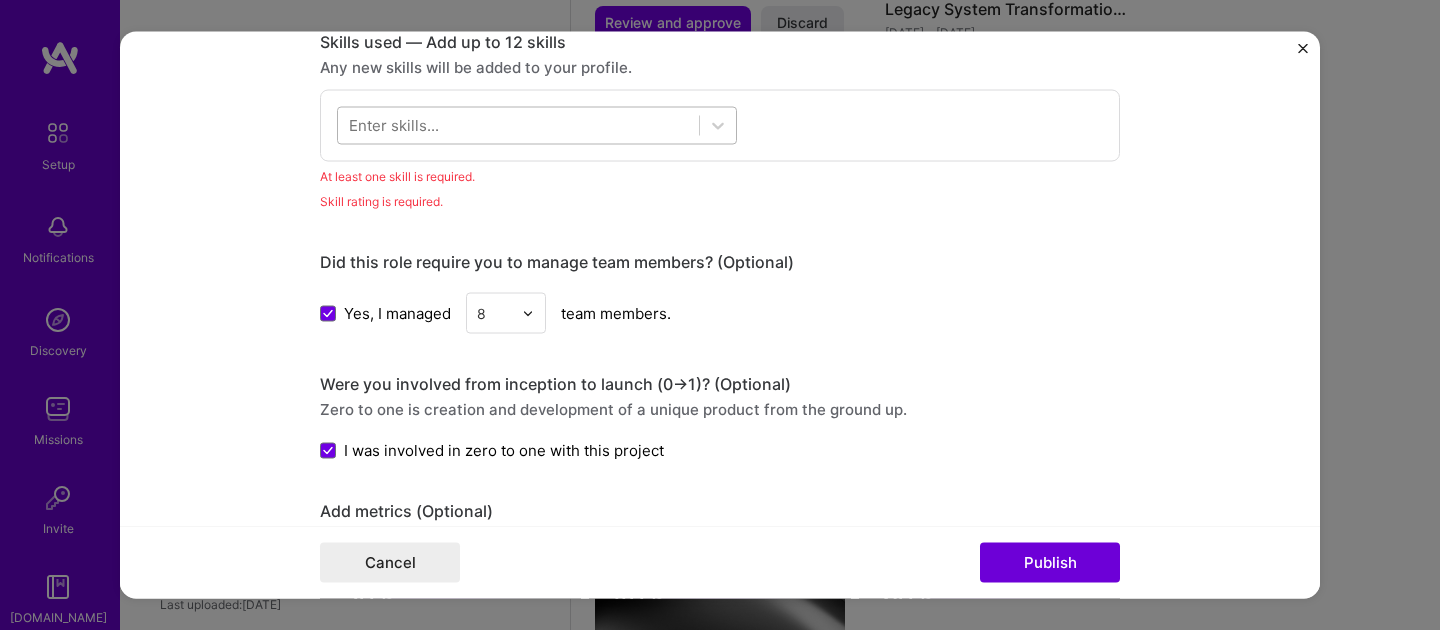 click at bounding box center [518, 125] 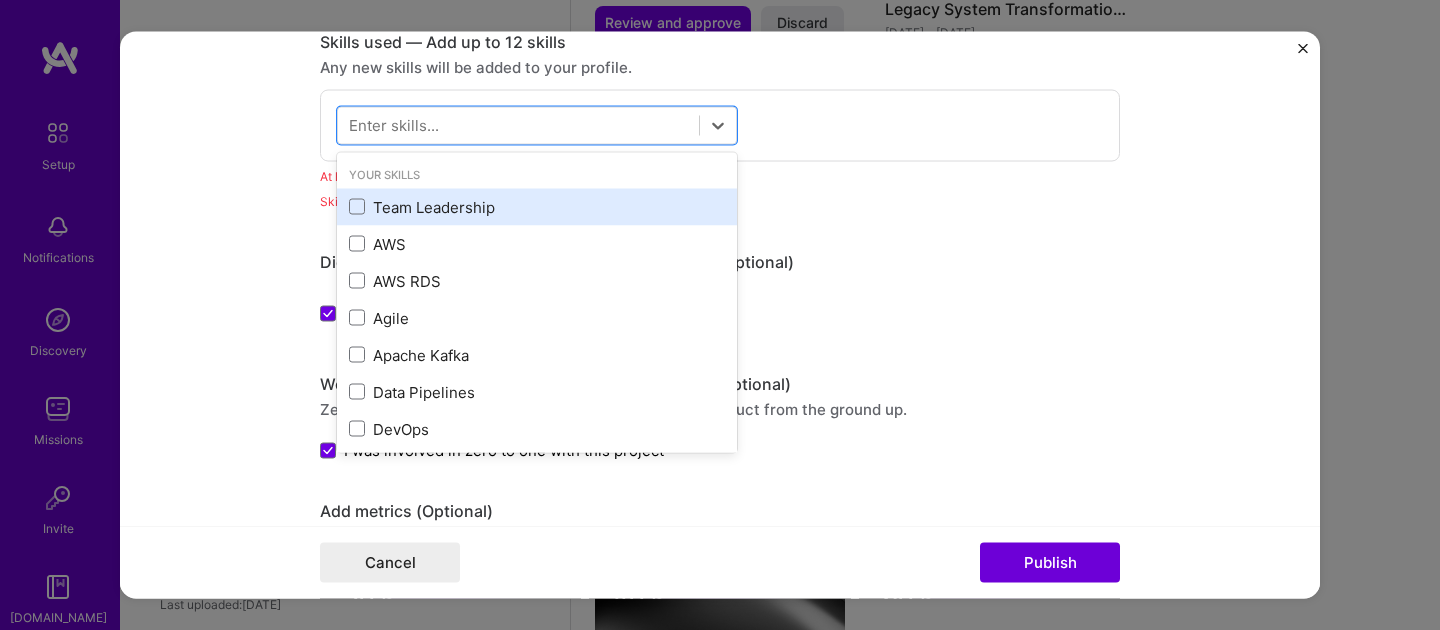 click on "Team Leadership" at bounding box center [537, 206] 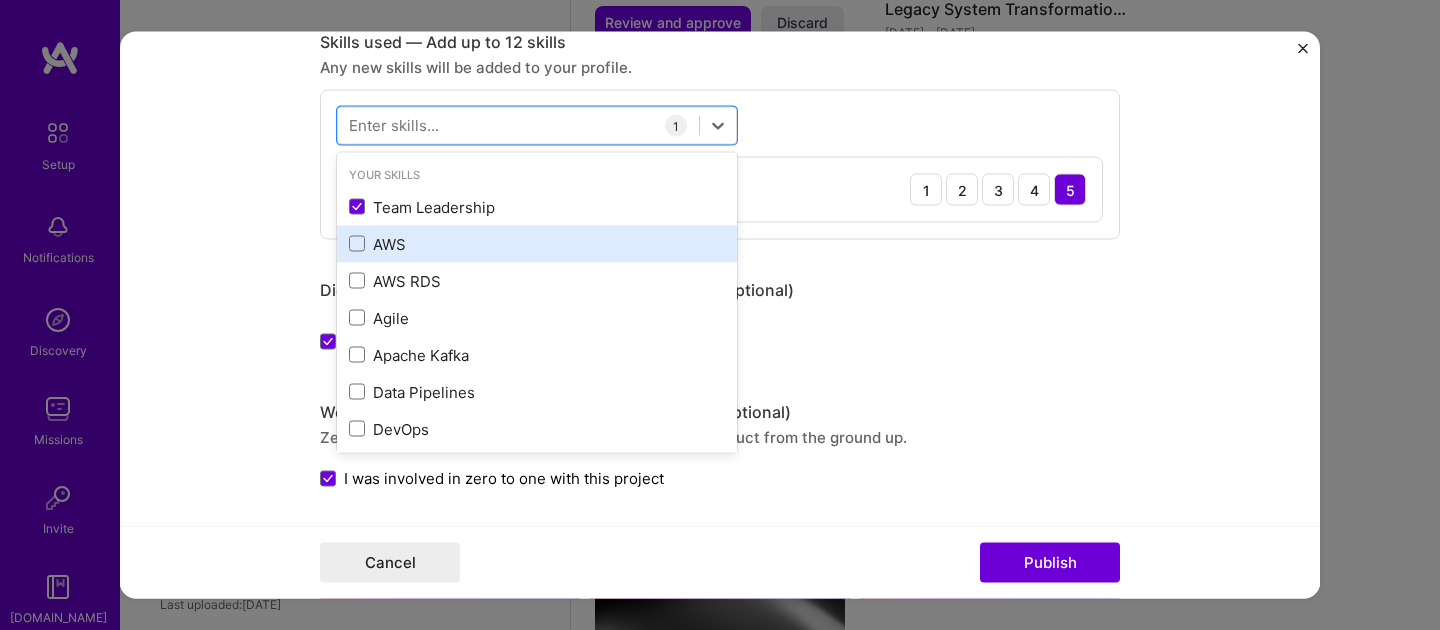 click on "AWS" at bounding box center (537, 243) 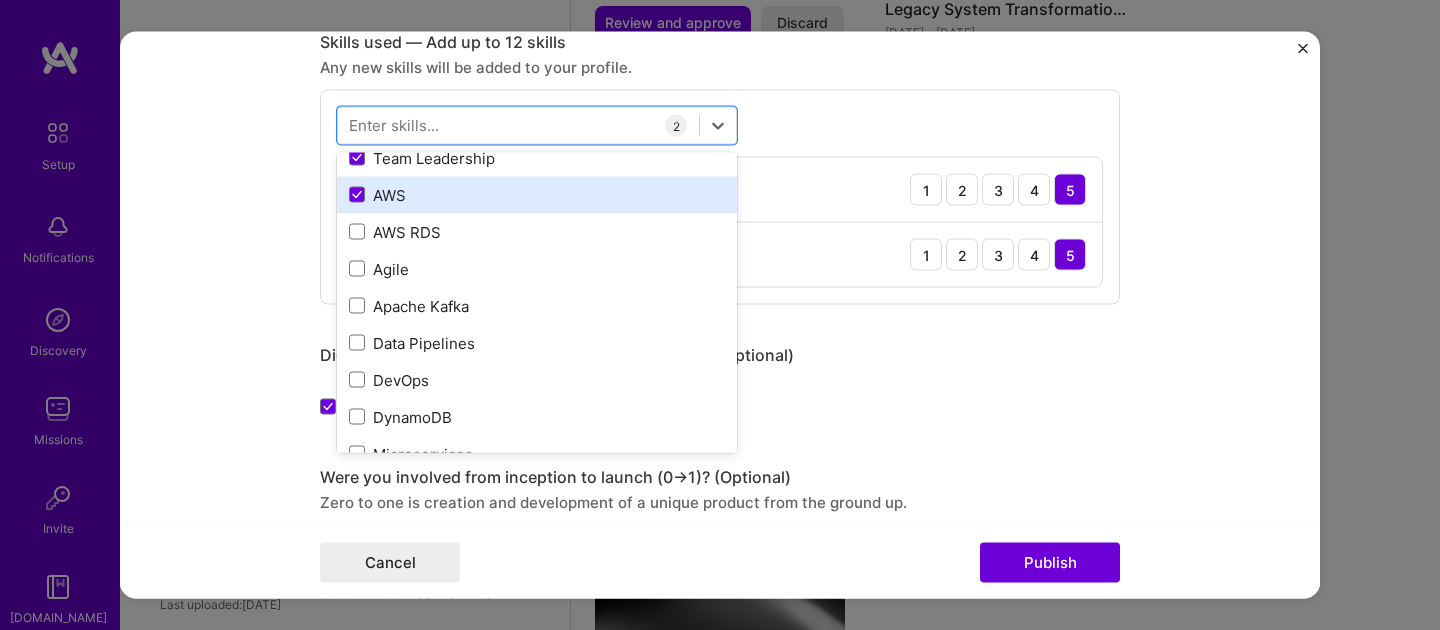 scroll, scrollTop: 50, scrollLeft: 0, axis: vertical 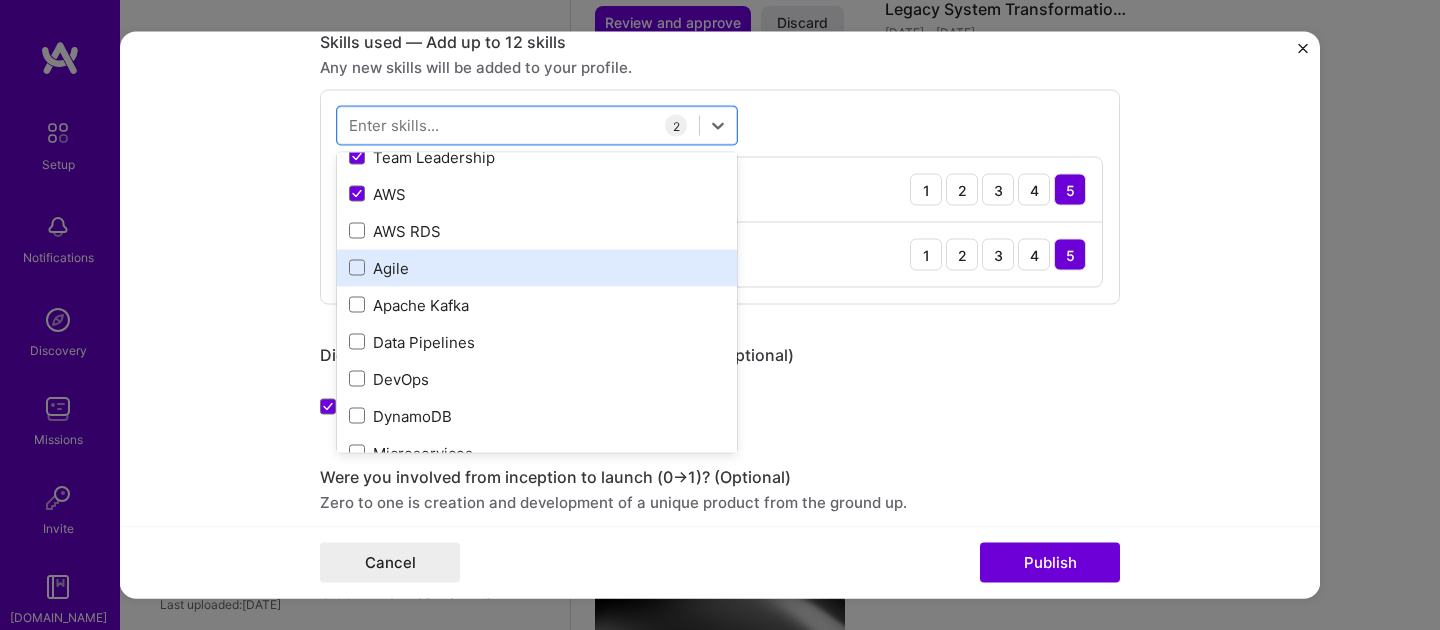 click on "Agile" at bounding box center (537, 267) 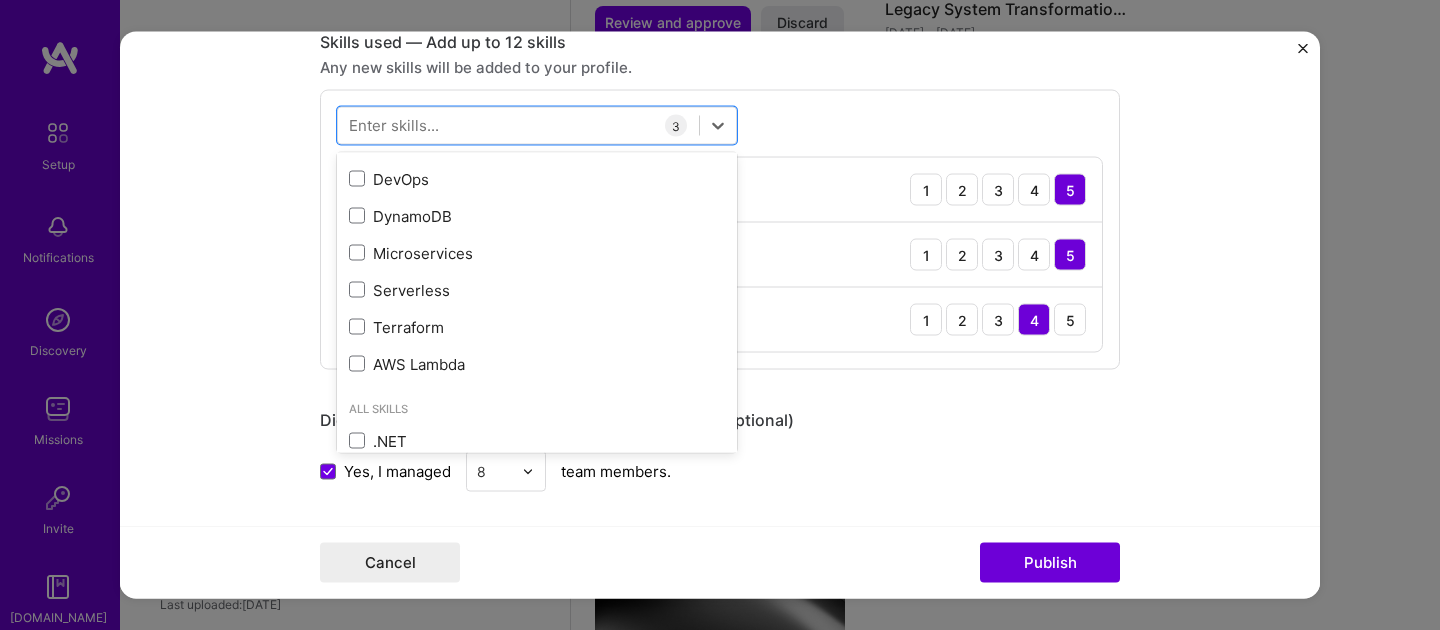 scroll, scrollTop: 261, scrollLeft: 0, axis: vertical 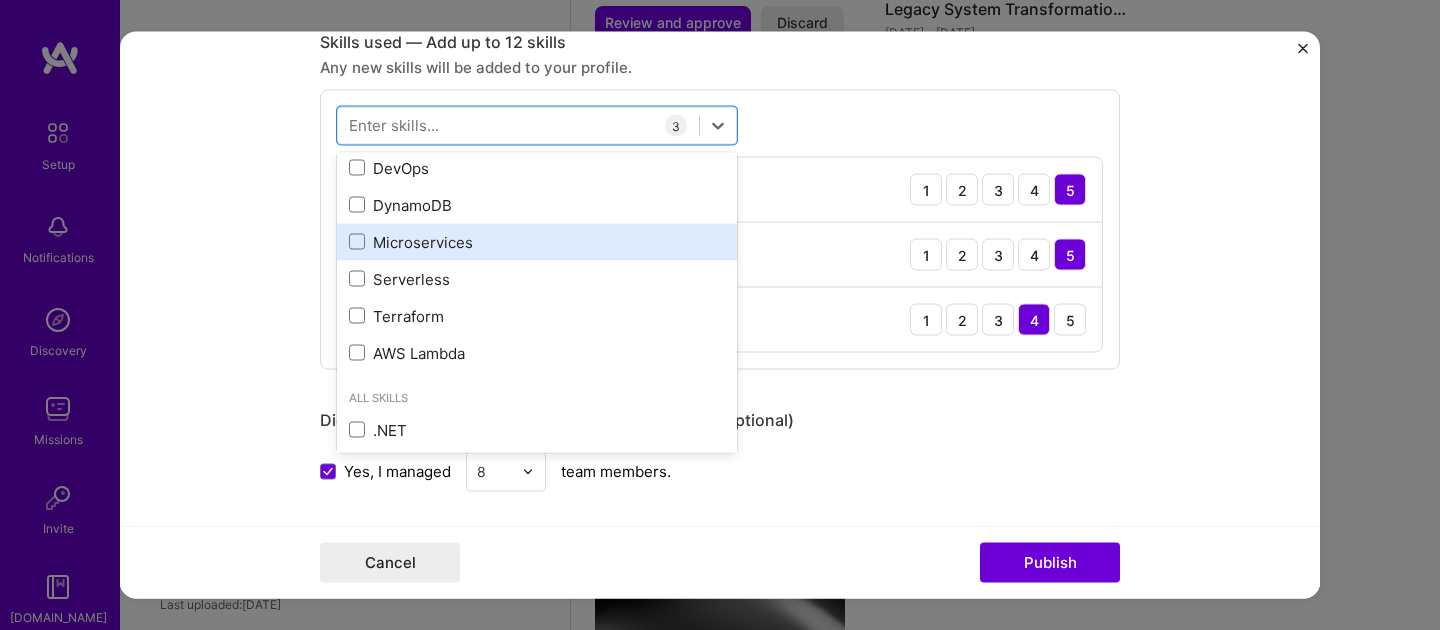 click on "Microservices" at bounding box center (537, 241) 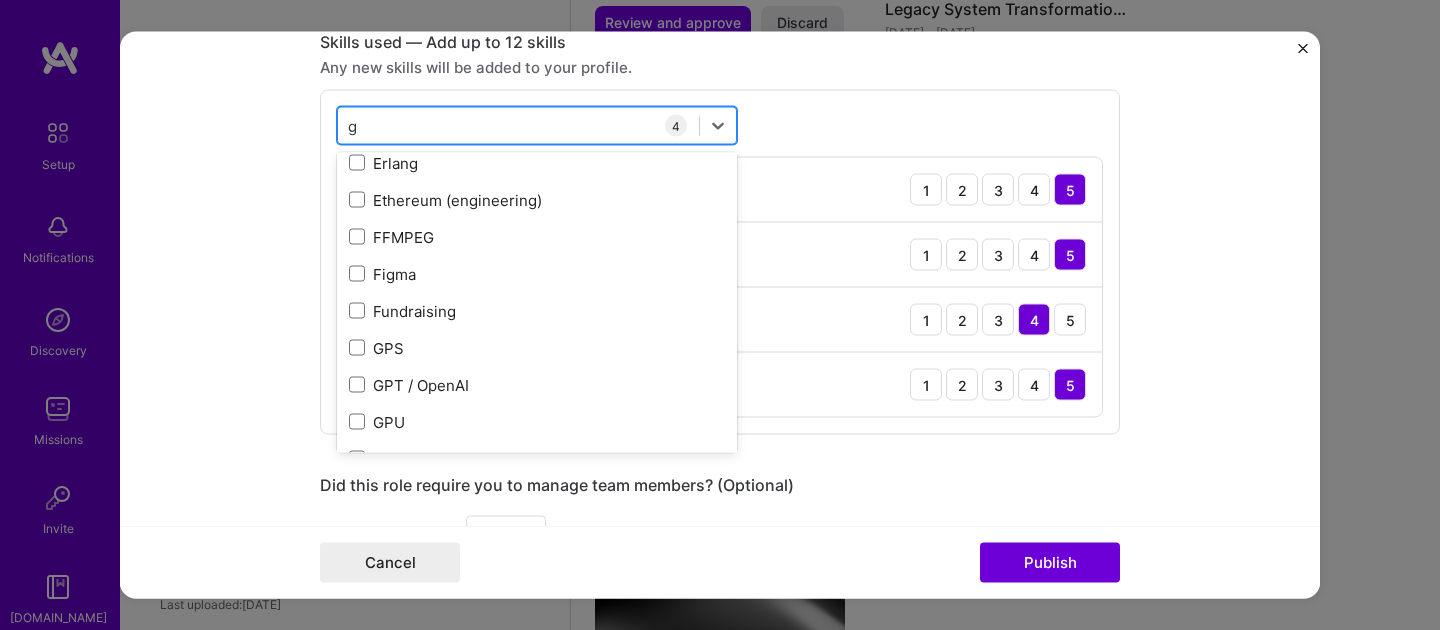 scroll, scrollTop: 0, scrollLeft: 0, axis: both 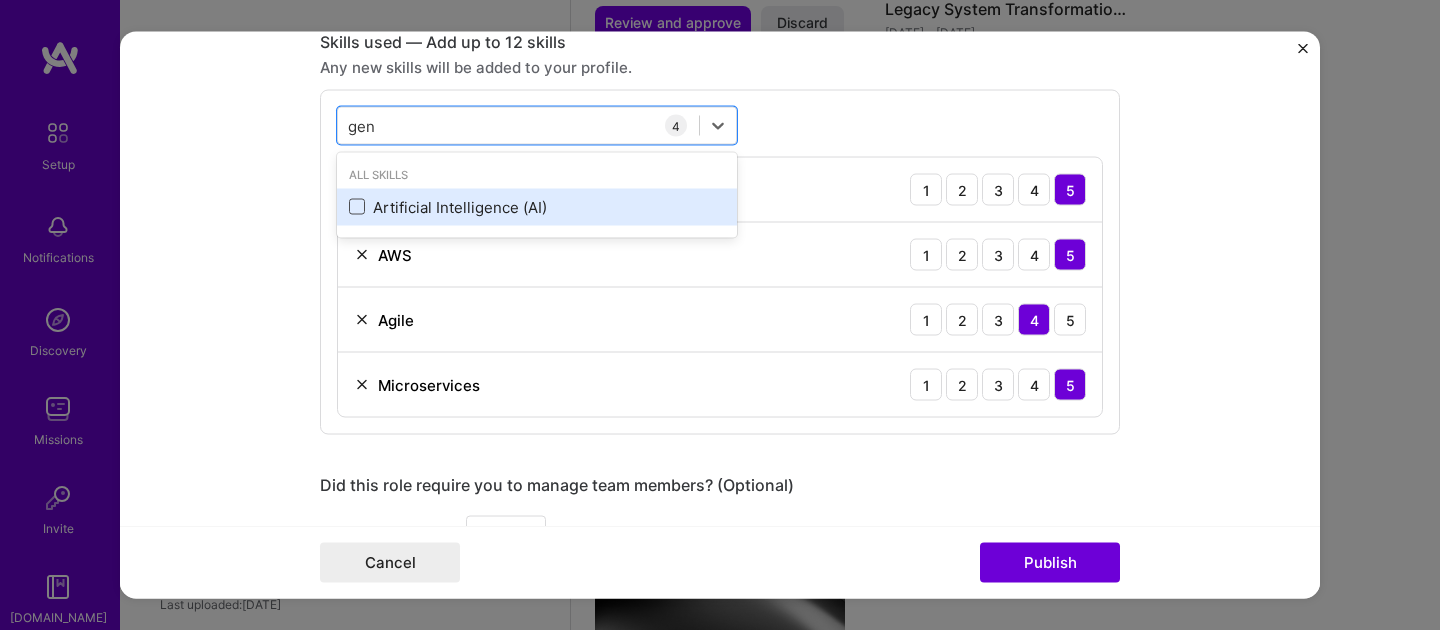 click at bounding box center [357, 207] 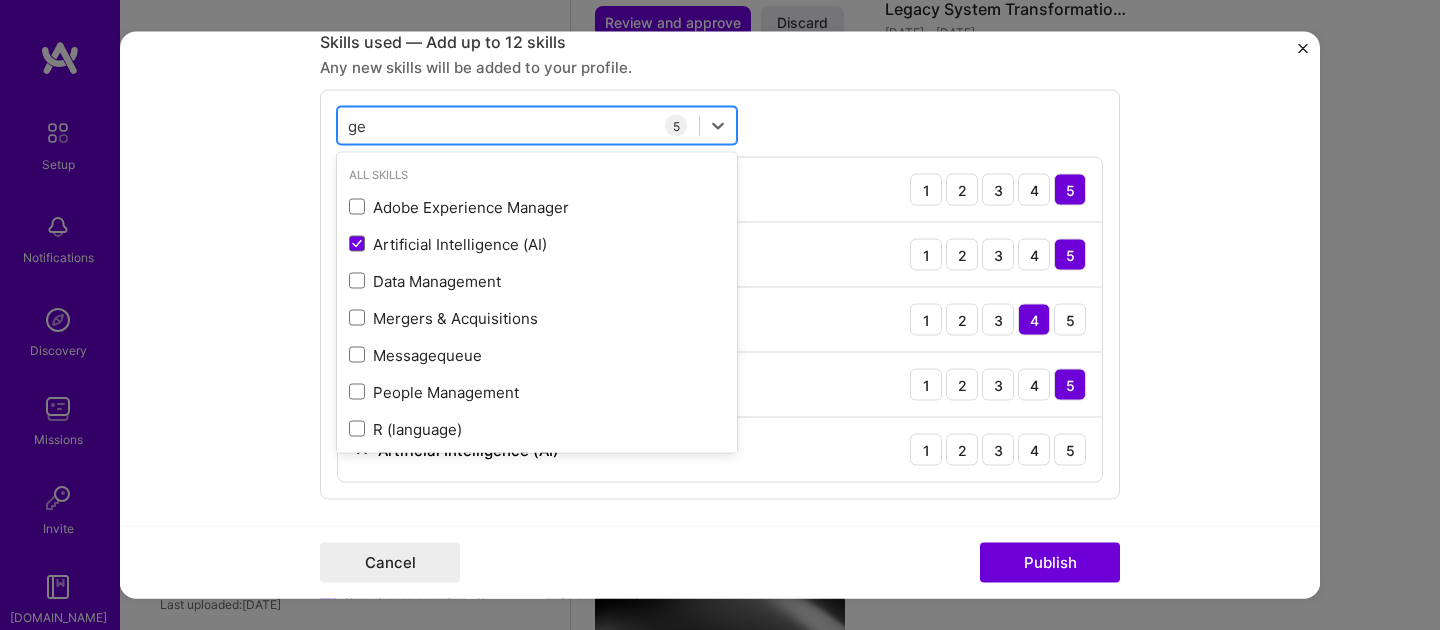 type on "g" 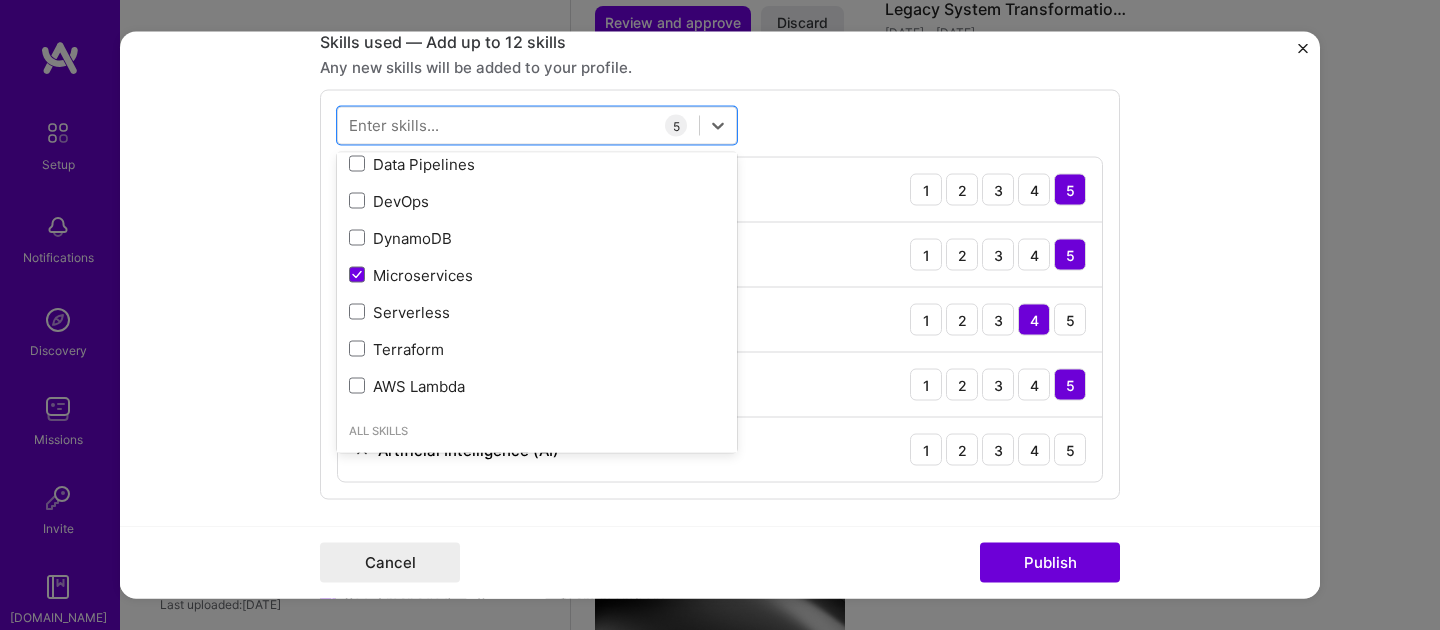 scroll, scrollTop: 229, scrollLeft: 0, axis: vertical 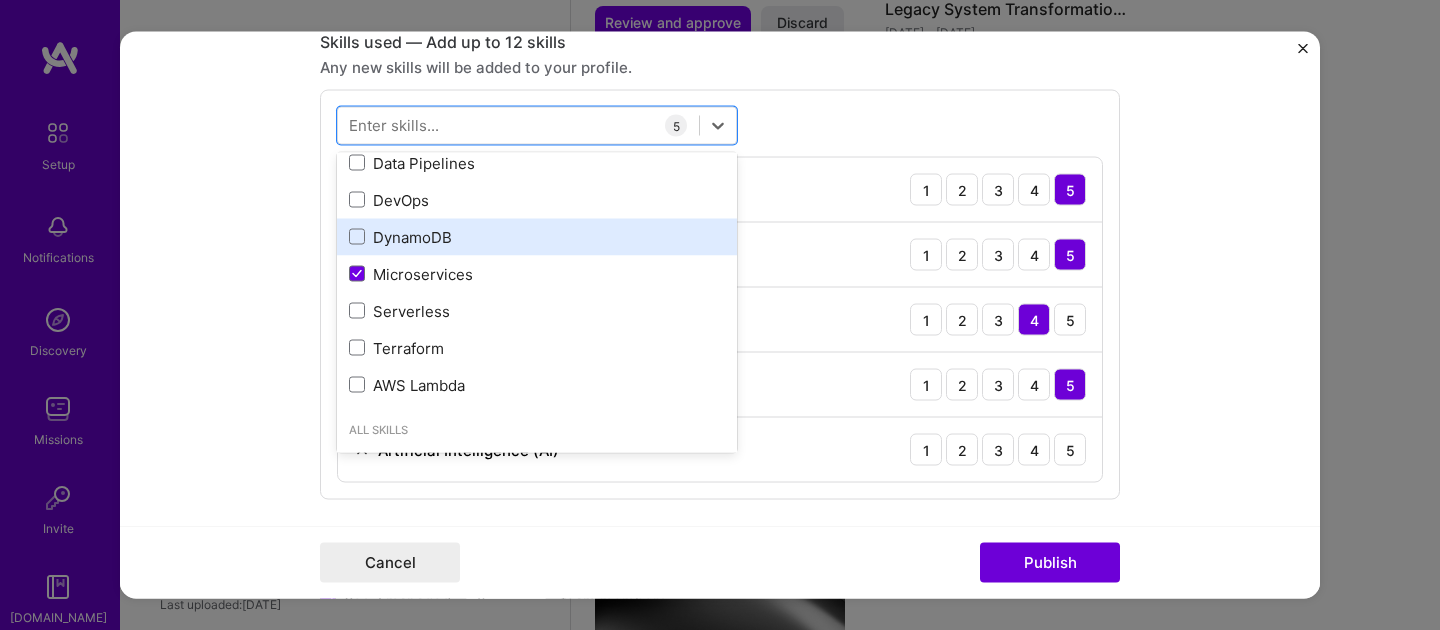 click on "DynamoDB" at bounding box center (537, 236) 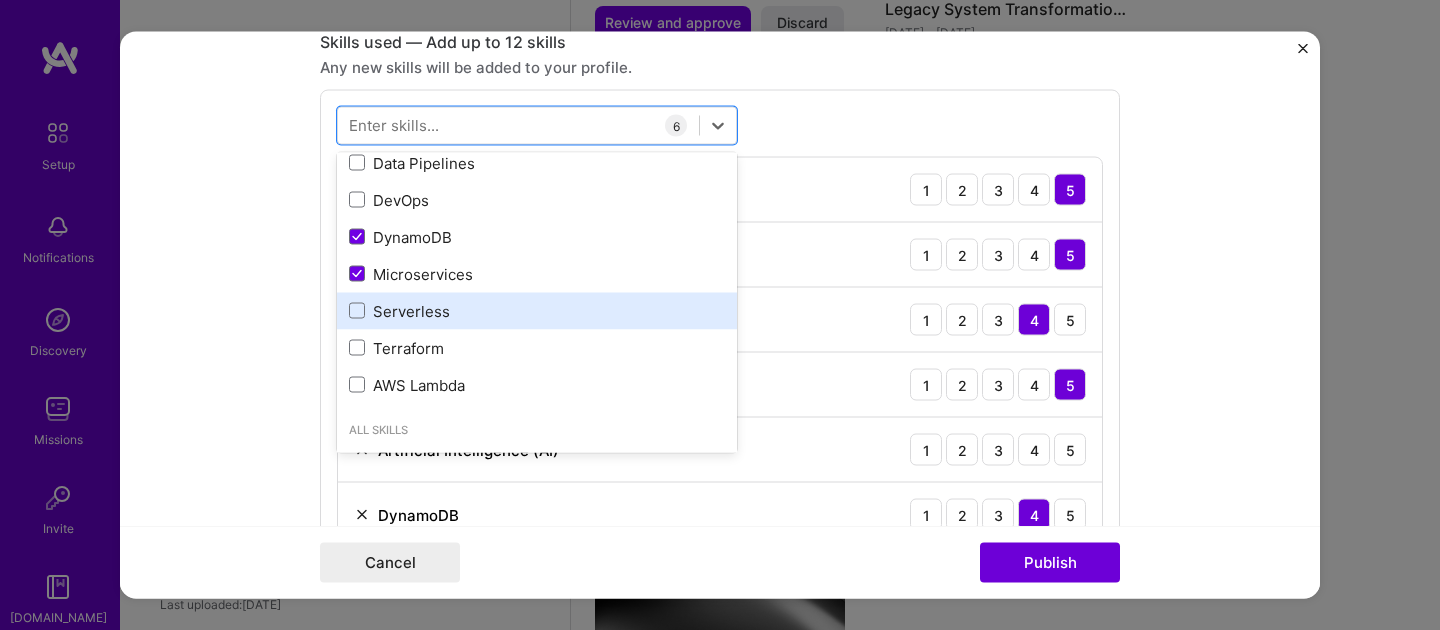 click on "Serverless" at bounding box center [537, 310] 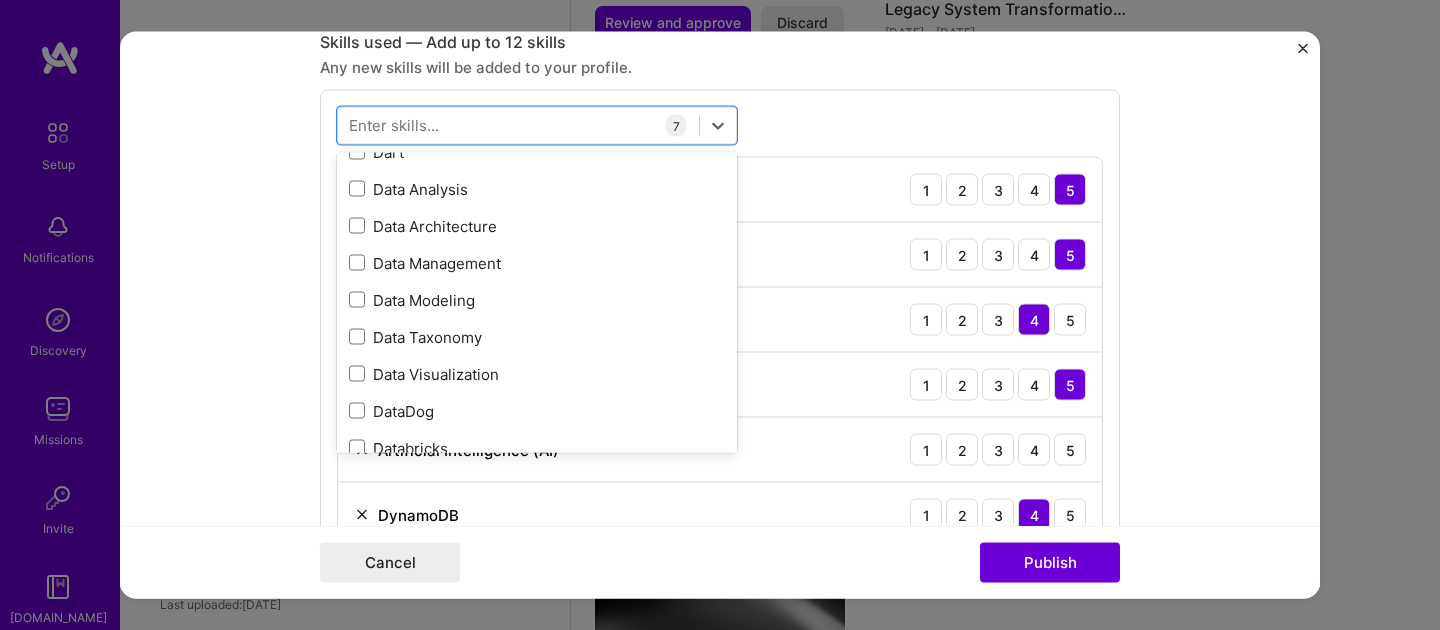 scroll, scrollTop: 3464, scrollLeft: 0, axis: vertical 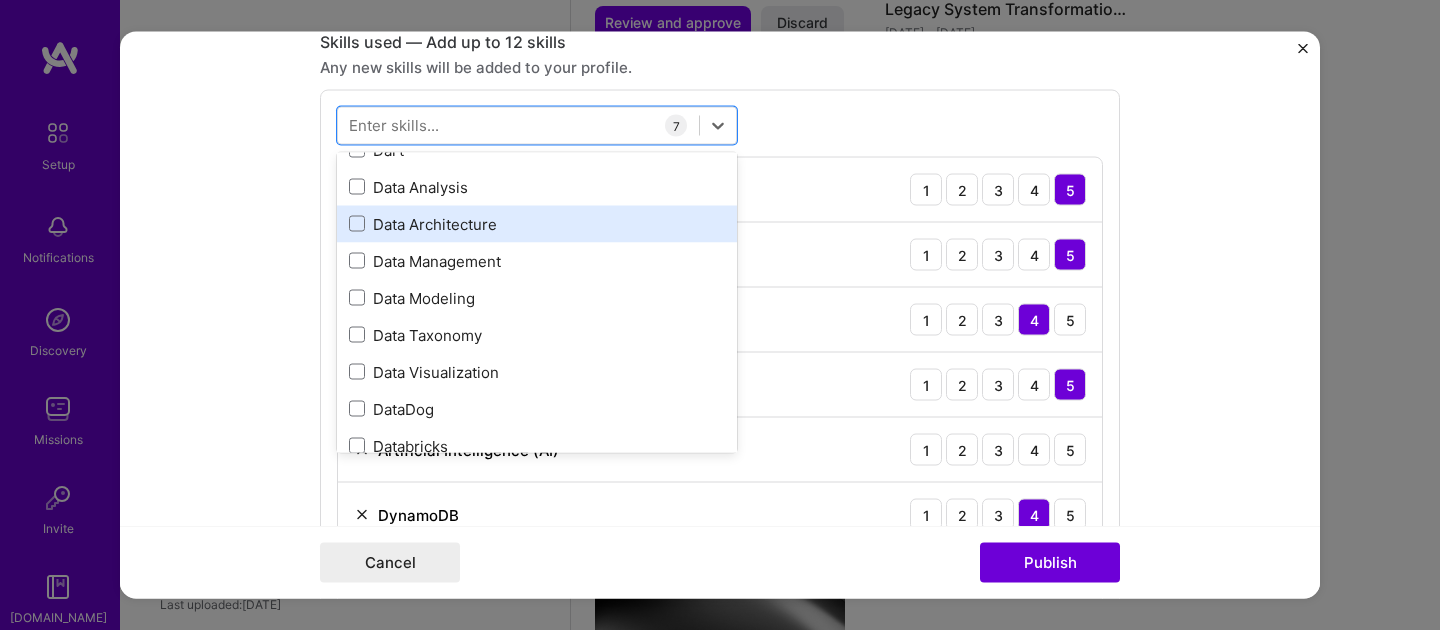 click on "Data Architecture" at bounding box center [537, 223] 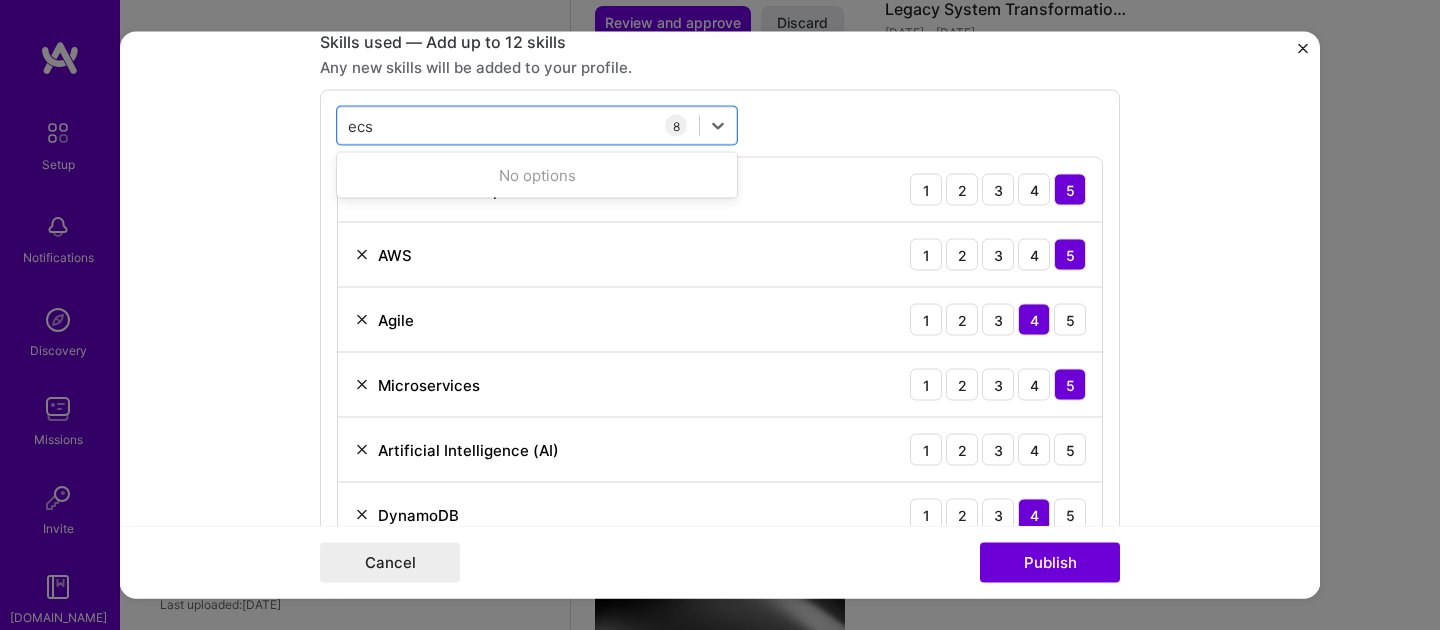 scroll, scrollTop: 0, scrollLeft: 0, axis: both 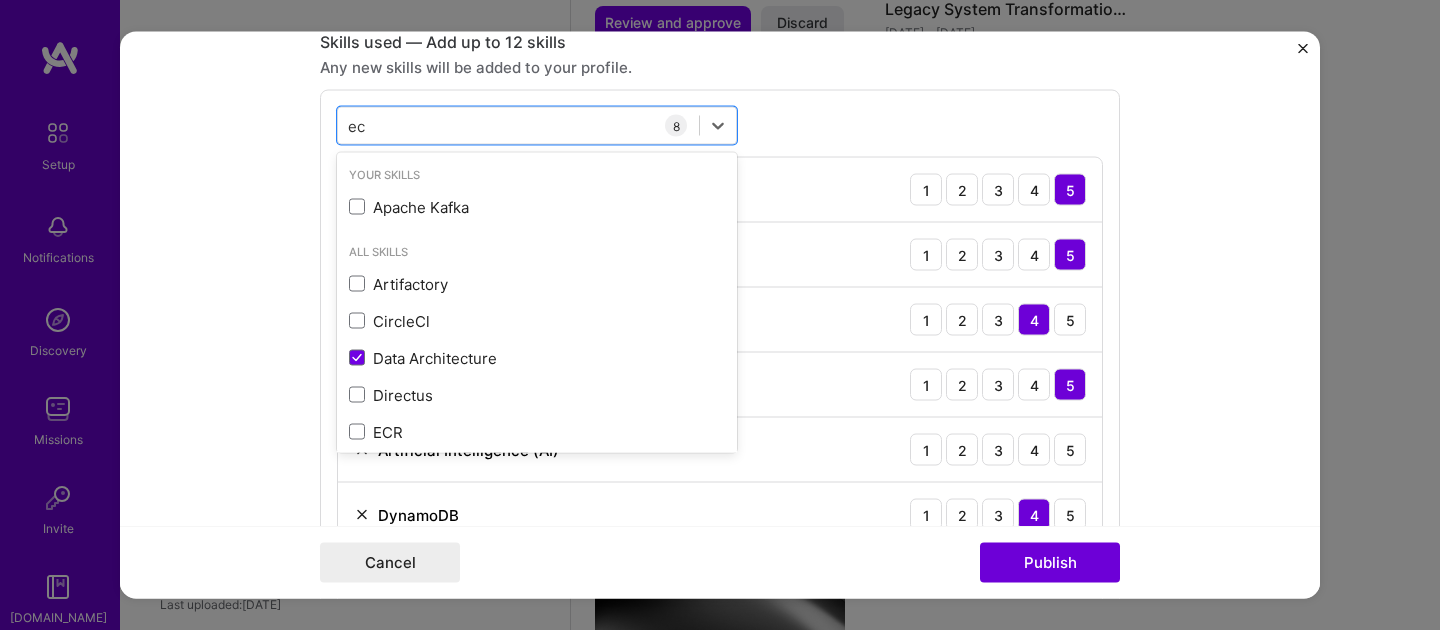 type on "e" 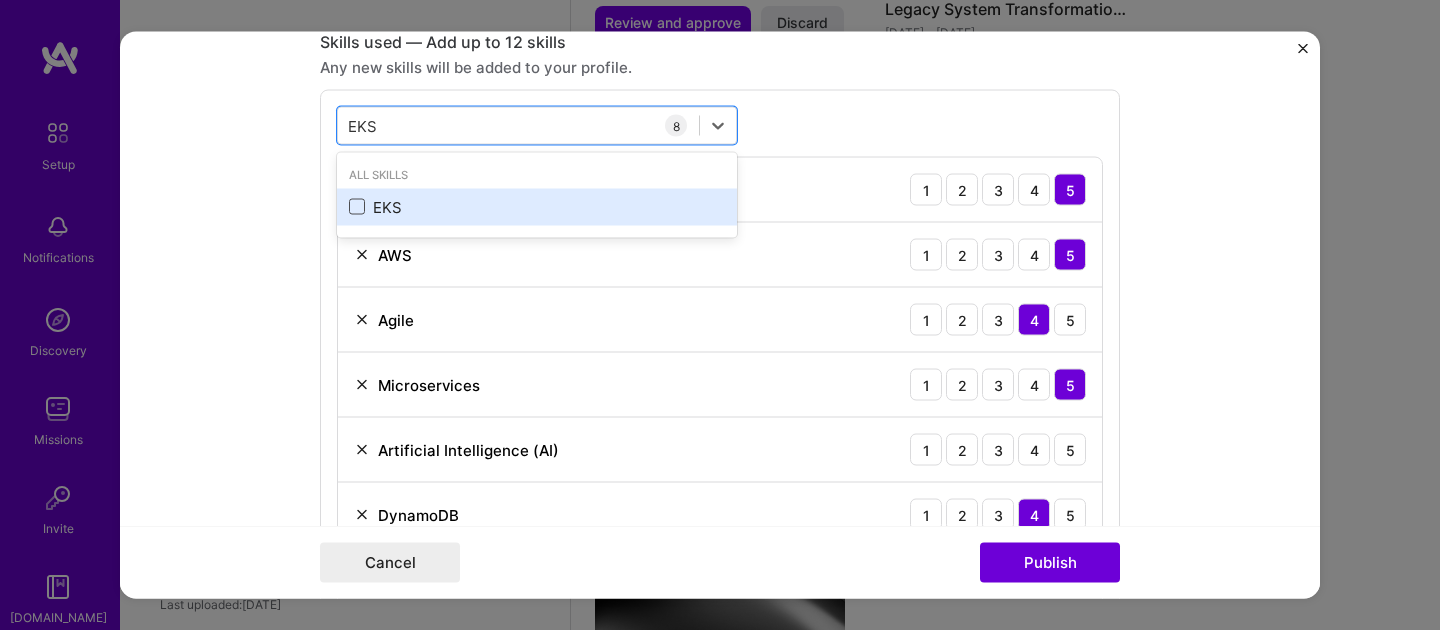 click at bounding box center (357, 207) 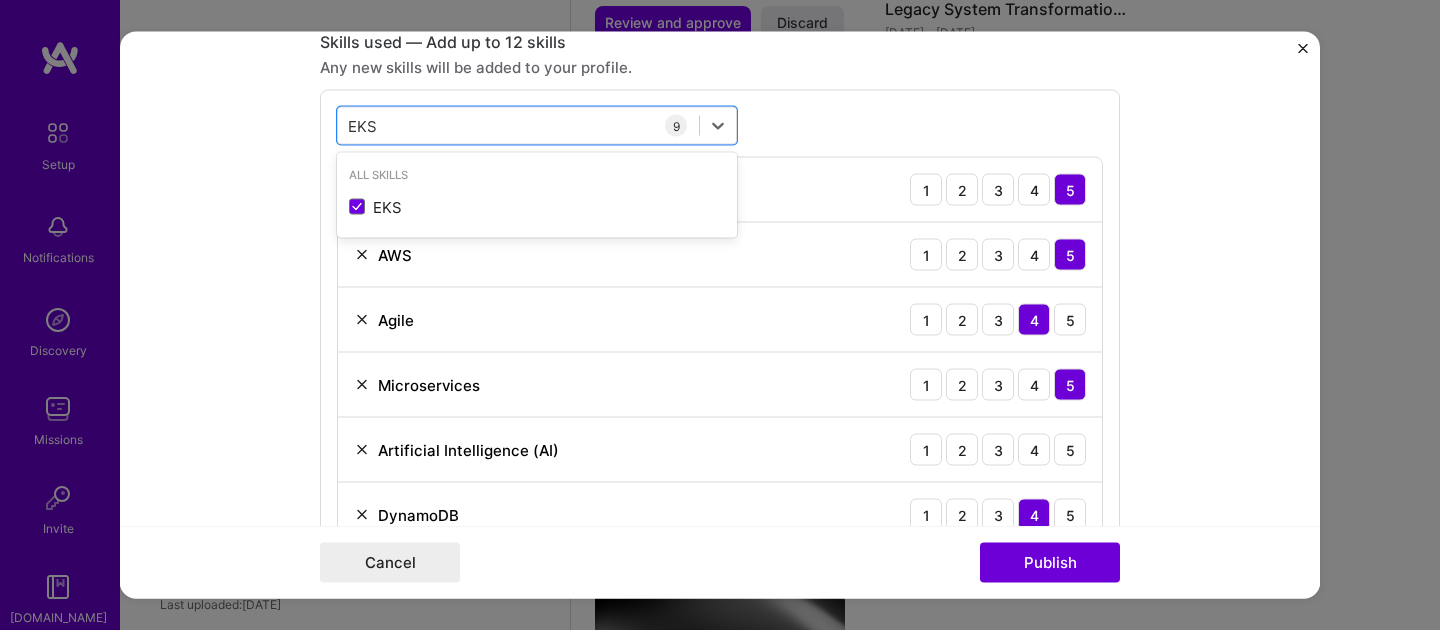 type on "EKS" 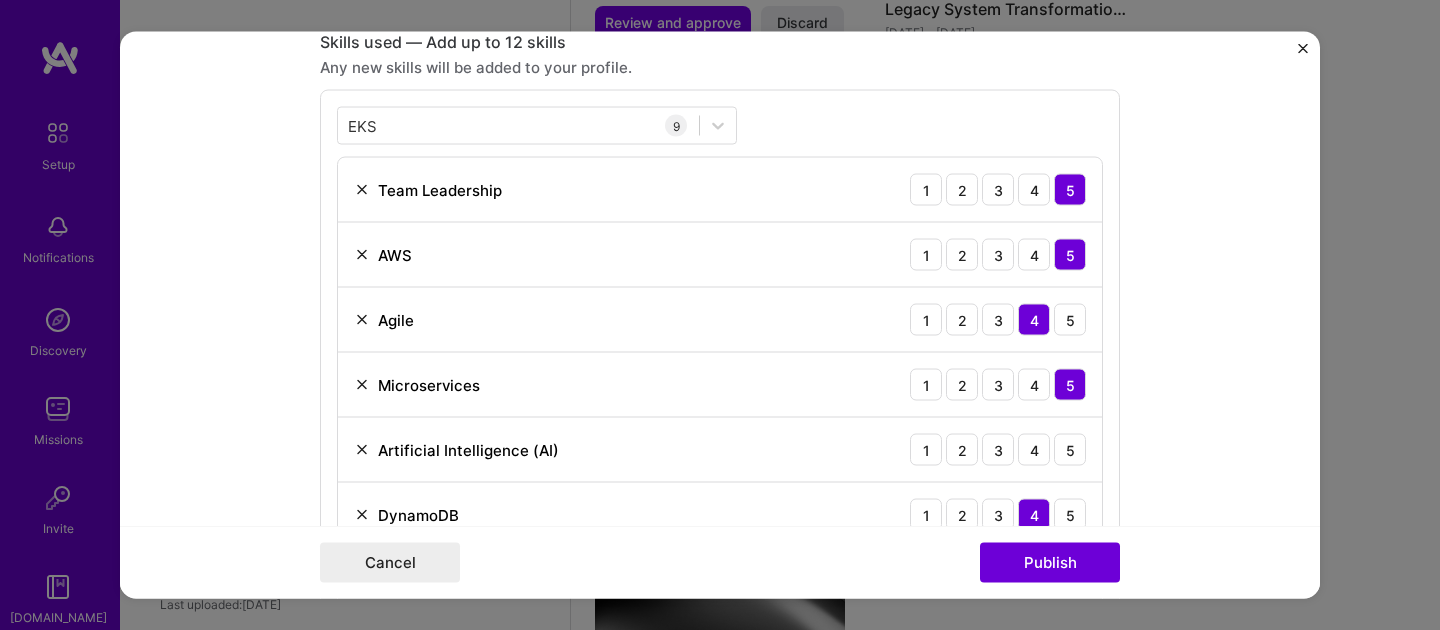 click on "EKS EKS 9 Team Leadership 1 2 3 4 5 AWS 1 2 3 4 5 Agile 1 2 3 4 5 Microservices 1 2 3 4 5 Artificial Intelligence (AI) 1 2 3 4 5 DynamoDB 1 2 3 4 5 Serverless 1 2 3 4 5 Data Architecture 1 2 3 4 5 EKS 1 2 3 4 5" at bounding box center (720, 425) 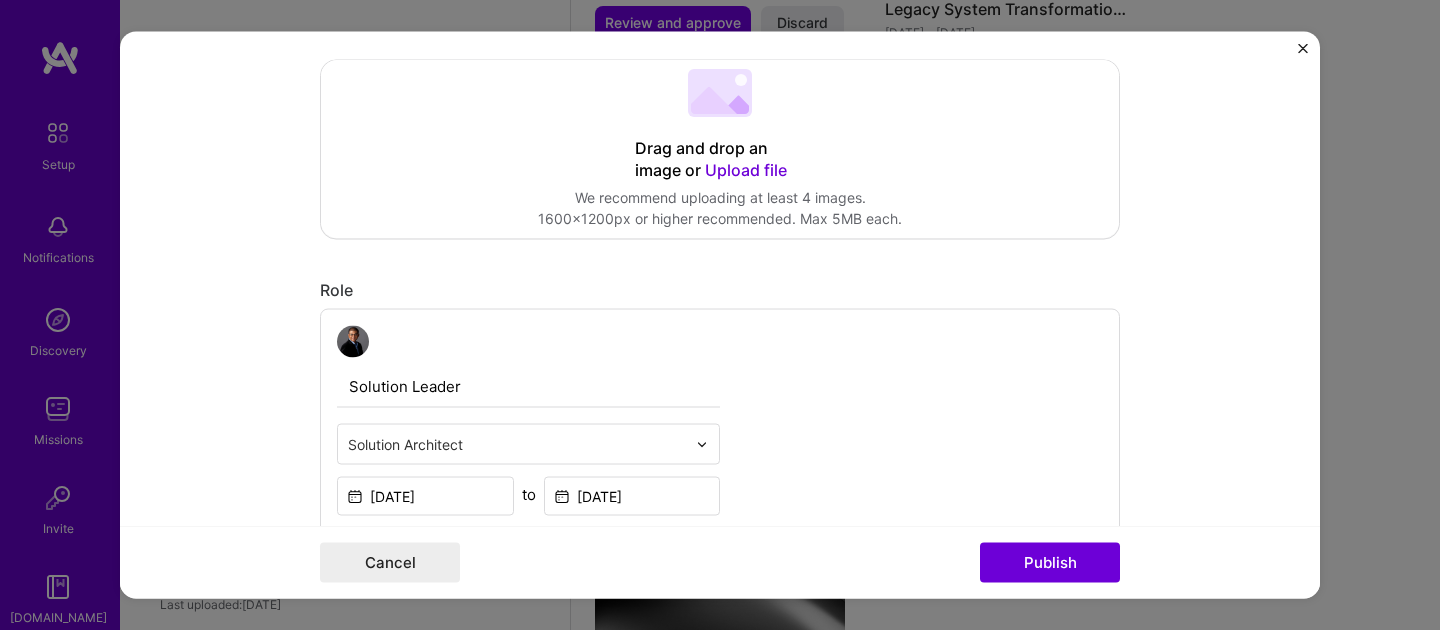 scroll, scrollTop: 459, scrollLeft: 0, axis: vertical 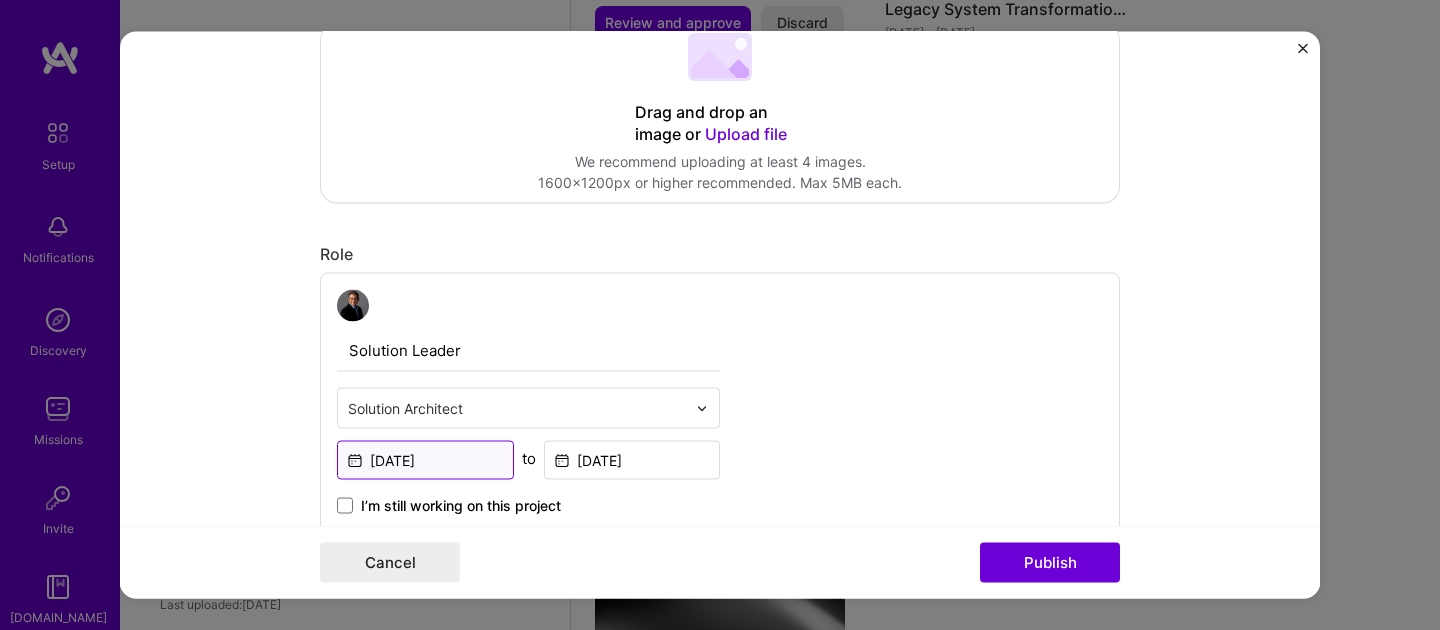 click on "[DATE]" at bounding box center (425, 460) 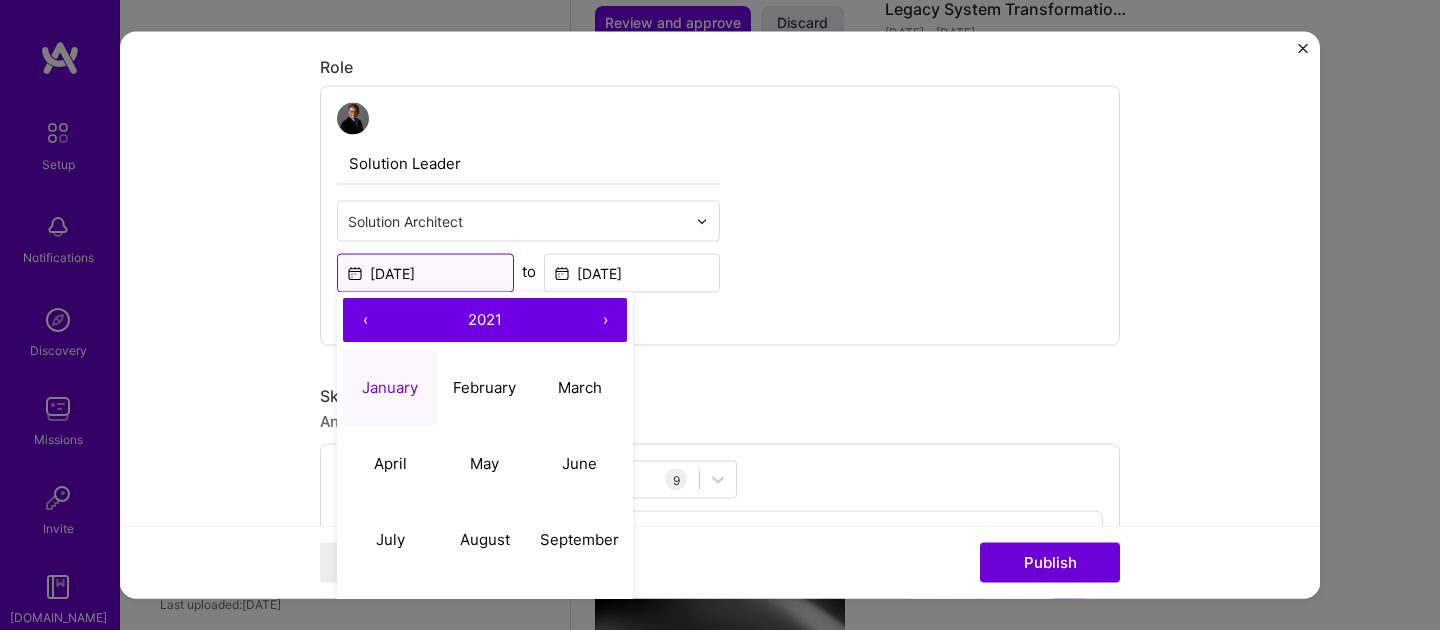 scroll, scrollTop: 668, scrollLeft: 0, axis: vertical 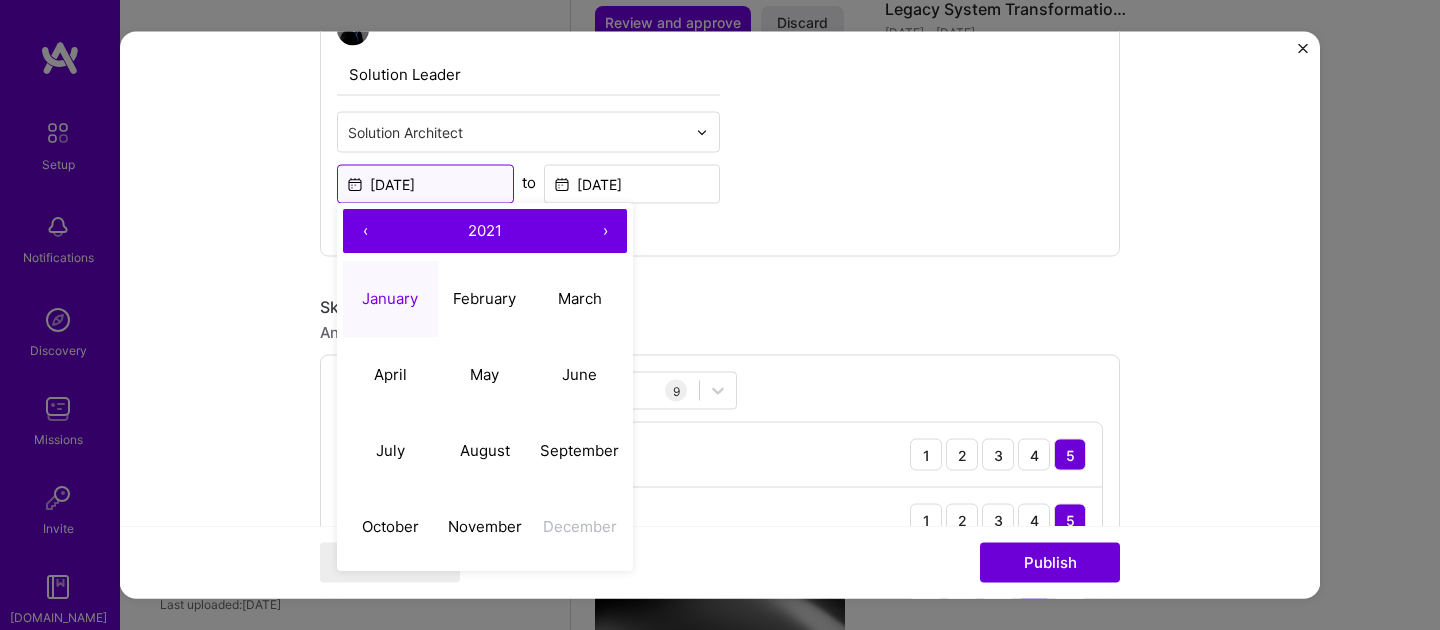 click on "[DATE]" at bounding box center [425, 184] 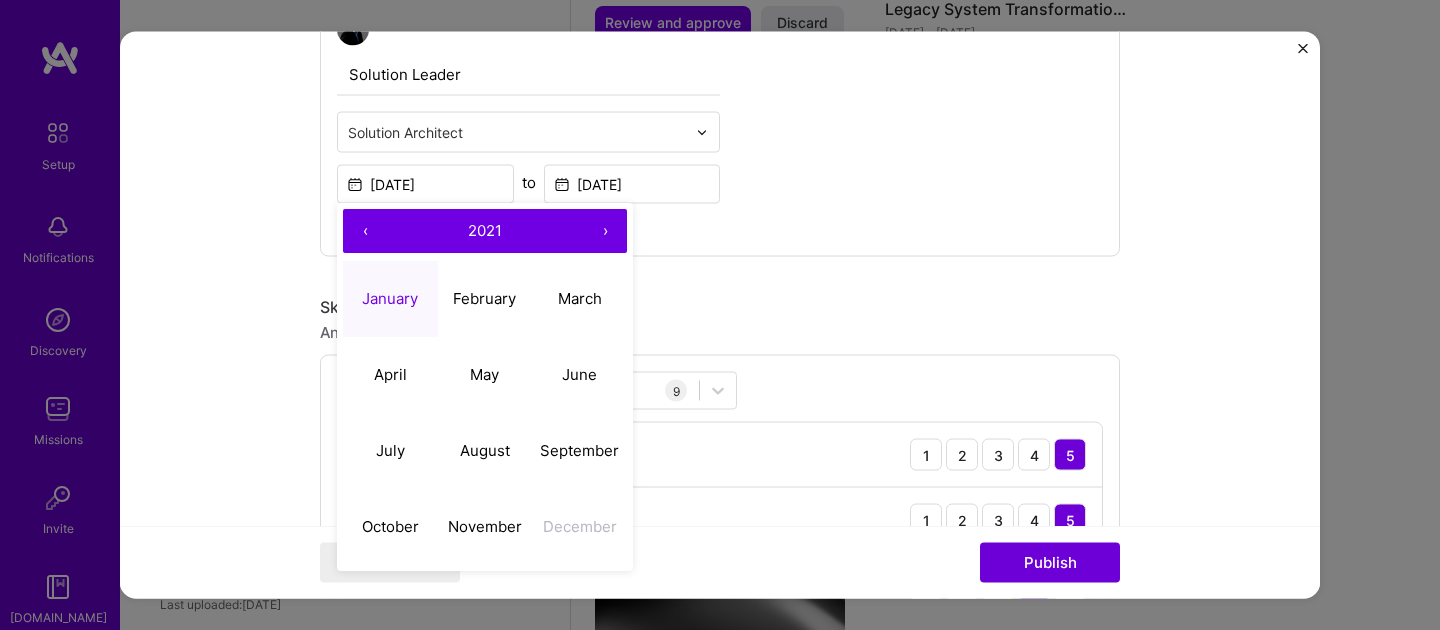 click on "2021" at bounding box center (485, 232) 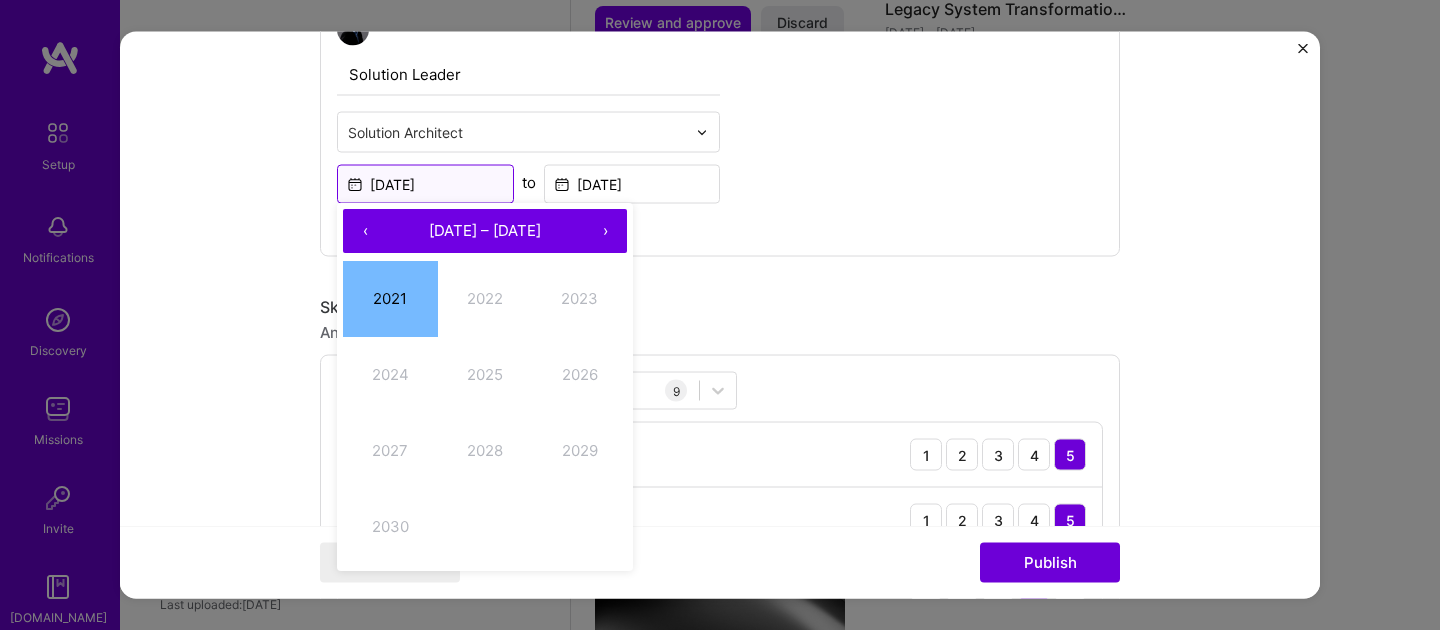 click on "[DATE]" at bounding box center [425, 184] 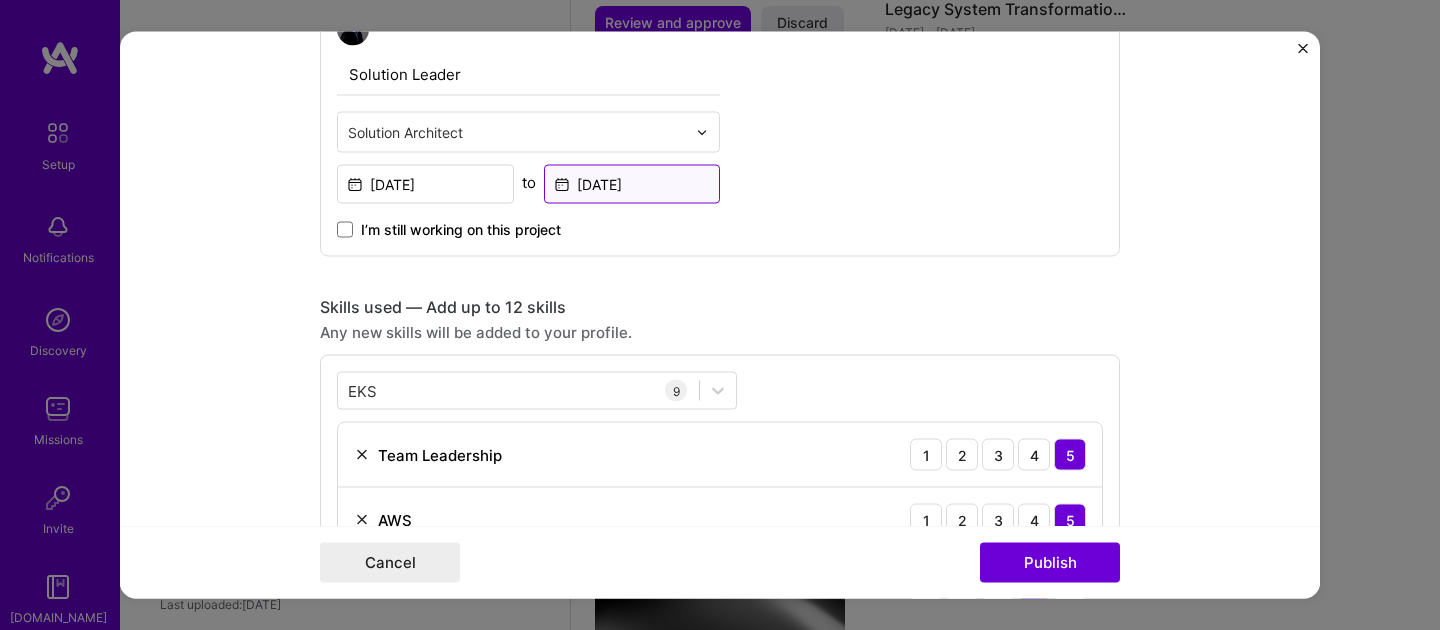 click on "[DATE]" at bounding box center [632, 184] 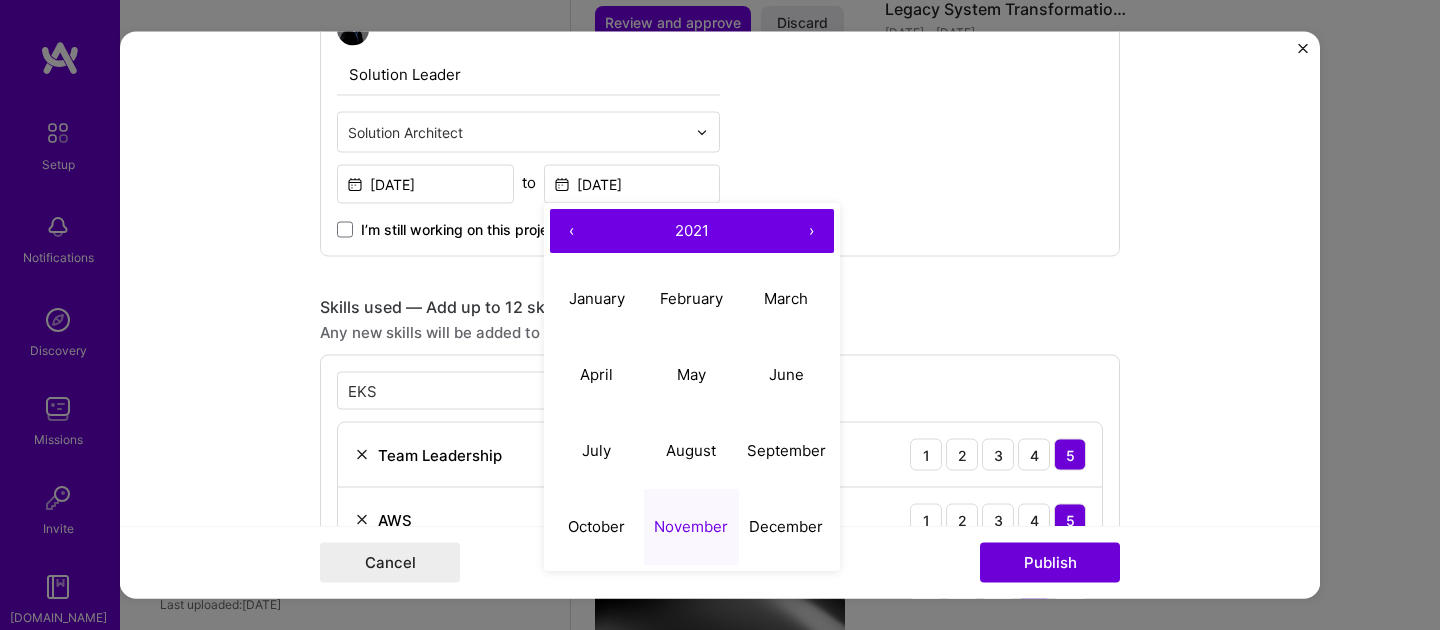 click on "›" at bounding box center [812, 232] 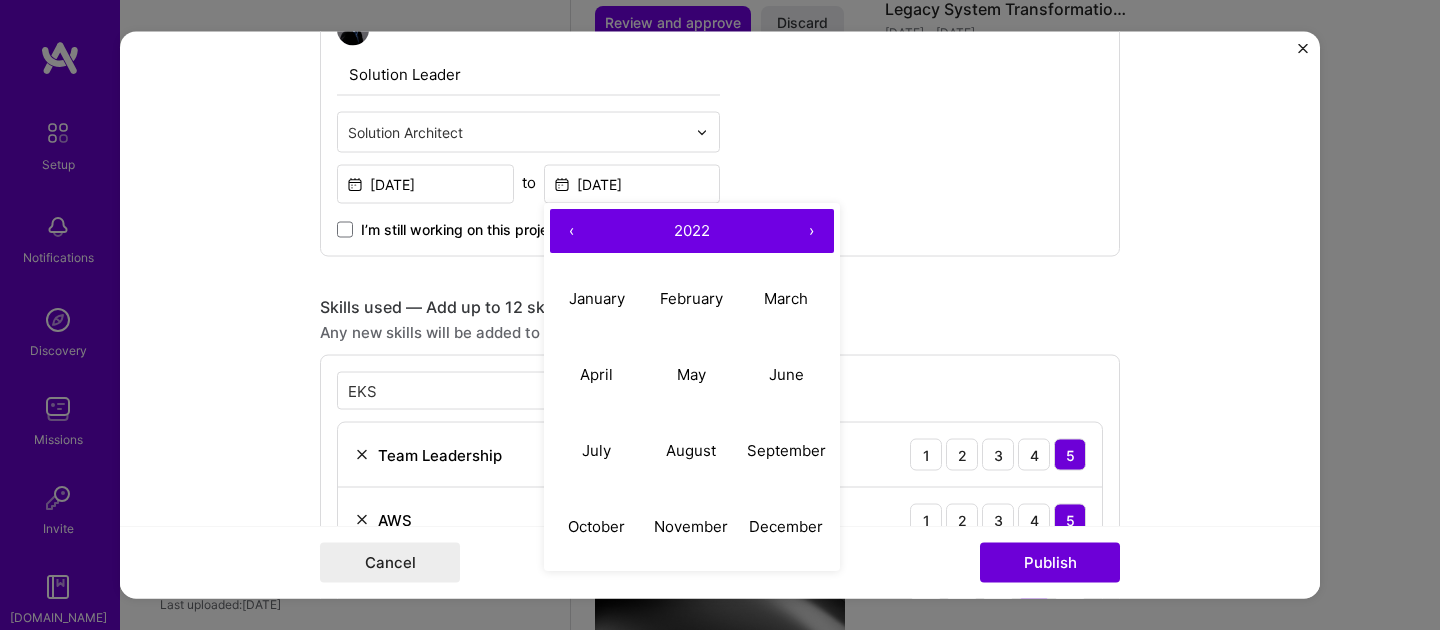 click on "›" at bounding box center [812, 232] 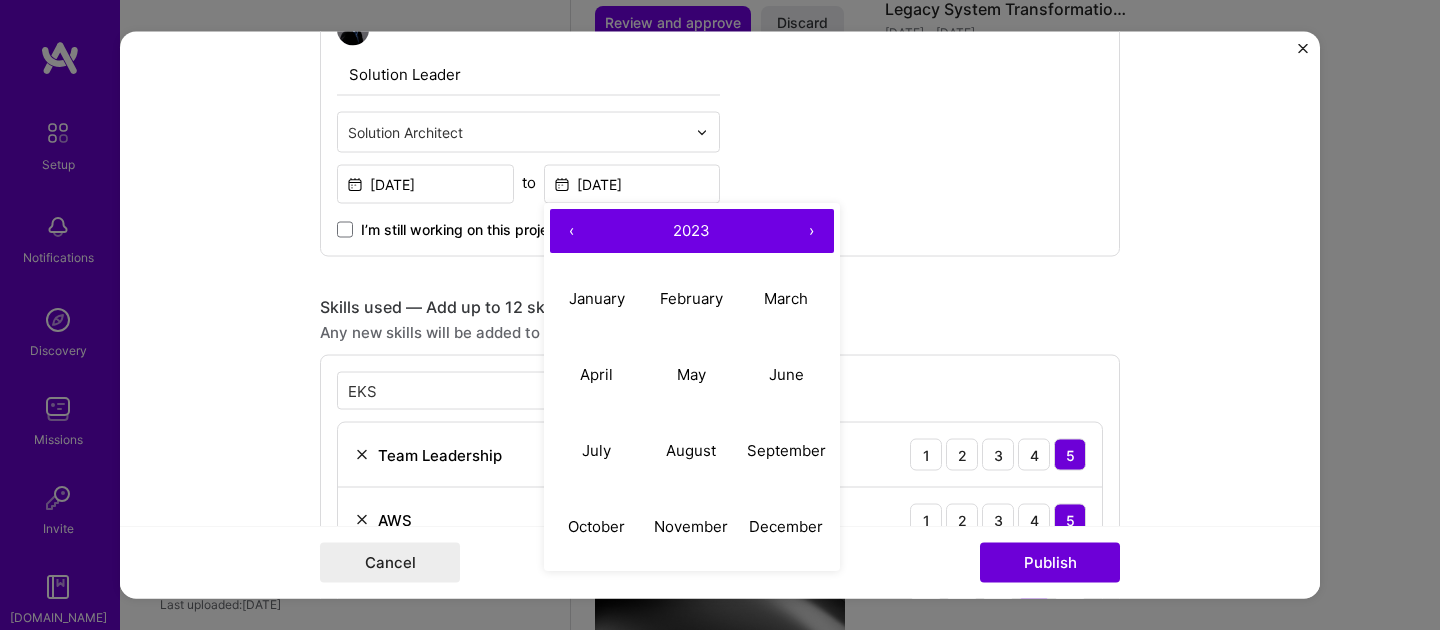 click on "›" at bounding box center (812, 232) 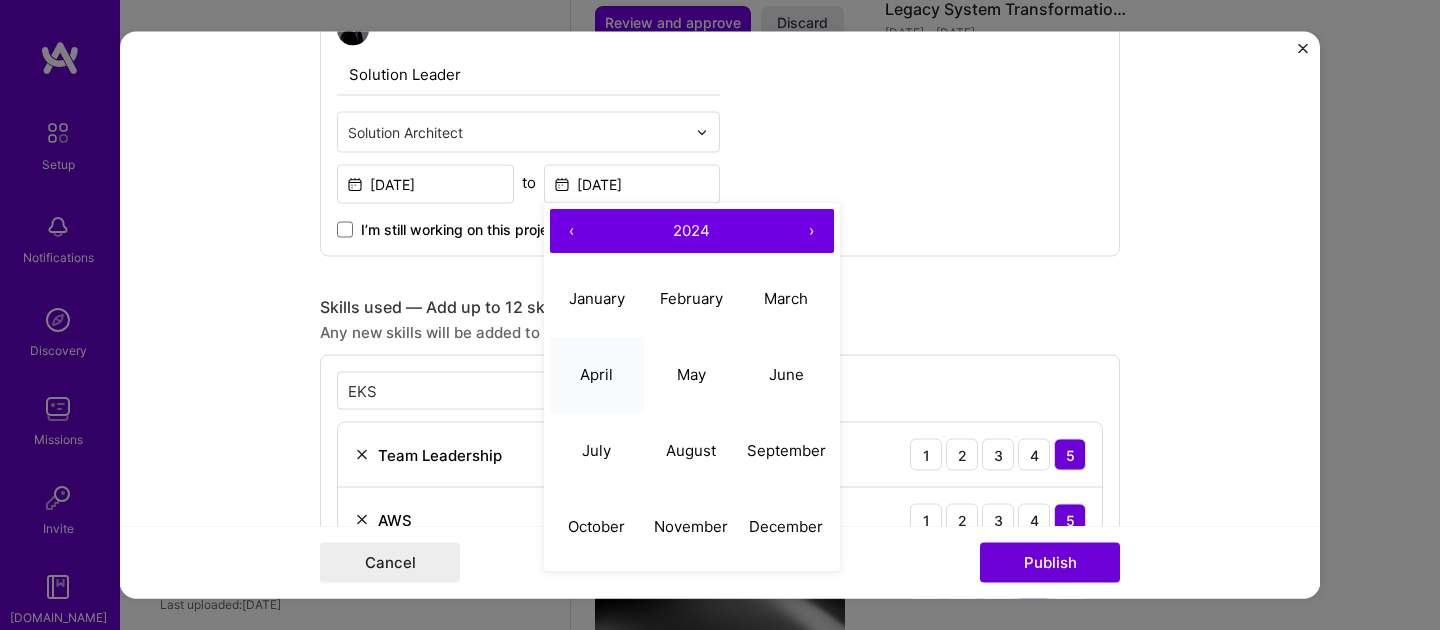 click on "April" at bounding box center (596, 374) 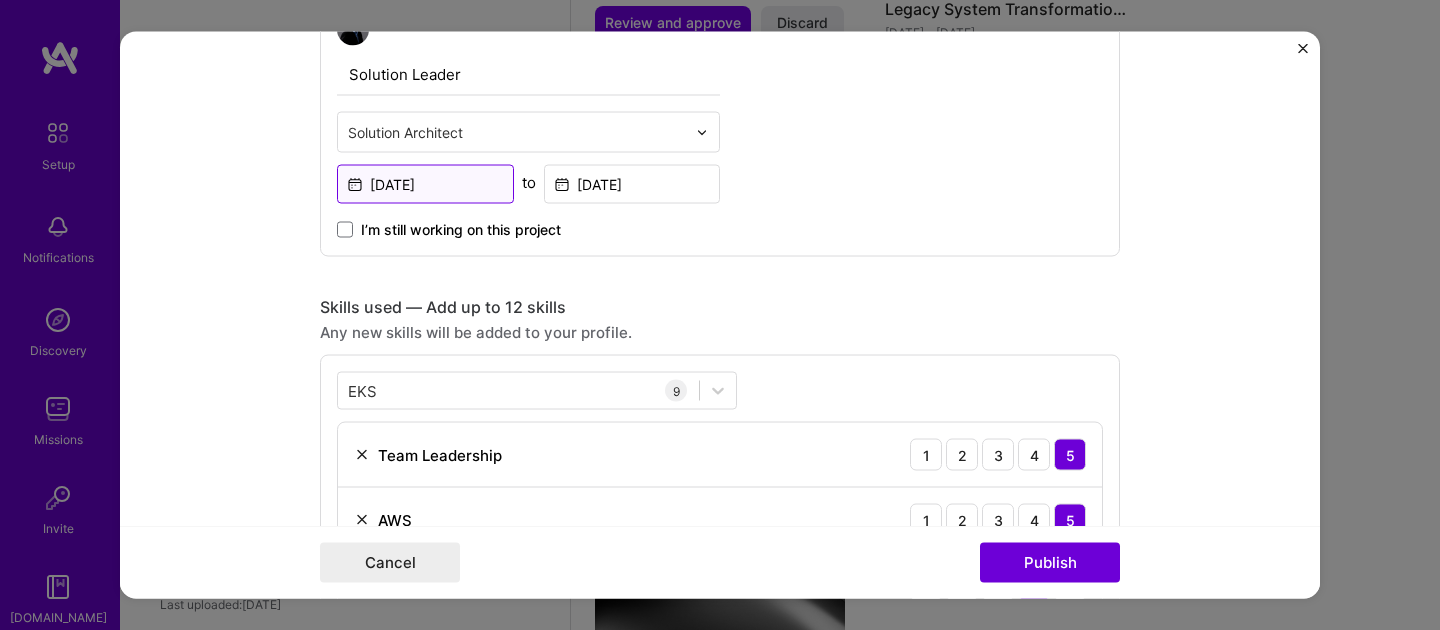 click on "[DATE]" at bounding box center (425, 184) 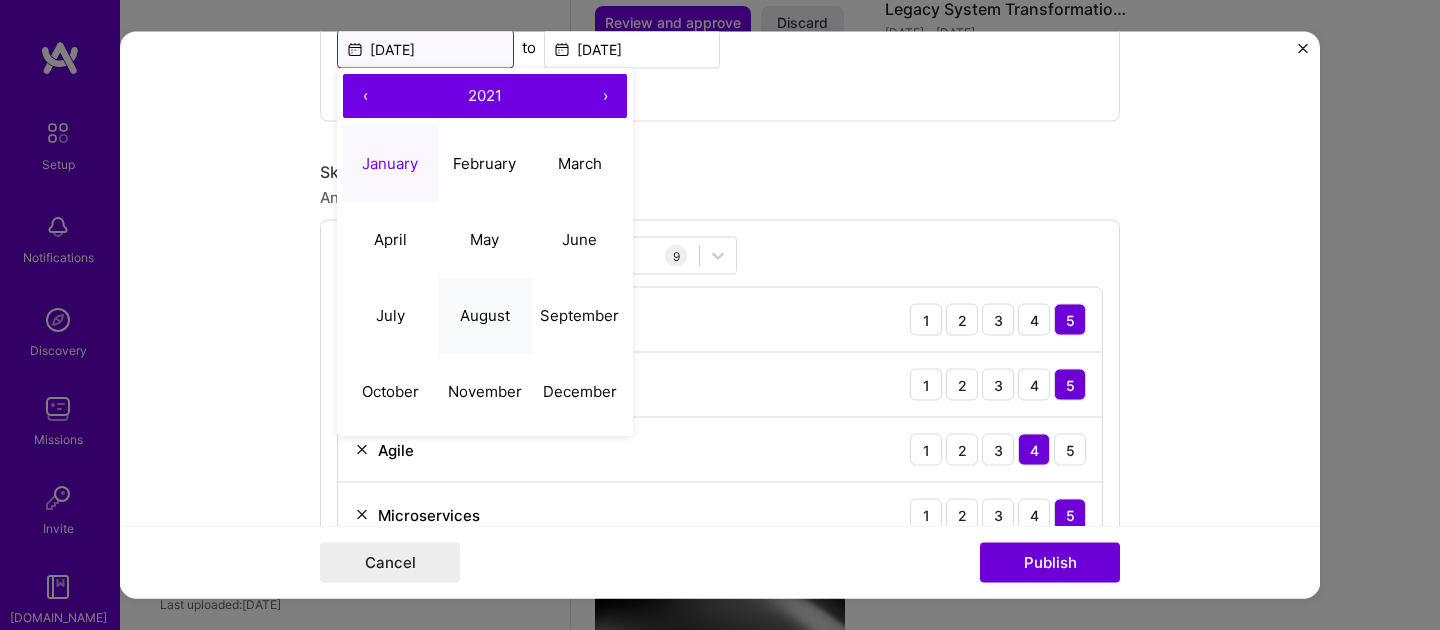scroll, scrollTop: 868, scrollLeft: 0, axis: vertical 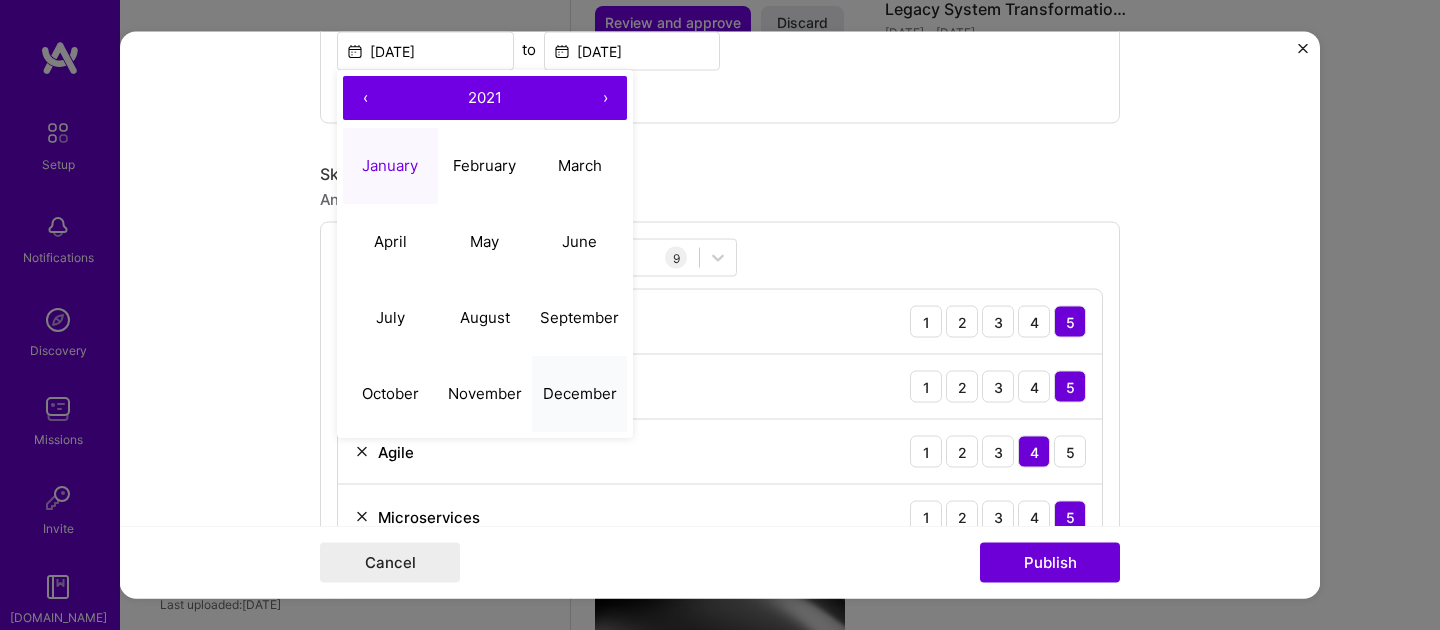 click on "December" at bounding box center (580, 393) 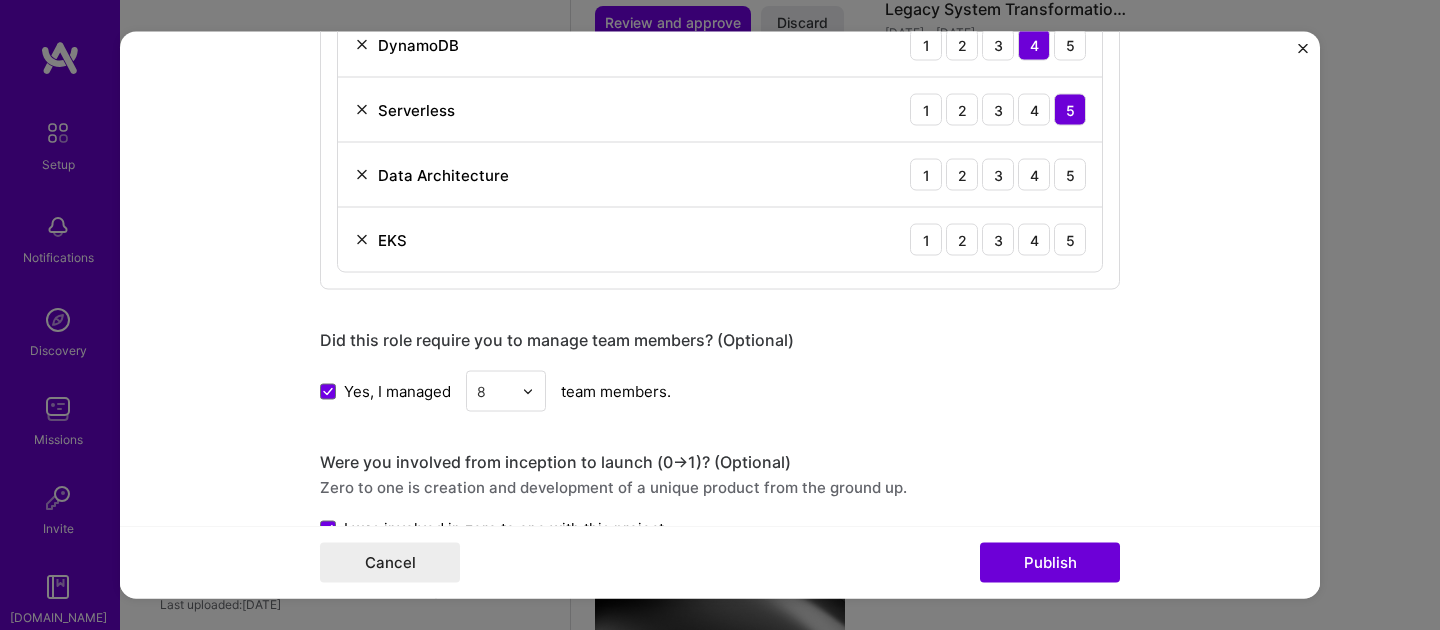 scroll, scrollTop: 1472, scrollLeft: 0, axis: vertical 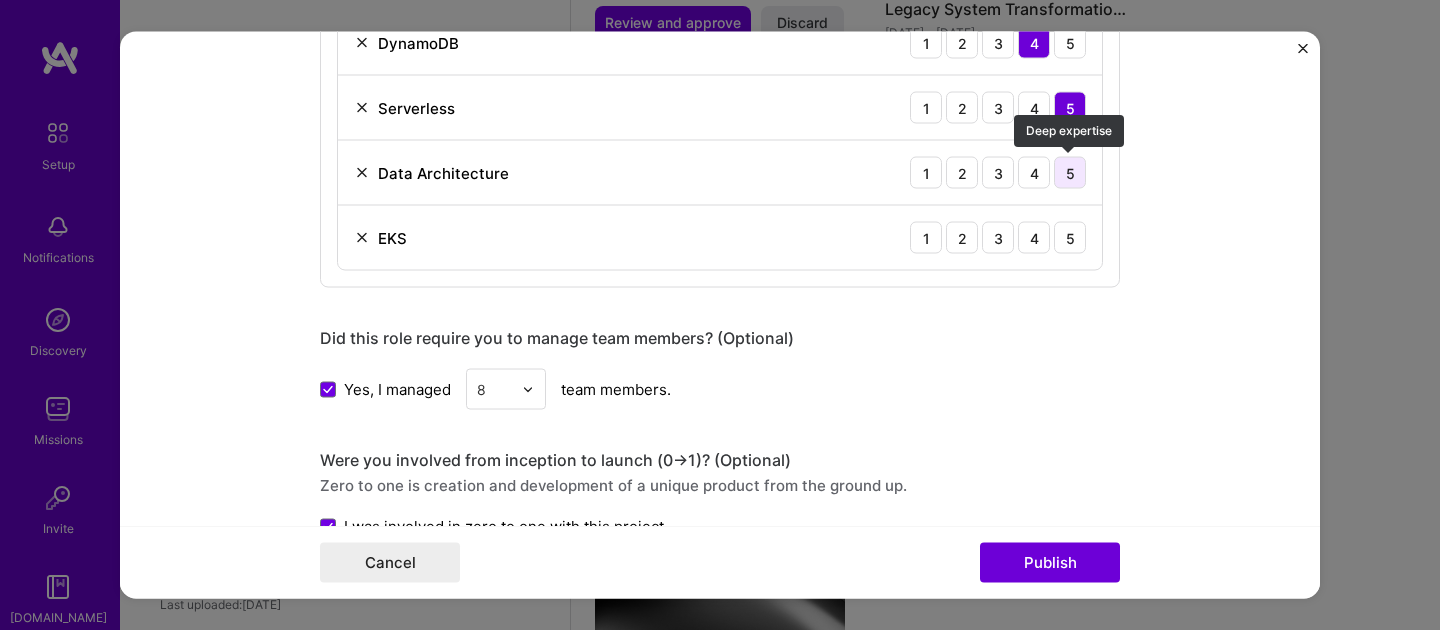 click on "5" at bounding box center [1070, 173] 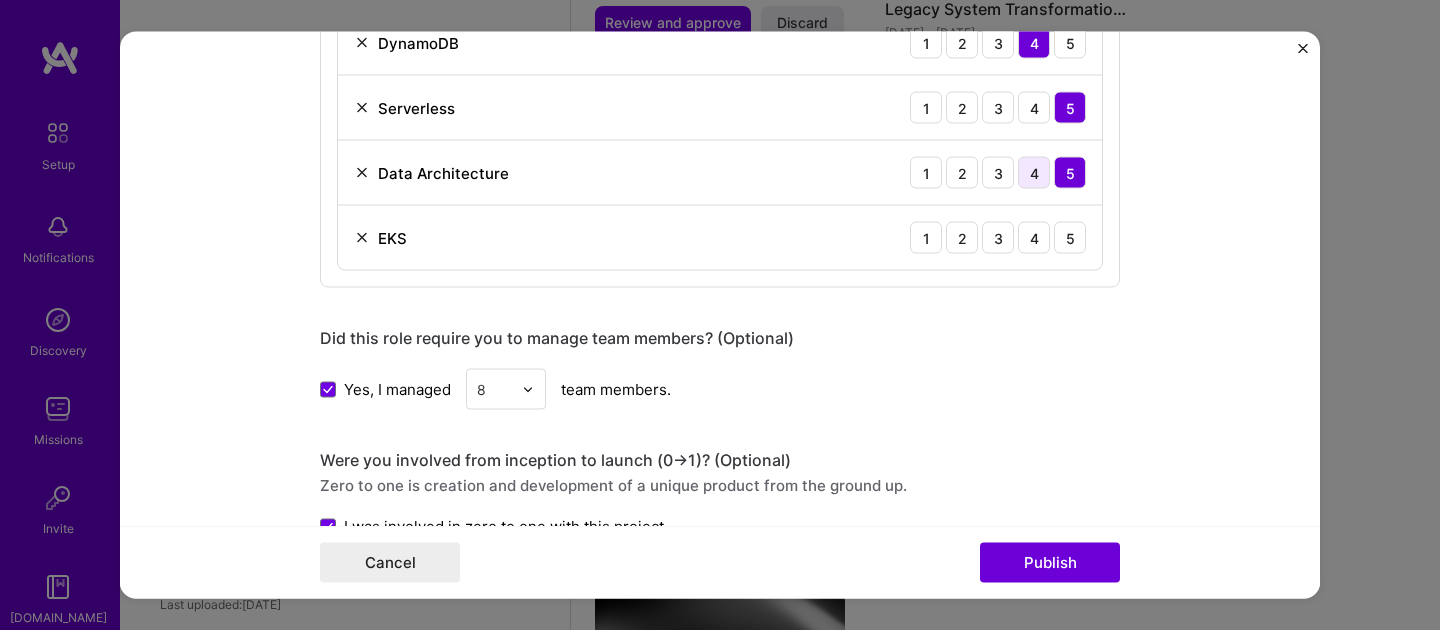 click on "4" at bounding box center [1034, 173] 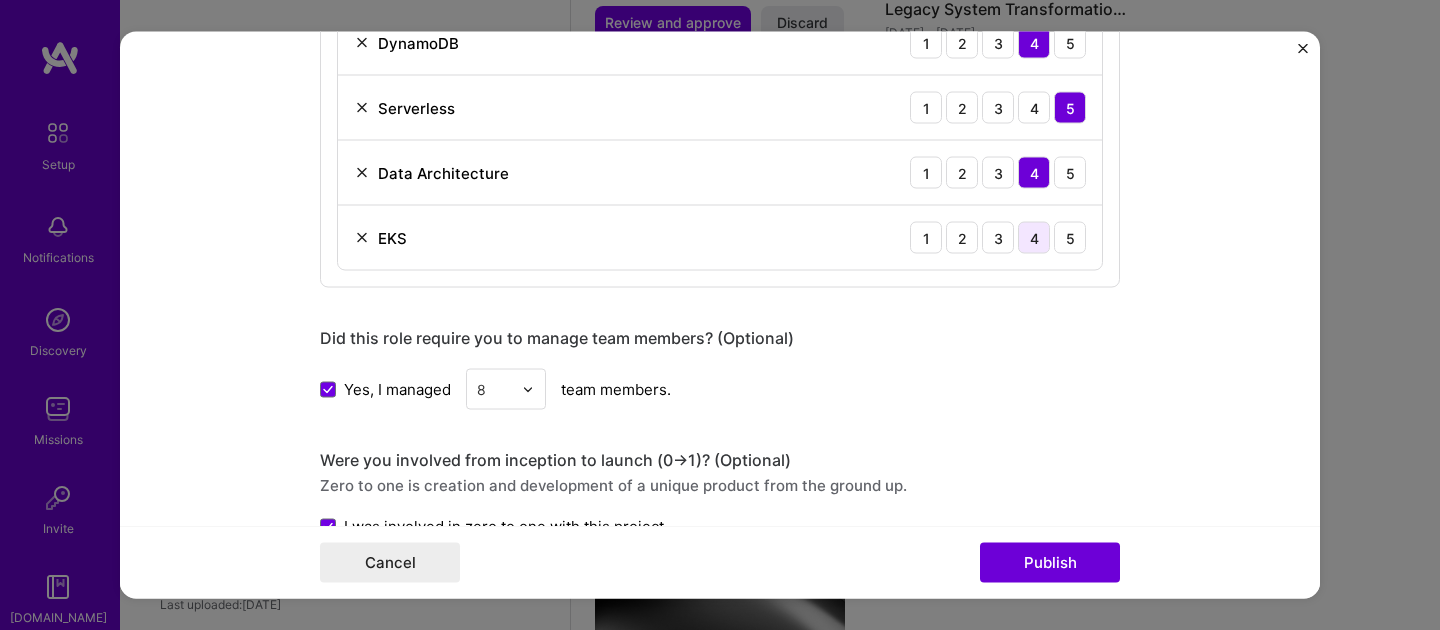 click on "4" at bounding box center [1034, 238] 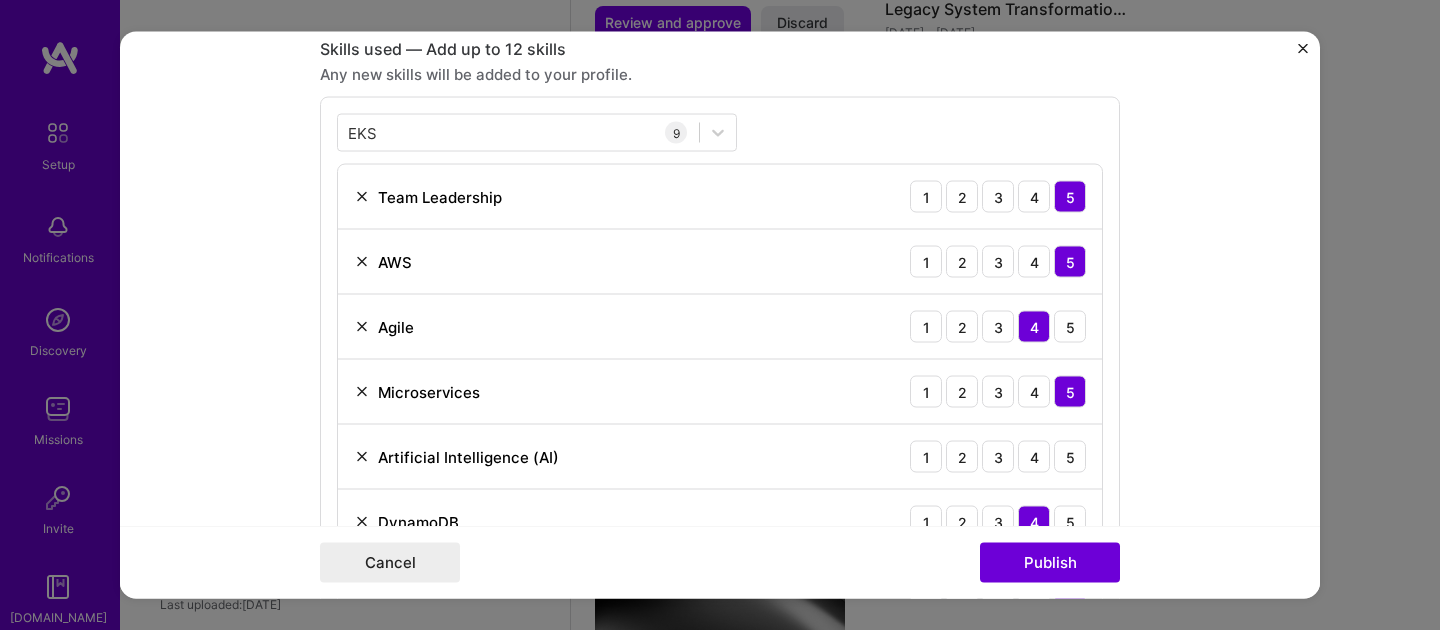 scroll, scrollTop: 992, scrollLeft: 0, axis: vertical 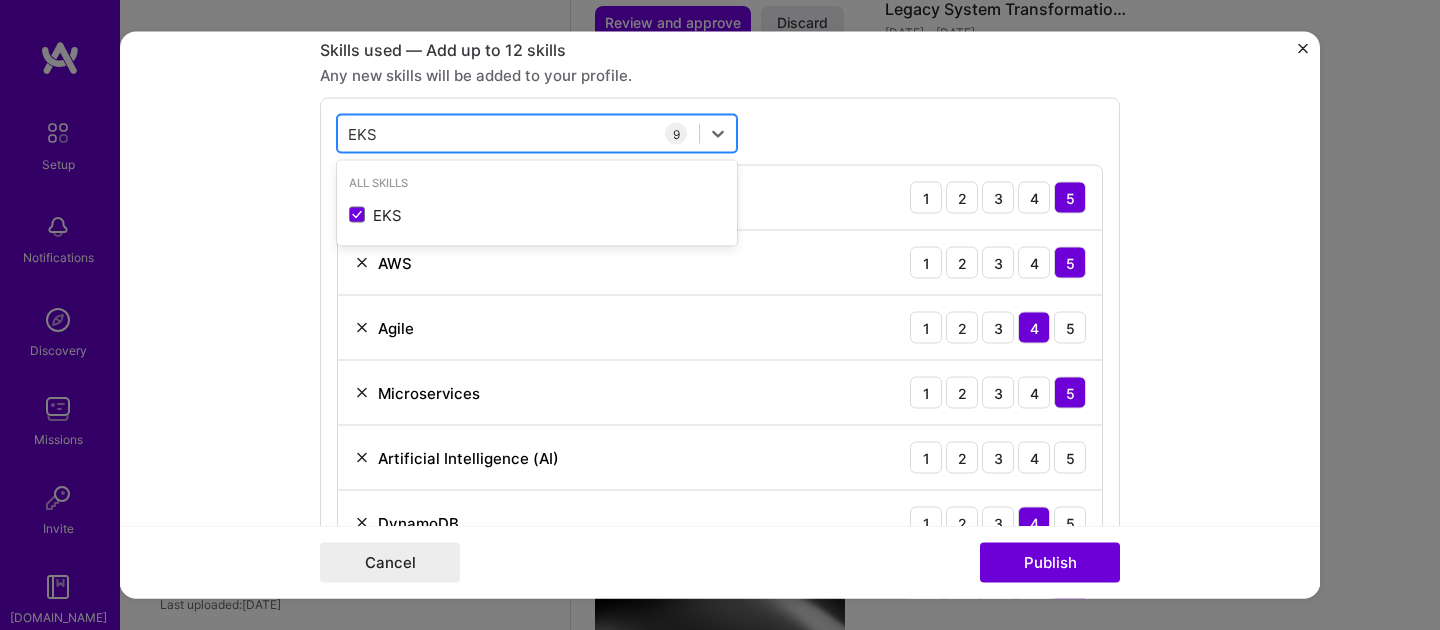 click on "EKS EKS" at bounding box center [518, 133] 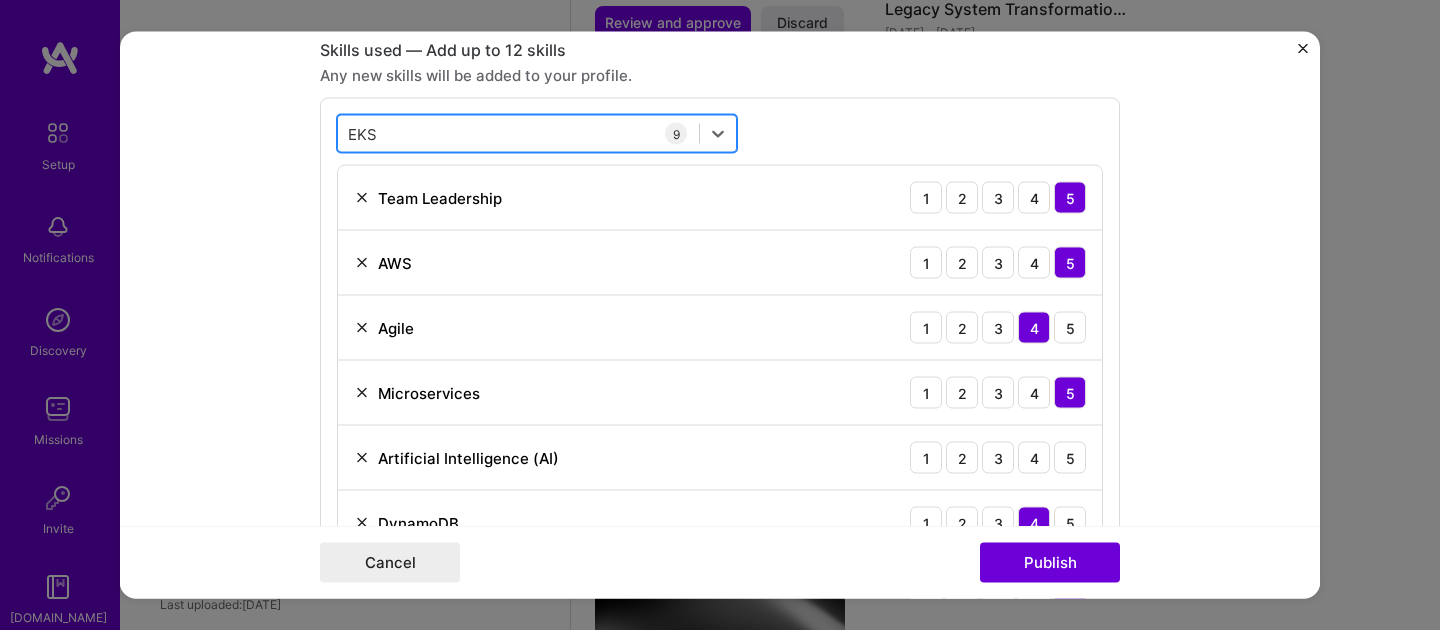 click on "EKS EKS" at bounding box center (518, 133) 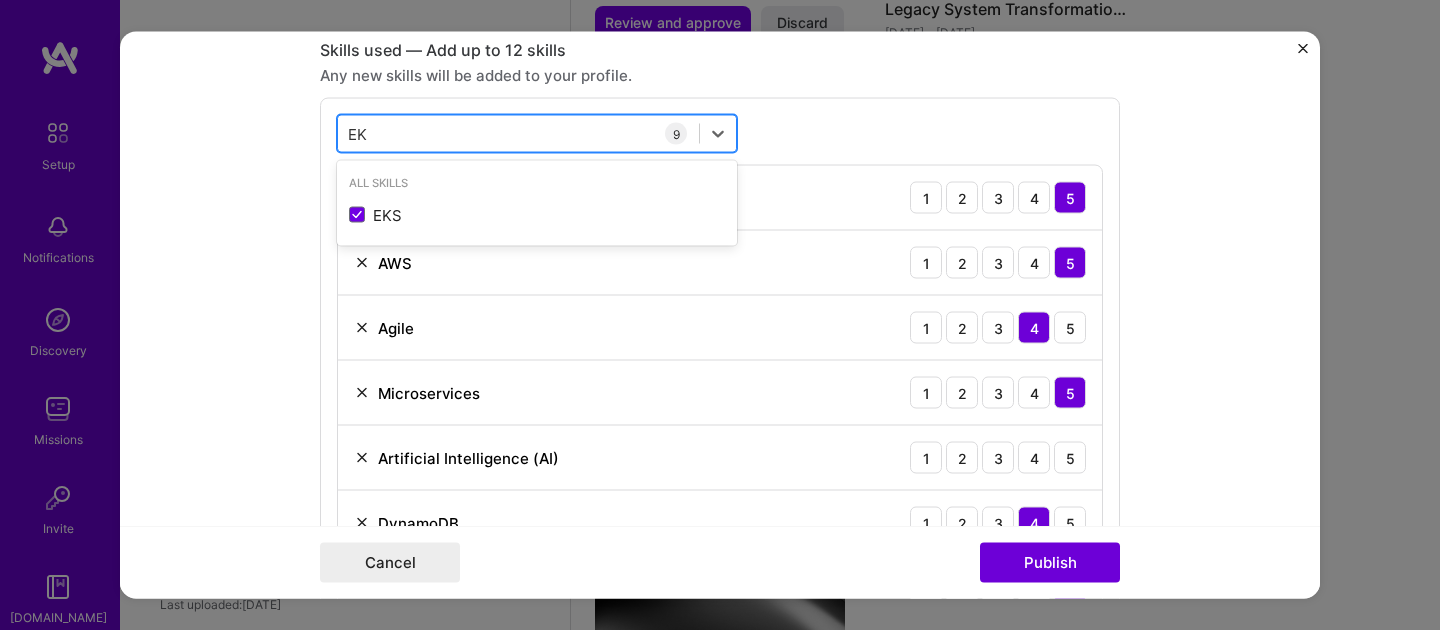 type on "E" 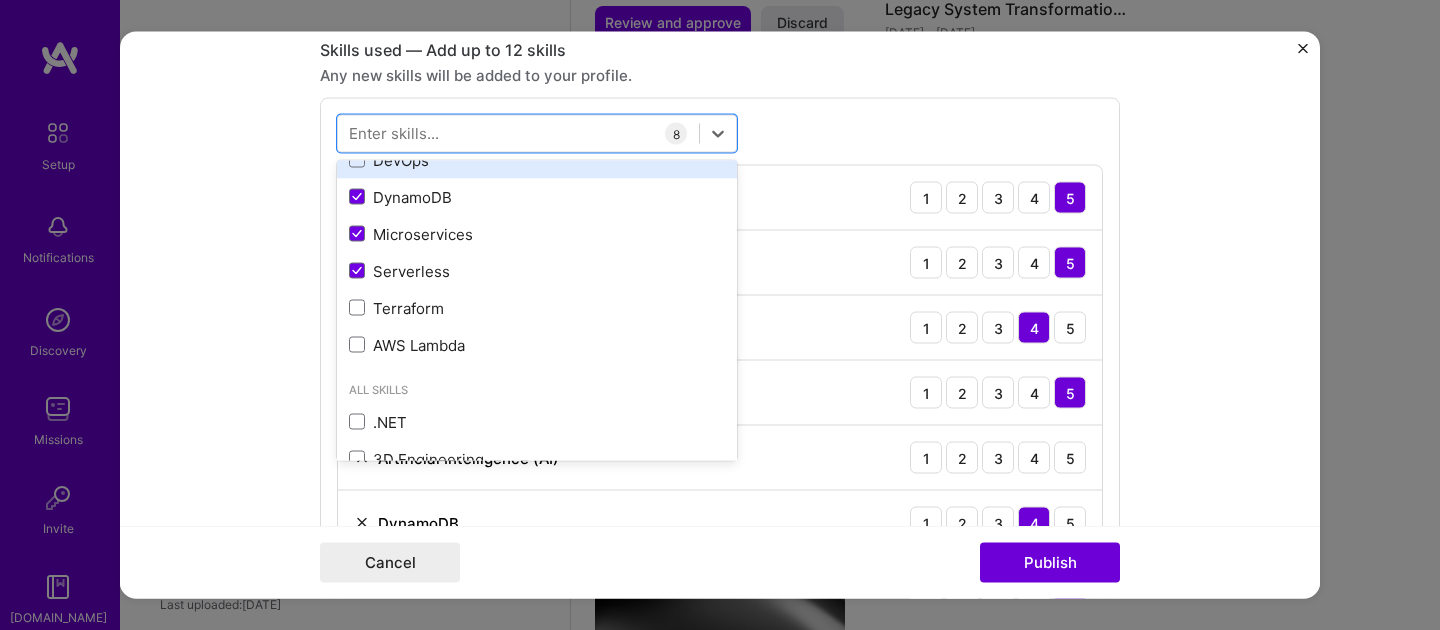 scroll, scrollTop: 282, scrollLeft: 0, axis: vertical 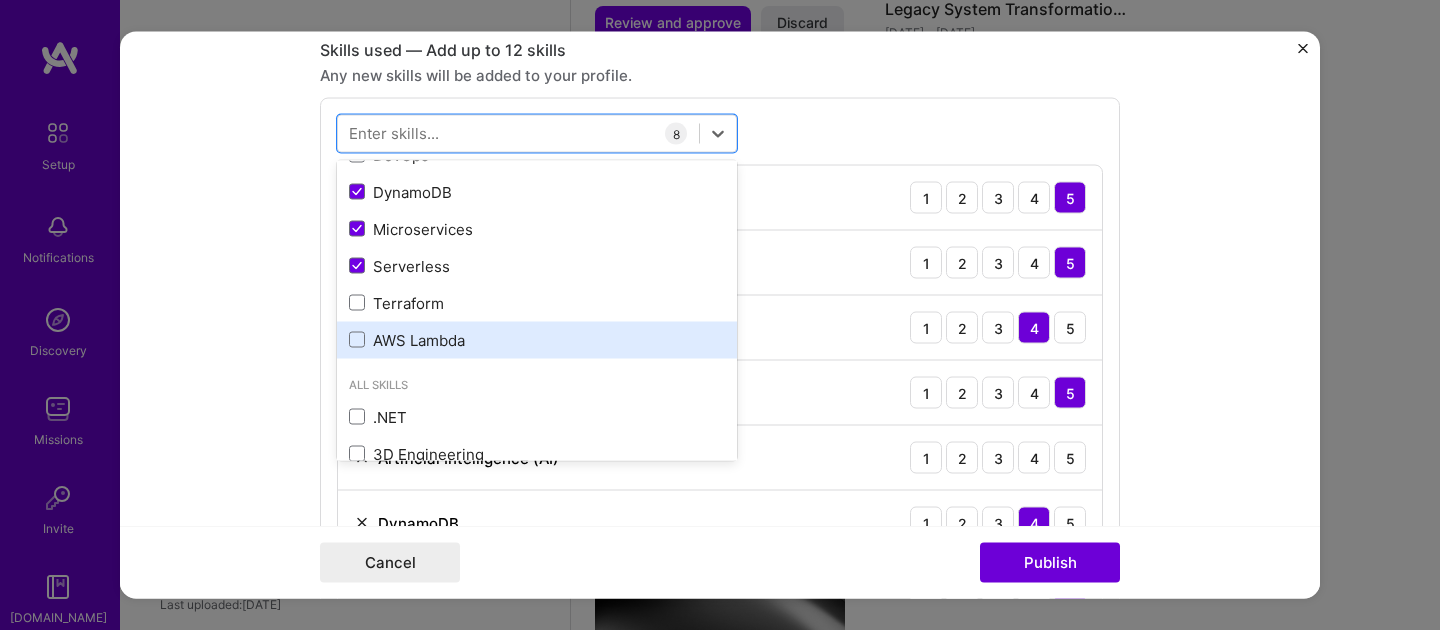 click on "AWS Lambda" at bounding box center (537, 339) 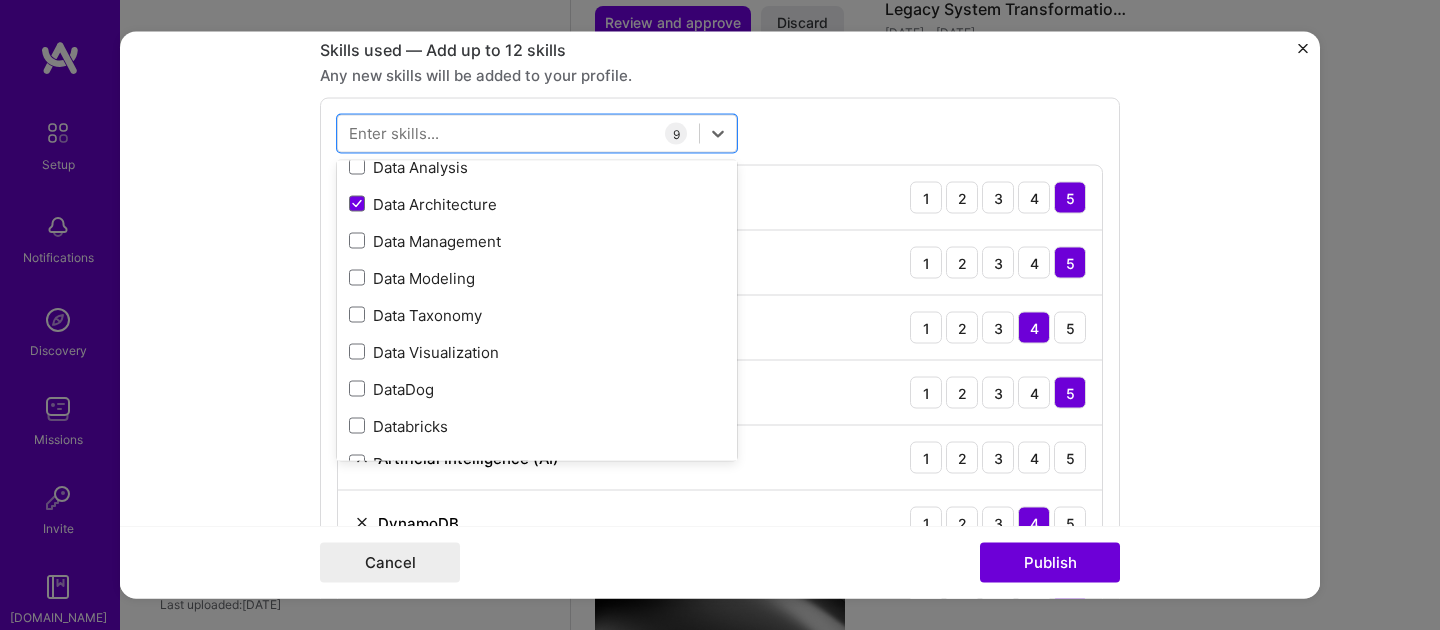 scroll, scrollTop: 3488, scrollLeft: 0, axis: vertical 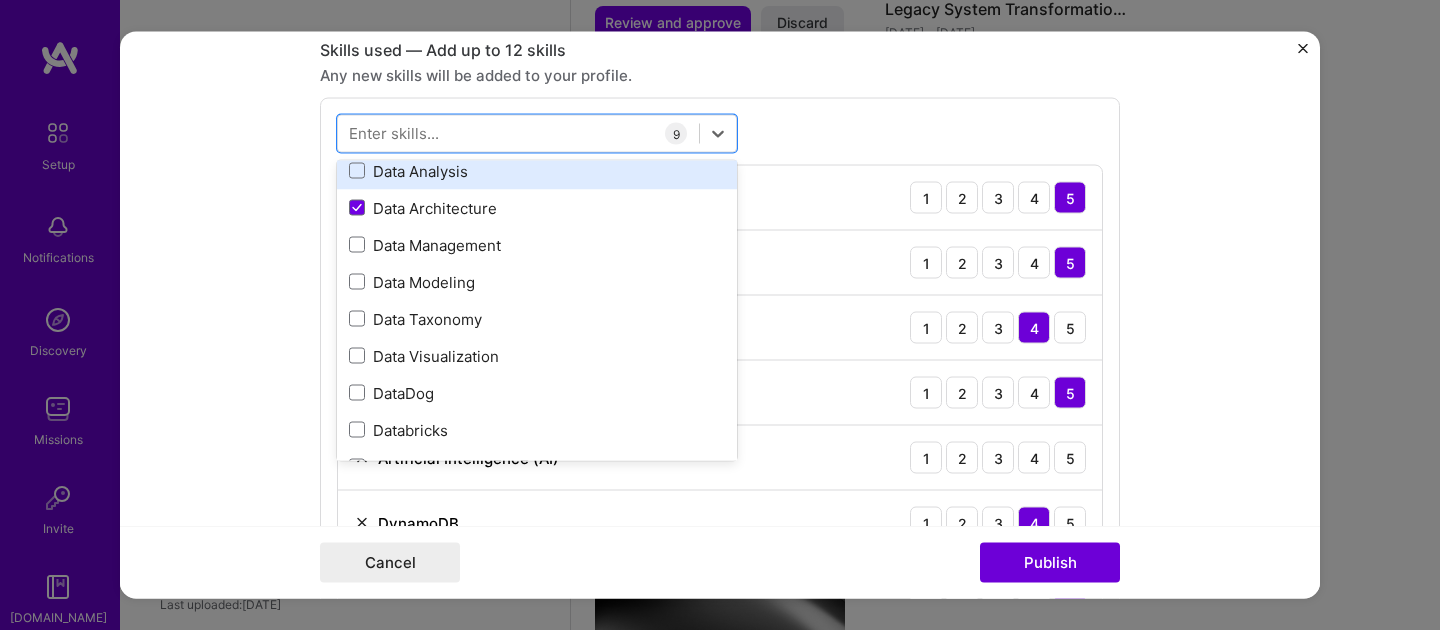 click on "Data Analysis" at bounding box center (537, 170) 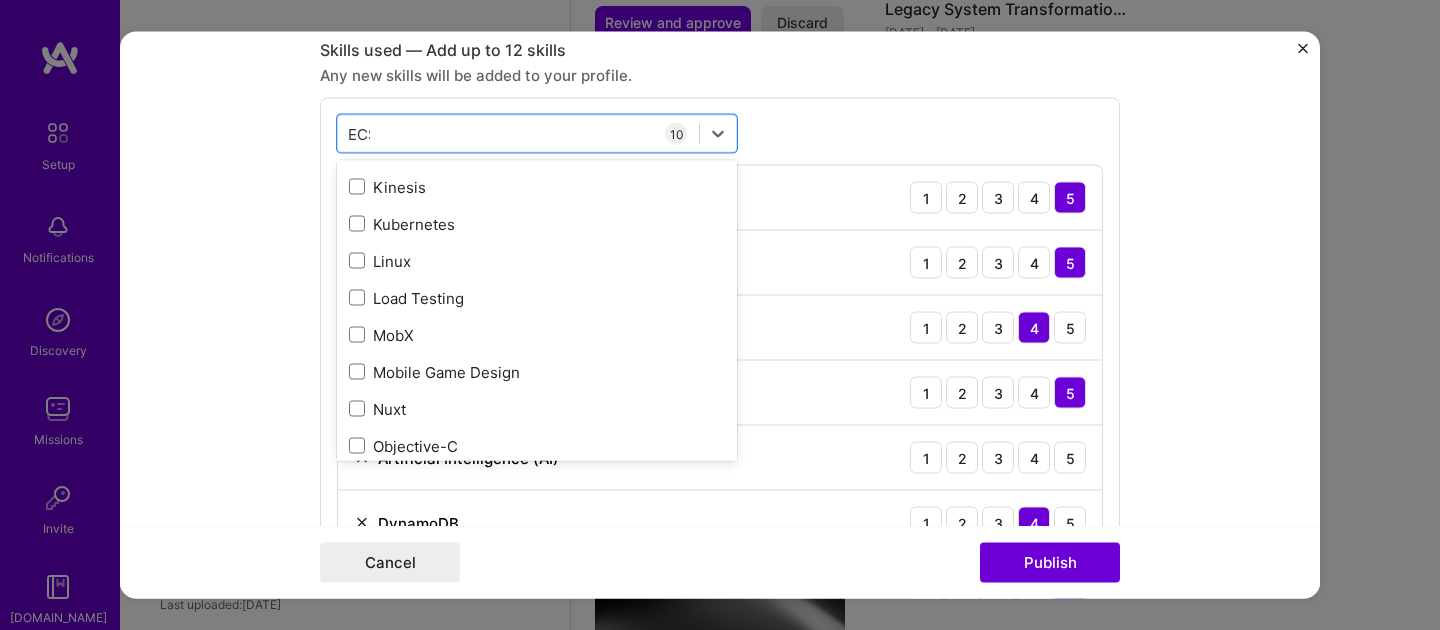 scroll, scrollTop: 0, scrollLeft: 0, axis: both 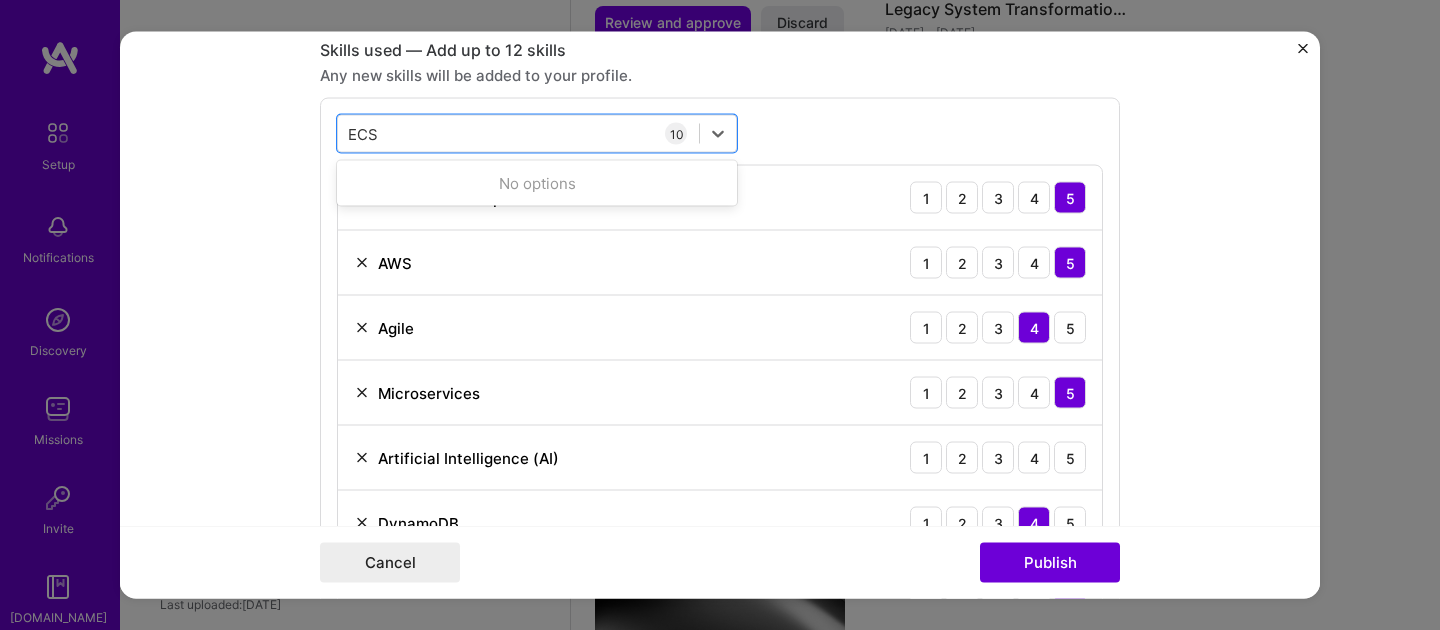 type on "ECS" 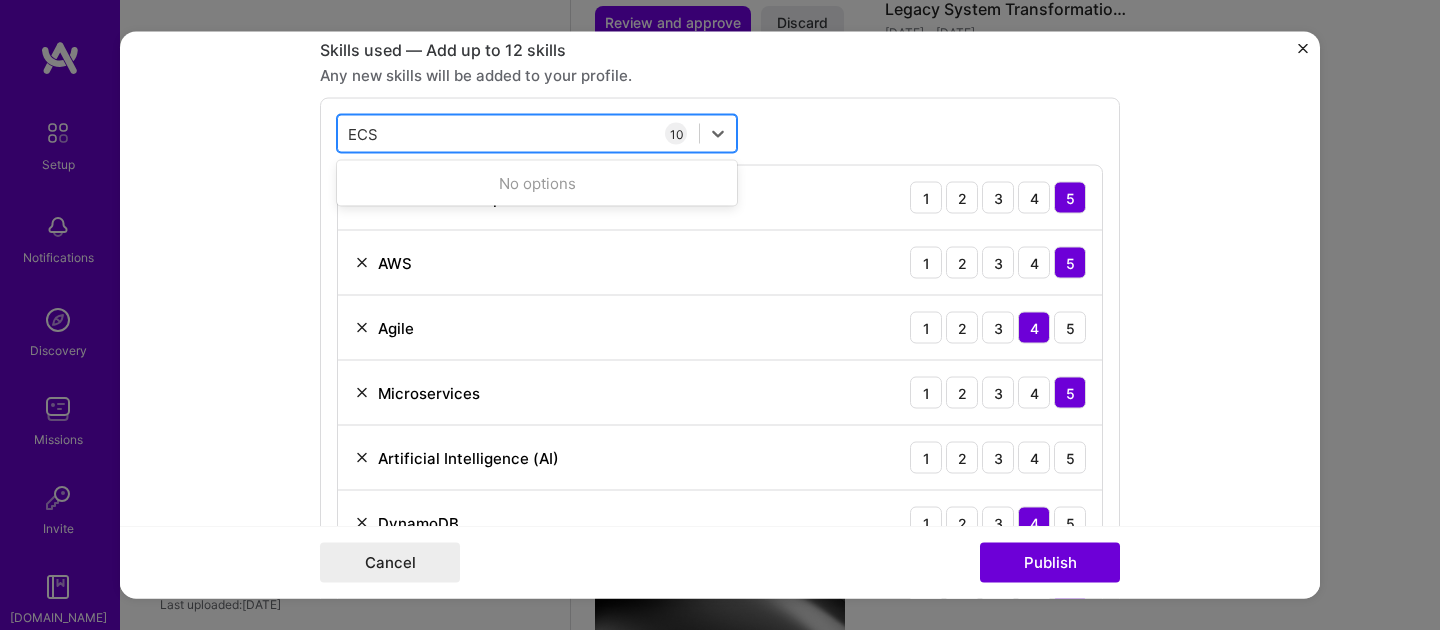 click on "ECS ECS" at bounding box center [518, 133] 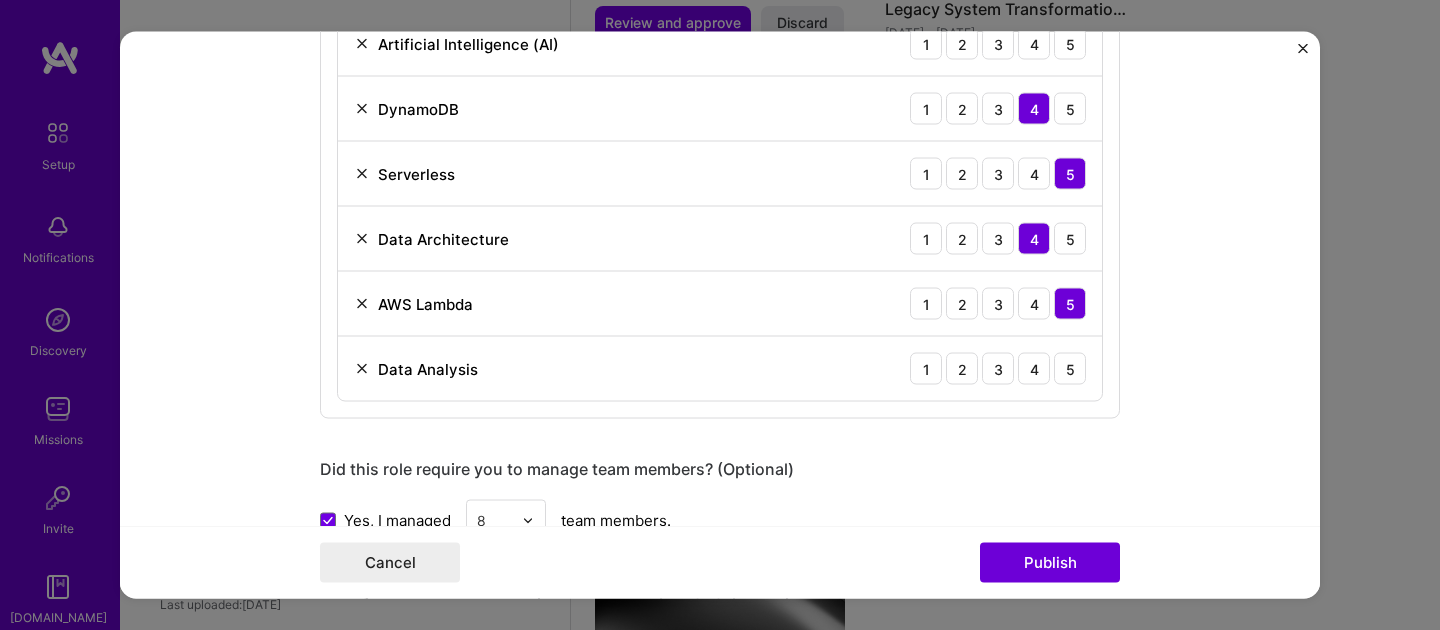 scroll, scrollTop: 1432, scrollLeft: 0, axis: vertical 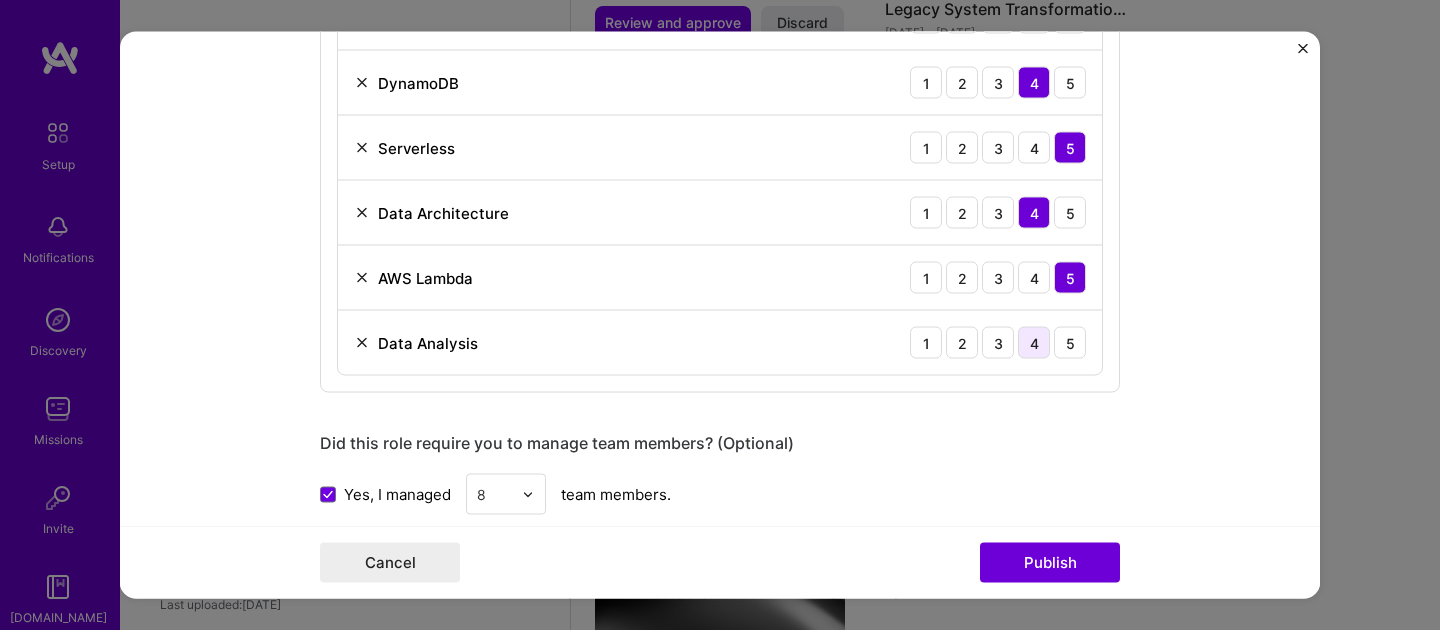 click on "4" at bounding box center [1034, 343] 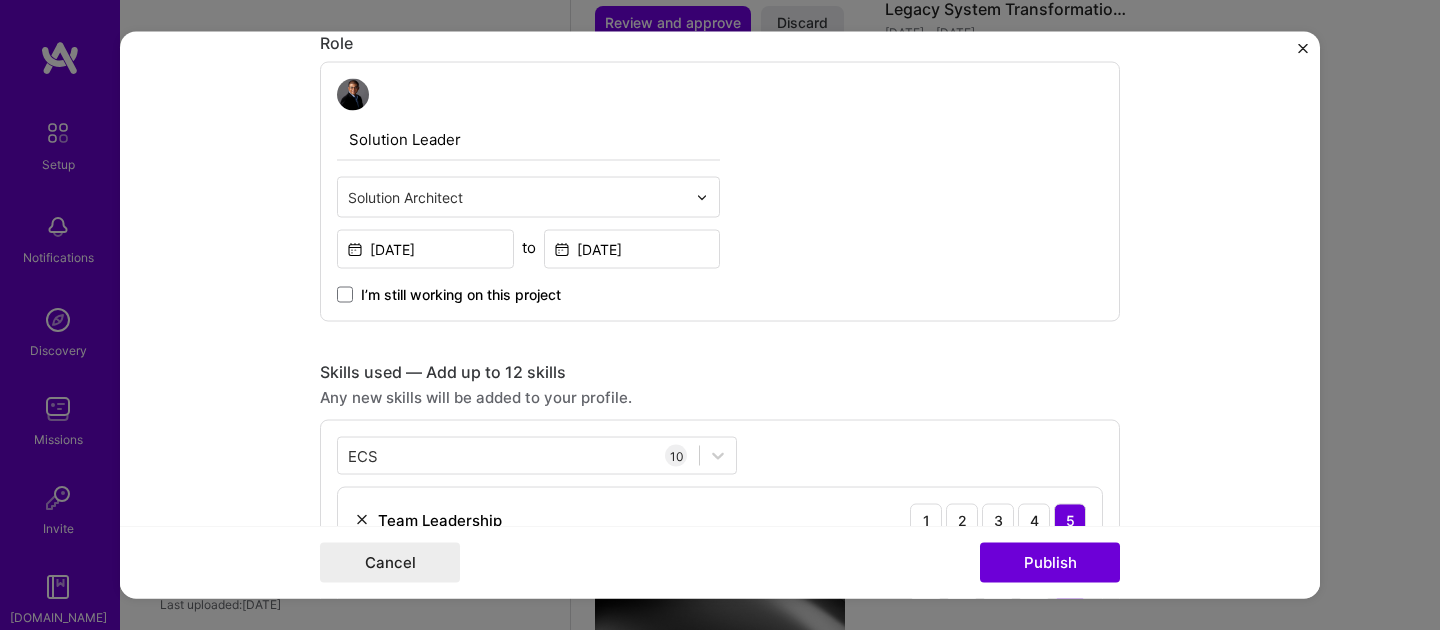 scroll, scrollTop: 811, scrollLeft: 0, axis: vertical 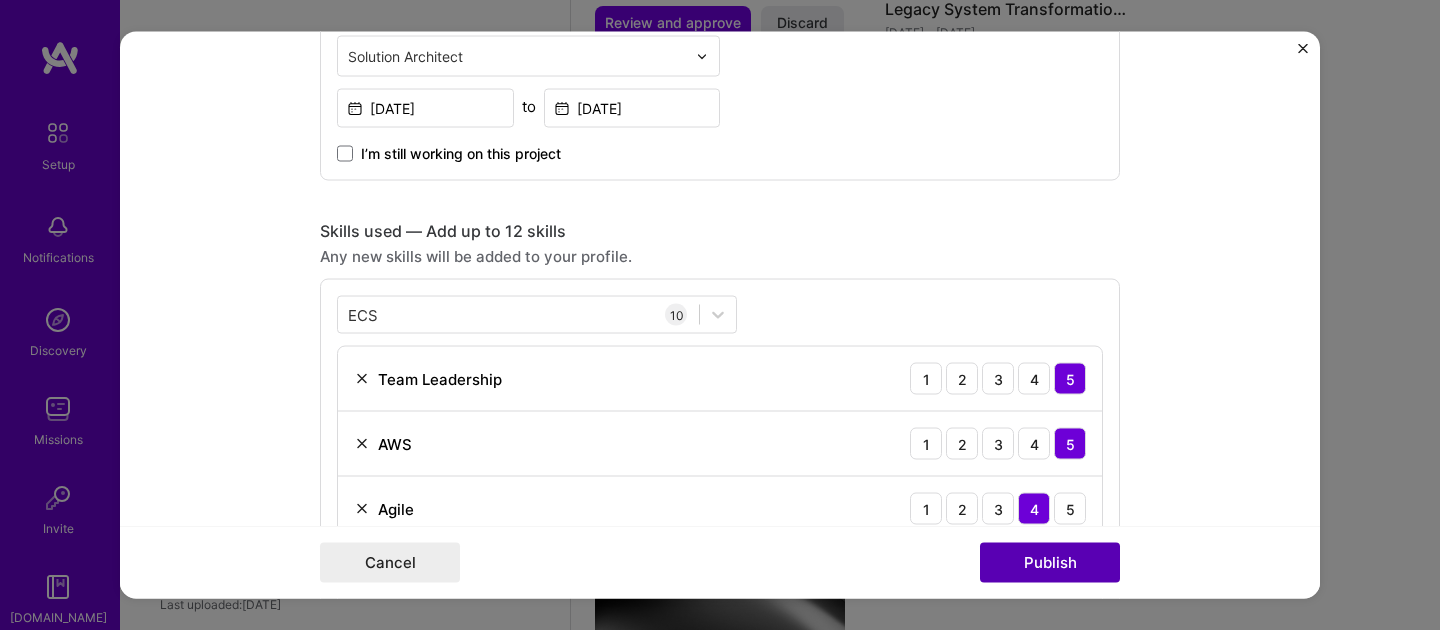 click on "Publish" at bounding box center [1050, 563] 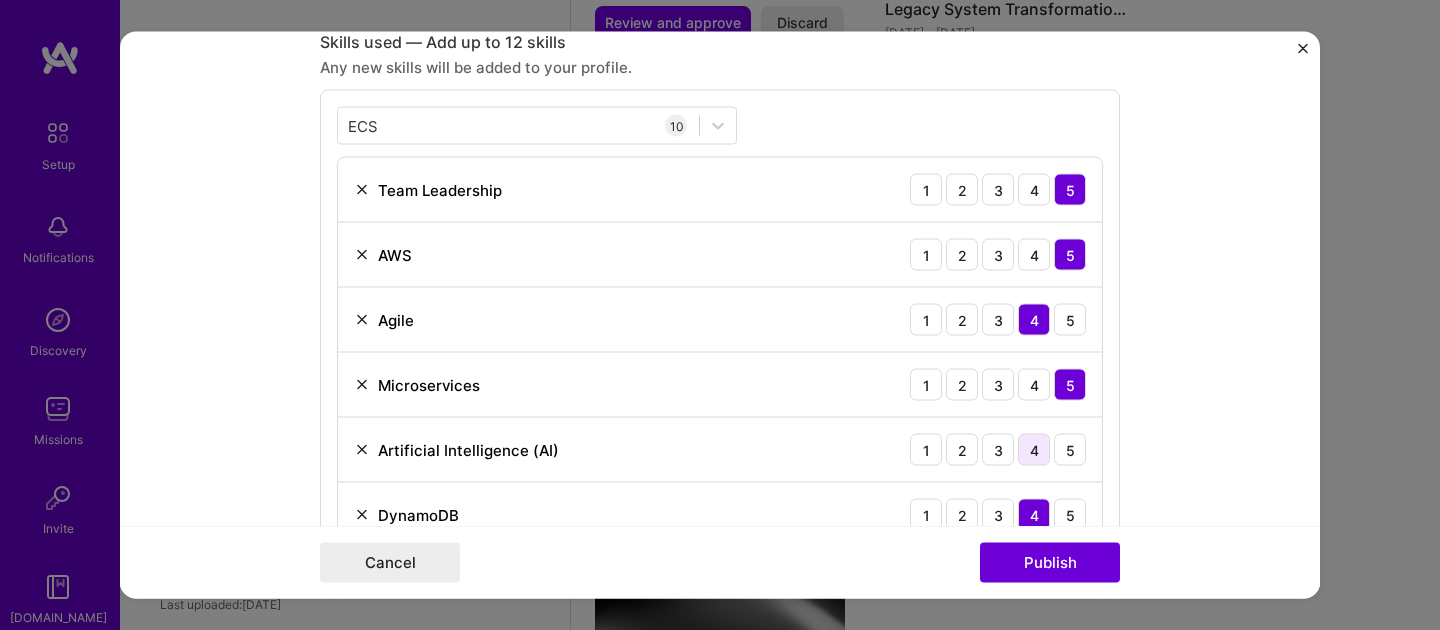 click on "4" at bounding box center [1034, 450] 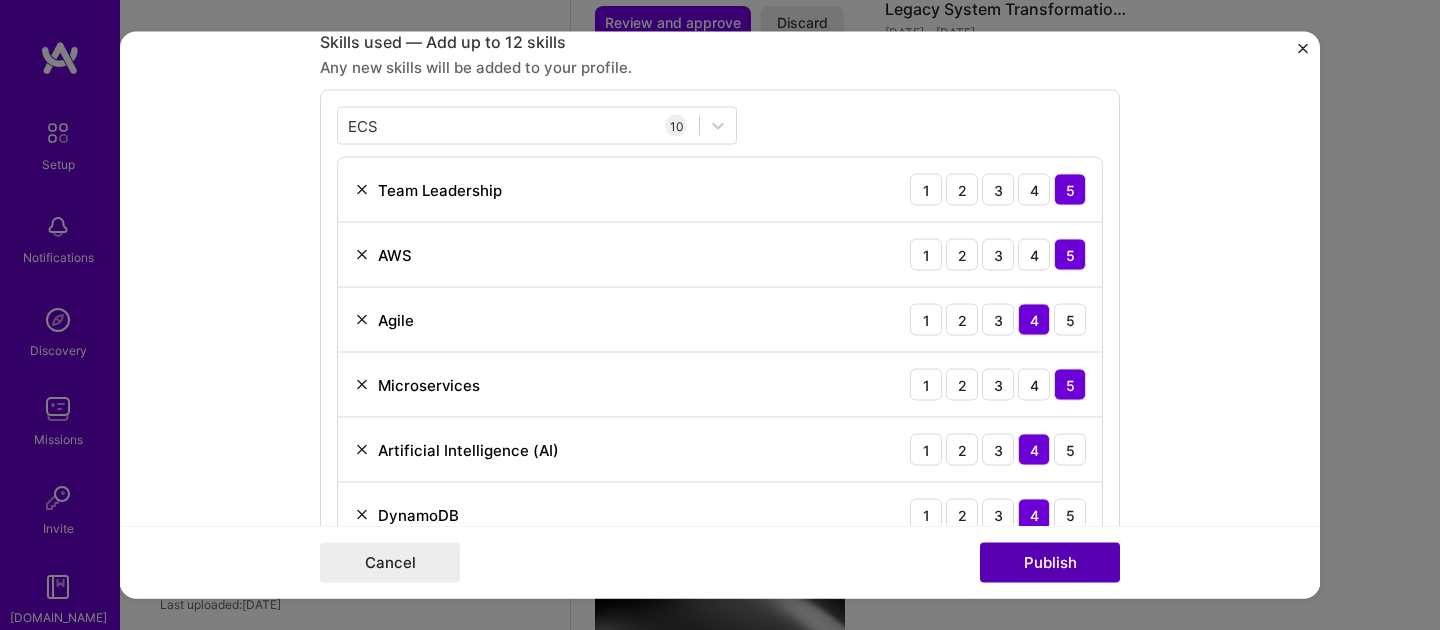 click on "Publish" at bounding box center (1050, 563) 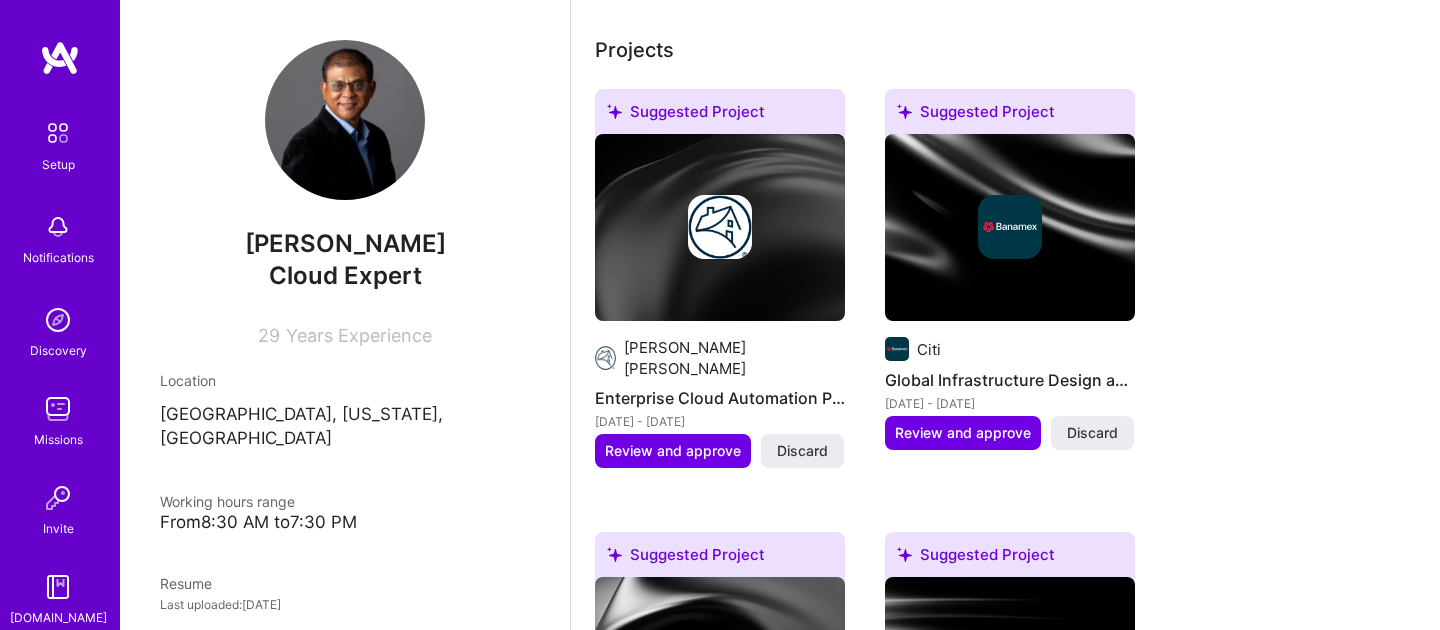 scroll, scrollTop: 871, scrollLeft: 0, axis: vertical 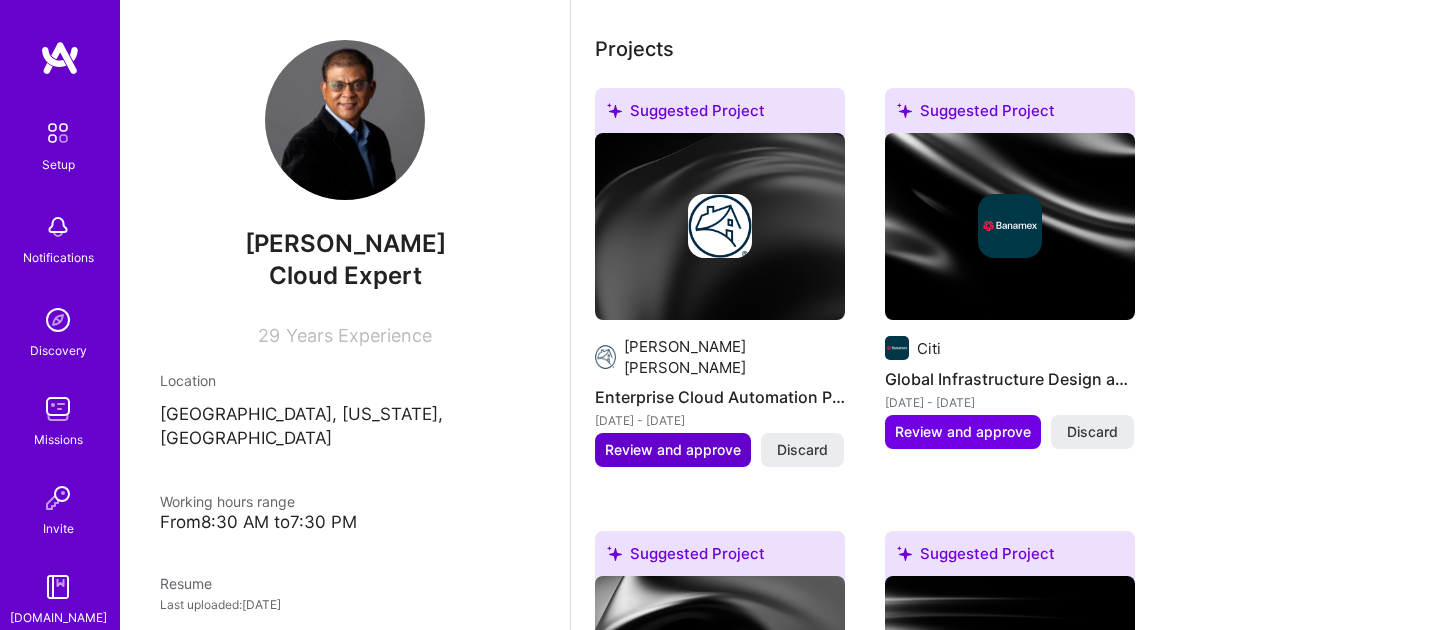 click on "Review and approve" at bounding box center [673, 450] 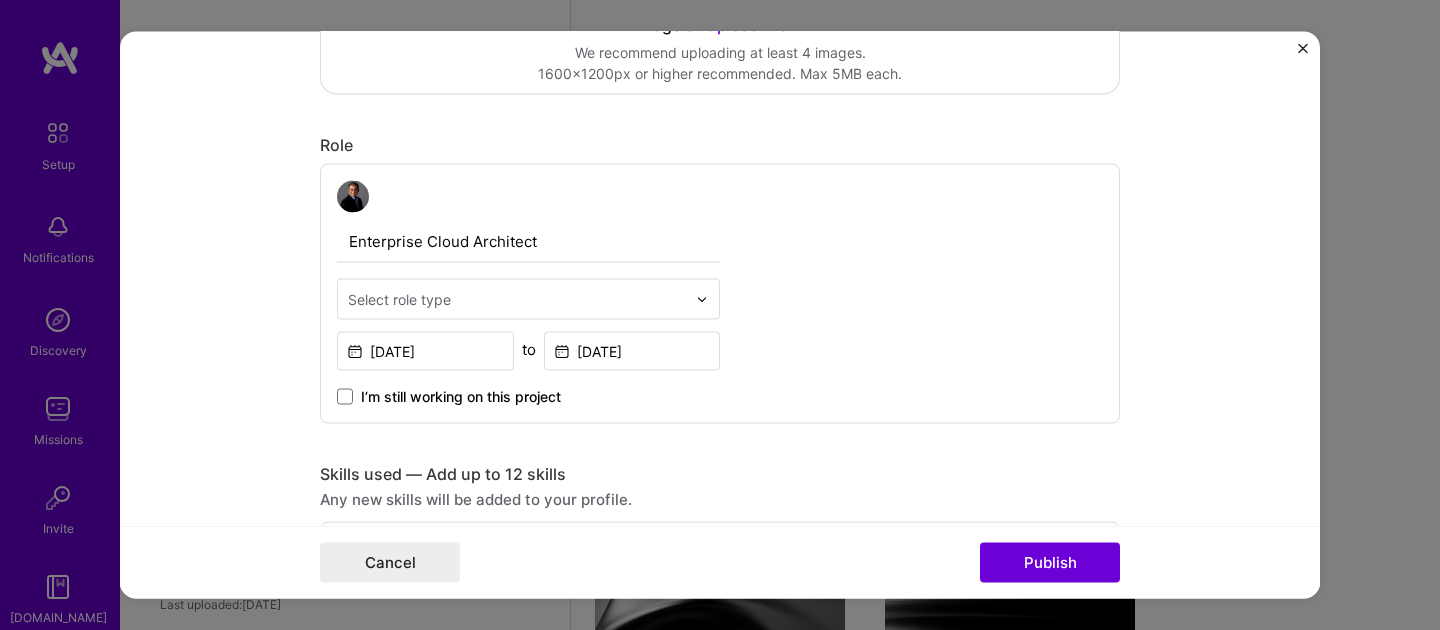 scroll, scrollTop: 581, scrollLeft: 0, axis: vertical 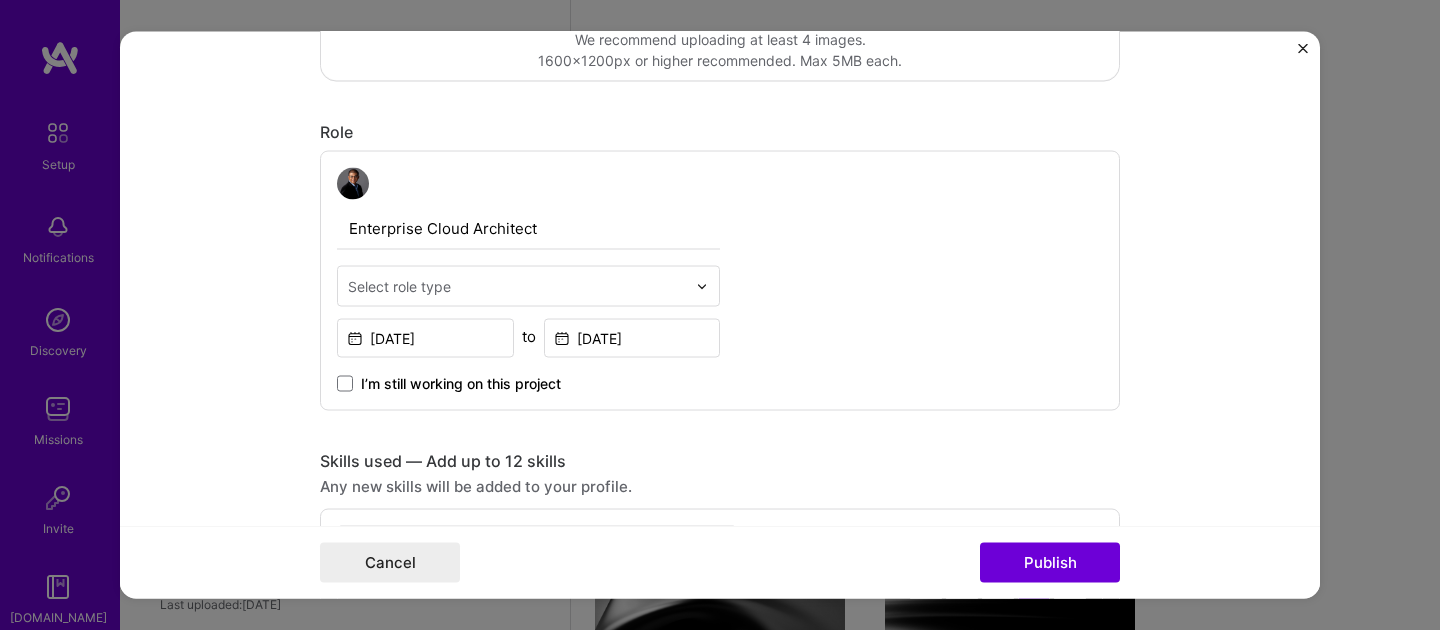 click at bounding box center (702, 286) 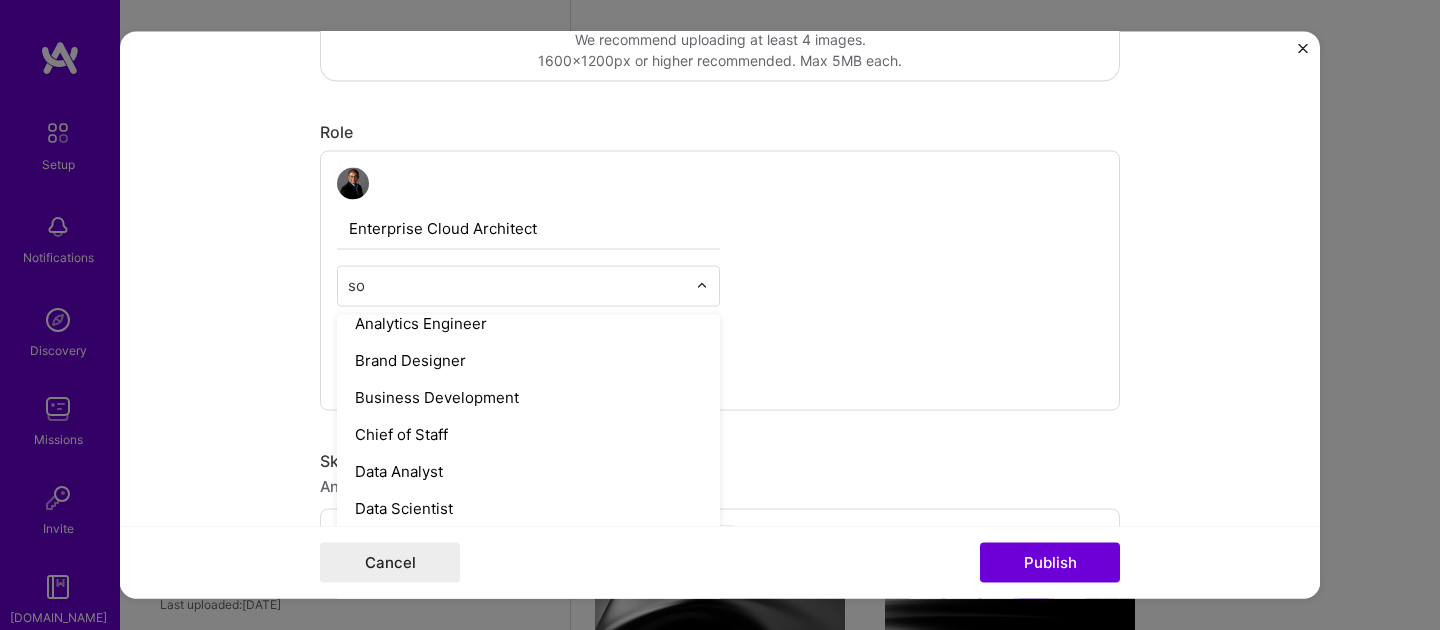scroll, scrollTop: 0, scrollLeft: 0, axis: both 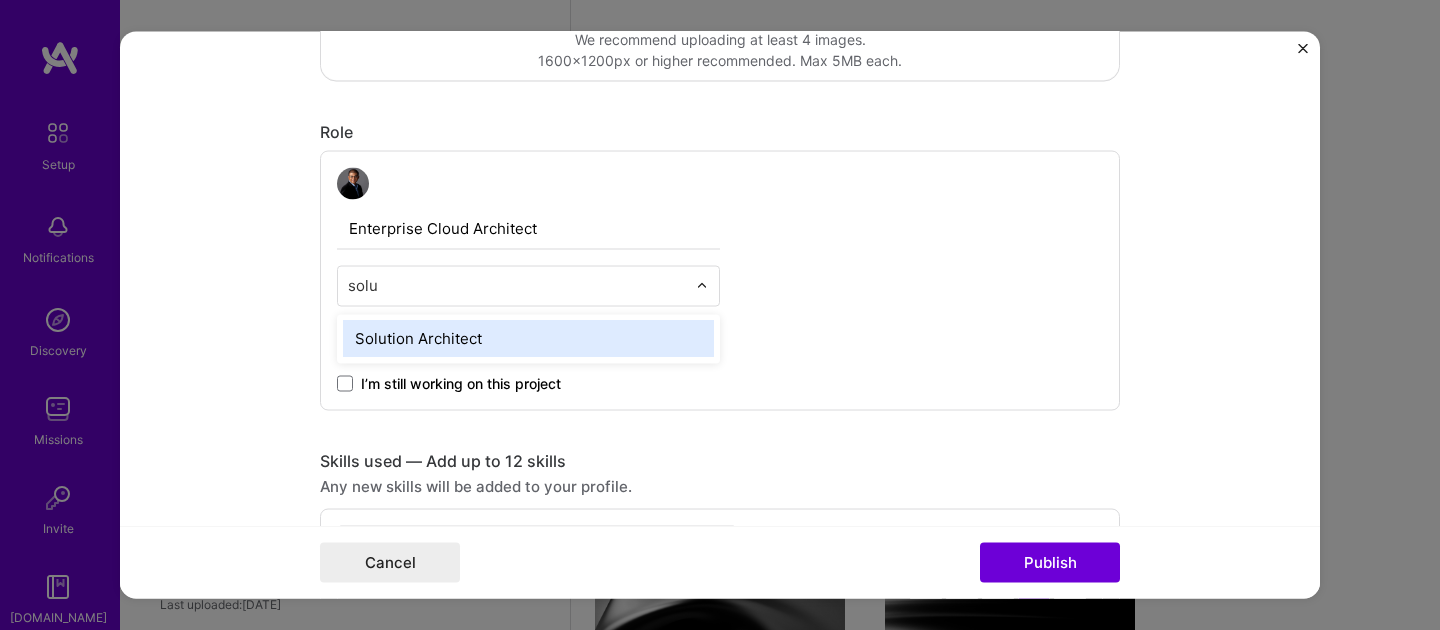 type on "solut" 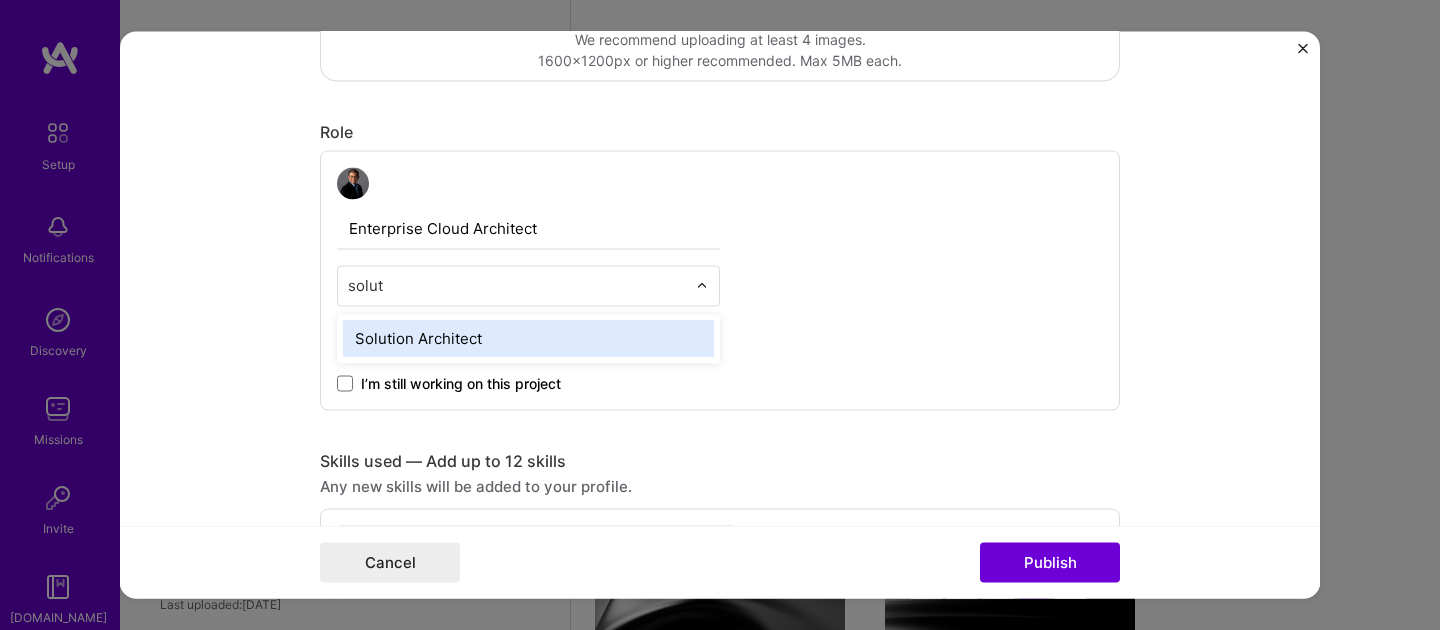 click on "Solution Architect" at bounding box center (528, 339) 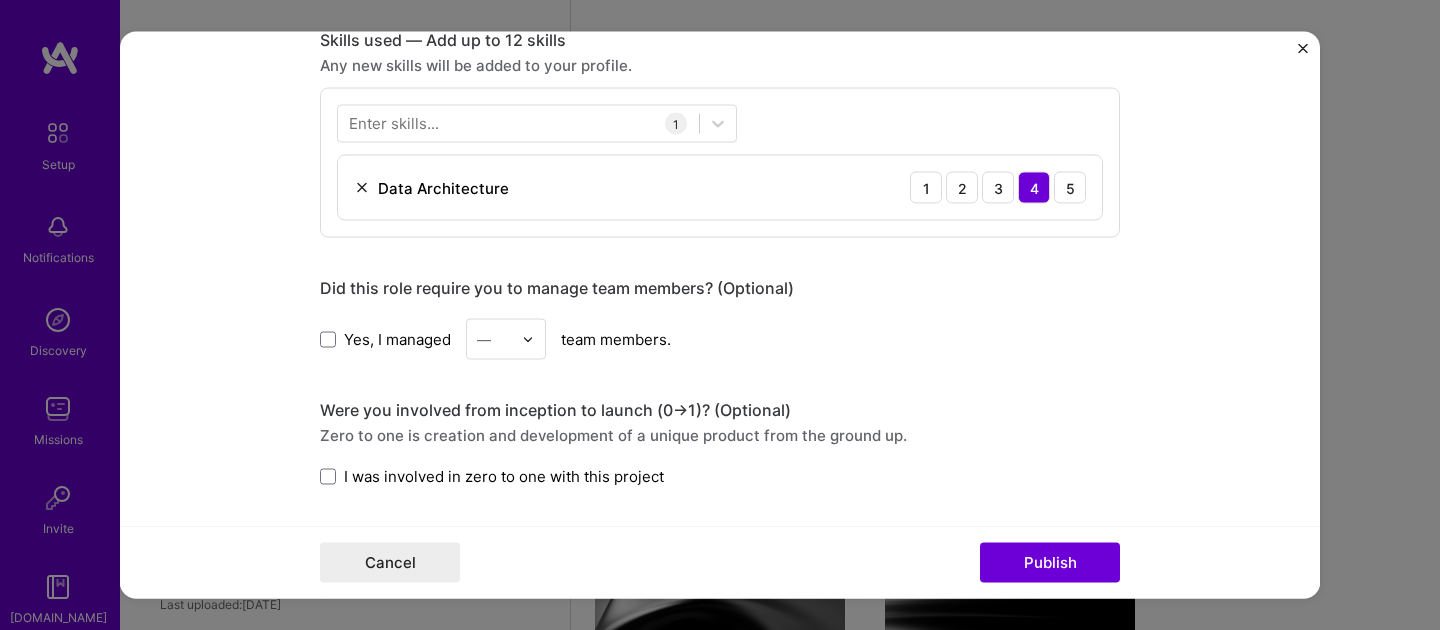 scroll, scrollTop: 1011, scrollLeft: 0, axis: vertical 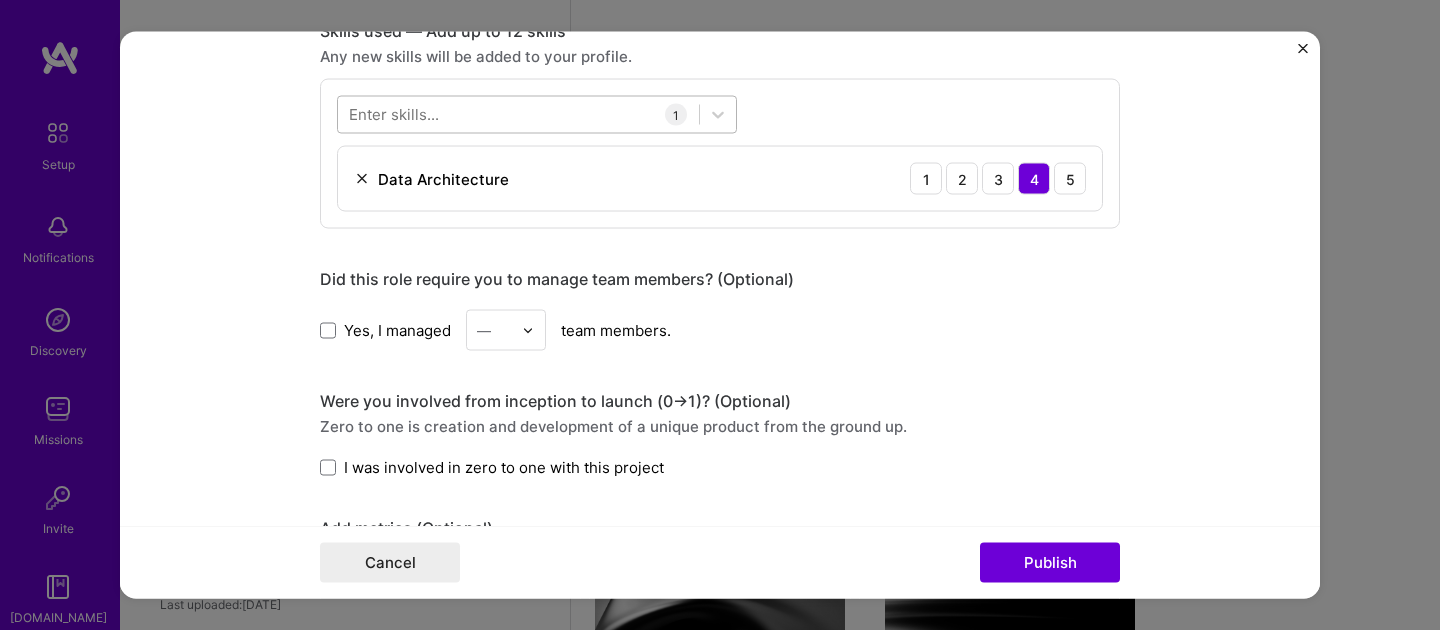 click at bounding box center [518, 114] 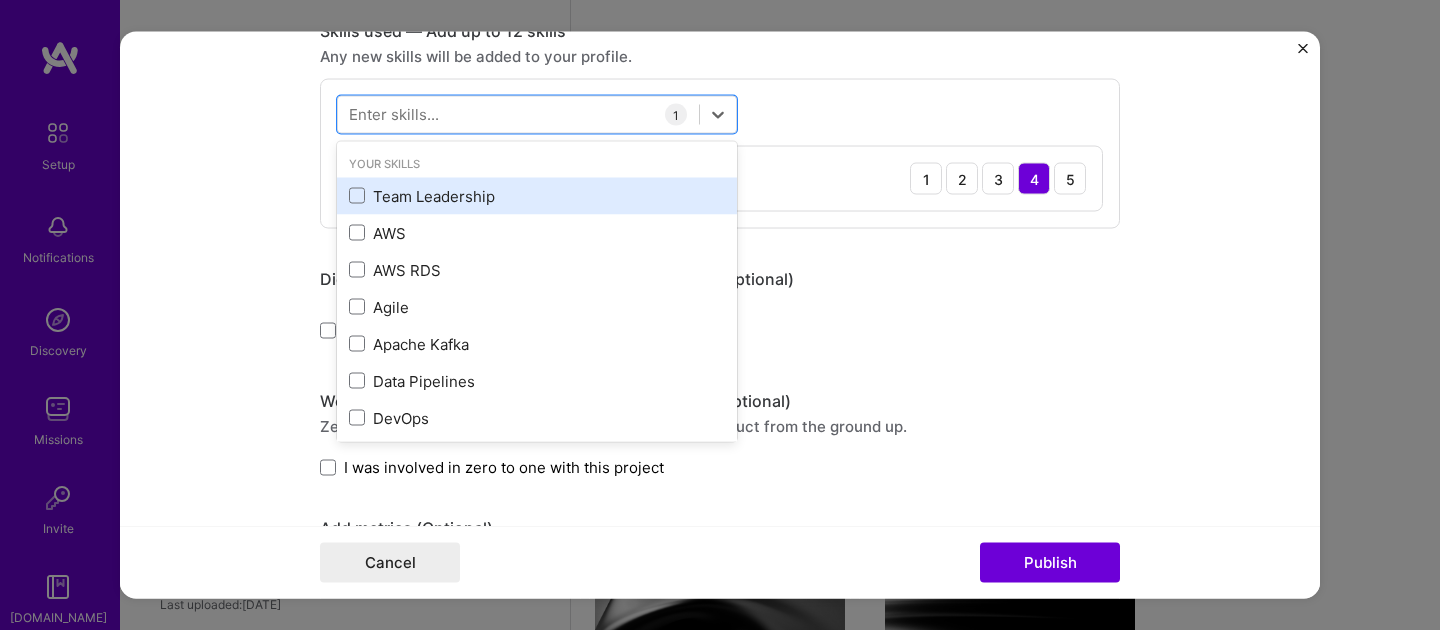 click on "Team Leadership" at bounding box center (537, 195) 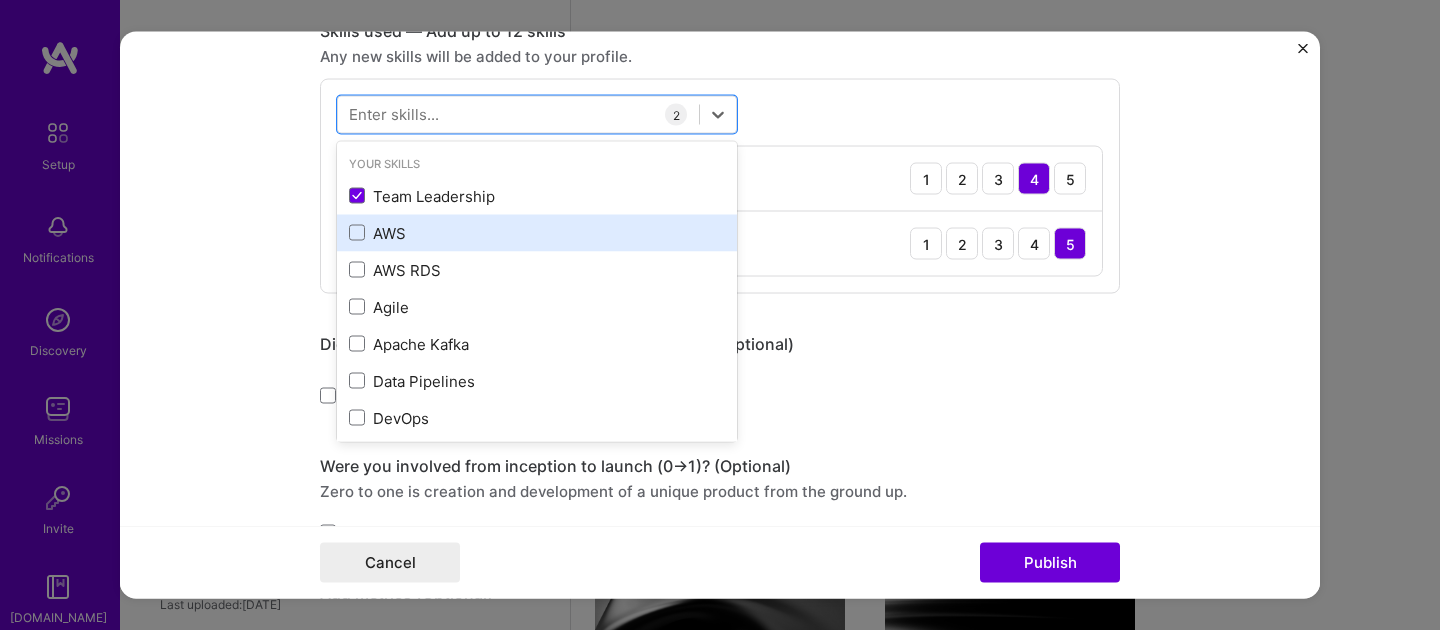 click on "AWS" at bounding box center [537, 232] 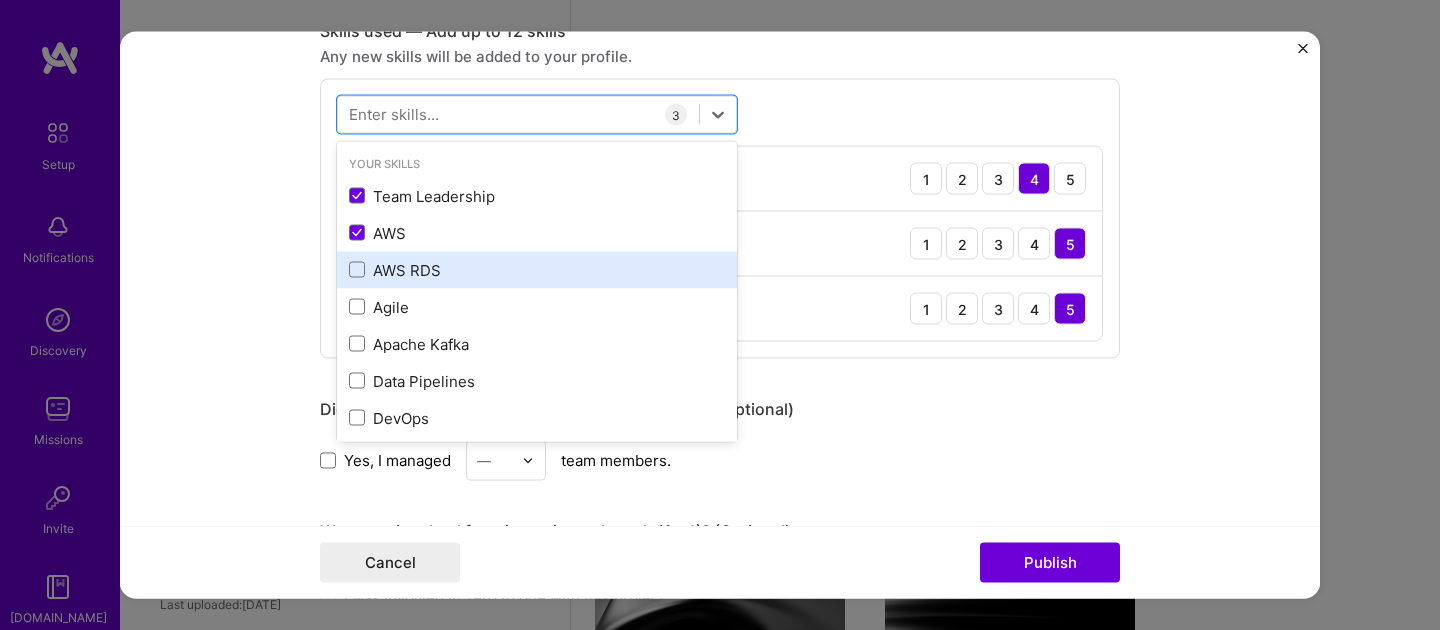 click on "AWS RDS" at bounding box center [537, 269] 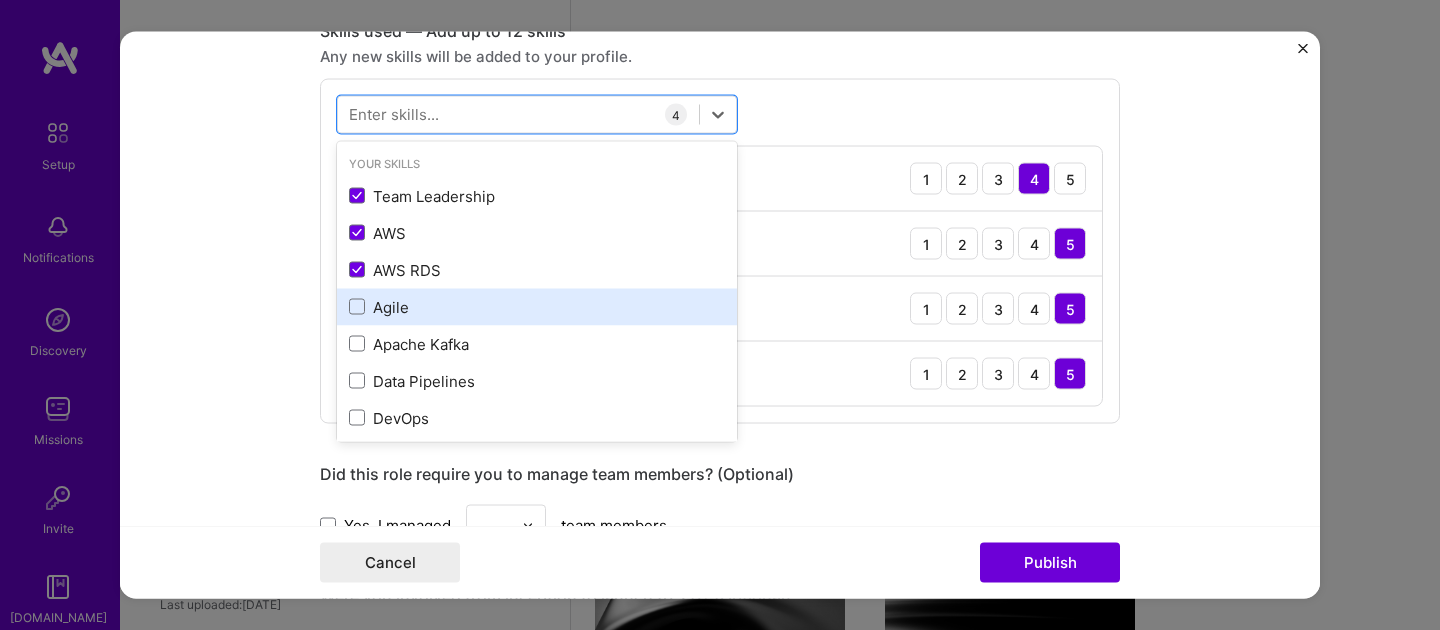 click on "Agile" at bounding box center [537, 306] 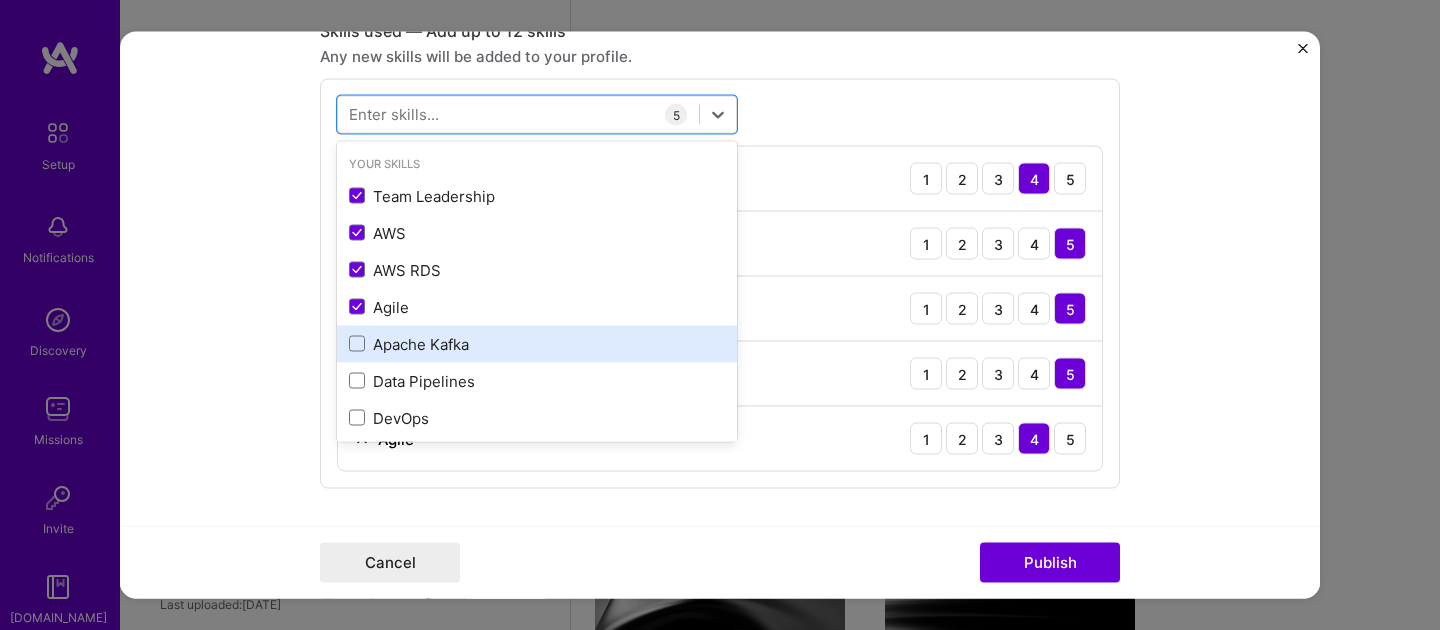 scroll, scrollTop: 8, scrollLeft: 0, axis: vertical 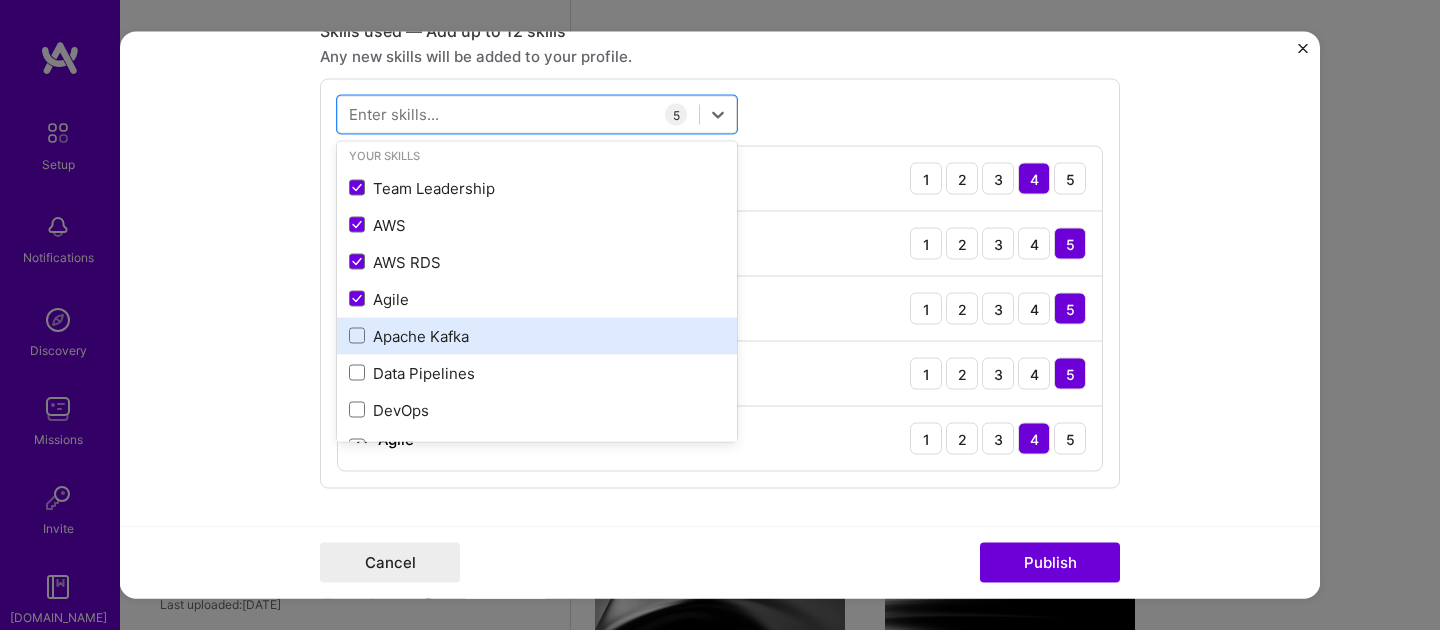 click on "Apache Kafka" at bounding box center [537, 335] 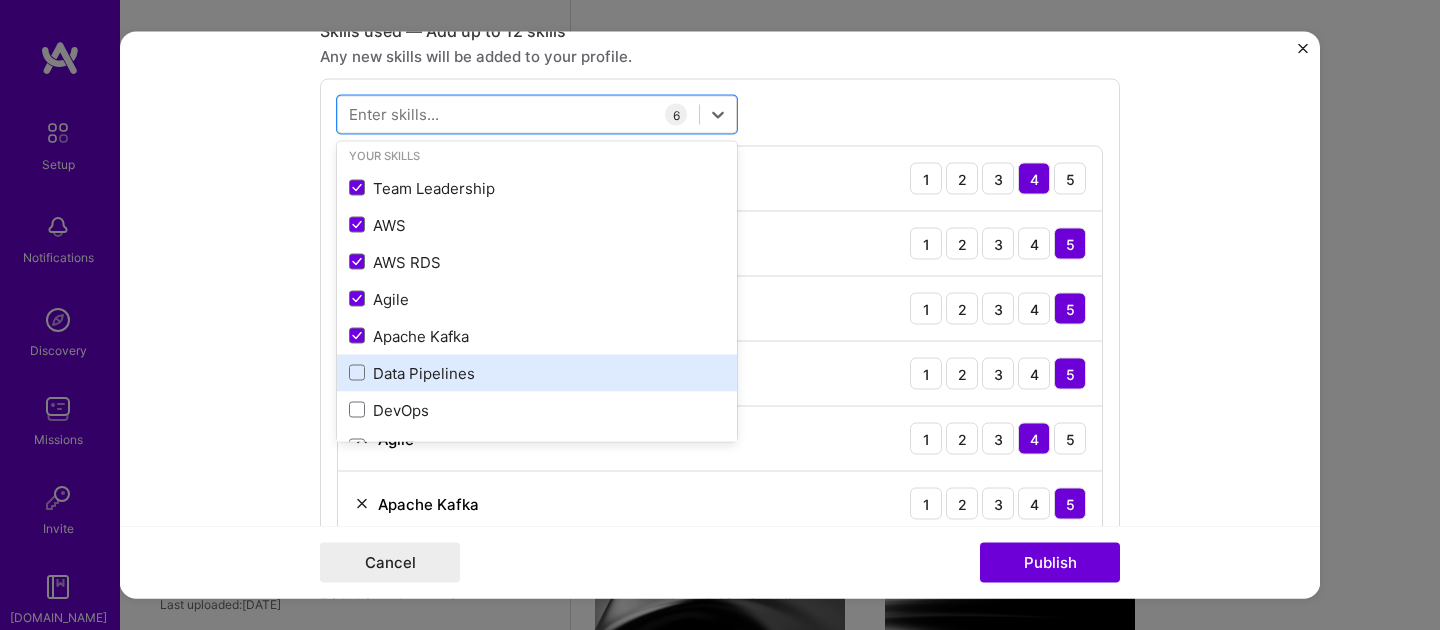 click on "Data Pipelines" at bounding box center (537, 372) 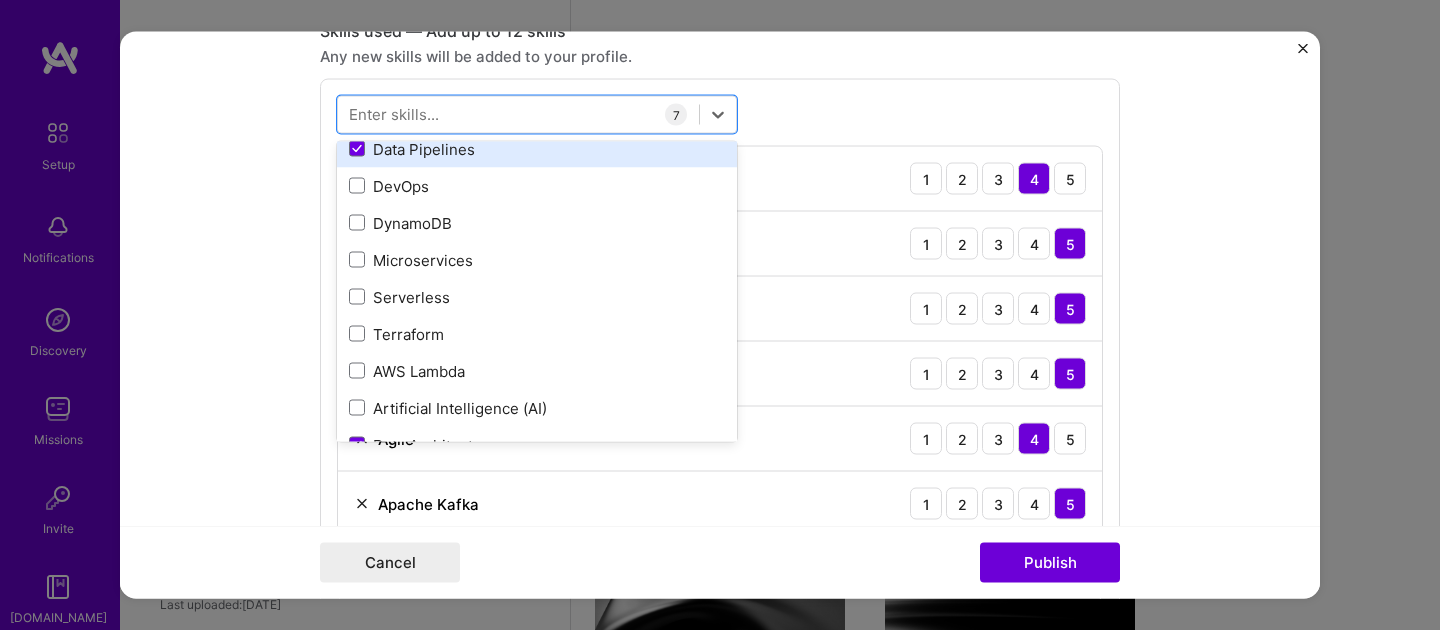 scroll, scrollTop: 242, scrollLeft: 0, axis: vertical 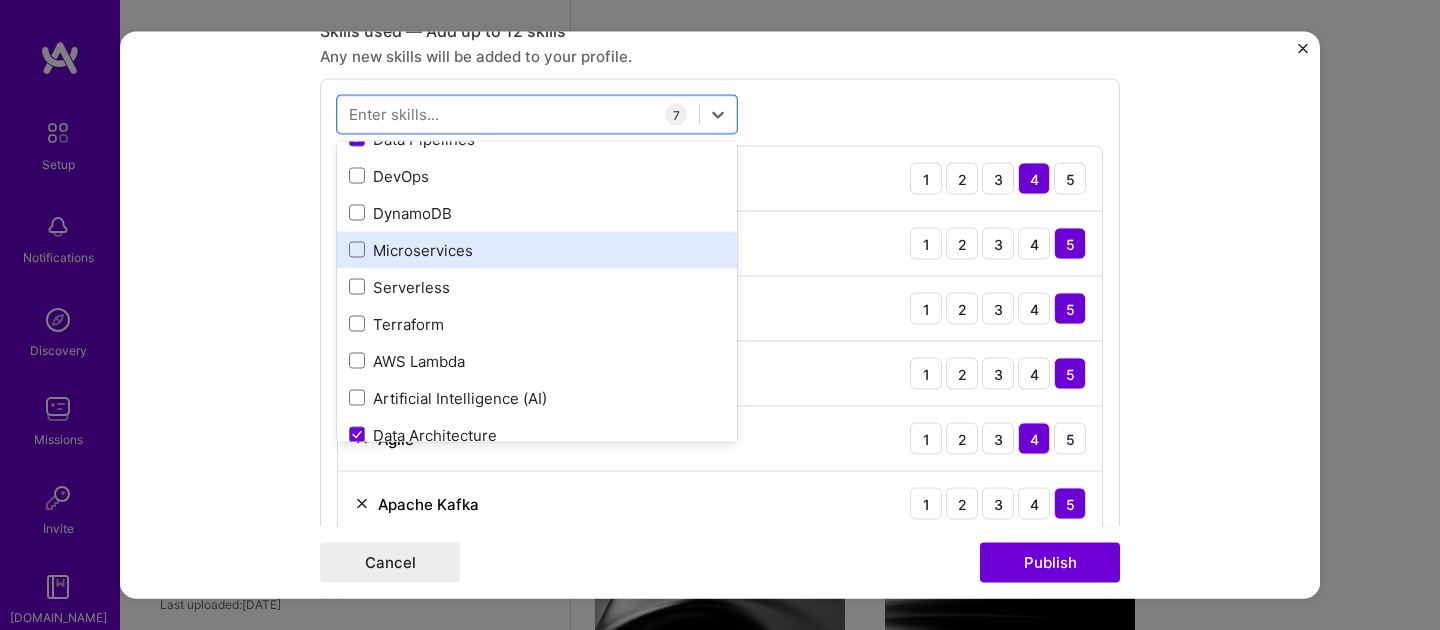 click on "Microservices" at bounding box center (537, 249) 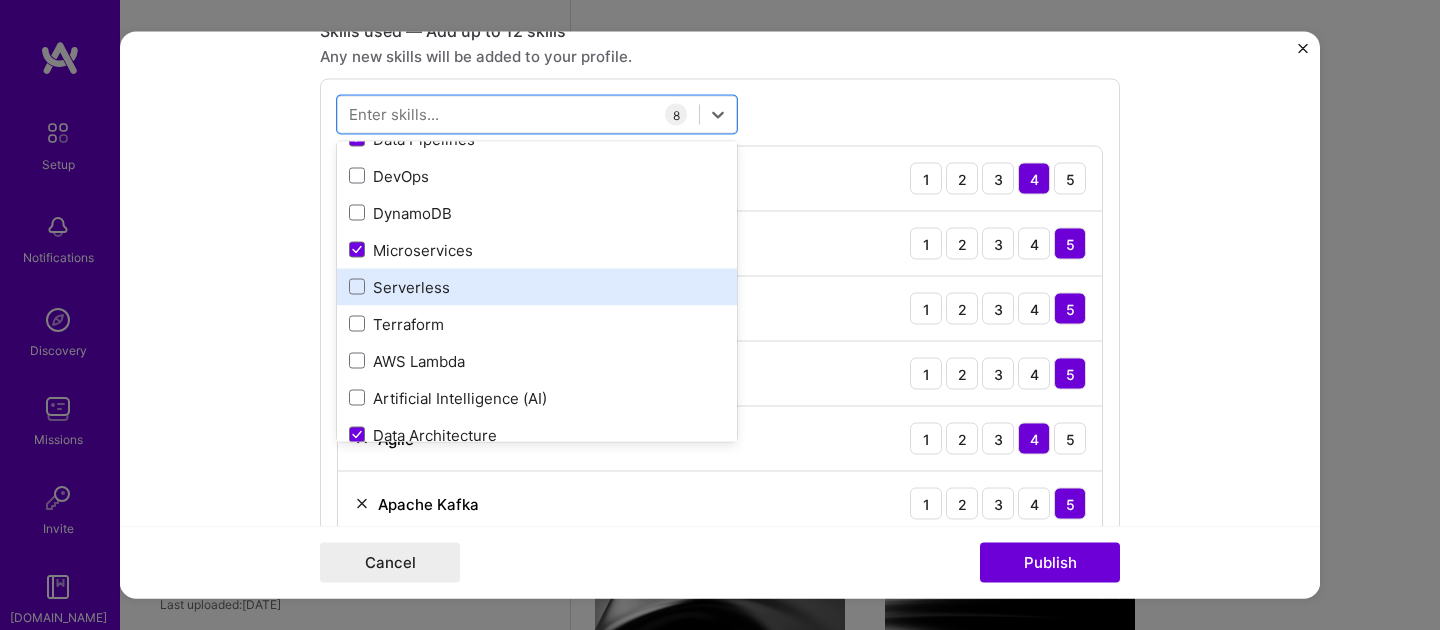 click on "Serverless" at bounding box center (537, 286) 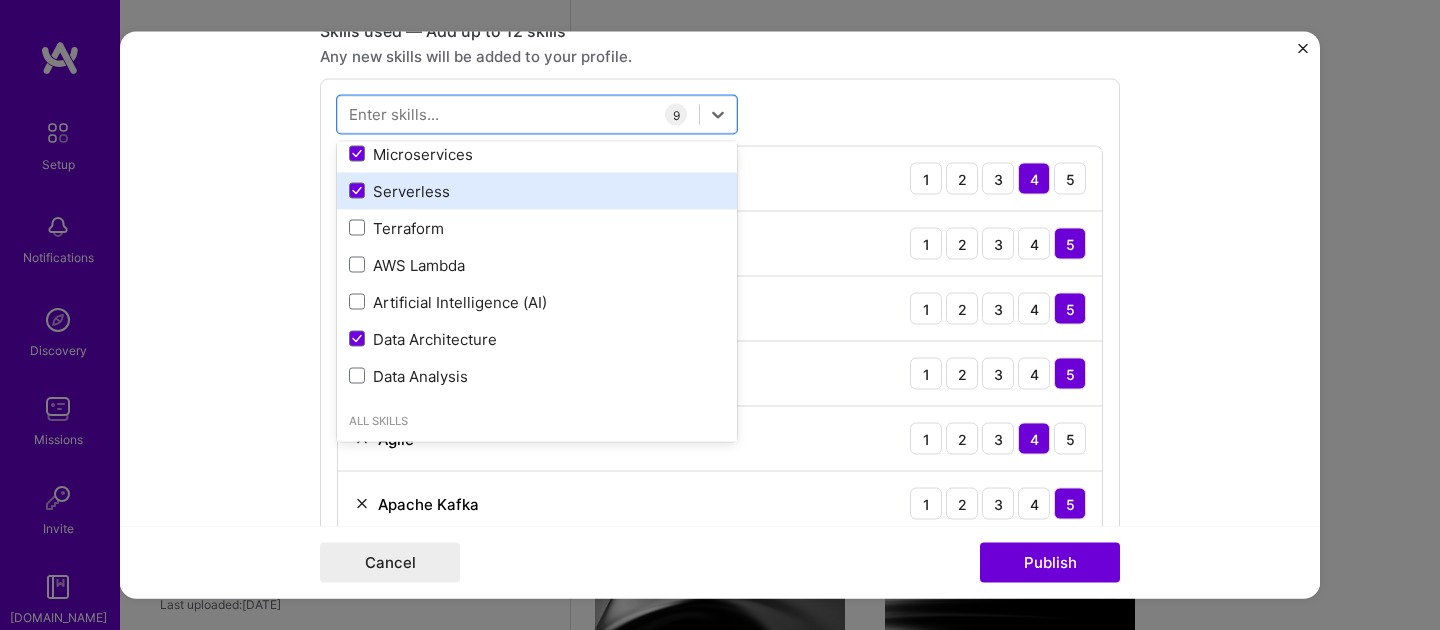 scroll, scrollTop: 376, scrollLeft: 0, axis: vertical 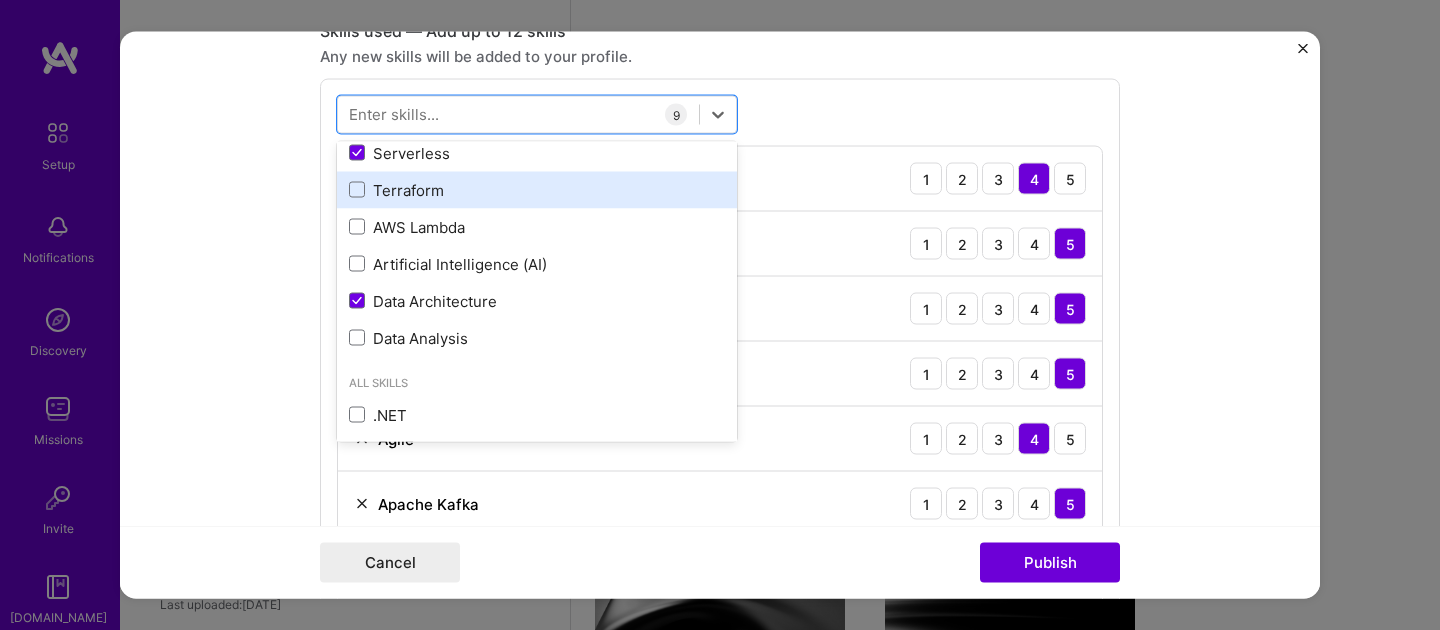click on "Terraform" at bounding box center [537, 189] 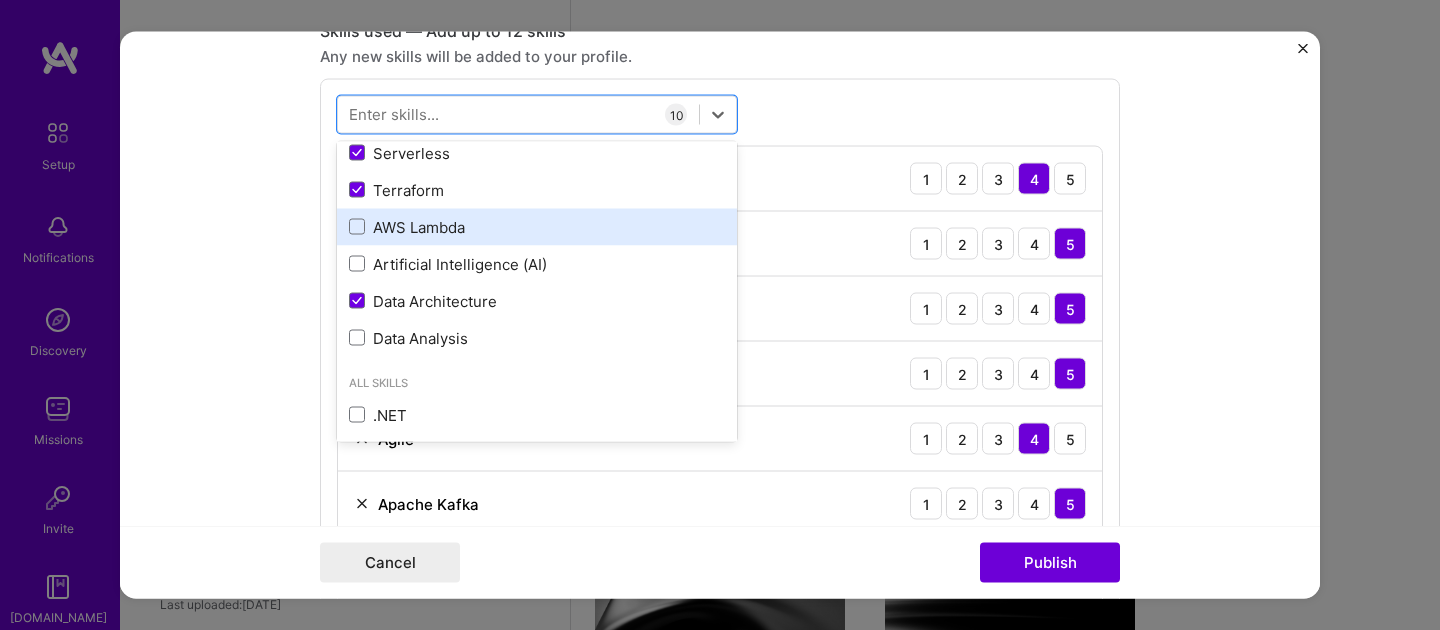 click on "AWS Lambda" at bounding box center (537, 226) 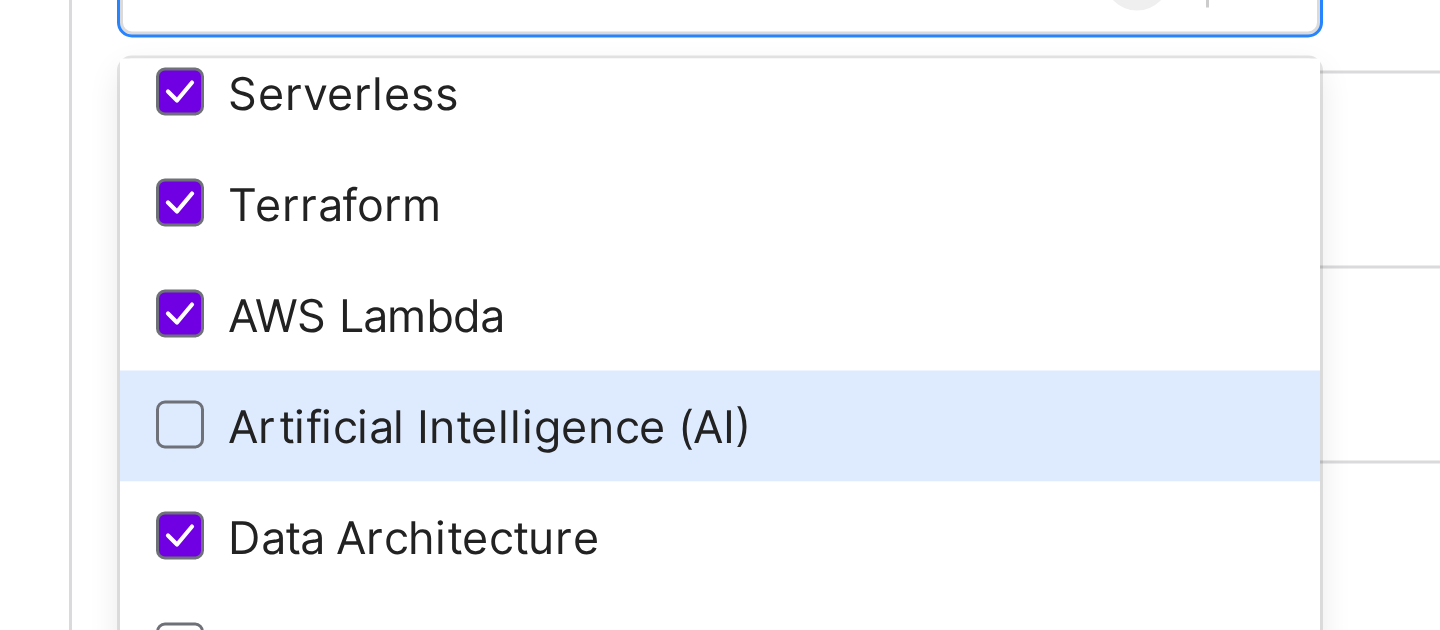 click on "Artificial Intelligence (AI)" at bounding box center [537, 263] 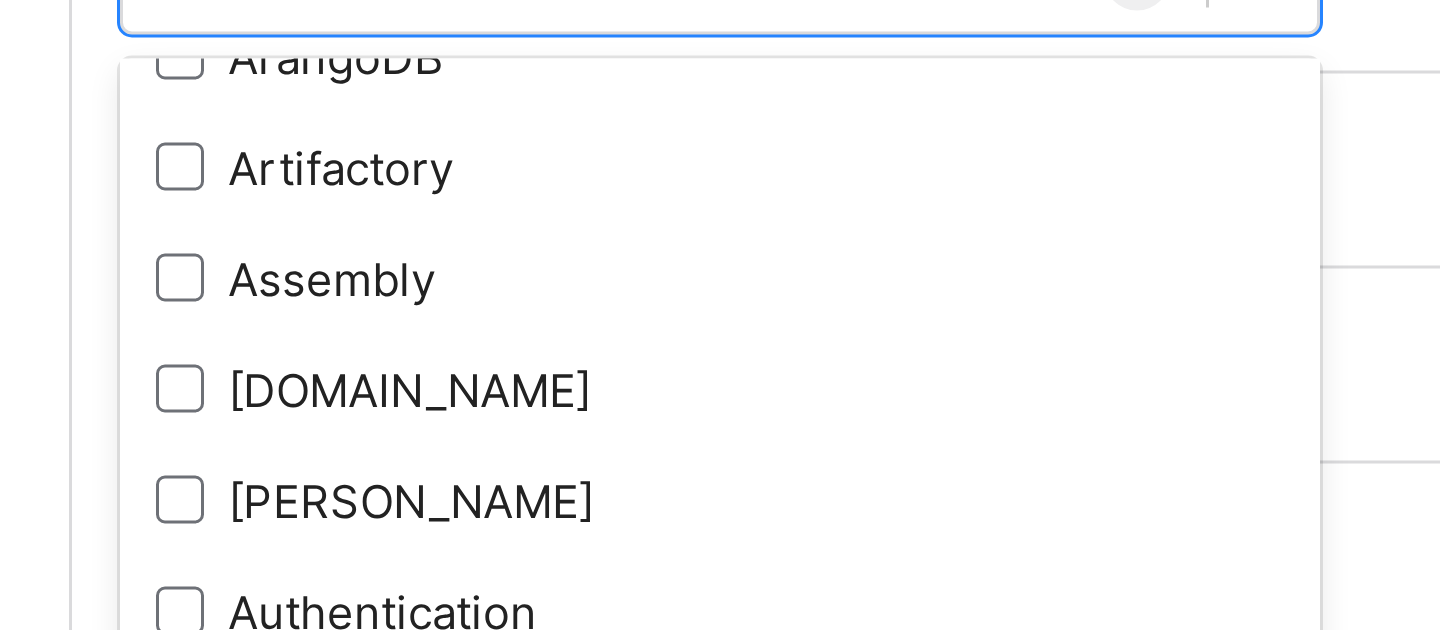 scroll, scrollTop: 1798, scrollLeft: 0, axis: vertical 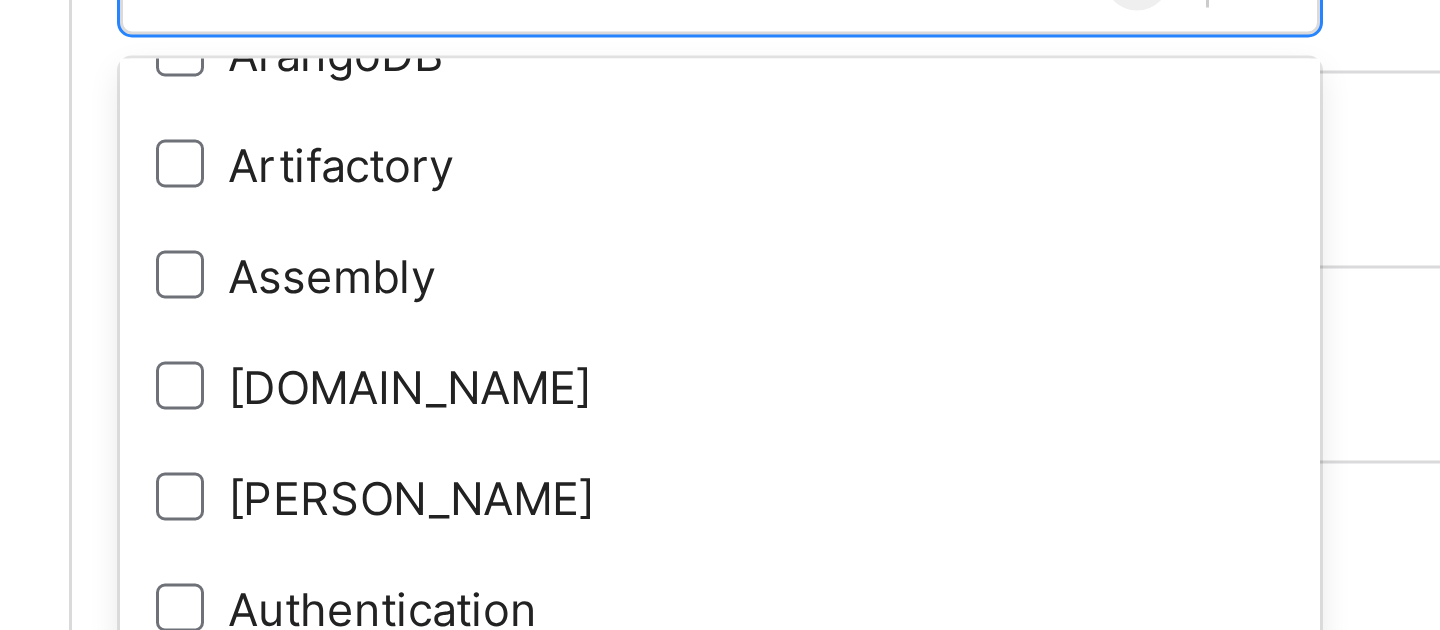 click on "Data Architecture 1 2 3 4 5" at bounding box center [720, 179] 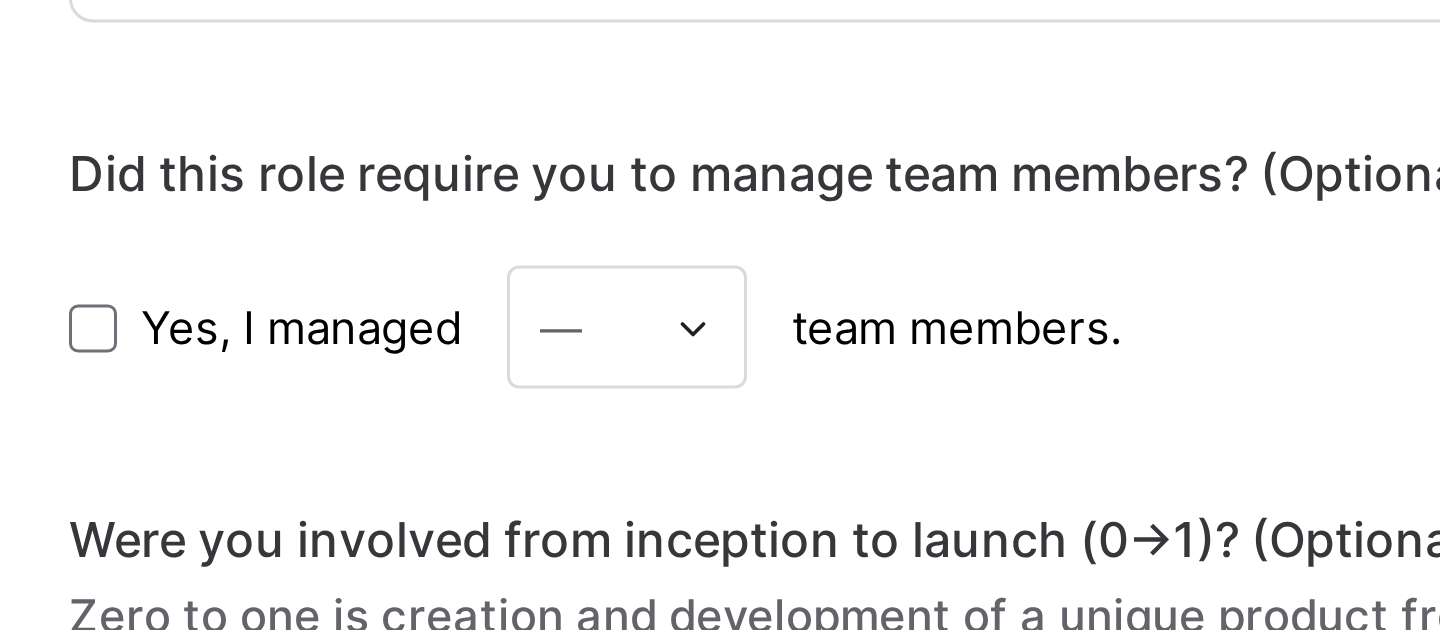 scroll, scrollTop: 1881, scrollLeft: 0, axis: vertical 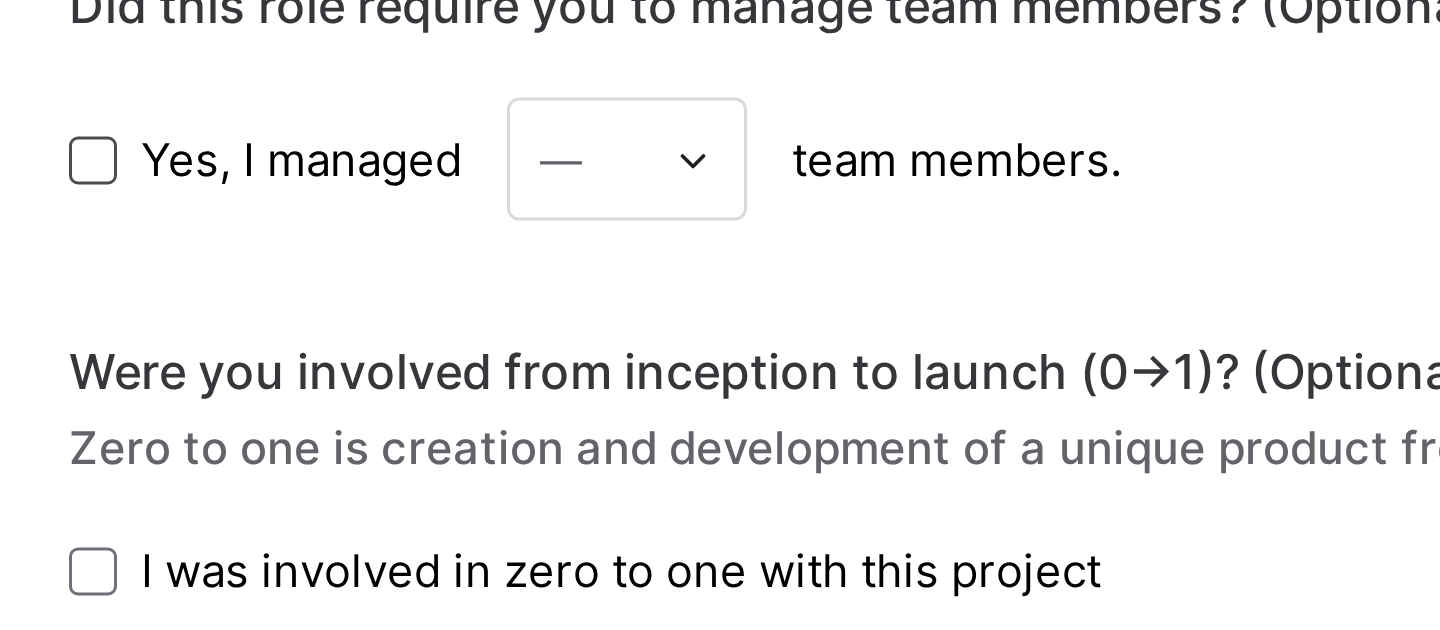 click at bounding box center (328, 175) 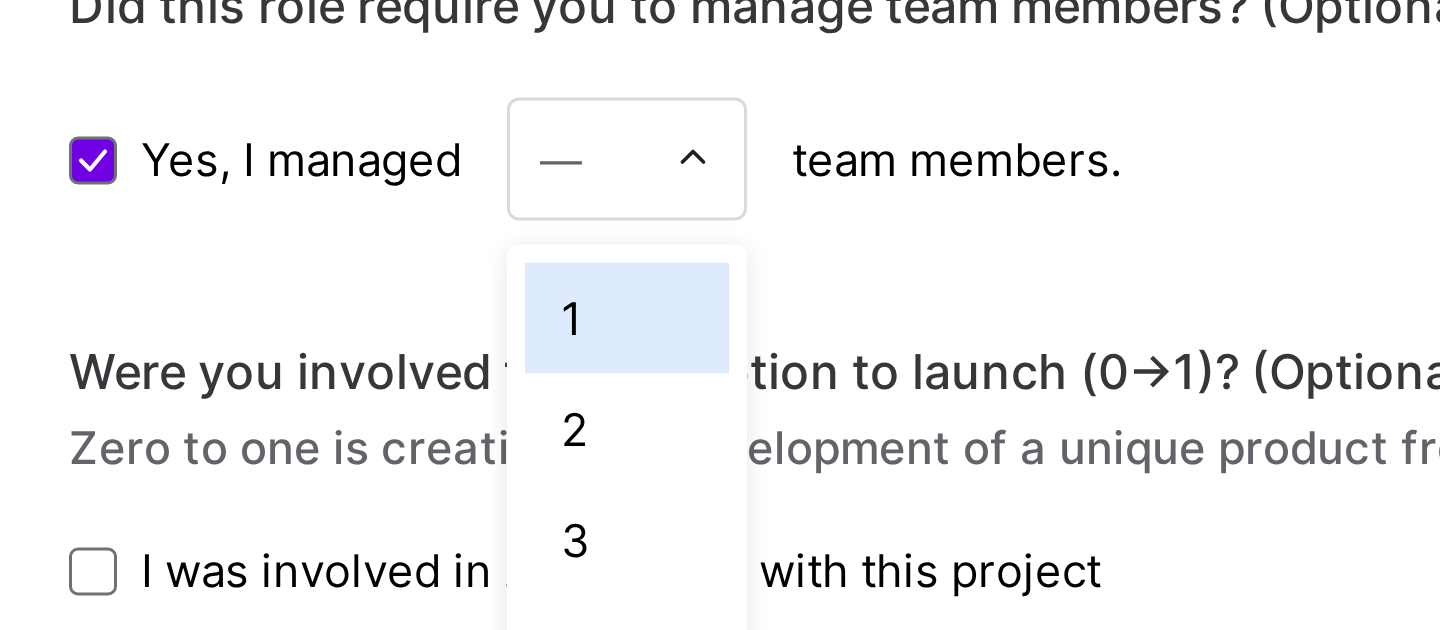 click at bounding box center [528, 175] 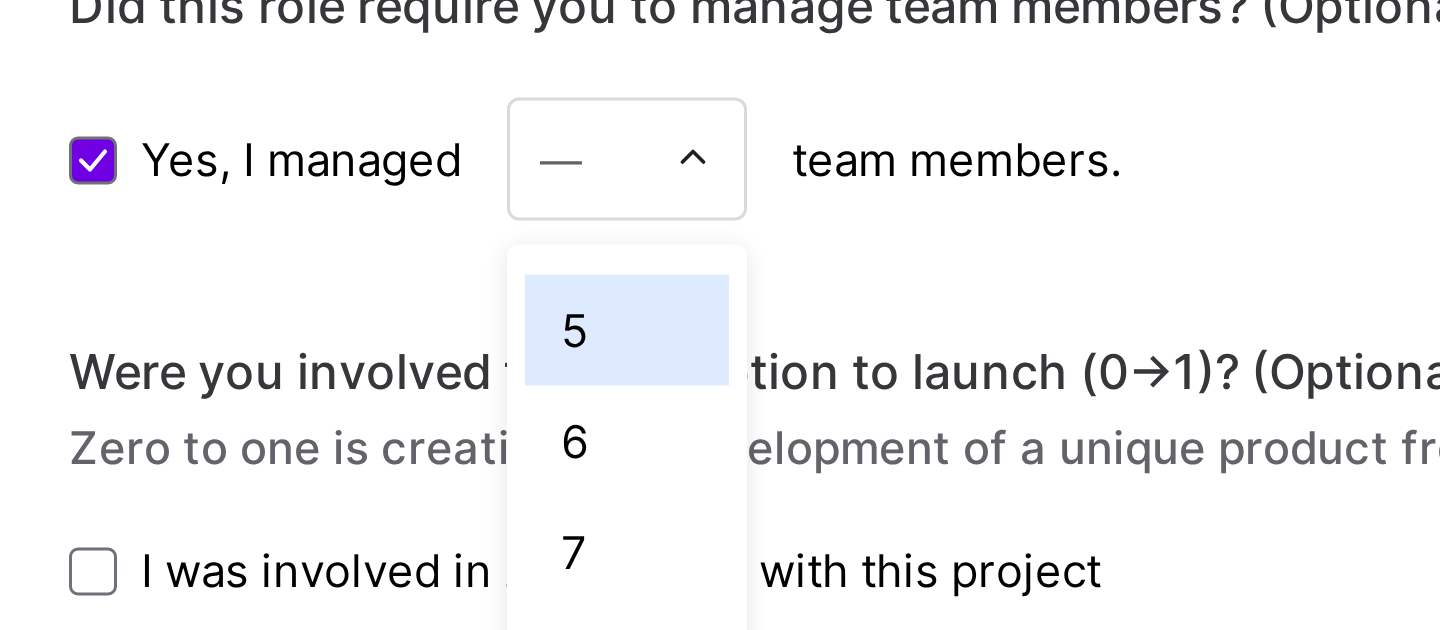 scroll, scrollTop: 145, scrollLeft: 0, axis: vertical 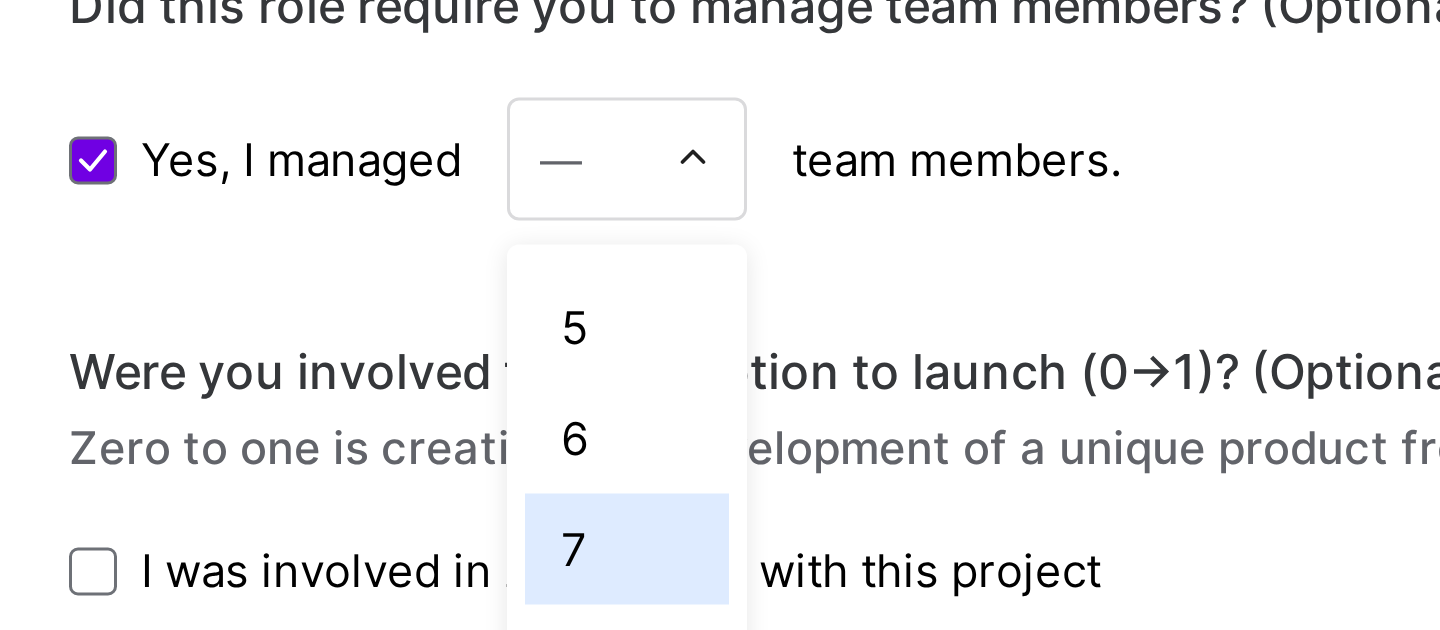click on "7" at bounding box center (506, 305) 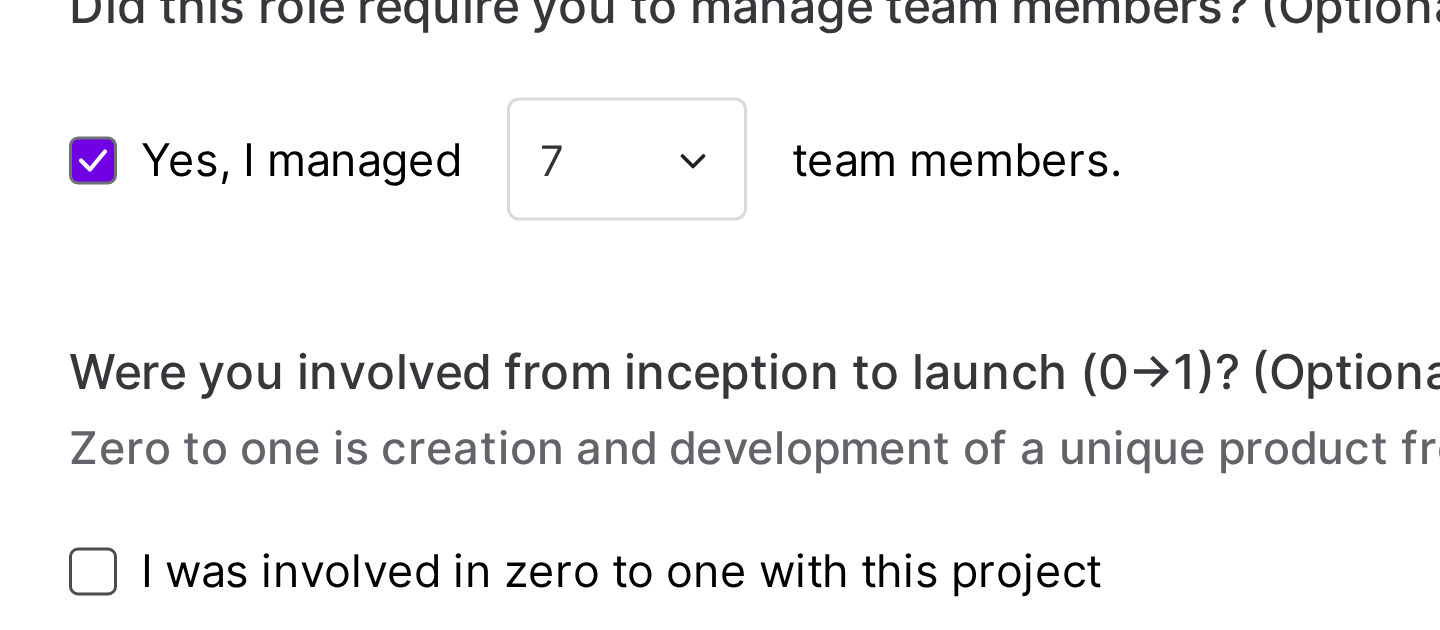 click at bounding box center (328, 312) 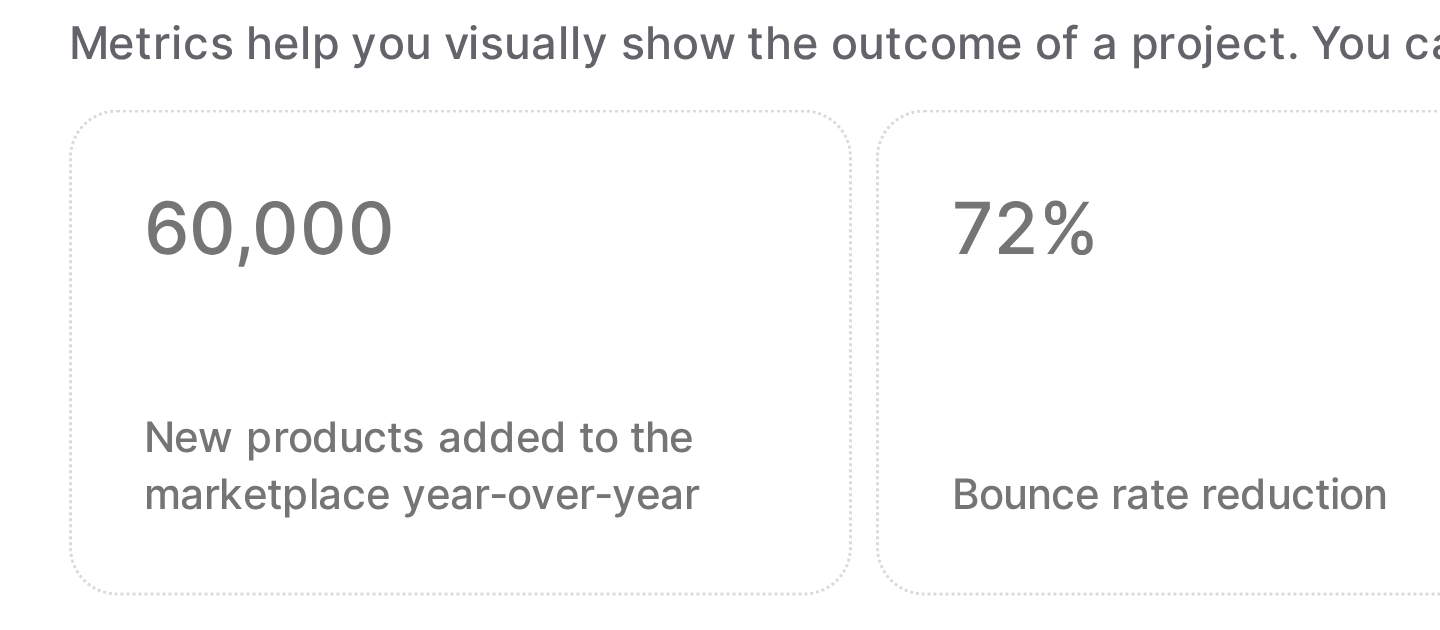 scroll, scrollTop: 2161, scrollLeft: 0, axis: vertical 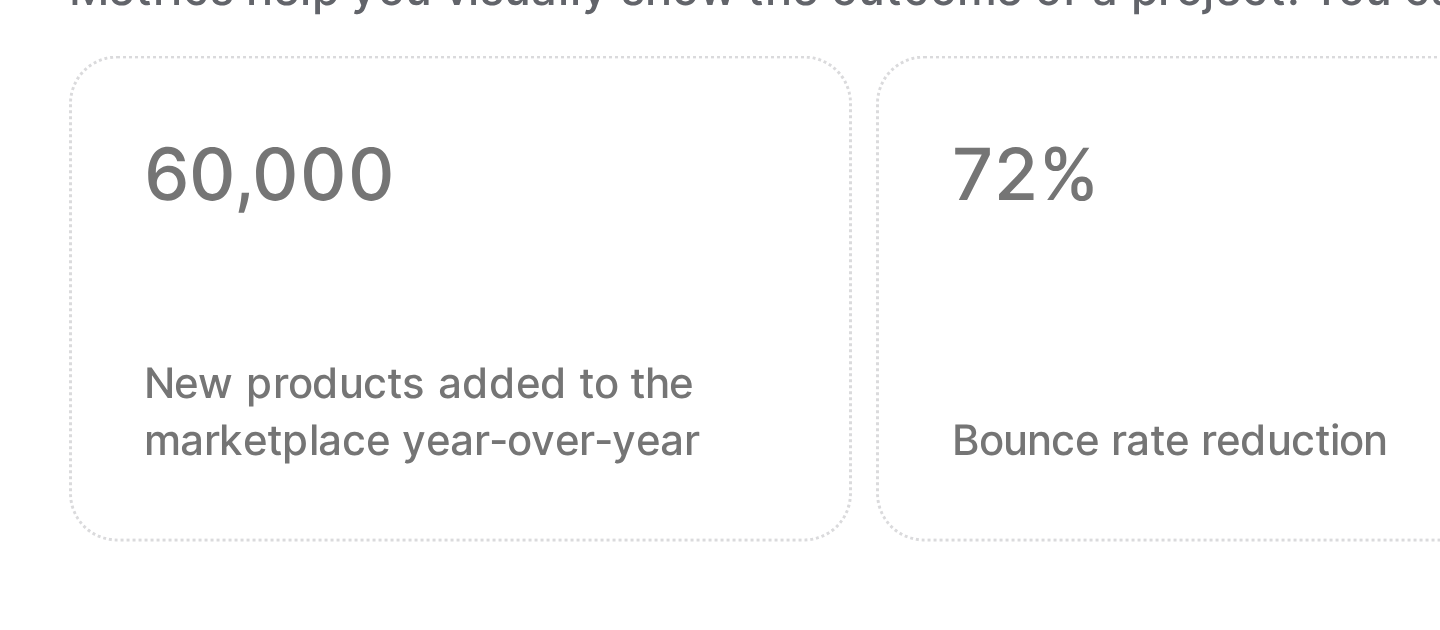 click at bounding box center (450, 181) 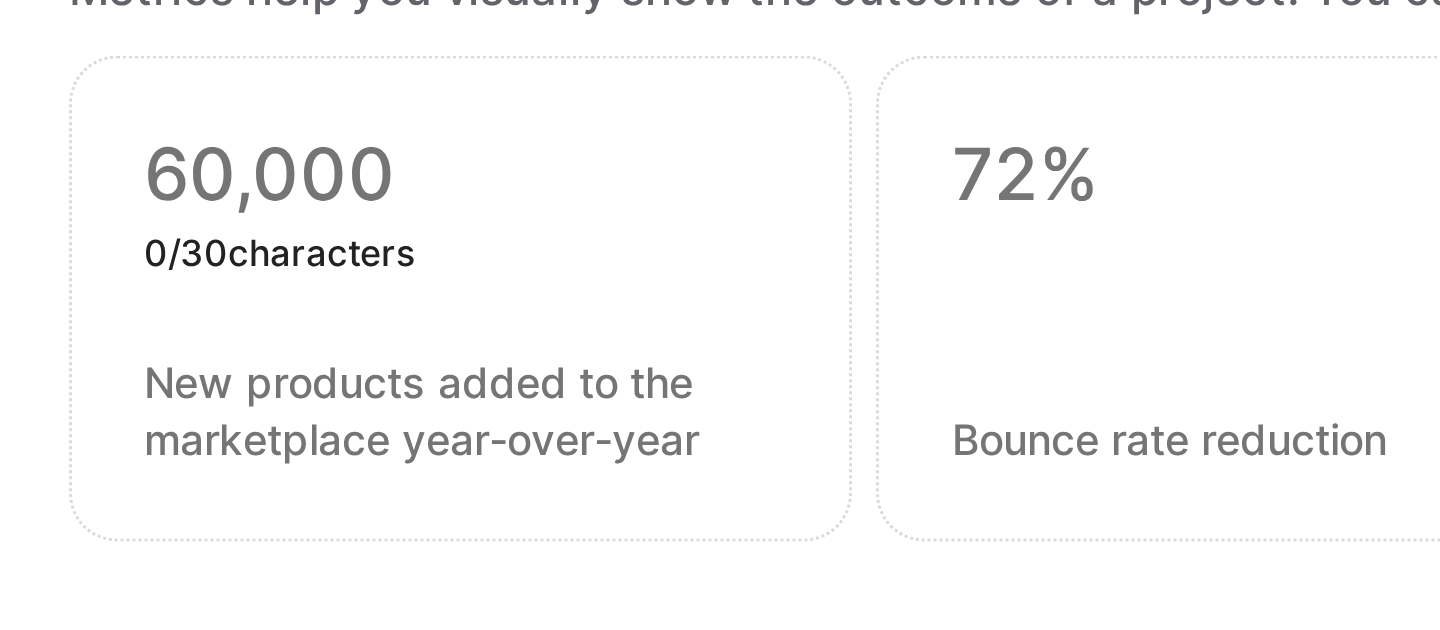 type on "0" 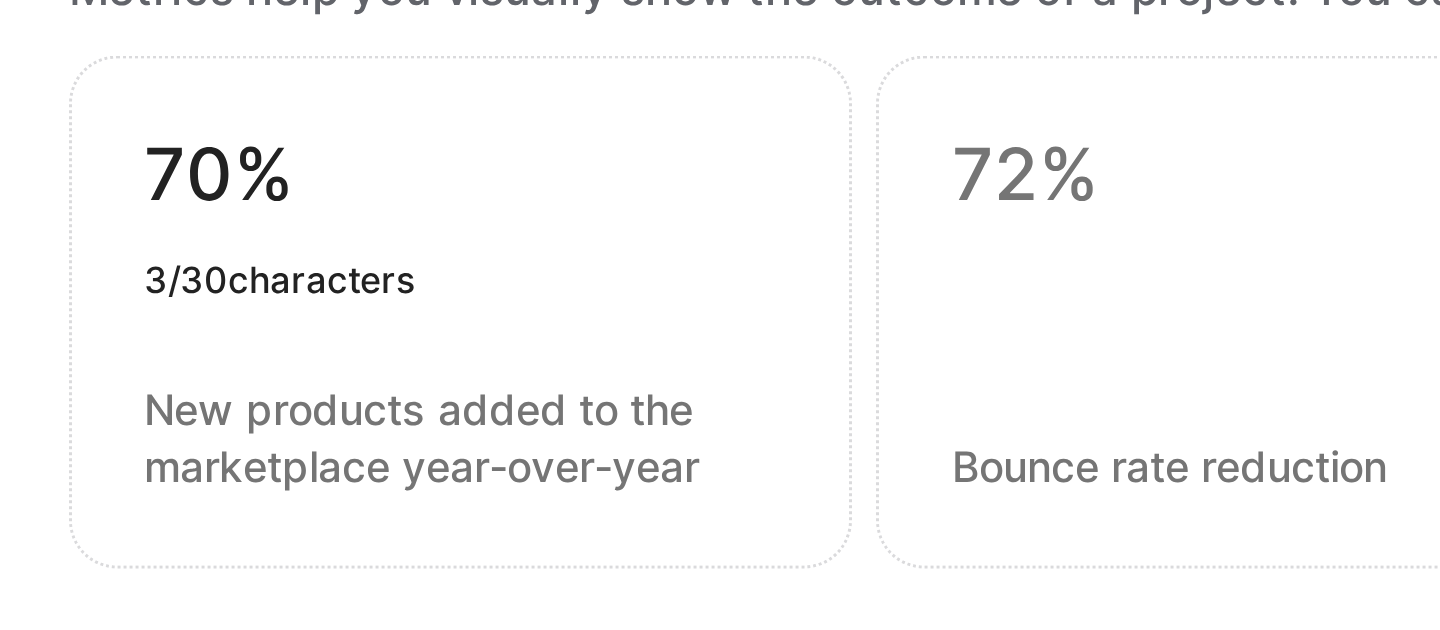 type on "70%" 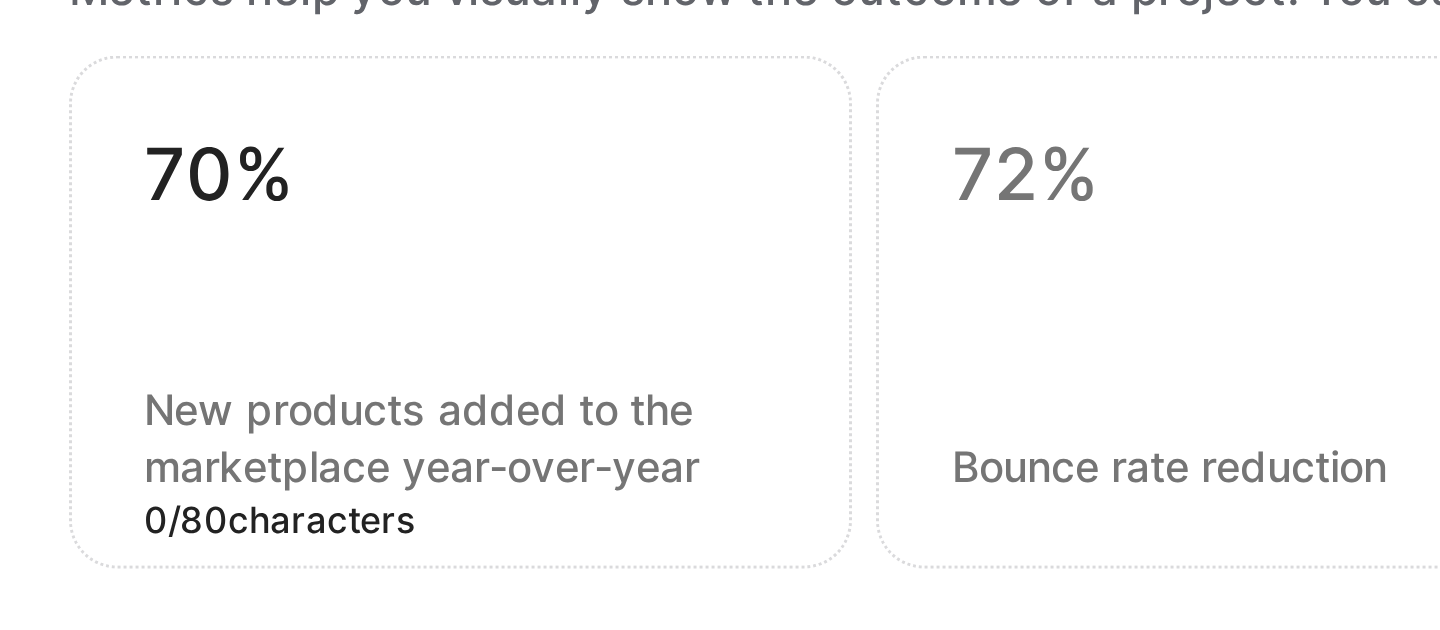 click at bounding box center [450, 268] 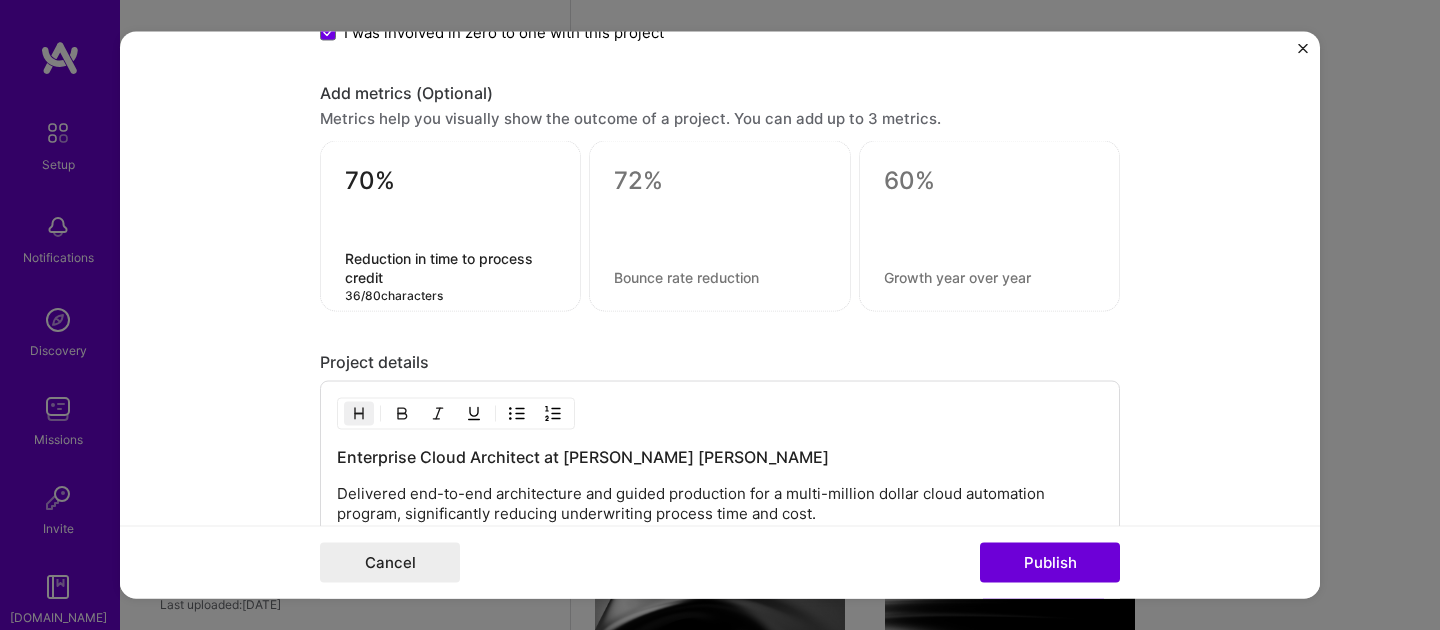 type on "Reduction in time to process credit" 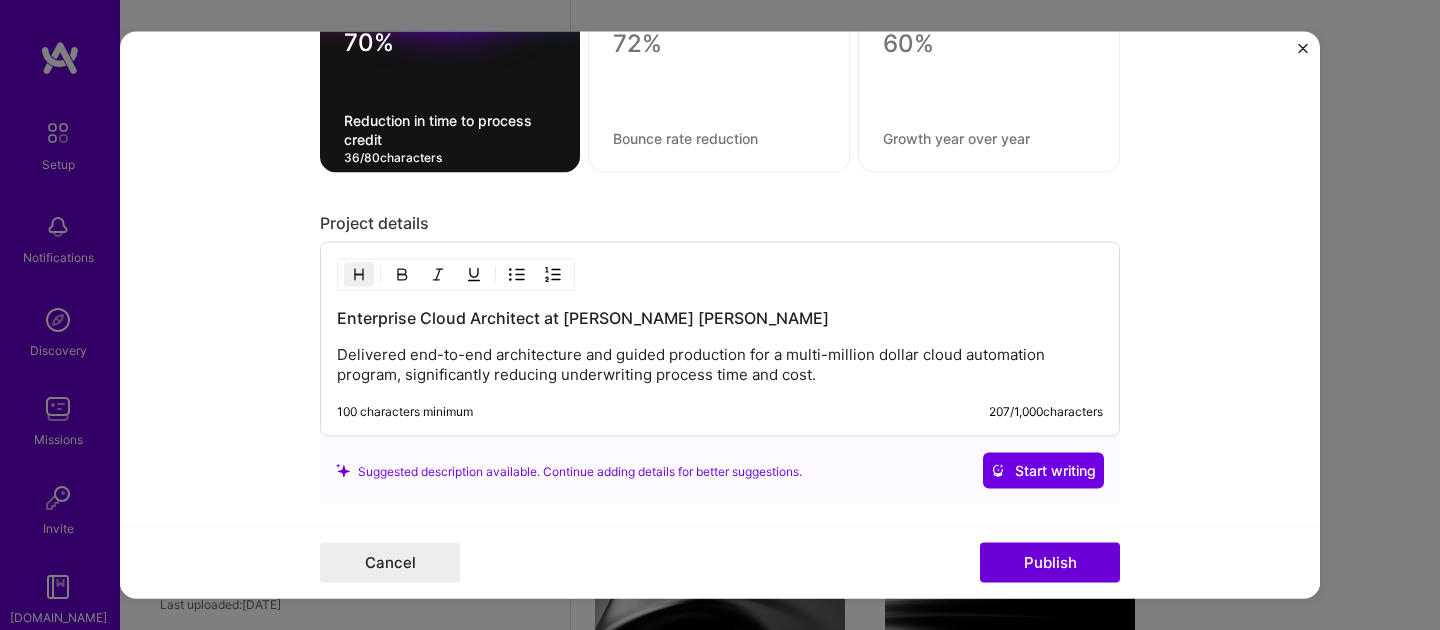 scroll, scrollTop: 2315, scrollLeft: 0, axis: vertical 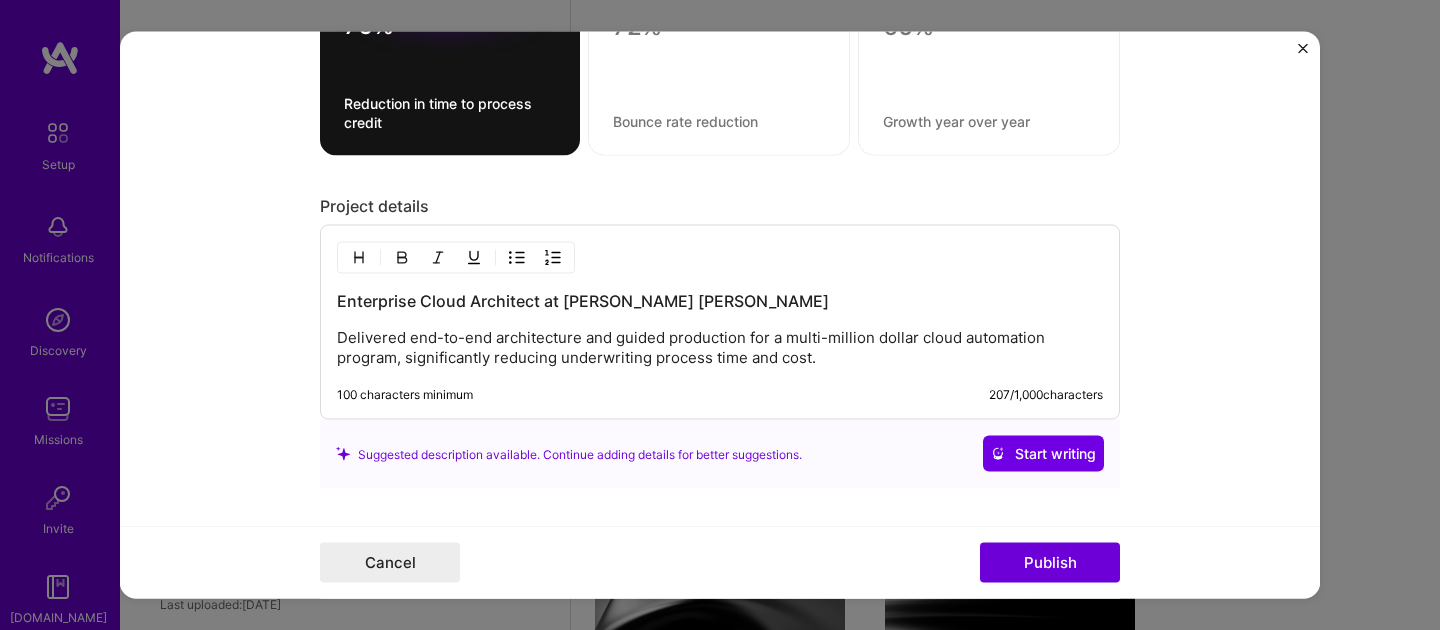 click on "Delivered end-to-end architecture and guided production for a multi-million dollar cloud automation program, significantly reducing underwriting process time and cost." at bounding box center (720, 348) 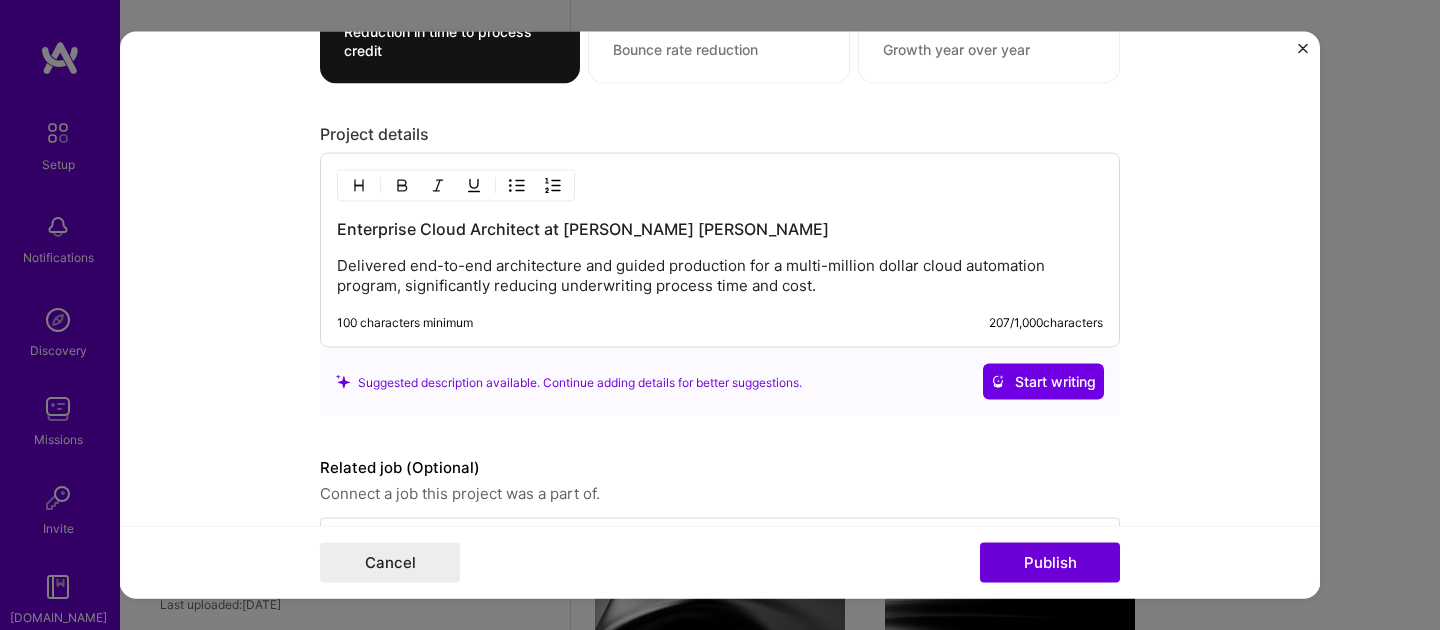 scroll, scrollTop: 2394, scrollLeft: 0, axis: vertical 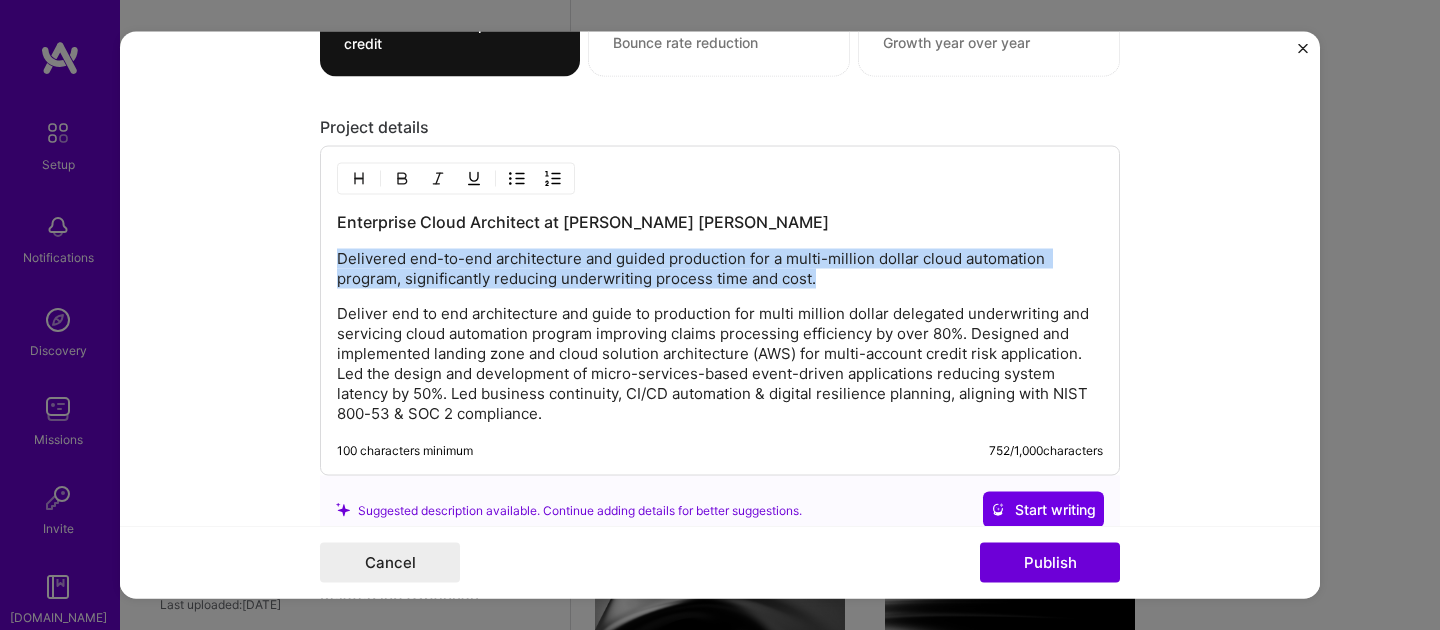 drag, startPoint x: 831, startPoint y: 285, endPoint x: 325, endPoint y: 262, distance: 506.52246 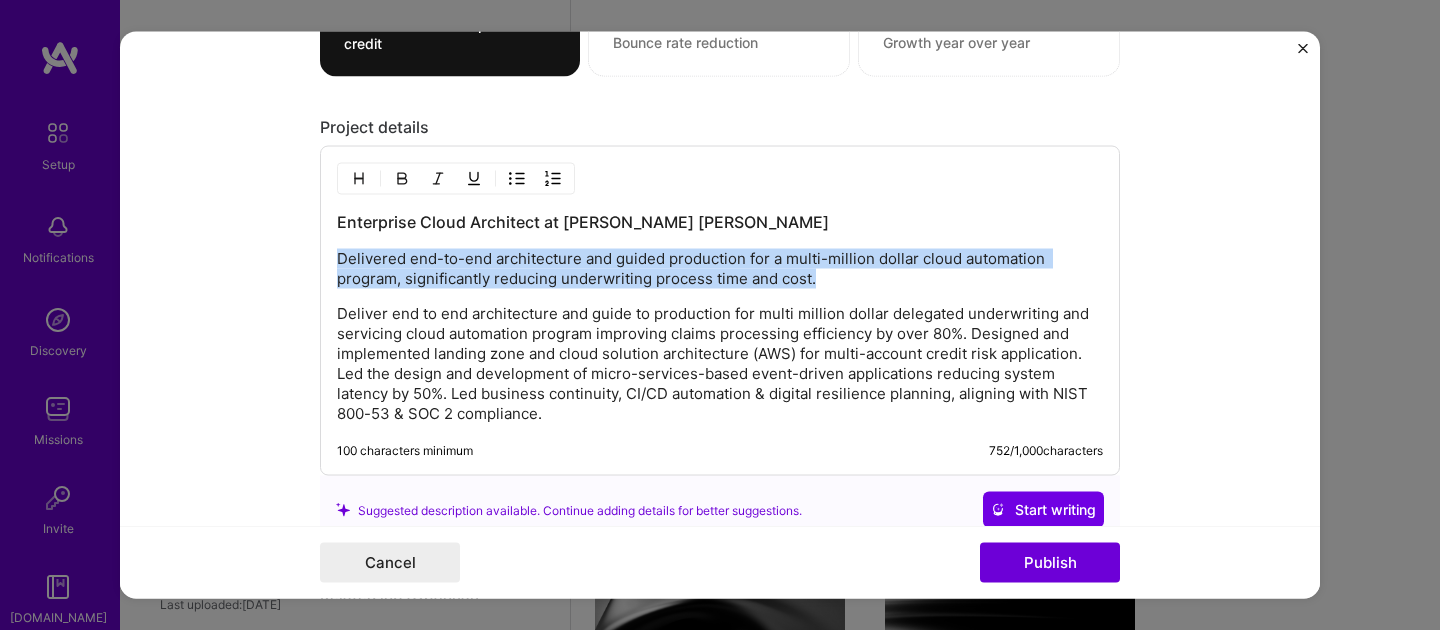 click on "Enterprise Cloud Architect at [PERSON_NAME] [PERSON_NAME] Delivered end-to-end architecture and guided production for a multi-million dollar cloud automation program, significantly reducing underwriting process time and cost. Deliver end to end architecture and guide to production for multi million dollar delegated underwriting and servicing cloud automation program improving claims processing efficiency by over 80%. Designed and implemented landing zone and cloud solution architecture (AWS) for multi-account credit risk application. Led the design and development of micro-services-based event-driven applications reducing system latency by 50%. Led business continuity, CI/CD automation & digital resilience planning, aligning with NIST 800-53 & SOC 2 compliance. 100 characters minimum 752 / 1,000  characters" at bounding box center [720, 311] 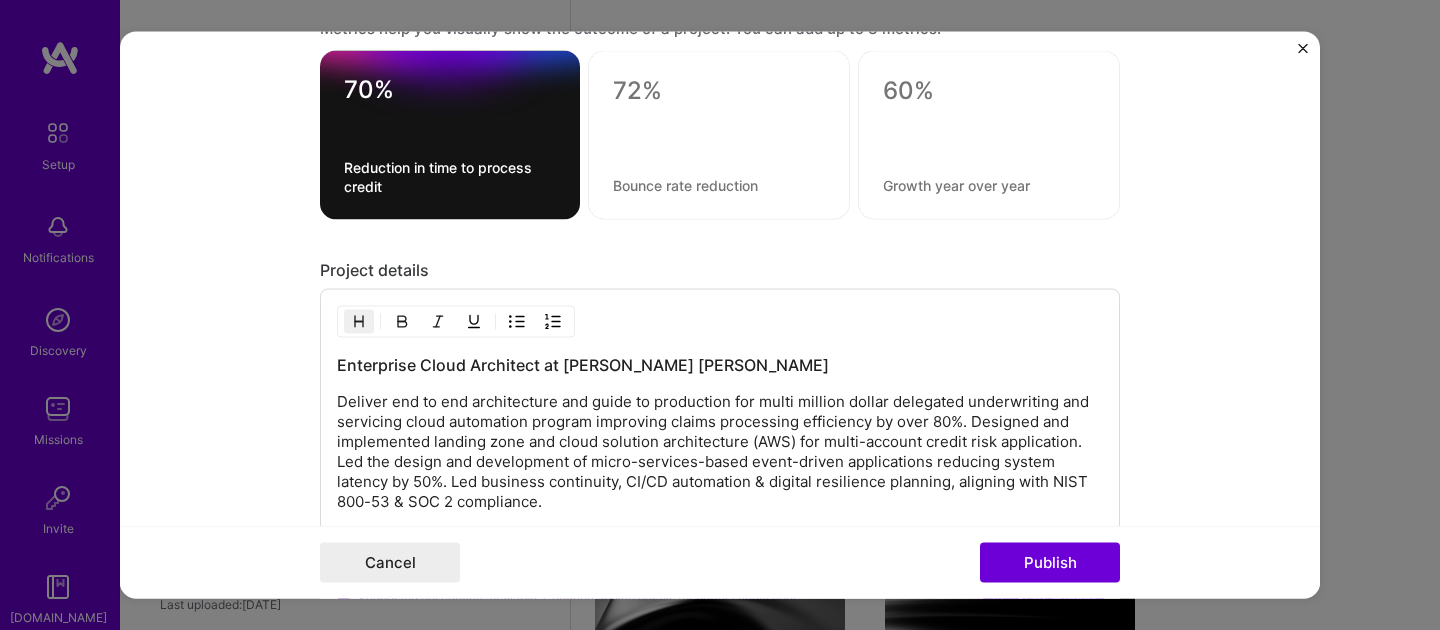 scroll, scrollTop: 2242, scrollLeft: 0, axis: vertical 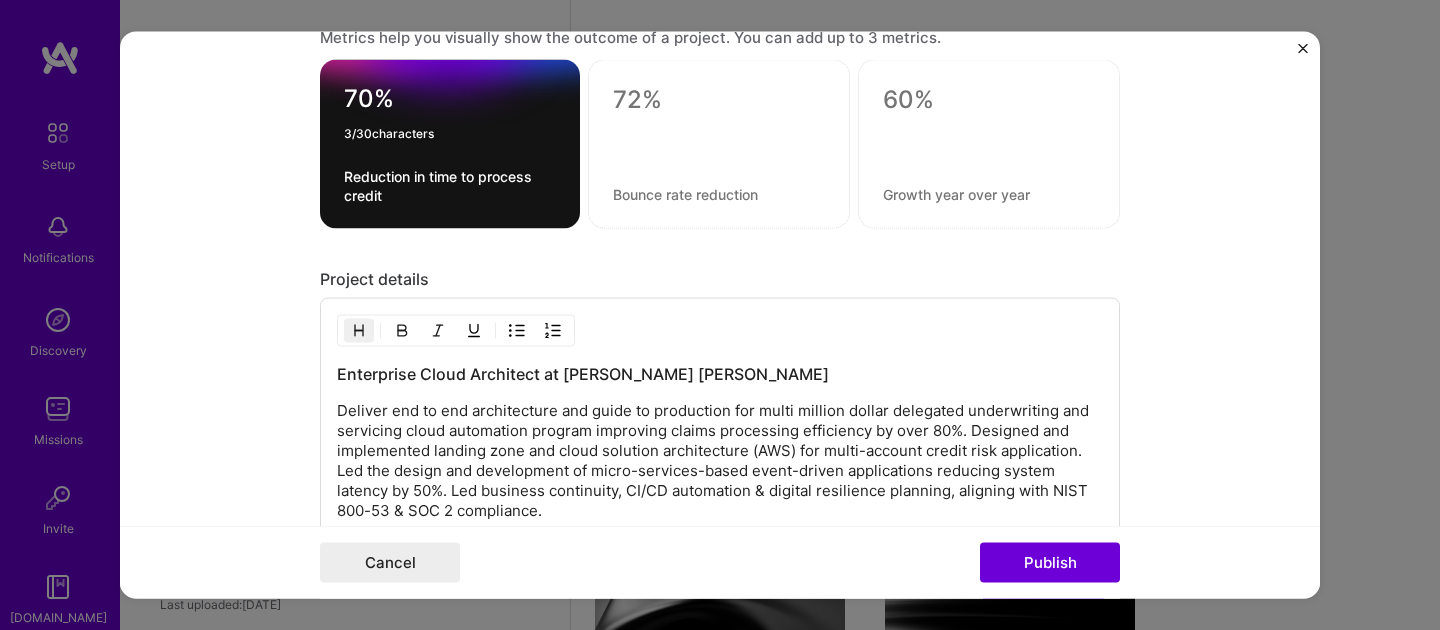 click on "70%" at bounding box center (450, 103) 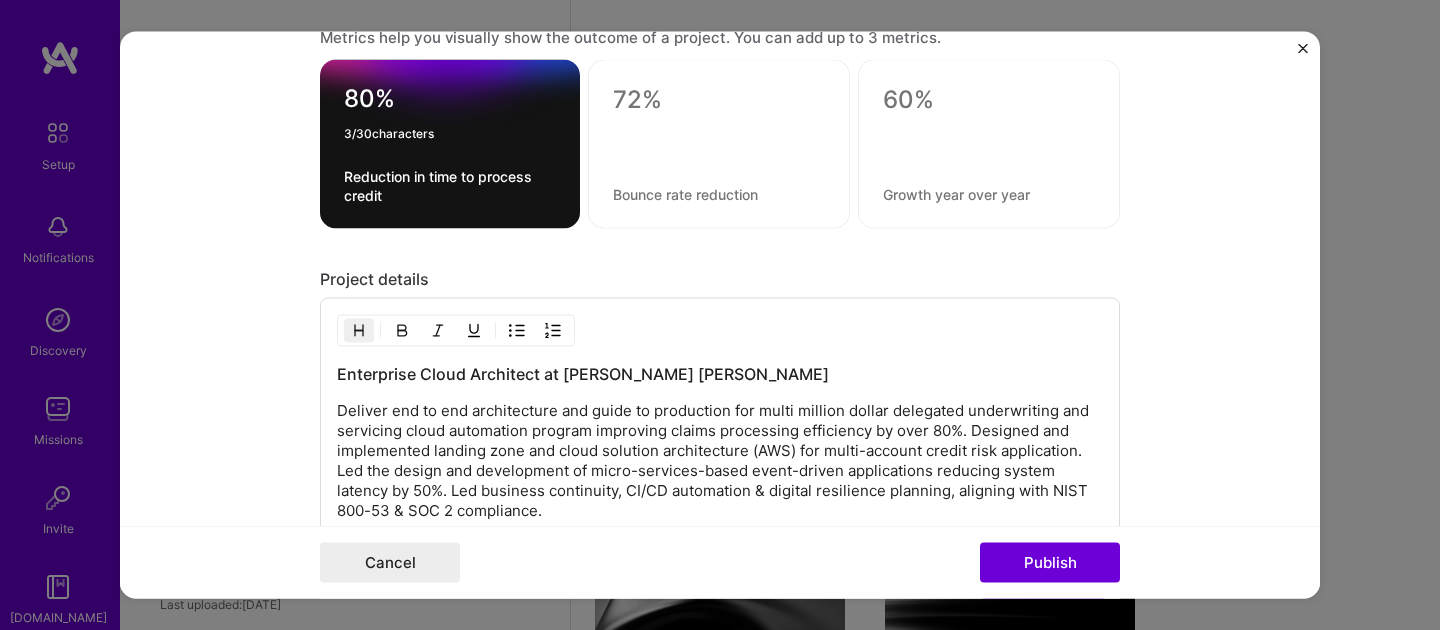 type on "80%" 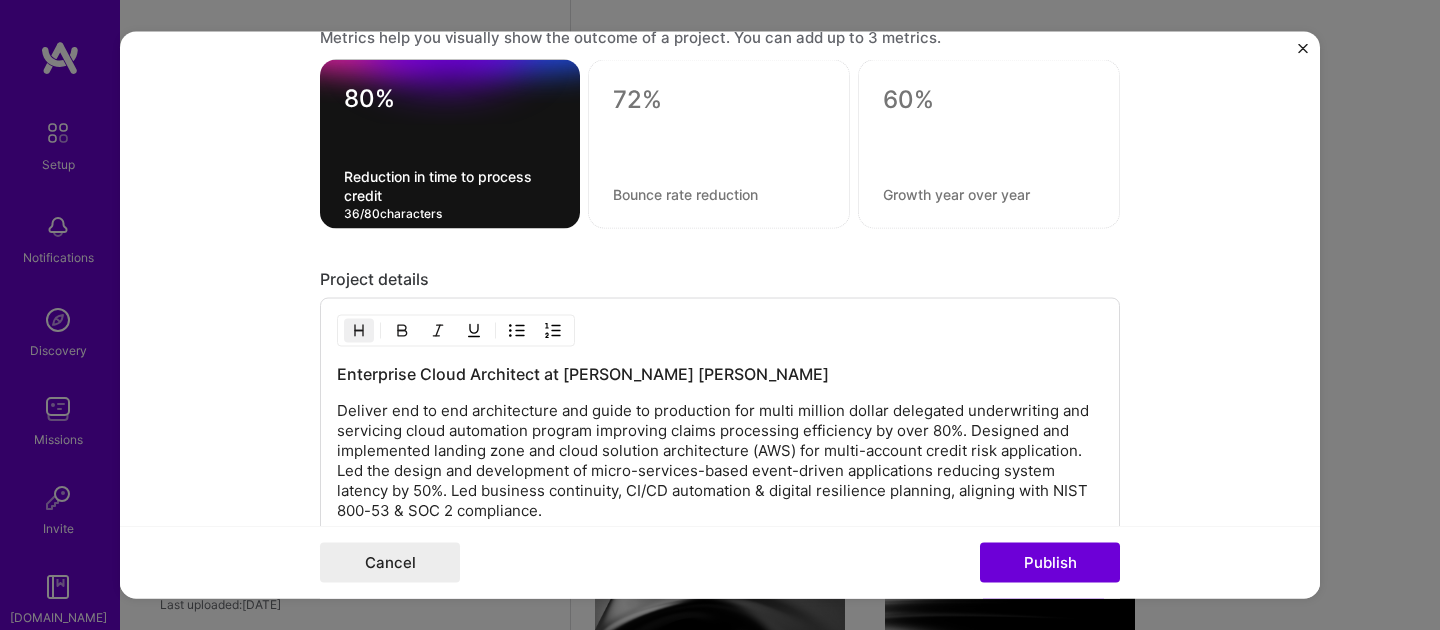 click on "Reduction in time to process credit" at bounding box center (450, 186) 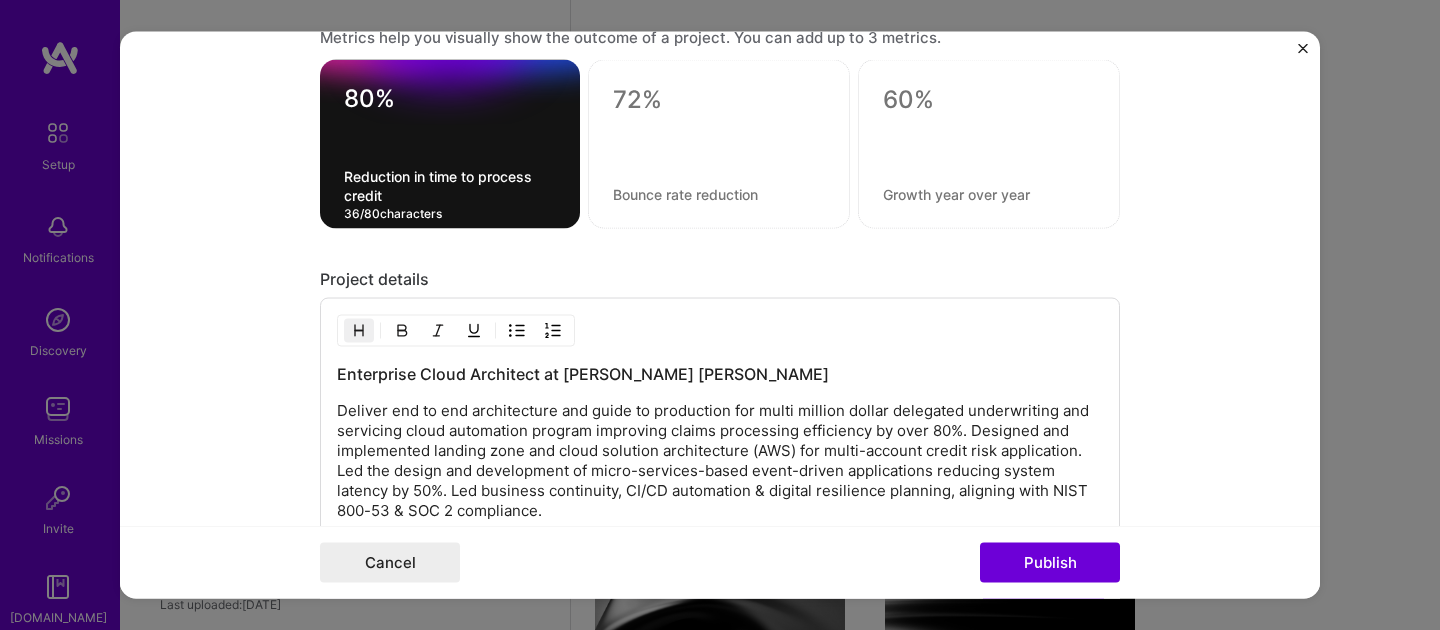 drag, startPoint x: 427, startPoint y: 197, endPoint x: 347, endPoint y: 186, distance: 80.75271 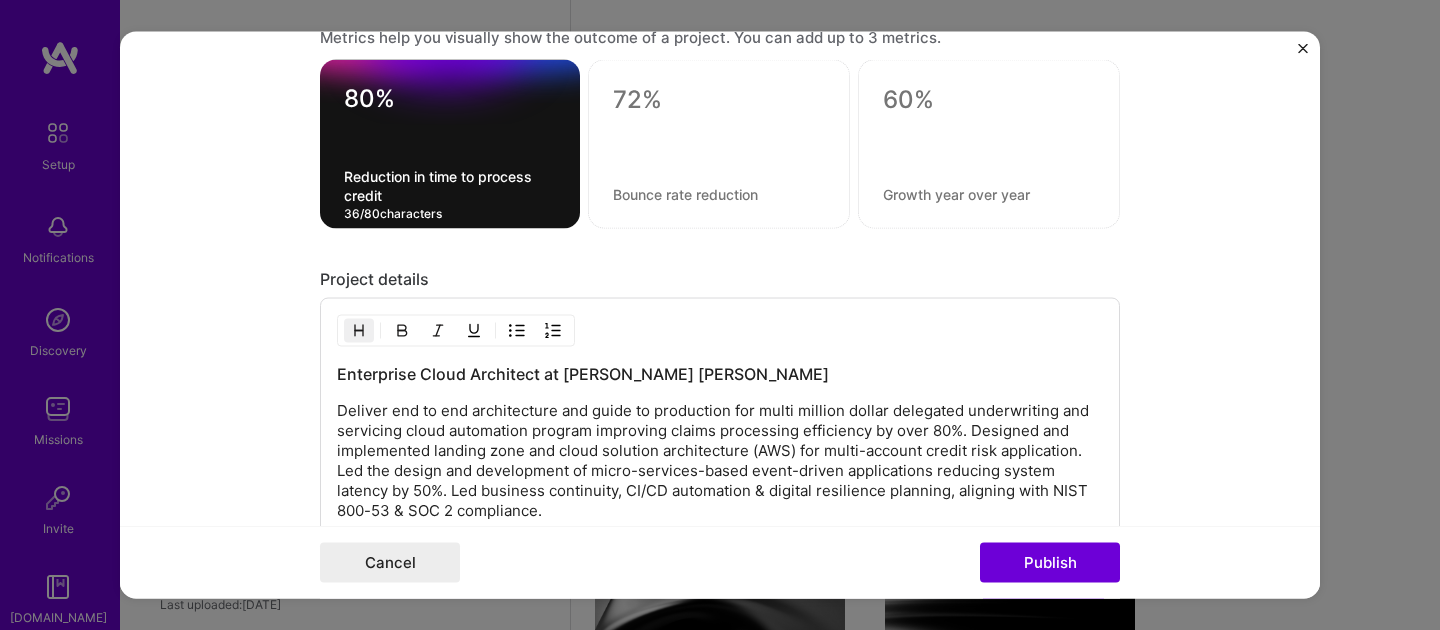 click on "Reduction in time to process credit" at bounding box center (450, 186) 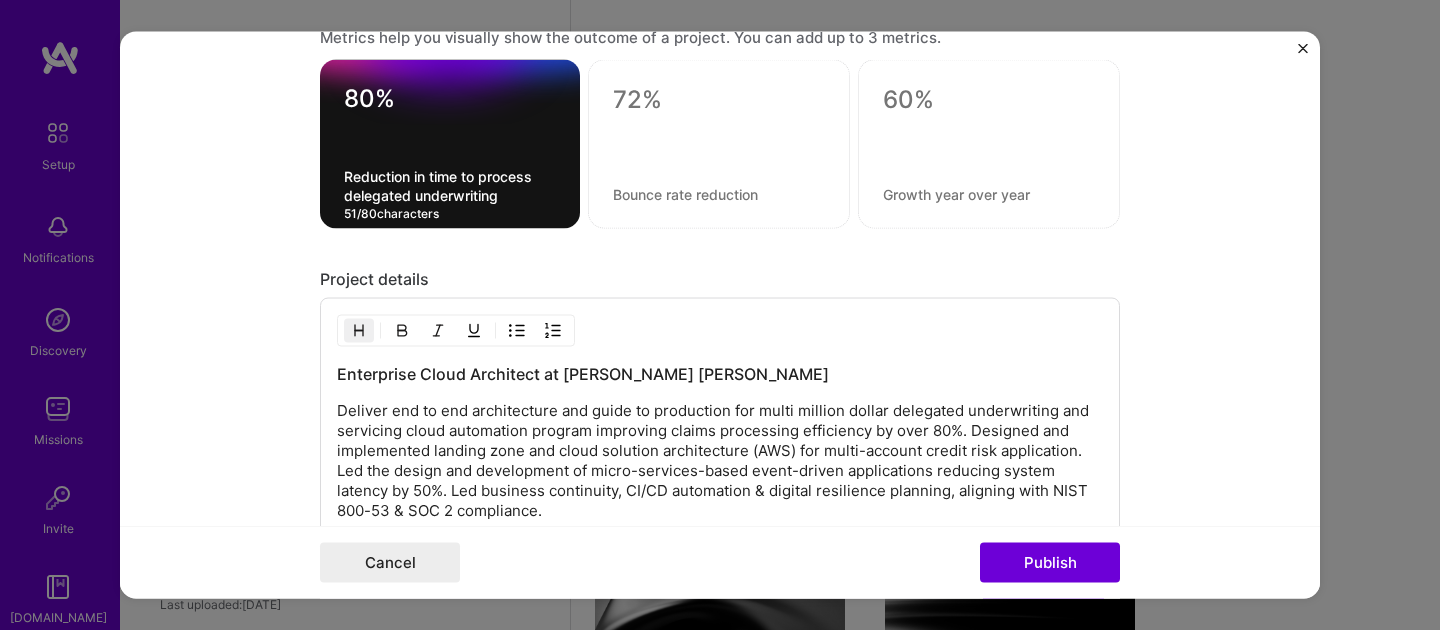 type on "Reduction in time to process delegated underwriting" 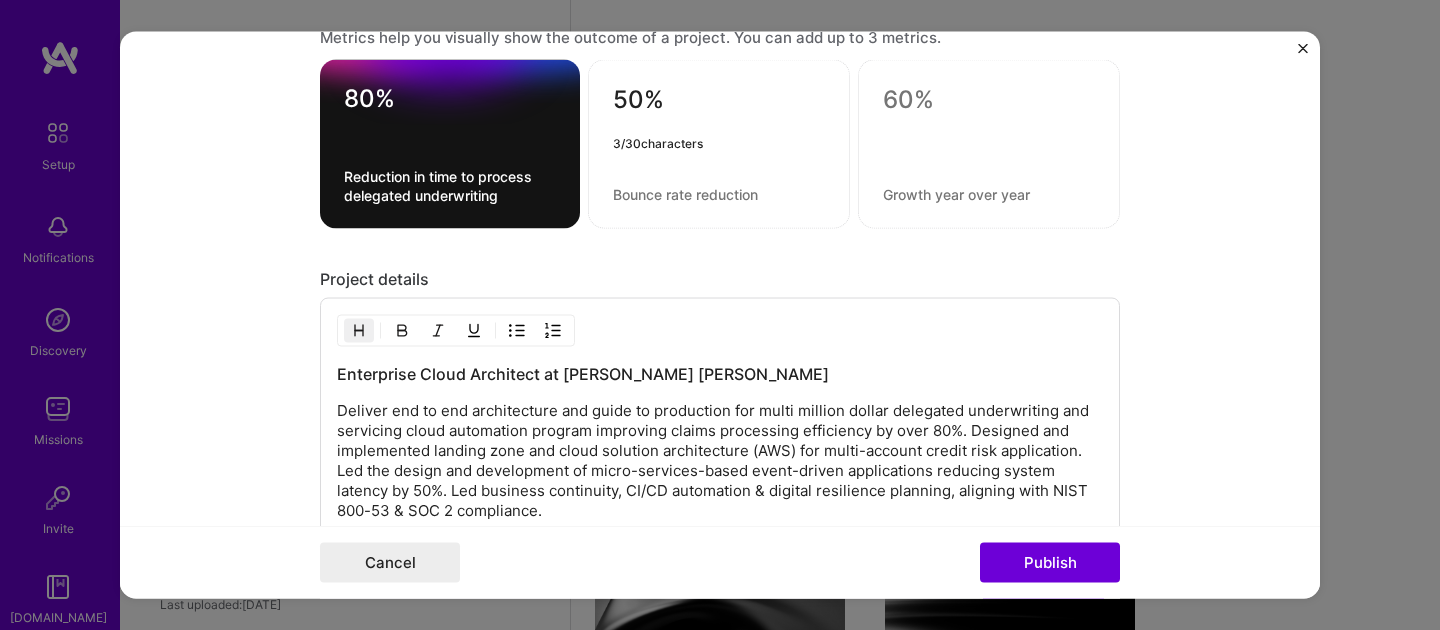 type on "50%" 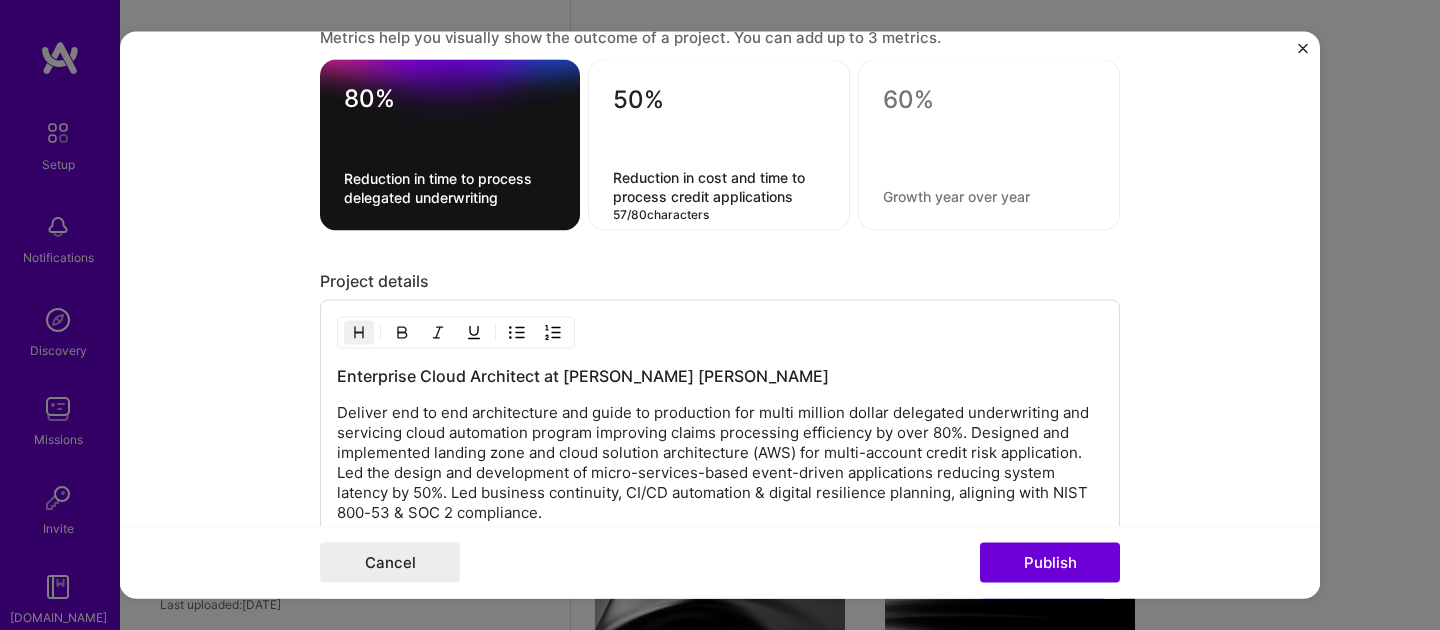 type on "Reduction in cost and time to process credit applications" 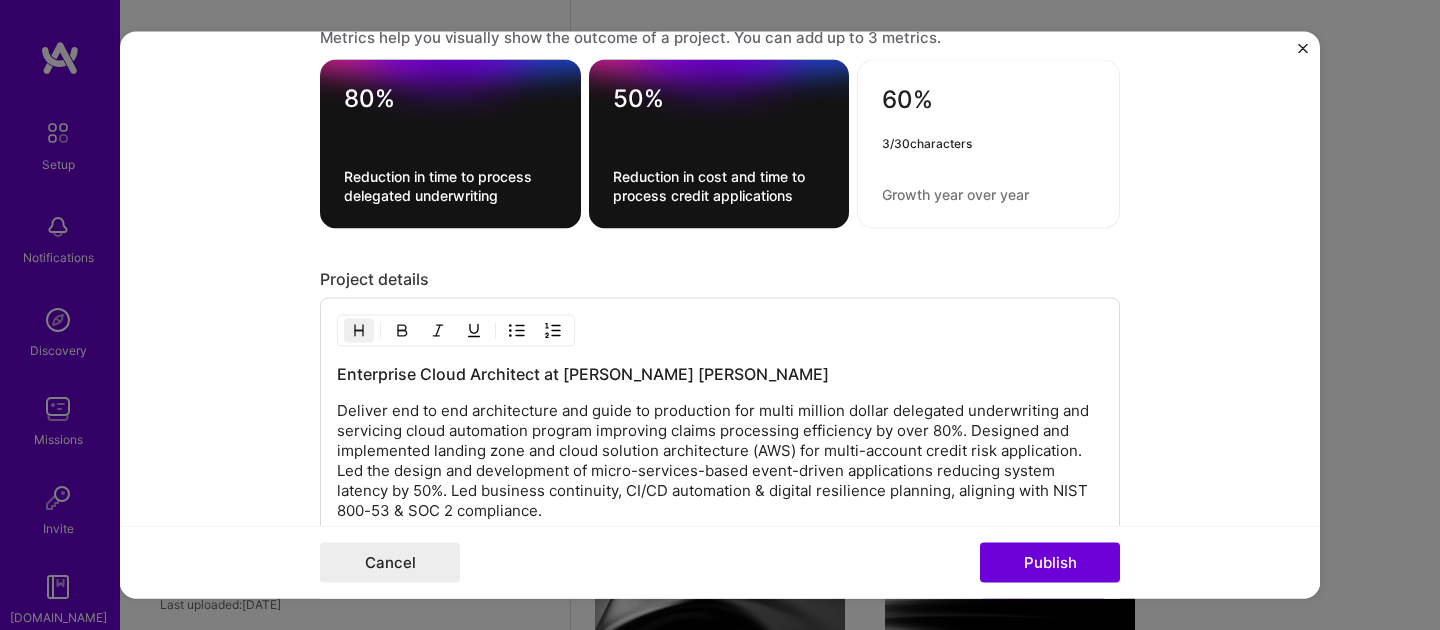 type on "60%" 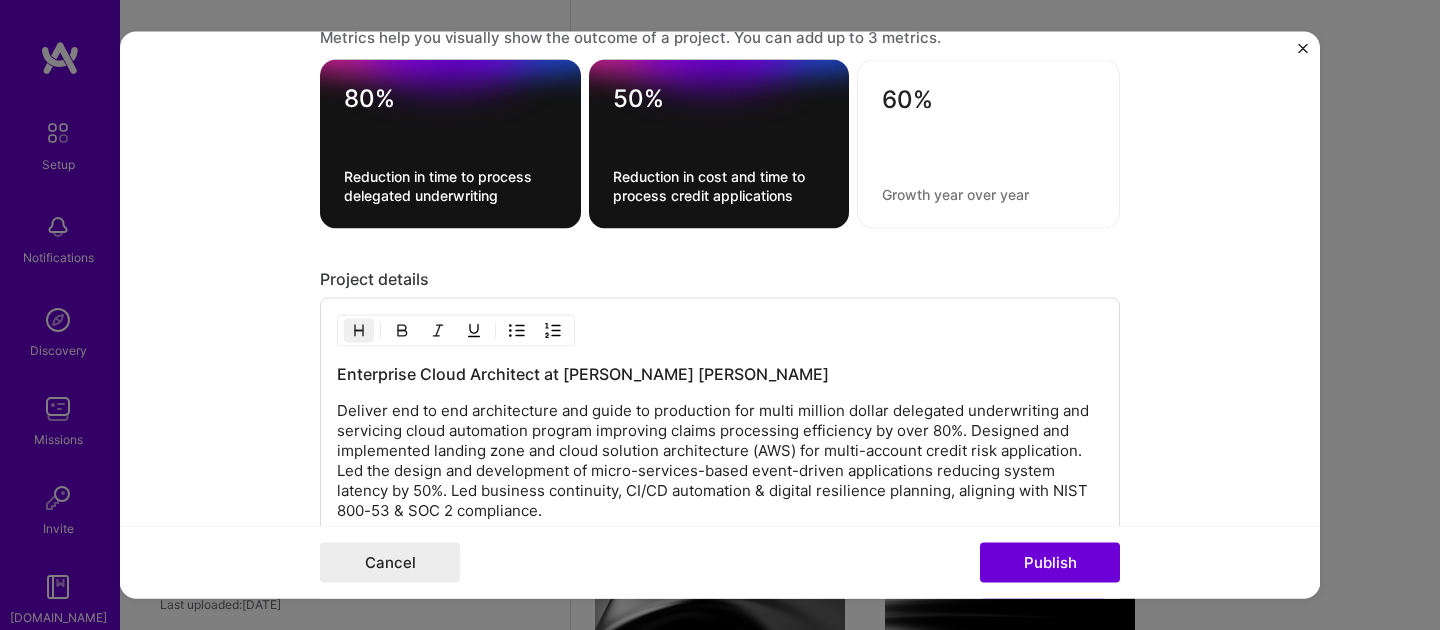 click on "60%" at bounding box center [988, 144] 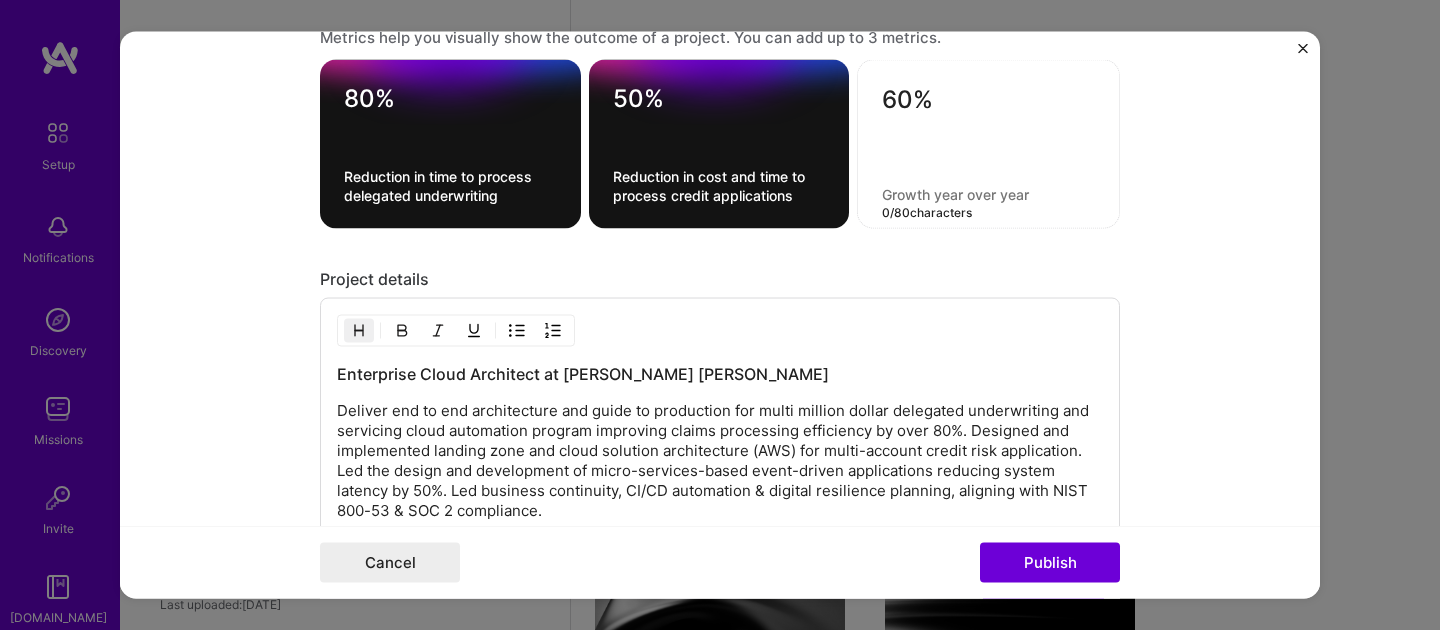 click on "60% 0 / 80  characters" at bounding box center [988, 144] 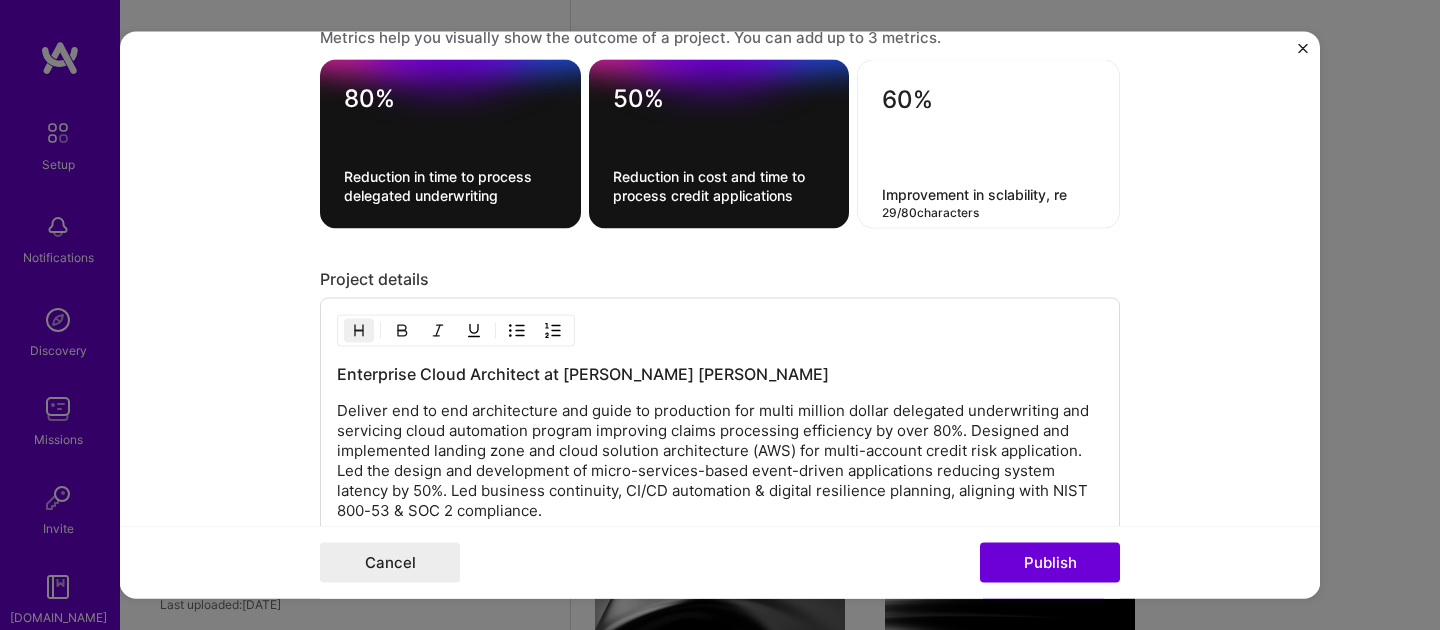 click on "Improvement in sclability, re" at bounding box center [988, 194] 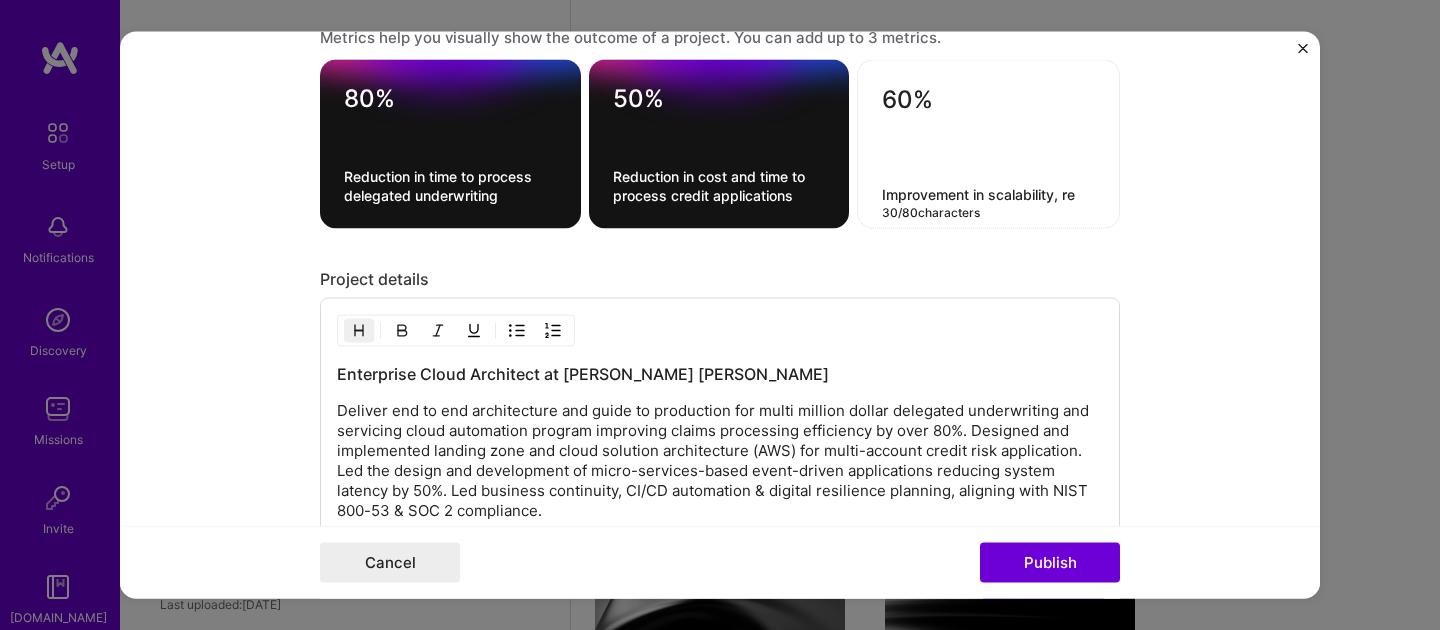 click on "Improvement in scalability, re" at bounding box center (988, 194) 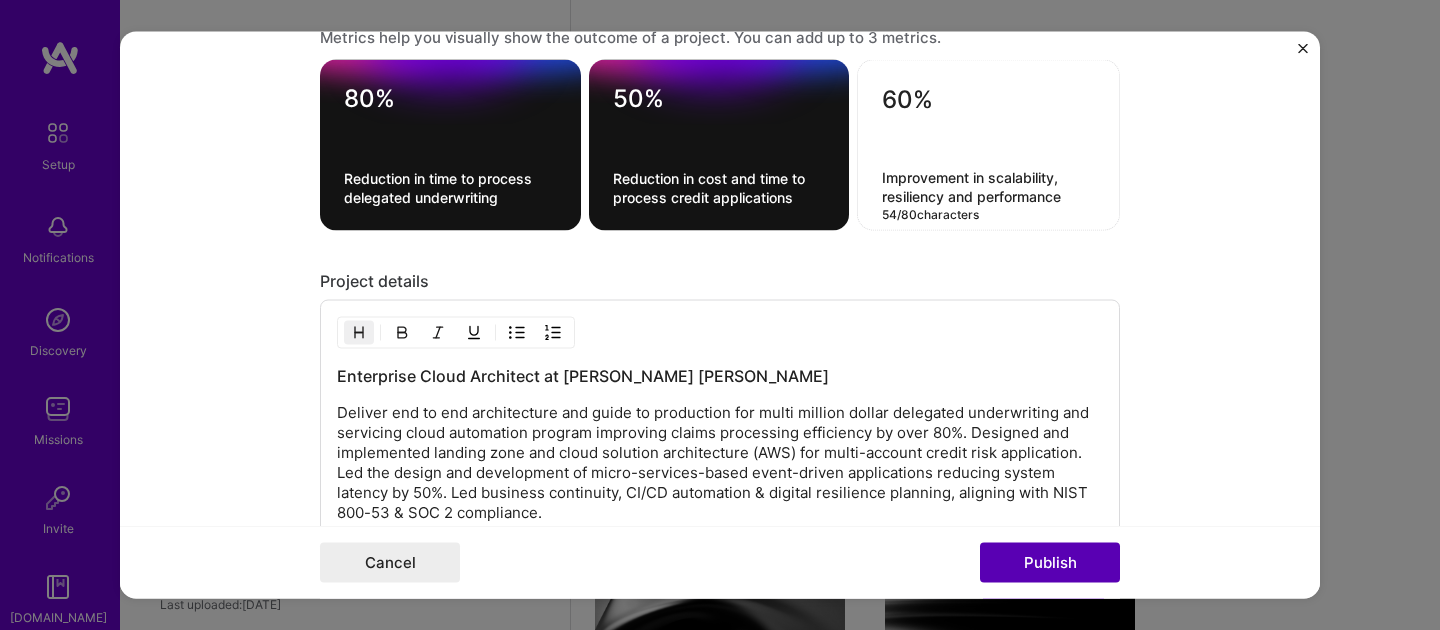 type on "Improvement in scalability, resiliency and performance" 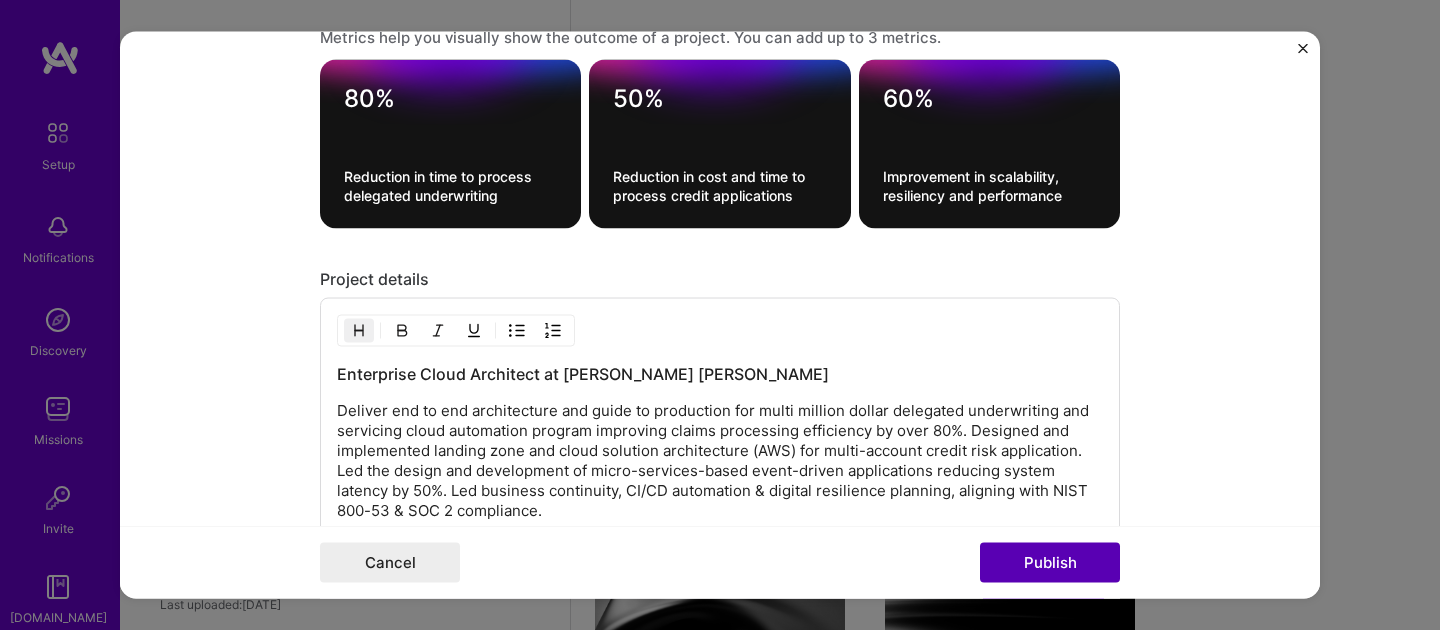 click on "Publish" at bounding box center (1050, 563) 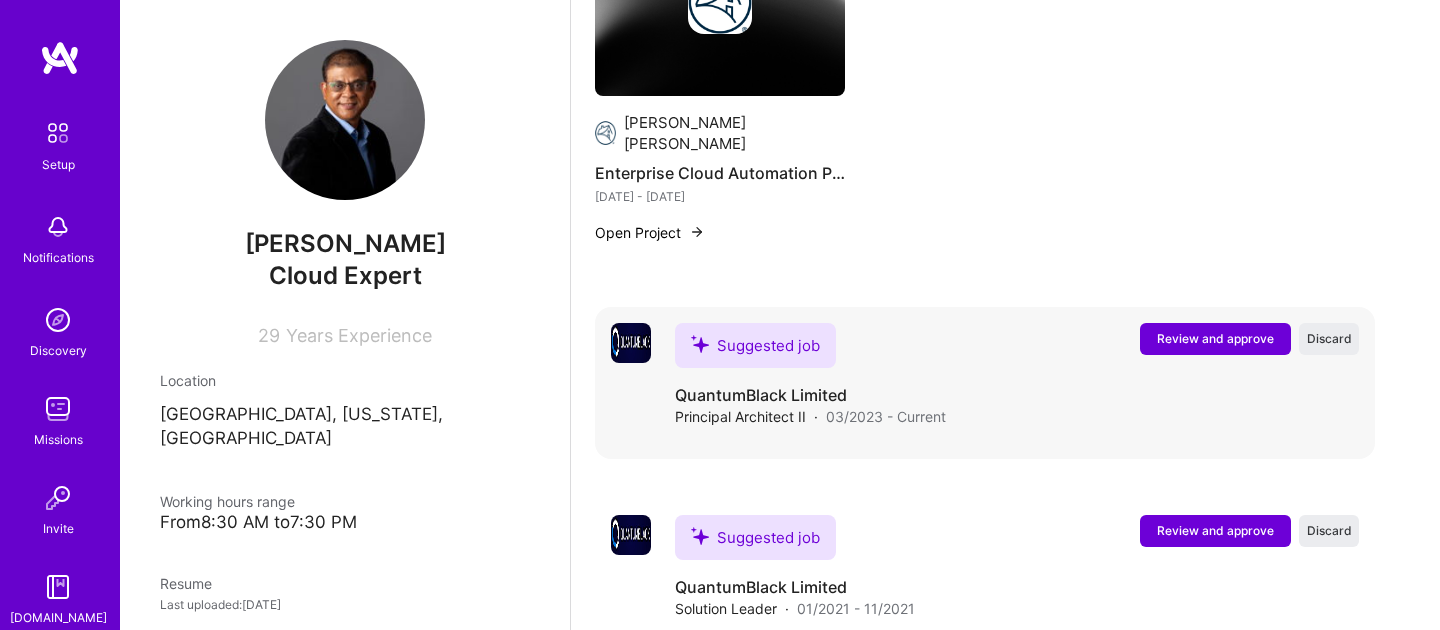 scroll, scrollTop: 2319, scrollLeft: 0, axis: vertical 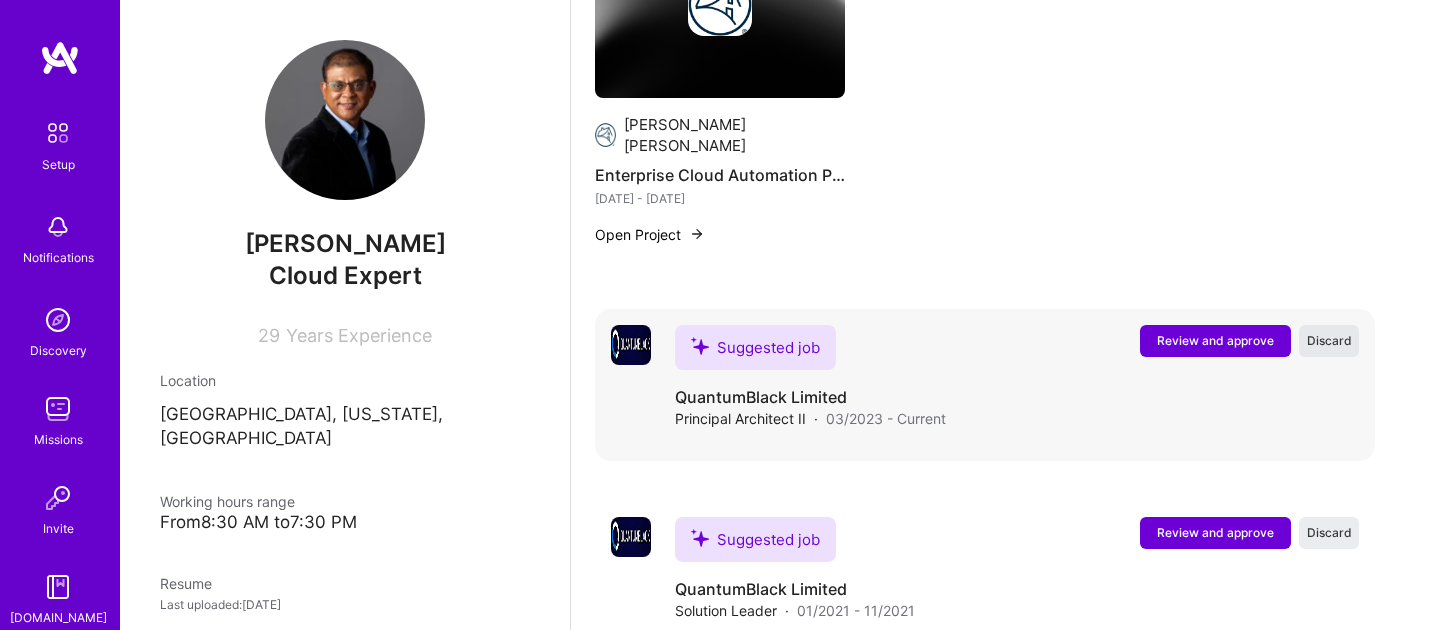 click on "Discard" at bounding box center [1329, 340] 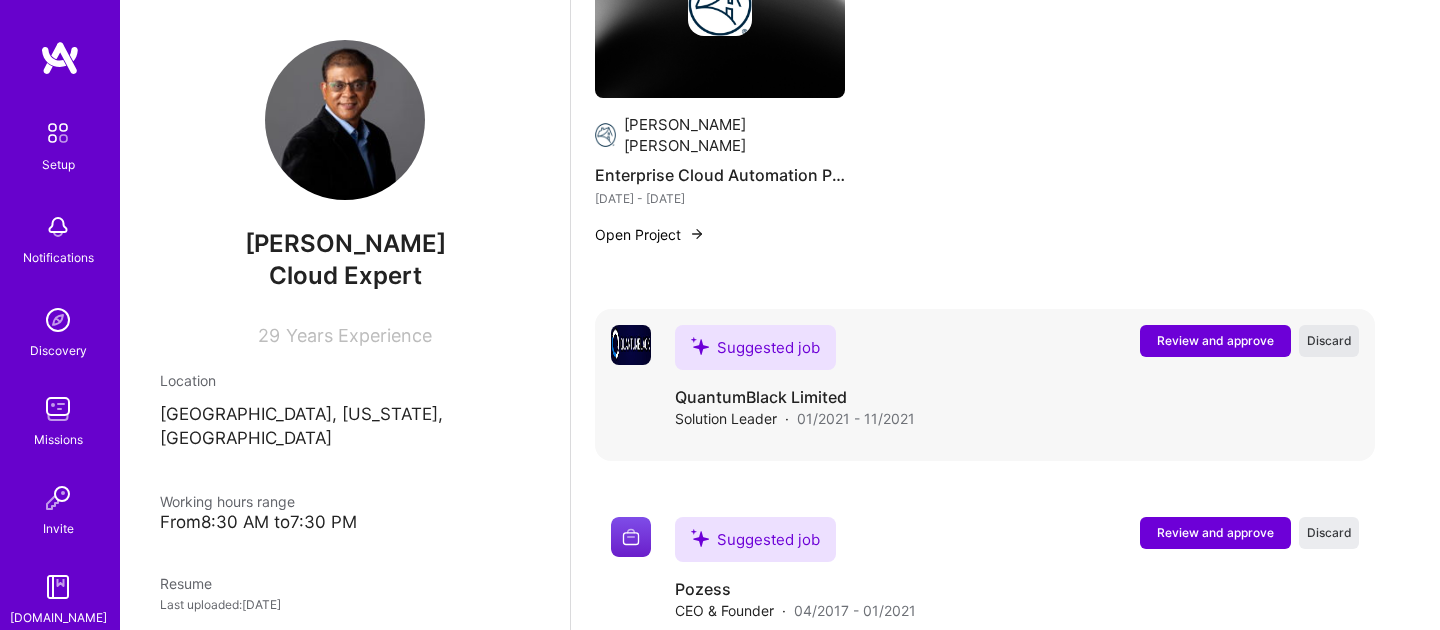 click on "Discard" at bounding box center (1329, 340) 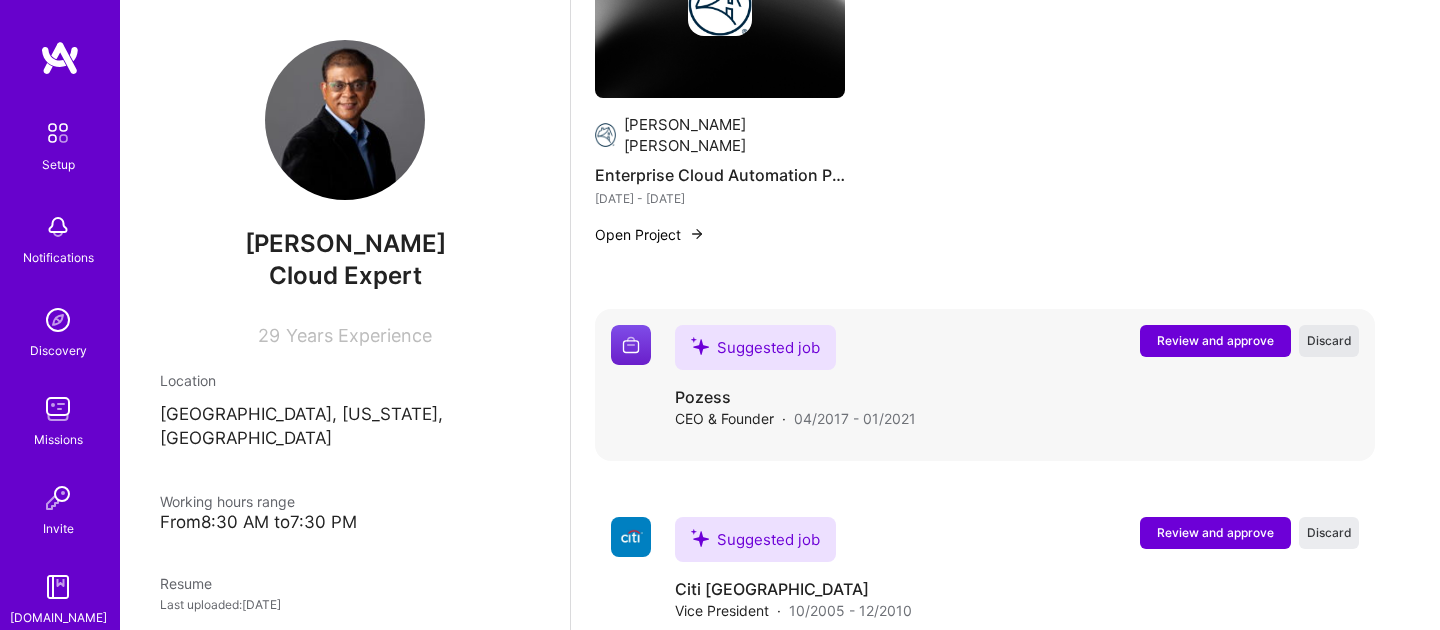 click on "Discard" at bounding box center [1329, 340] 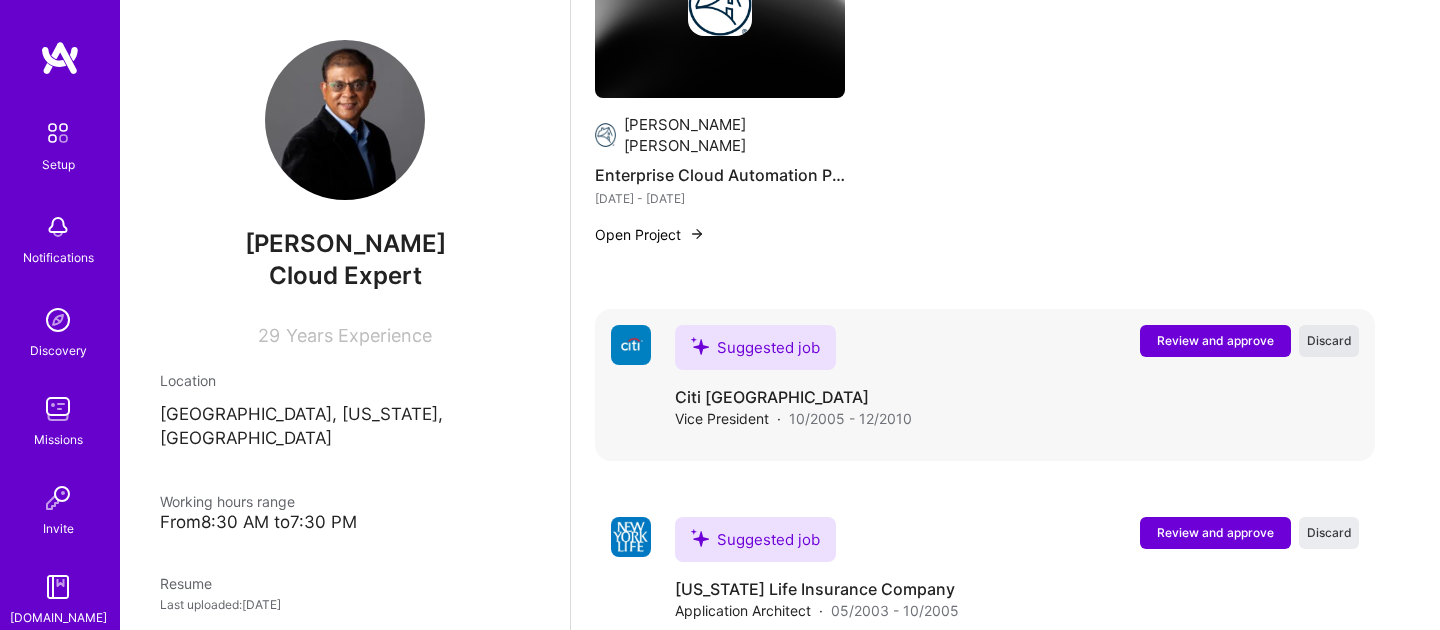 click on "Discard" at bounding box center (1329, 340) 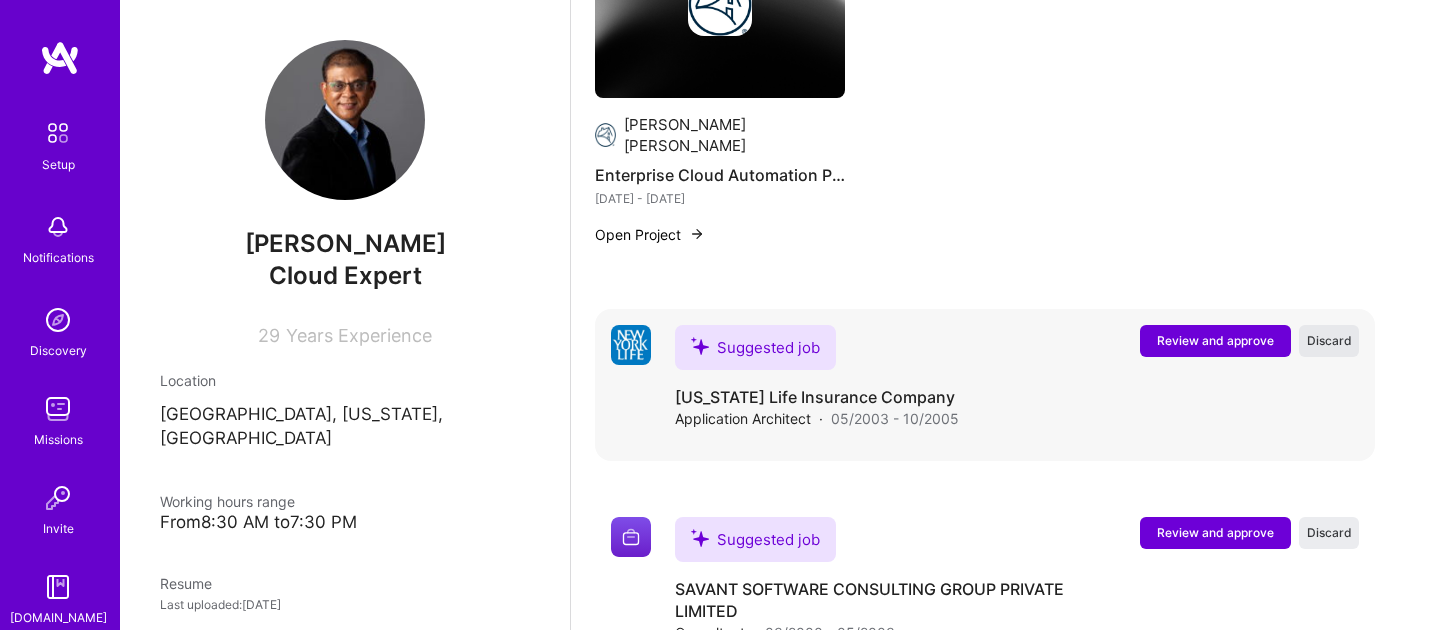 click on "Discard" at bounding box center [1329, 340] 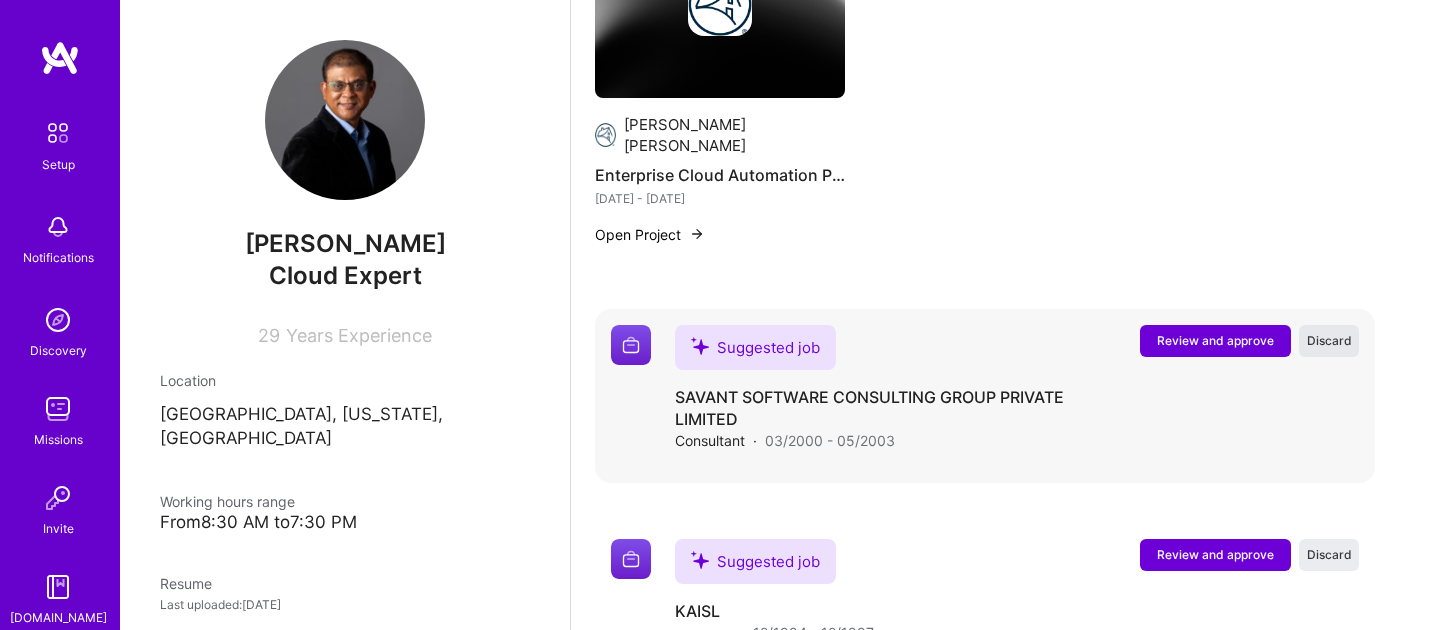 click on "Discard" at bounding box center (1329, 340) 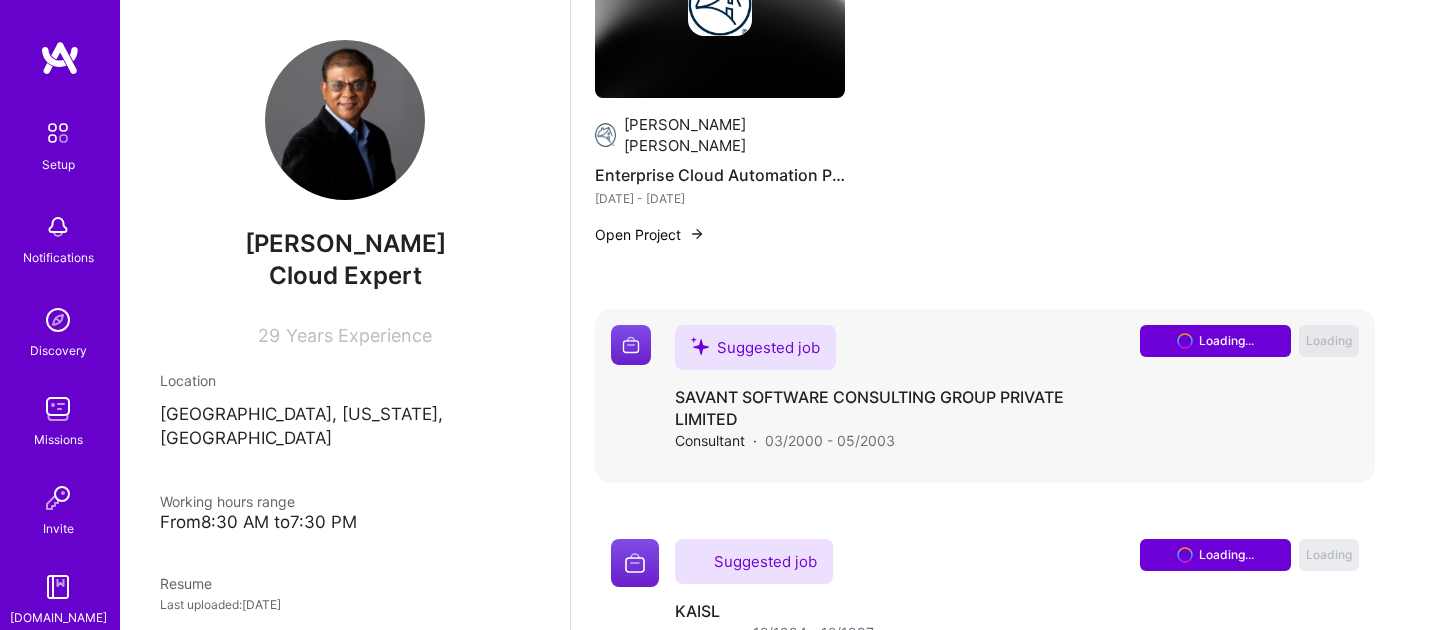 scroll, scrollTop: 2156, scrollLeft: 0, axis: vertical 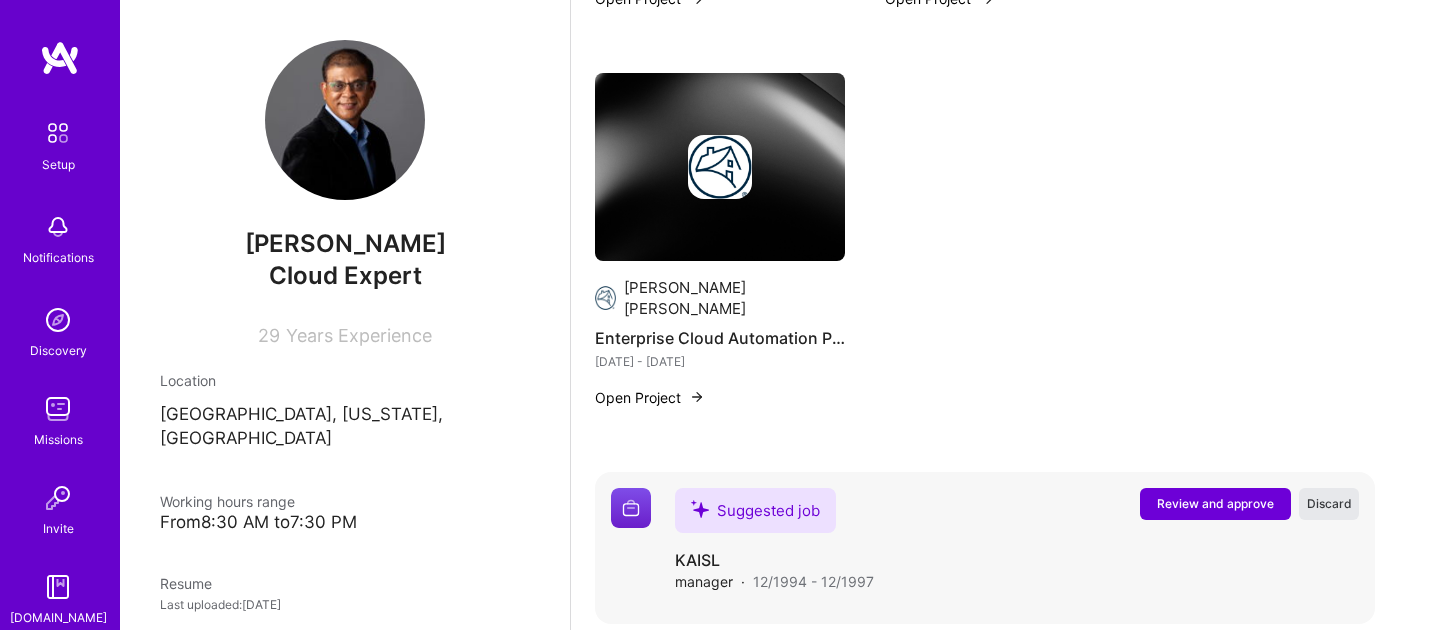 click on "Discard" at bounding box center [1329, 503] 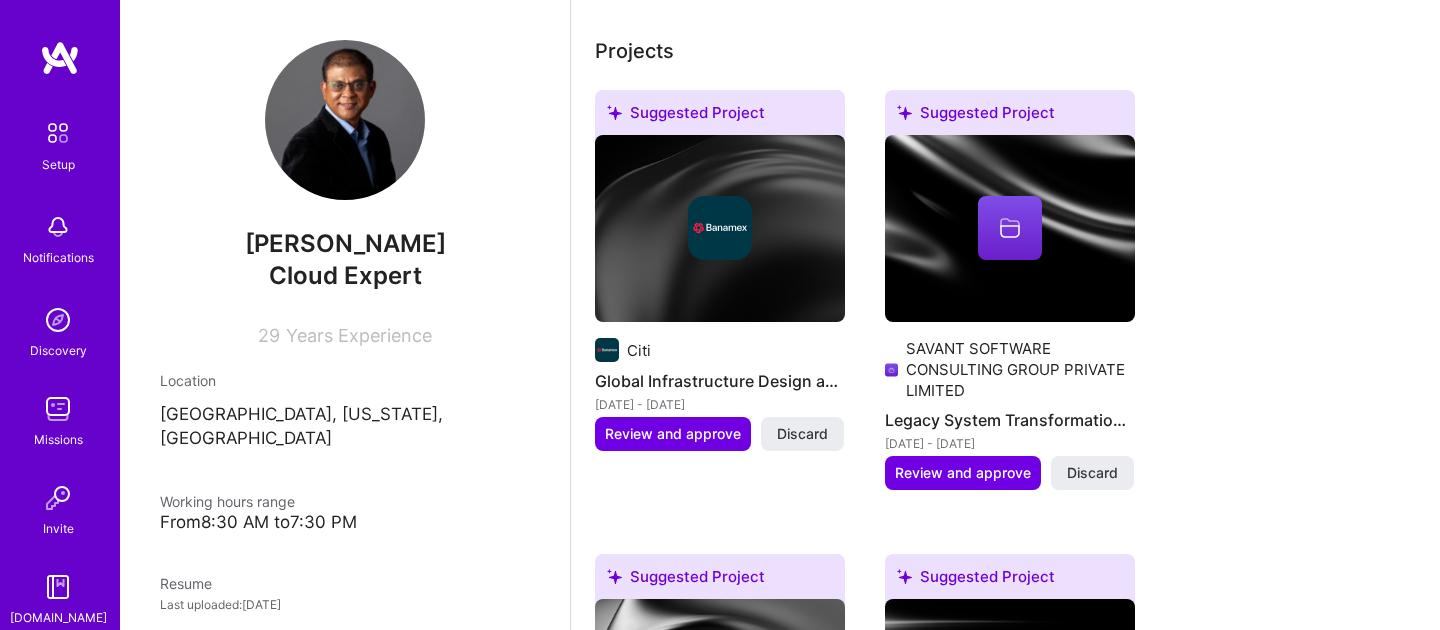 scroll, scrollTop: 872, scrollLeft: 0, axis: vertical 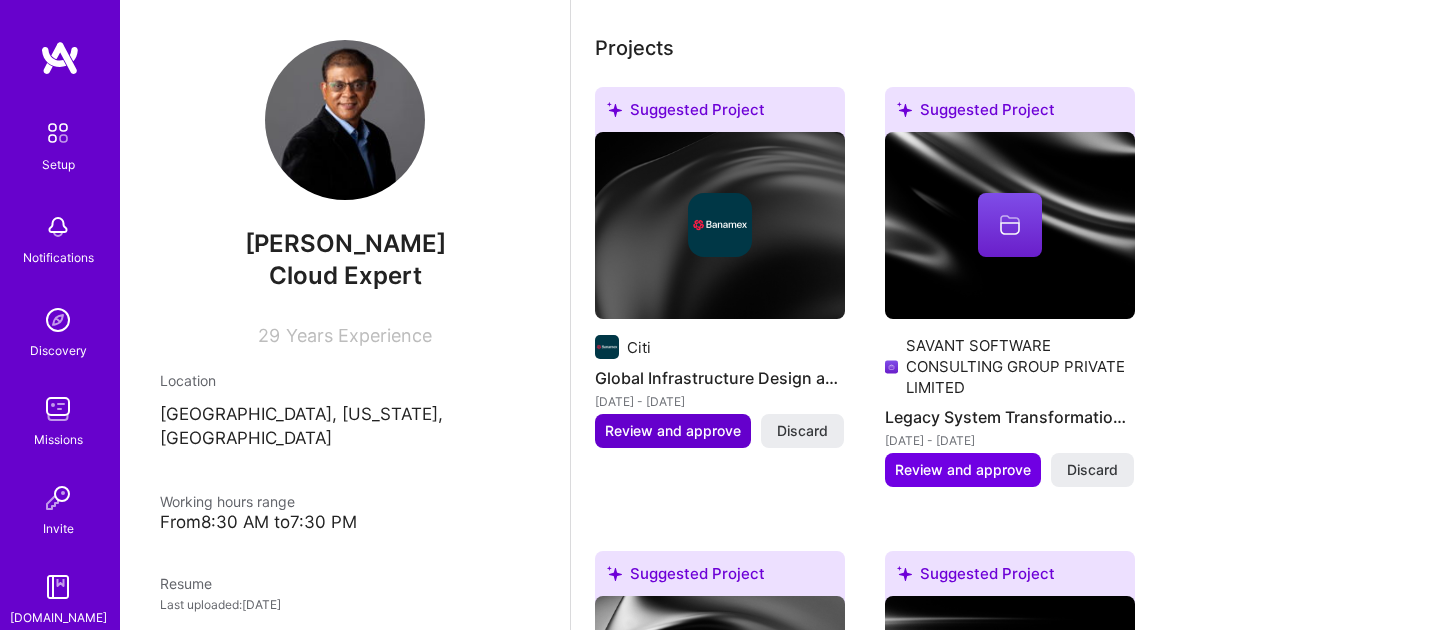 click on "Review and approve" at bounding box center [673, 431] 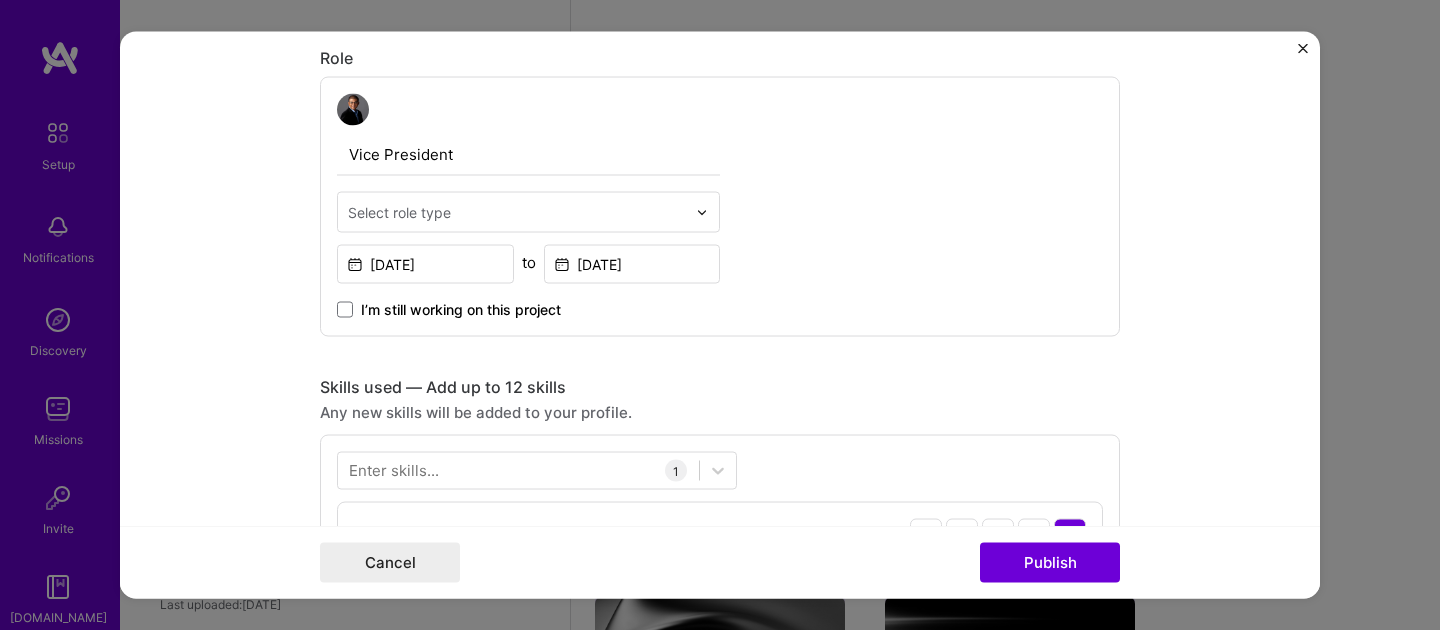 scroll, scrollTop: 675, scrollLeft: 0, axis: vertical 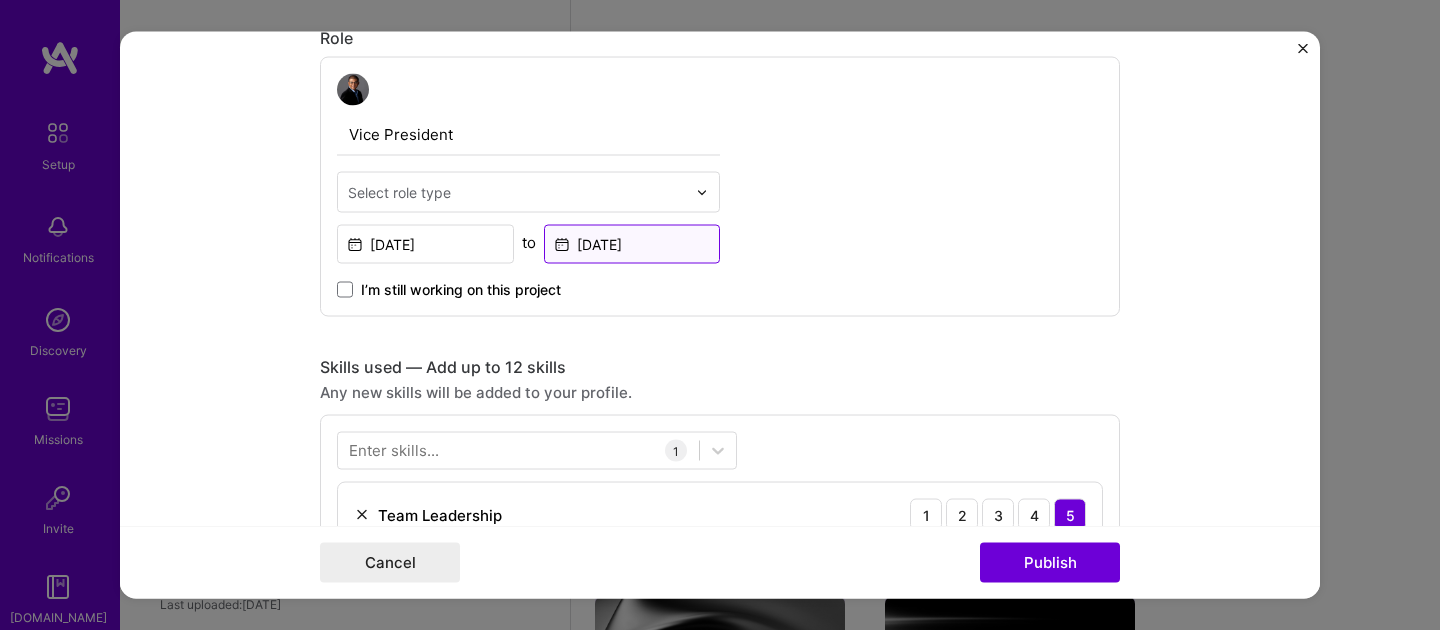 click on "[DATE]" at bounding box center (632, 244) 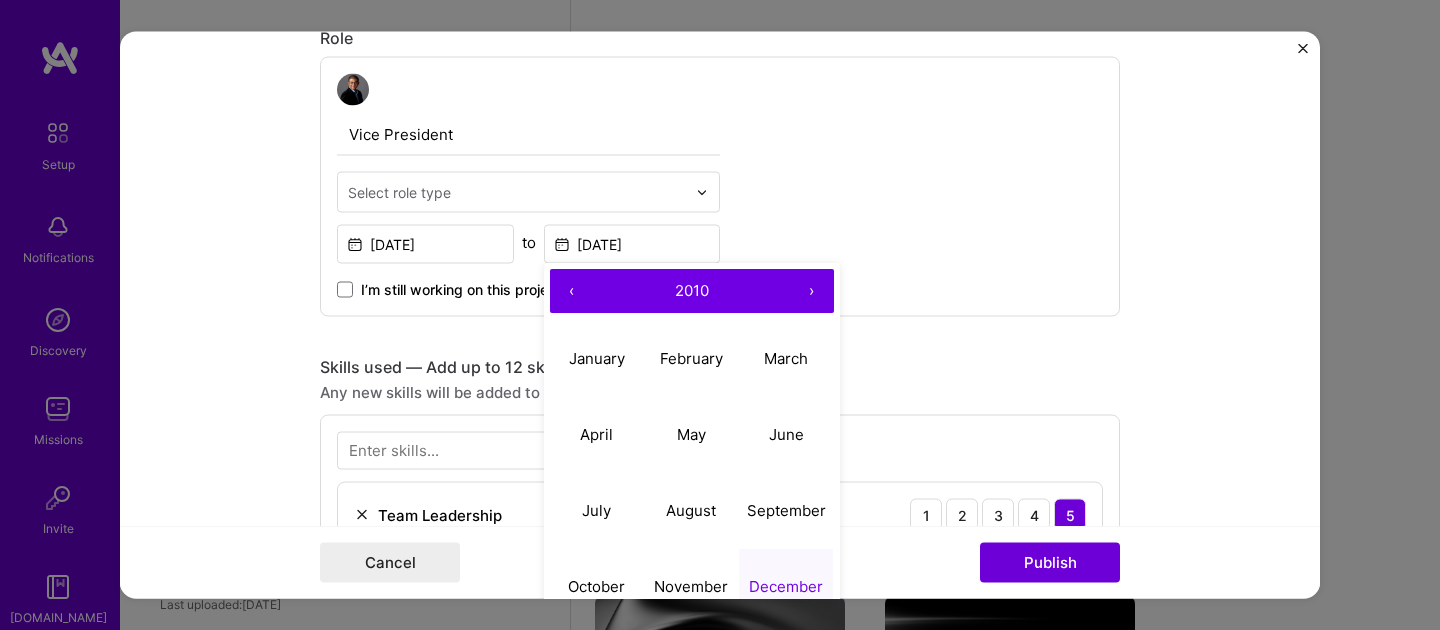 click on "›" at bounding box center [812, 292] 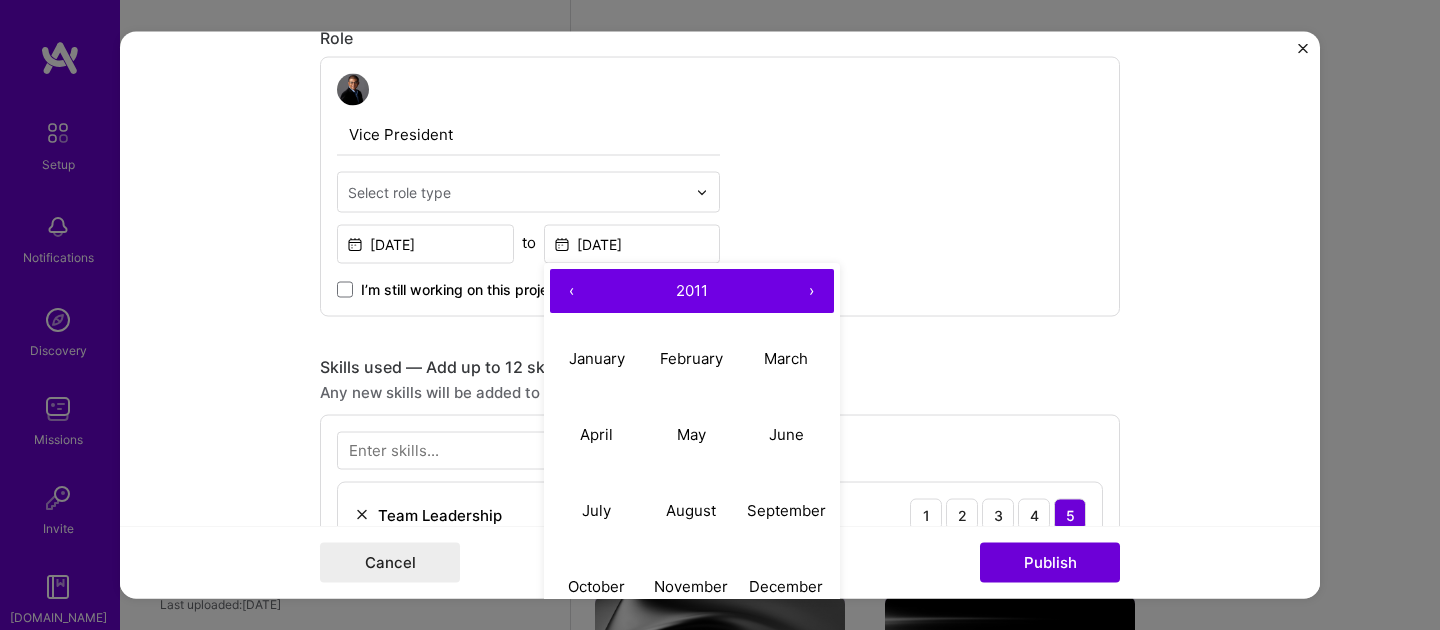 click on "›" at bounding box center [812, 292] 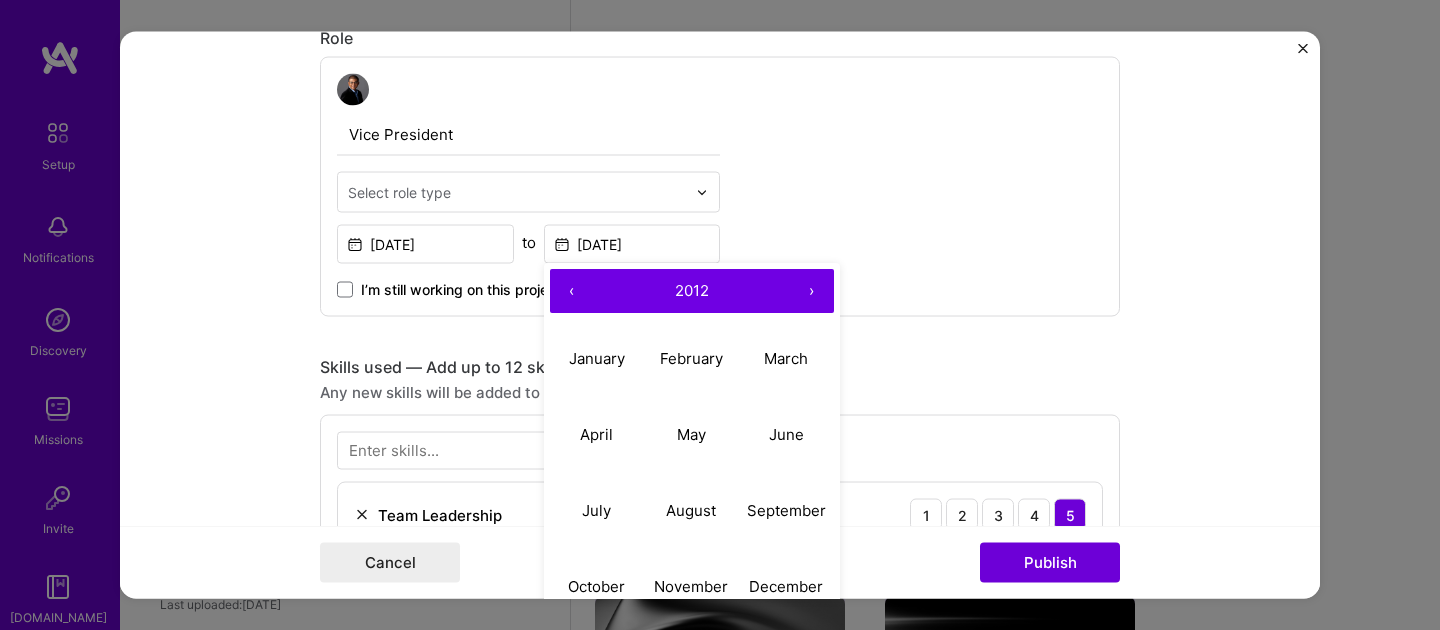 click on "›" at bounding box center [812, 292] 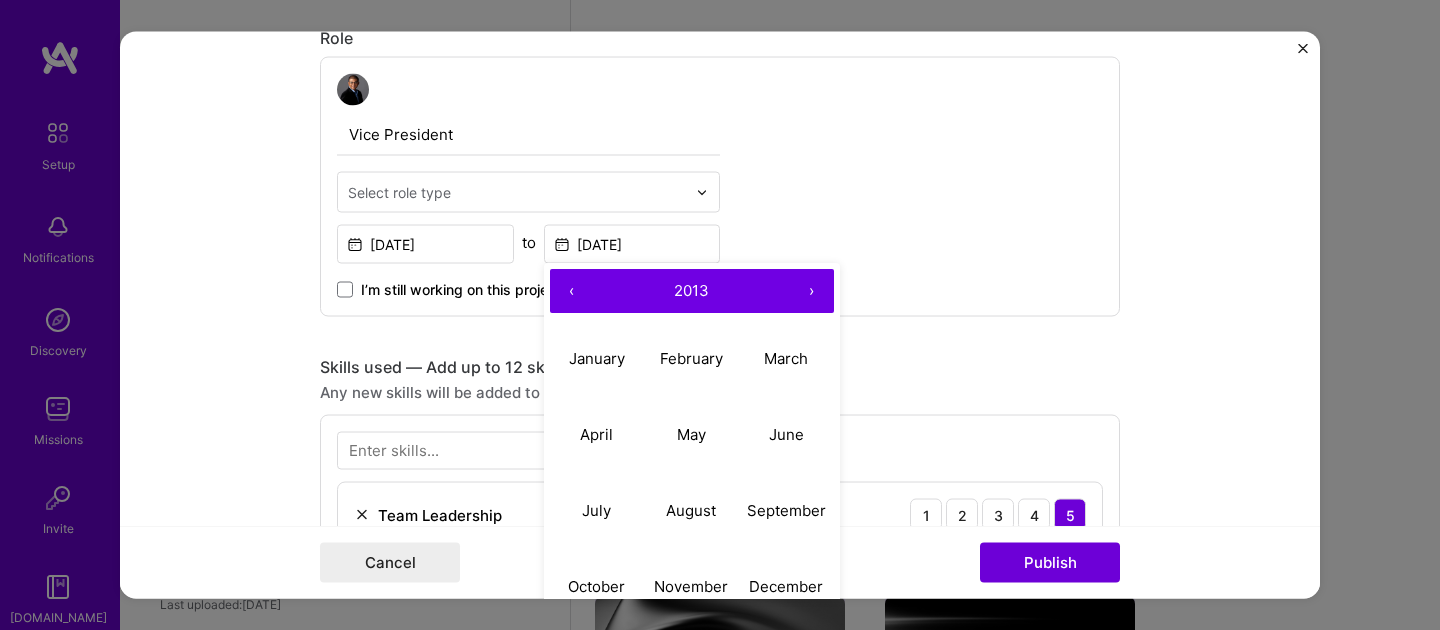 click on "›" at bounding box center (812, 292) 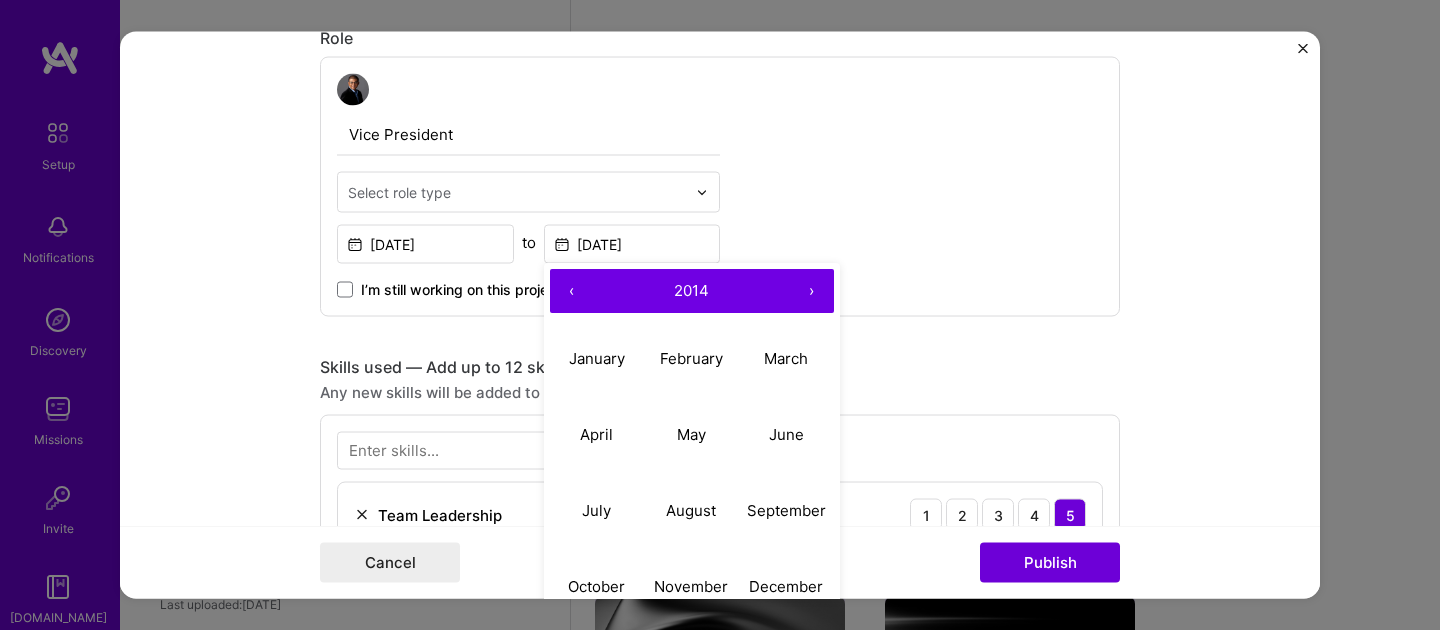 click on "›" at bounding box center (812, 292) 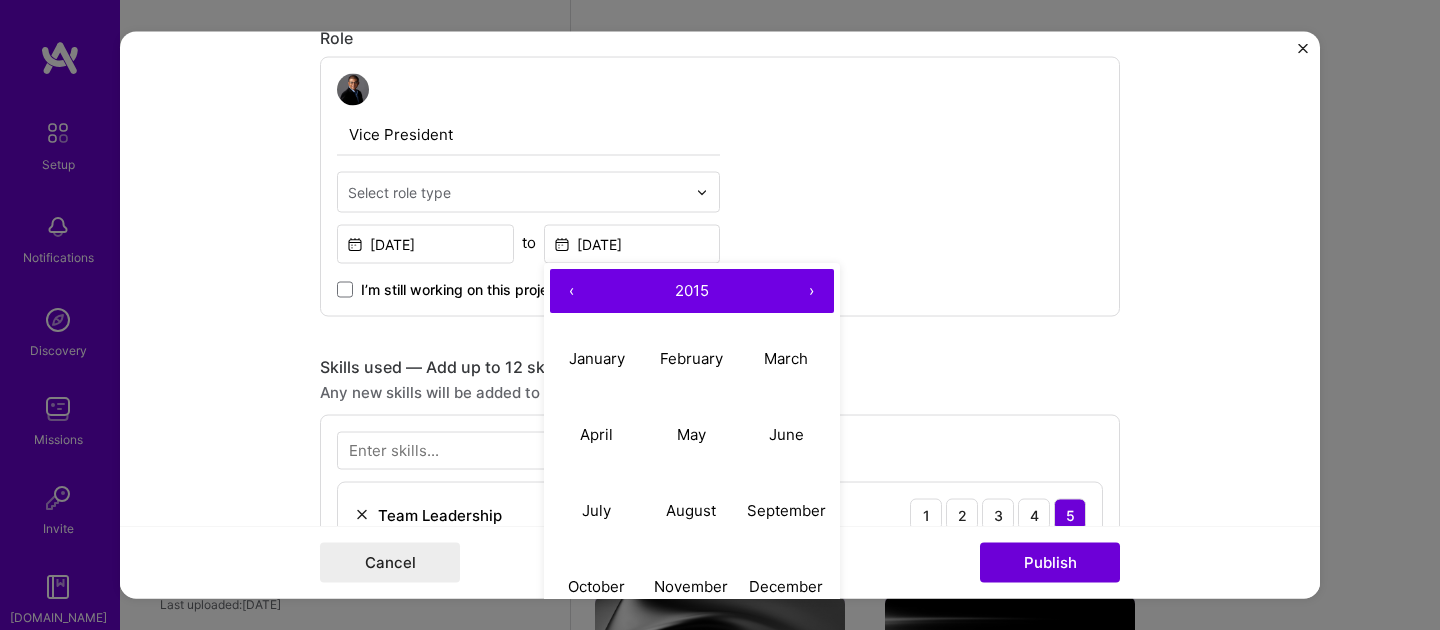 click on "›" at bounding box center [812, 292] 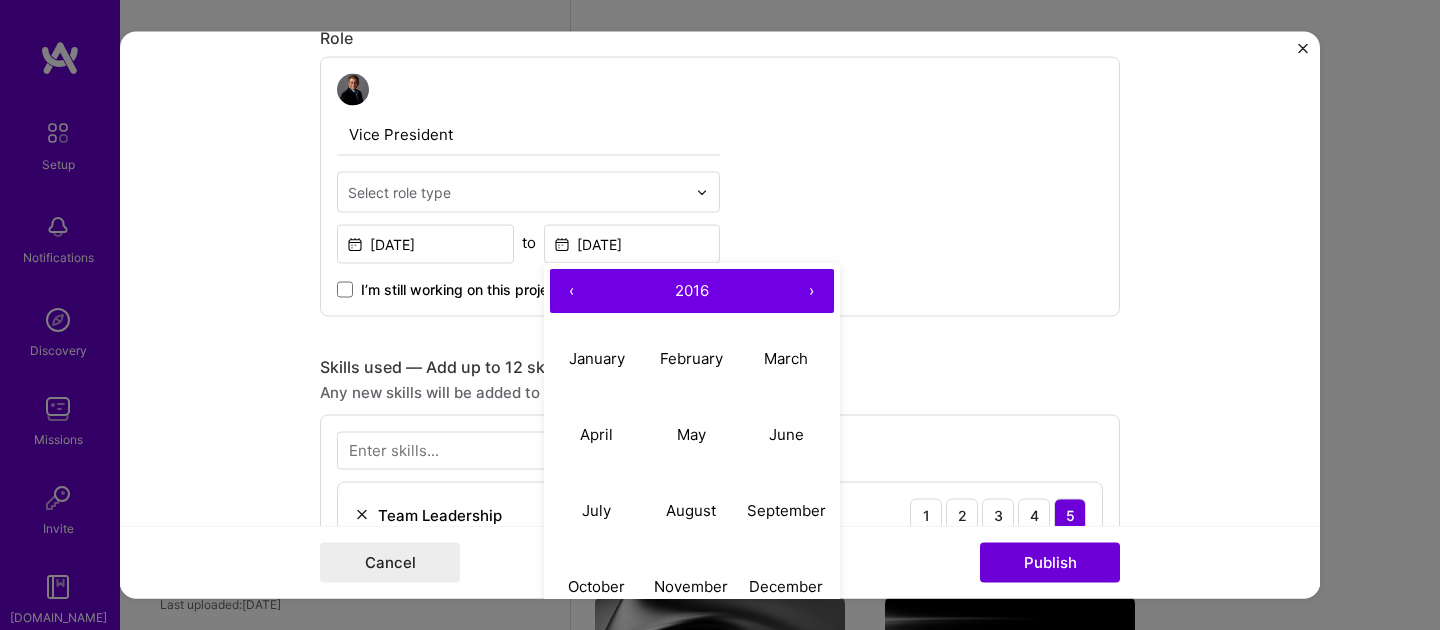 click on "›" at bounding box center (812, 292) 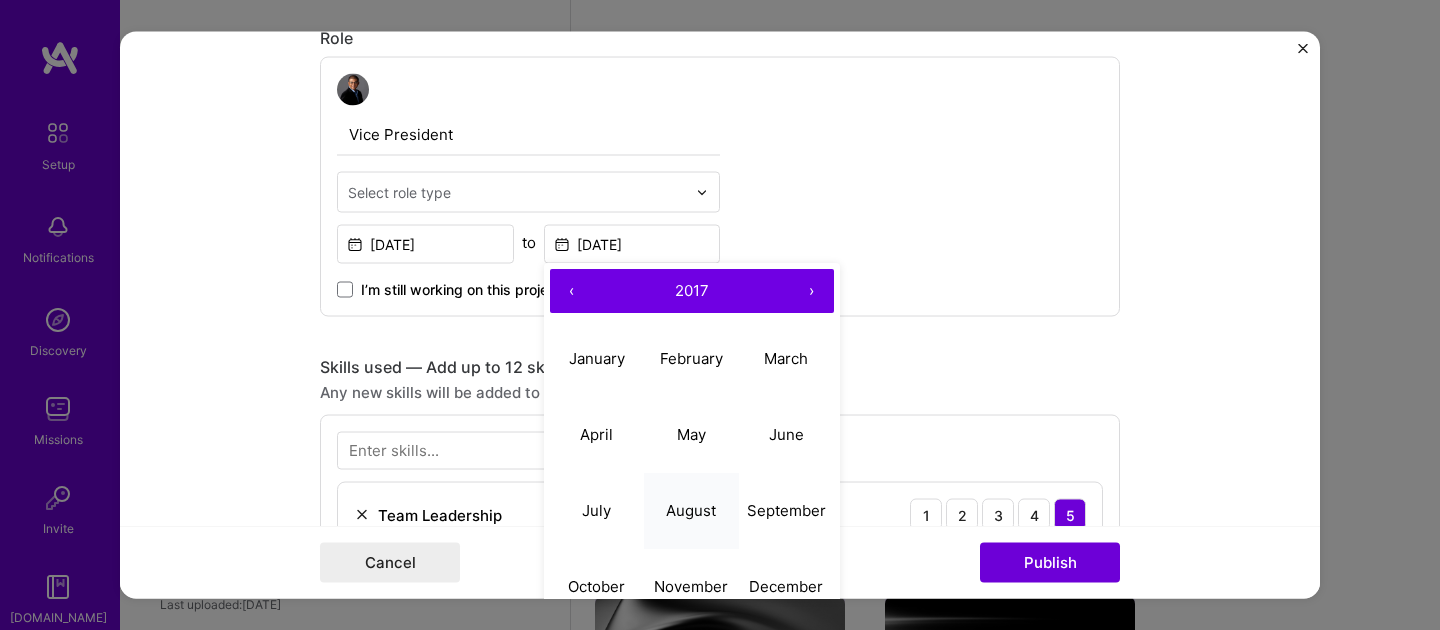 click on "August" at bounding box center (691, 510) 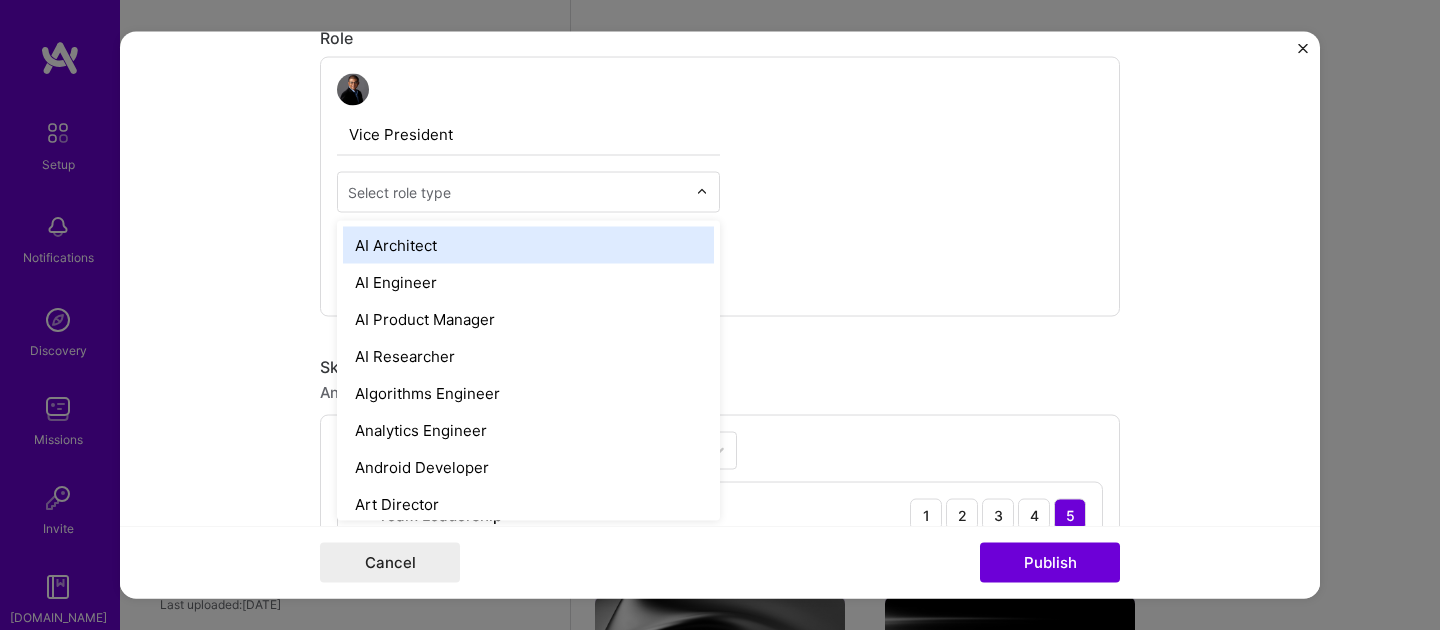 click on "Select role type" at bounding box center [517, 192] 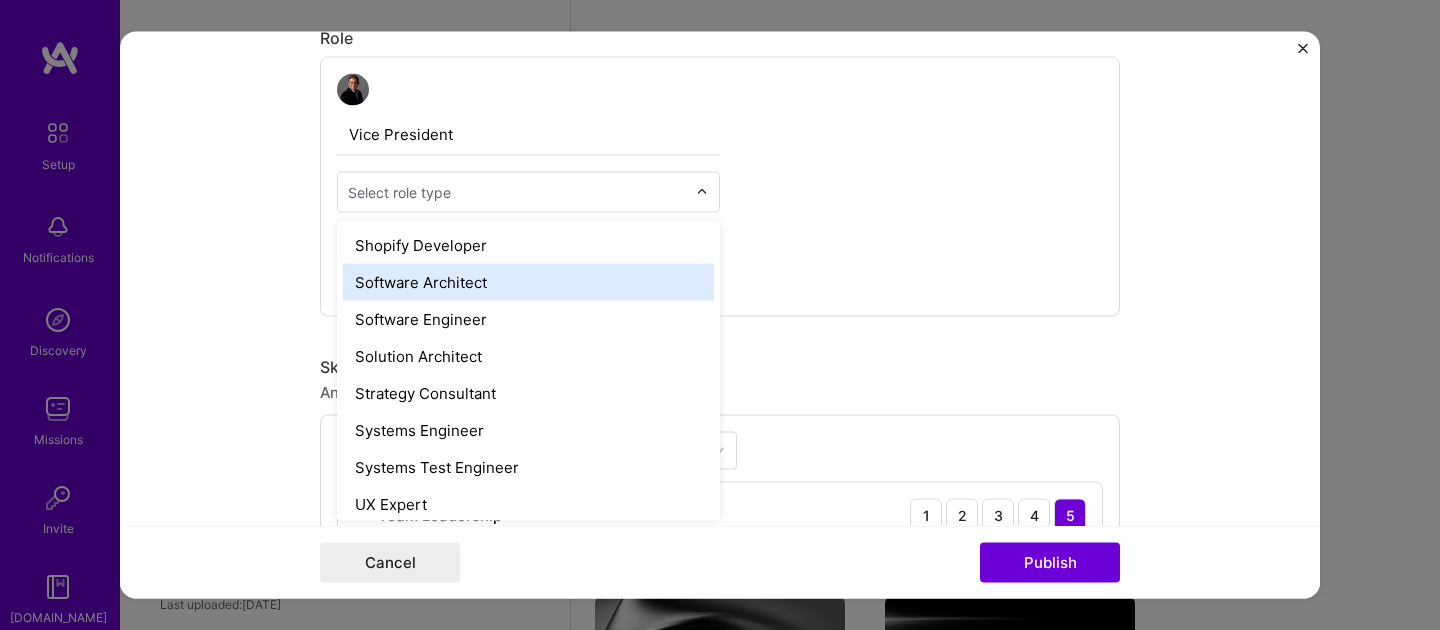 scroll, scrollTop: 2147, scrollLeft: 0, axis: vertical 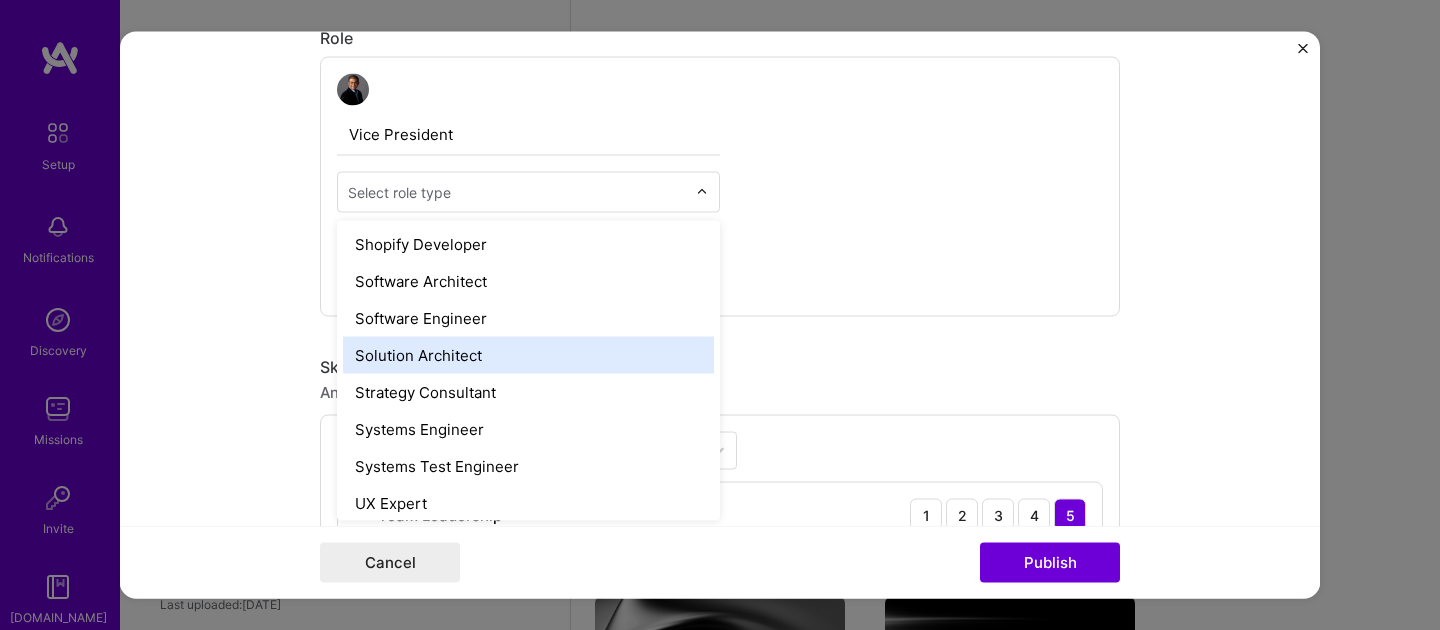 click on "Solution Architect" at bounding box center (528, 355) 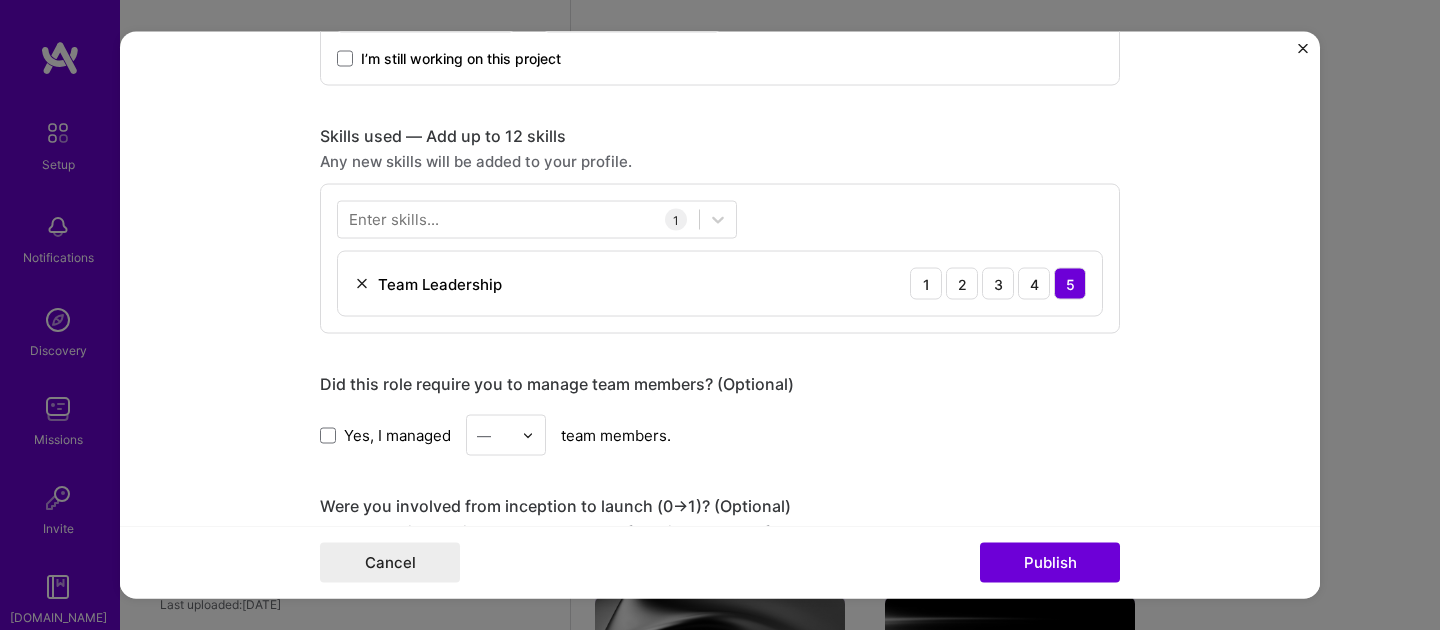 scroll, scrollTop: 908, scrollLeft: 0, axis: vertical 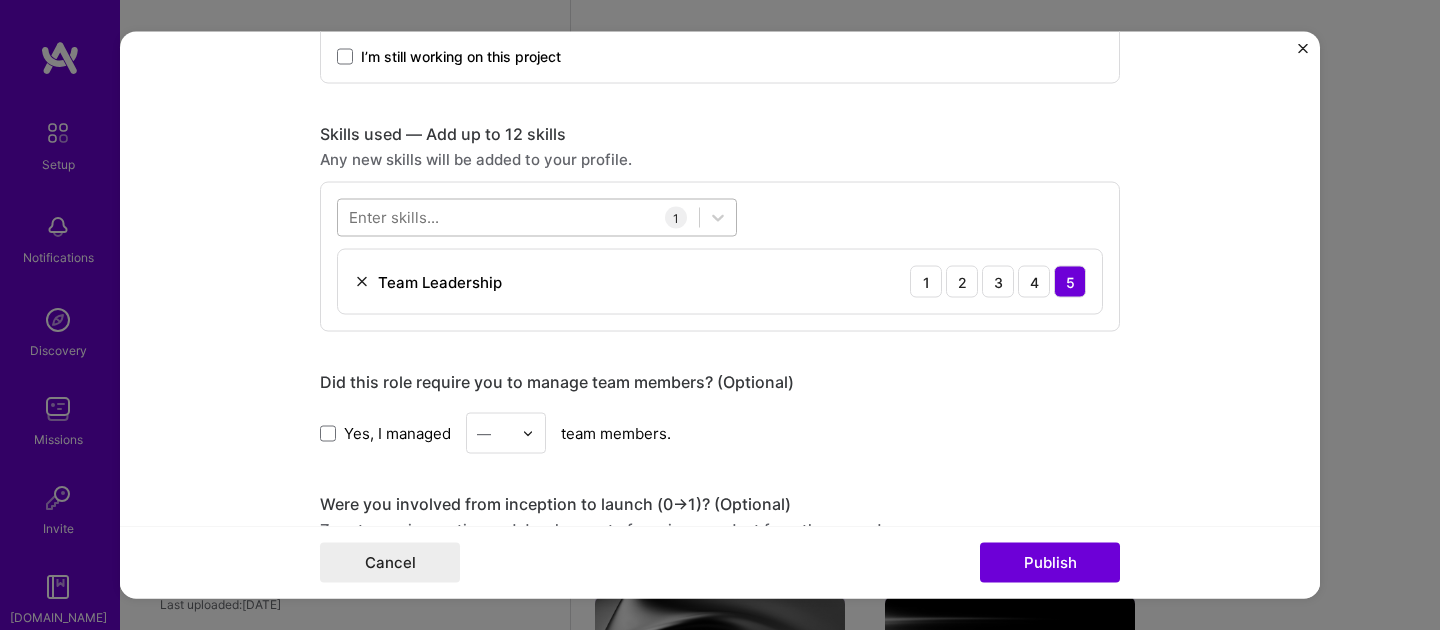 click at bounding box center [518, 217] 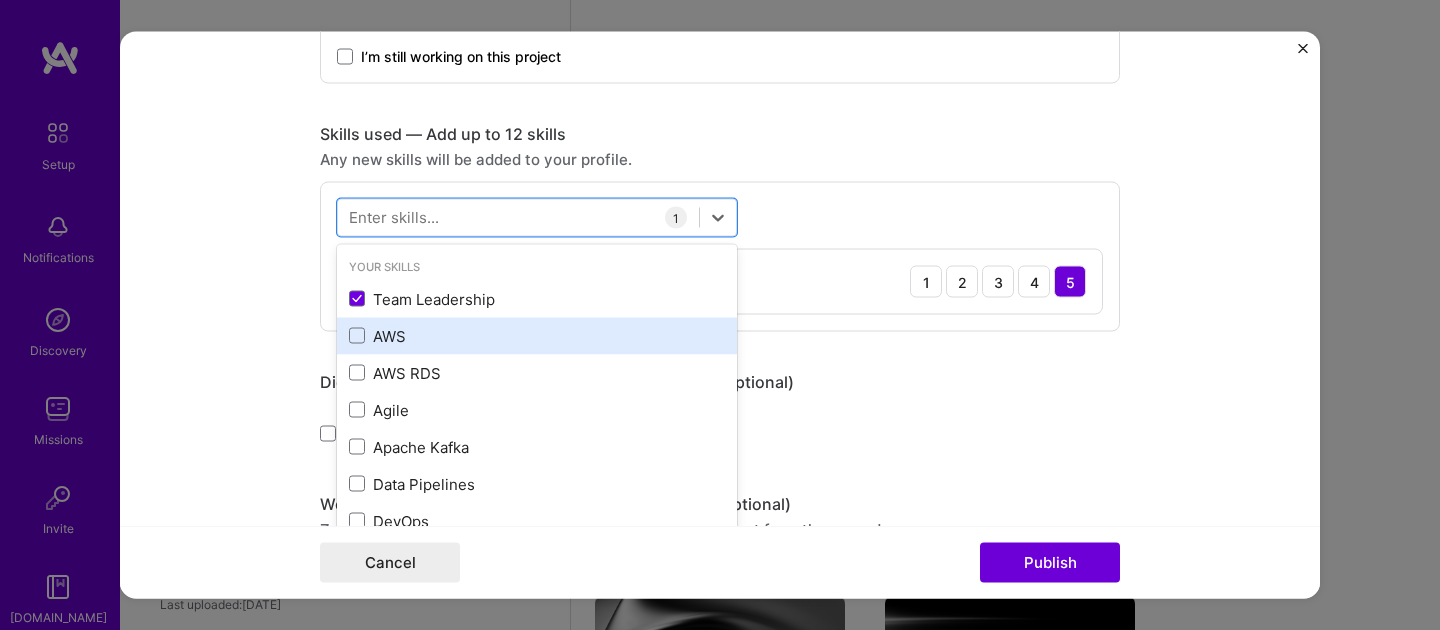click on "AWS" at bounding box center [537, 335] 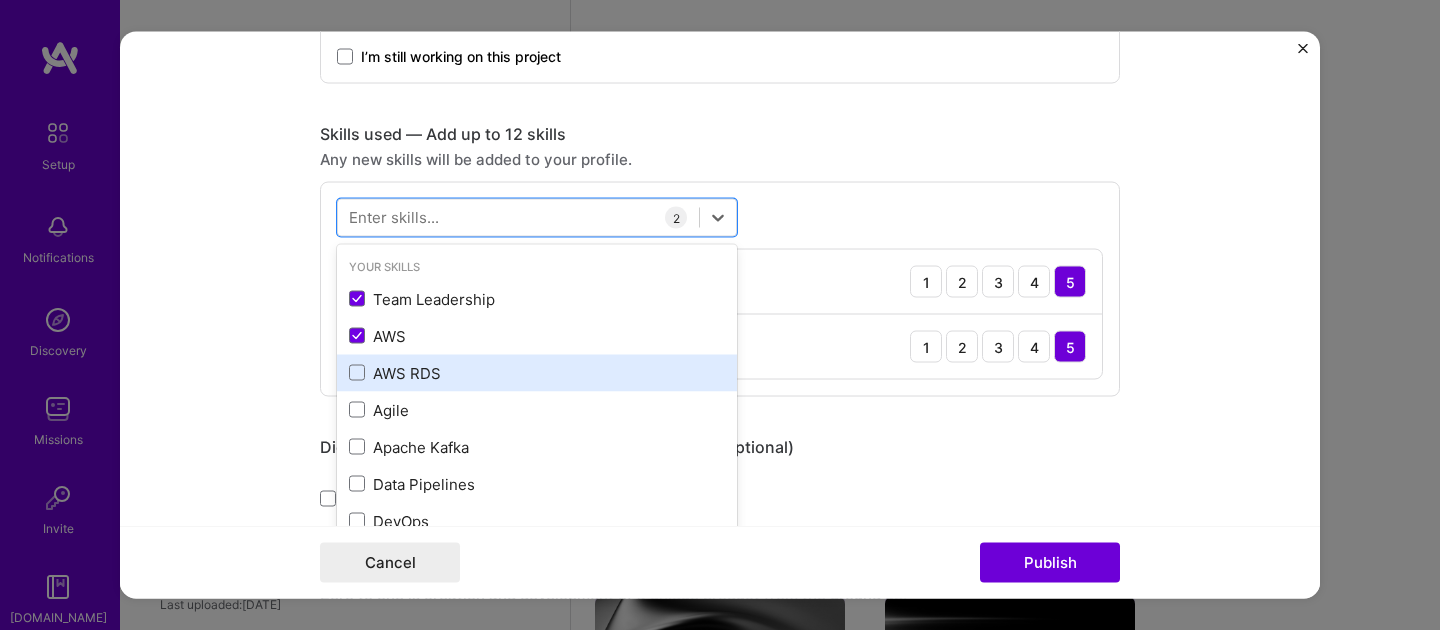 click on "AWS RDS" at bounding box center [537, 372] 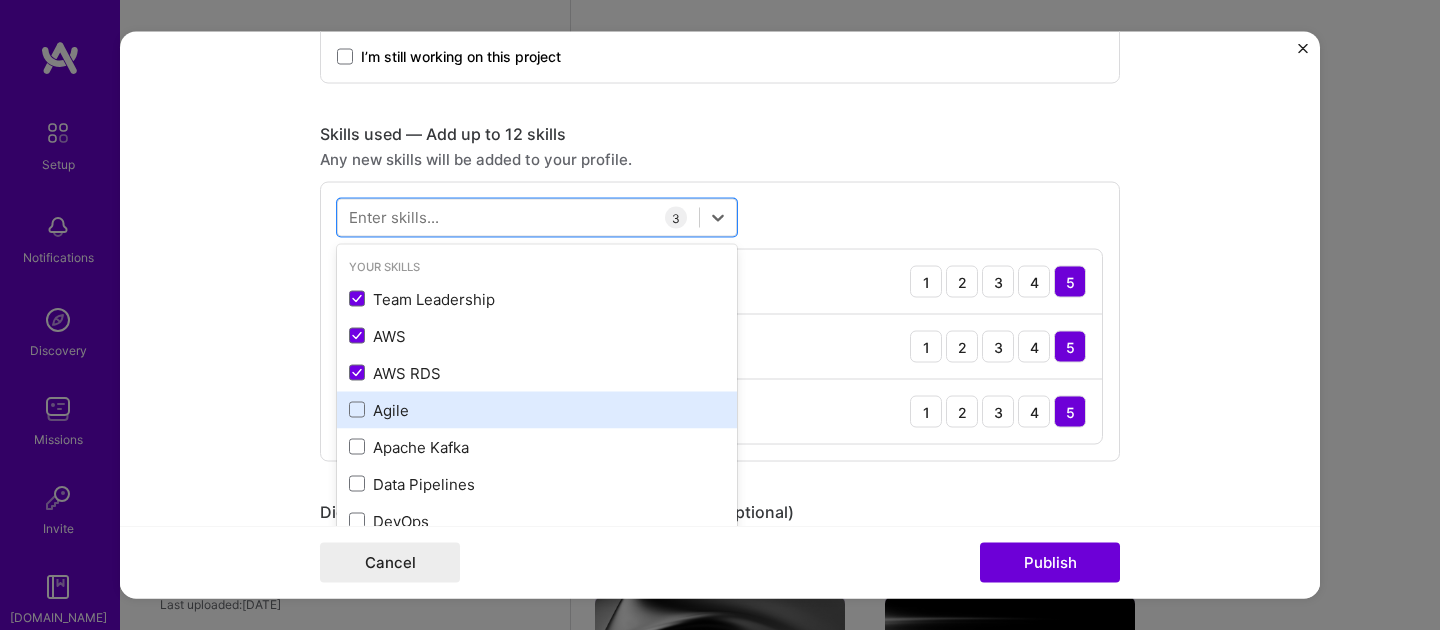 click on "Agile" at bounding box center [537, 409] 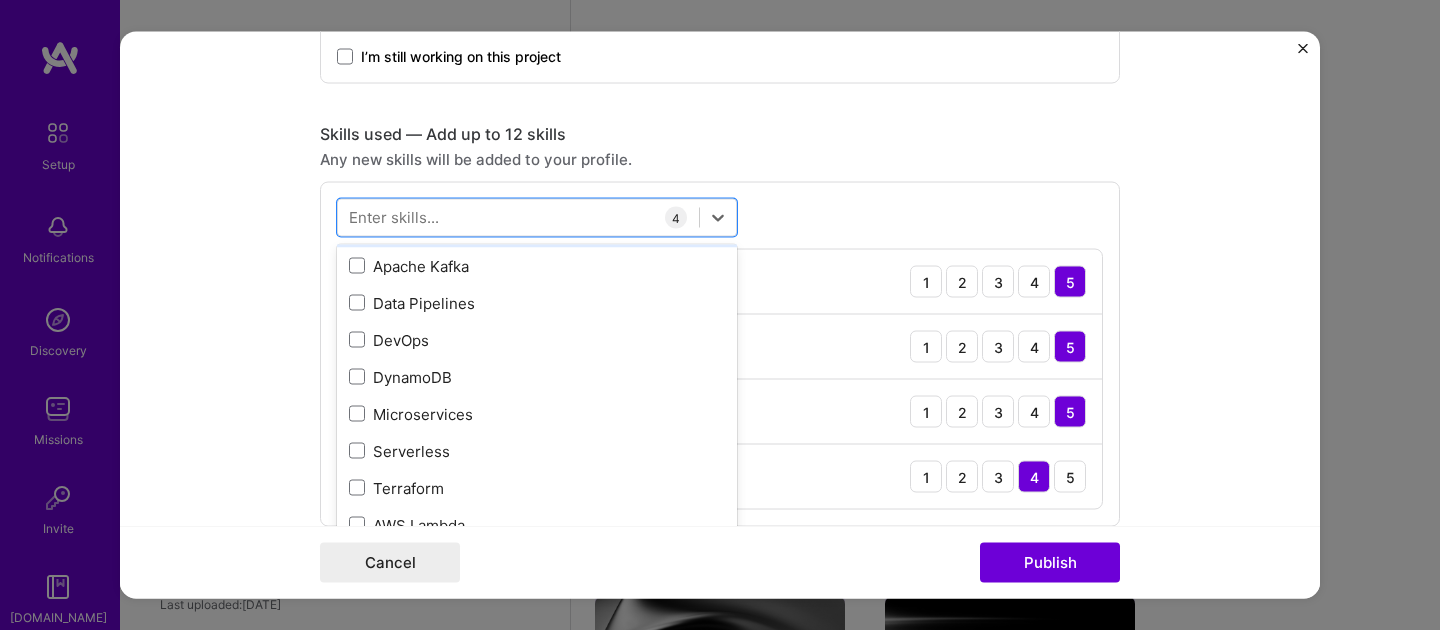 scroll, scrollTop: 183, scrollLeft: 0, axis: vertical 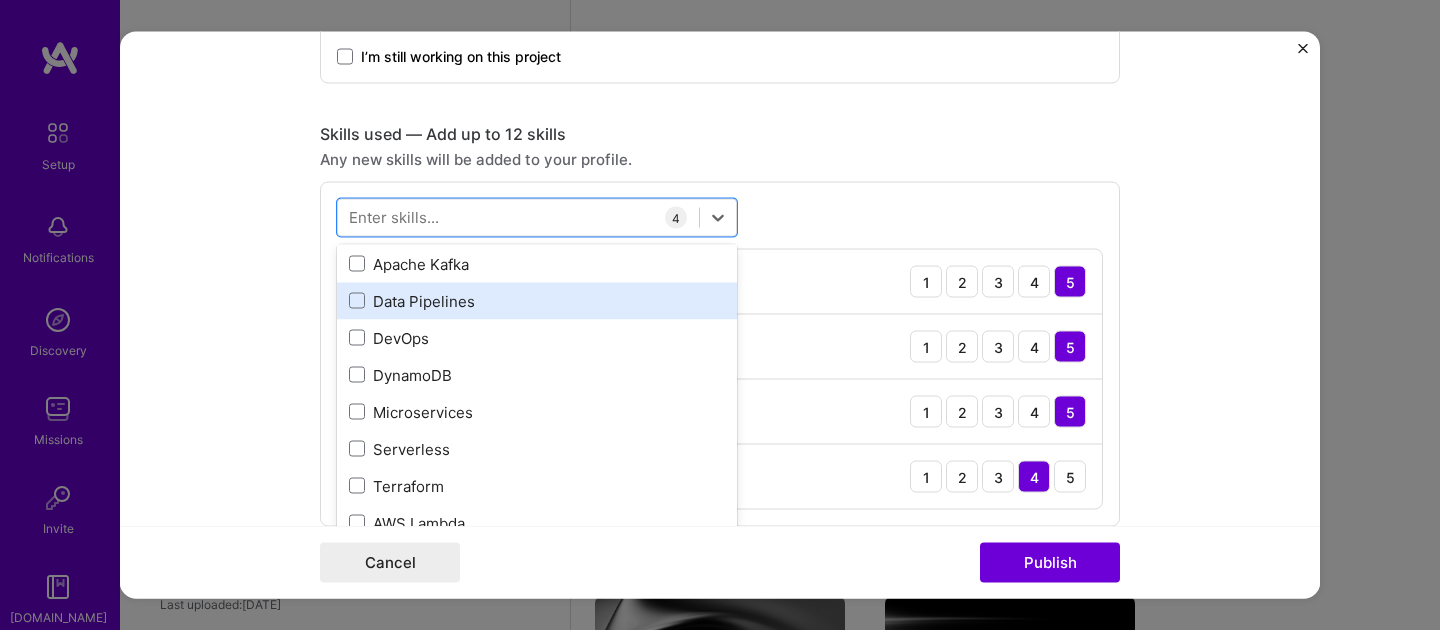click on "Data Pipelines" at bounding box center [537, 300] 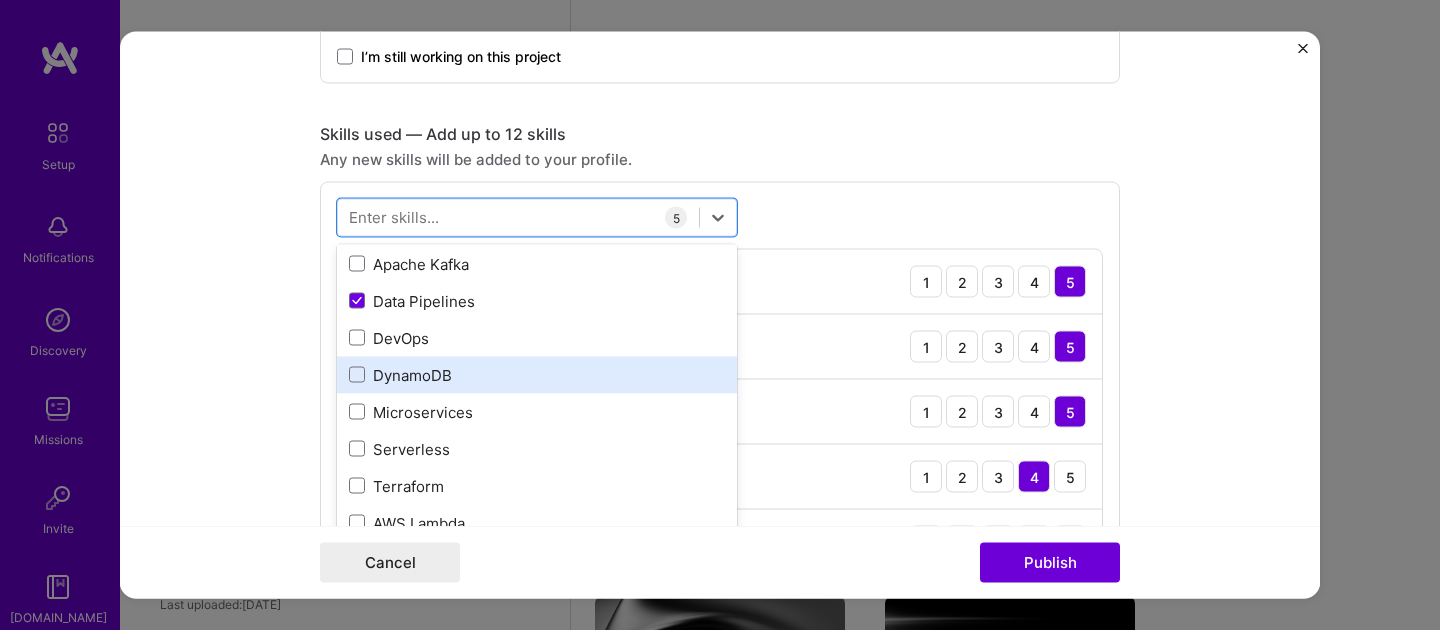click on "DynamoDB" at bounding box center [537, 374] 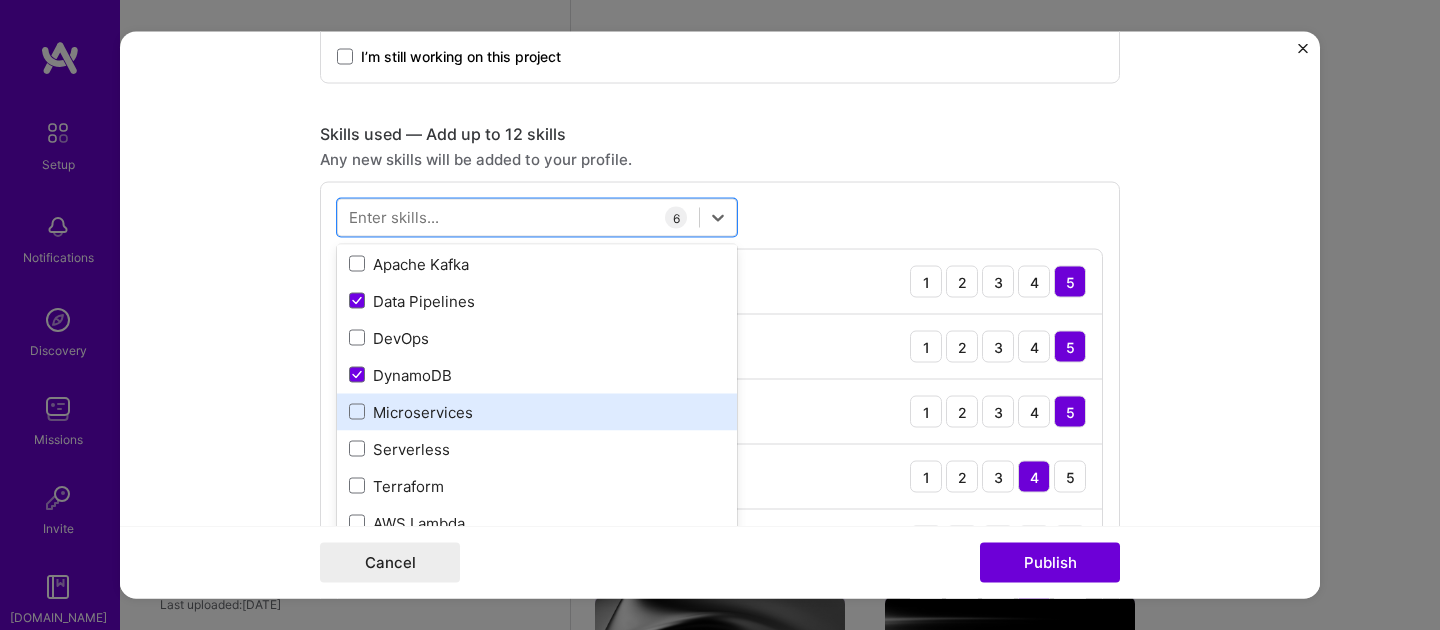 click on "Microservices" at bounding box center [537, 411] 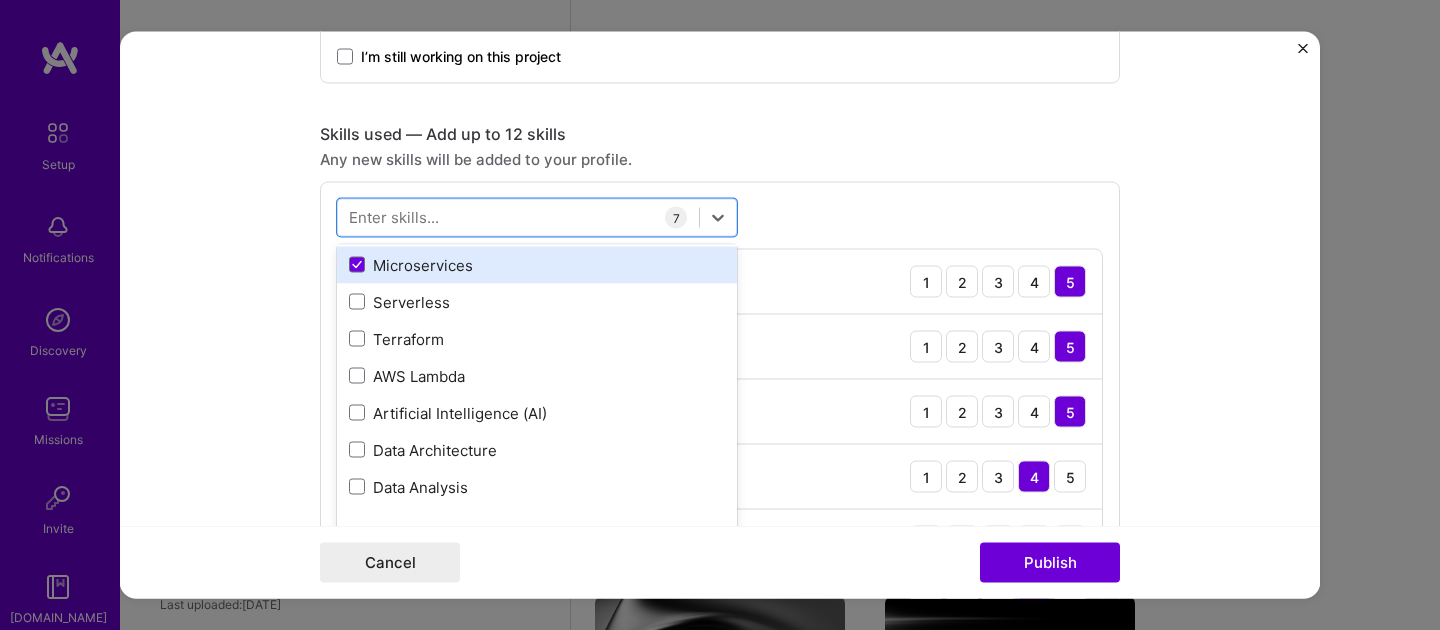 scroll, scrollTop: 350, scrollLeft: 0, axis: vertical 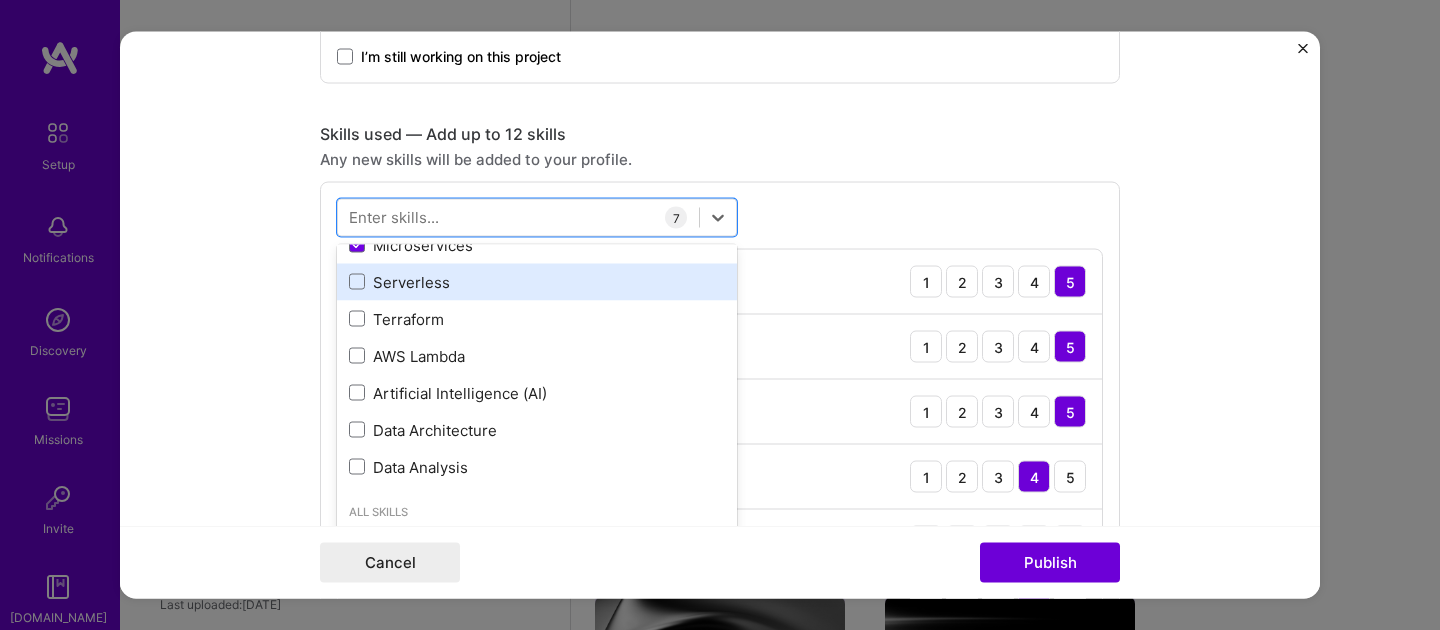 click on "Serverless" at bounding box center (537, 281) 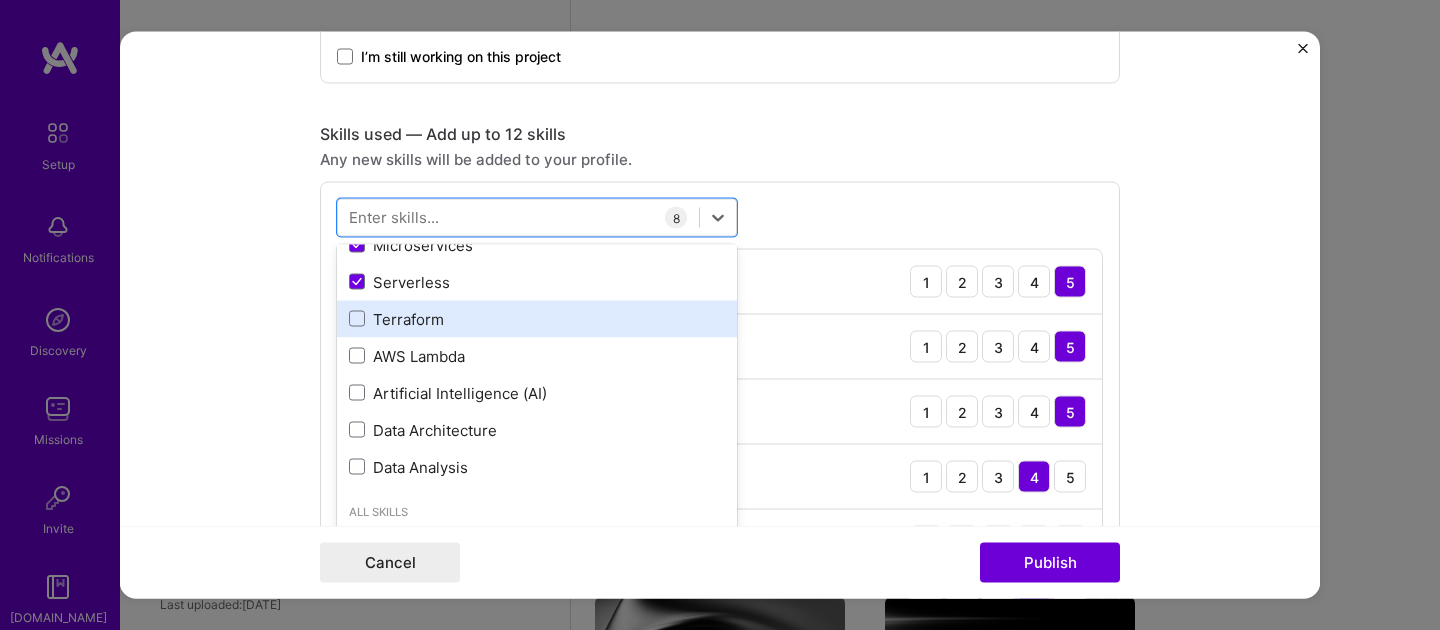 click on "Terraform" at bounding box center [537, 318] 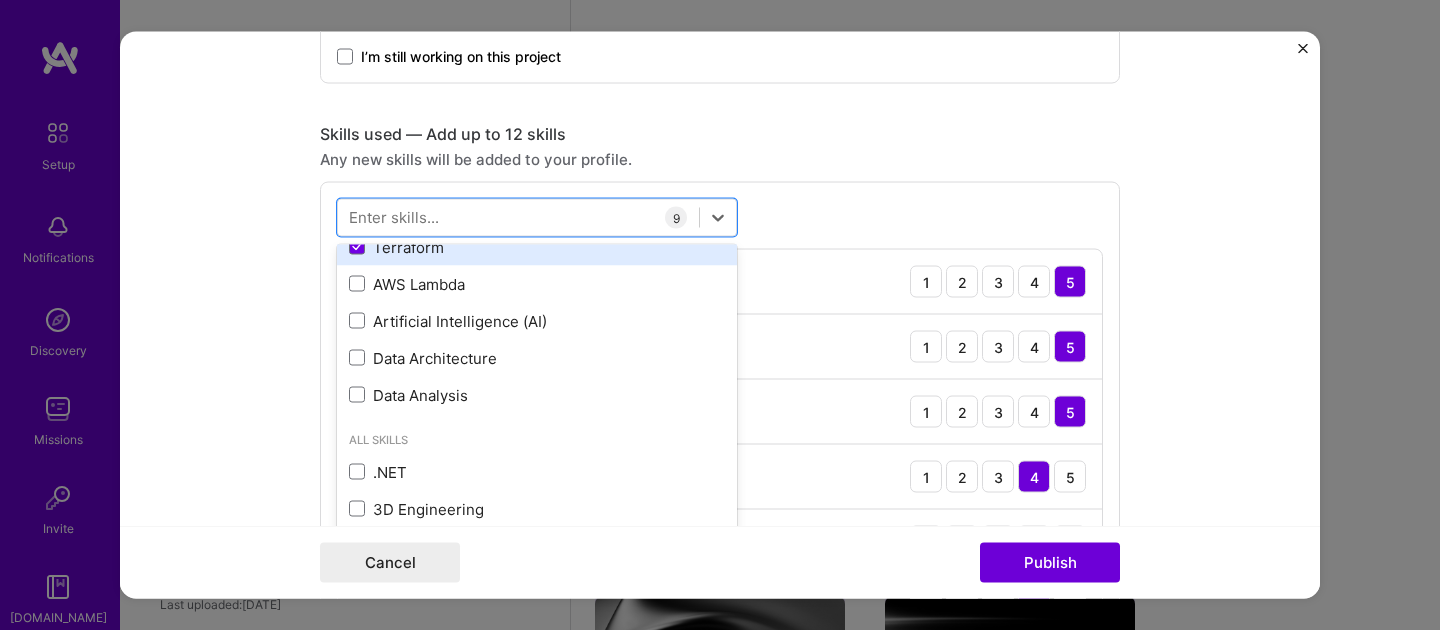 scroll, scrollTop: 423, scrollLeft: 0, axis: vertical 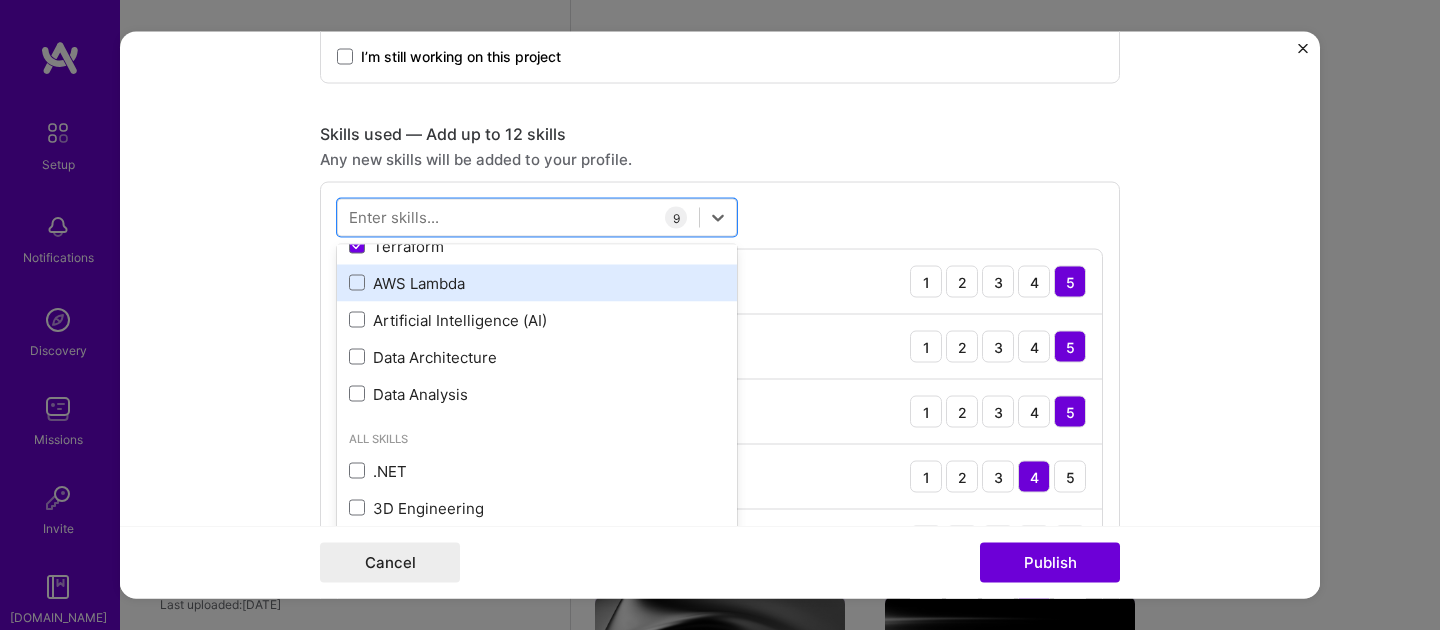 click on "AWS Lambda" at bounding box center (537, 282) 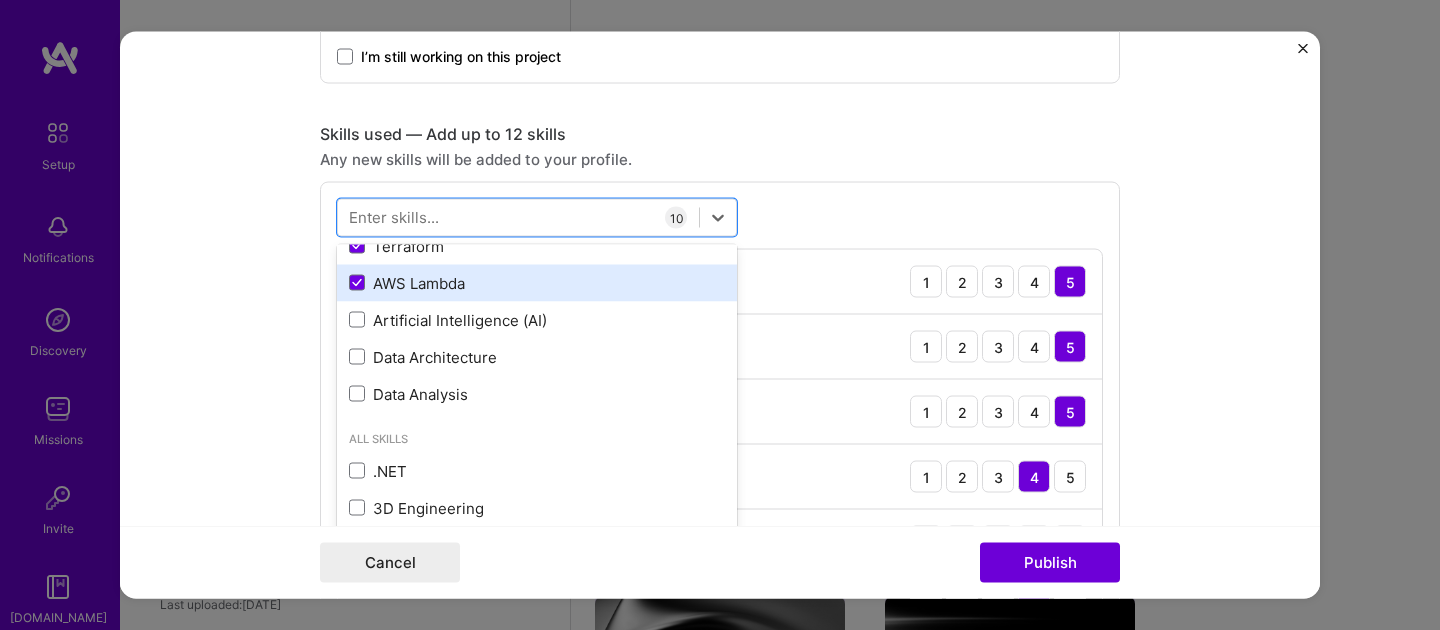 scroll, scrollTop: 526, scrollLeft: 0, axis: vertical 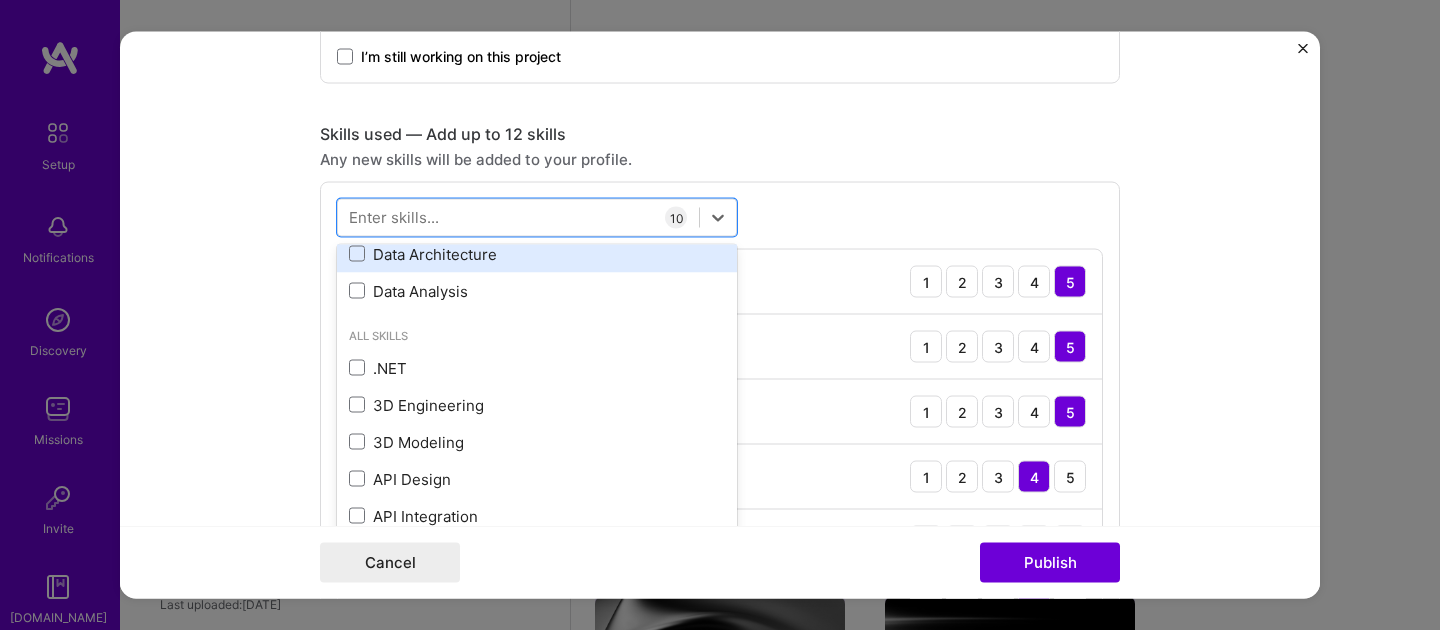 click on "Data Architecture" at bounding box center [537, 253] 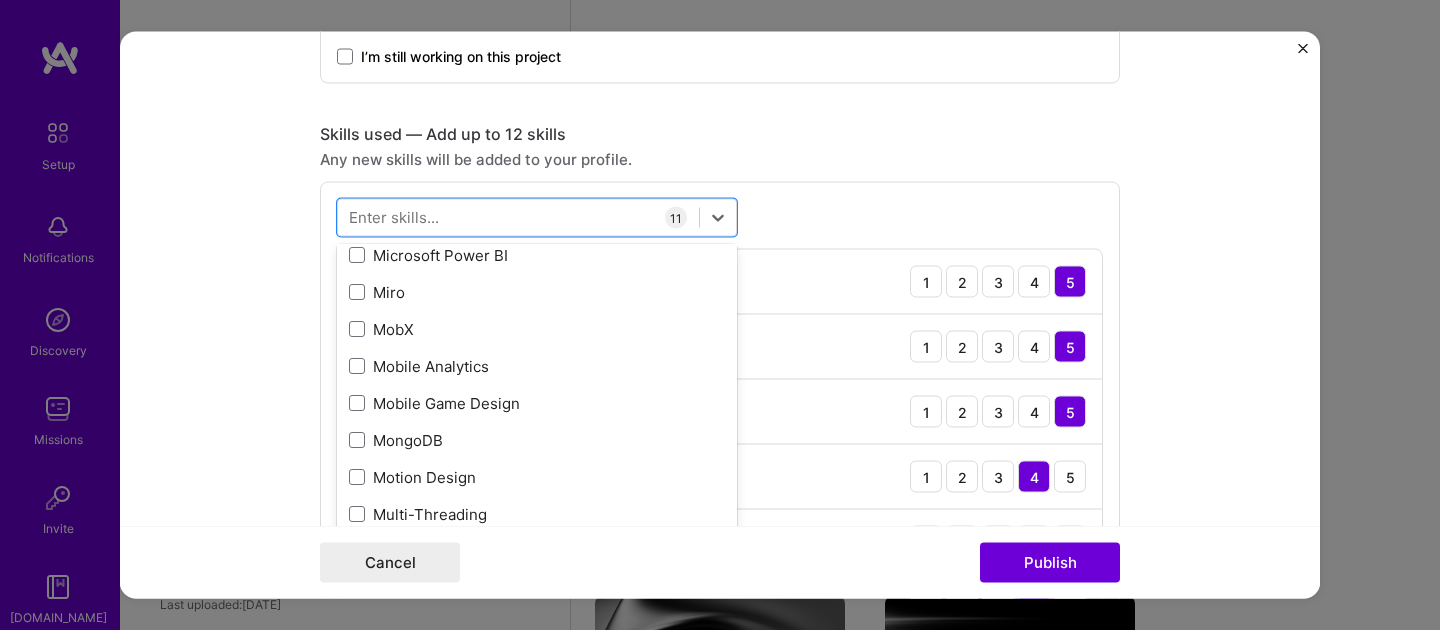 scroll, scrollTop: 7894, scrollLeft: 0, axis: vertical 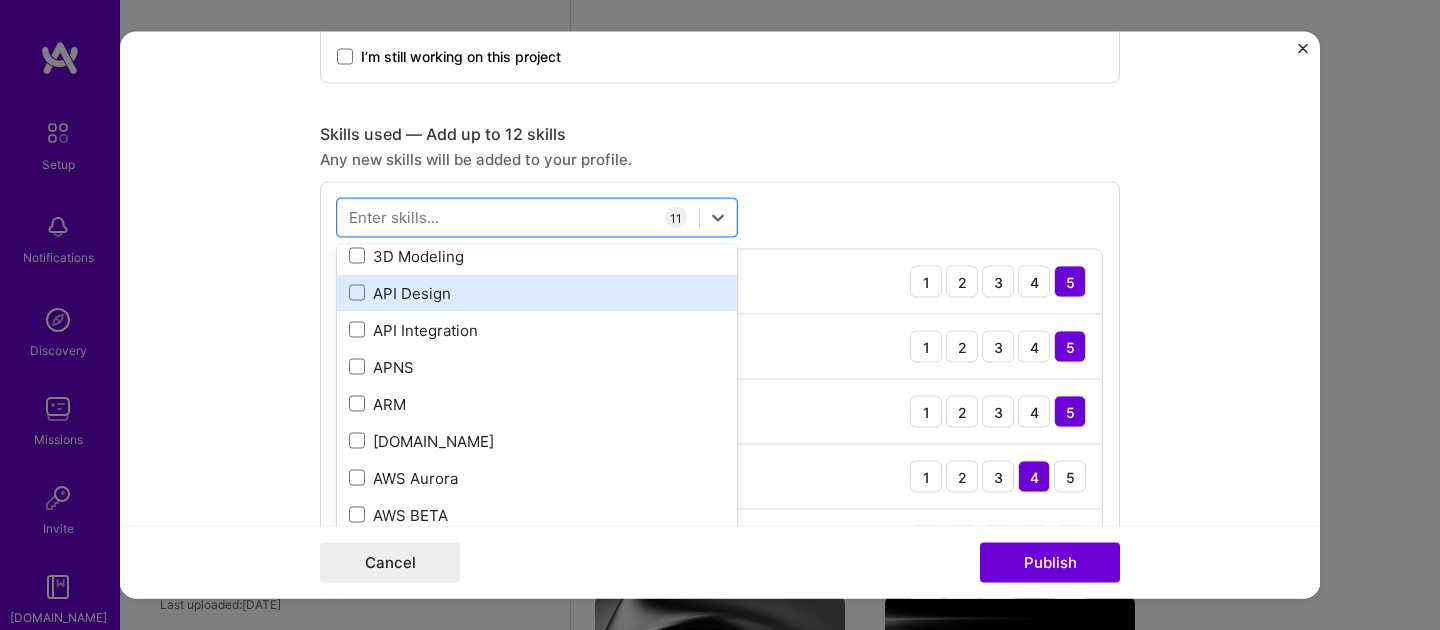 click on "API Design" at bounding box center [537, 292] 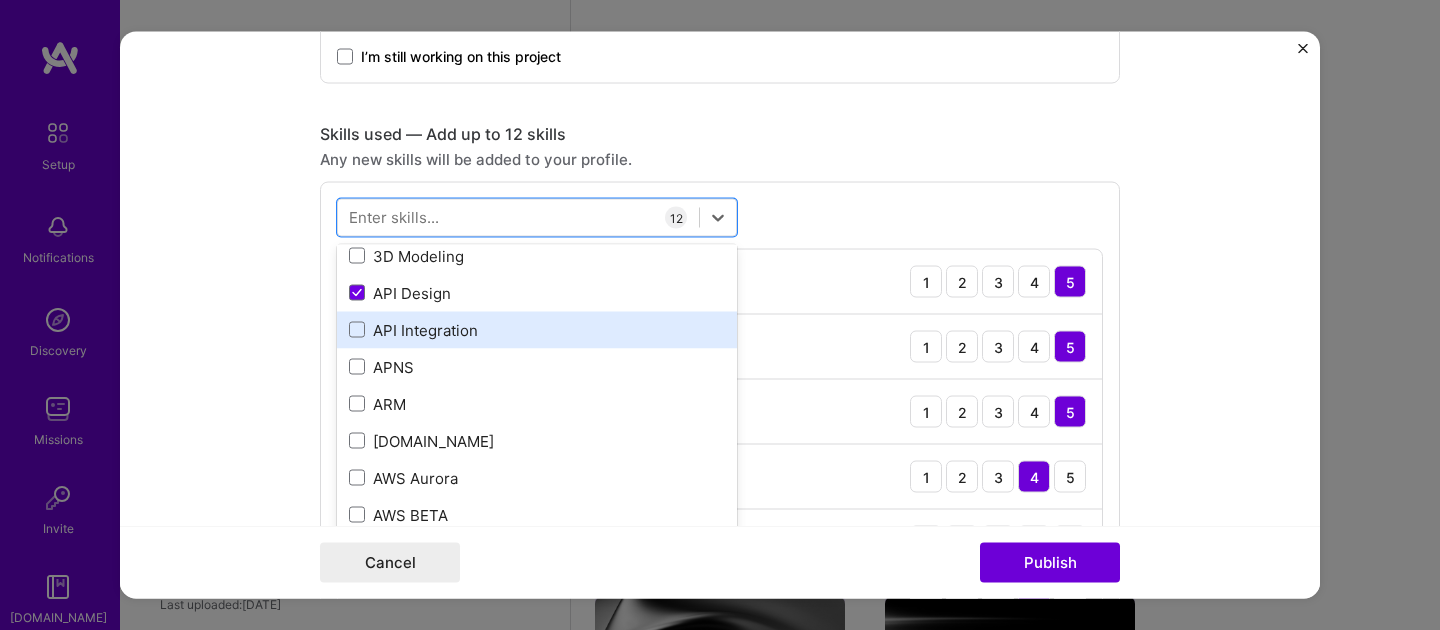 click on "API Integration" at bounding box center [537, 329] 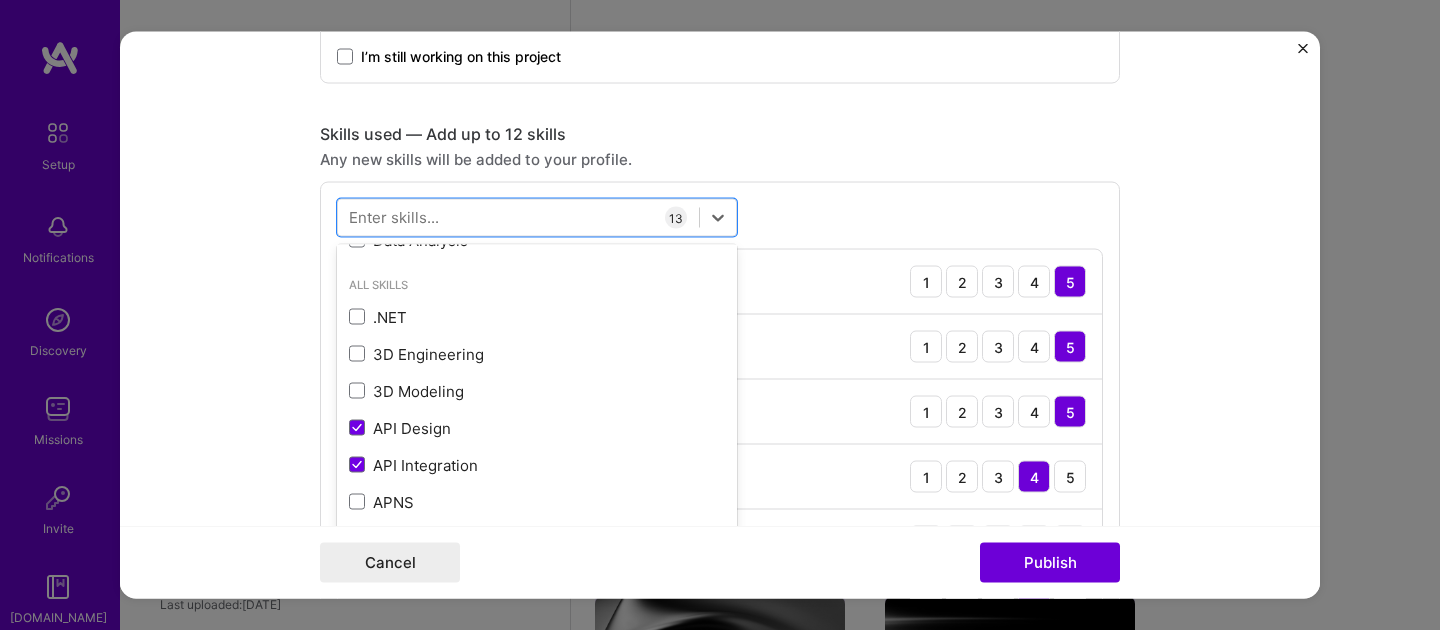 scroll, scrollTop: 571, scrollLeft: 0, axis: vertical 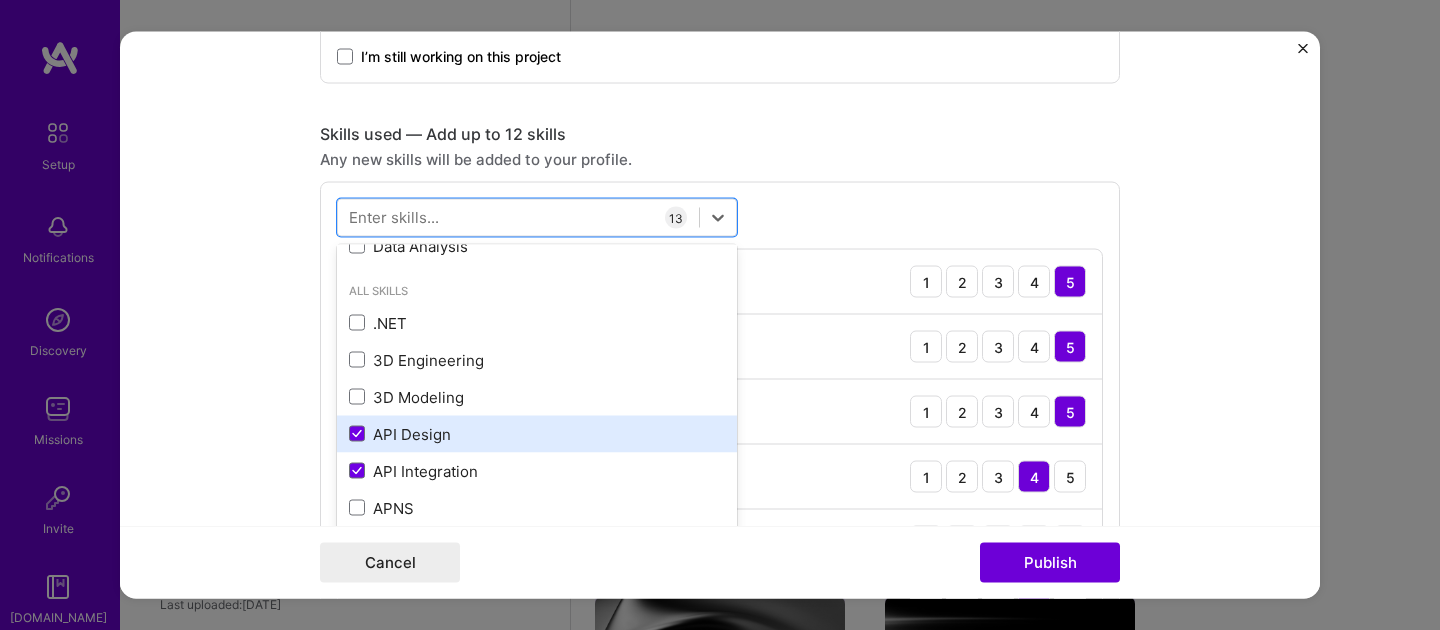 click on "API Design" at bounding box center (537, 433) 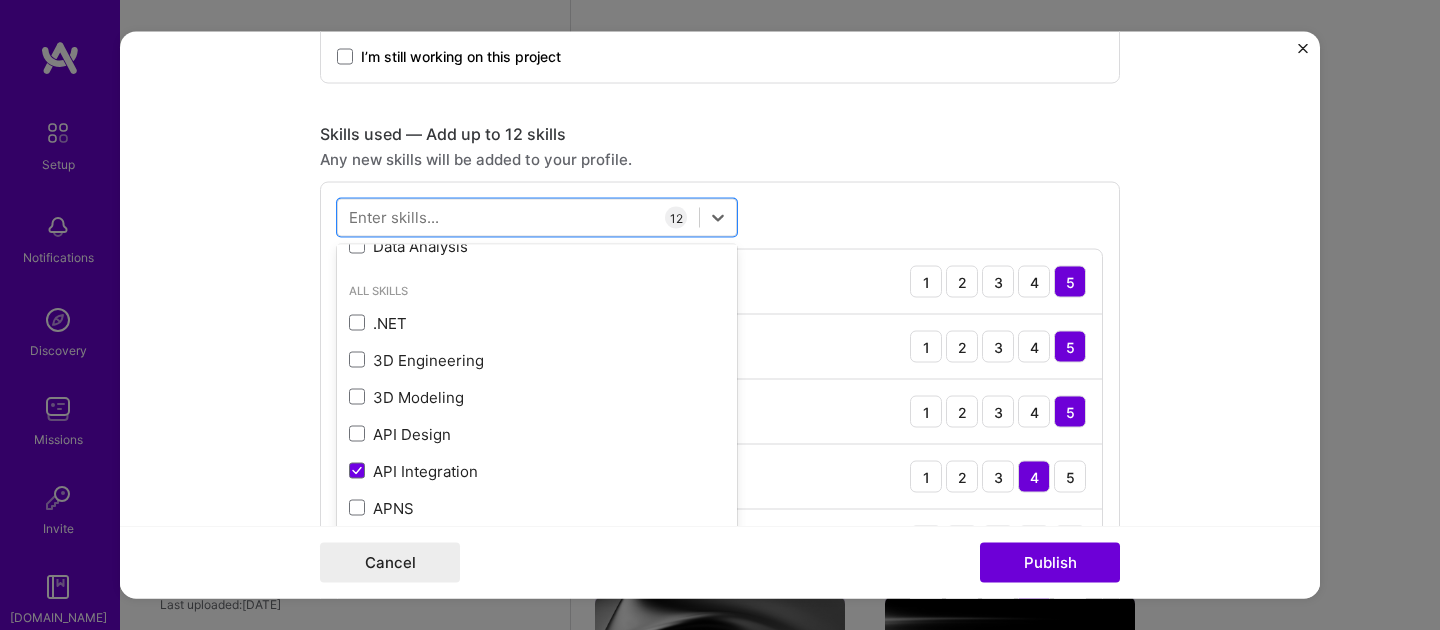 click on "Editing suggested project This project is suggested based on your LinkedIn, resume or [DOMAIN_NAME] activity. Project title Global Infrastructure Design and Development Company Citi
Project industry Industry 2 Project Link (Optional)
Drag and drop an image or   Upload file Upload file We recommend uploading at least 4 images. 1600x1200px or higher recommended. Max 5MB each. Role Vice President Solution Architect [DATE]
to [DATE]
I’m still working on this project Skills used — Add up to 12 skills Any new skills will be added to your profile. option API Design, deselected. option .NET focused, 0 of 2. 378 results available. Use Up and Down to choose options, press Enter to select the currently focused option, press Escape to exit the menu, press Tab to select the option and exit the menu. Your Skills Team Leadership AWS AWS RDS Agile Apache [PERSON_NAME] Data Pipelines DevOps DynamoDB .NET" at bounding box center (720, 315) 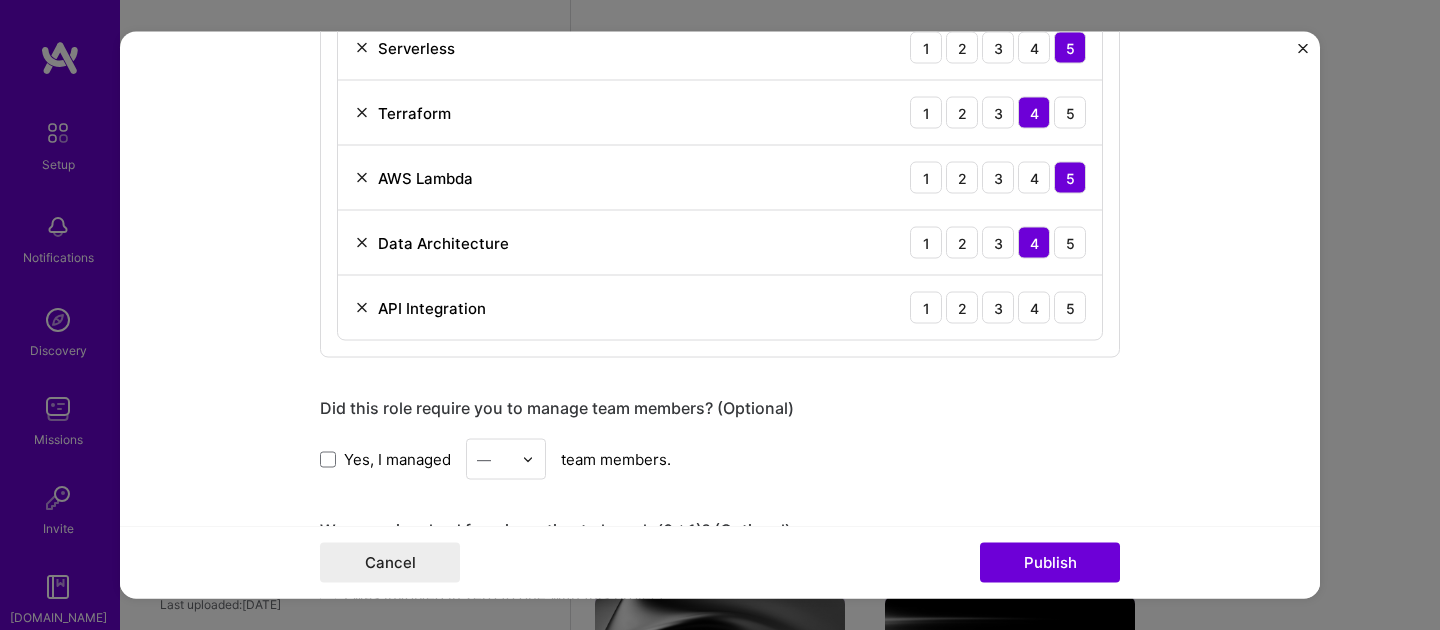scroll, scrollTop: 1646, scrollLeft: 0, axis: vertical 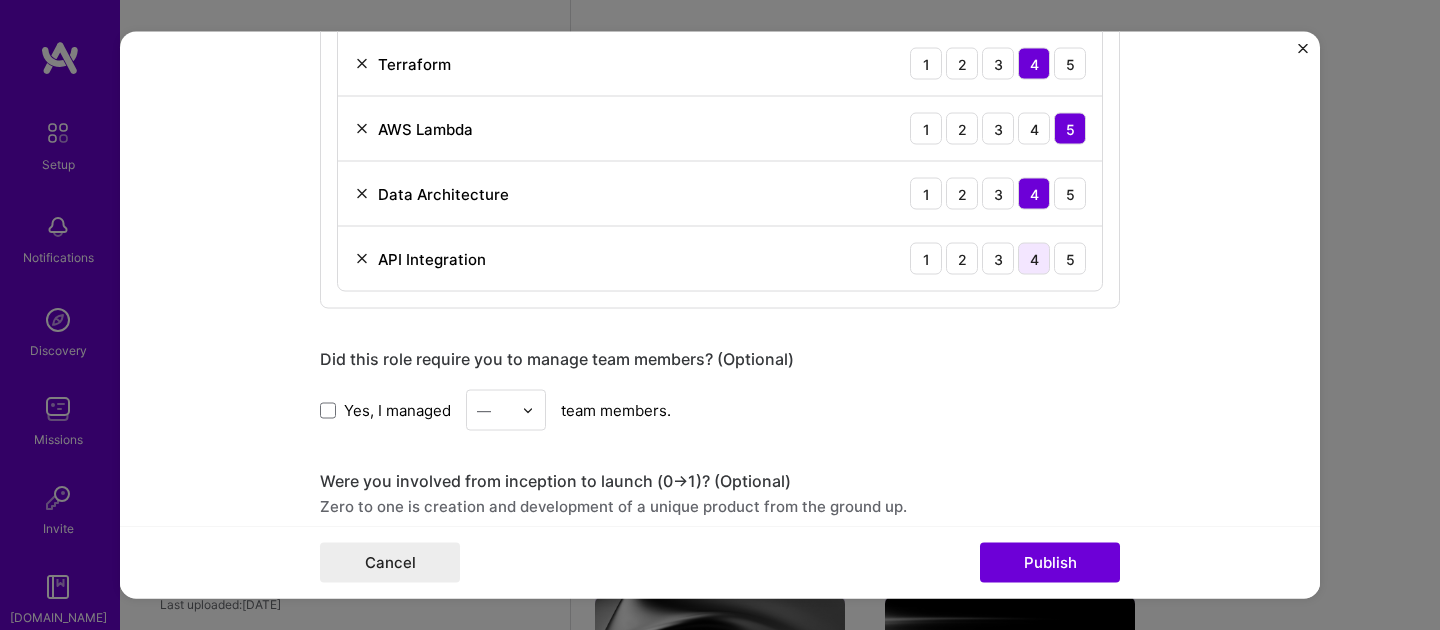 click on "4" at bounding box center (1034, 259) 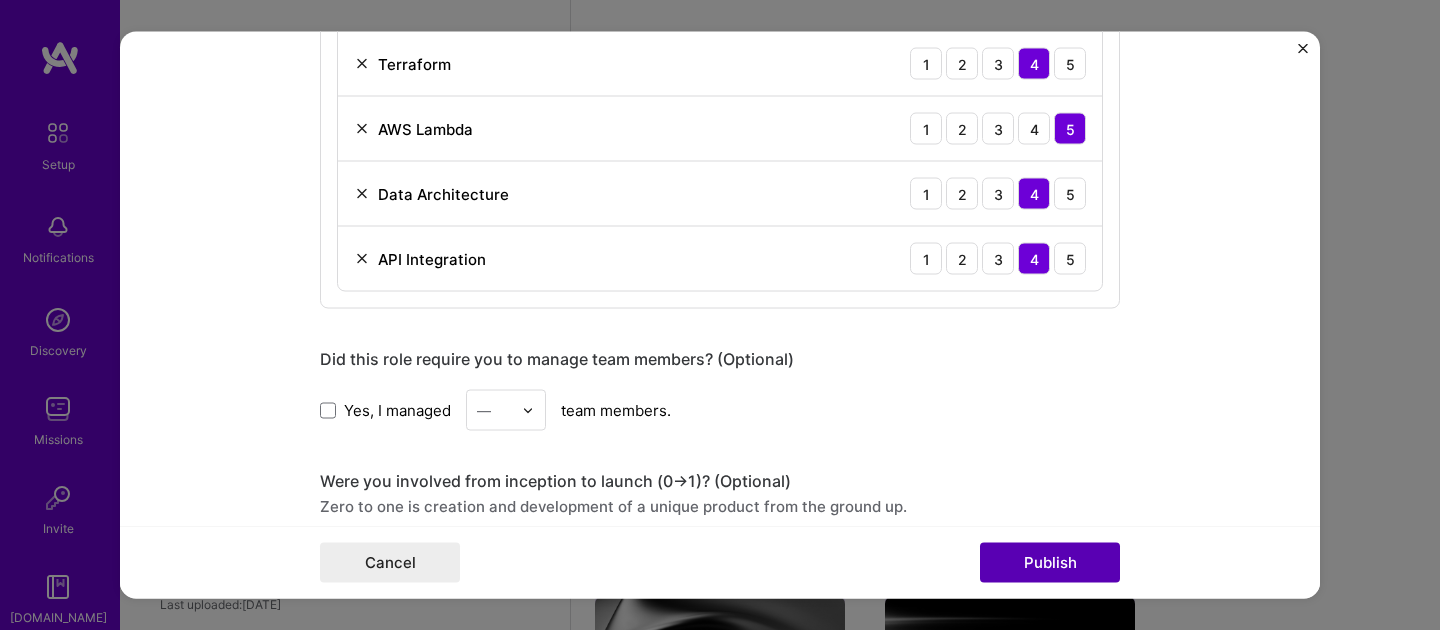 click on "Publish" at bounding box center [1050, 563] 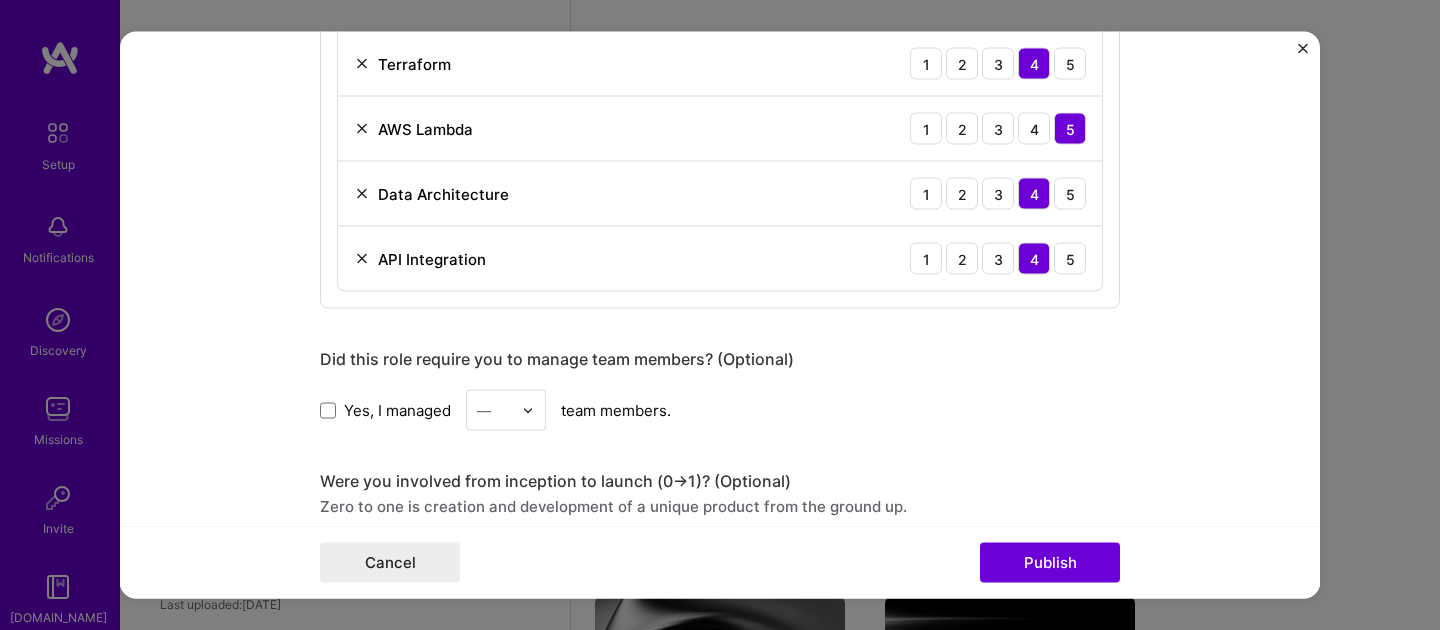 type 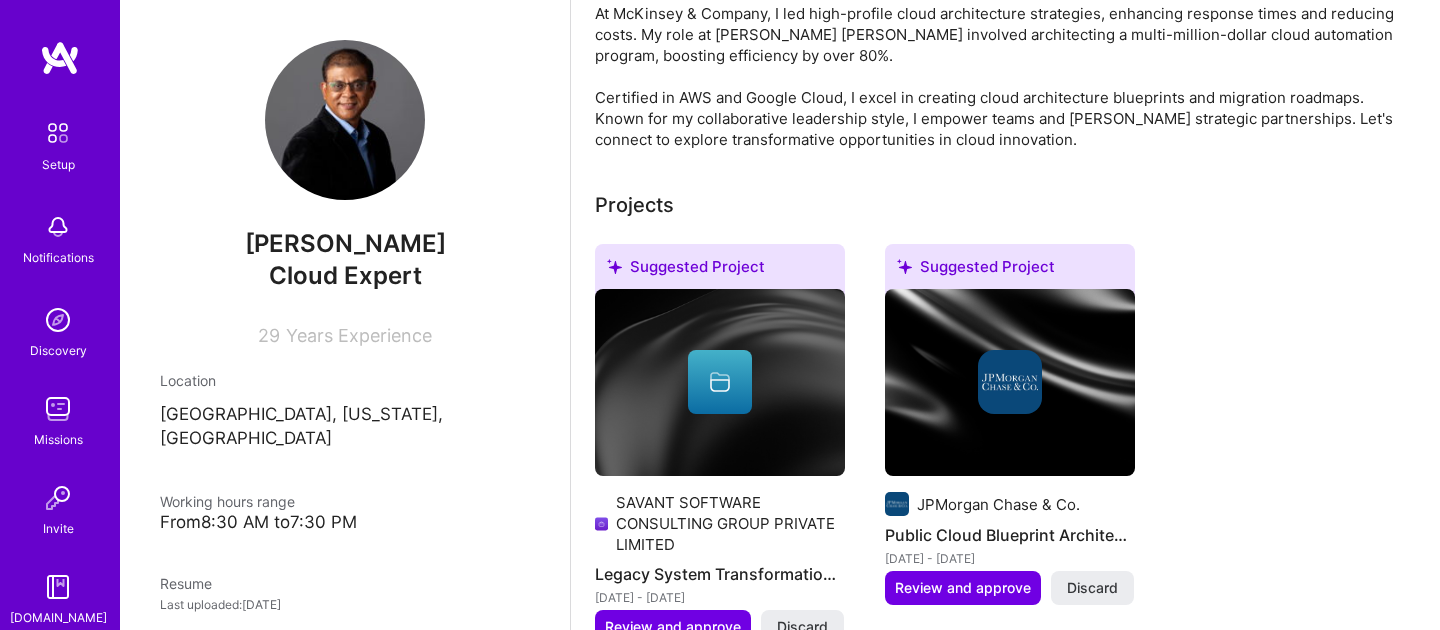 scroll, scrollTop: 712, scrollLeft: 0, axis: vertical 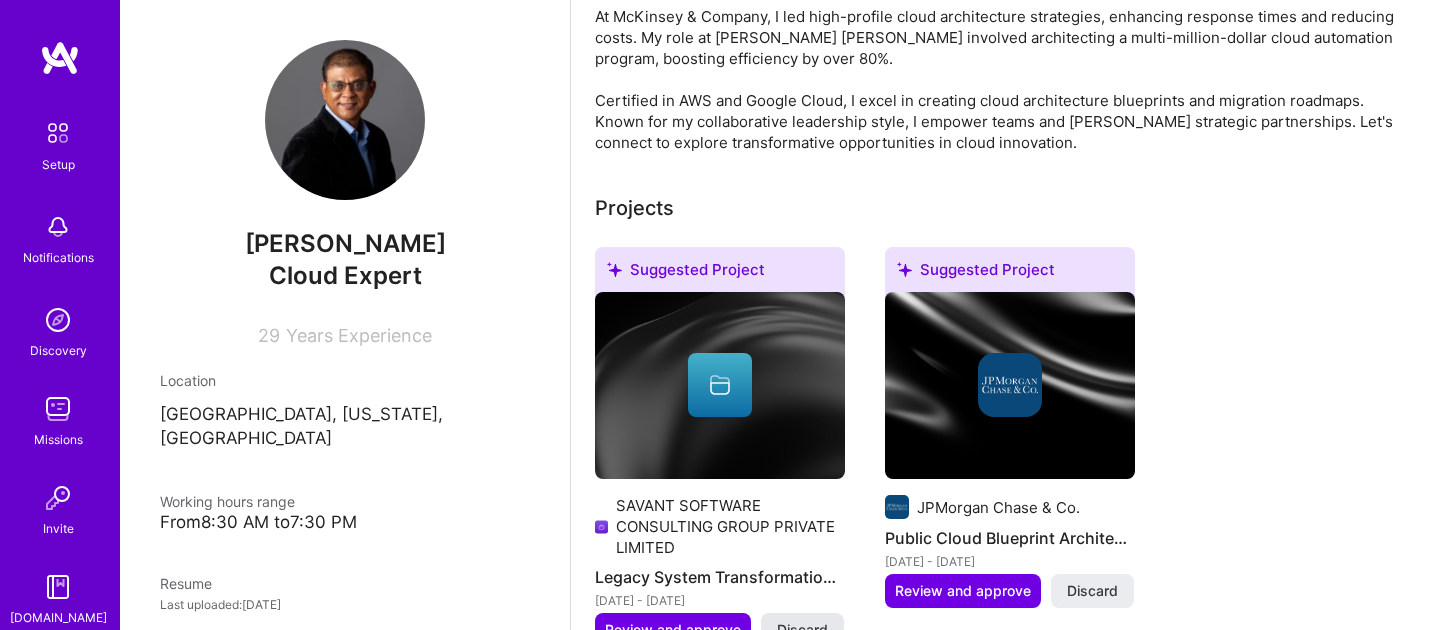 click on "Discard" at bounding box center (802, 630) 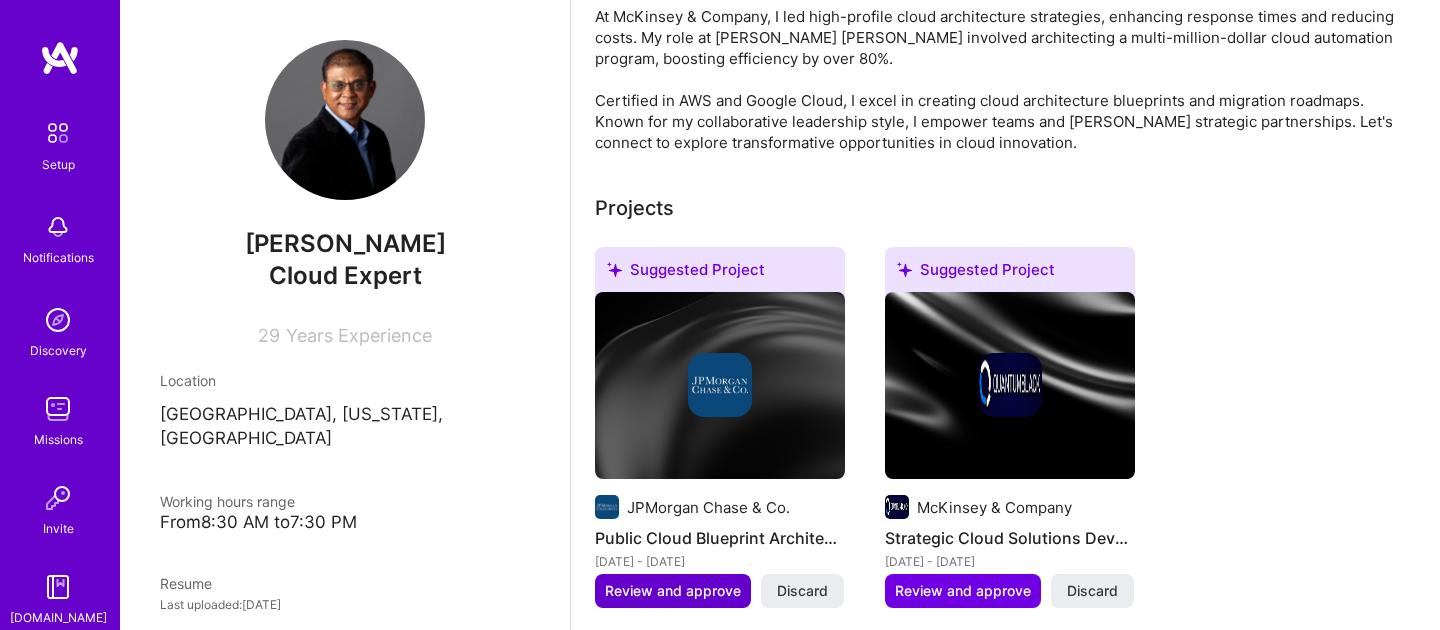 click on "Review and approve" at bounding box center (673, 591) 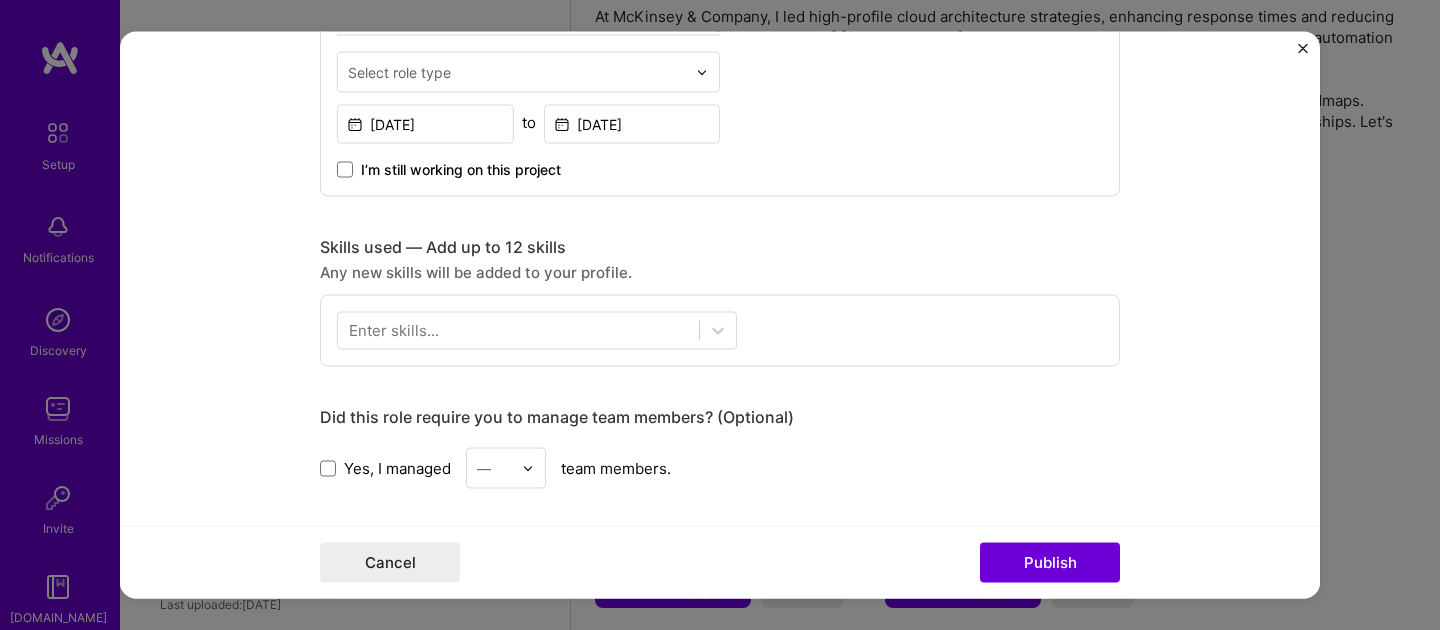 scroll, scrollTop: 796, scrollLeft: 0, axis: vertical 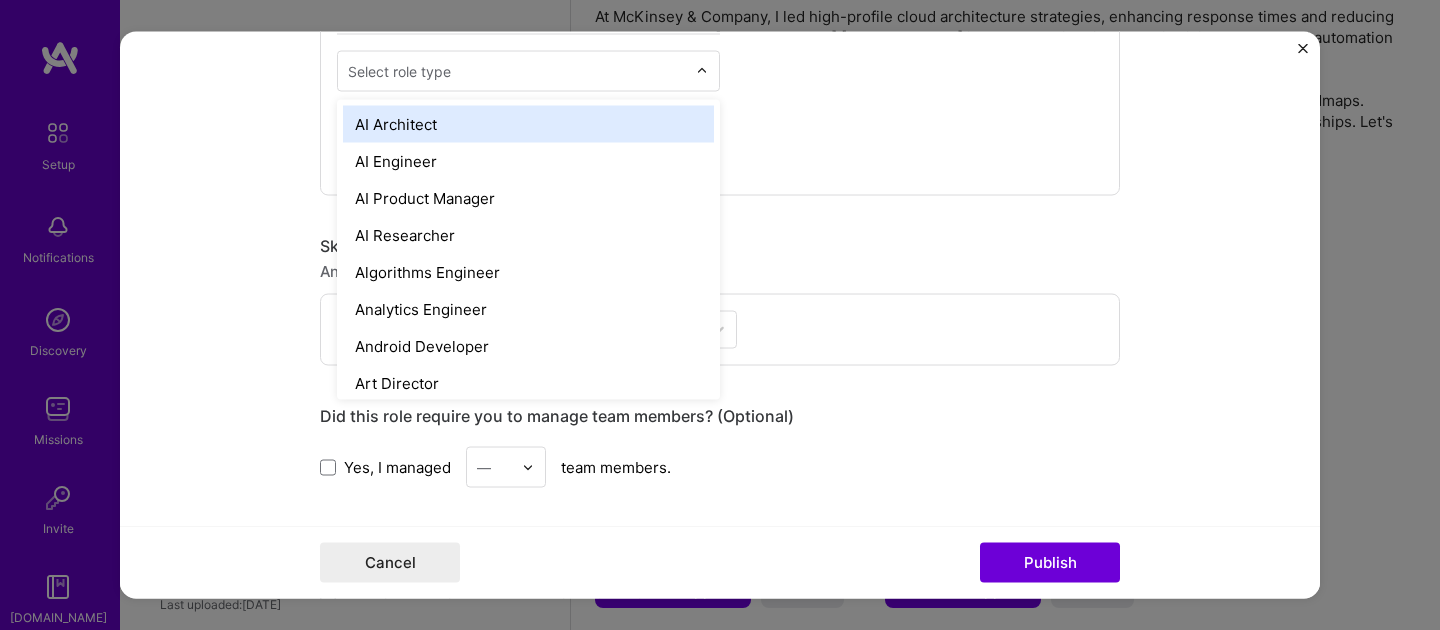 click at bounding box center (517, 71) 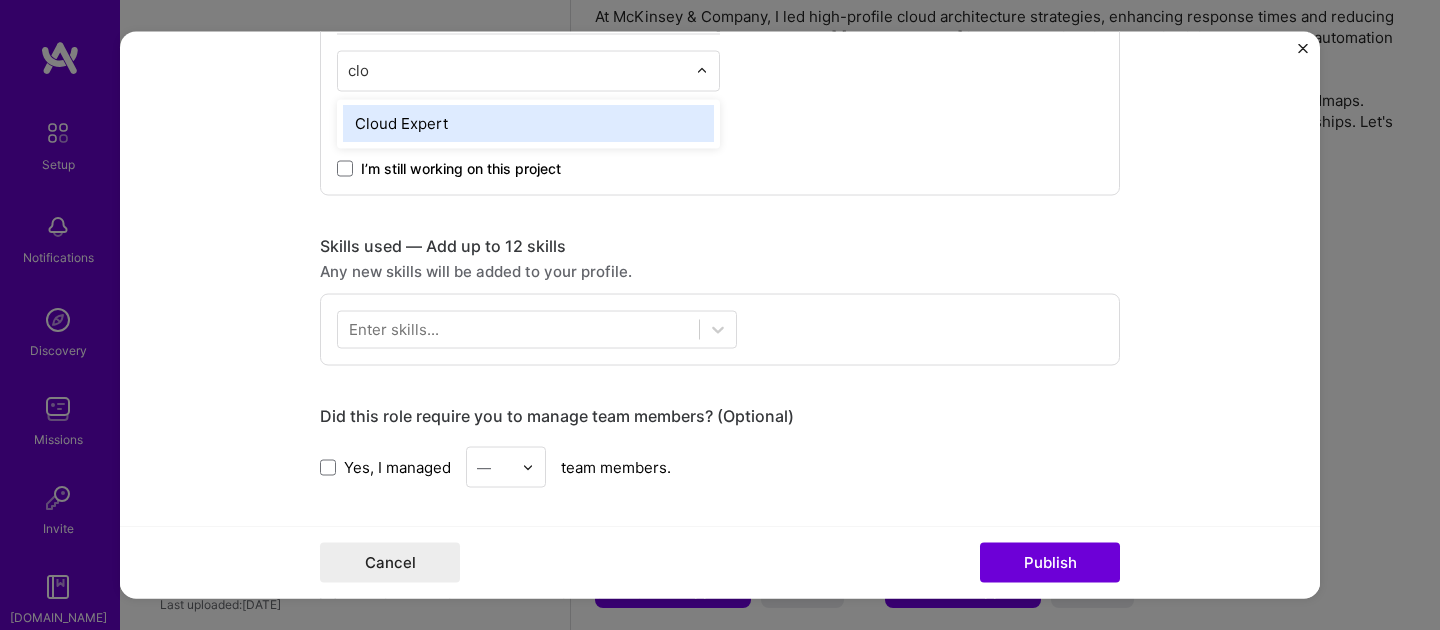 type on "clou" 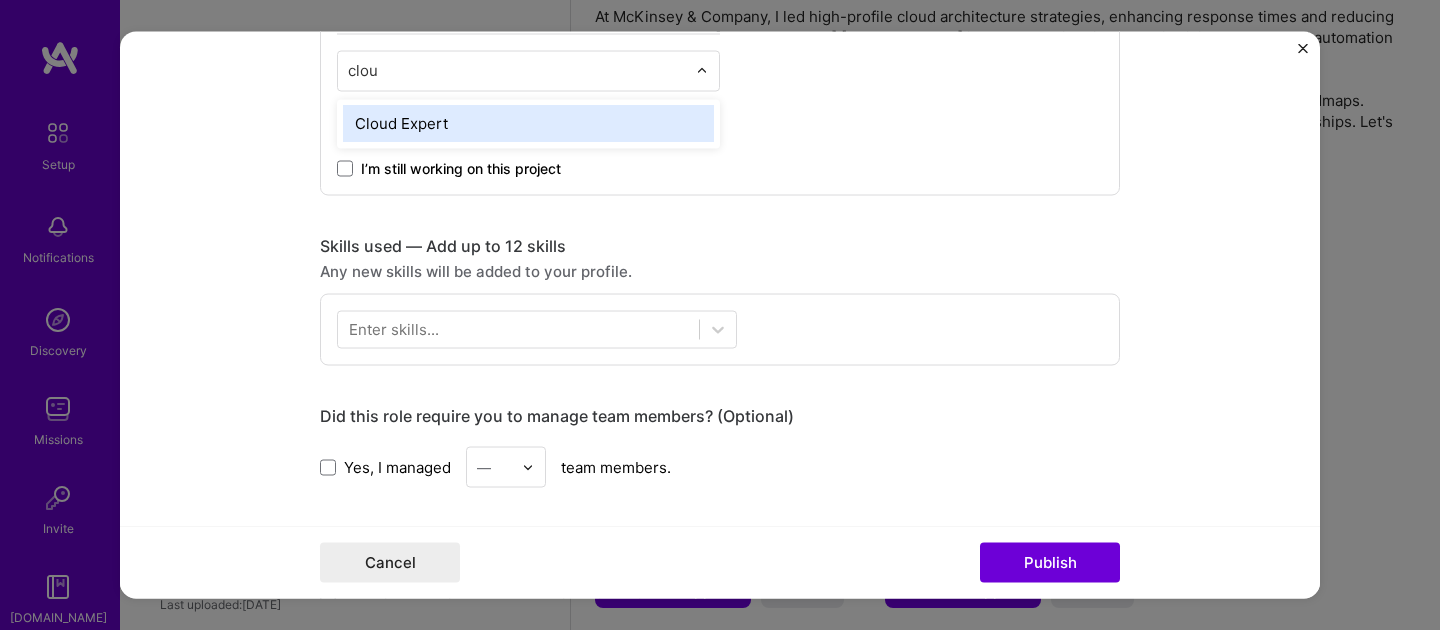 click on "Cloud Expert" at bounding box center [528, 124] 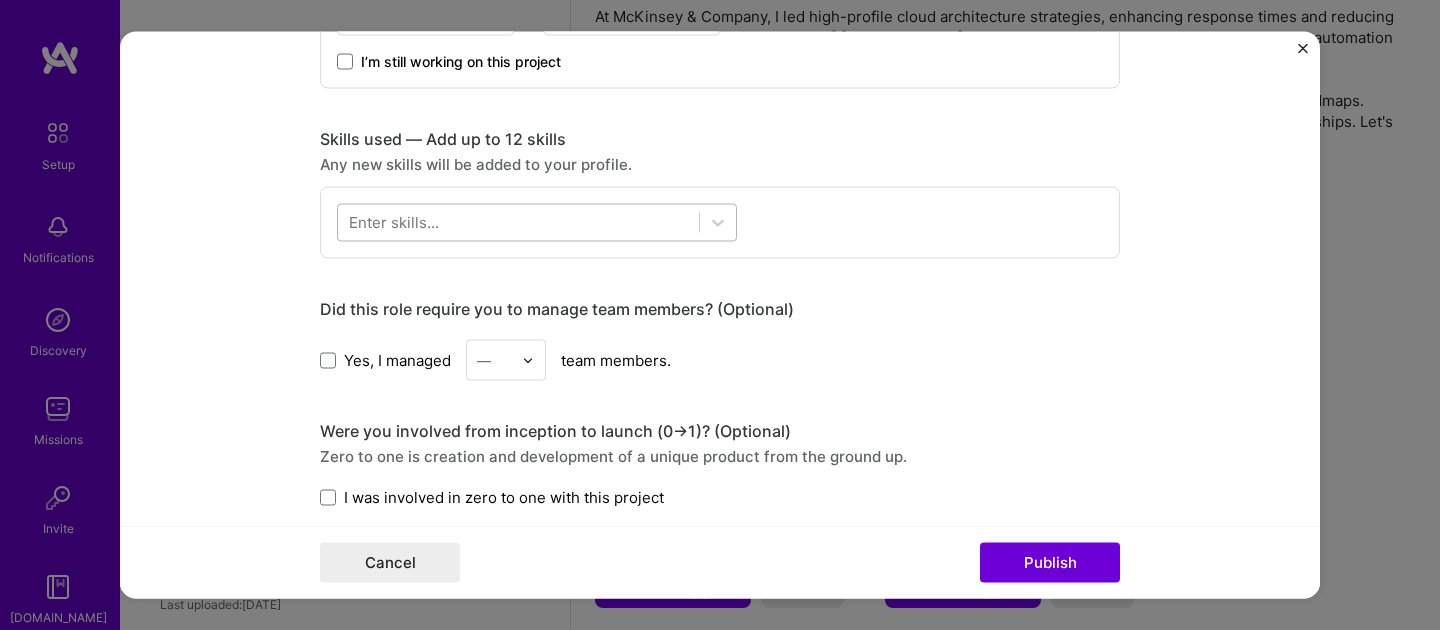 scroll, scrollTop: 904, scrollLeft: 0, axis: vertical 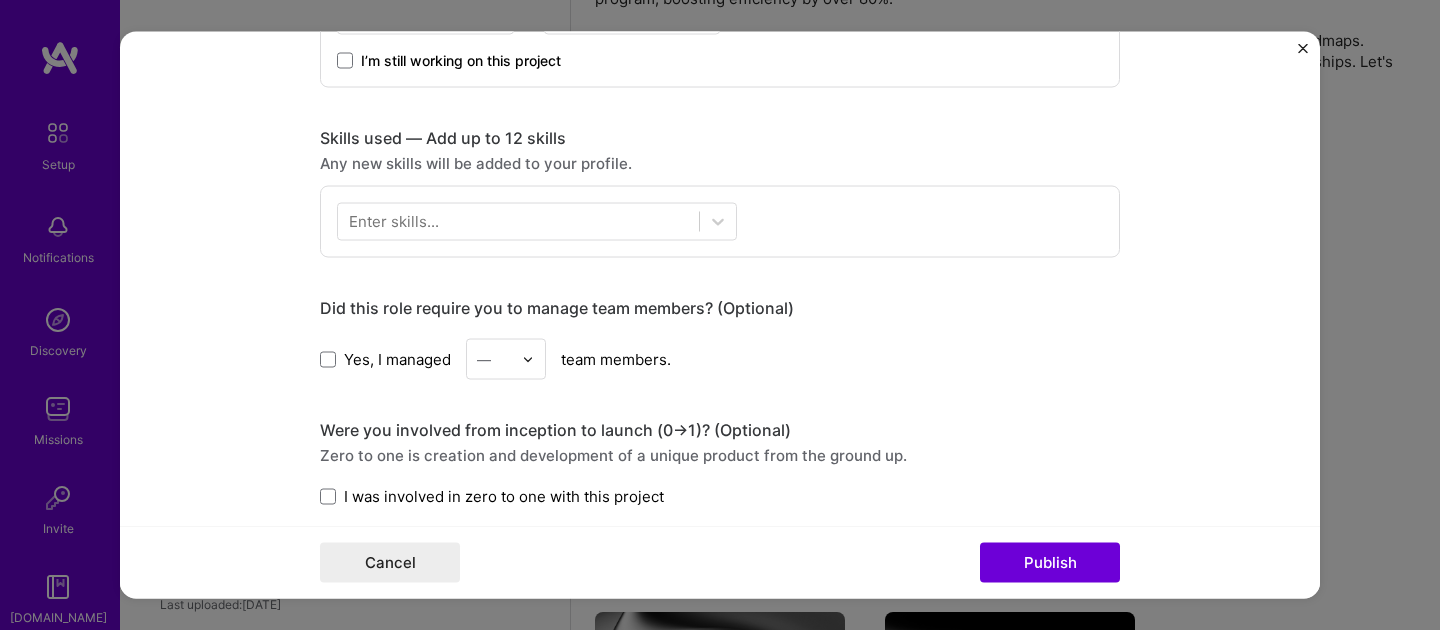 click at bounding box center [528, 359] 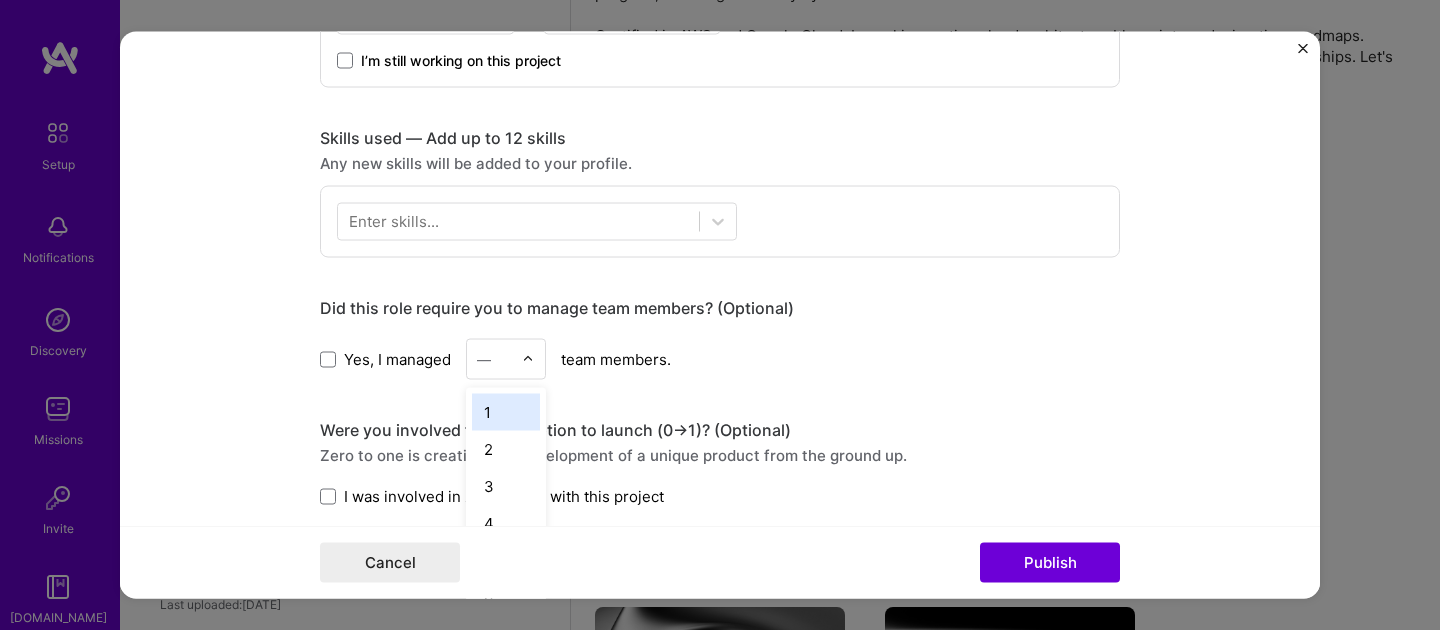 scroll, scrollTop: 778, scrollLeft: 0, axis: vertical 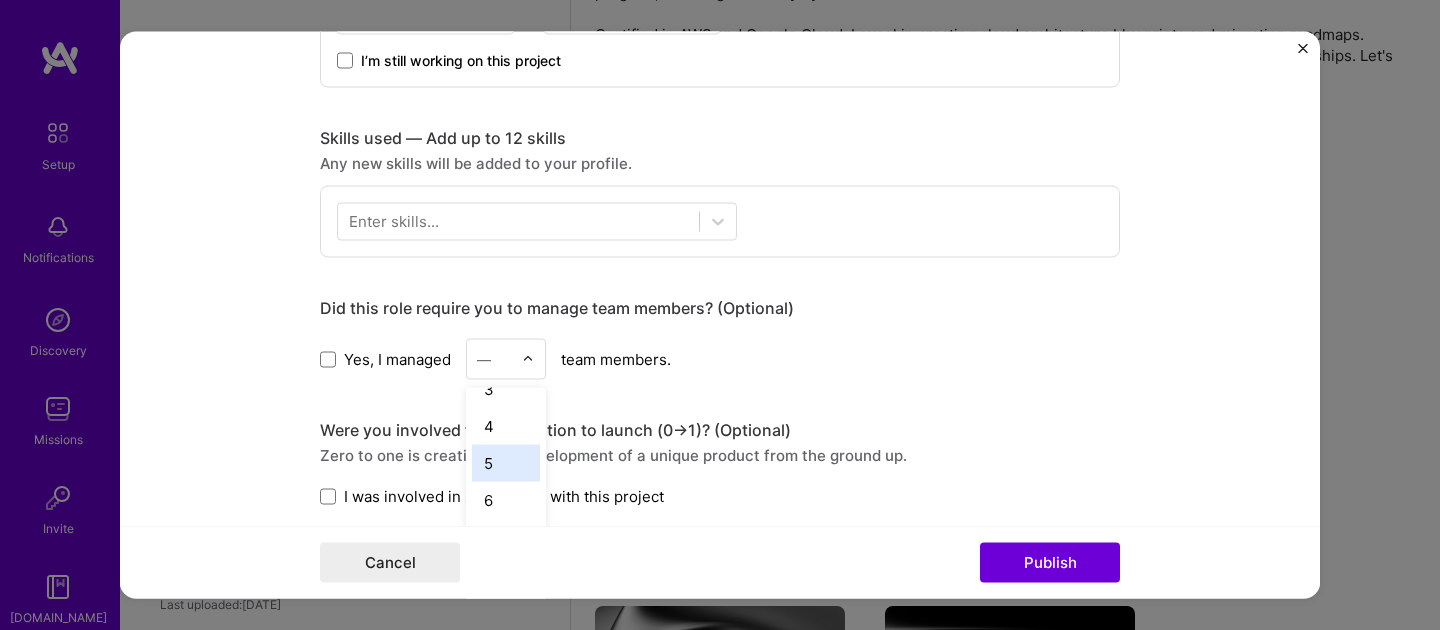 click on "5" at bounding box center (506, 463) 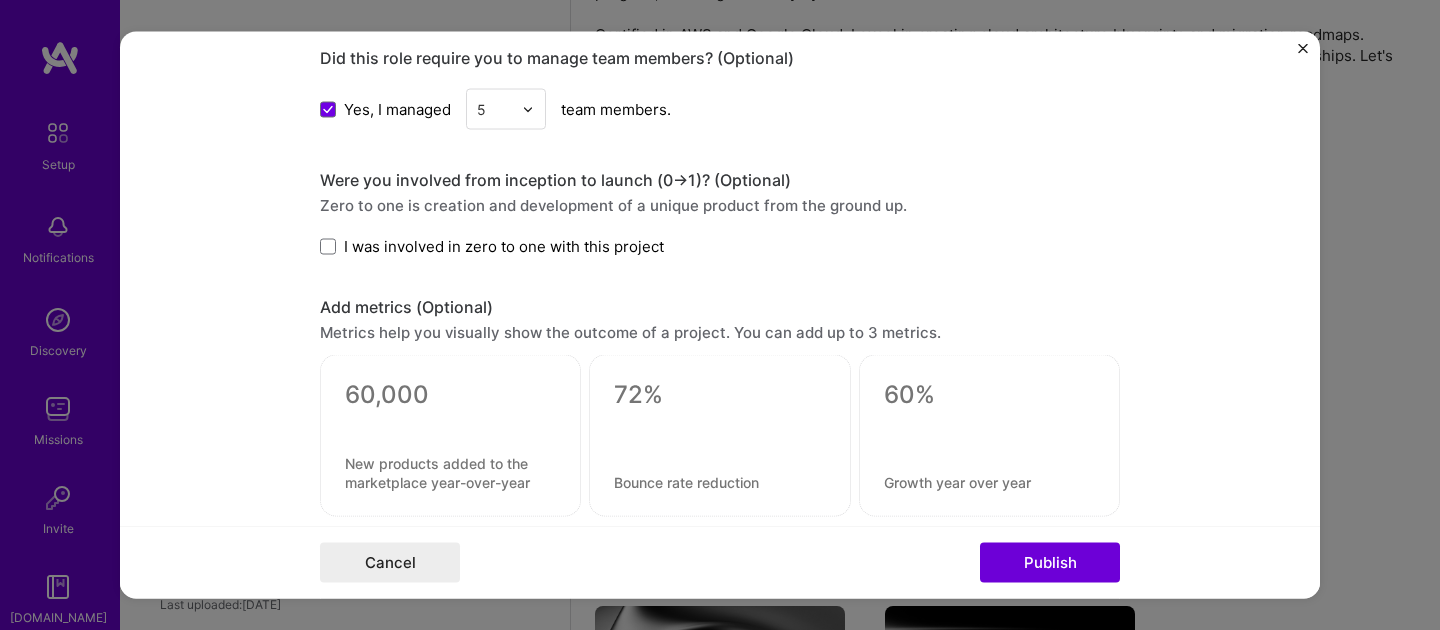 scroll, scrollTop: 1171, scrollLeft: 0, axis: vertical 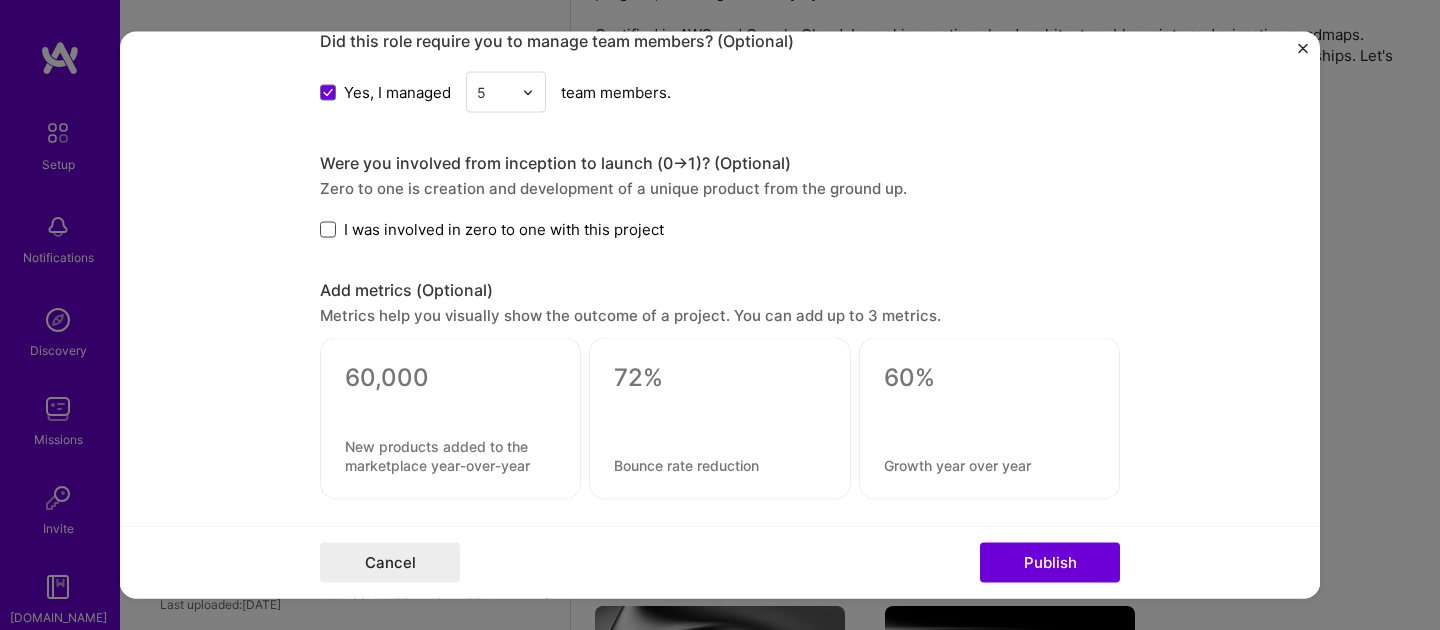 click at bounding box center [328, 229] 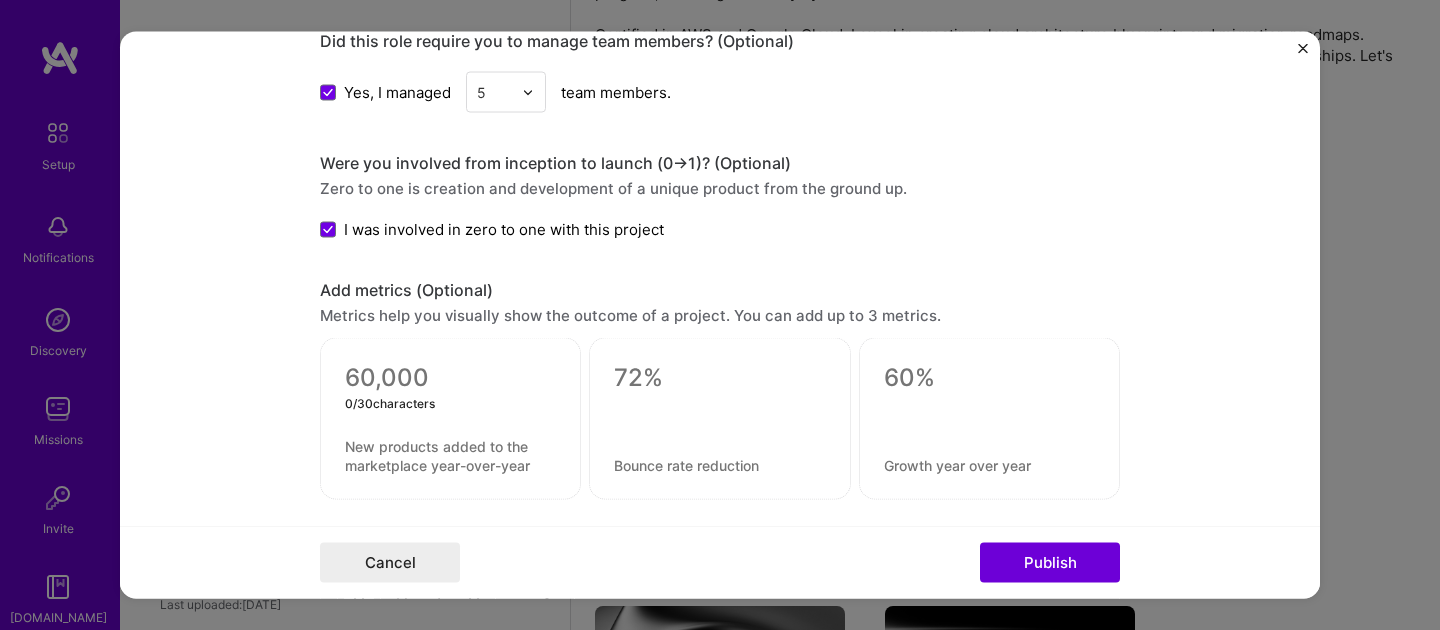 click at bounding box center (450, 378) 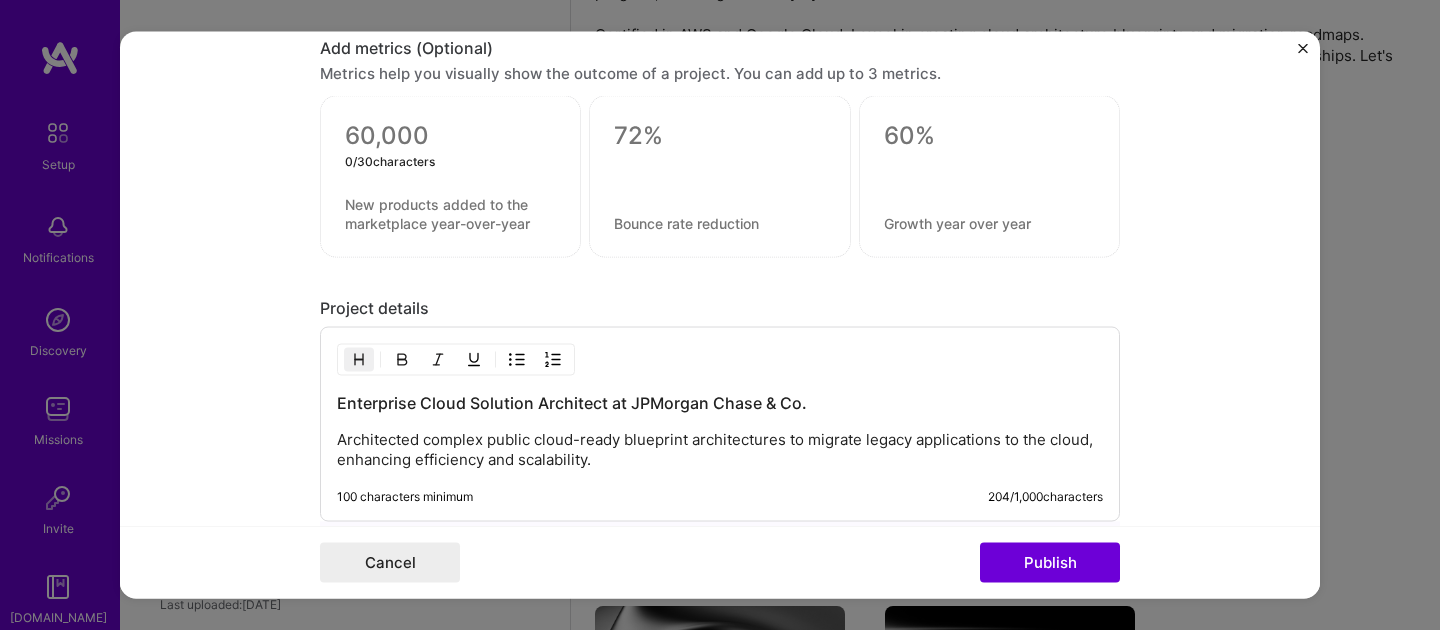 scroll, scrollTop: 1422, scrollLeft: 0, axis: vertical 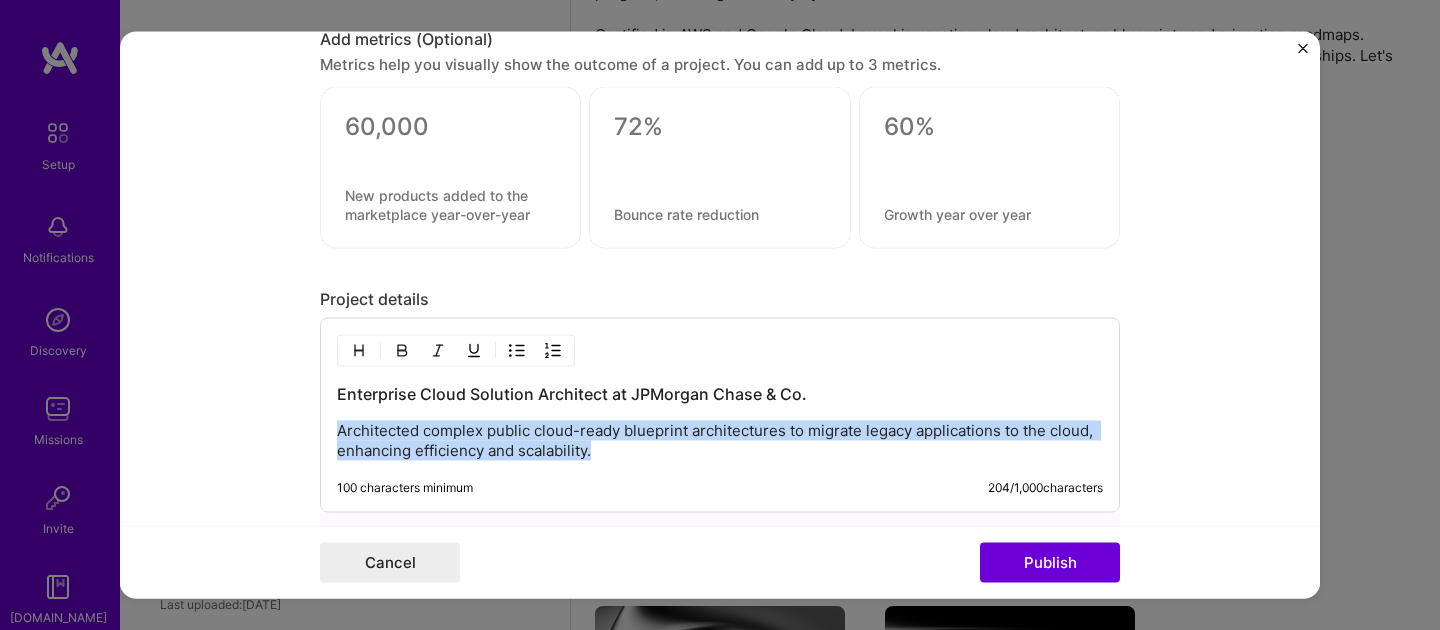 drag, startPoint x: 619, startPoint y: 447, endPoint x: 386, endPoint y: 407, distance: 236.40854 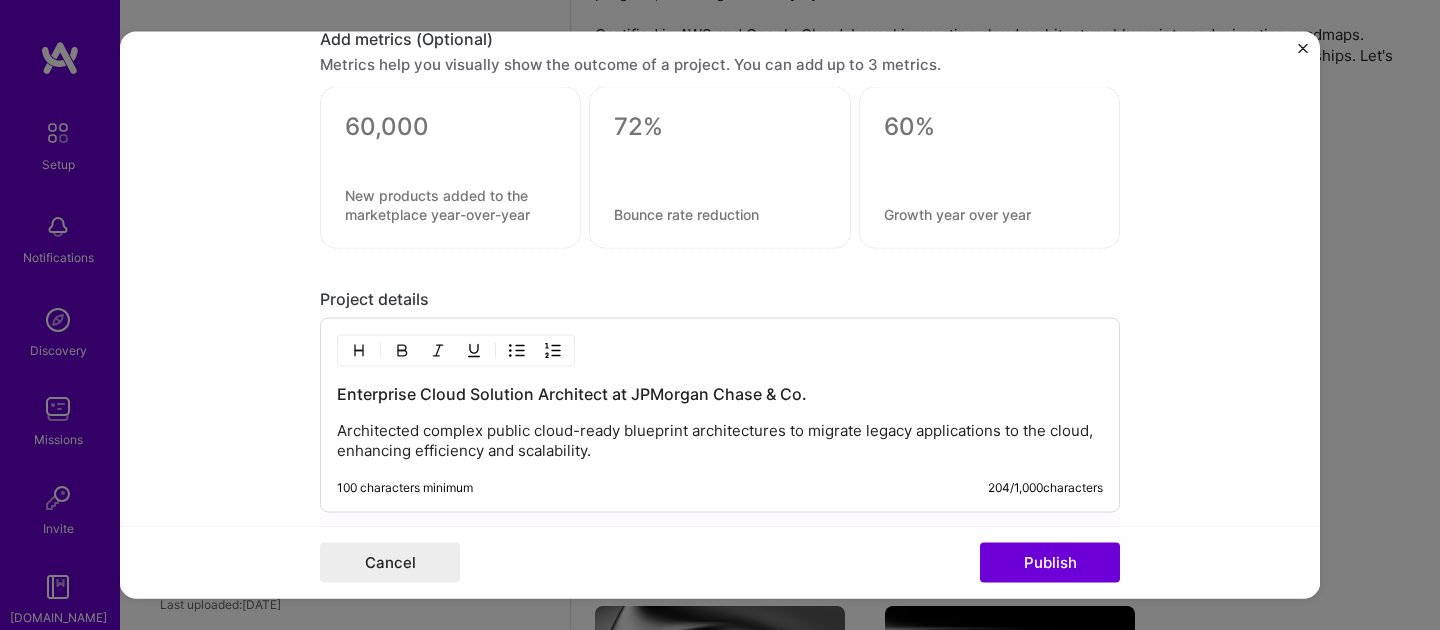 click on "Enterprise Cloud Solution Architect at JPMorgan Chase & Co. Architected complex public cloud-ready blueprint architectures to migrate legacy applications to the cloud, enhancing efficiency and scalability. 100 characters minimum 204 / 1,000  characters" at bounding box center (720, 415) 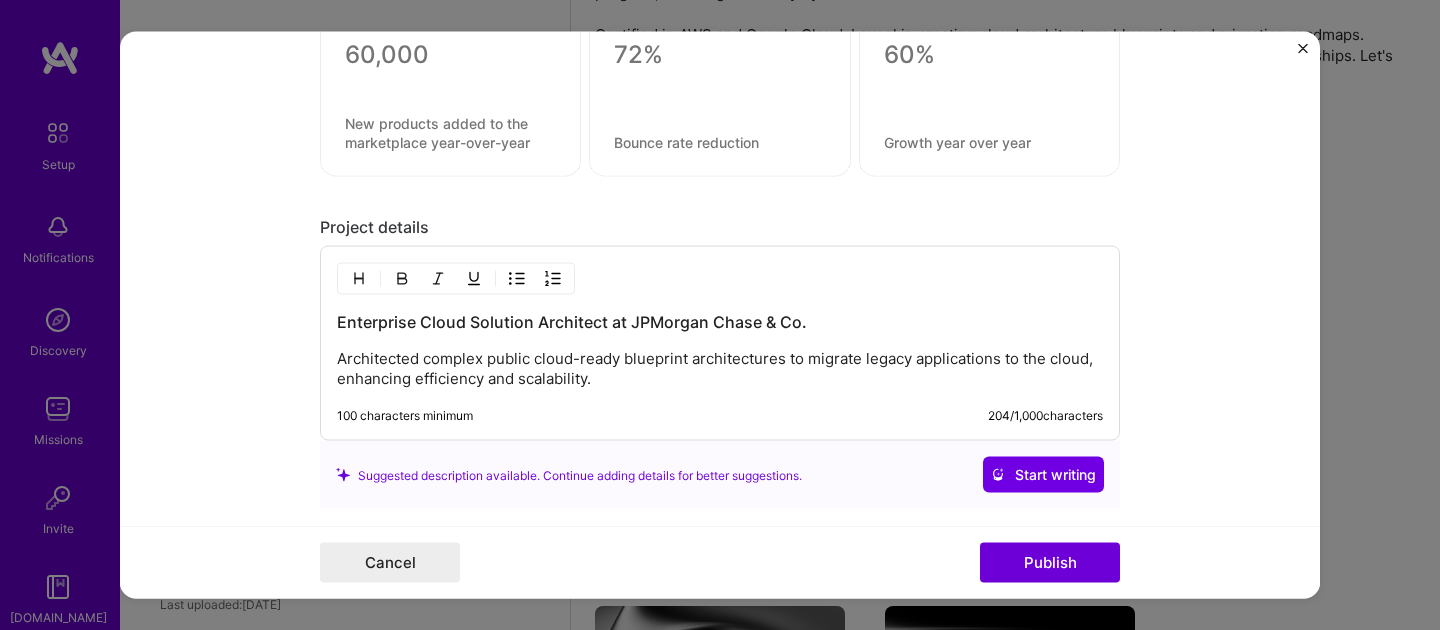 scroll, scrollTop: 1495, scrollLeft: 0, axis: vertical 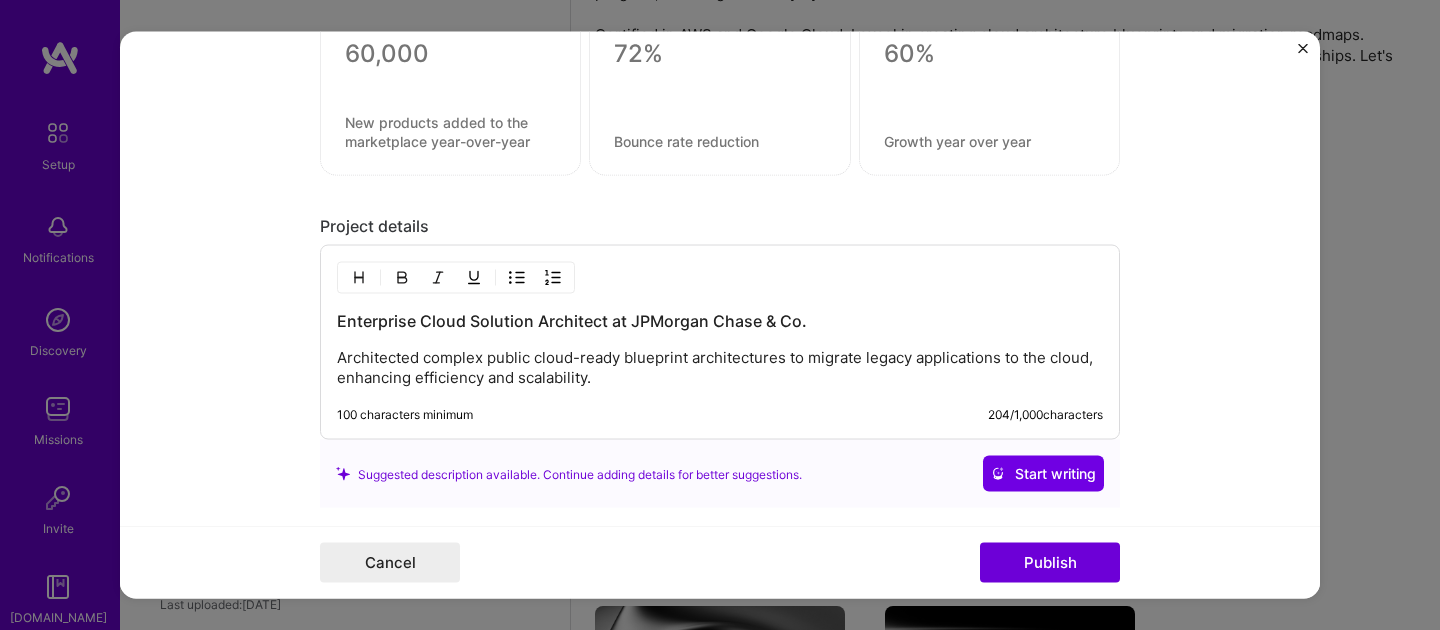 click on "Architected complex public cloud-ready blueprint architectures to migrate legacy applications to the cloud, enhancing efficiency and scalability." at bounding box center [720, 368] 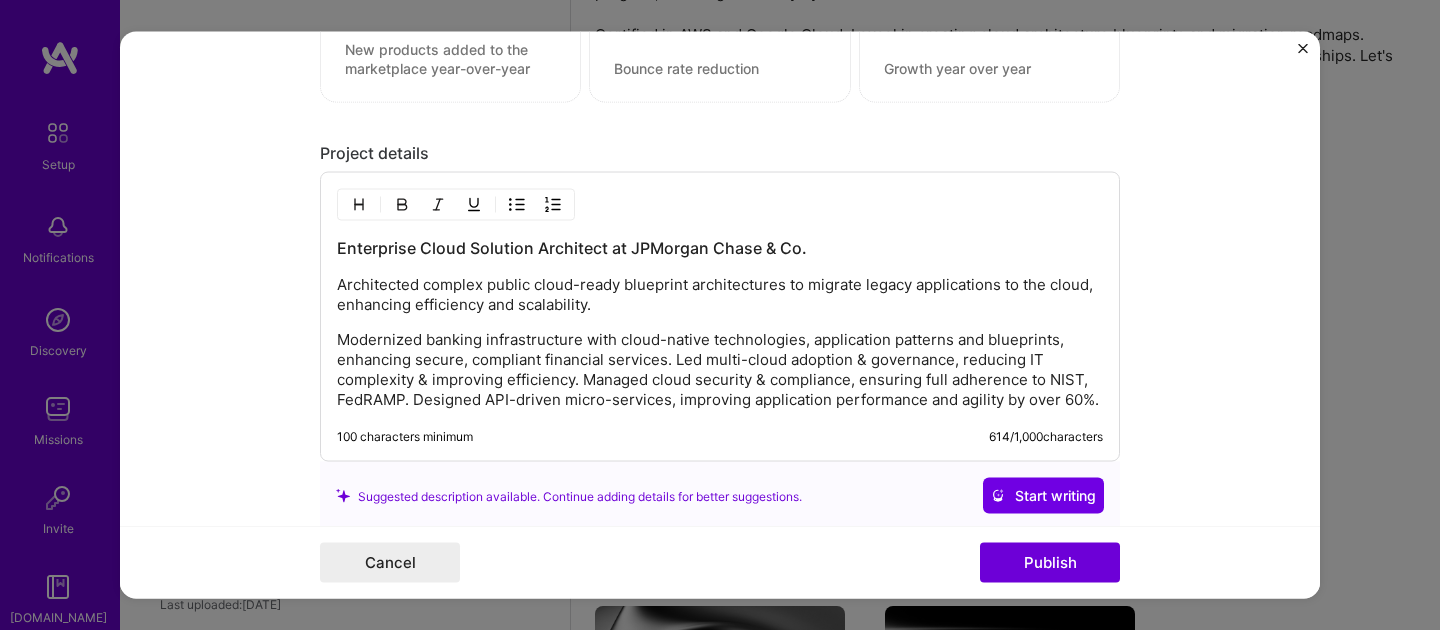 scroll, scrollTop: 1570, scrollLeft: 0, axis: vertical 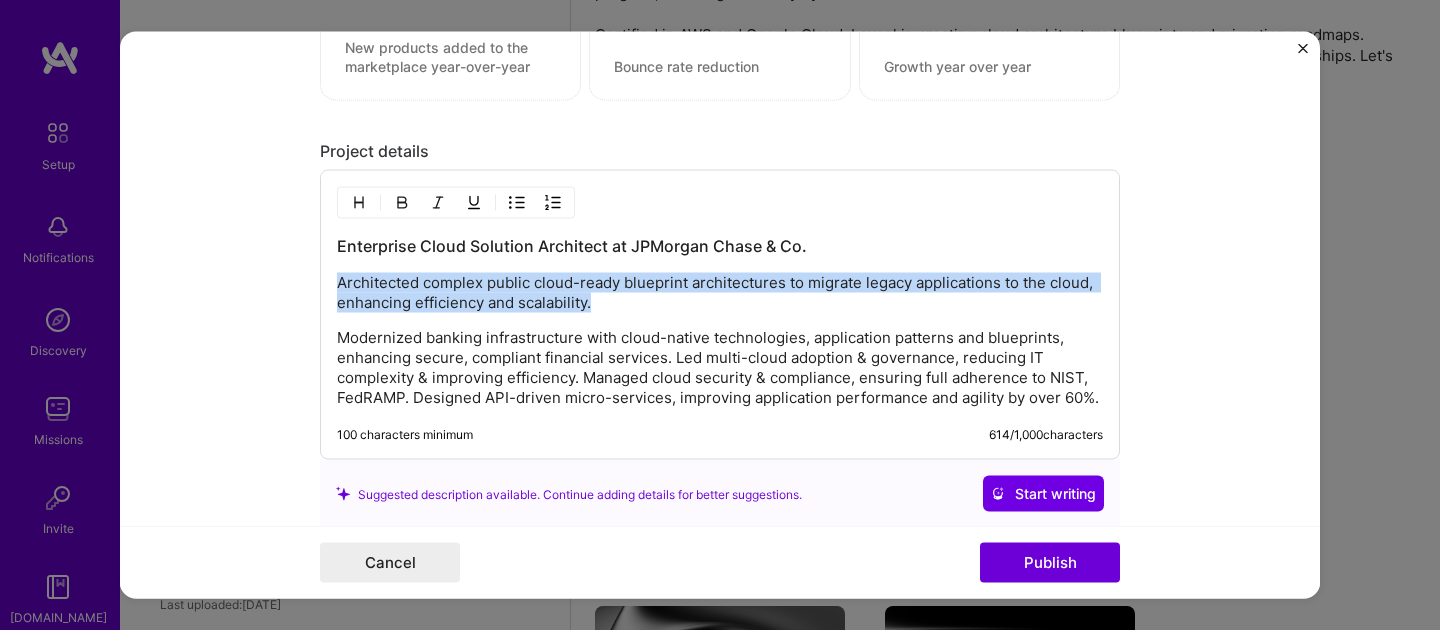 drag, startPoint x: 597, startPoint y: 311, endPoint x: 345, endPoint y: 266, distance: 255.98633 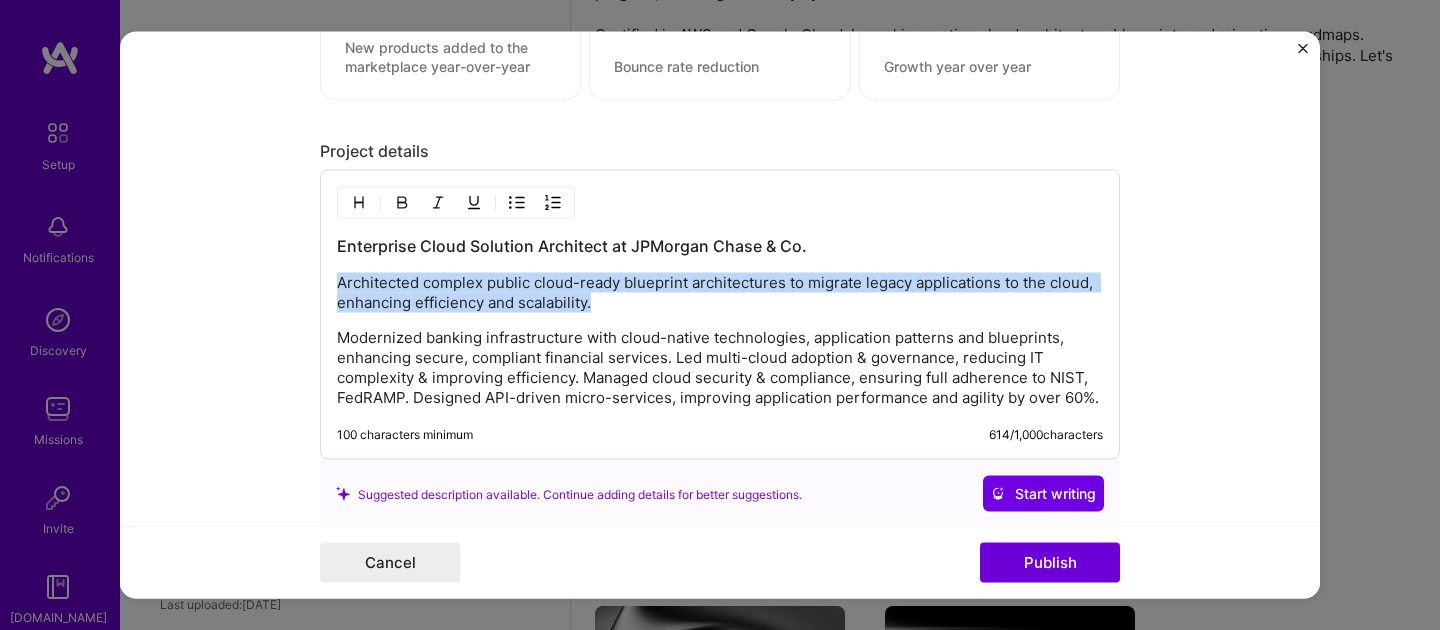 click on "Enterprise Cloud Solution Architect at JPMorgan Chase & Co. Architected complex public cloud-ready blueprint architectures to migrate legacy applications to the cloud, enhancing efficiency and scalability. Modernized banking infrastructure with cloud-native technologies, application patterns and blueprints, enhancing secure, compliant financial services. Led multi-cloud adoption & governance, reducing IT complexity & improving efficiency. Managed cloud security & compliance, ensuring full adherence to NIST, FedRAMP. Designed API-driven micro-services, improving application performance and agility by over 60%." at bounding box center (720, 321) 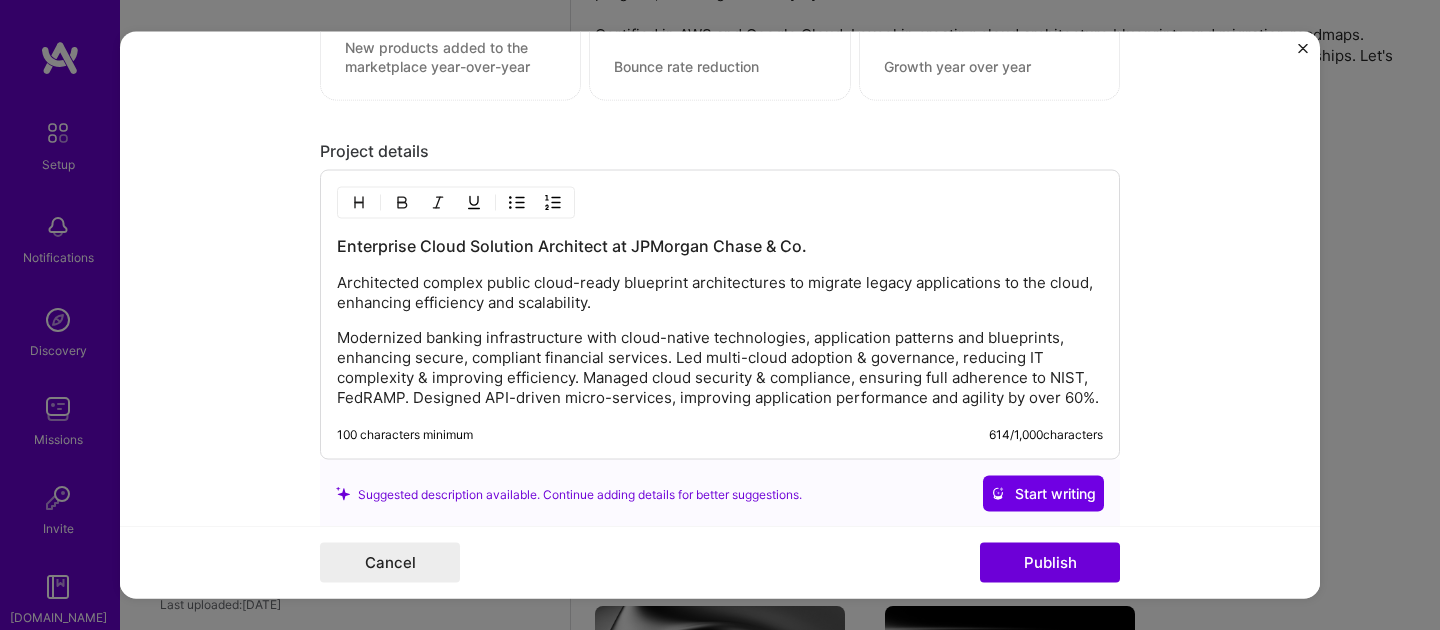 click on "Modernized banking infrastructure with cloud-native technologies, application patterns and blueprints, enhancing secure, compliant financial services. Led multi-cloud adoption & governance, reducing IT complexity & improving efficiency. Managed cloud security & compliance, ensuring full adherence to NIST, FedRAMP. Designed API-driven micro-services, improving application performance and agility by over 60%." at bounding box center (720, 368) 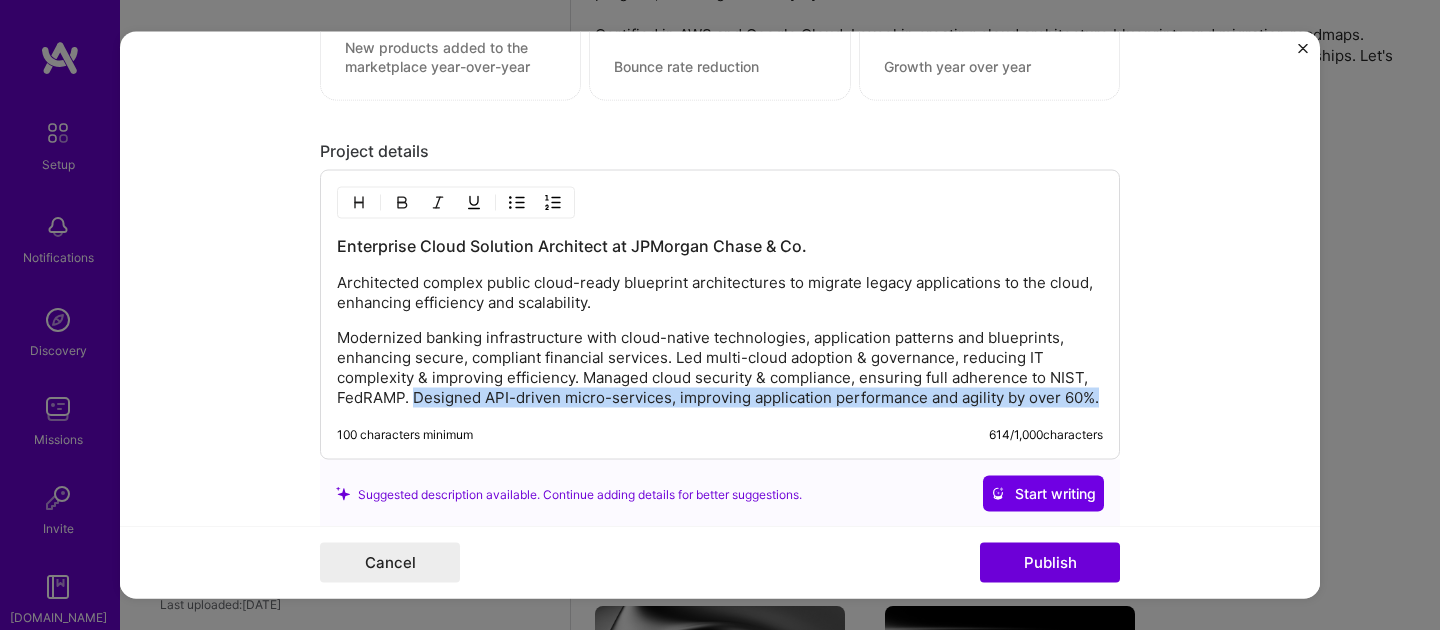 drag, startPoint x: 415, startPoint y: 393, endPoint x: 713, endPoint y: 408, distance: 298.3773 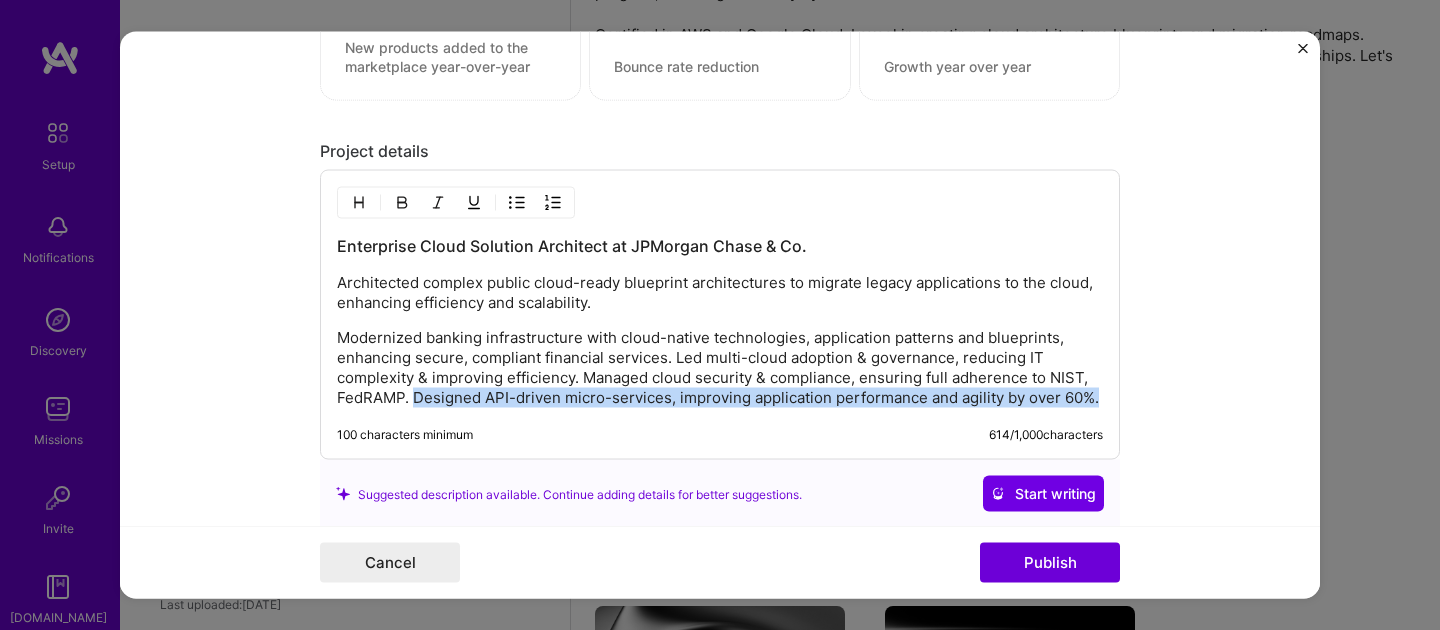 click on "Enterprise Cloud Solution Architect at JPMorgan Chase & Co. Architected complex public cloud-ready blueprint architectures to migrate legacy applications to the cloud, enhancing efficiency and scalability. Modernized banking infrastructure with cloud-native technologies, application patterns and blueprints, enhancing secure, compliant financial services. Led multi-cloud adoption & governance, reducing IT complexity & improving efficiency. Managed cloud security & compliance, ensuring full adherence to NIST, FedRAMP. Designed API-driven micro-services, improving application performance and agility by over 60%. 100 characters minimum 614 / 1,000  characters" at bounding box center (720, 315) 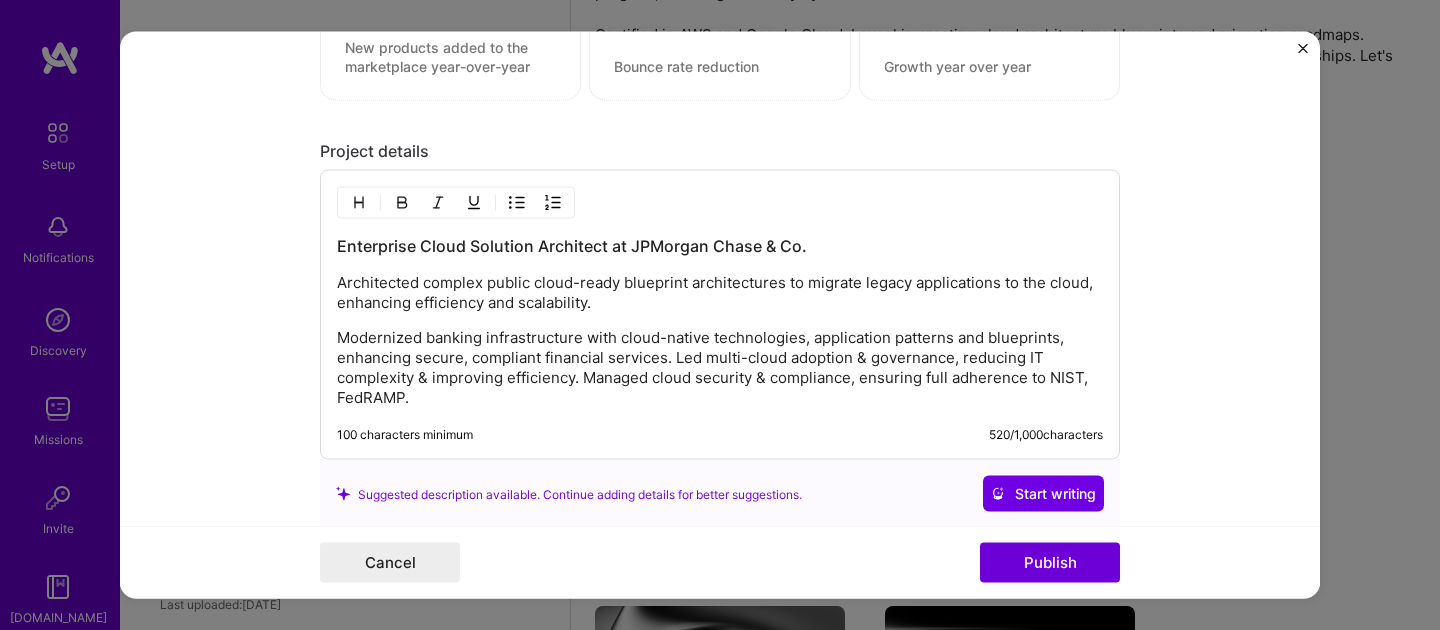 click on "Architected complex public cloud-ready blueprint architectures to migrate legacy applications to the cloud, enhancing efficiency and scalability." at bounding box center (720, 293) 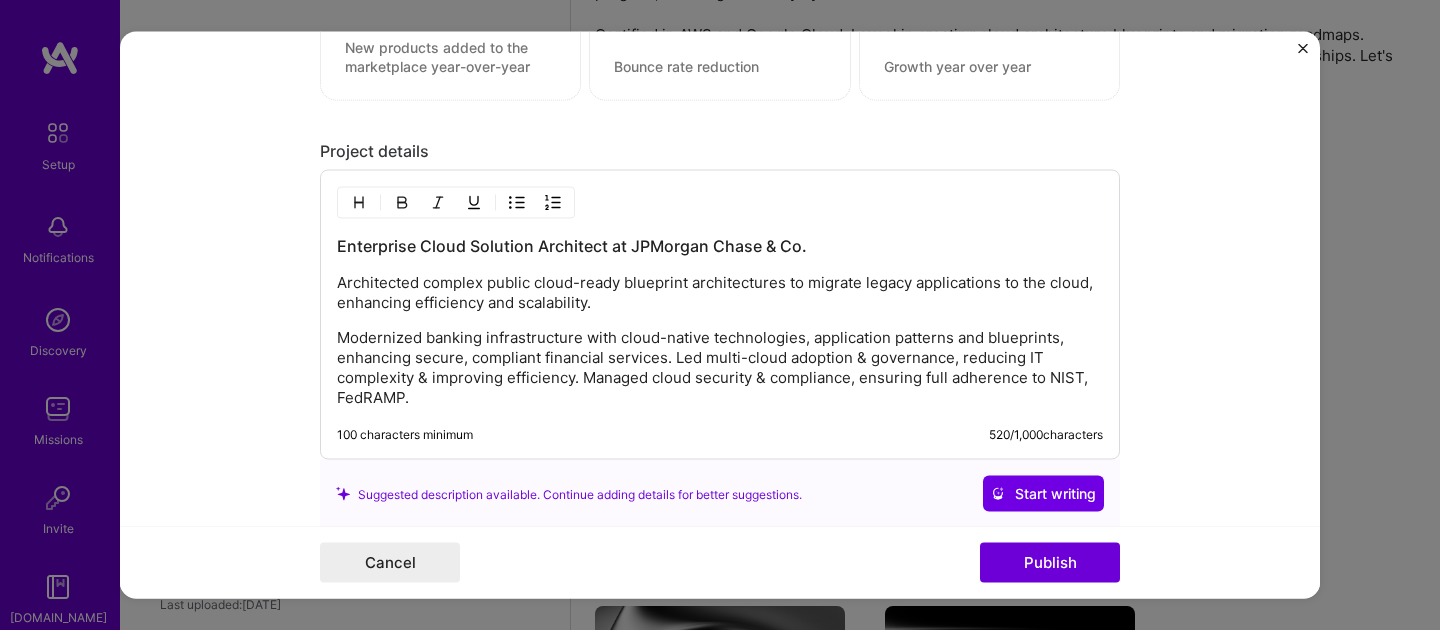 type 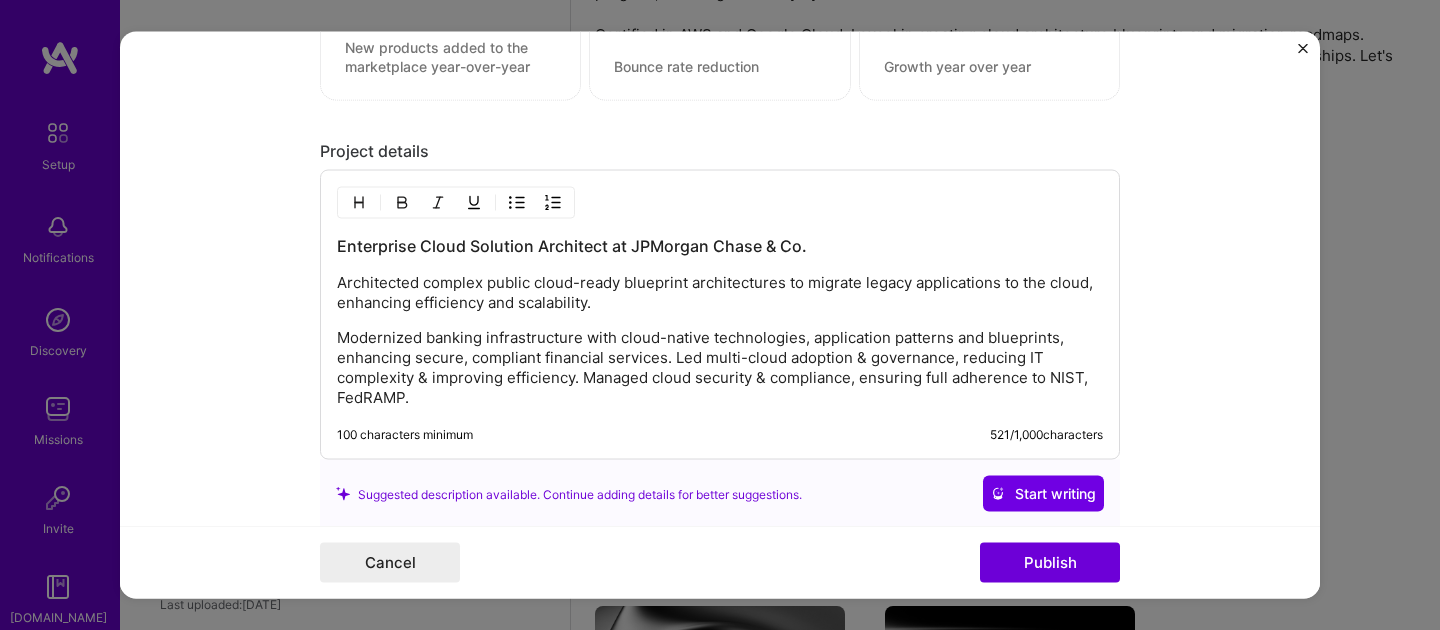 click on "Architected complex public cloud-ready blueprint architectures to migrate legacy applications to the cloud, enhancing efficiency and scalability." at bounding box center [720, 293] 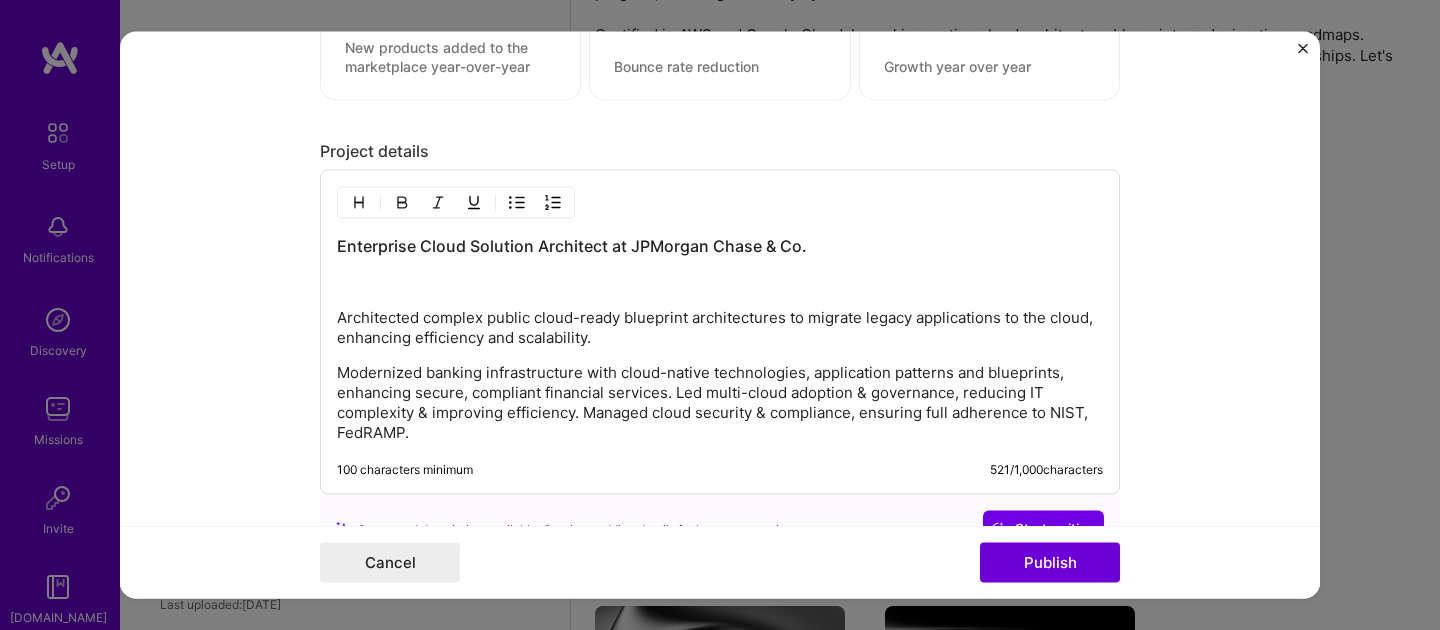 click at bounding box center (720, 283) 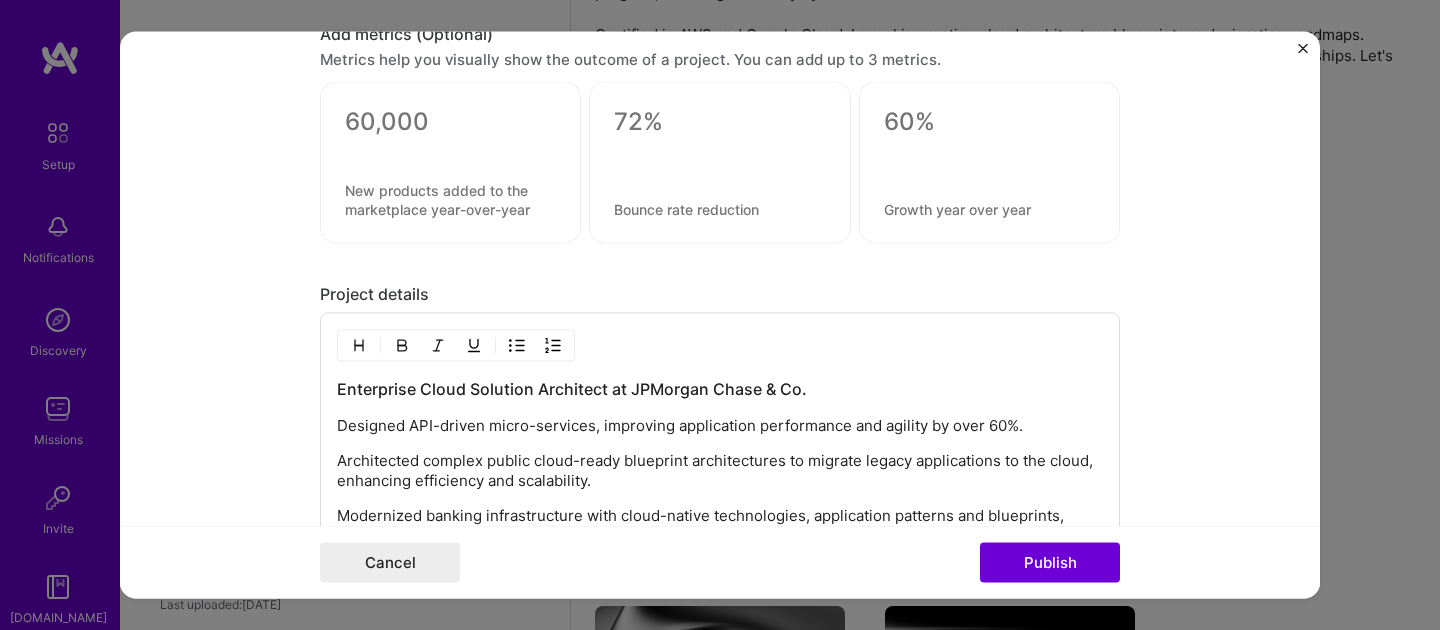 scroll, scrollTop: 1354, scrollLeft: 0, axis: vertical 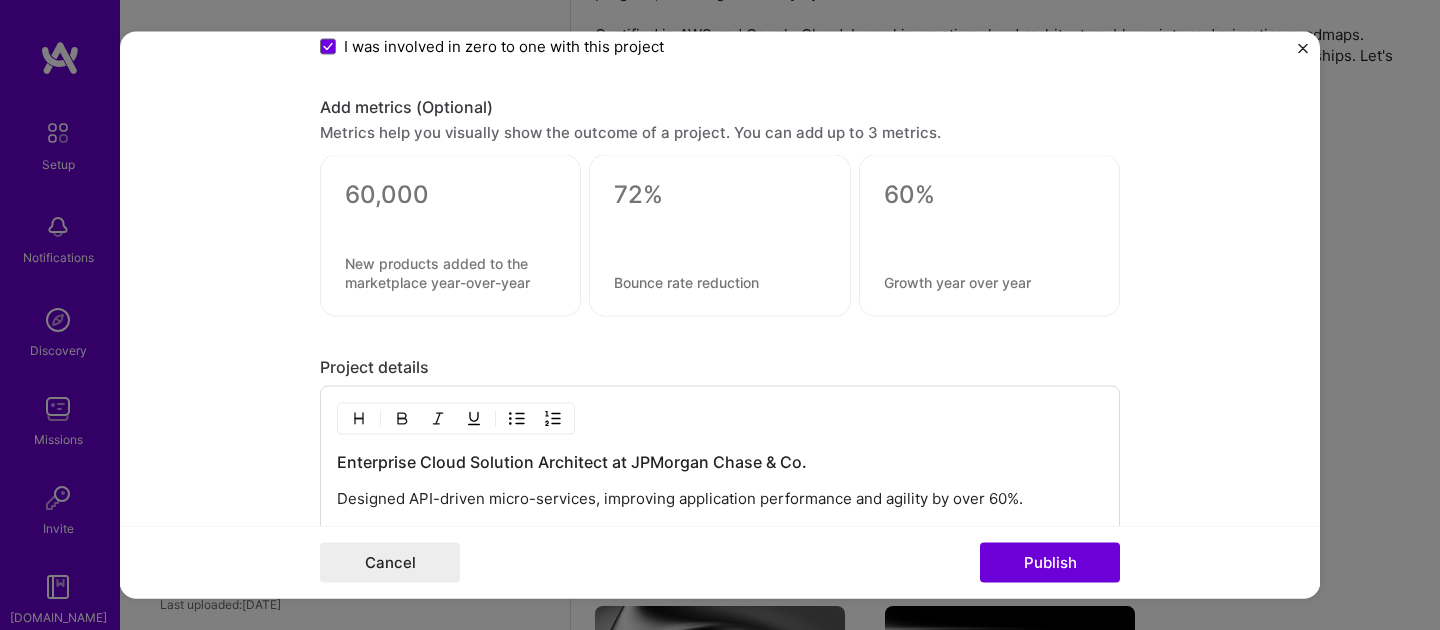 click at bounding box center [450, 220] 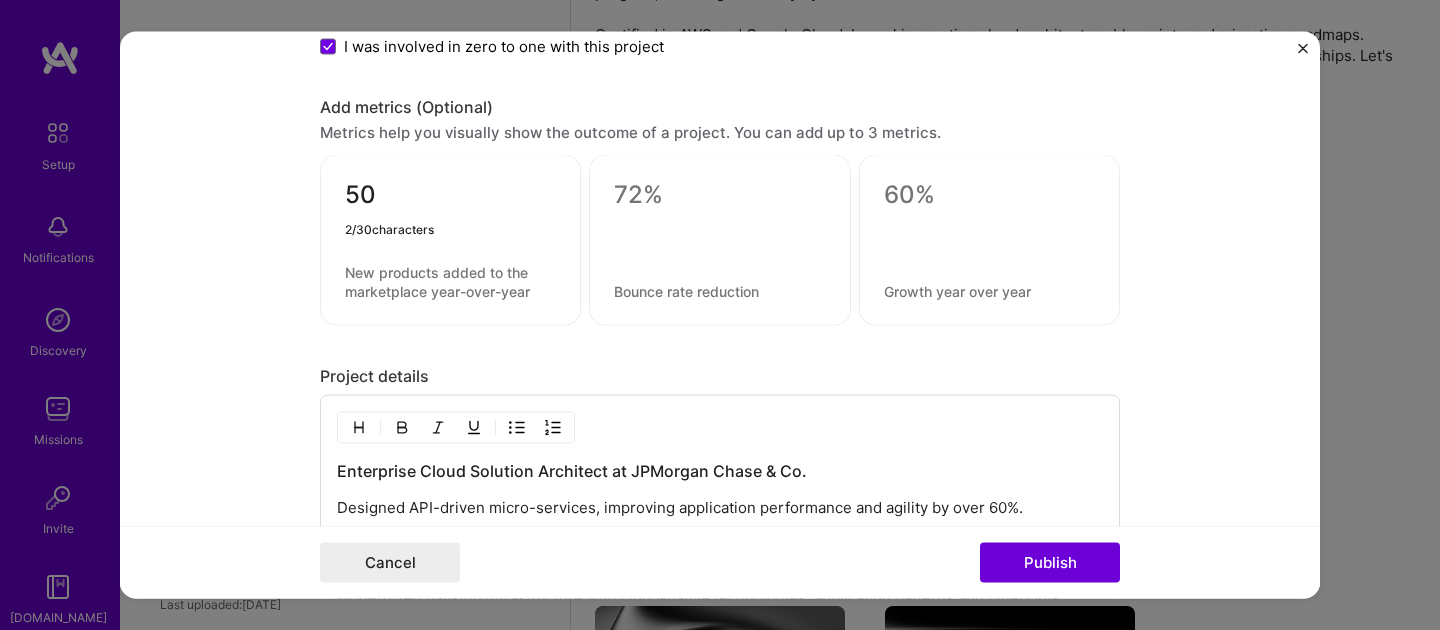 type on "50" 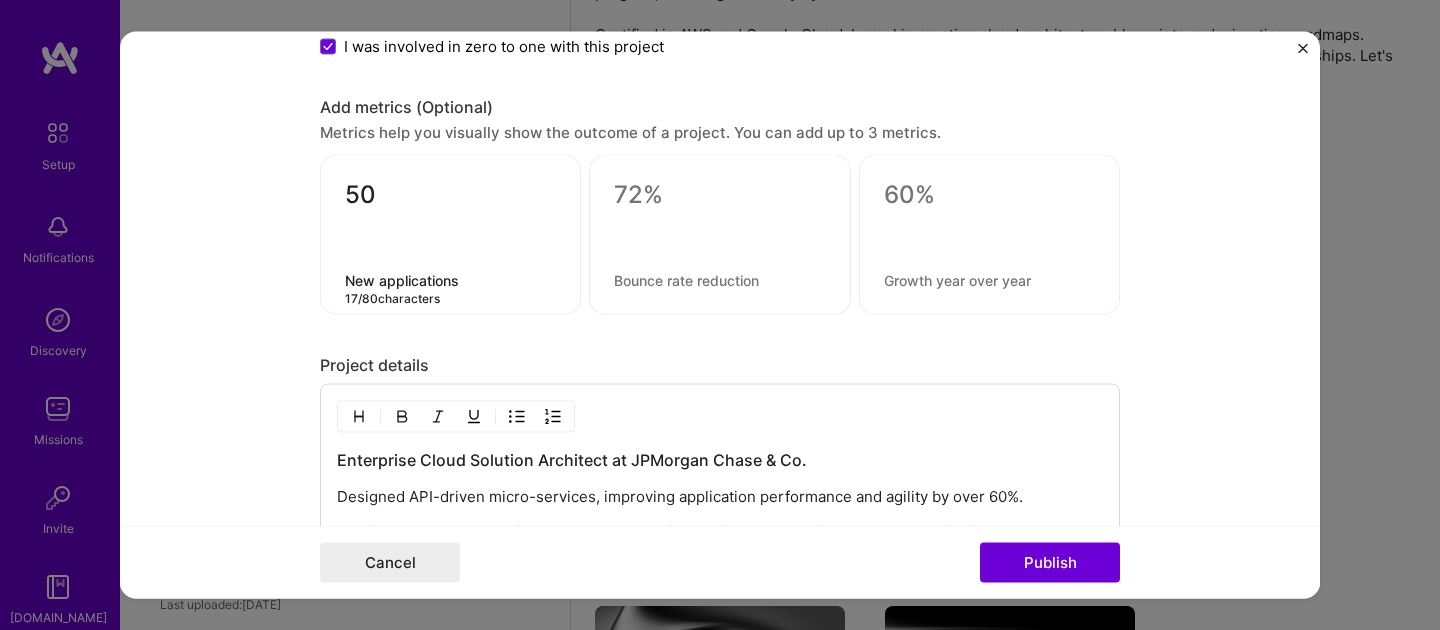 drag, startPoint x: 376, startPoint y: 282, endPoint x: 318, endPoint y: 279, distance: 58.077534 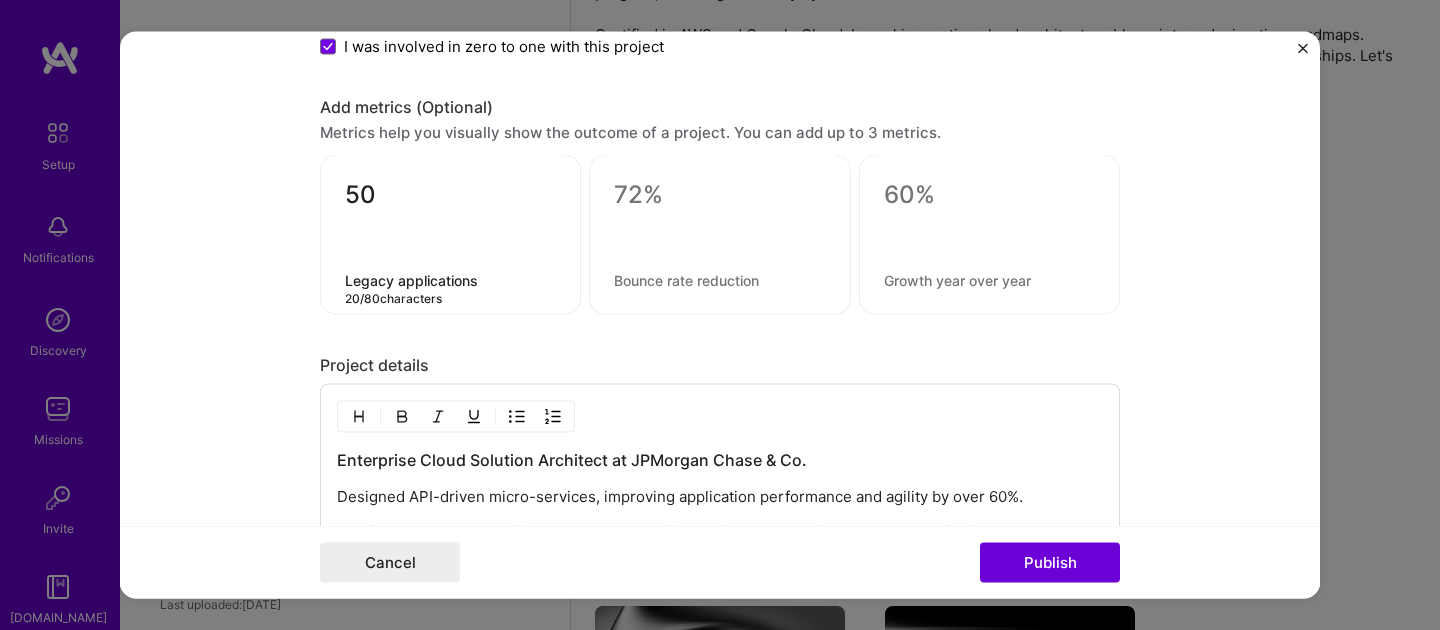 click on "Legacy applications" at bounding box center (450, 280) 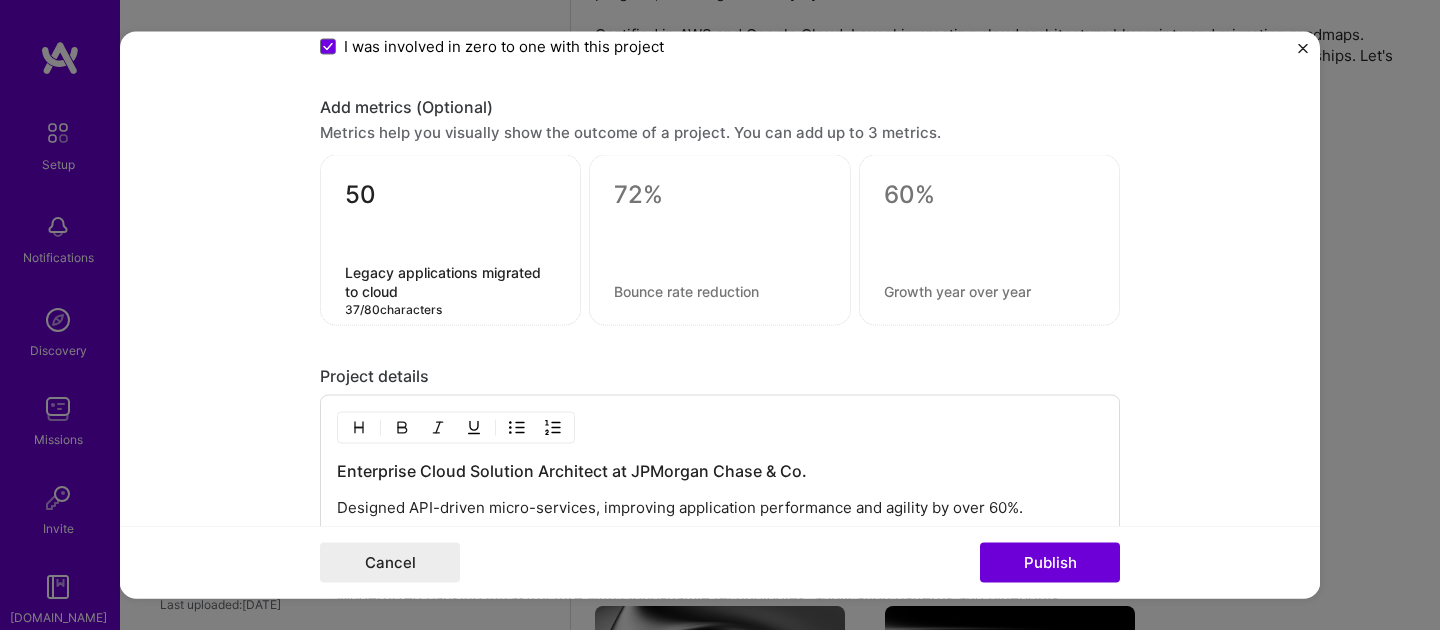 type on "Legacy applications migrated to cloud" 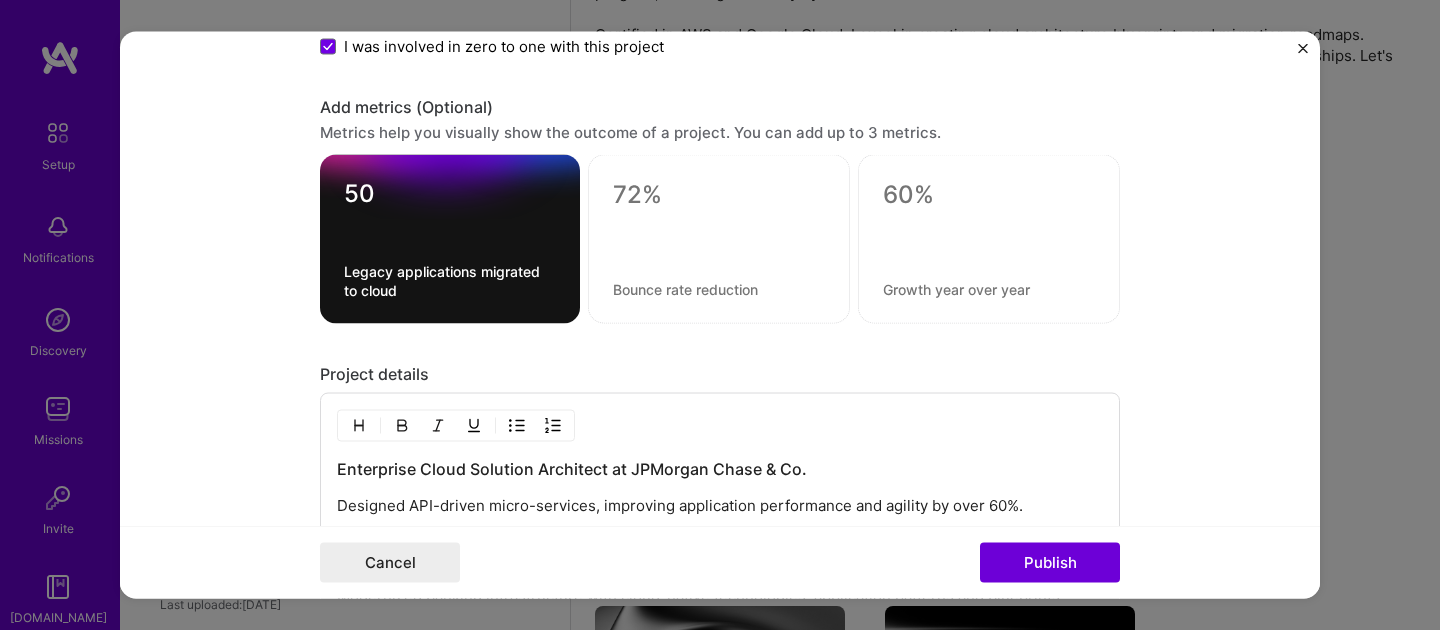 click at bounding box center [719, 233] 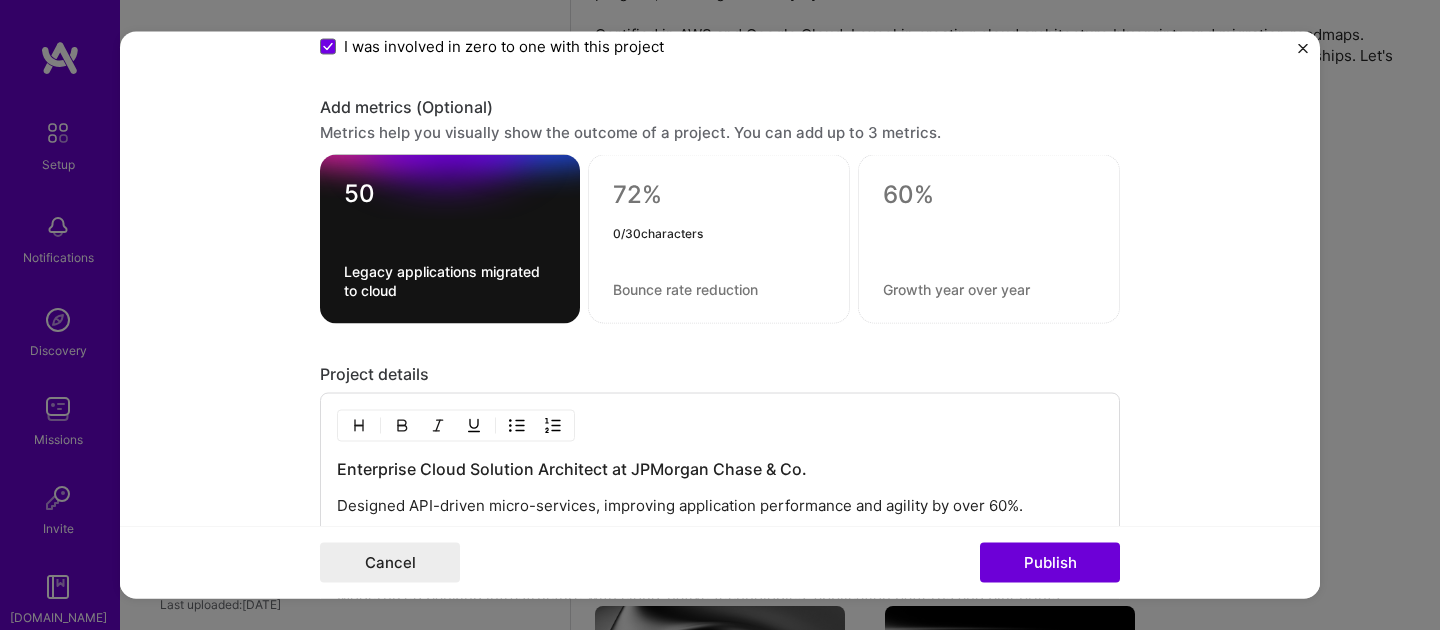 click at bounding box center (719, 195) 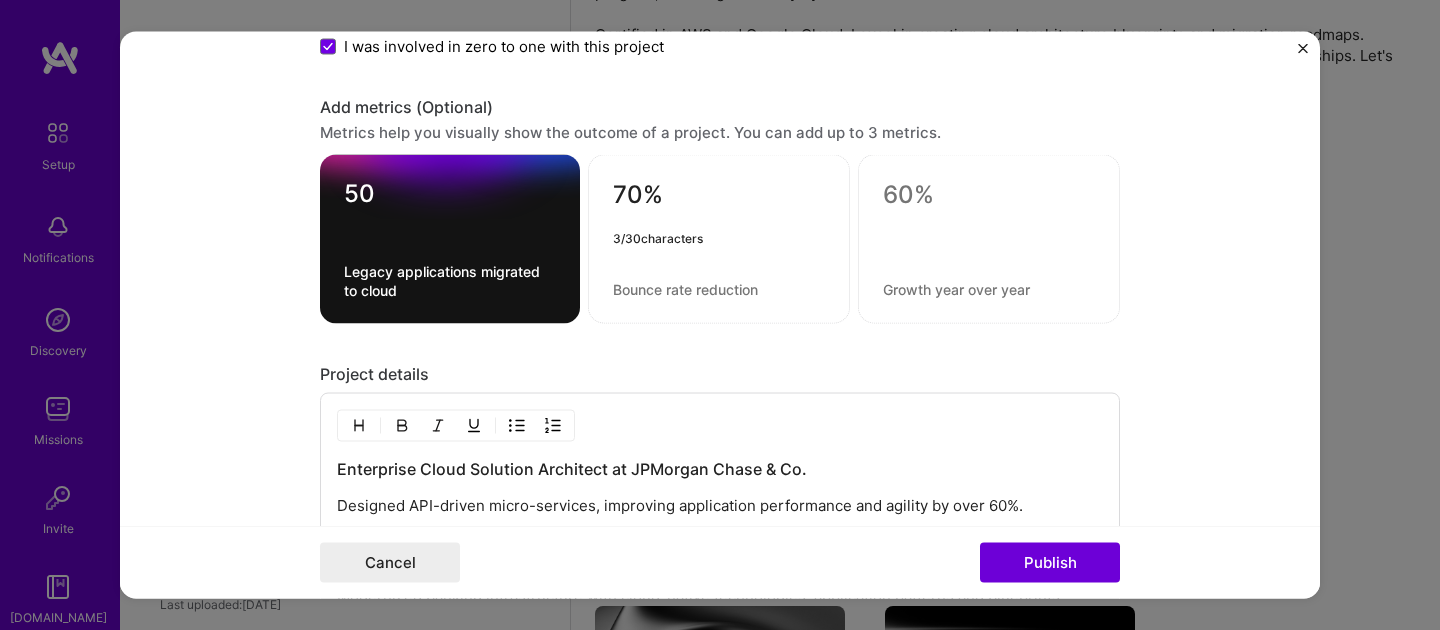 type on "70%" 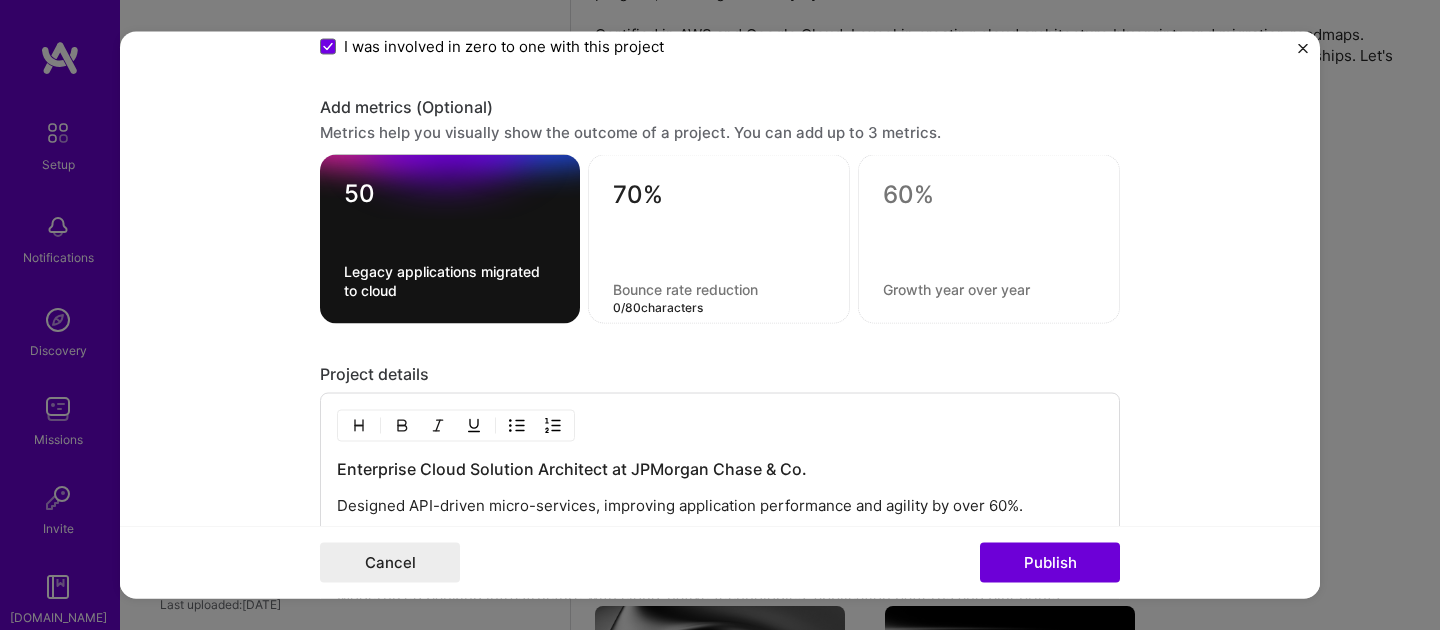 click at bounding box center [719, 289] 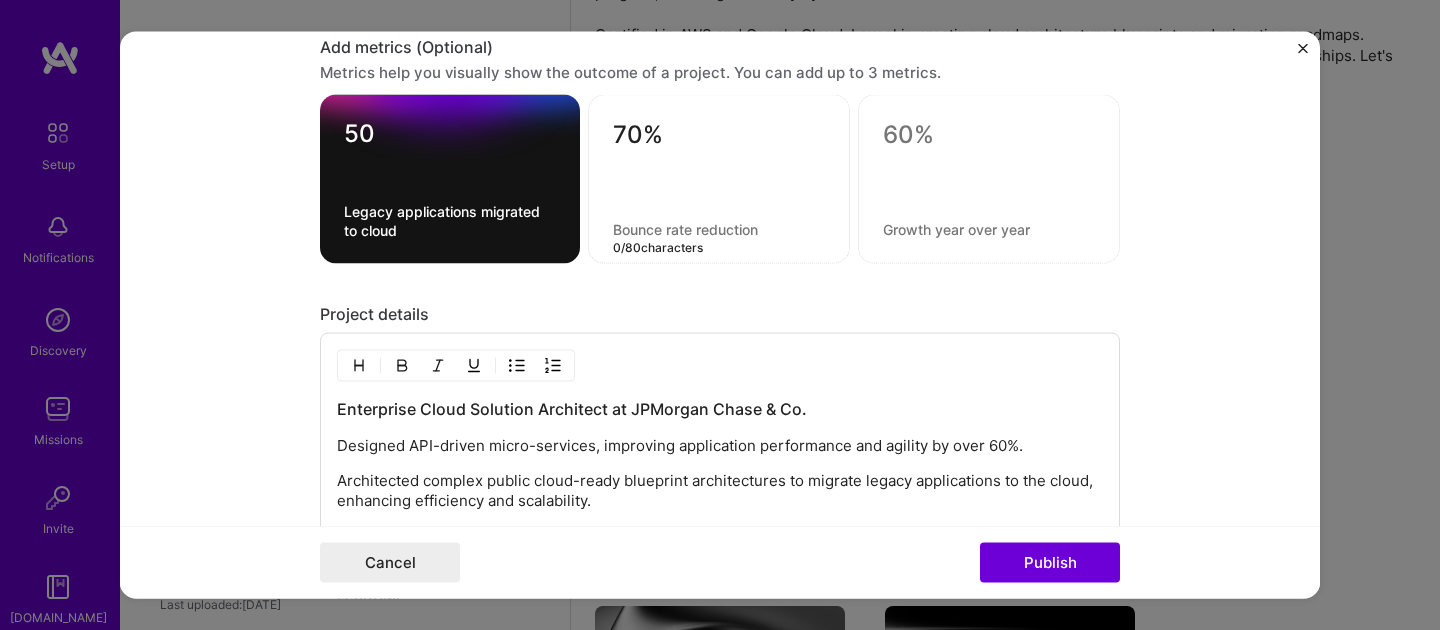 scroll, scrollTop: 1438, scrollLeft: 0, axis: vertical 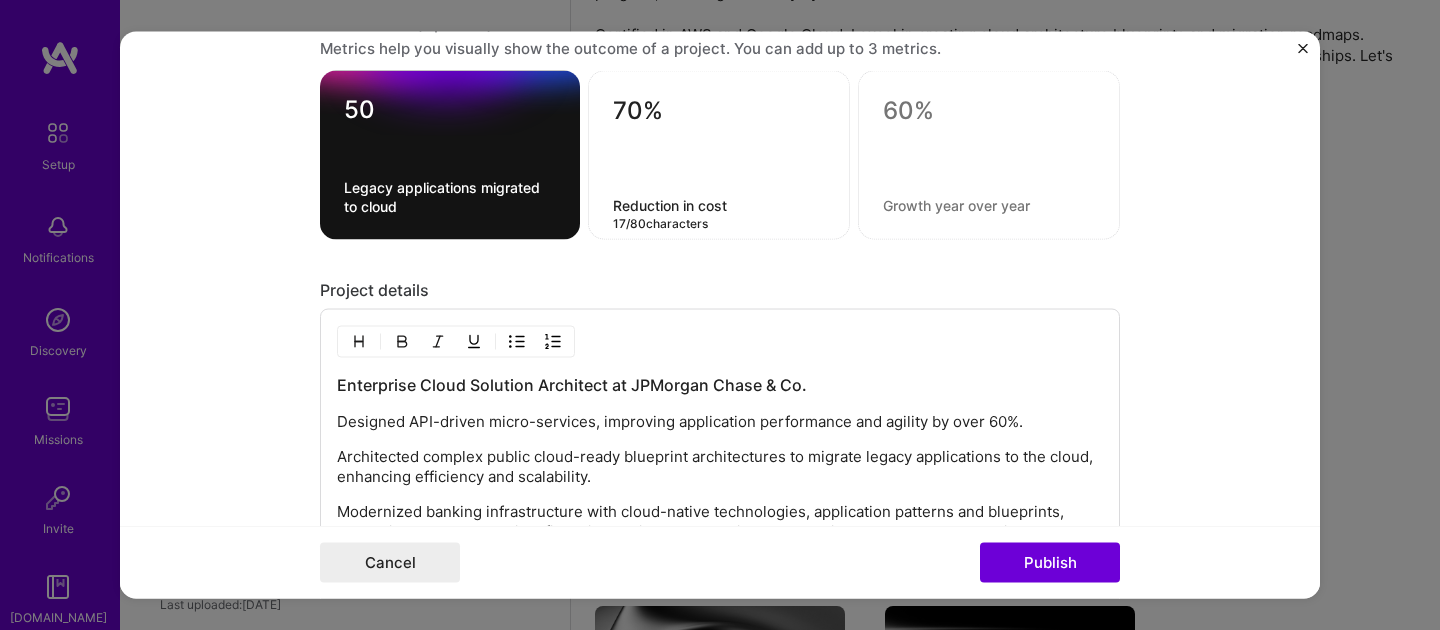 type on "Reduction in cost" 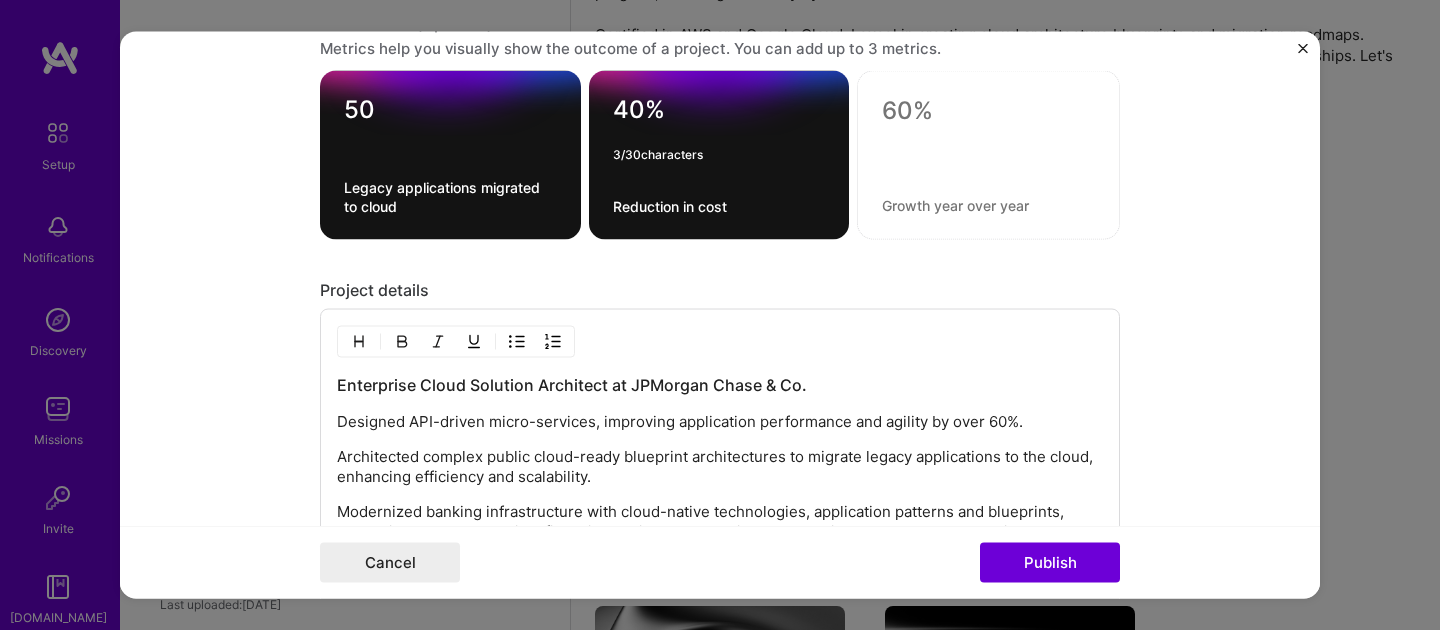 type on "40%" 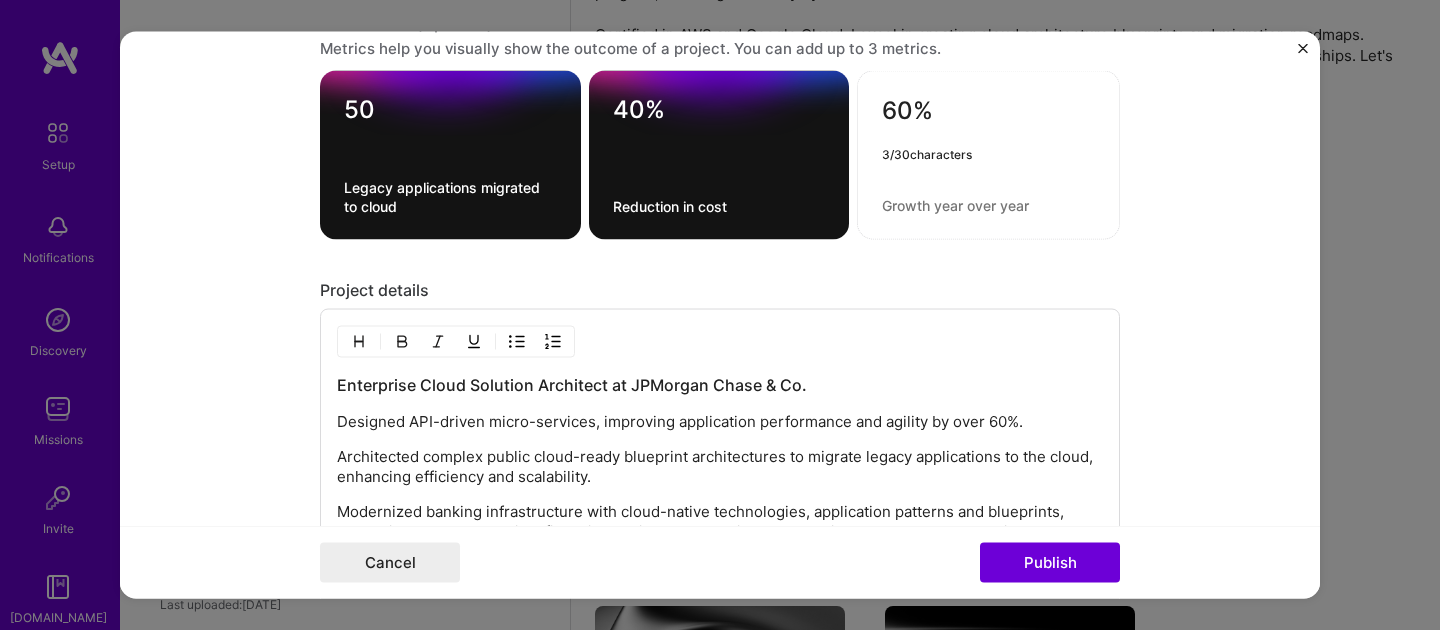 type on "60%" 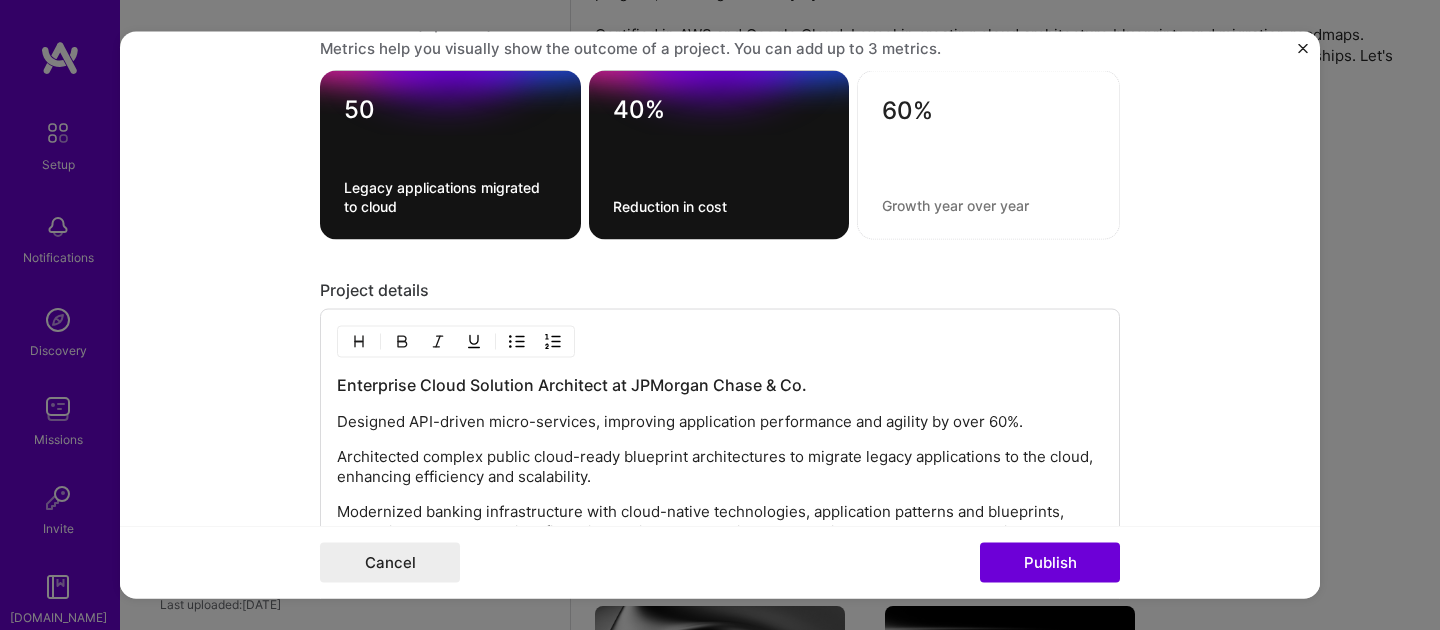 click on "60%" at bounding box center [988, 155] 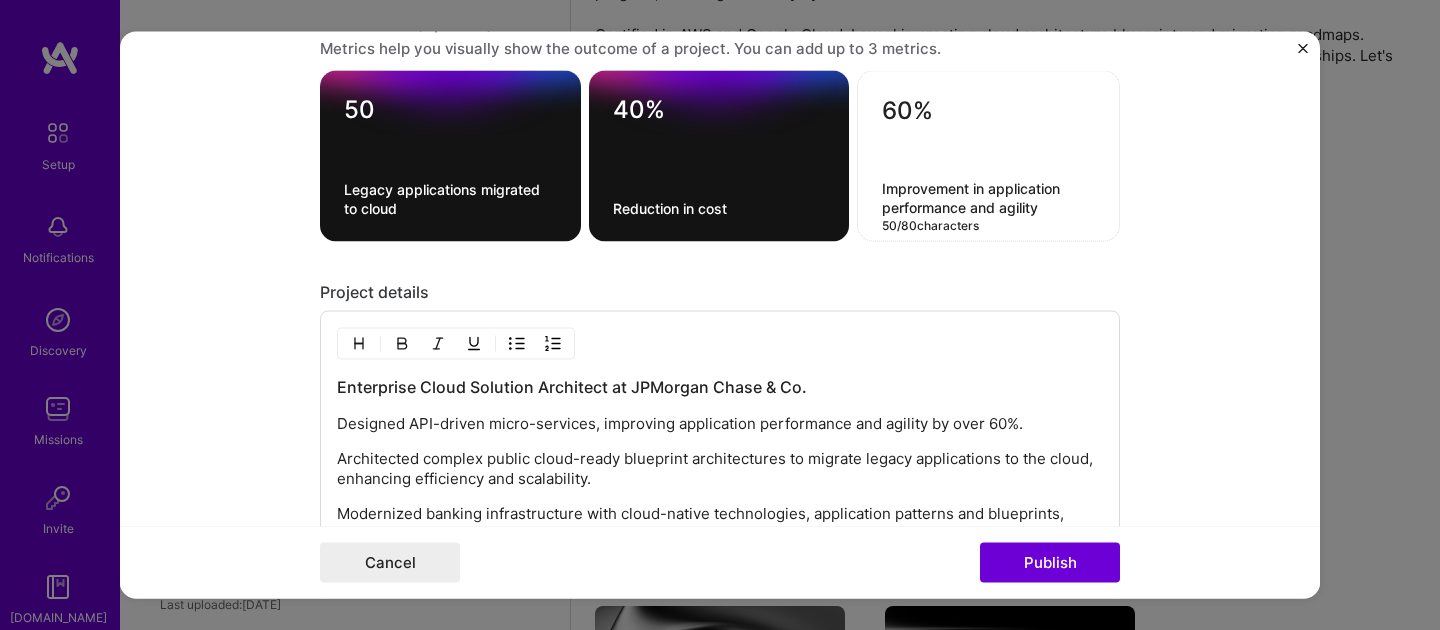 type on "Improvement in application performance and agility" 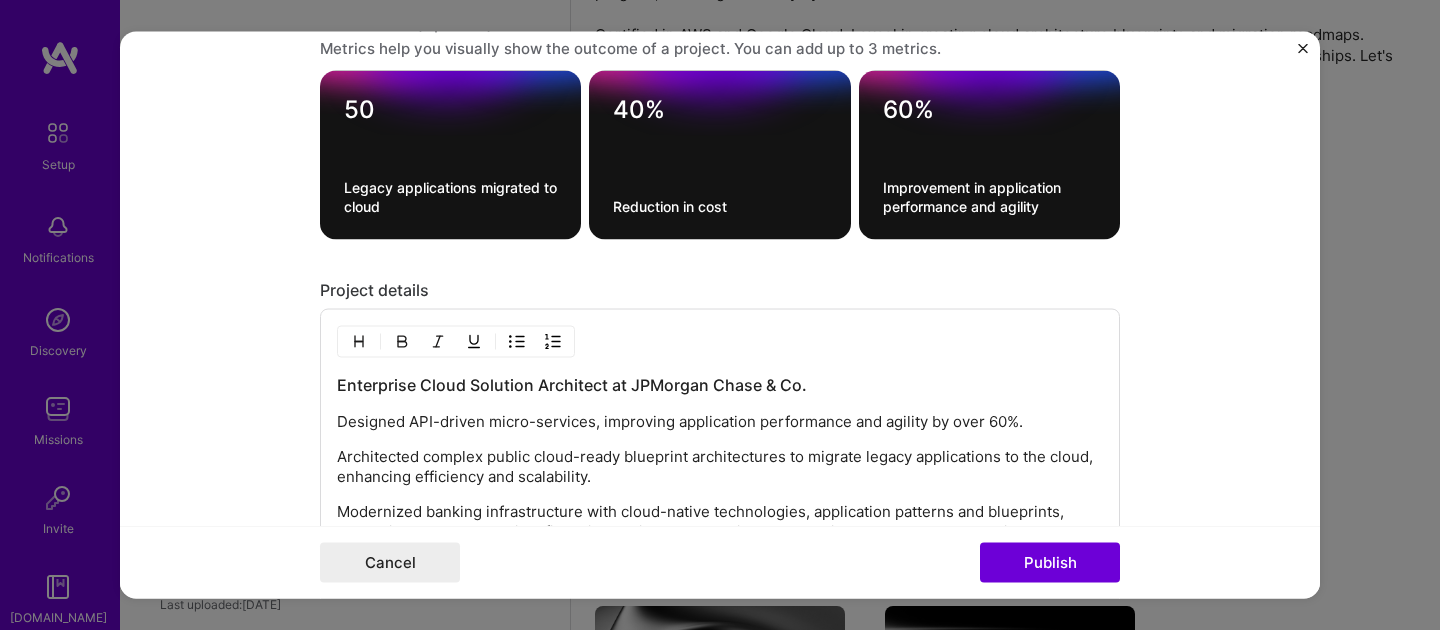 click on "Editing suggested project This project is suggested based on your LinkedIn, resume or [DOMAIN_NAME] activity. Project title Public Cloud Blueprint Architectures Company JPMorgan Chase & Co.
Project industry Industry 2 Project Link (Optional)
Drag and drop an image or   Upload file Upload file We recommend uploading at least 4 images. 1600x1200px or higher recommended. Max 5MB each. Role Enterprise Cloud Solution Architect Cloud Expert [DATE]
to [DATE]
I’m still working on this project Skills used — Add up to 12 skills Any new skills will be added to your profile. Enter skills... Did this role require you to manage team members? (Optional) Yes, I managed 5 team members. Were you involved from inception to launch (0  ->  1)? (Optional) Zero to one is creation and development of a unique product from the ground up. I was involved in zero to one with this project 50 40% 60%   615 /" at bounding box center (720, -261) 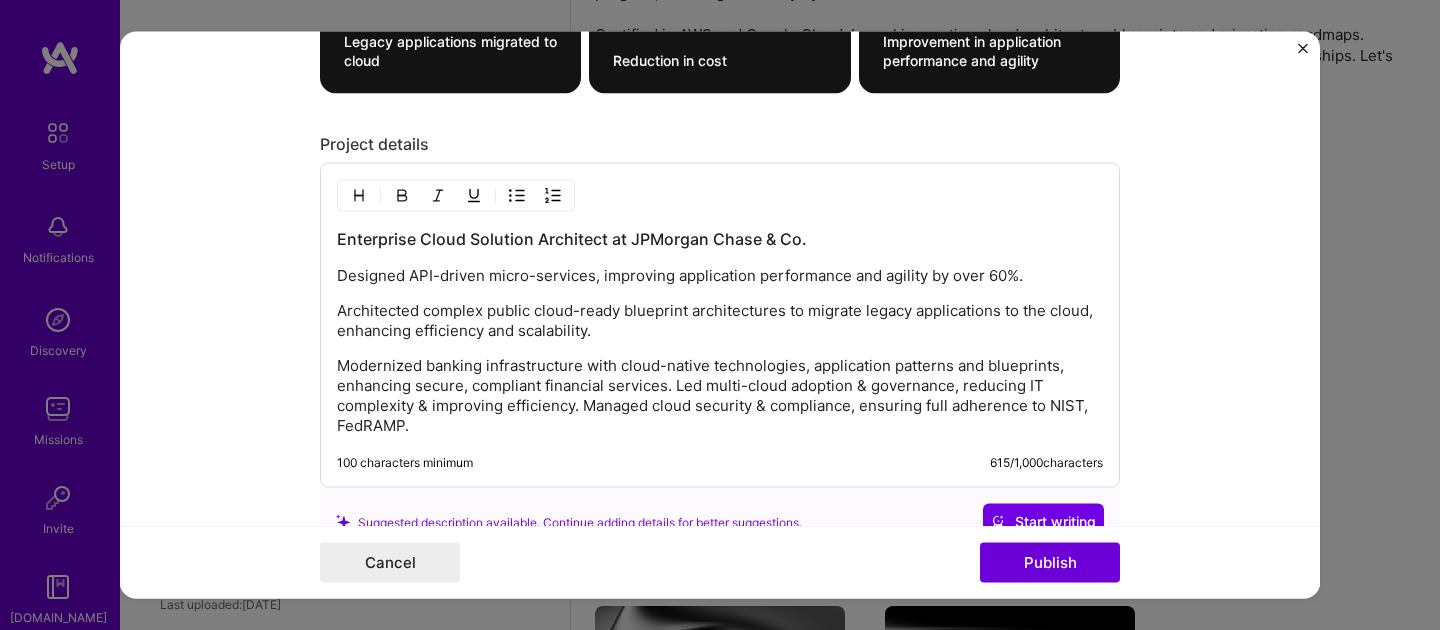 scroll, scrollTop: 1592, scrollLeft: 0, axis: vertical 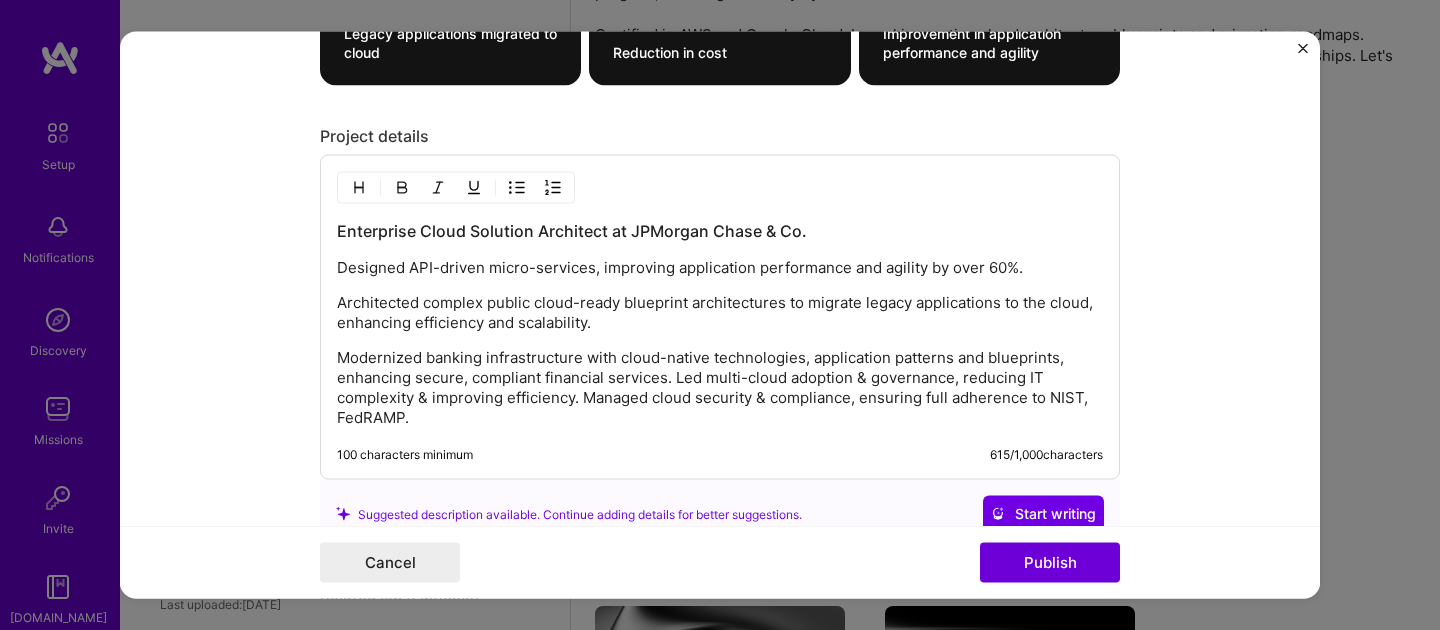 click on "Designed API-driven micro-services, improving application performance and agility by over 60%." at bounding box center (720, 268) 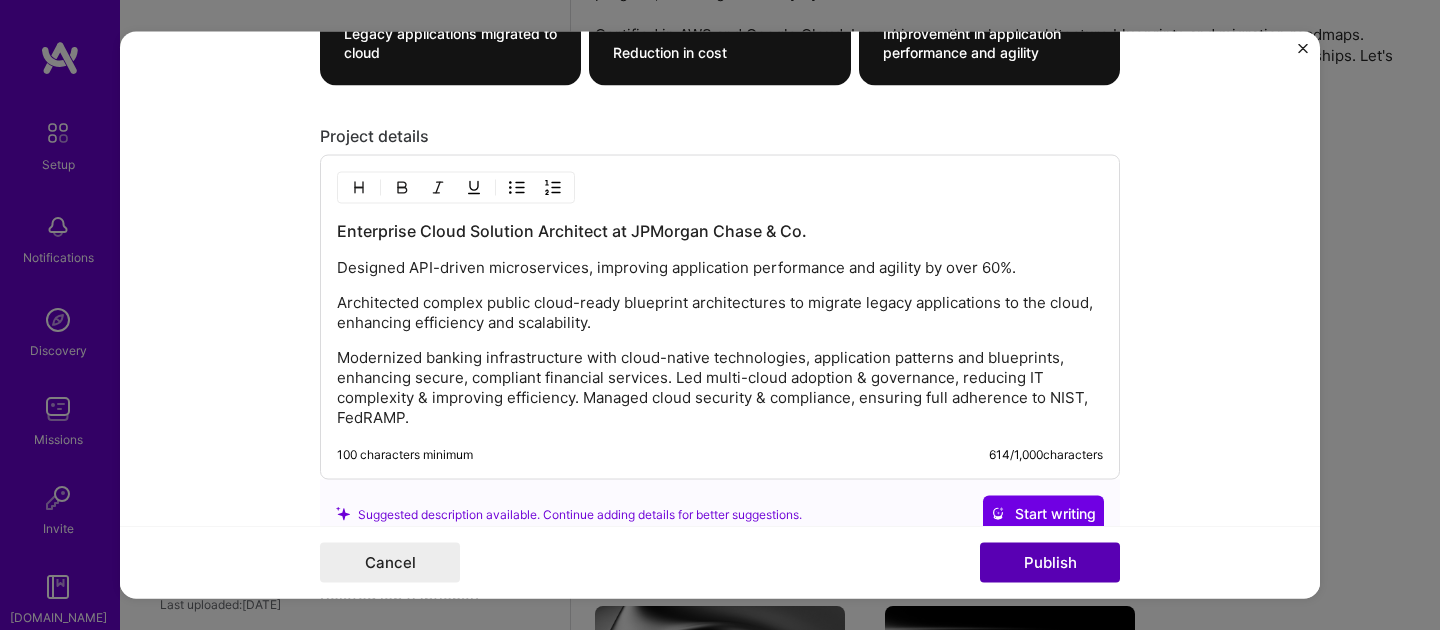 click on "Publish" at bounding box center [1050, 563] 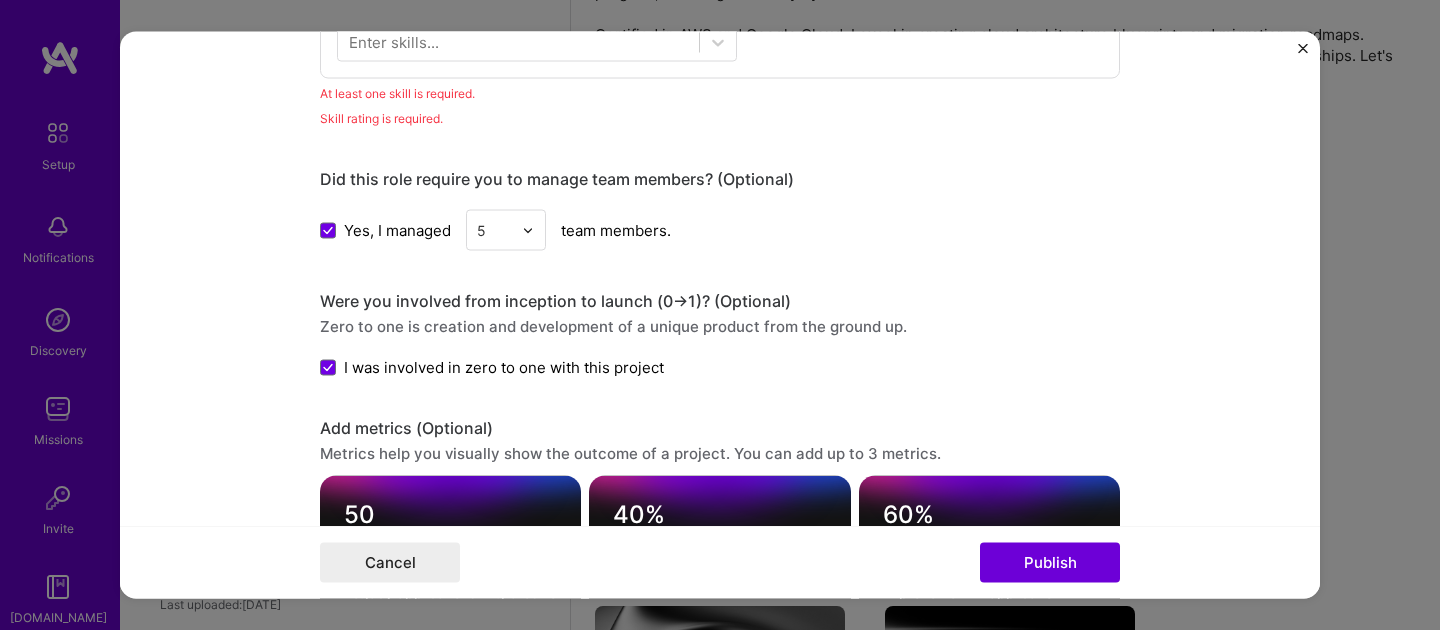 scroll, scrollTop: 1000, scrollLeft: 0, axis: vertical 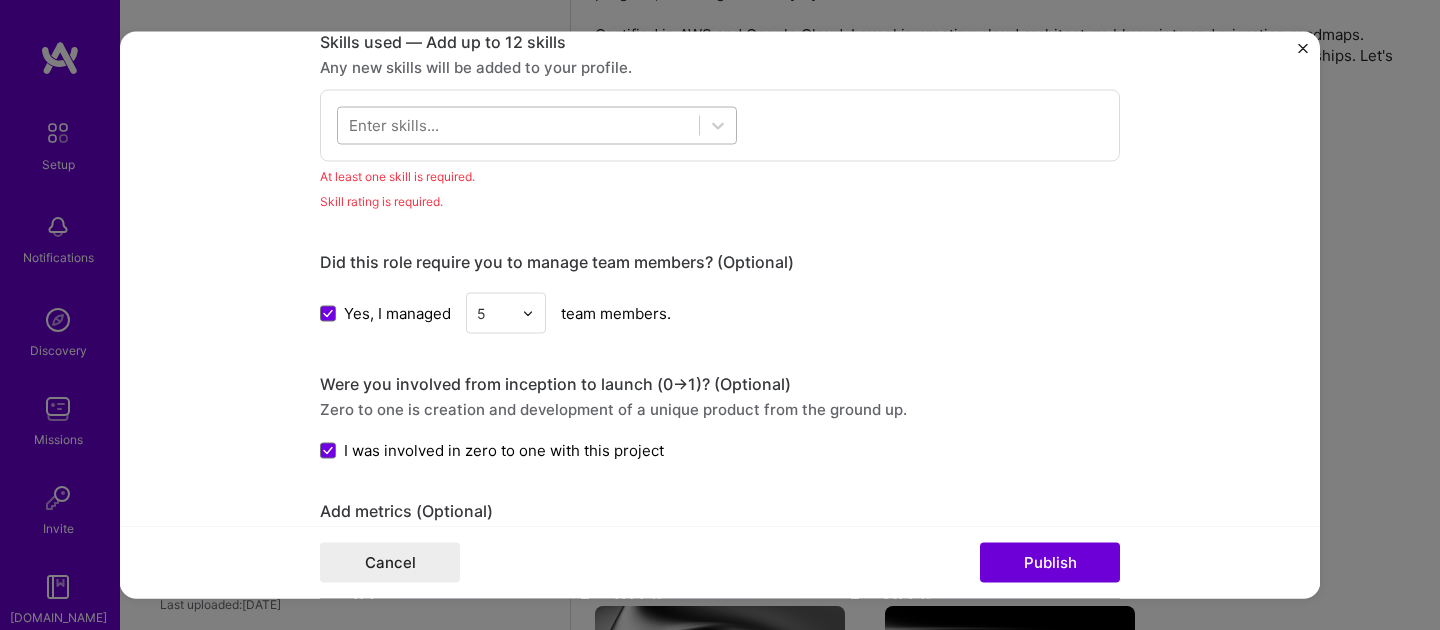 click at bounding box center (518, 125) 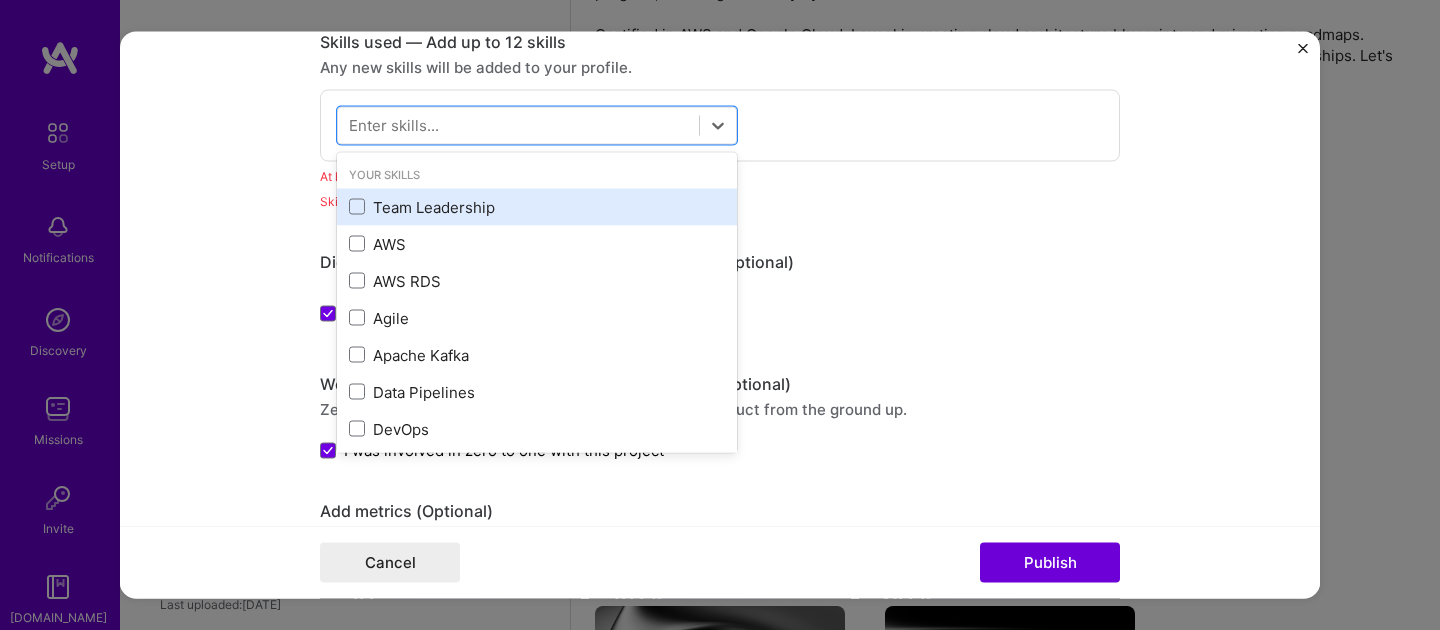 click on "Team Leadership" at bounding box center (537, 206) 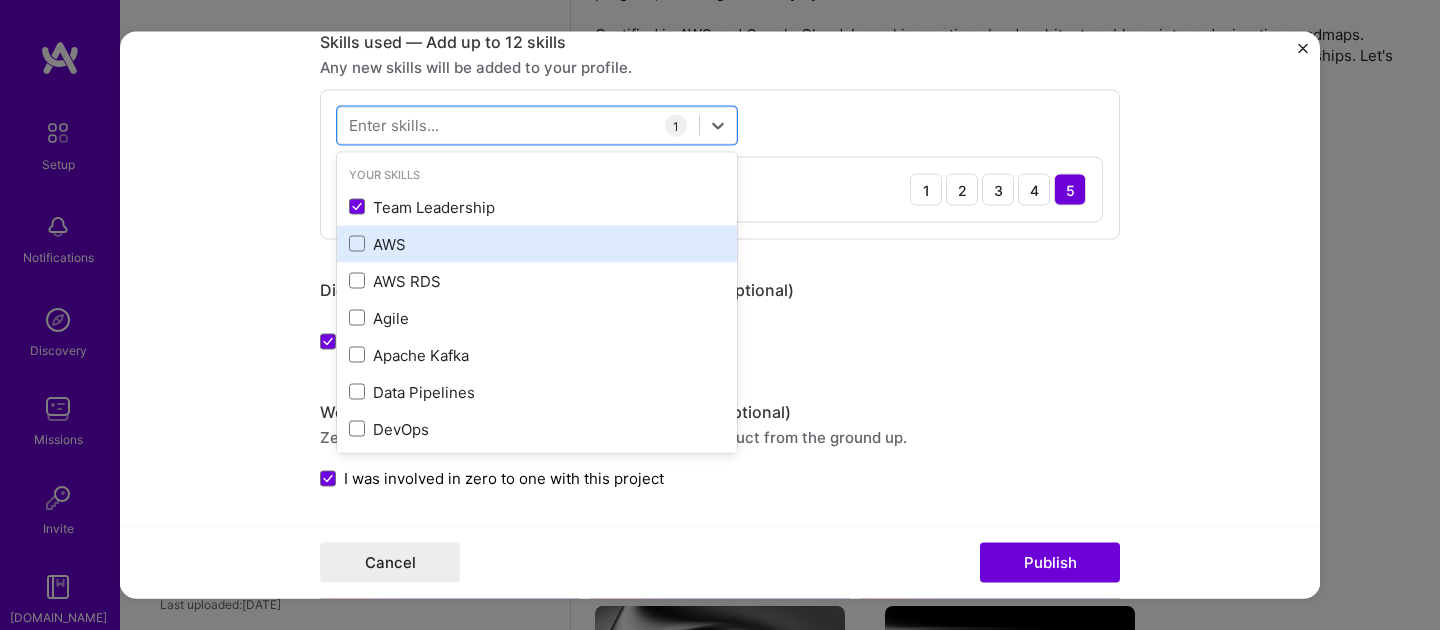 click on "AWS" at bounding box center (537, 243) 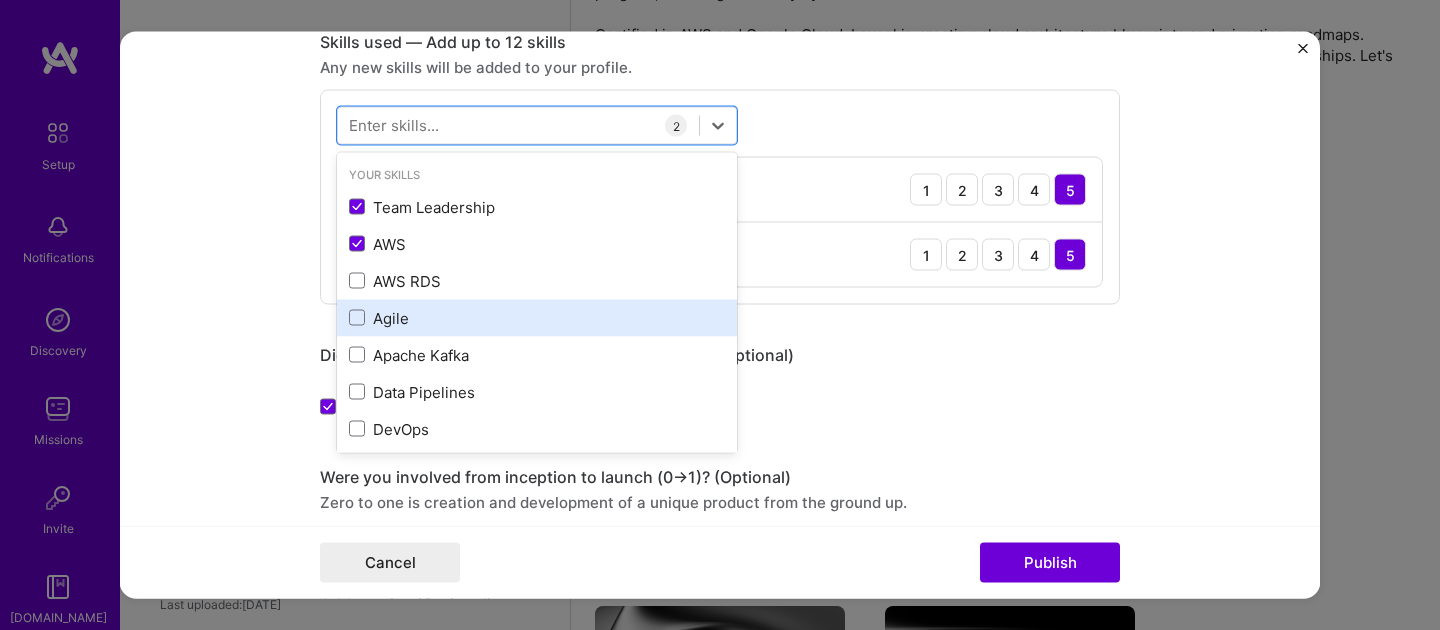 click on "Agile" at bounding box center (537, 317) 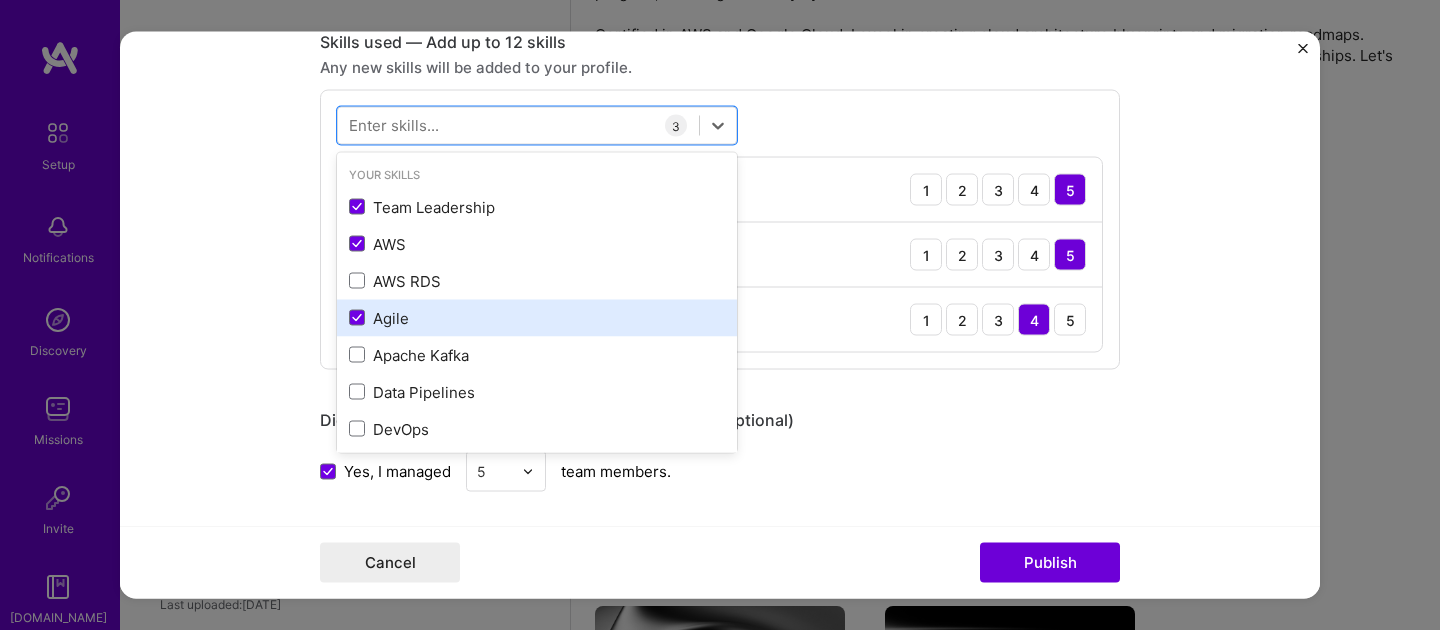 drag, startPoint x: 419, startPoint y: 351, endPoint x: 476, endPoint y: 327, distance: 61.846584 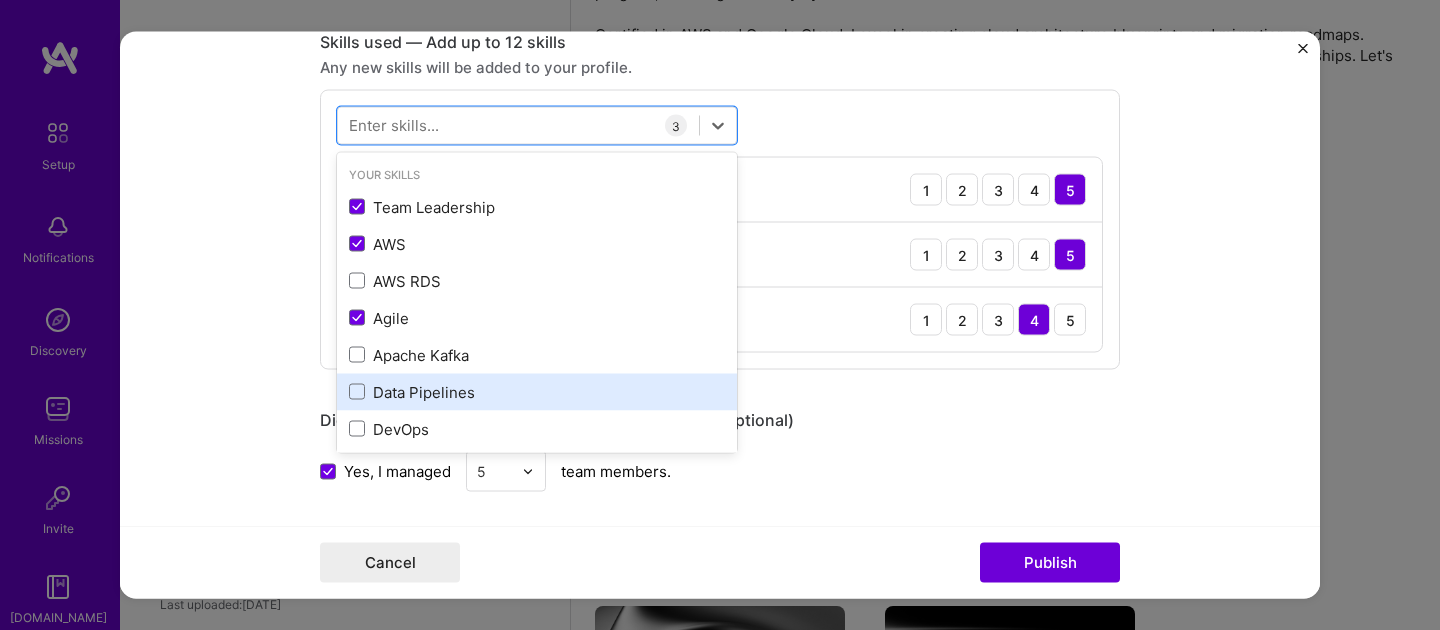 click on "Data Pipelines" at bounding box center [537, 391] 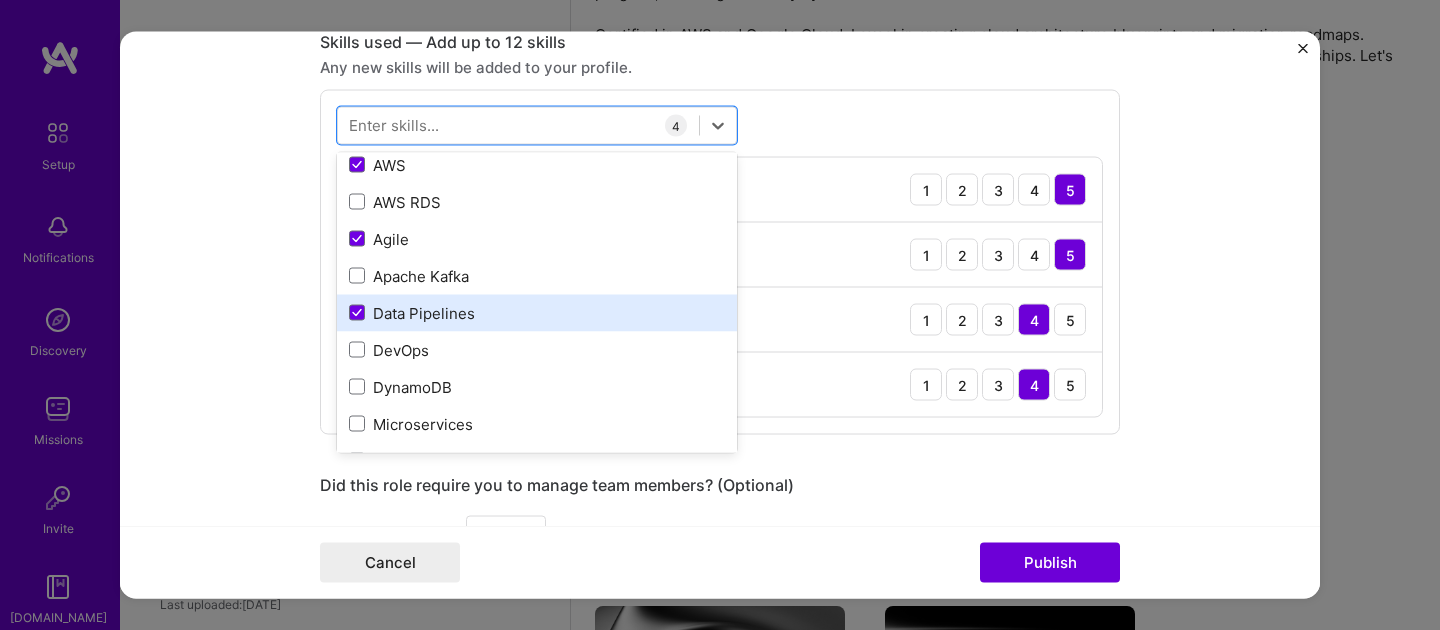 scroll, scrollTop: 85, scrollLeft: 0, axis: vertical 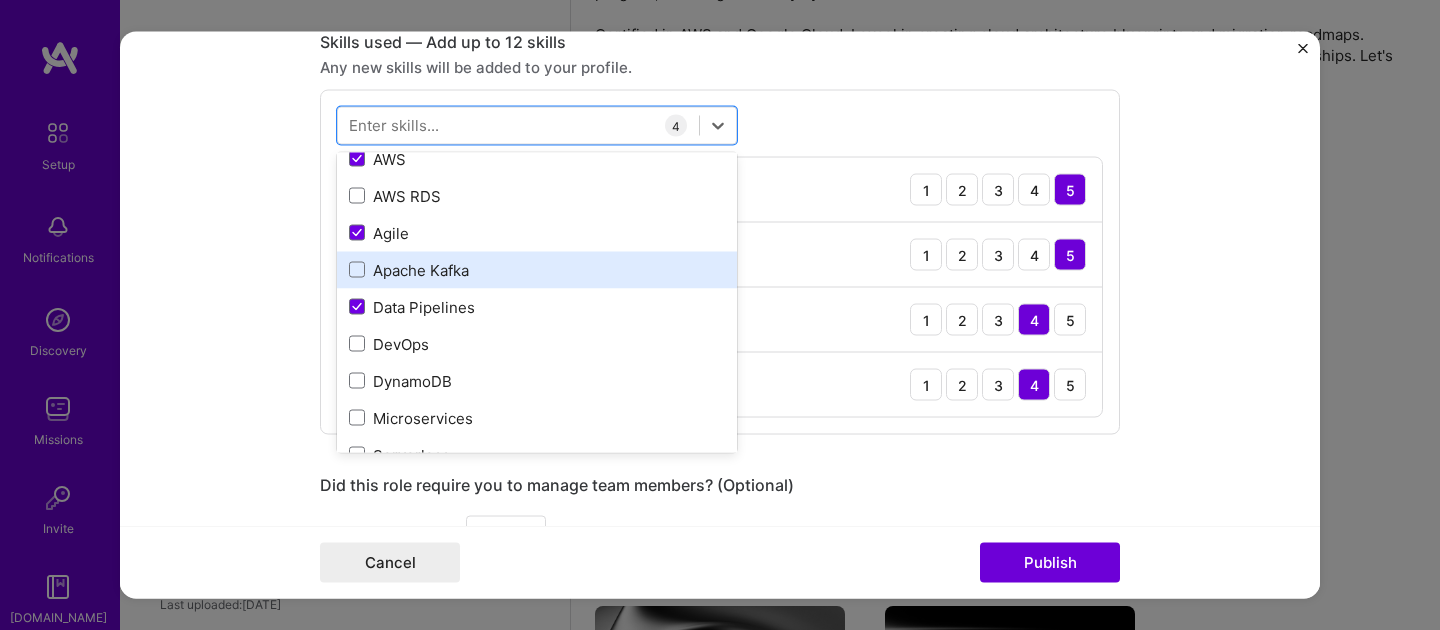 click on "Apache Kafka" at bounding box center [537, 269] 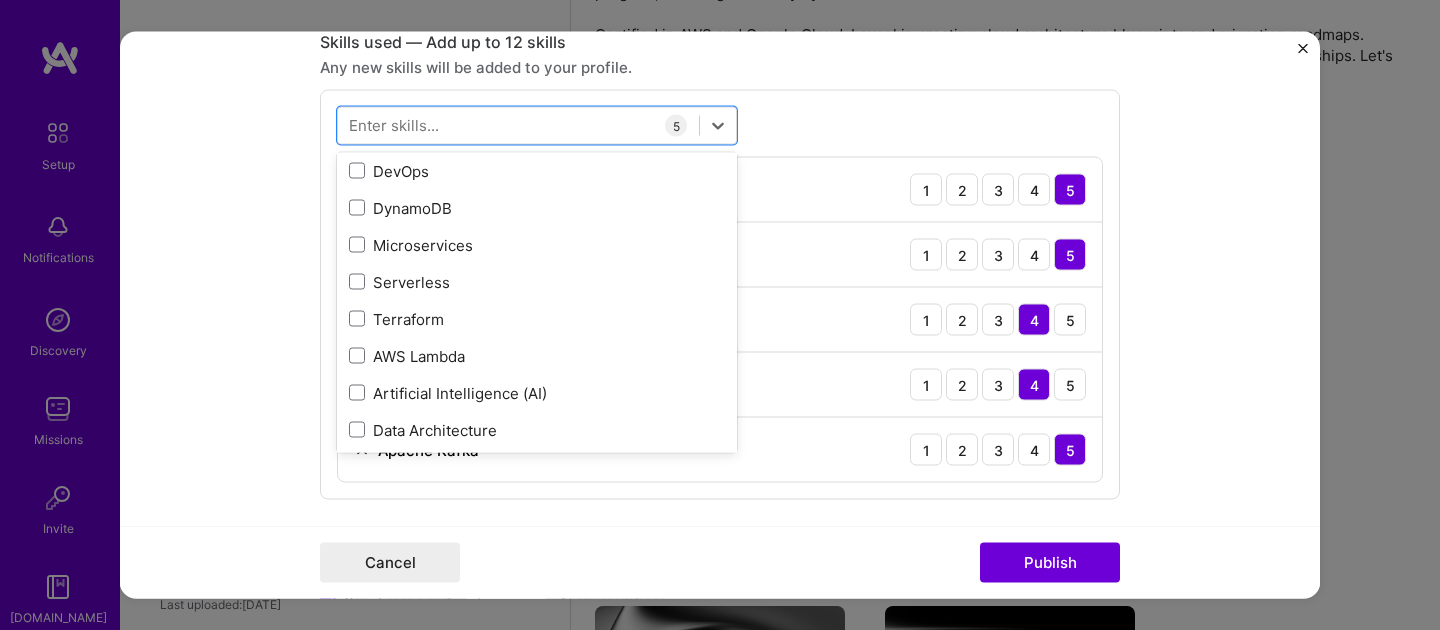 scroll, scrollTop: 262, scrollLeft: 0, axis: vertical 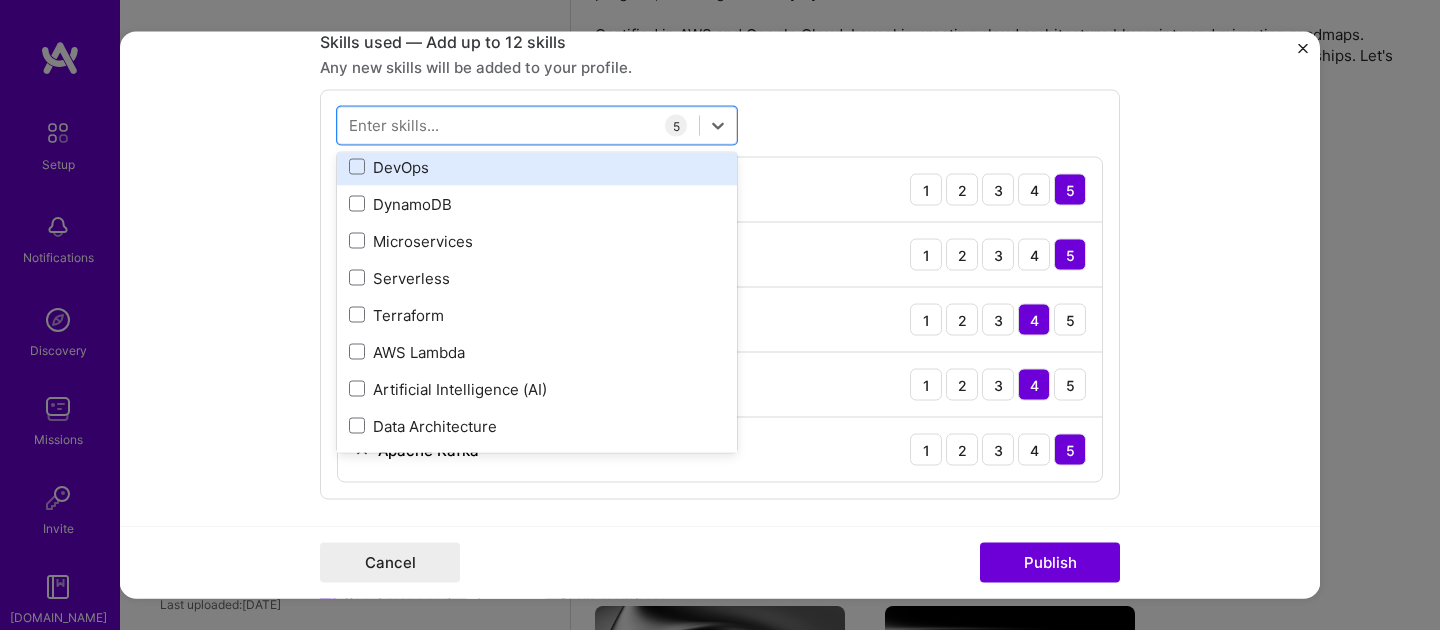 click on "DevOps" at bounding box center (537, 166) 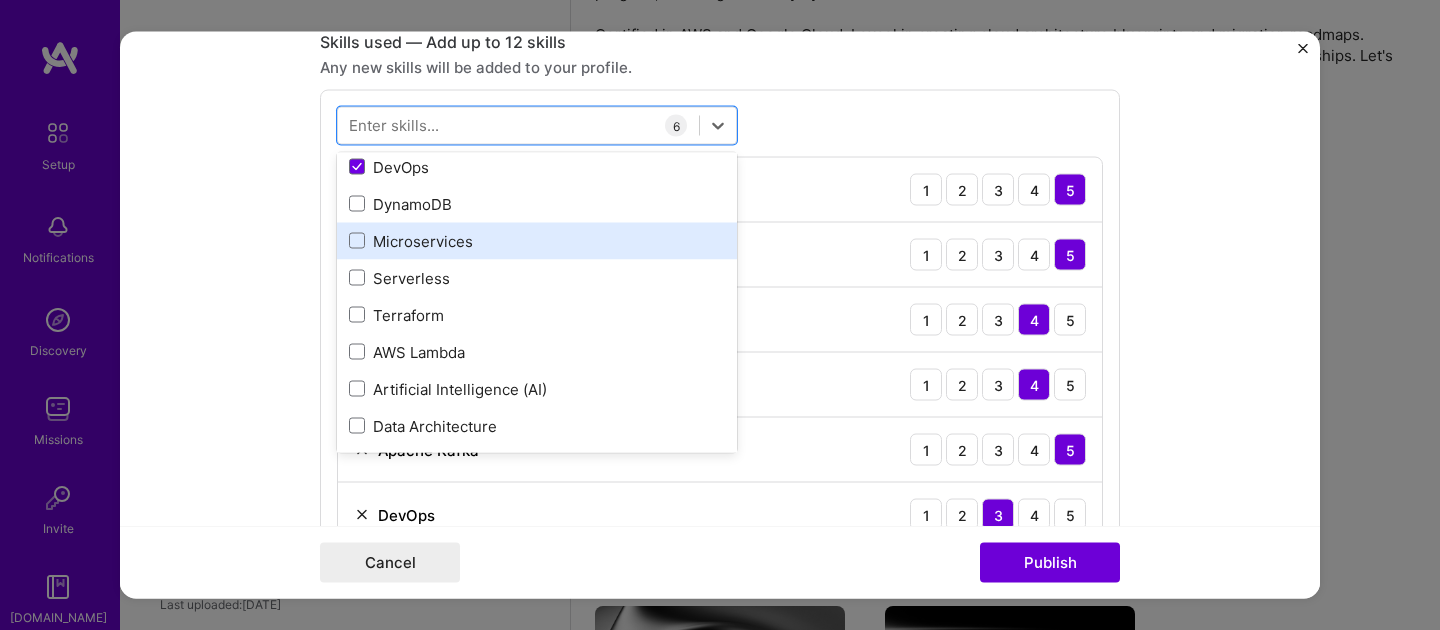 click on "Microservices" at bounding box center [537, 240] 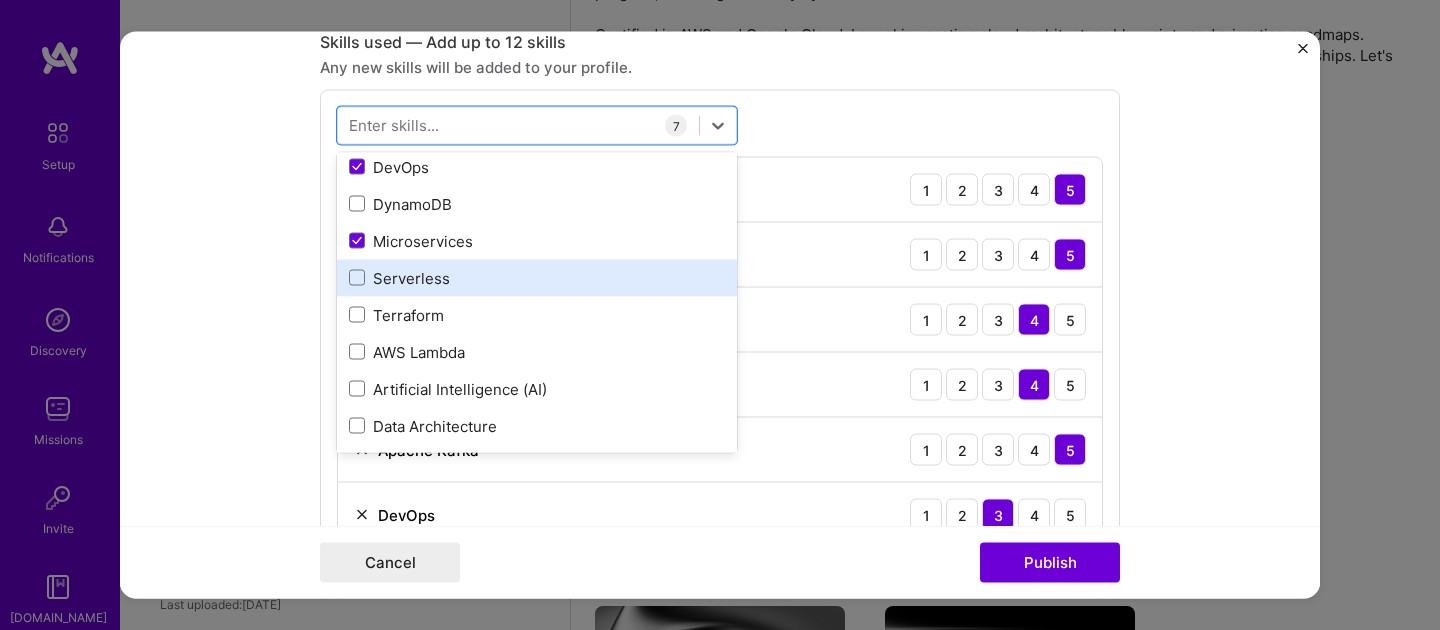 click on "Serverless" at bounding box center [537, 277] 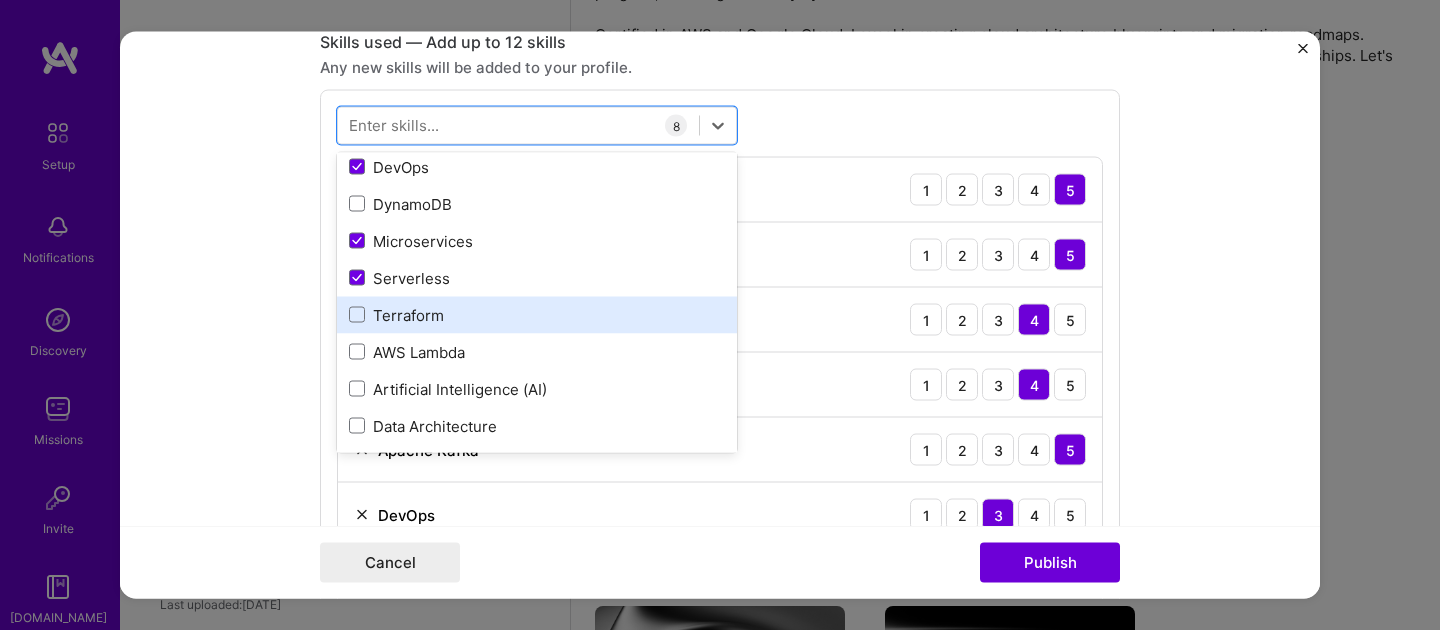 click on "Terraform" at bounding box center (537, 314) 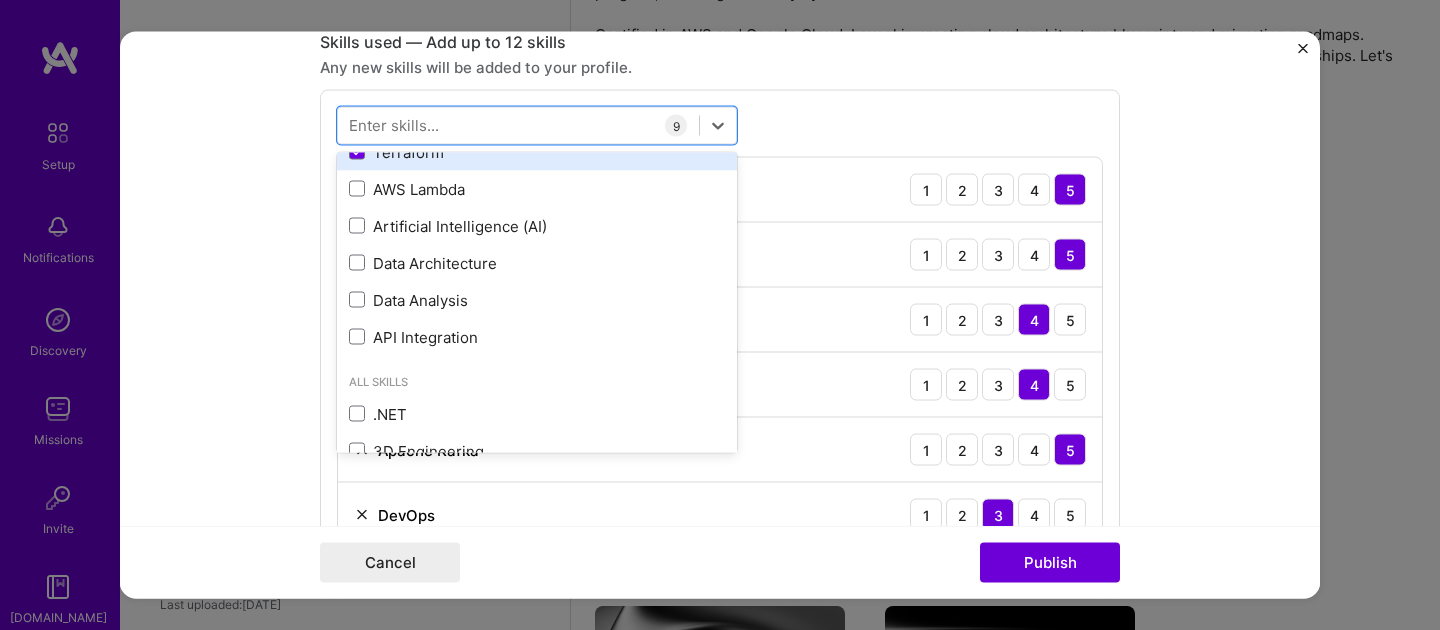 scroll, scrollTop: 426, scrollLeft: 0, axis: vertical 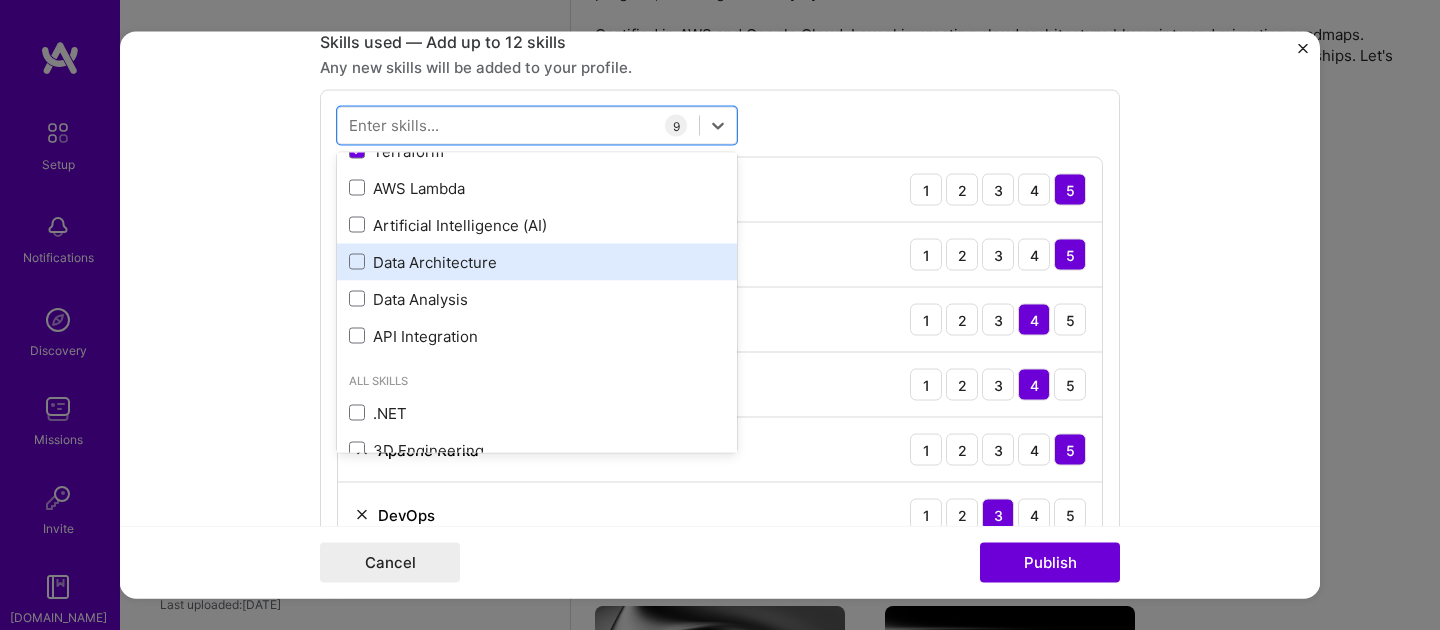 click on "Data Architecture" at bounding box center (537, 261) 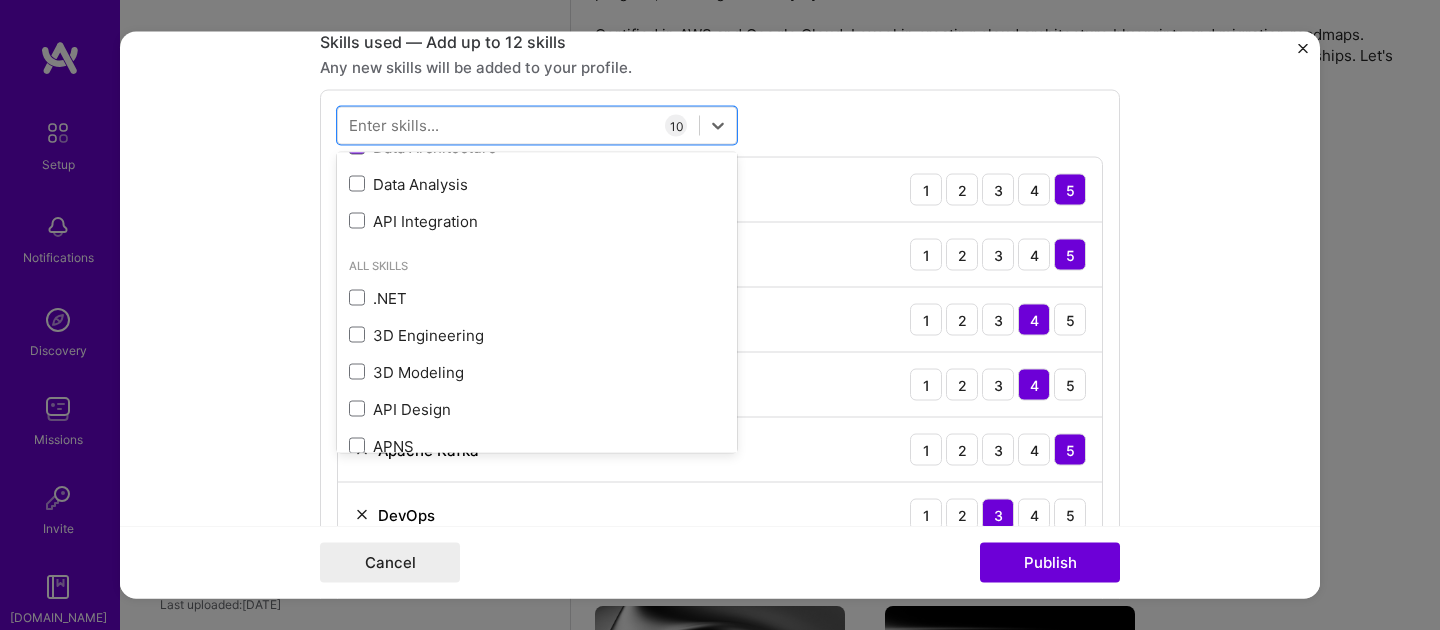 scroll, scrollTop: 536, scrollLeft: 0, axis: vertical 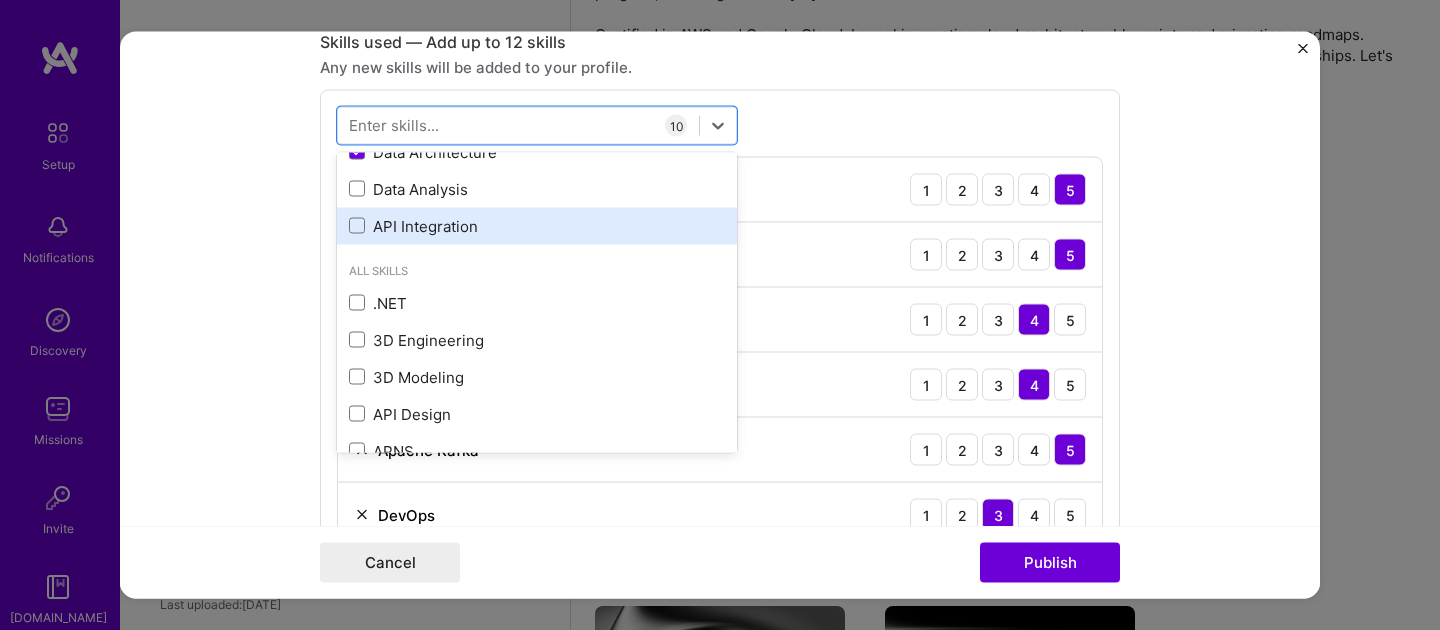 click on "API Integration" at bounding box center (537, 225) 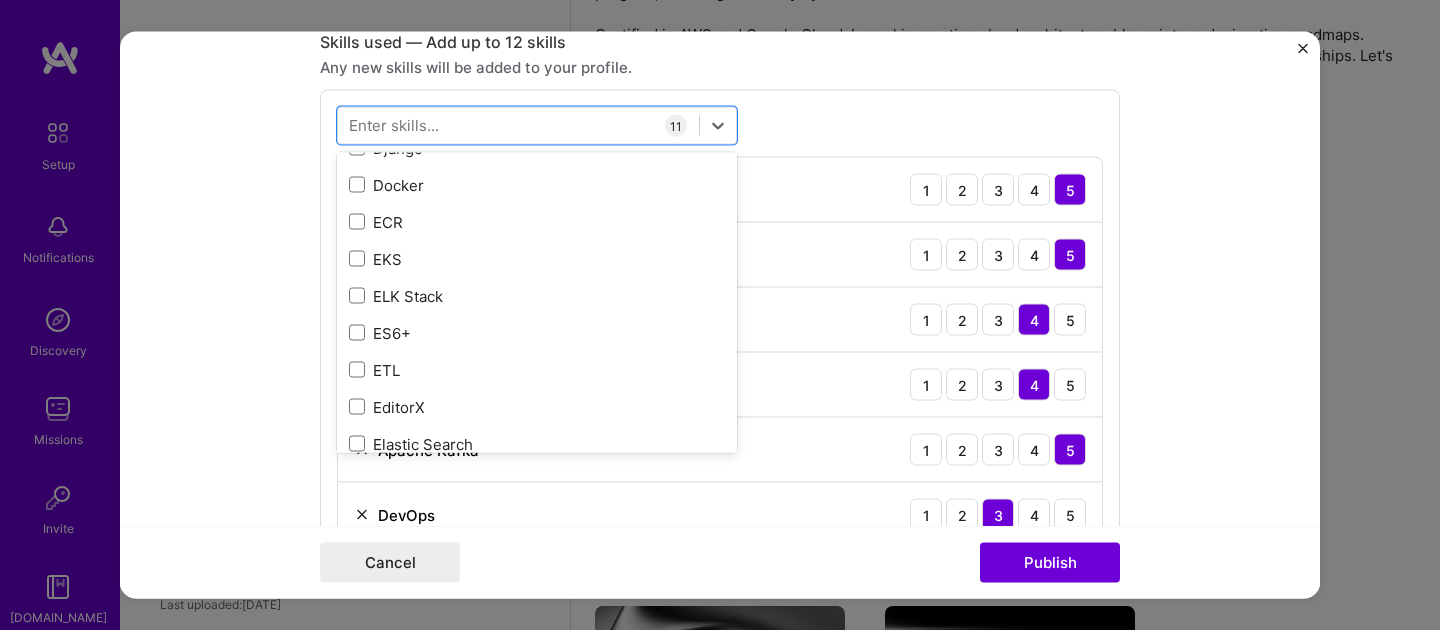 scroll, scrollTop: 4170, scrollLeft: 0, axis: vertical 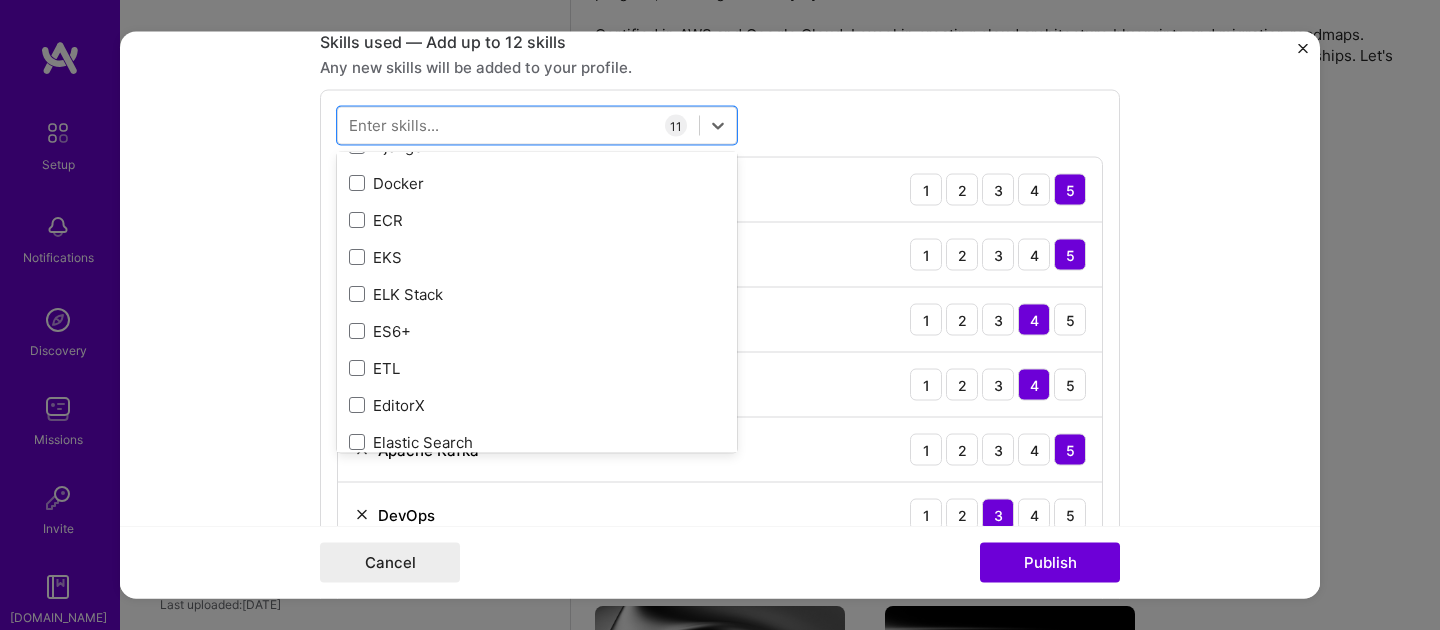 click on "ECR" at bounding box center [537, 220] 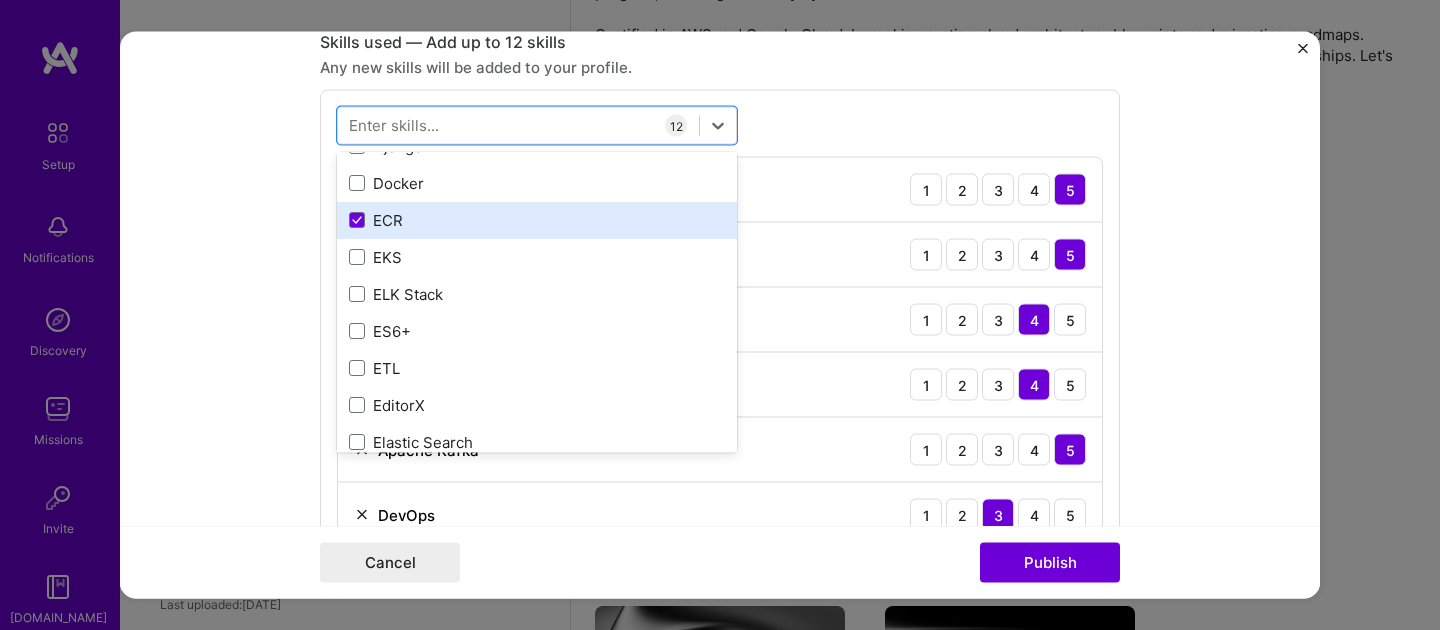 click on "ECR" at bounding box center [537, 220] 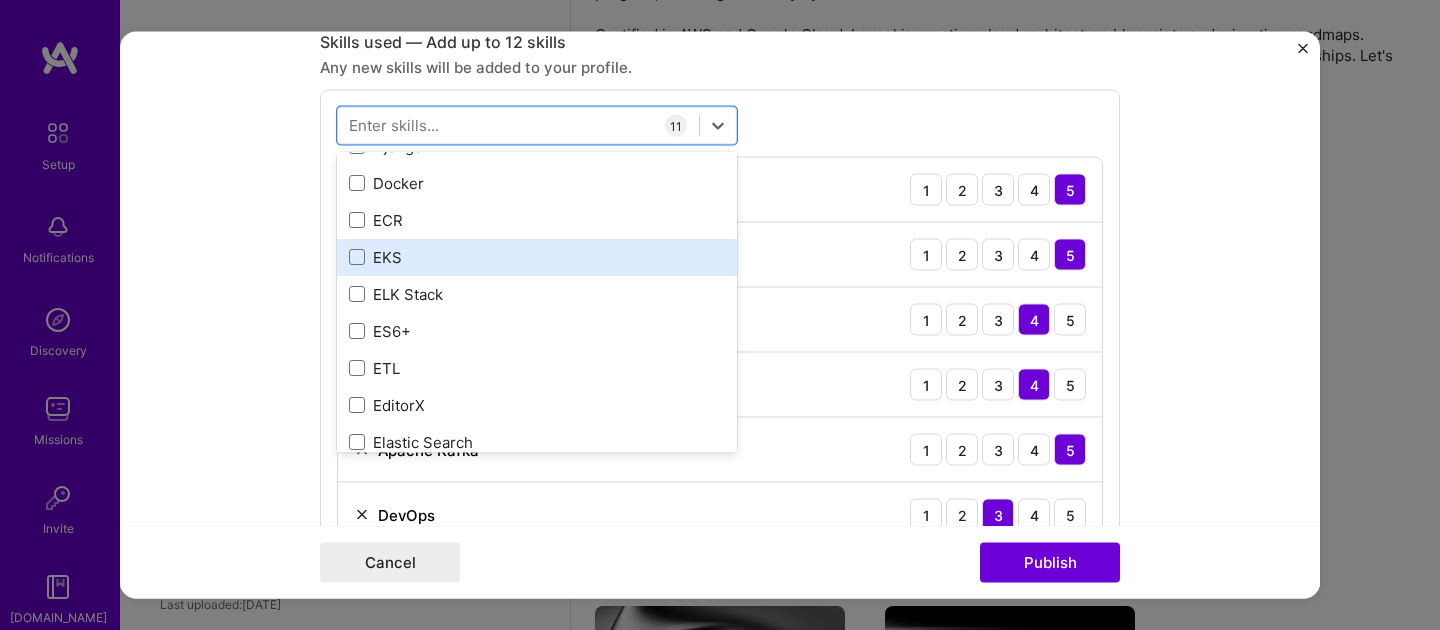 click on "EKS" at bounding box center (537, 257) 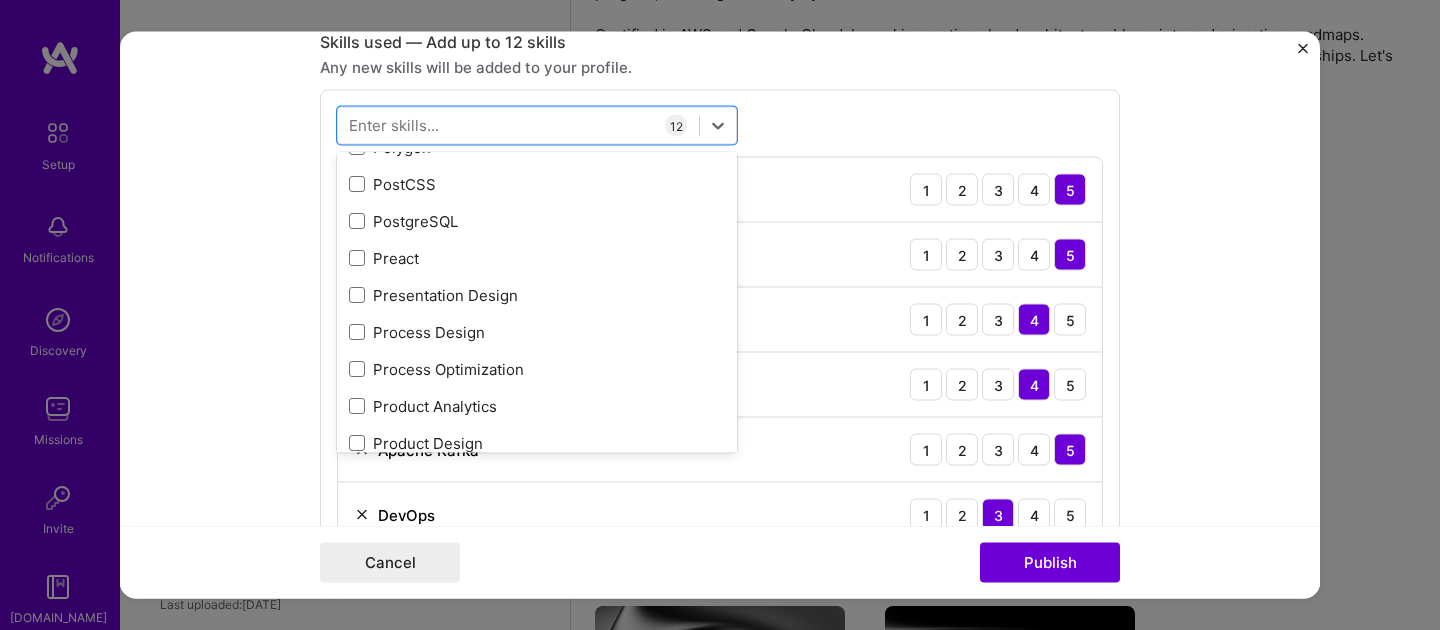 scroll, scrollTop: 9134, scrollLeft: 0, axis: vertical 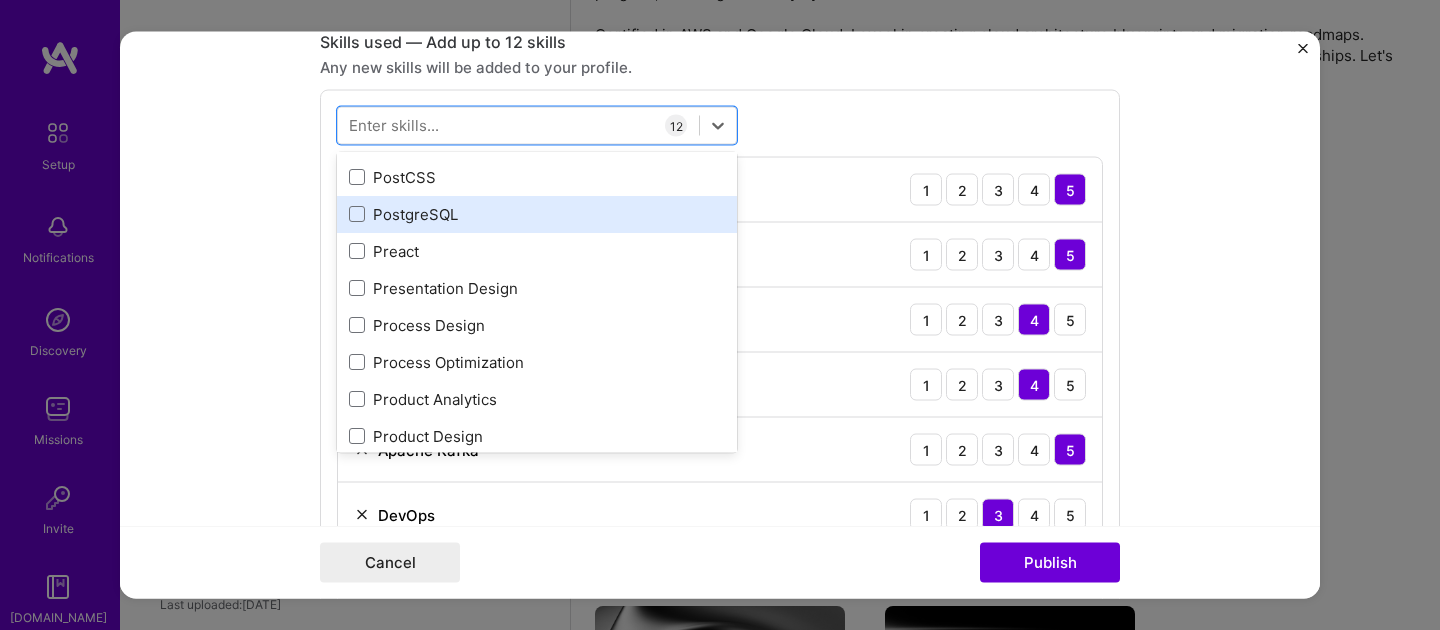 click on "PostgreSQL" at bounding box center [537, 214] 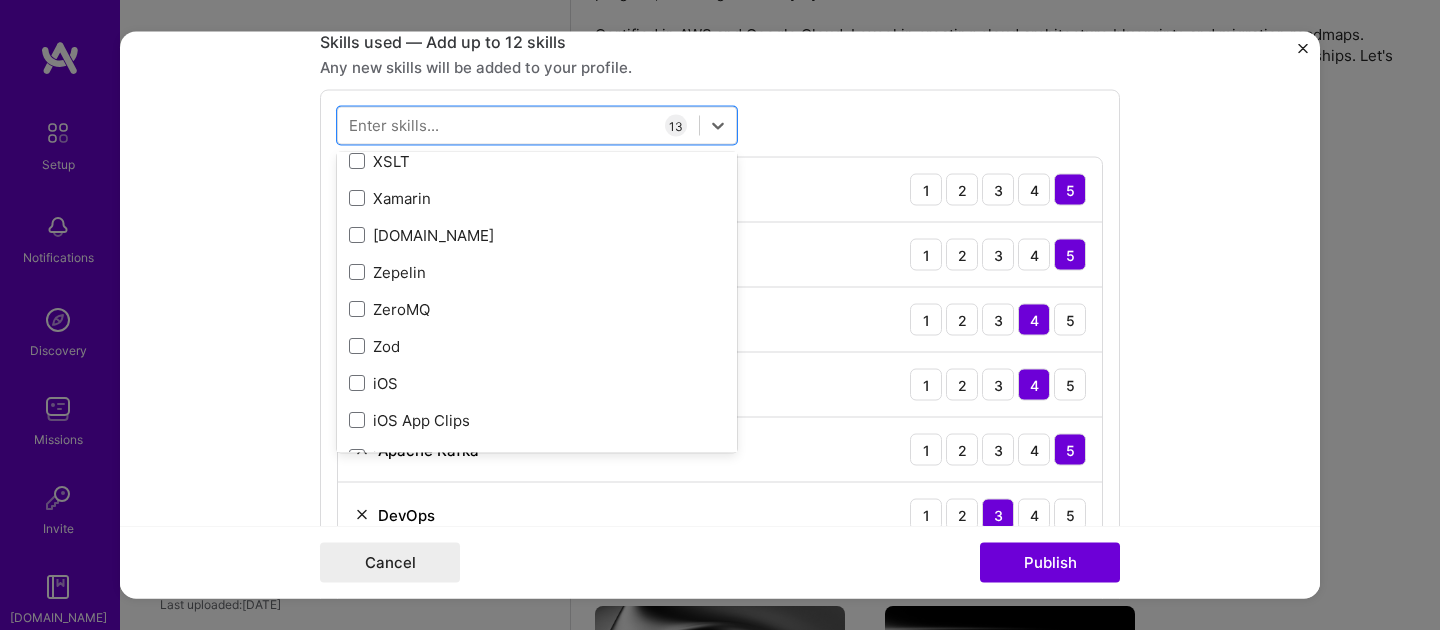 scroll, scrollTop: 13774, scrollLeft: 0, axis: vertical 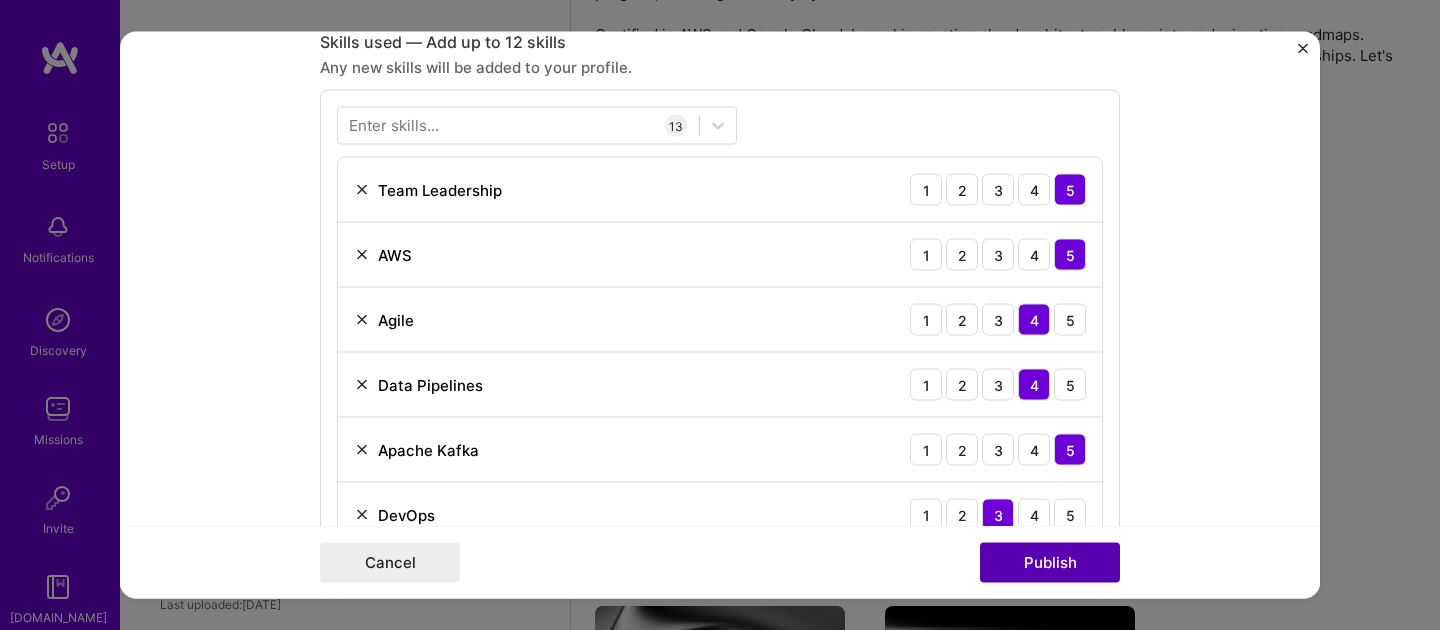 click on "Publish" at bounding box center [1050, 563] 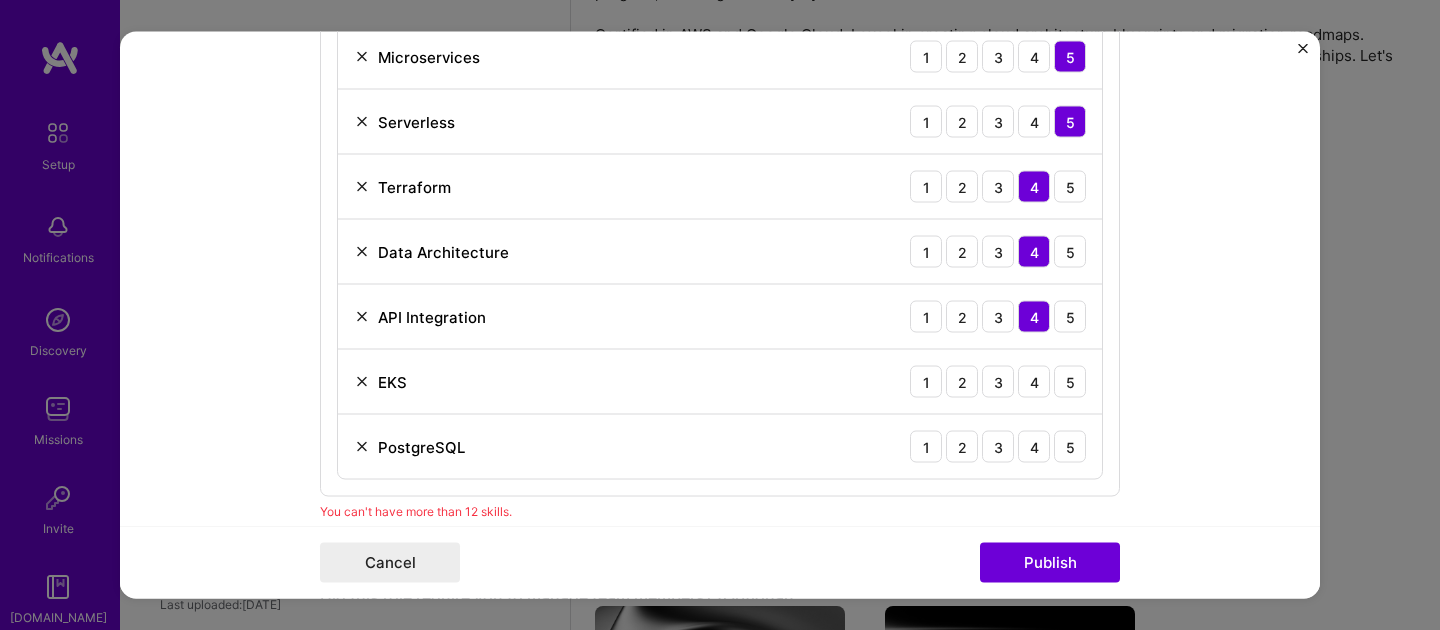 scroll, scrollTop: 1615, scrollLeft: 0, axis: vertical 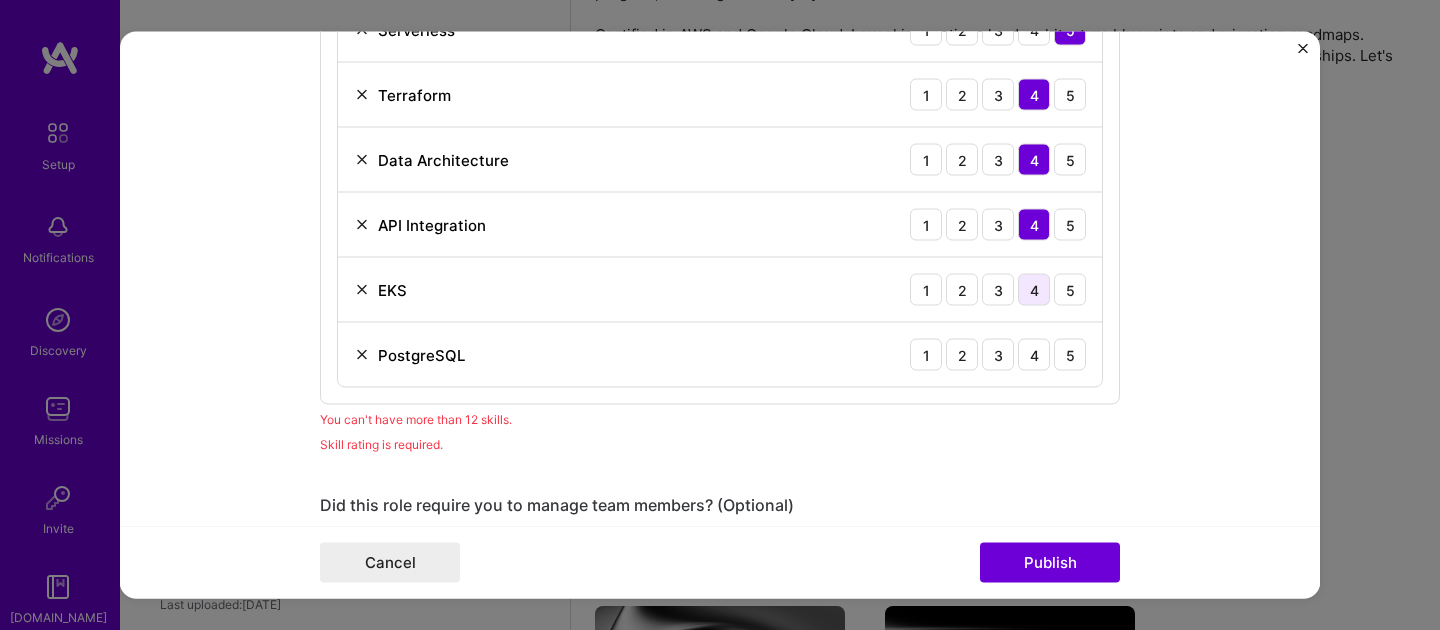 click on "4" at bounding box center [1034, 290] 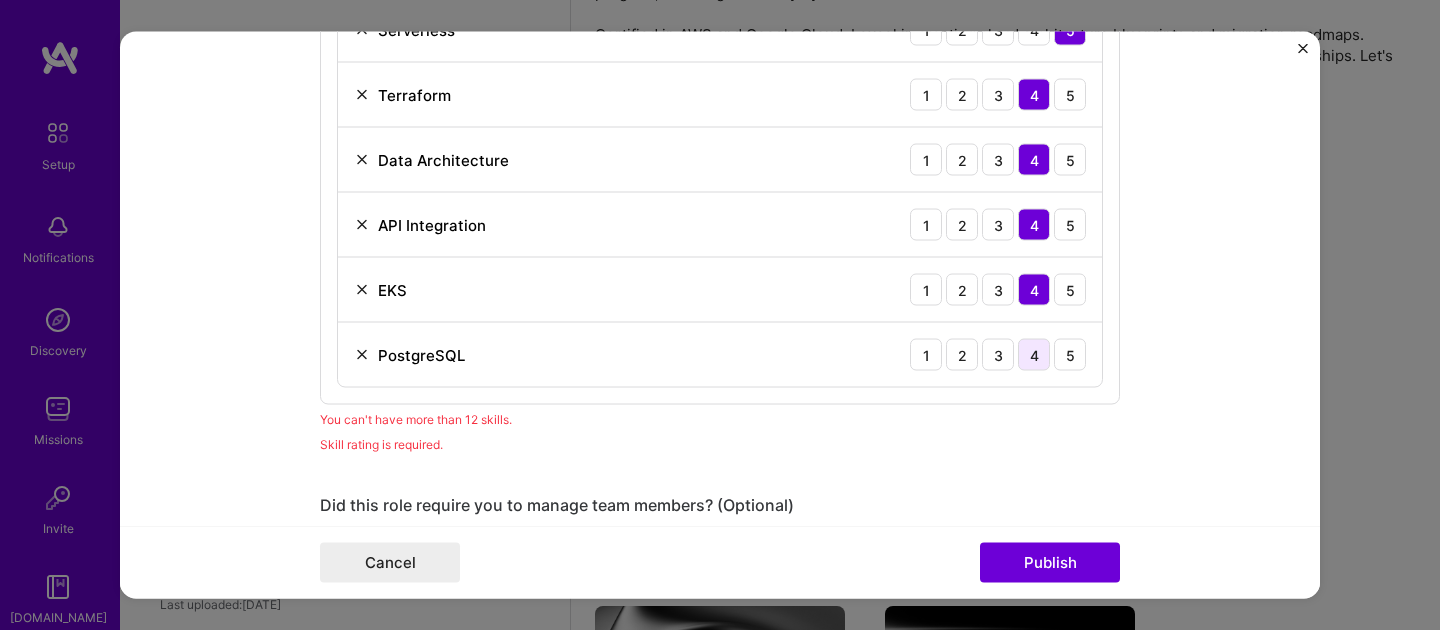 click on "4" at bounding box center [1034, 355] 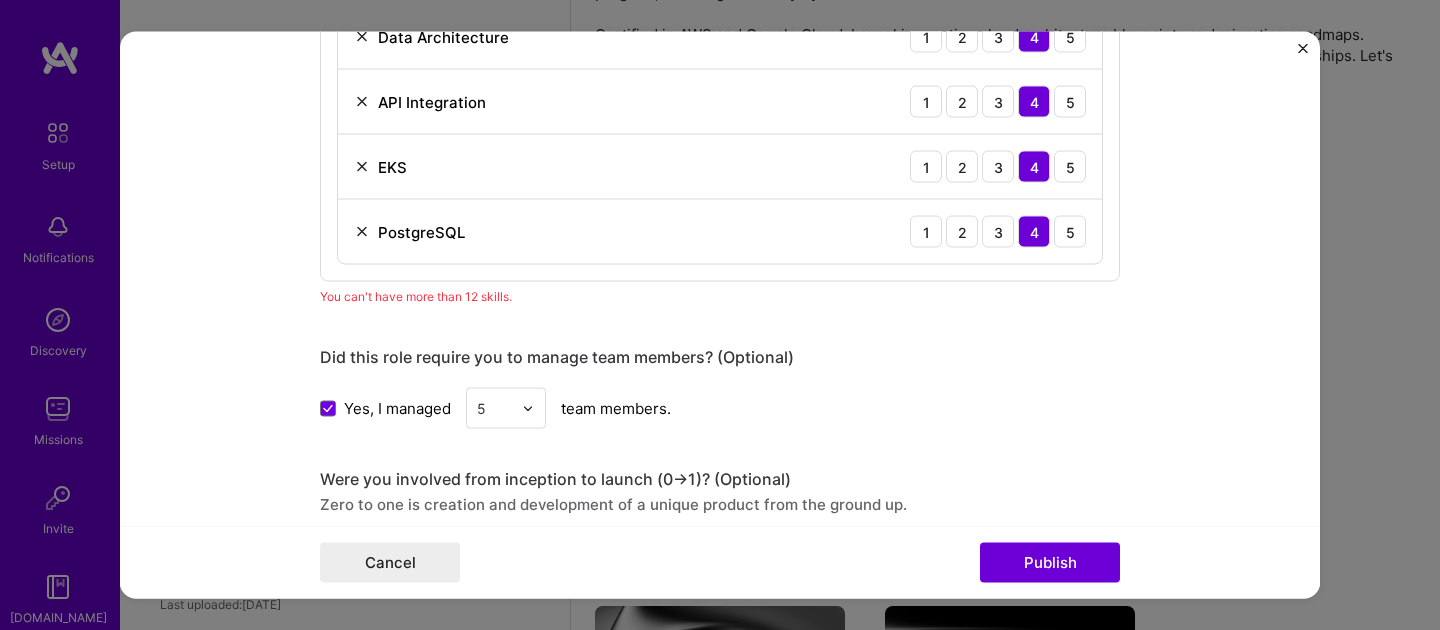 scroll, scrollTop: 1717, scrollLeft: 0, axis: vertical 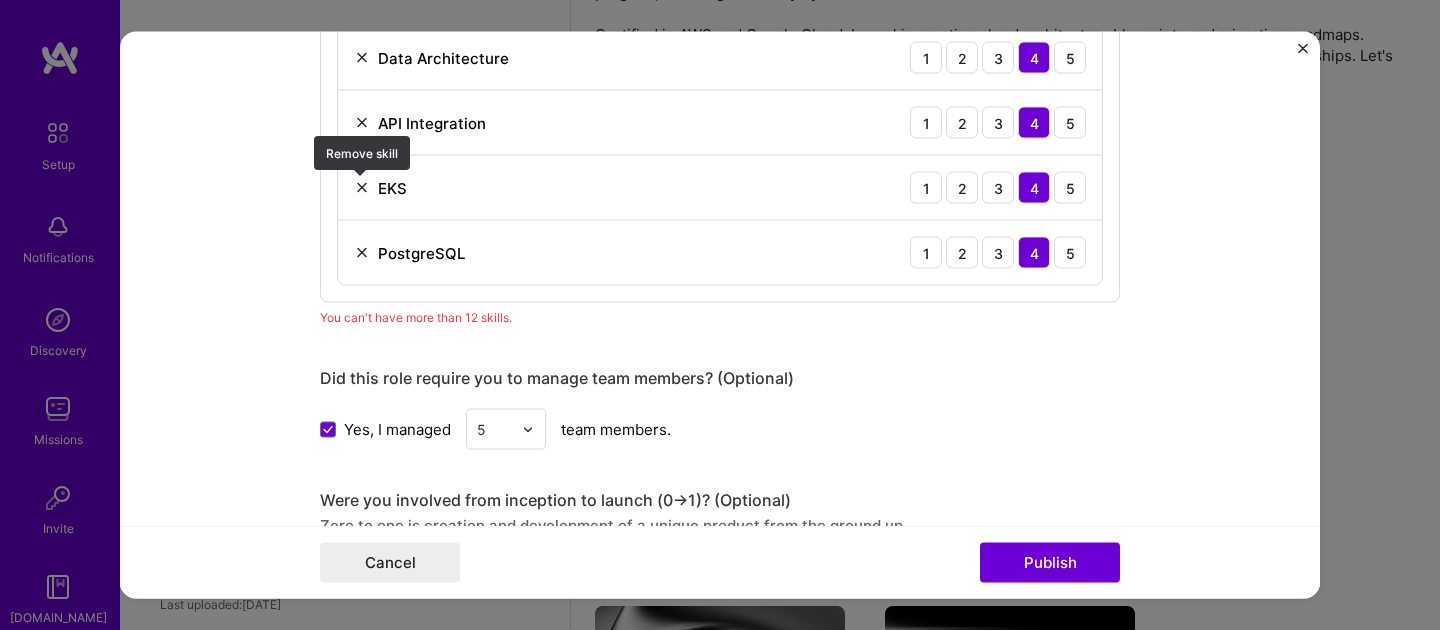 click at bounding box center (362, 188) 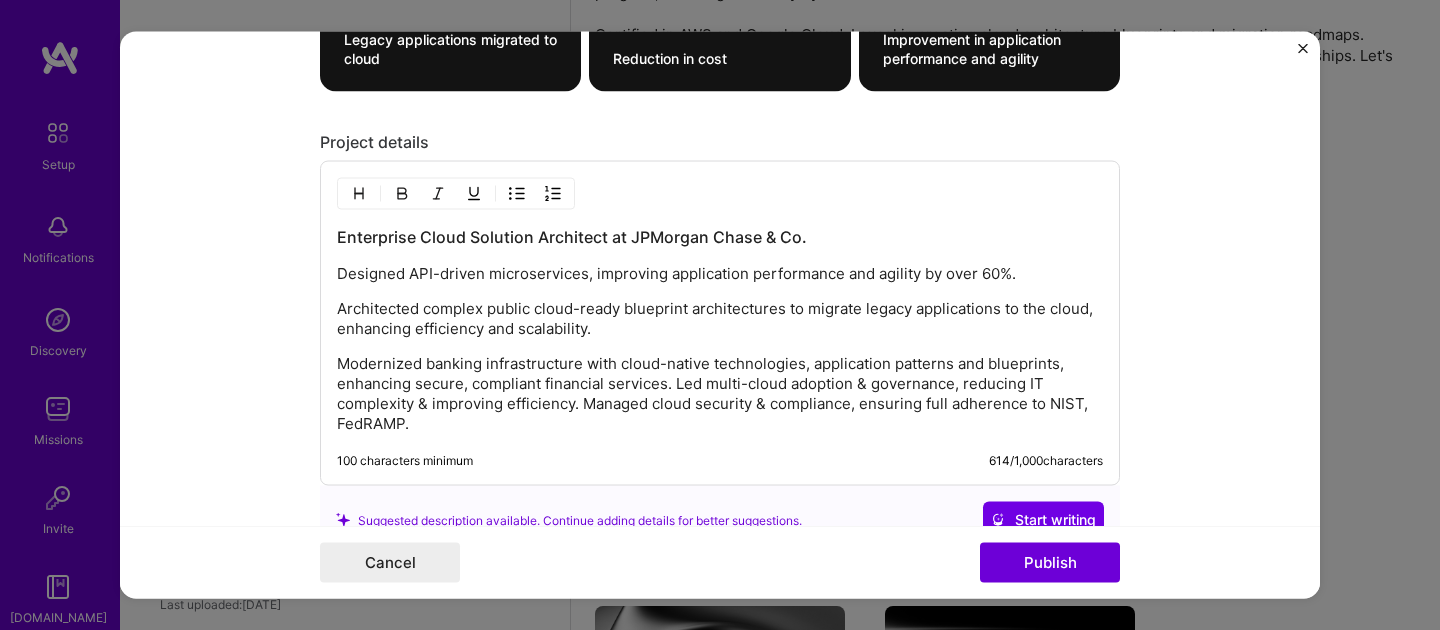scroll, scrollTop: 2587, scrollLeft: 0, axis: vertical 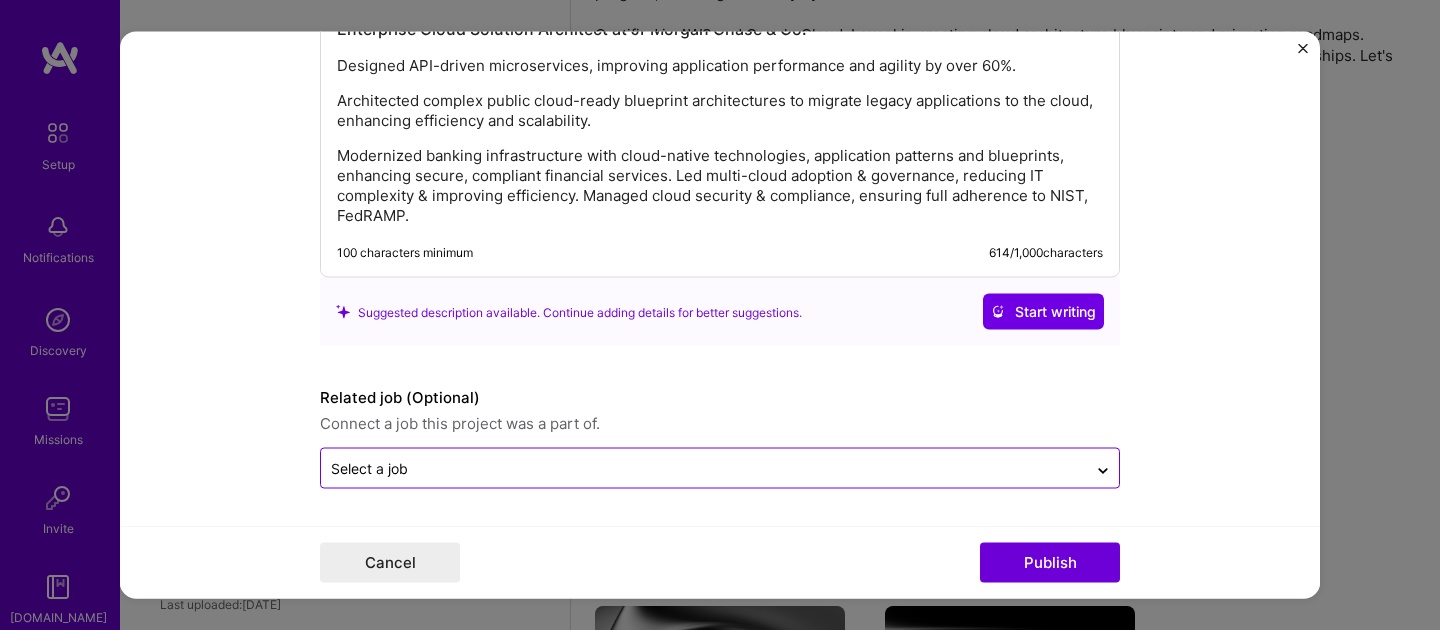 click at bounding box center [704, 468] 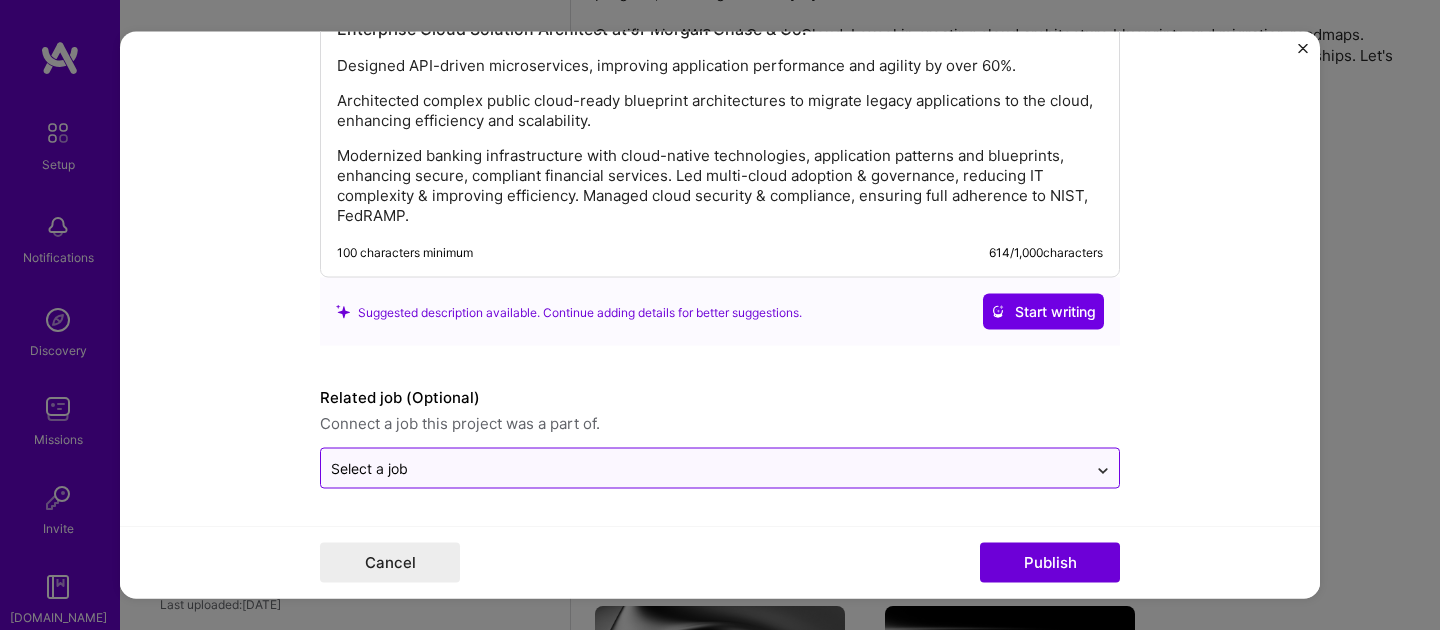 click at bounding box center [1103, 468] 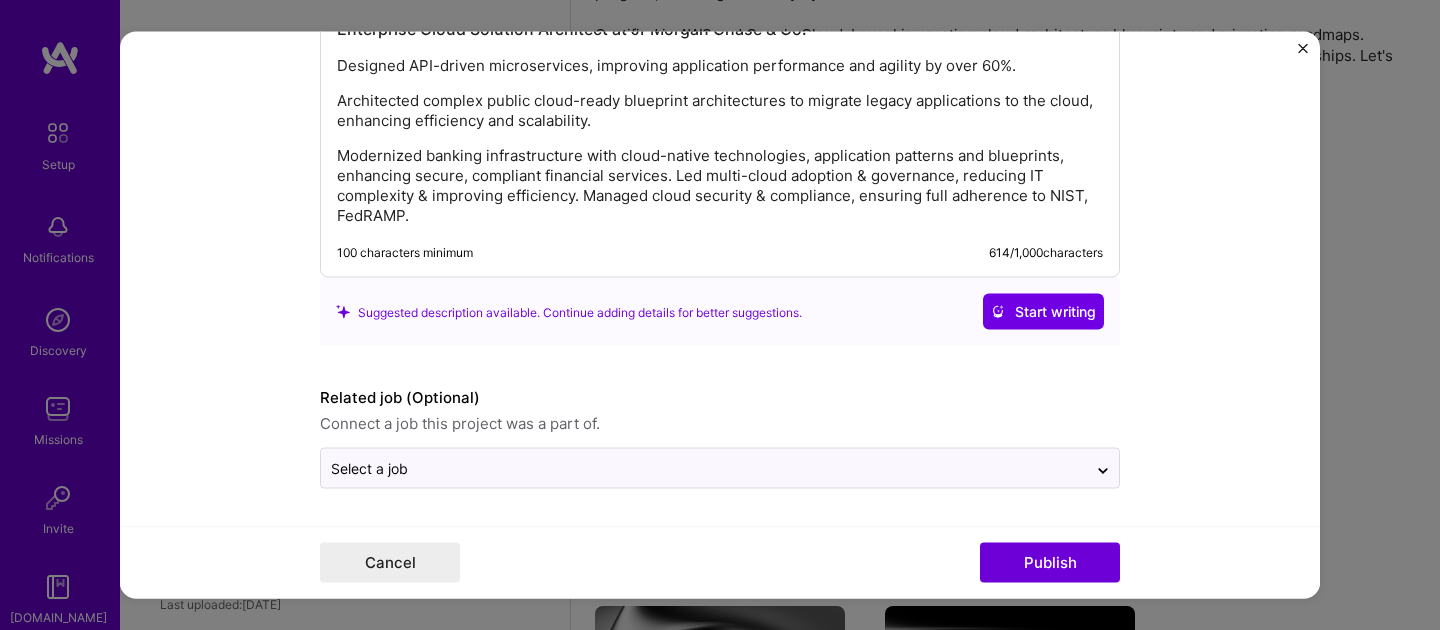 click on "Editing suggested project This project is suggested based on your LinkedIn, resume or [DOMAIN_NAME] activity. Project title Public Cloud Blueprint Architectures Company JPMorgan Chase & Co.
Project industry Industry 2 Project Link (Optional)
Drag and drop an image or   Upload file Upload file We recommend uploading at least 4 images. 1600x1200px or higher recommended. Max 5MB each. Role Enterprise Cloud Solution Architect Cloud Expert [DATE]
to [DATE]
I’m still working on this project Skills used — Add up to 12 skills Any new skills will be added to your profile. Enter skills... 12 Team Leadership 1 2 3 4 5 AWS 1 2 3 4 5 Agile 1 2 3 4 5 Data Pipelines 1 2 3 4 5 Apache [PERSON_NAME] 1 2 3 4 5 DevOps 1 2 3 4 5 Microservices 1 2 3 4 5 Serverless 1 2 3 4 5 Terraform 1 2 3 4 5 Data Architecture 1 2 3 4 5 API Integration 1 2 3 4 5 PostgreSQL 1 2 3 4 5 Yes, I managed 5 team members. -> 50 40%" at bounding box center [720, 315] 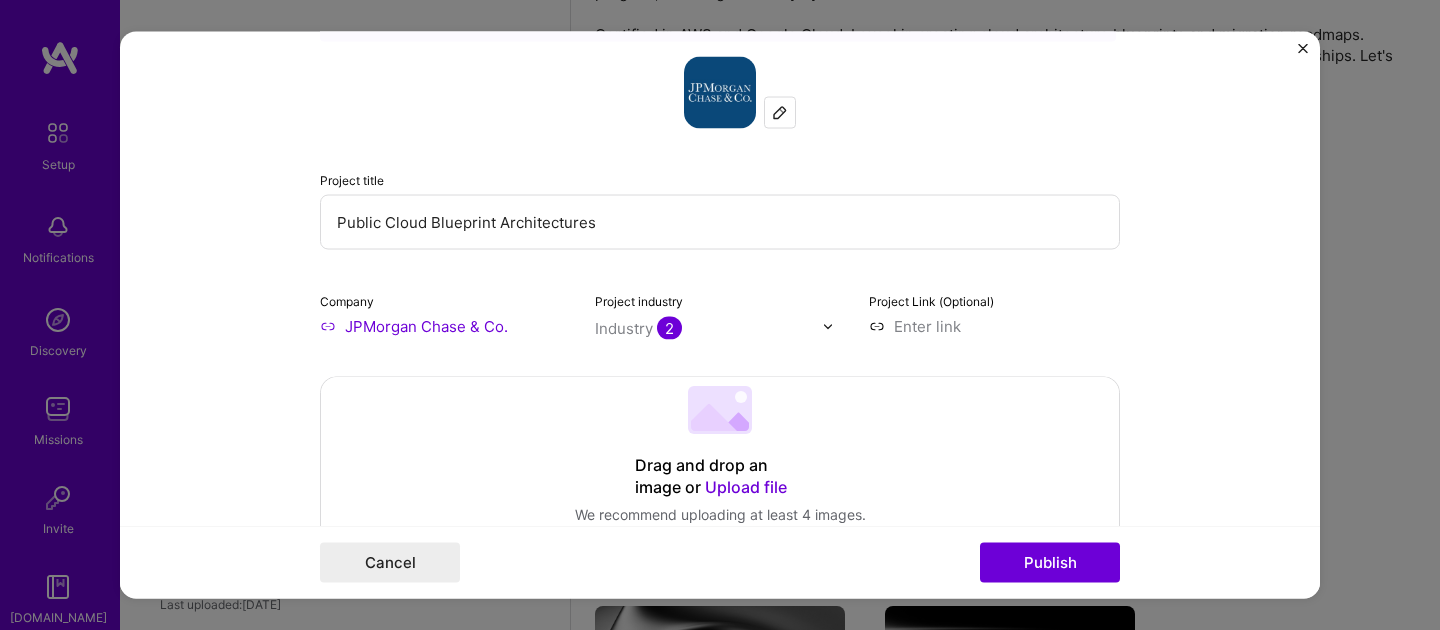 scroll, scrollTop: 95, scrollLeft: 0, axis: vertical 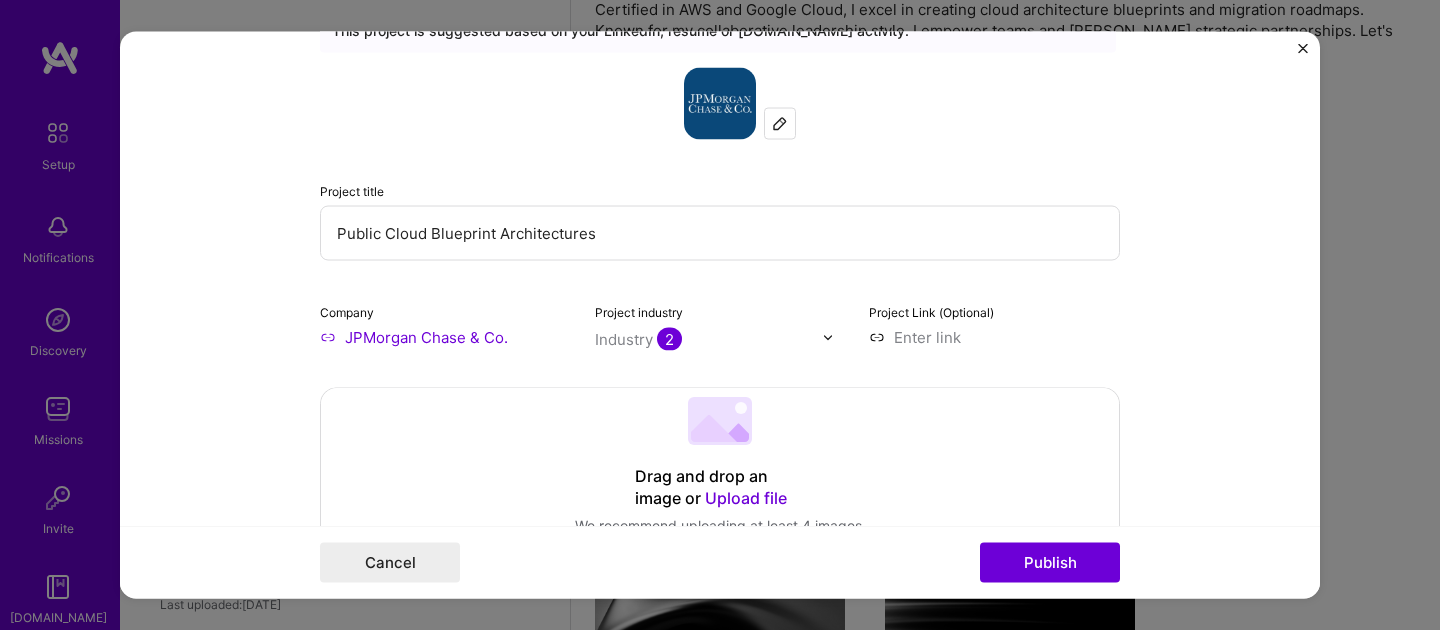 click at bounding box center (828, 337) 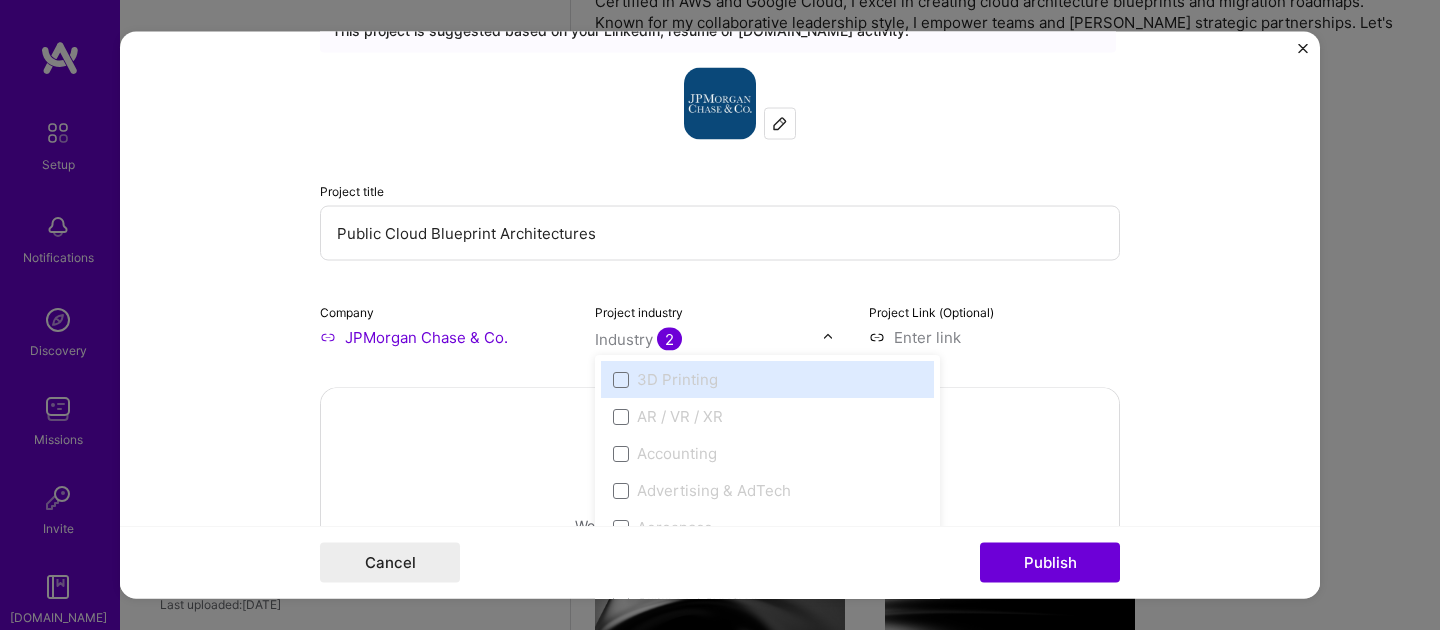 scroll, scrollTop: 812, scrollLeft: 0, axis: vertical 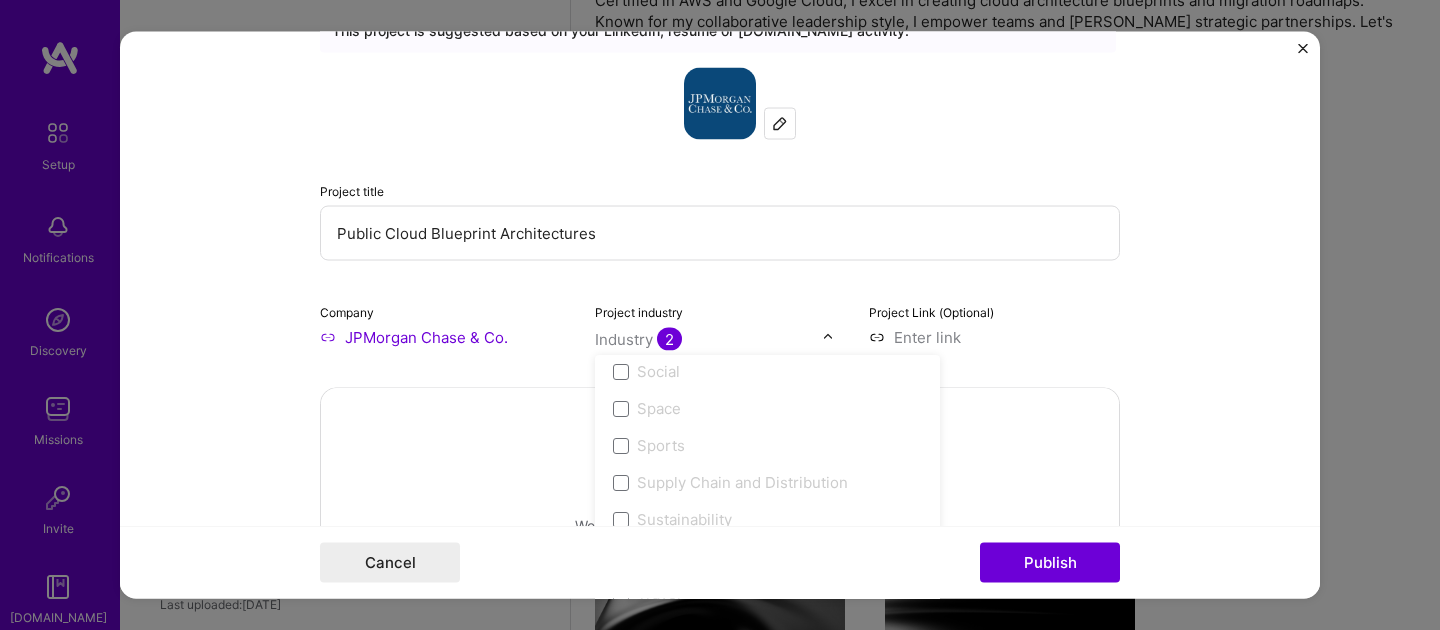 click on "Editing suggested project This project is suggested based on your LinkedIn, resume or [DOMAIN_NAME] activity. Project title Public Cloud Blueprint Architectures Company JPMorgan Chase & Co.
Project industry option 3D Printing focused disabled, 1 of 120. 120 results available. Use Up and Down to choose options, press Escape to exit the menu, press Tab to select the option and exit the menu. Industry 2 3D Printing AR / VR / XR Accounting Advertising & AdTech Aerospace Agriculture / AgTech Airlines / Aviation Architecture / Interior Design Art & Museums Artifical Intelligence / Machine Learning Arts / Culture Augmented & Virtual Reality (AR/VR) Automotive Automotive & Self Driving Cars Aviation B2B B2B2C B2C BPA / RPA Banking Beauty Big Data BioTech Blockchain CMS CPG CRM Cannabis Charity & Nonprofit Circular Economy CivTech Climate Tech Cloud Services Coaching Community Tech Construction Consulting Consumer Electronics Crowdfunding Crypto Customer Success Cybersecurity DTC Databases Dating Defense Energy" at bounding box center [720, 315] 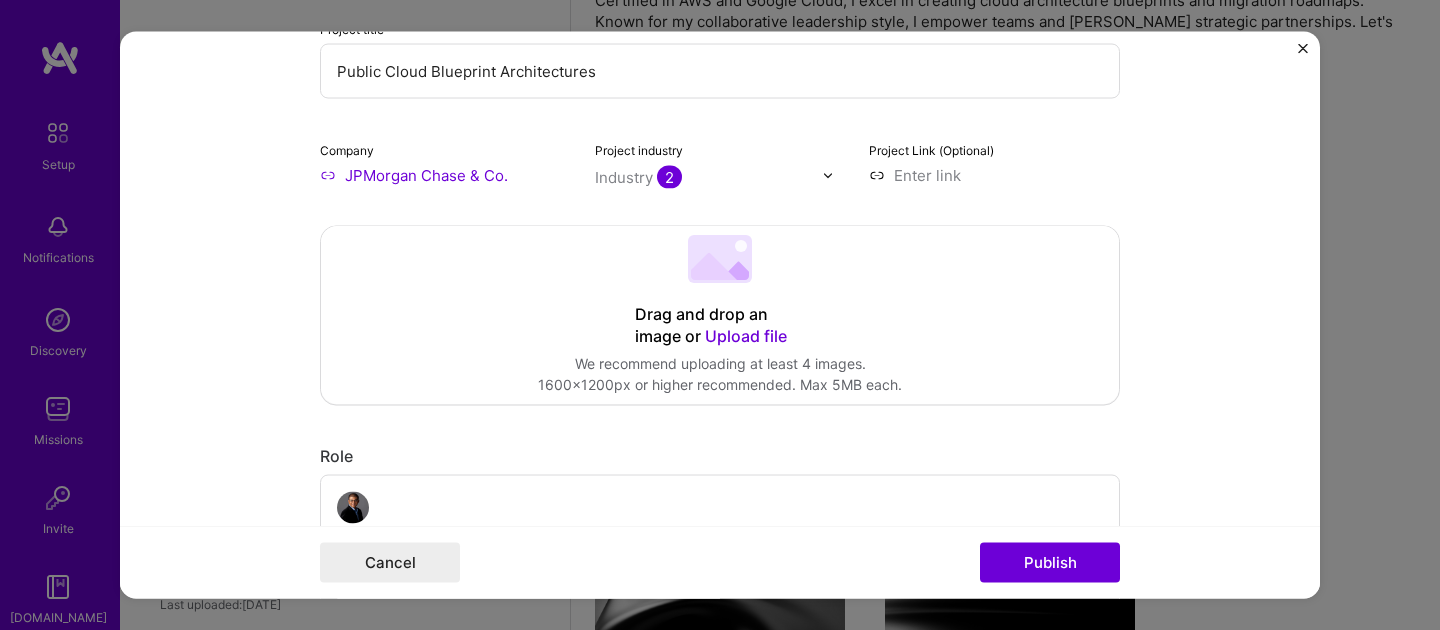 scroll, scrollTop: 259, scrollLeft: 0, axis: vertical 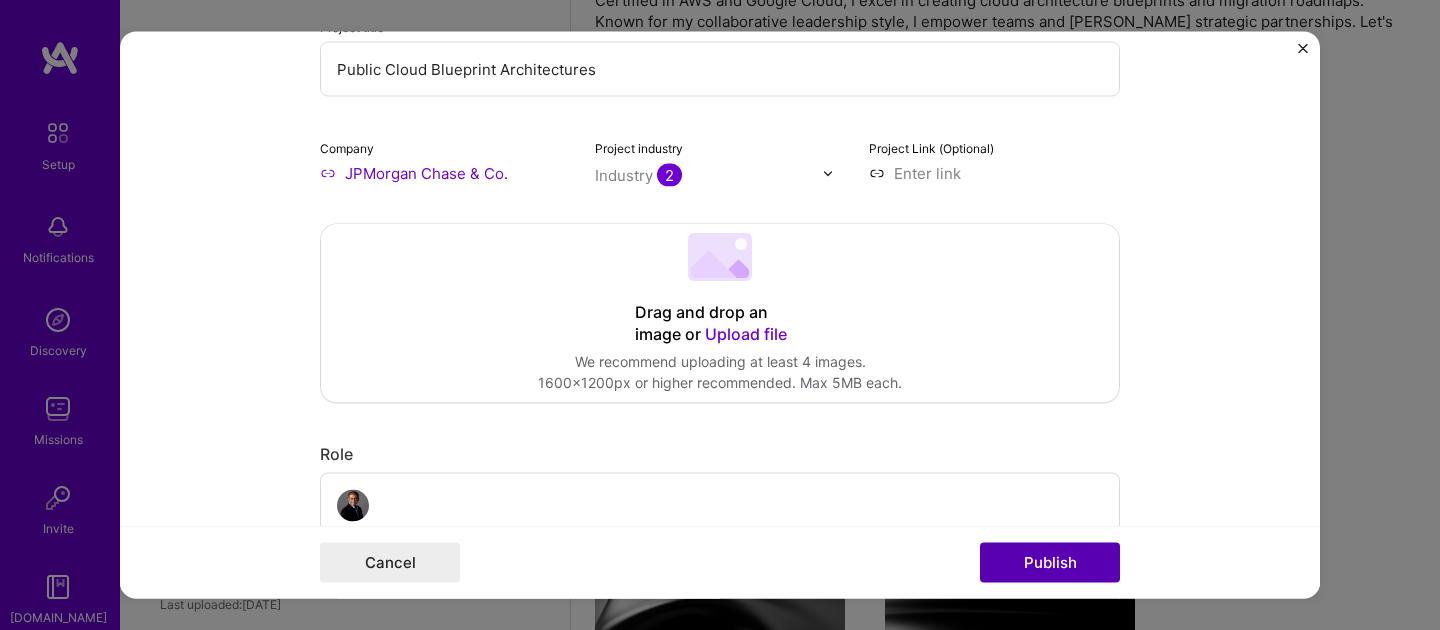 click on "Publish" at bounding box center (1050, 563) 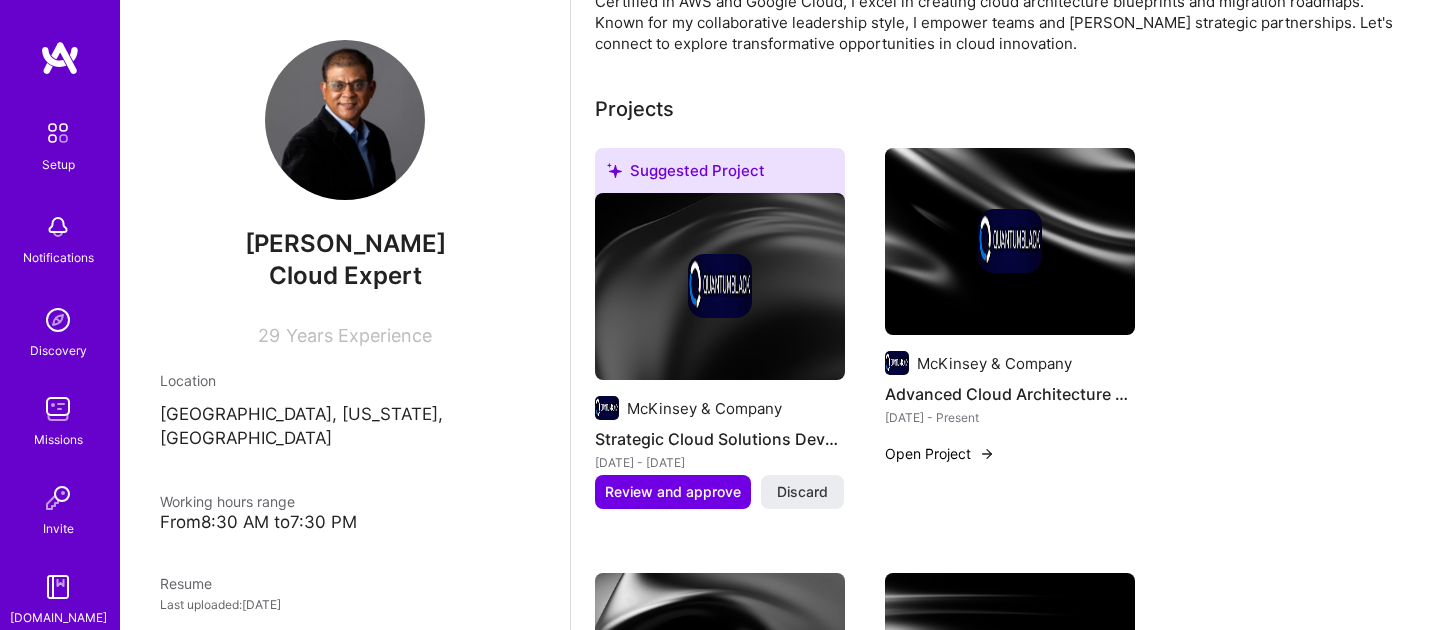 scroll, scrollTop: 823, scrollLeft: 0, axis: vertical 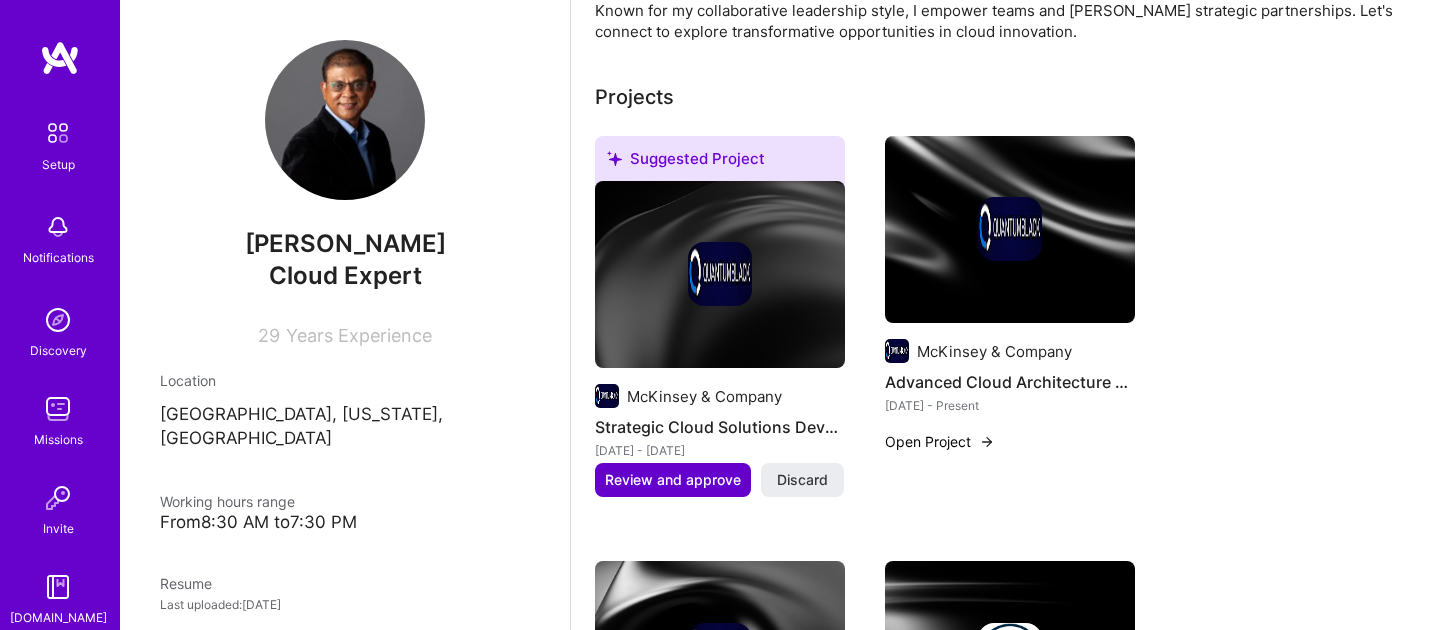 click on "Review and approve" at bounding box center (673, 480) 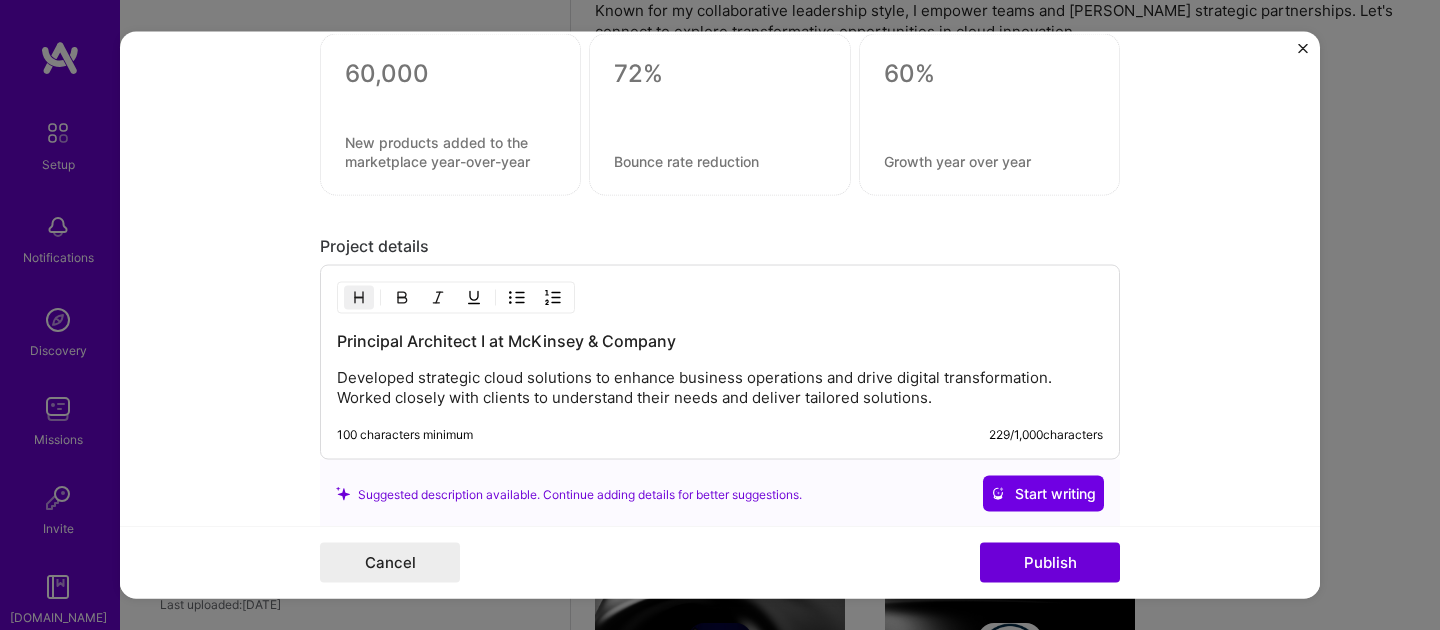 scroll, scrollTop: 1486, scrollLeft: 0, axis: vertical 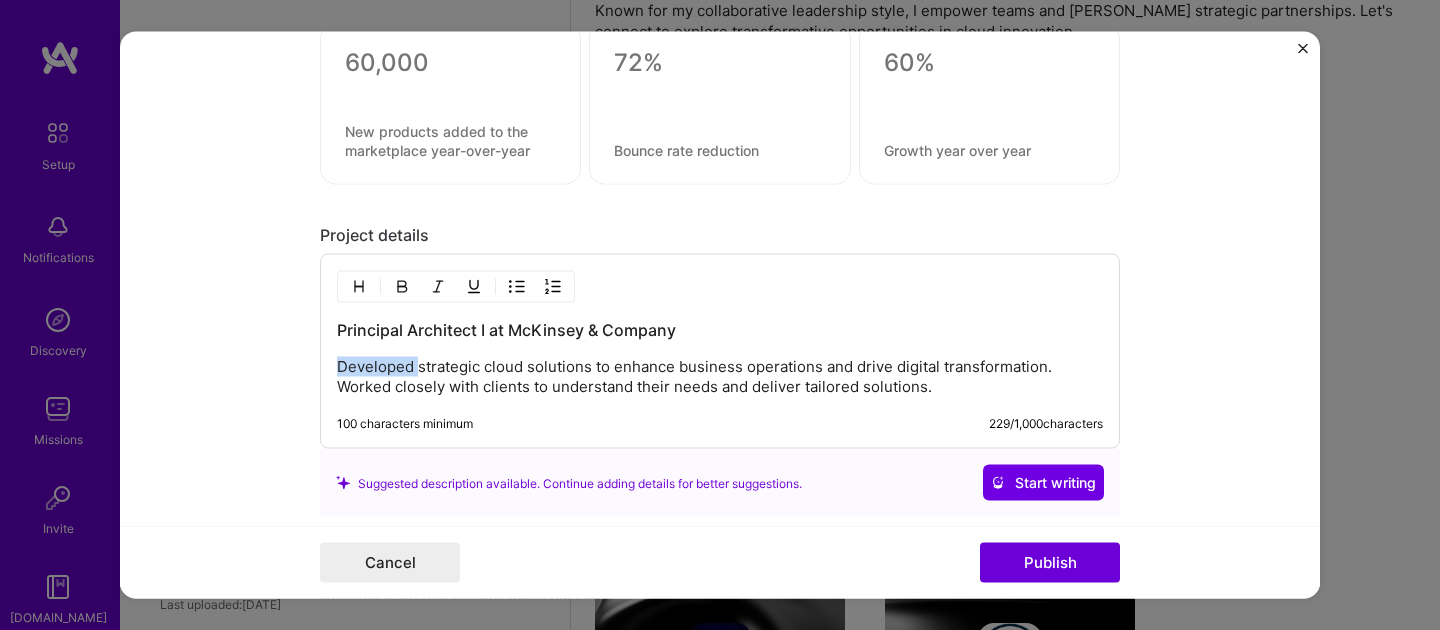 drag, startPoint x: 416, startPoint y: 363, endPoint x: 271, endPoint y: 356, distance: 145.16887 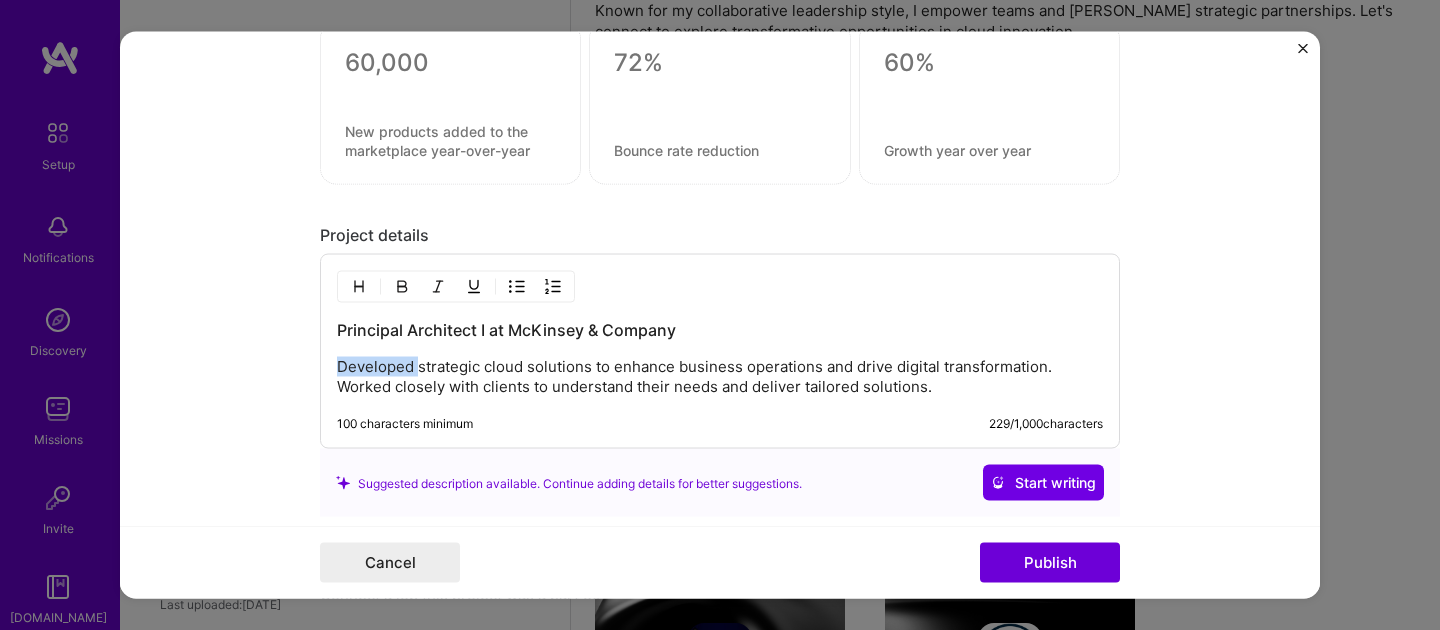 type 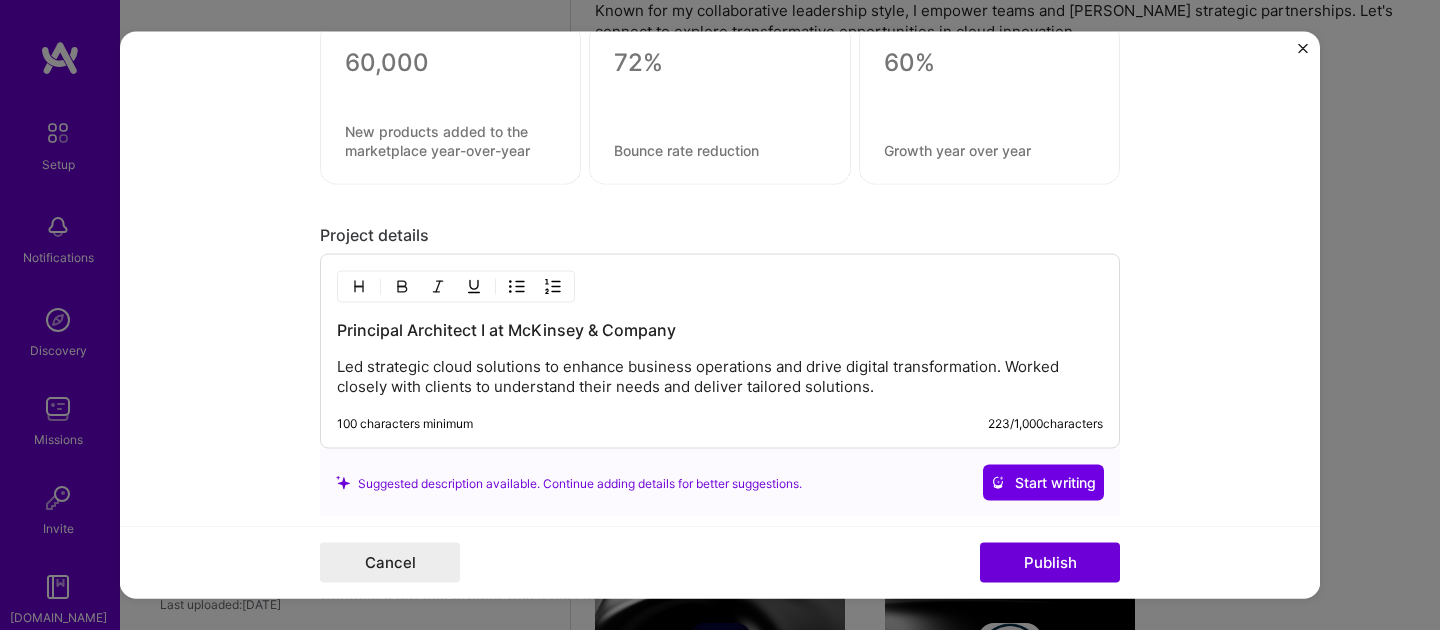 click on "Led strategic cloud solutions to enhance business operations and drive digital transformation. Worked closely with clients to understand their needs and deliver tailored solutions." at bounding box center (720, 377) 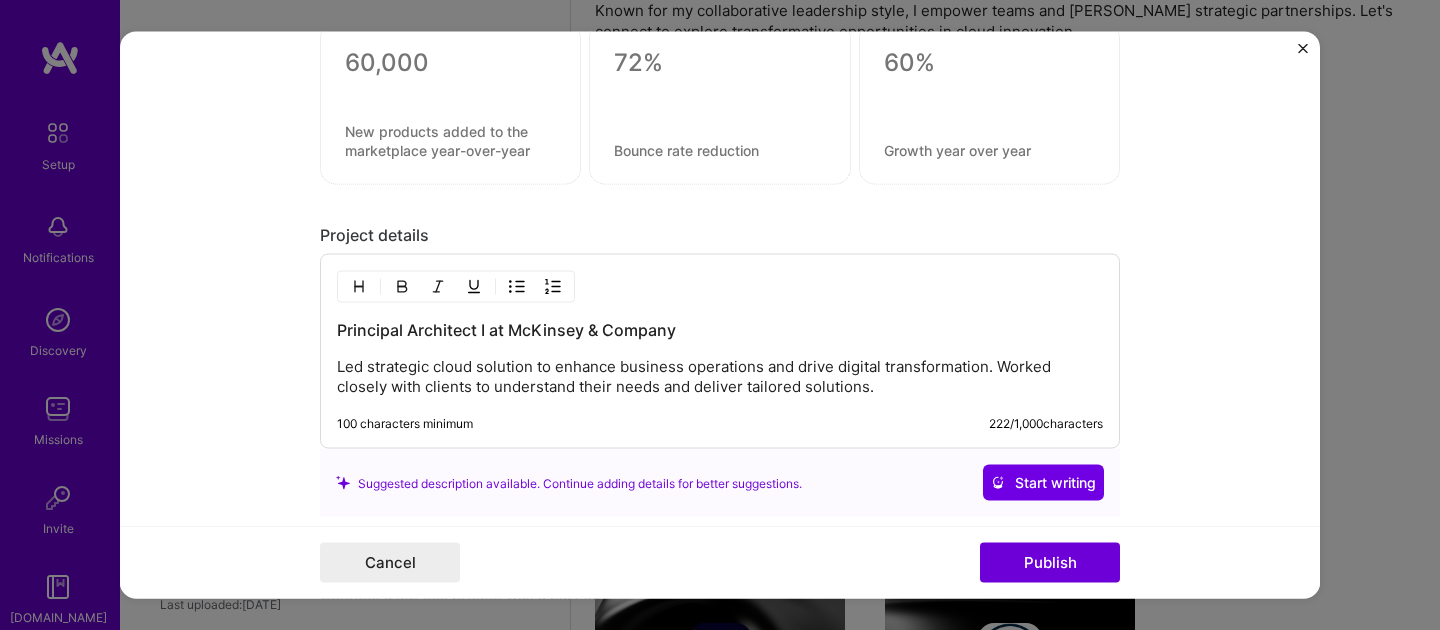 click on "Led strategic cloud solution to enhance business operations and drive digital transformation. Worked closely with clients to understand their needs and deliver tailored solutions." at bounding box center (720, 377) 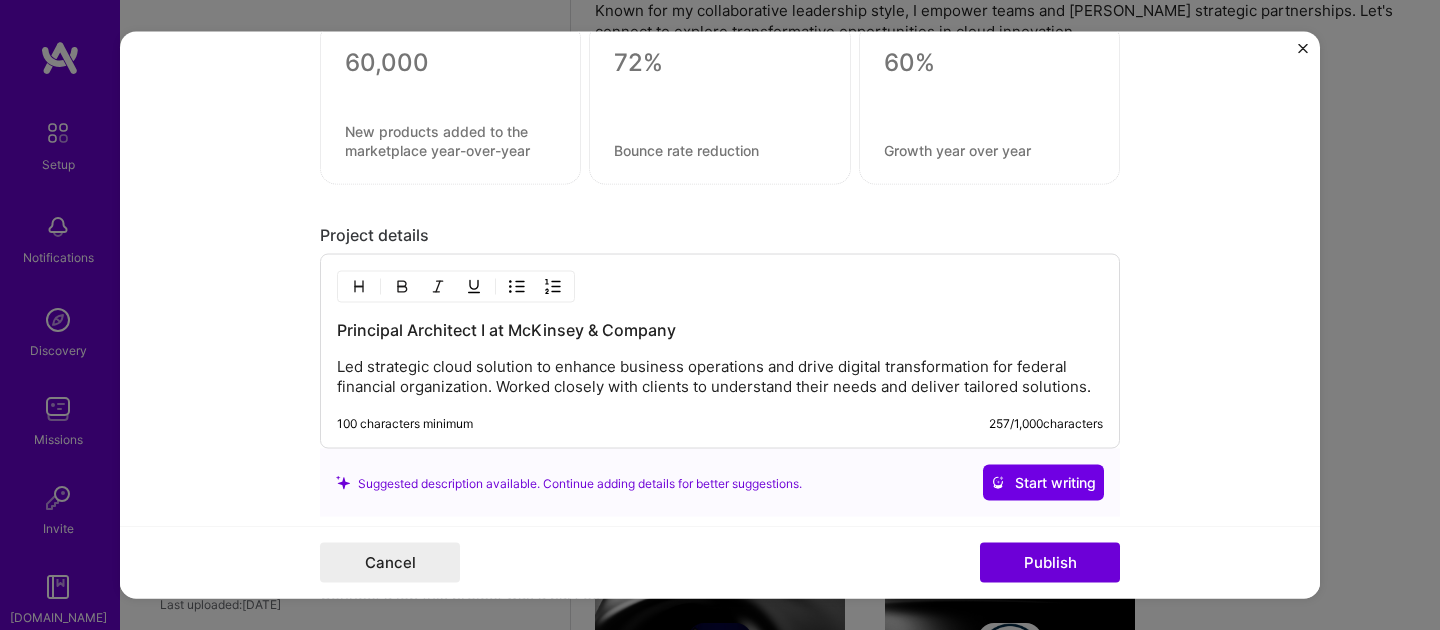 click on "Led strategic cloud solution to enhance business operations and drive digital transformation for federal financial organization. Worked closely with clients to understand their needs and deliver tailored solutions." at bounding box center [720, 377] 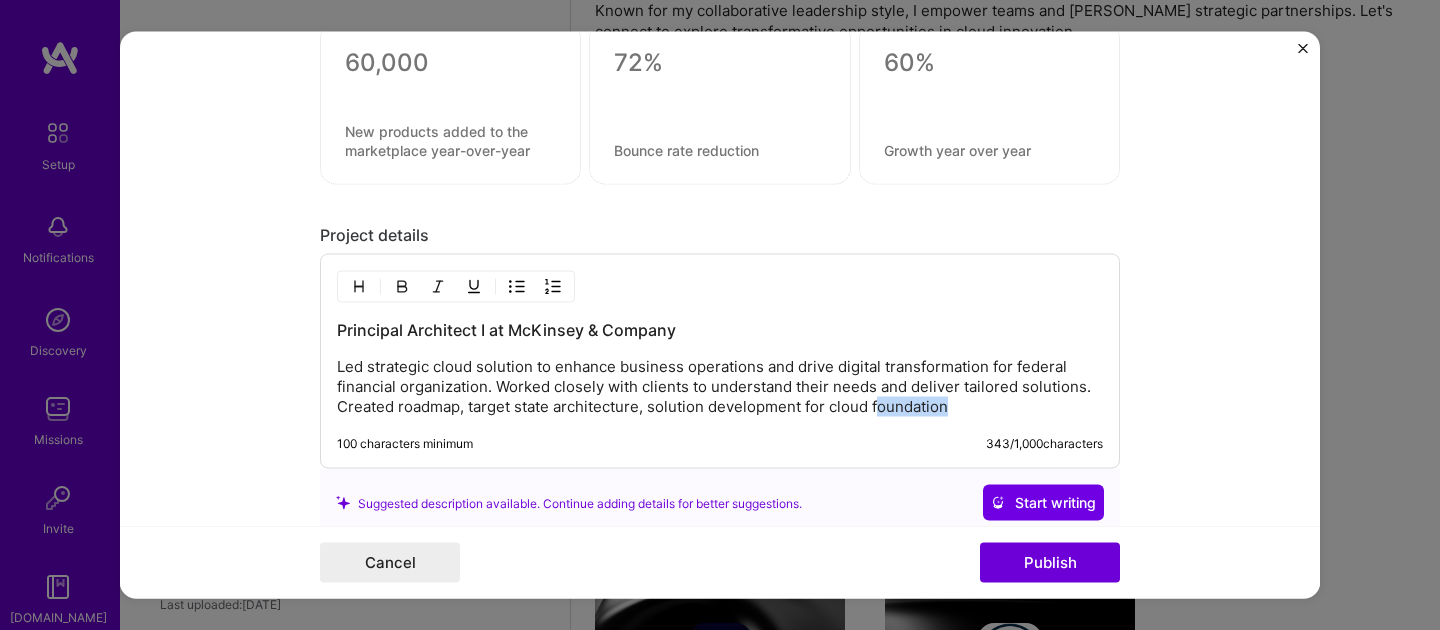 drag, startPoint x: 876, startPoint y: 404, endPoint x: 994, endPoint y: 412, distance: 118.270874 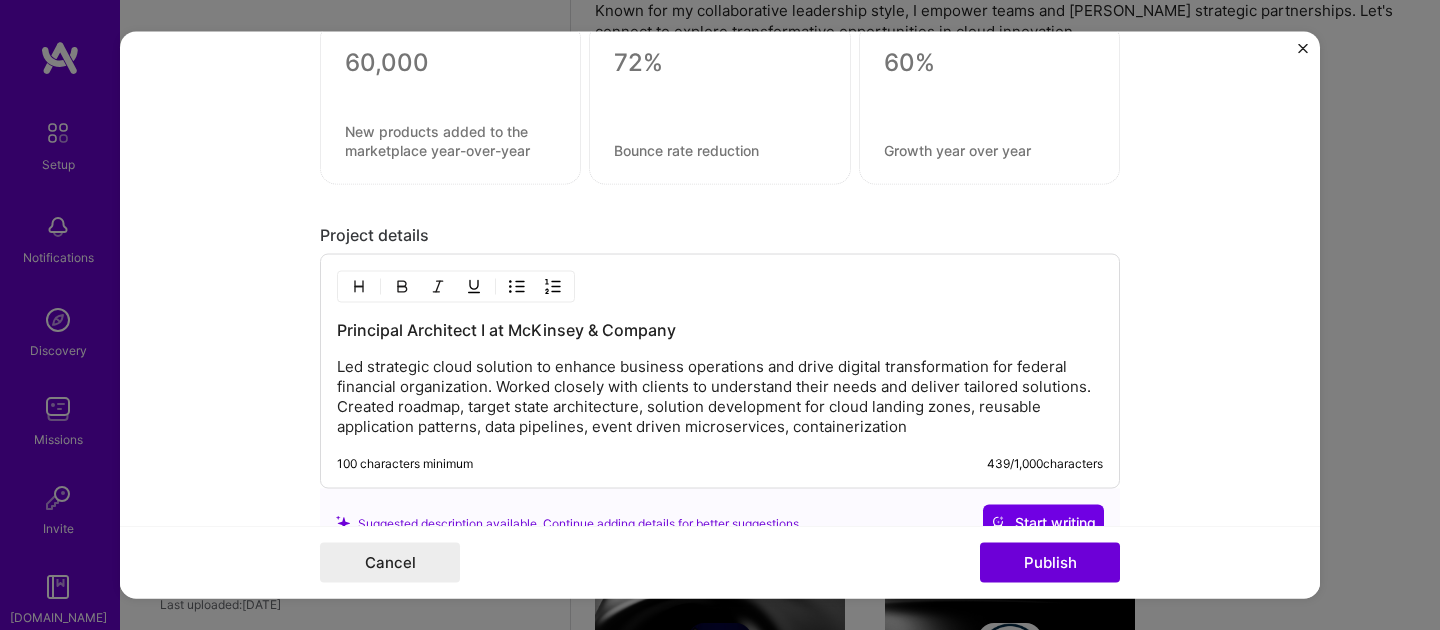 click on "Led strategic cloud solution to enhance business operations and drive digital transformation for federal financial organization. Worked closely with clients to understand their needs and deliver tailored solutions. Created roadmap, target state architecture, solution development for cloud landing zones, reusable application patterns, data pipelines, event driven microservices, containerization" at bounding box center [720, 397] 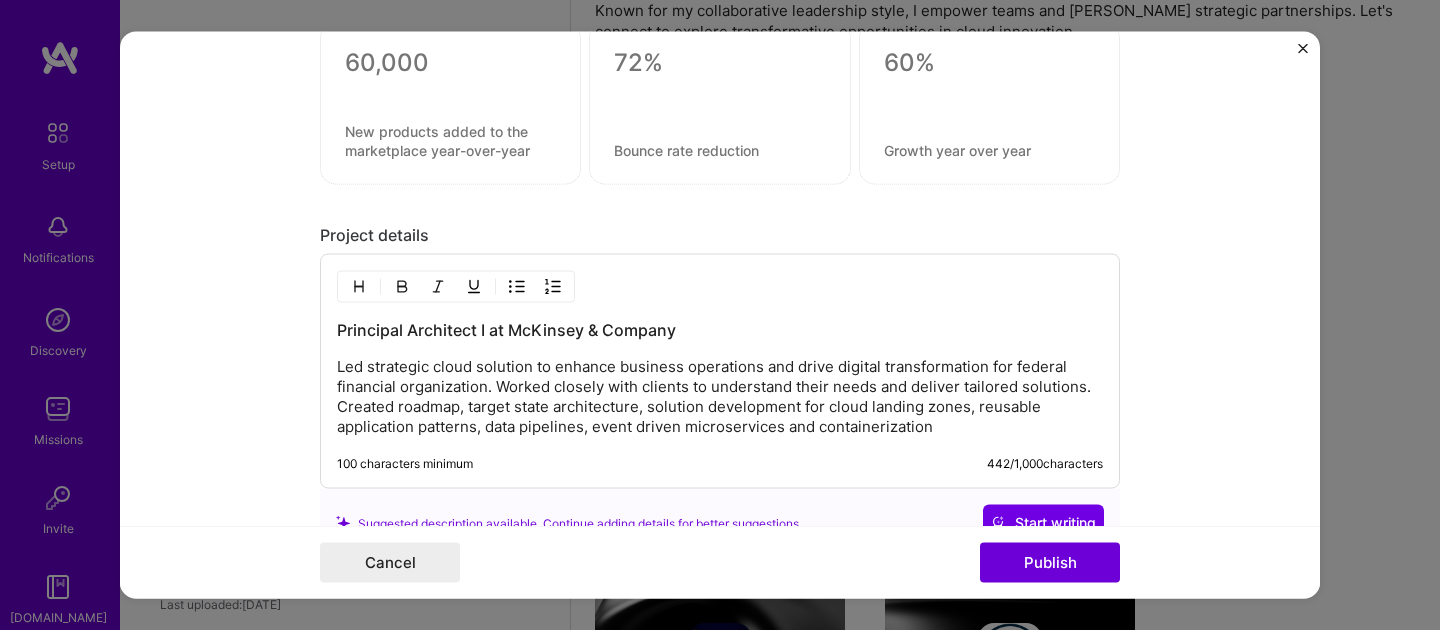 click on "Led strategic cloud solution to enhance business operations and drive digital transformation for federal financial organization. Worked closely with clients to understand their needs and deliver tailored solutions. Created roadmap, target state architecture, solution development for cloud landing zones, reusable application patterns, data pipelines, event driven microservices and containerization" at bounding box center (720, 397) 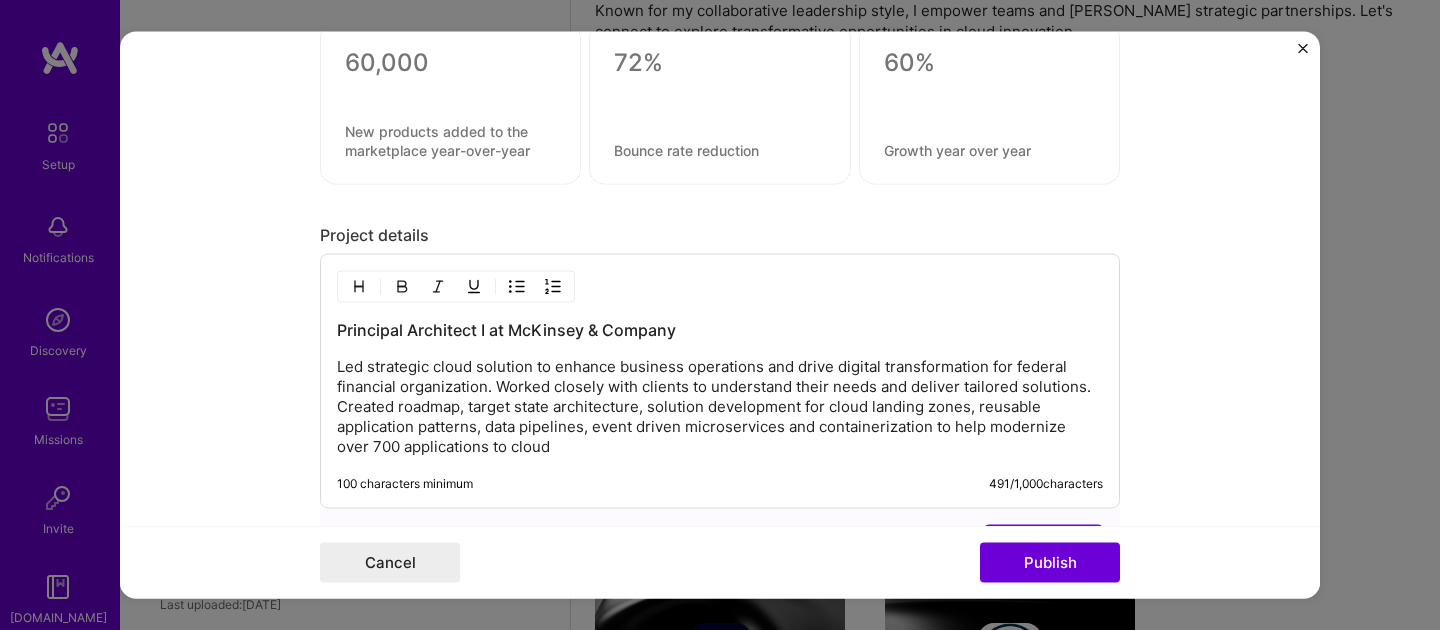 click on "Led strategic cloud solution to enhance business operations and drive digital transformation for federal financial organization. Worked closely with clients to understand their needs and deliver tailored solutions. Created roadmap, target state architecture, solution development for cloud landing zones, reusable application patterns, data pipelines, event driven microservices and containerization to help modernize over 700 applications to cloud" at bounding box center (720, 407) 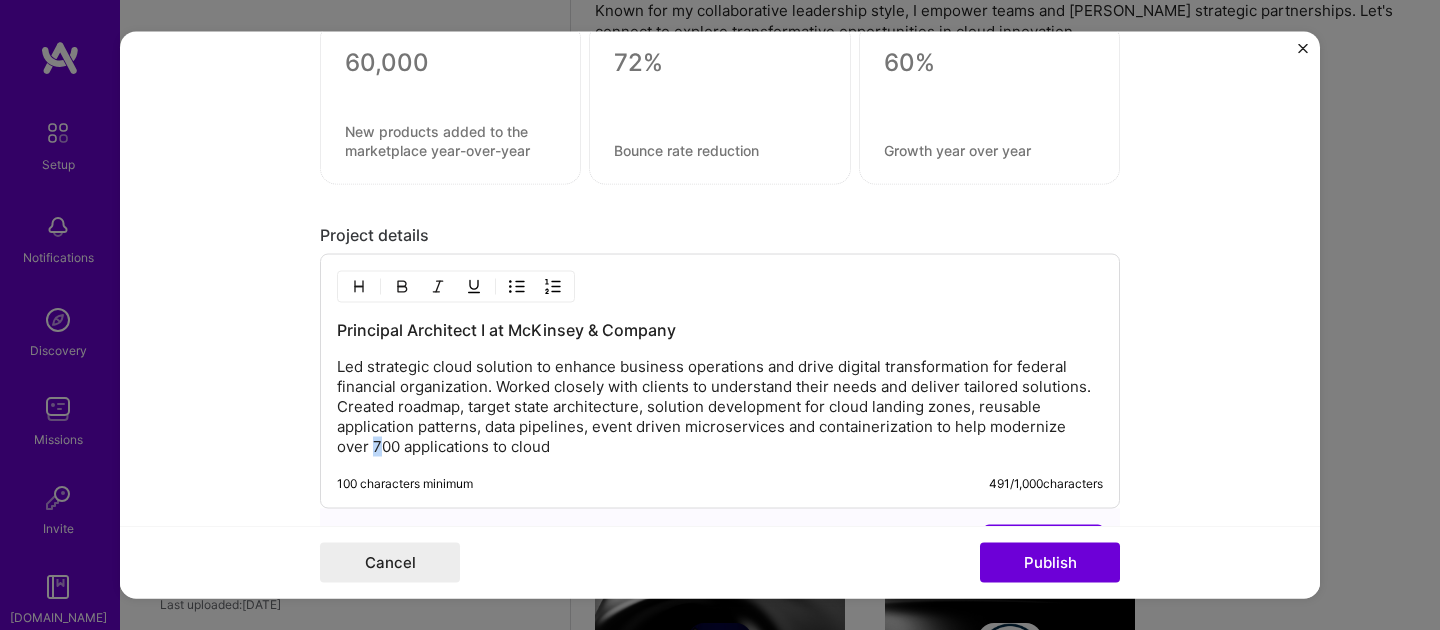 drag, startPoint x: 382, startPoint y: 445, endPoint x: 372, endPoint y: 448, distance: 10.440307 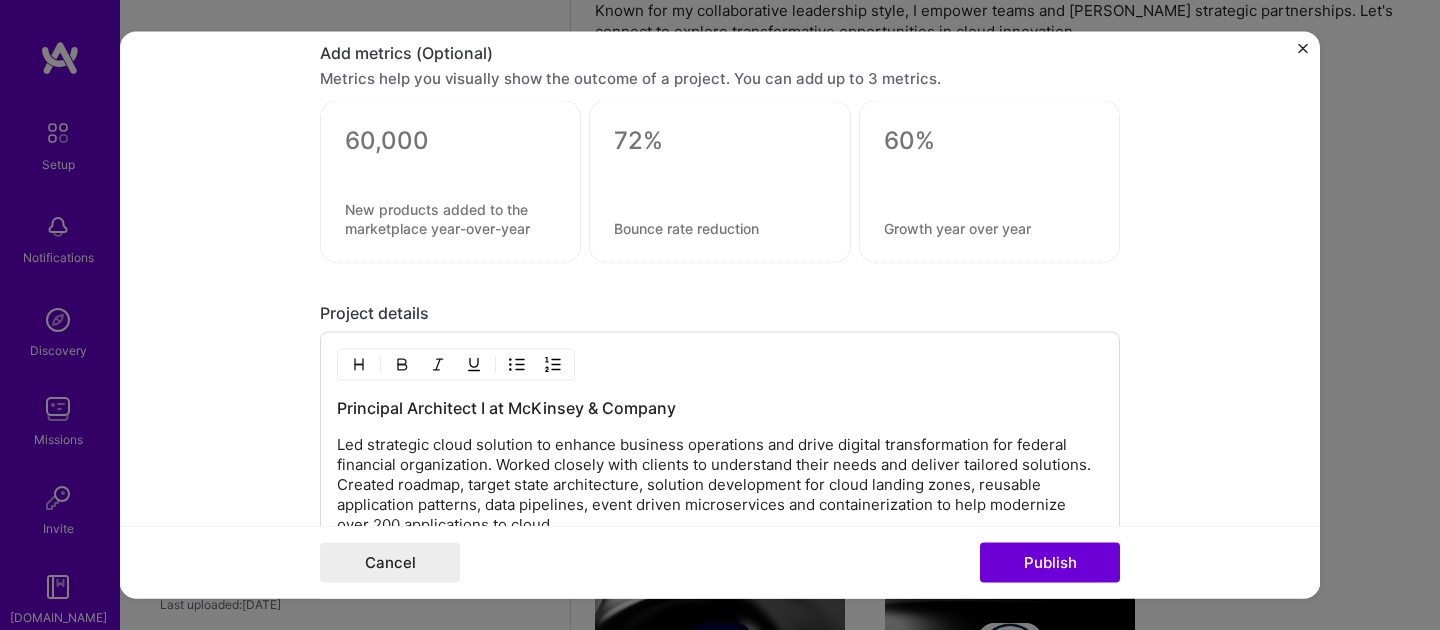 scroll, scrollTop: 1397, scrollLeft: 0, axis: vertical 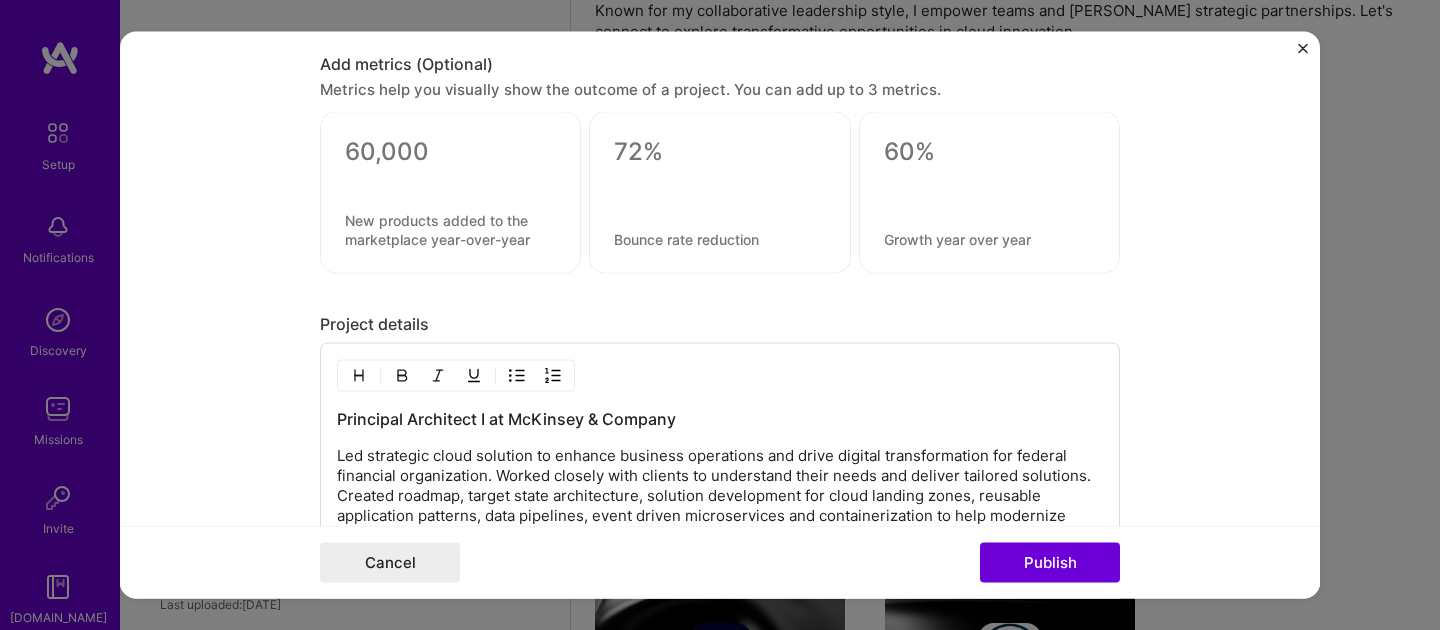 click at bounding box center (450, 193) 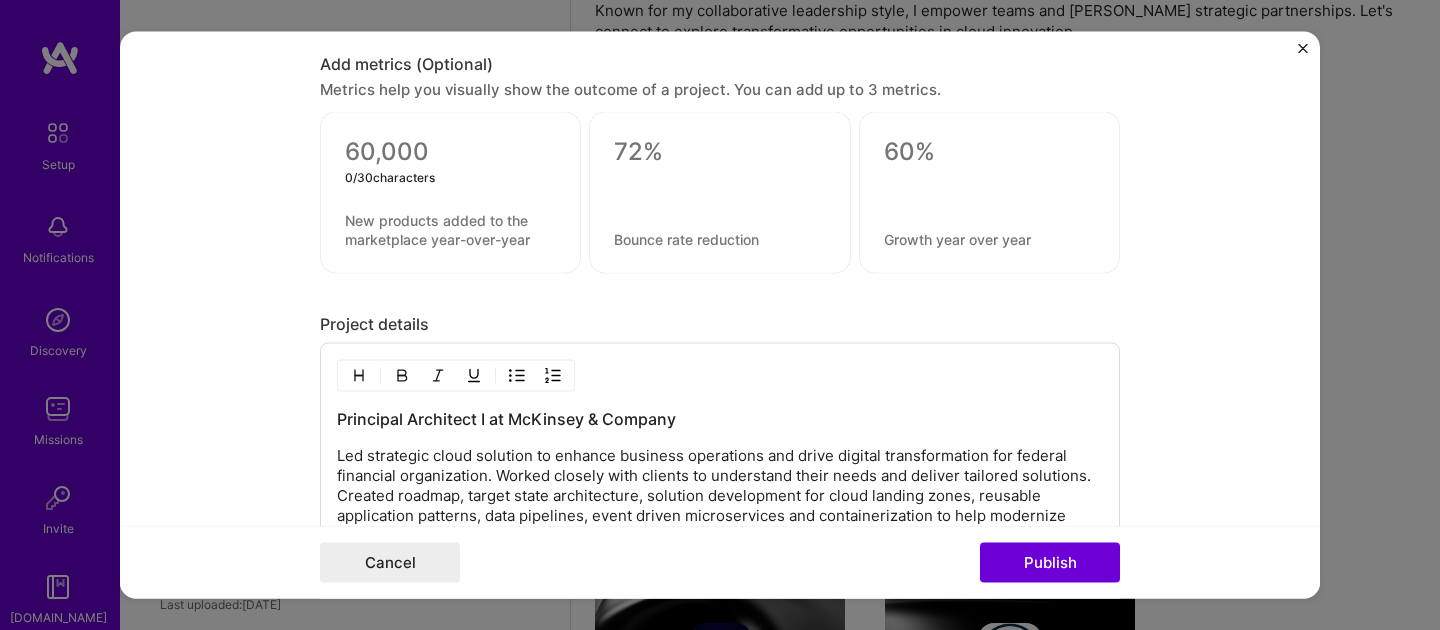 click at bounding box center [450, 152] 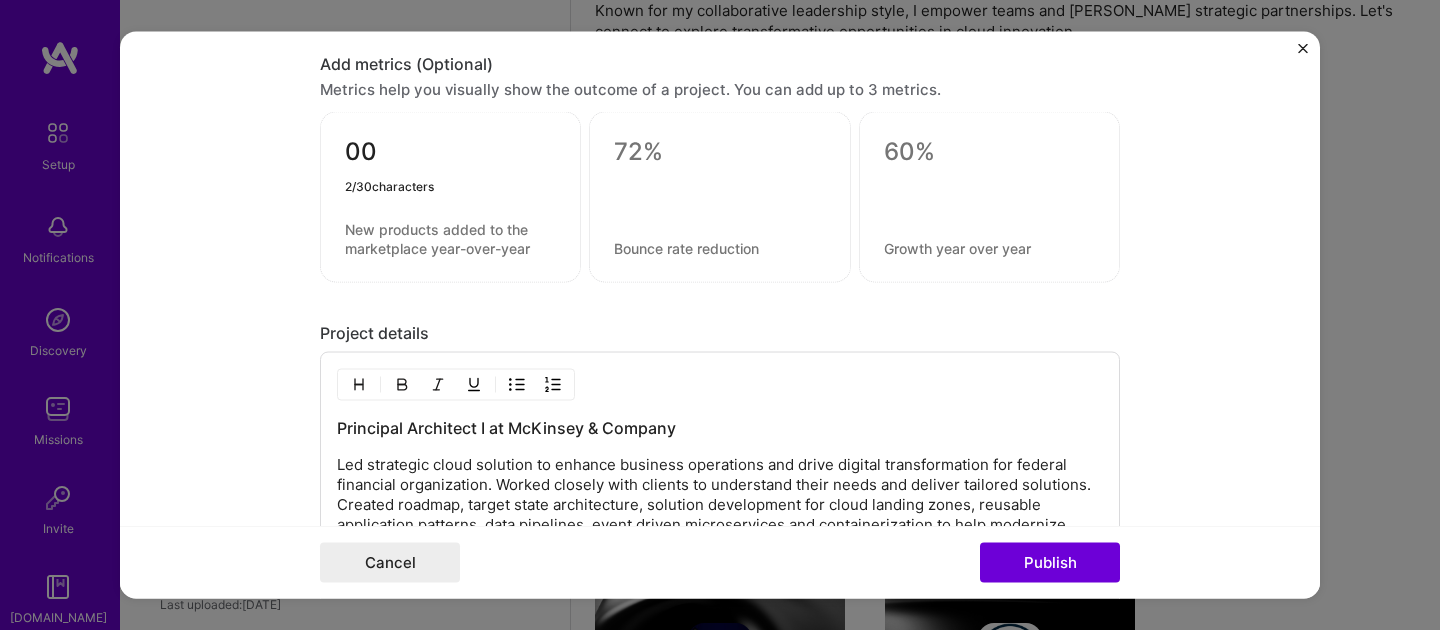 type on "0" 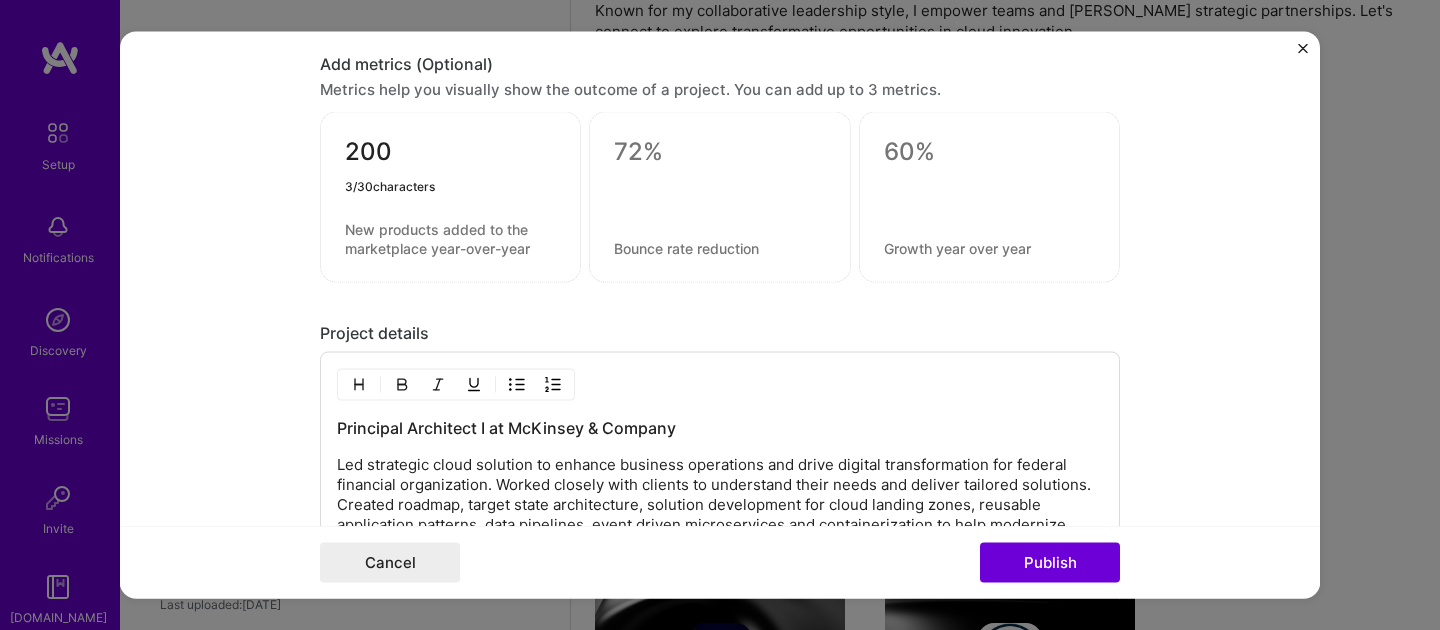 type on "200" 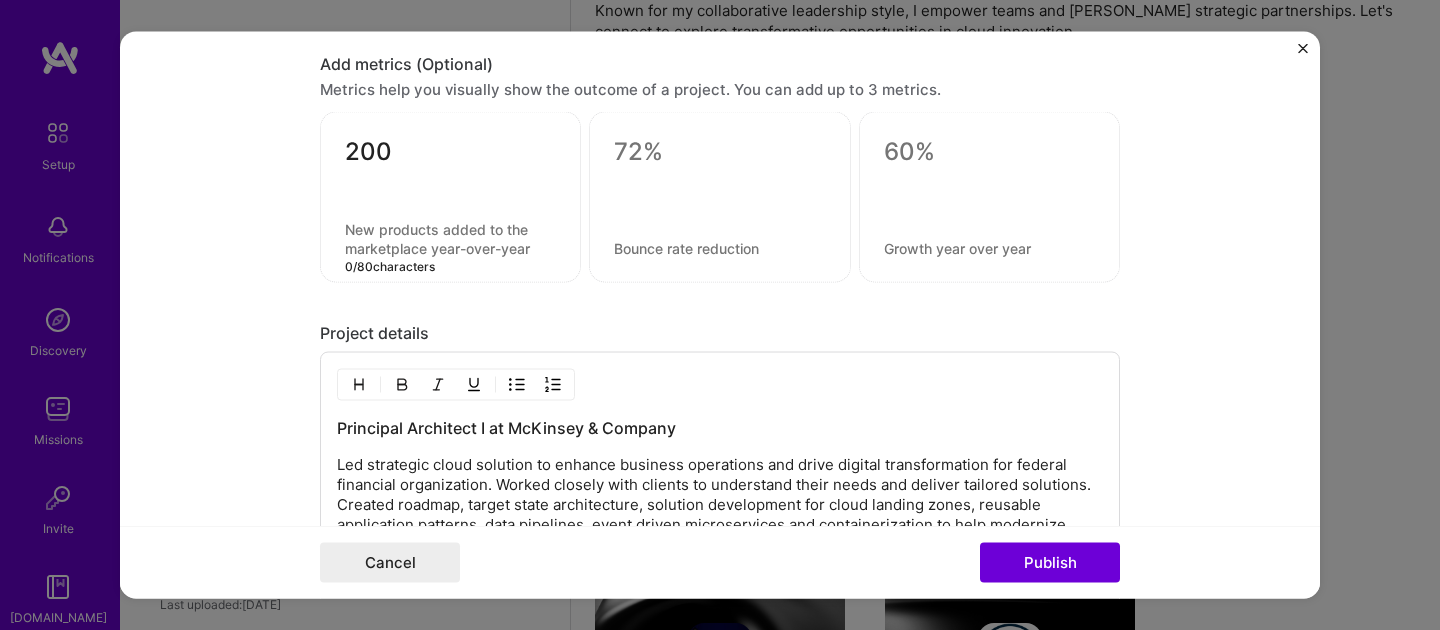 click at bounding box center [450, 239] 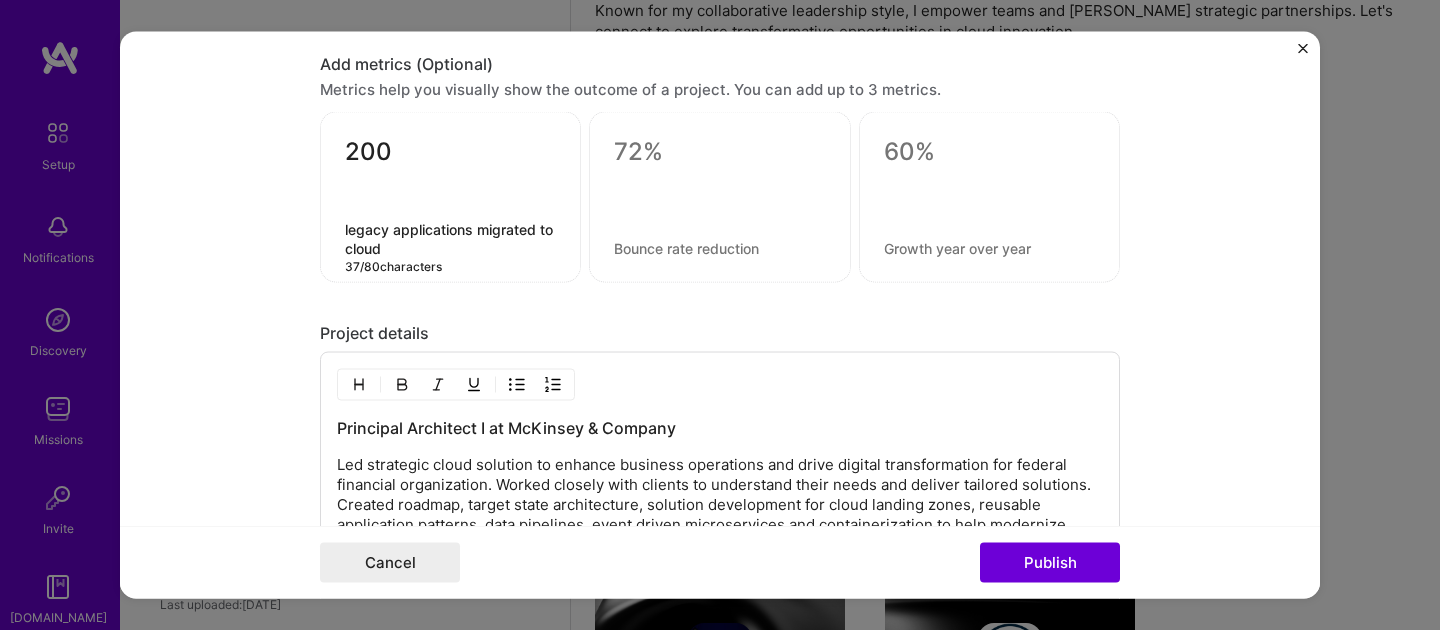 type on "legacy applications migrated to cloud" 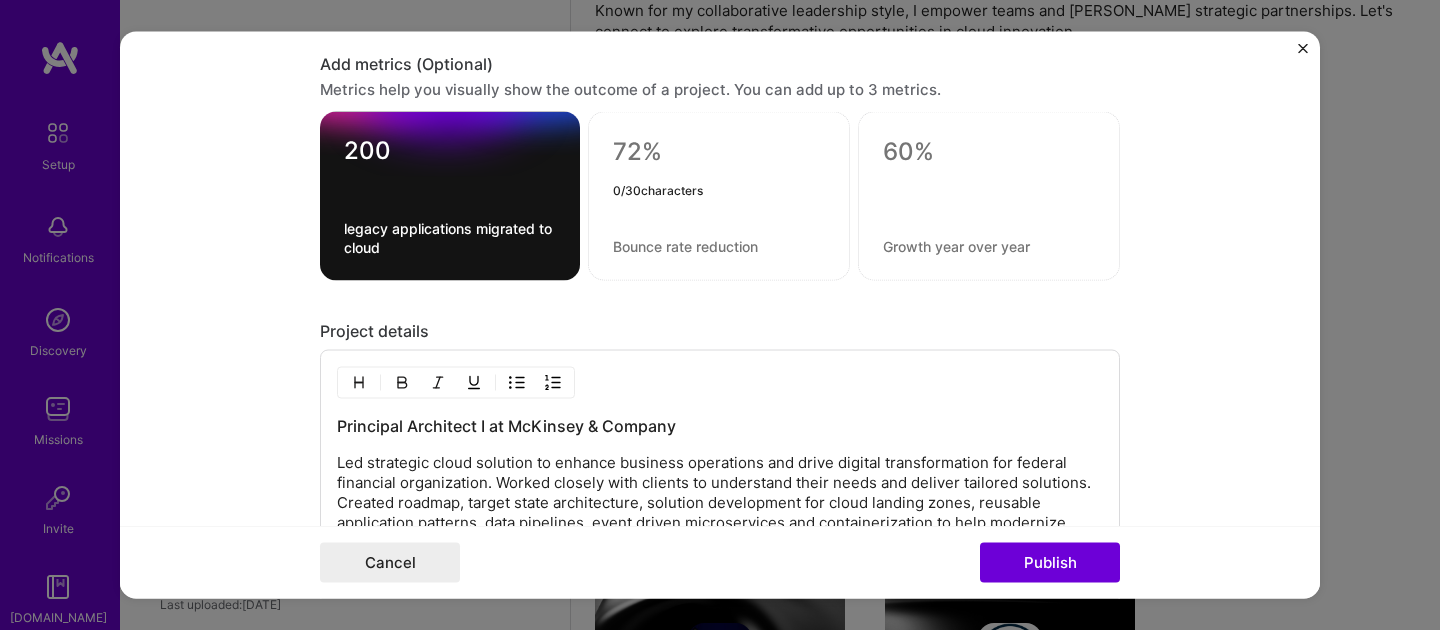 click at bounding box center (719, 152) 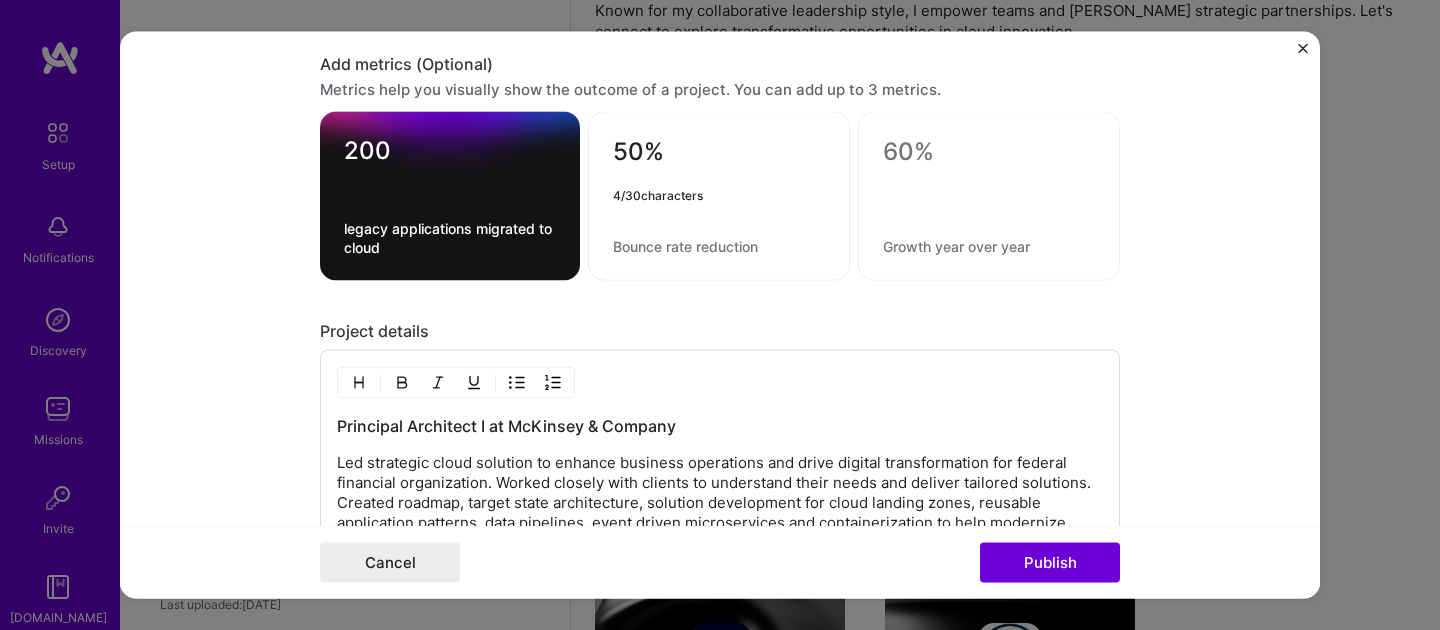 type on "50%" 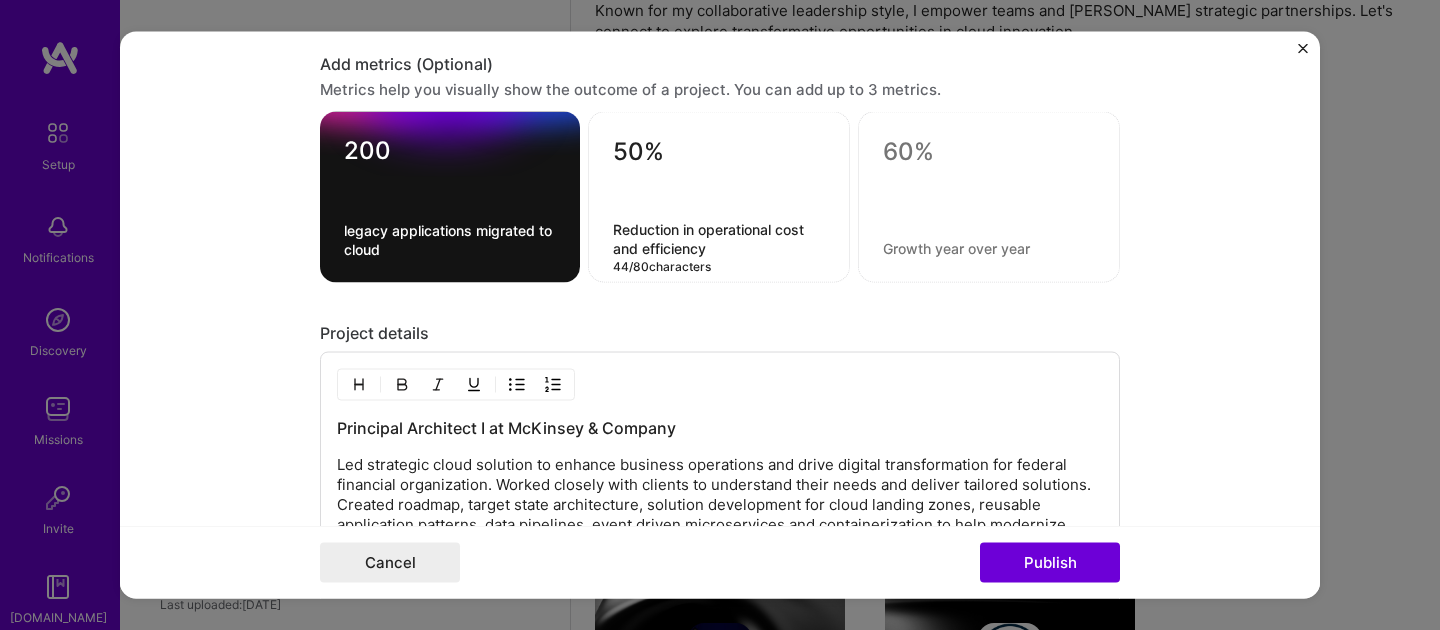 click on "Reduction in operational cost and efficiency" at bounding box center [719, 239] 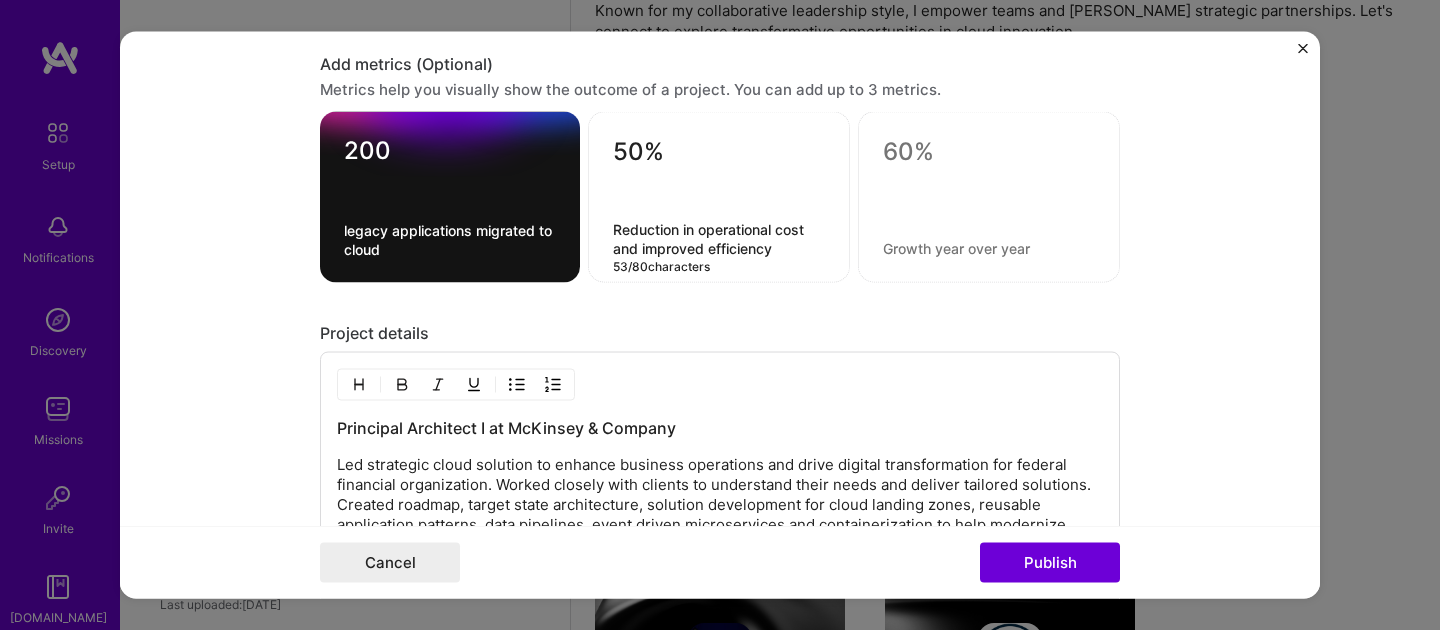 drag, startPoint x: 791, startPoint y: 255, endPoint x: 570, endPoint y: 242, distance: 221.38202 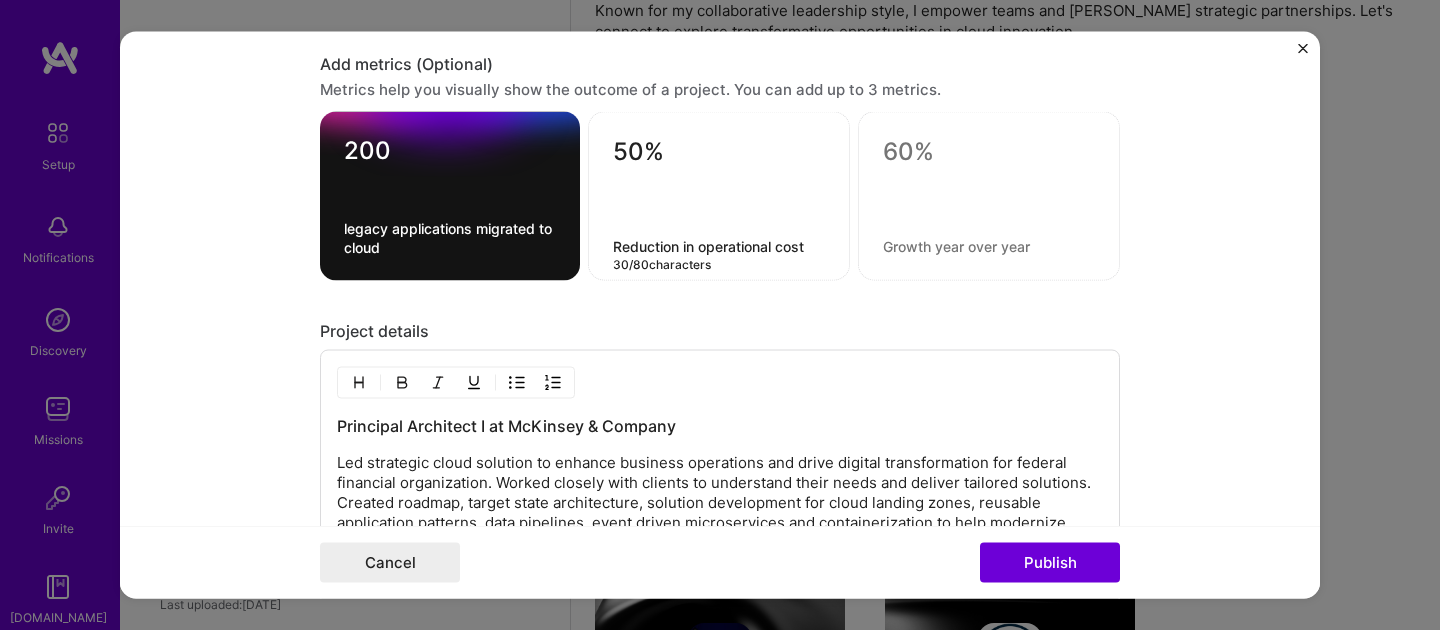 type on "Reduction in operational cost" 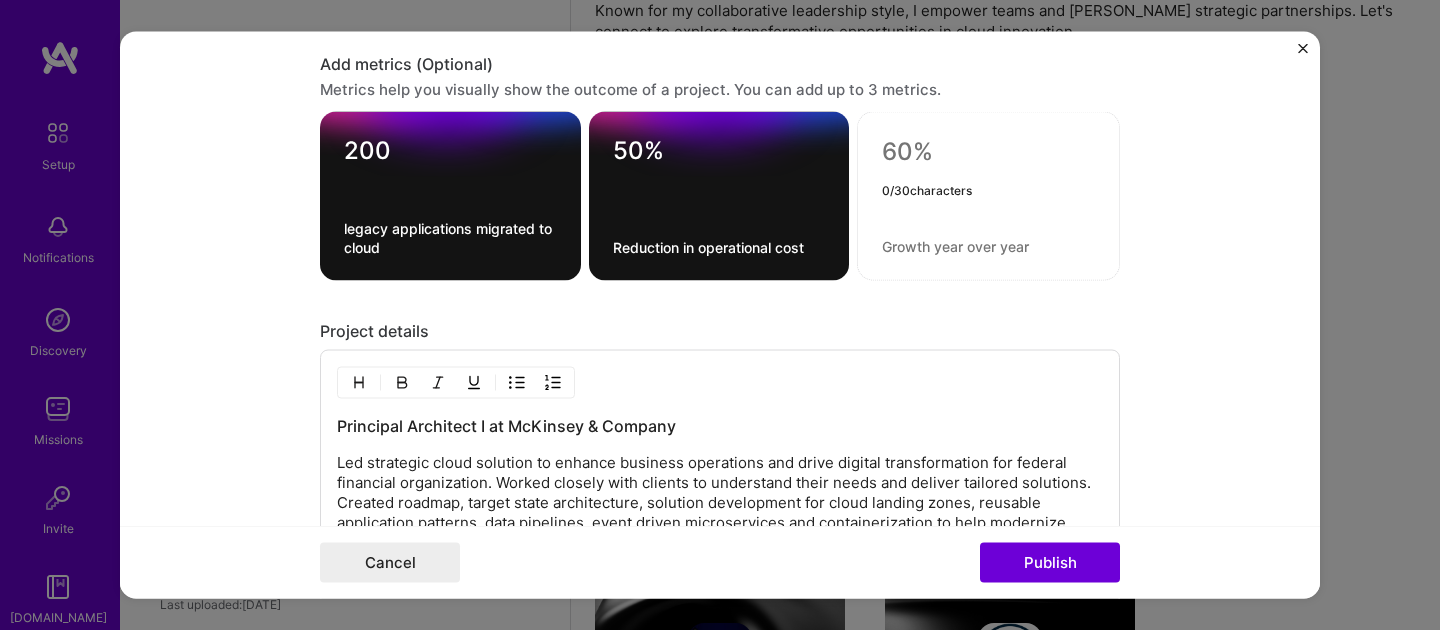 click at bounding box center [988, 152] 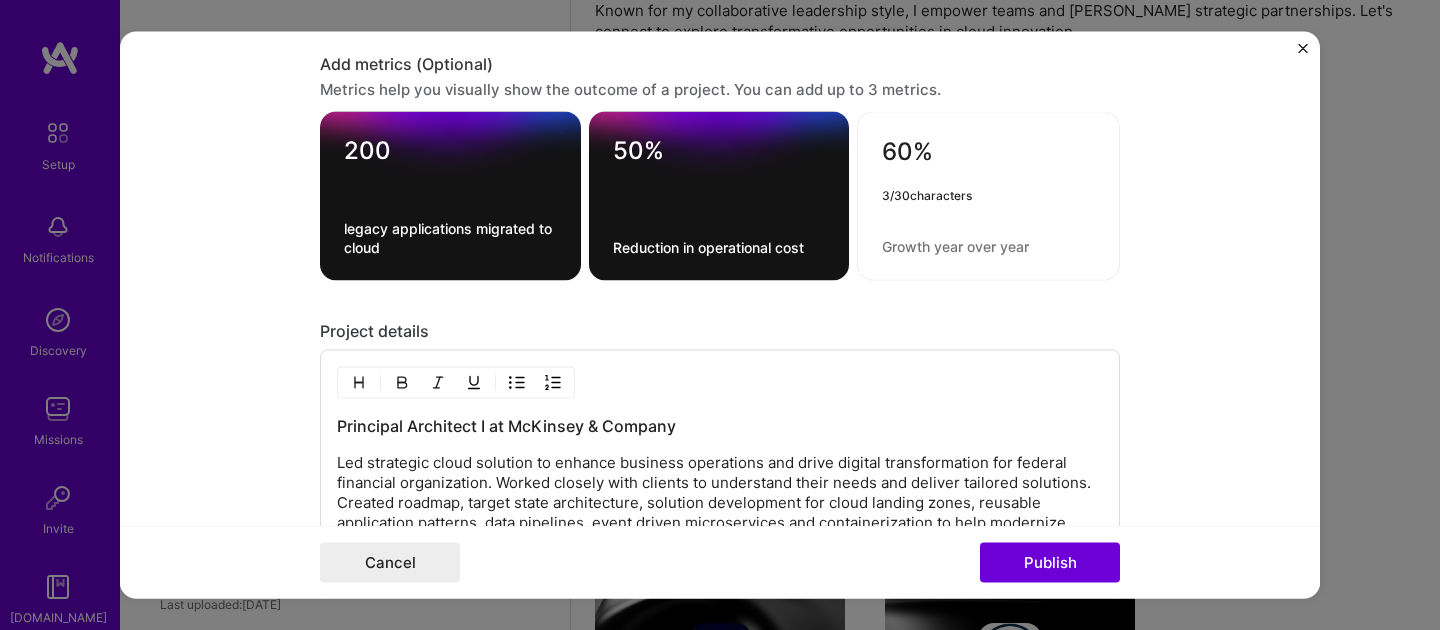 type on "60%" 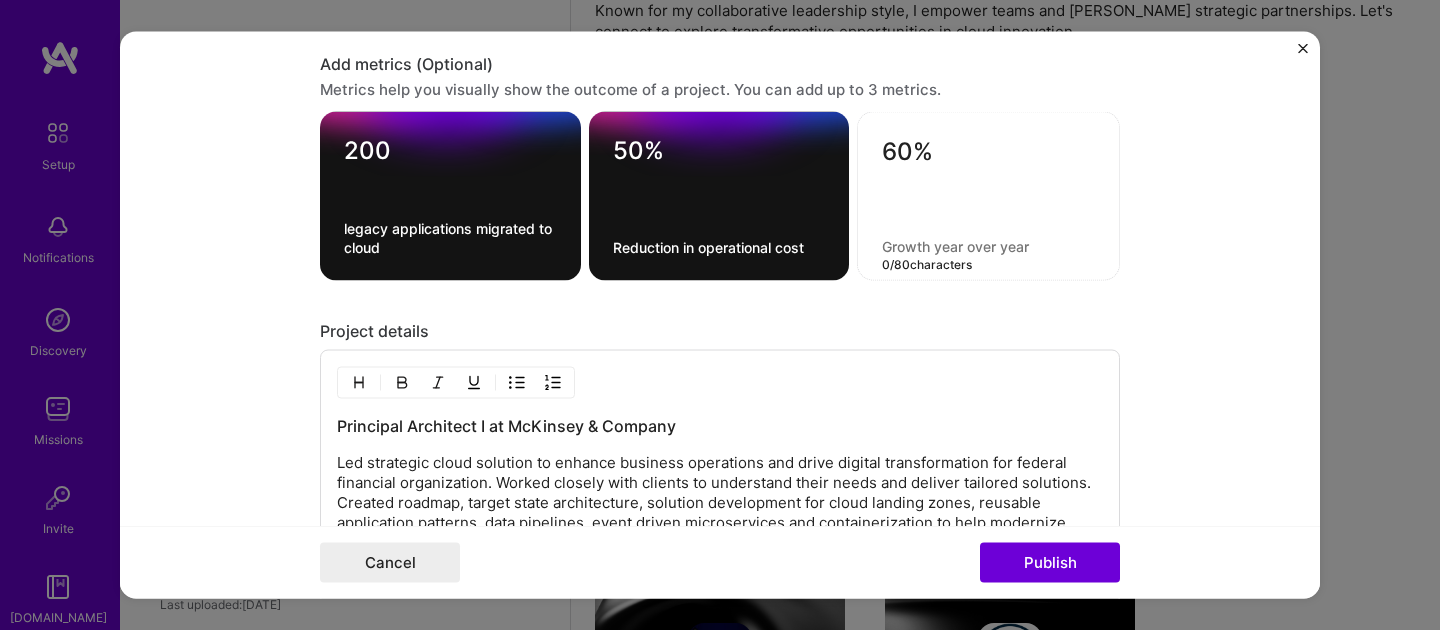 click at bounding box center (988, 246) 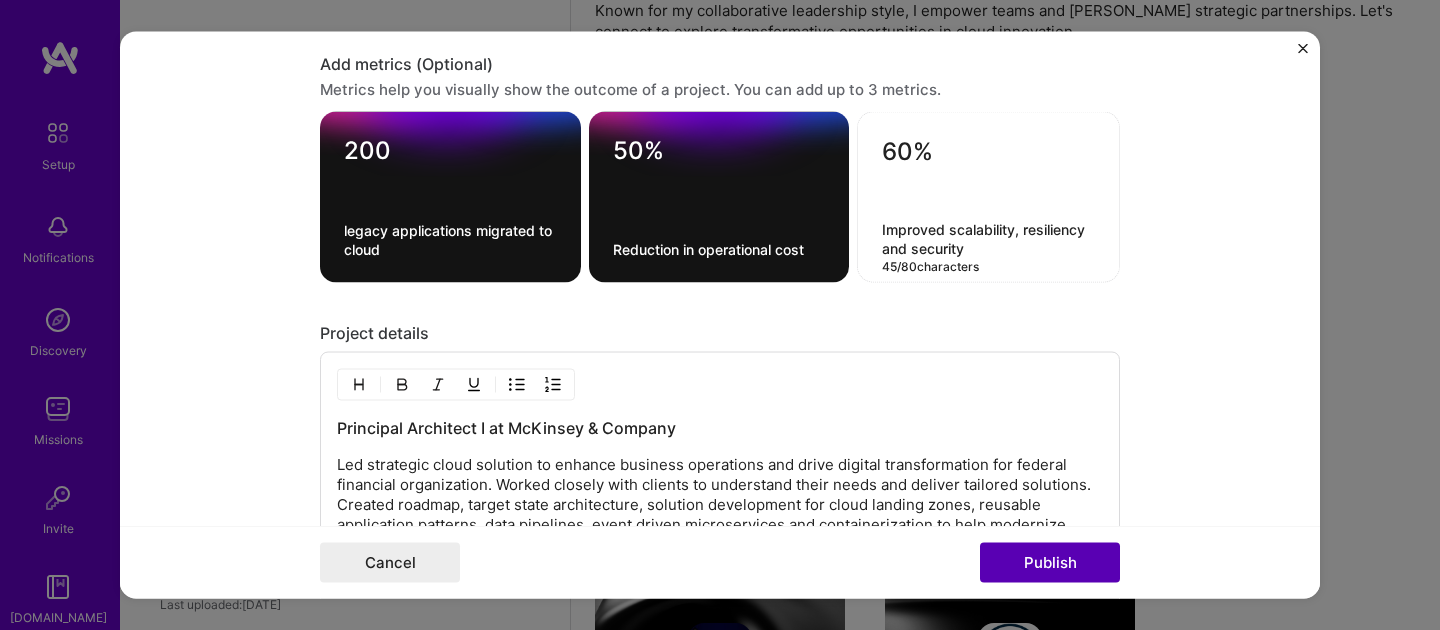type on "Improved scalability, resiliency and security" 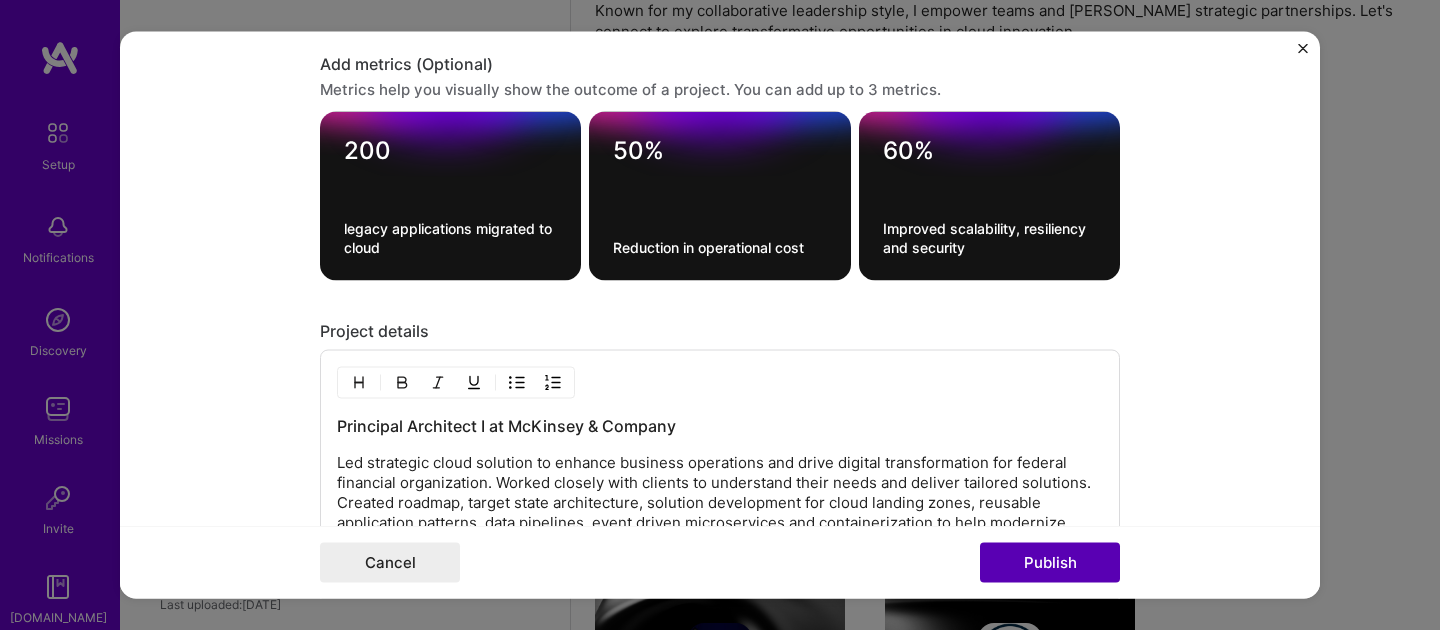 click on "Publish" at bounding box center (1050, 563) 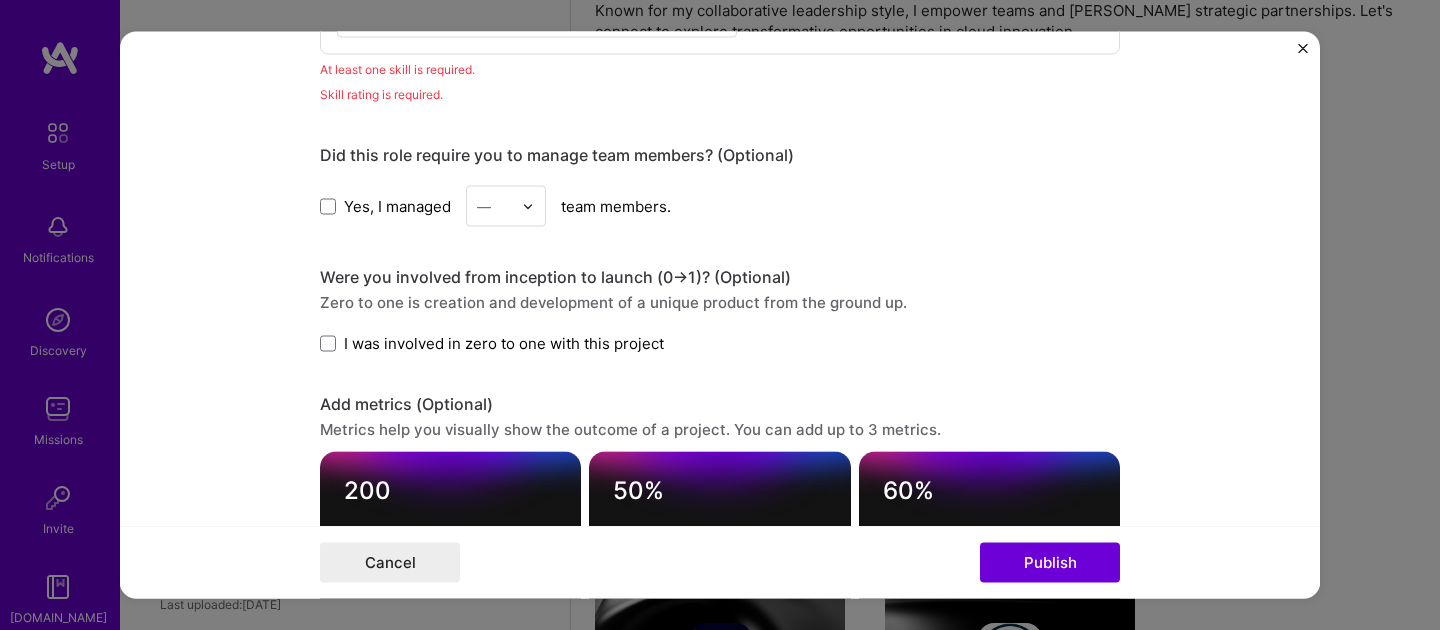 scroll, scrollTop: 1000, scrollLeft: 0, axis: vertical 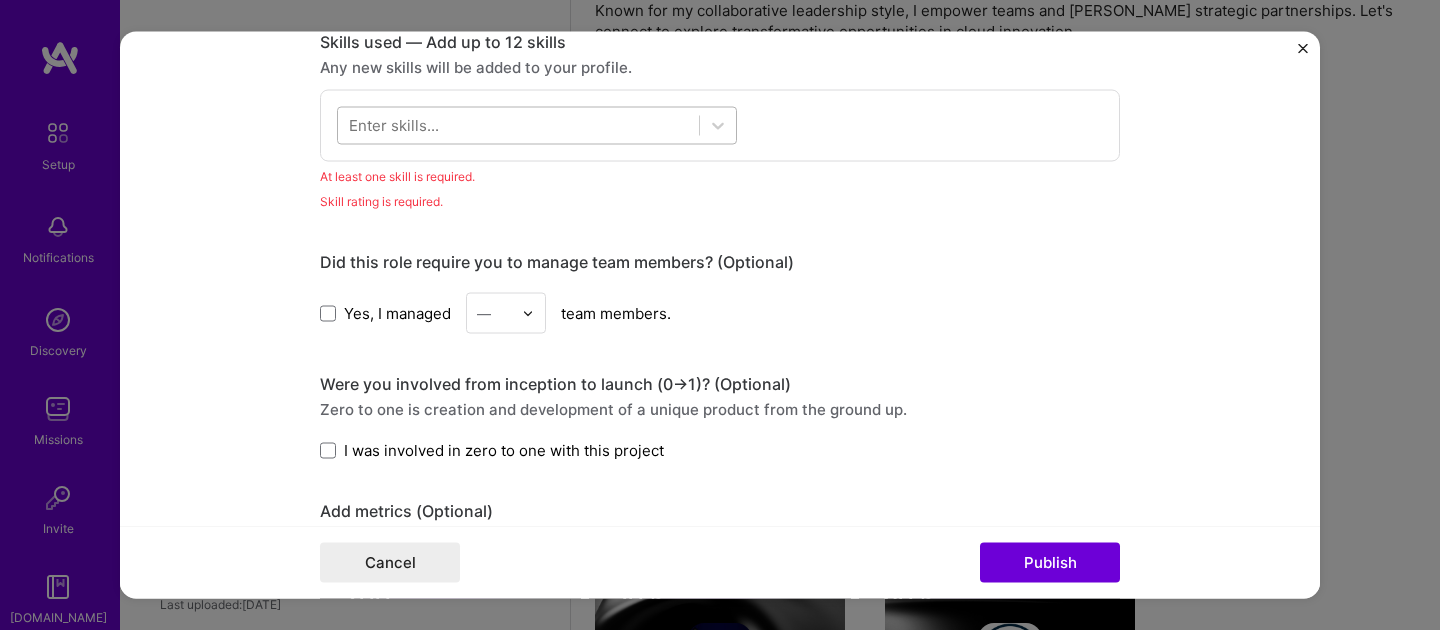 click at bounding box center [518, 125] 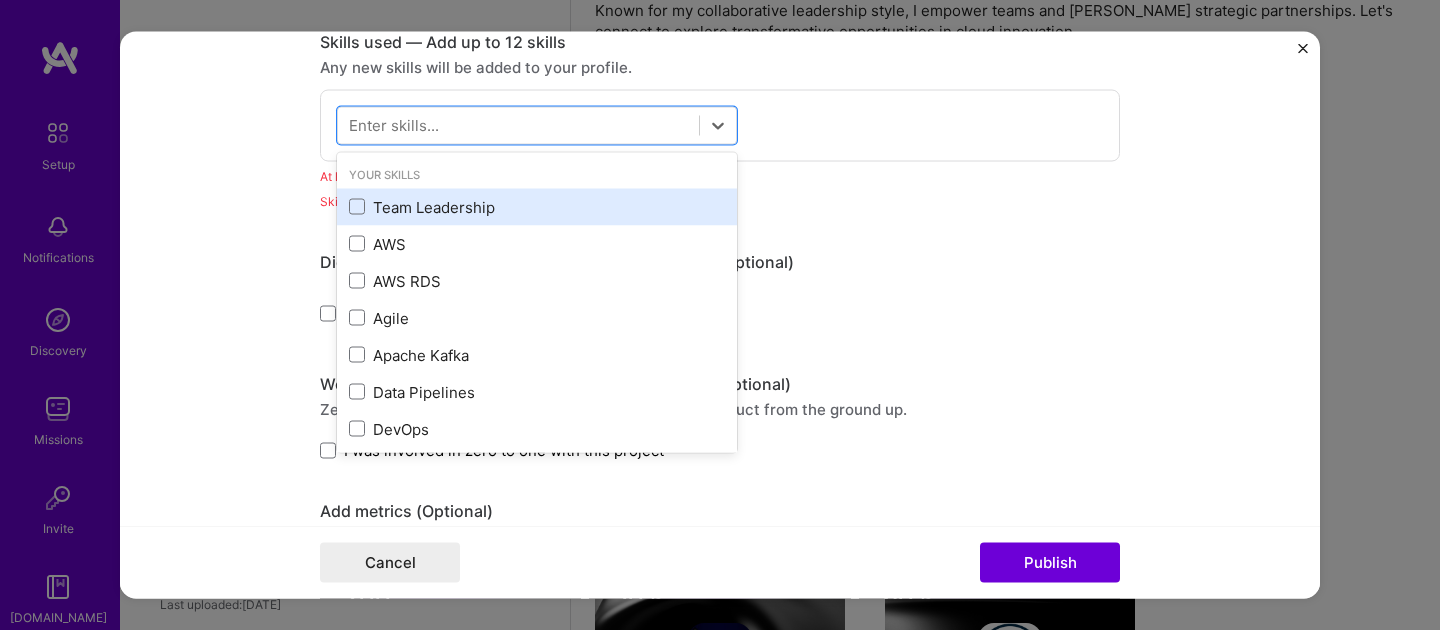 click on "Team Leadership" at bounding box center [537, 206] 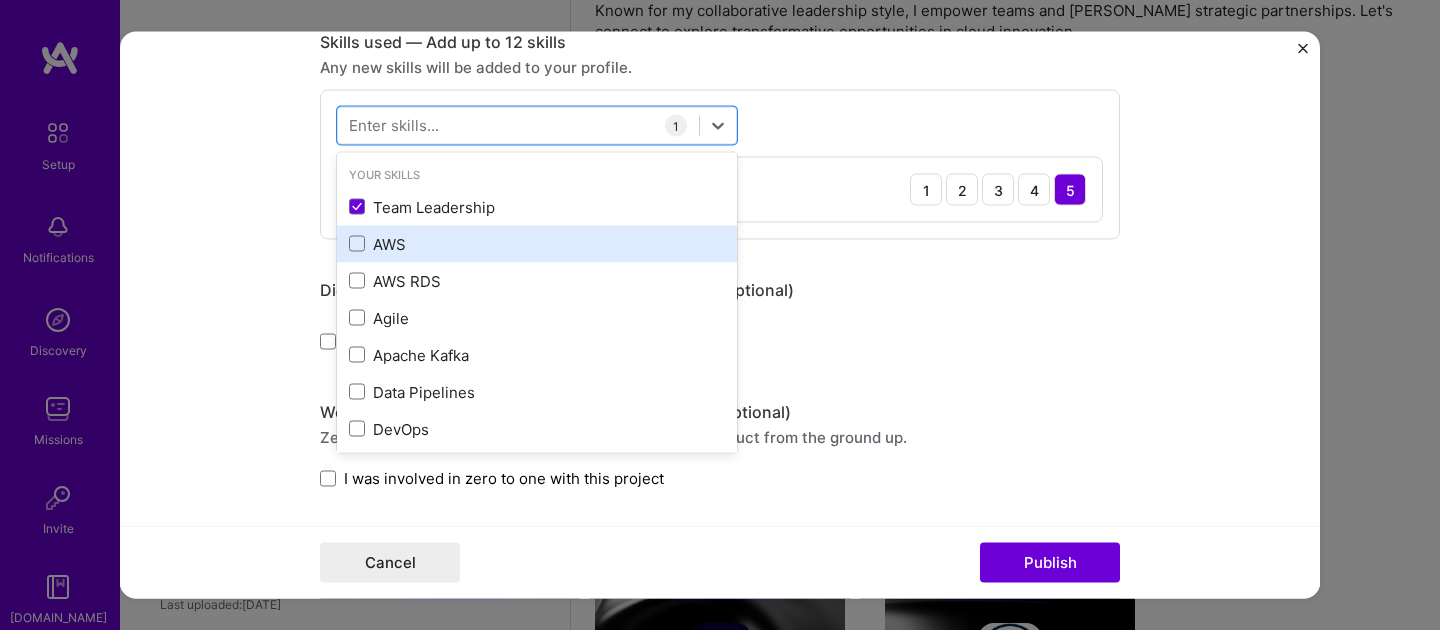 click on "AWS" at bounding box center (537, 243) 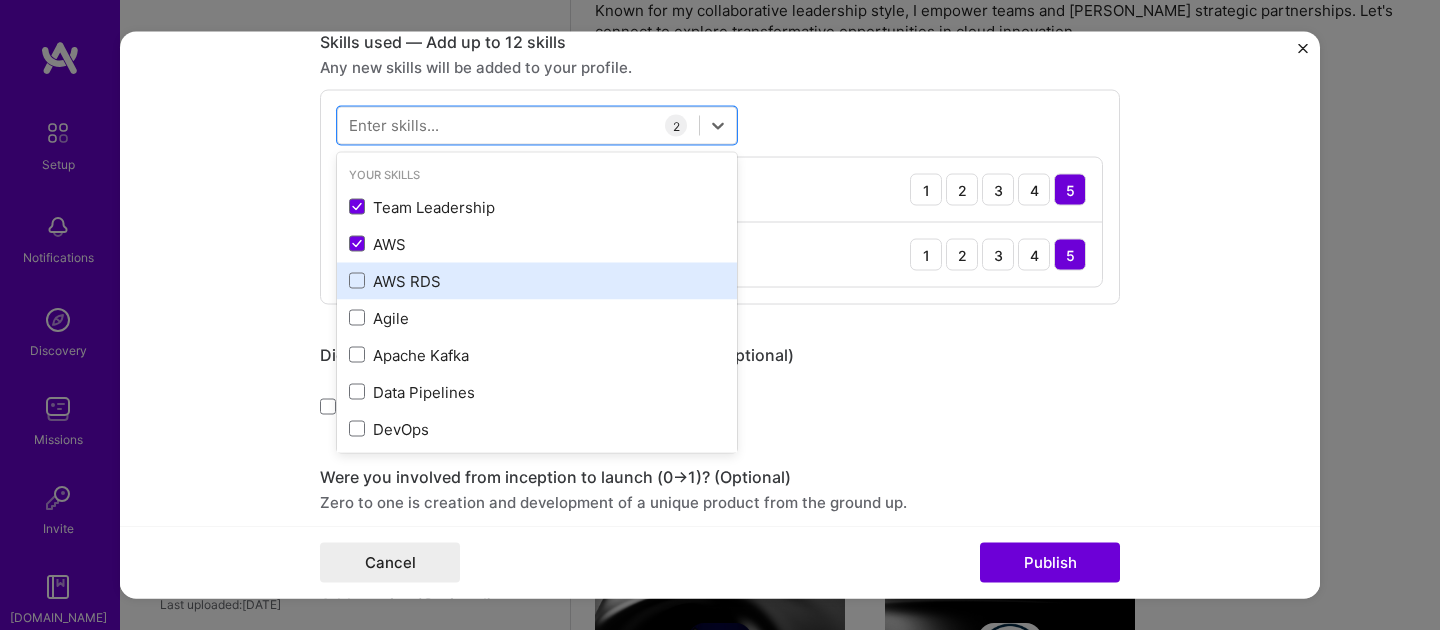 click on "AWS RDS" at bounding box center [537, 280] 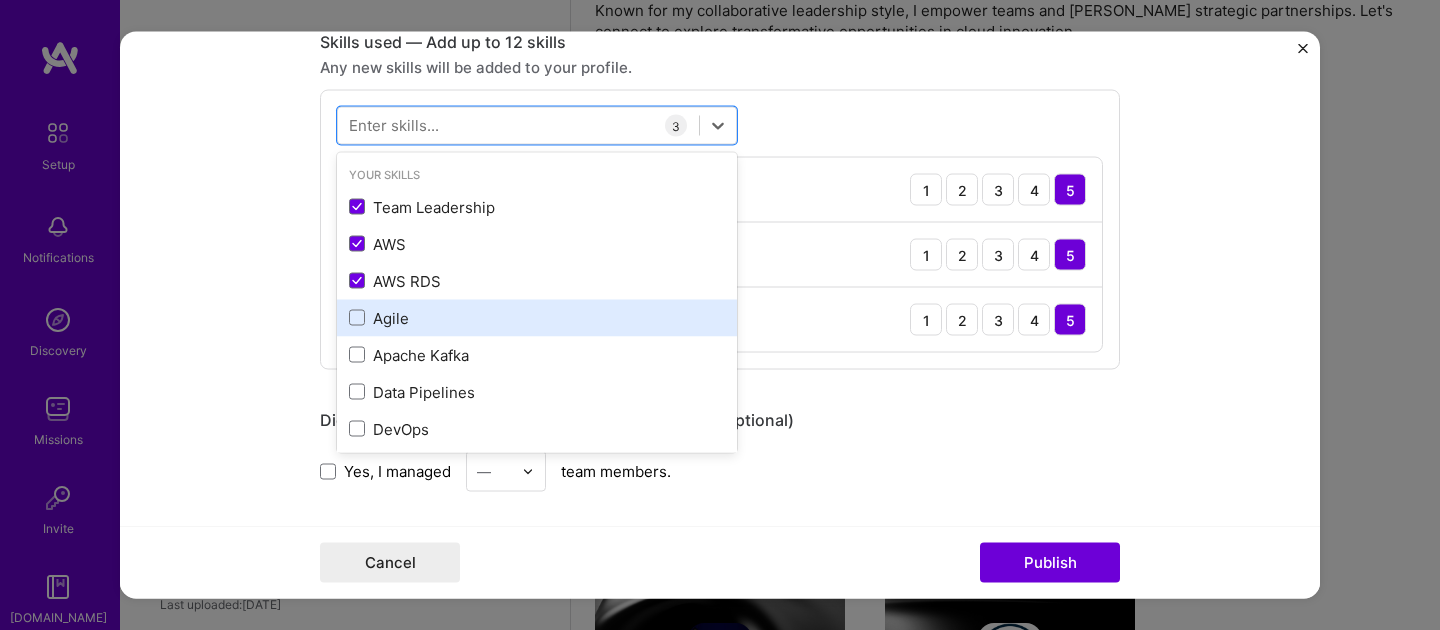 click on "Agile" at bounding box center [537, 317] 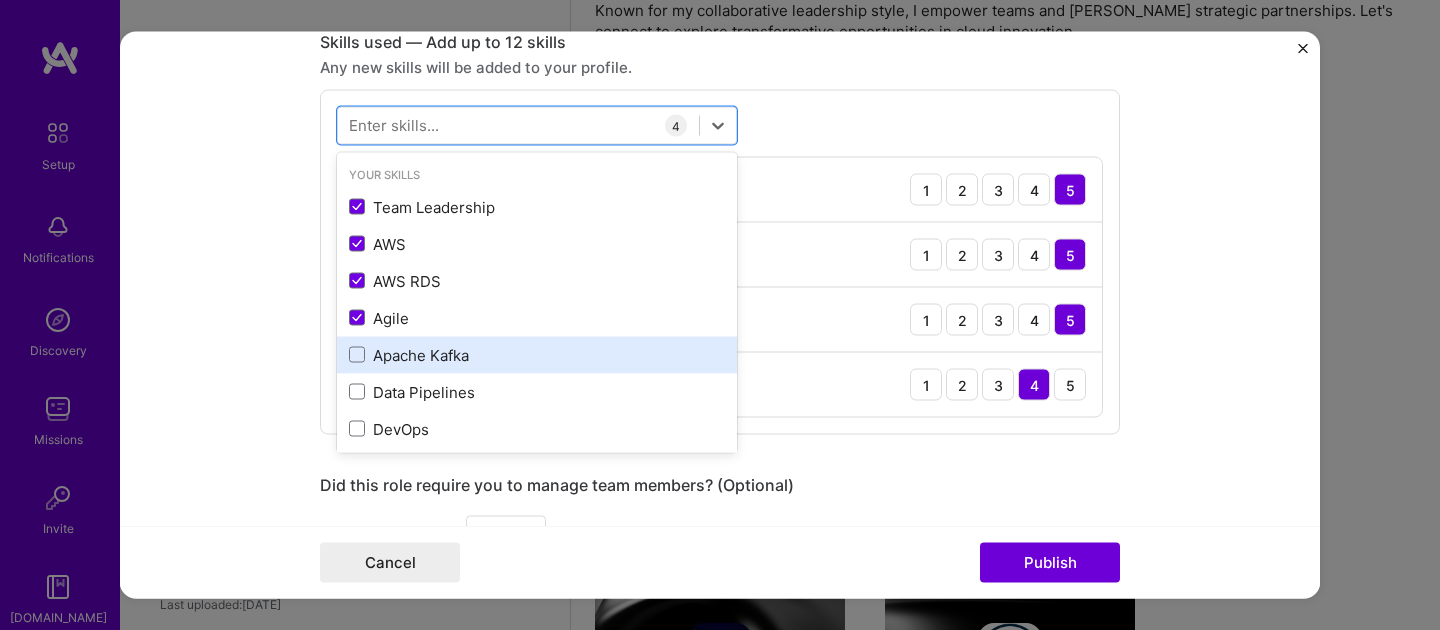 click on "Apache Kafka" at bounding box center [537, 354] 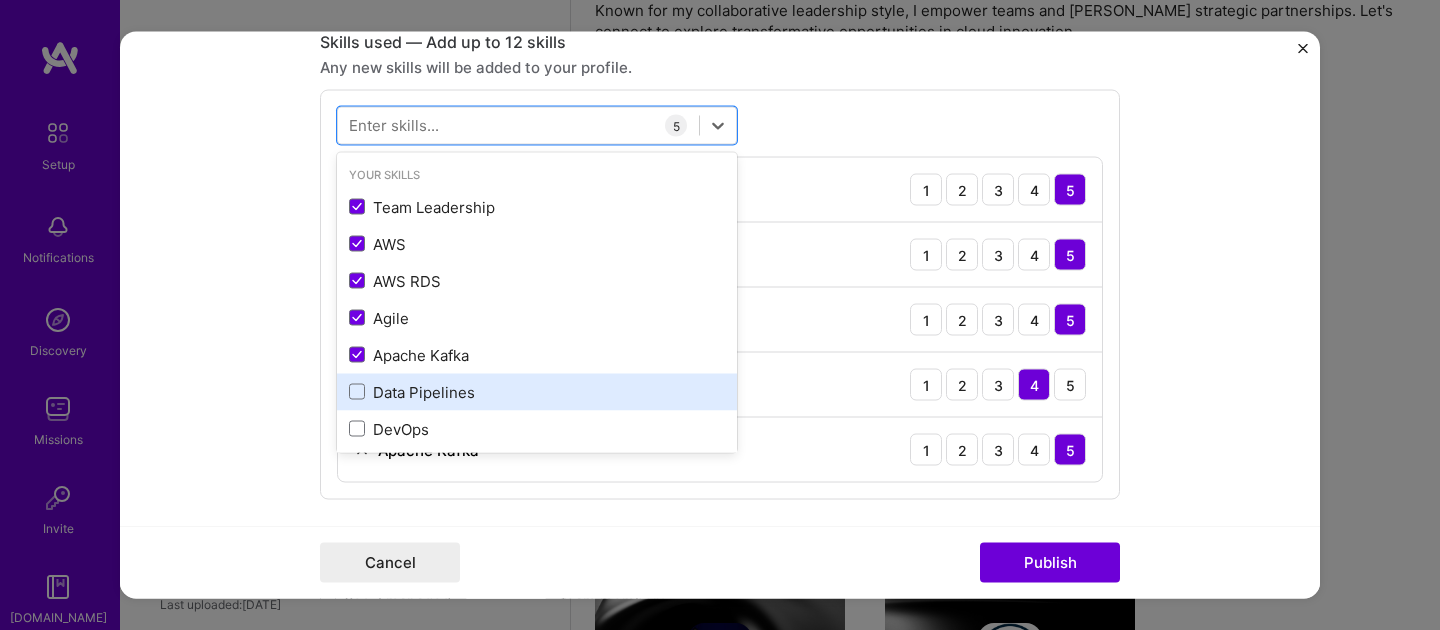 click on "Data Pipelines" at bounding box center (537, 391) 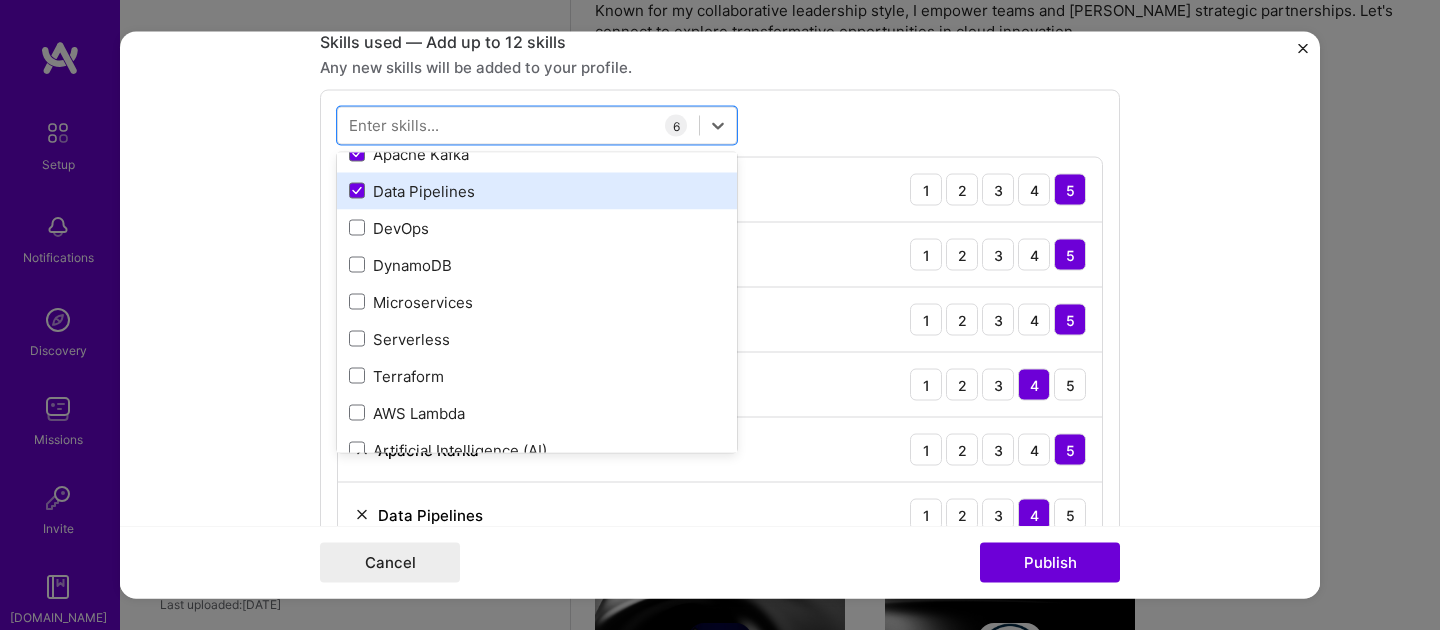 scroll, scrollTop: 207, scrollLeft: 0, axis: vertical 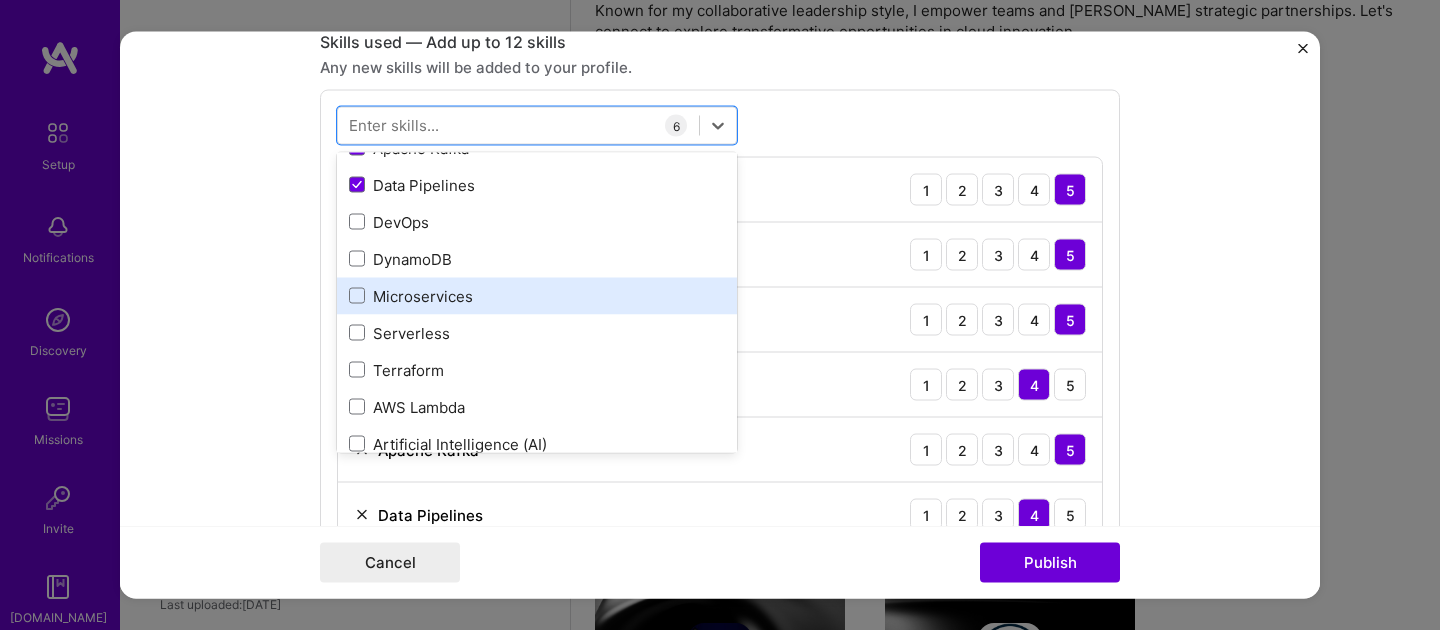 click on "Microservices" at bounding box center [537, 295] 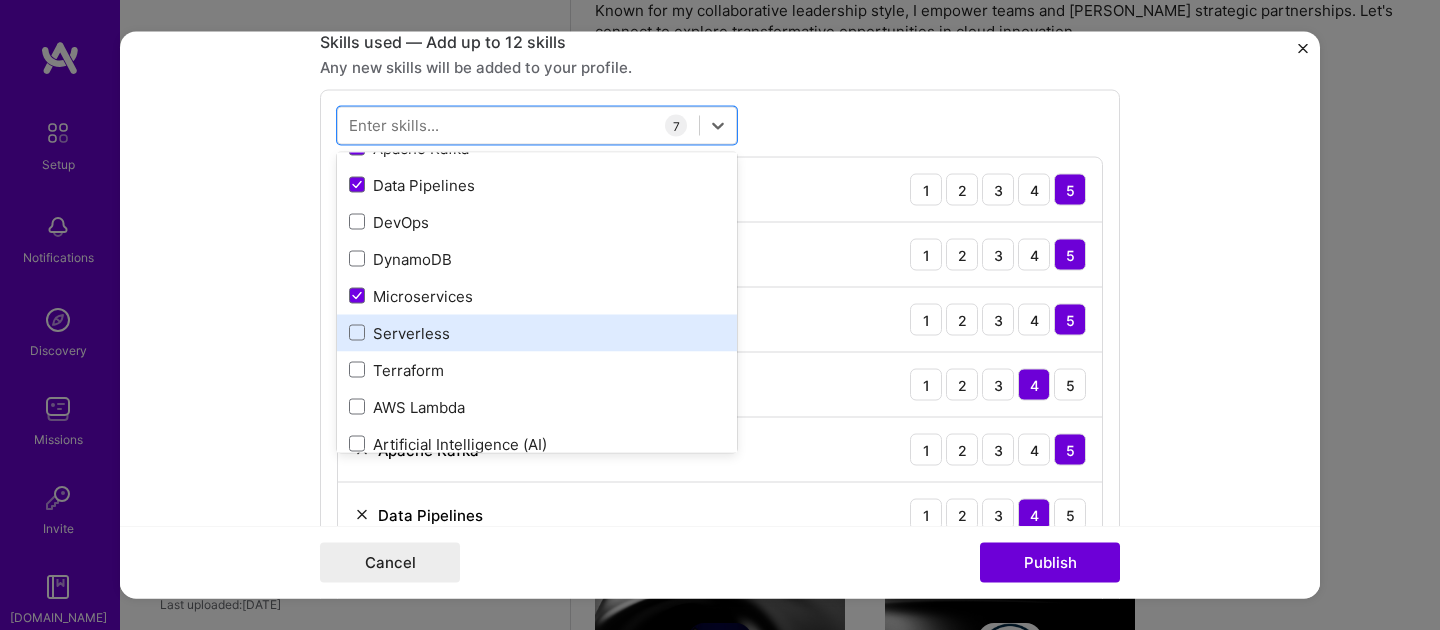 click on "Serverless" at bounding box center (537, 332) 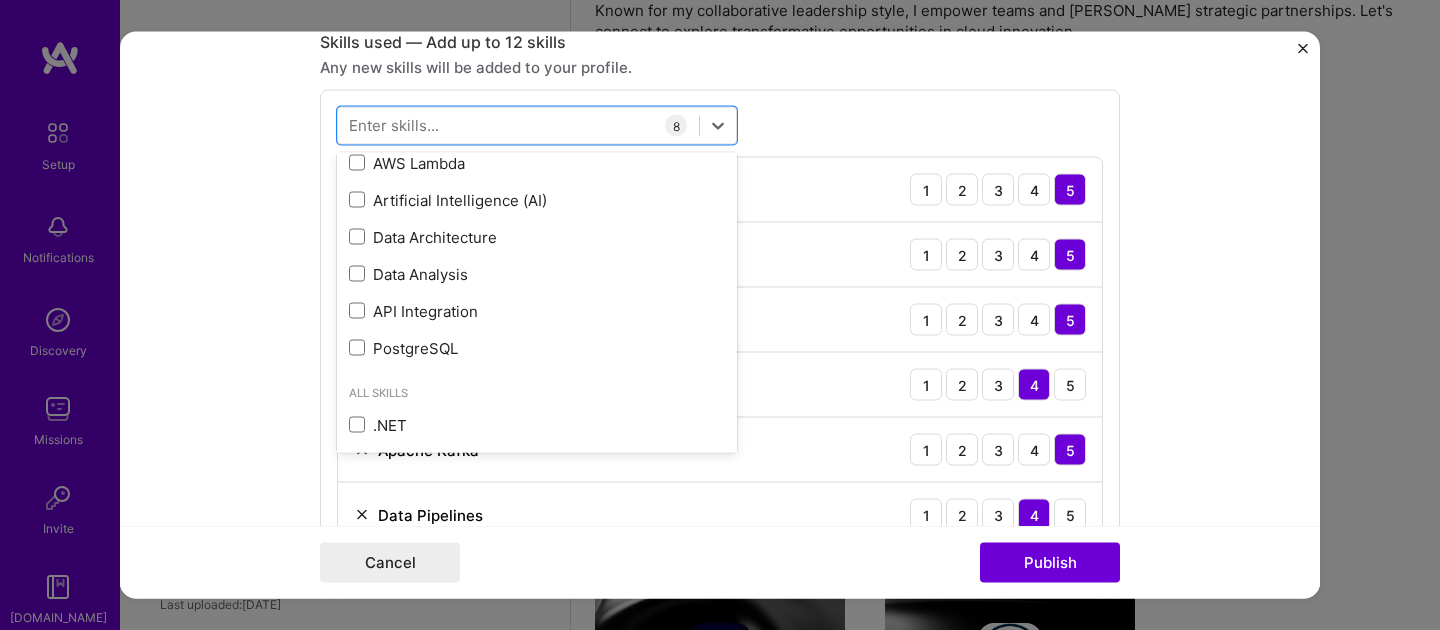 scroll, scrollTop: 455, scrollLeft: 0, axis: vertical 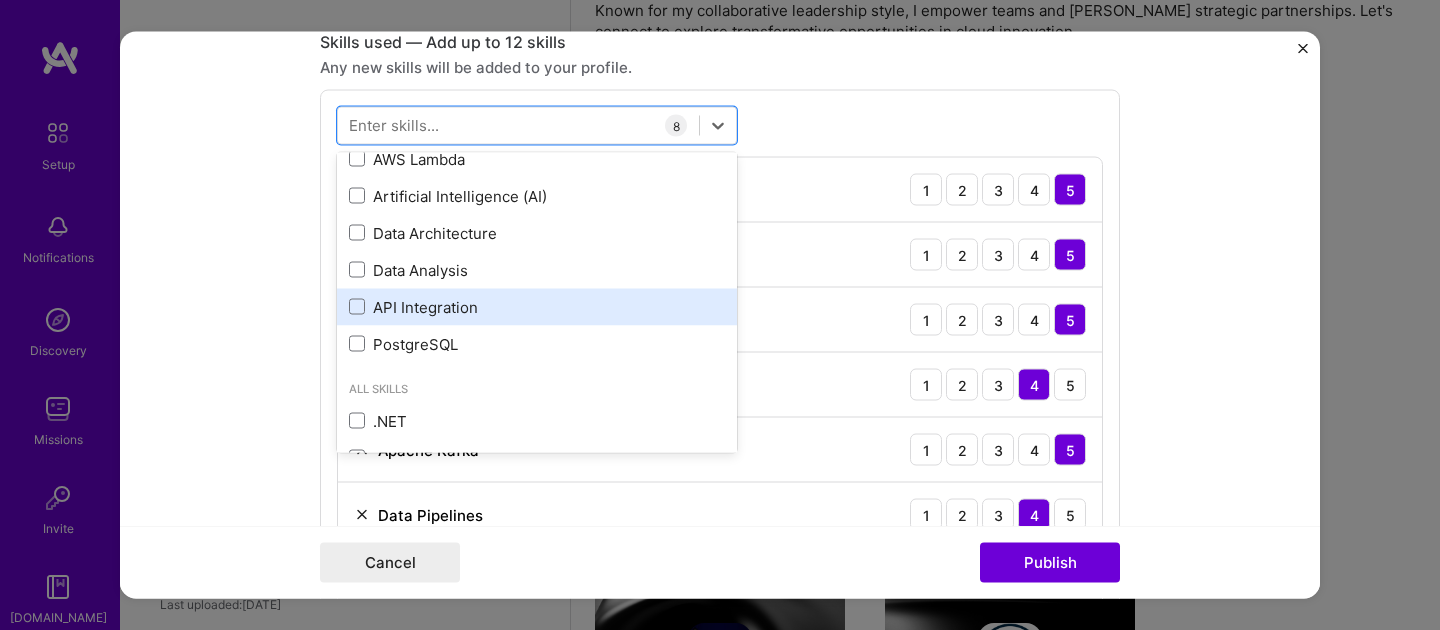 click on "API Integration" at bounding box center [537, 306] 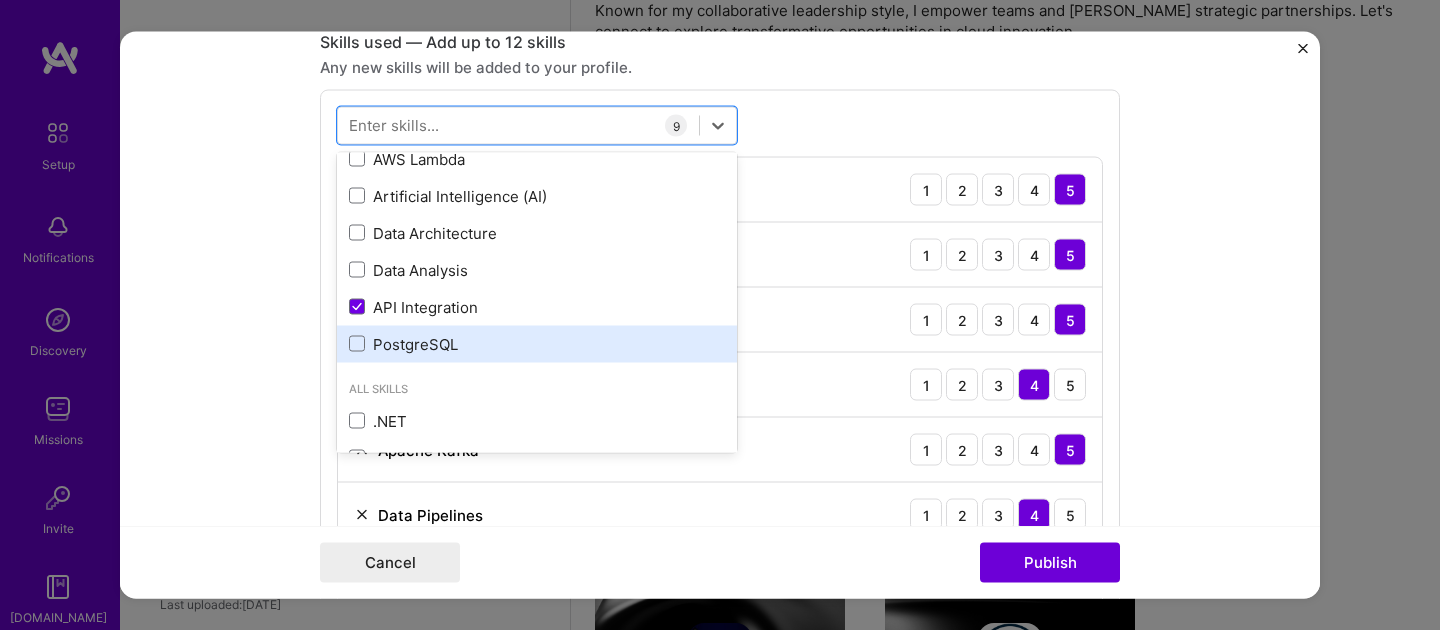 click on "PostgreSQL" at bounding box center [537, 343] 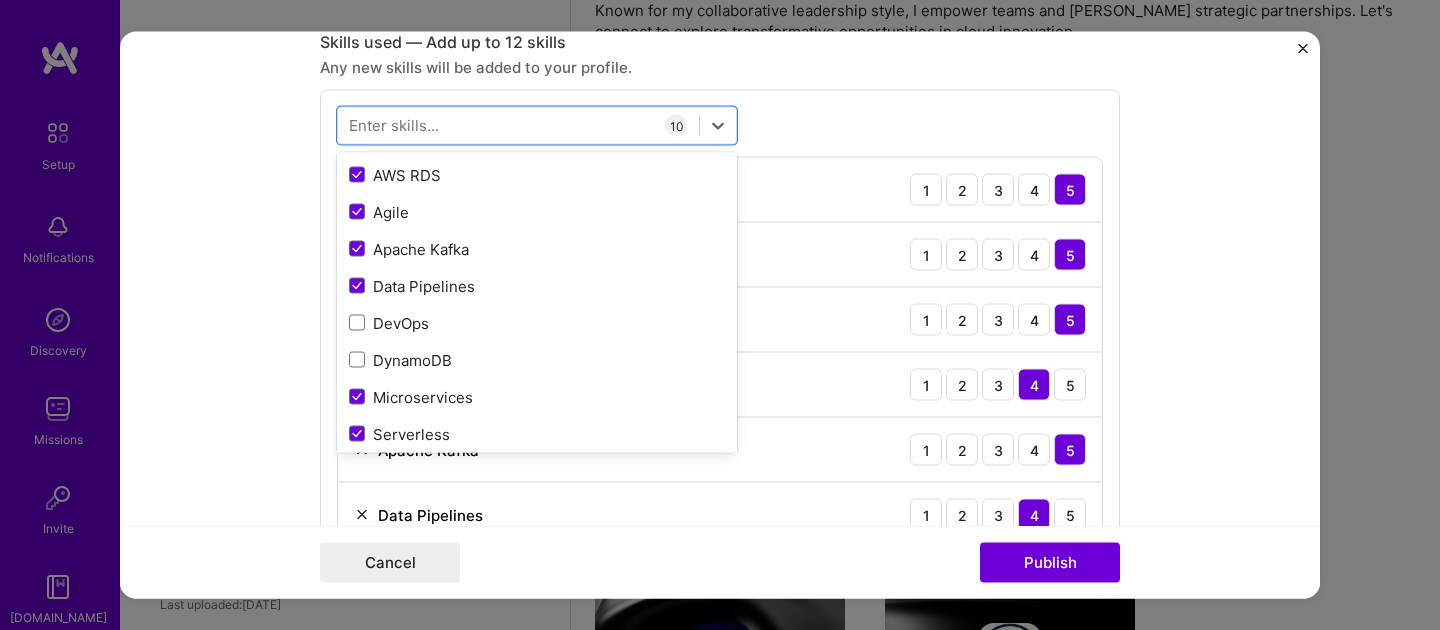 scroll, scrollTop: 115, scrollLeft: 0, axis: vertical 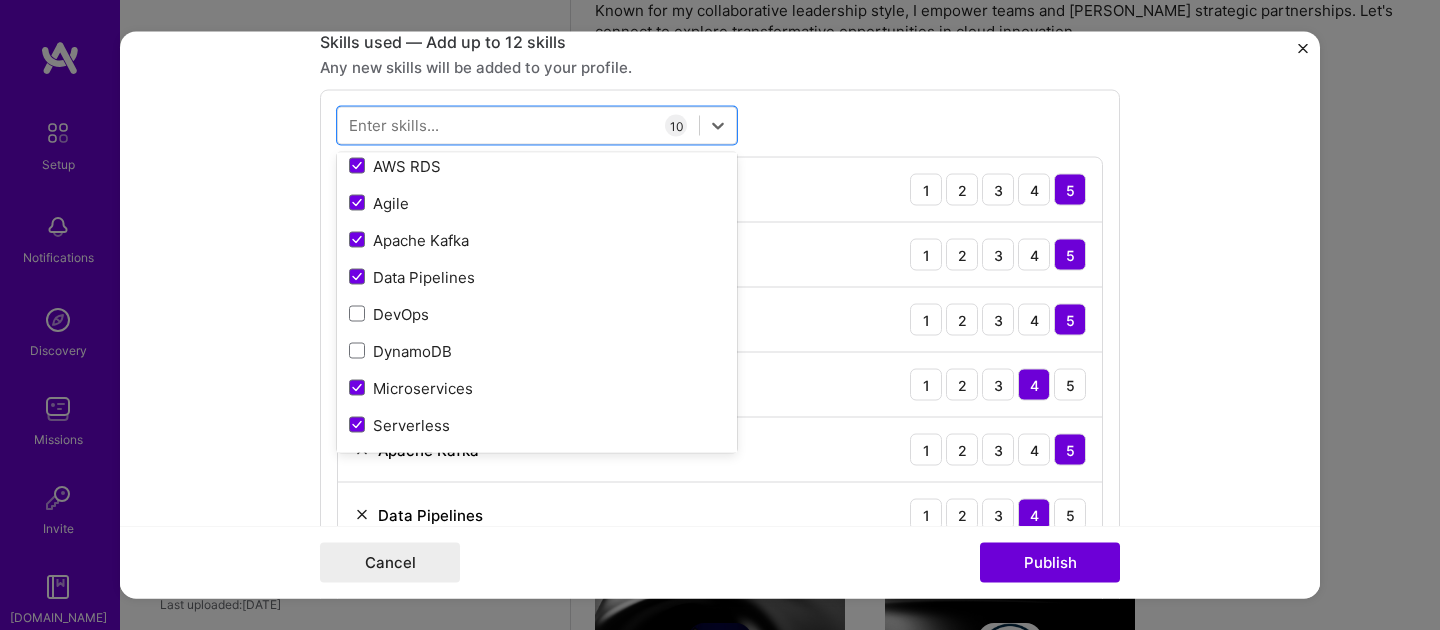 click on "DynamoDB" at bounding box center (537, 350) 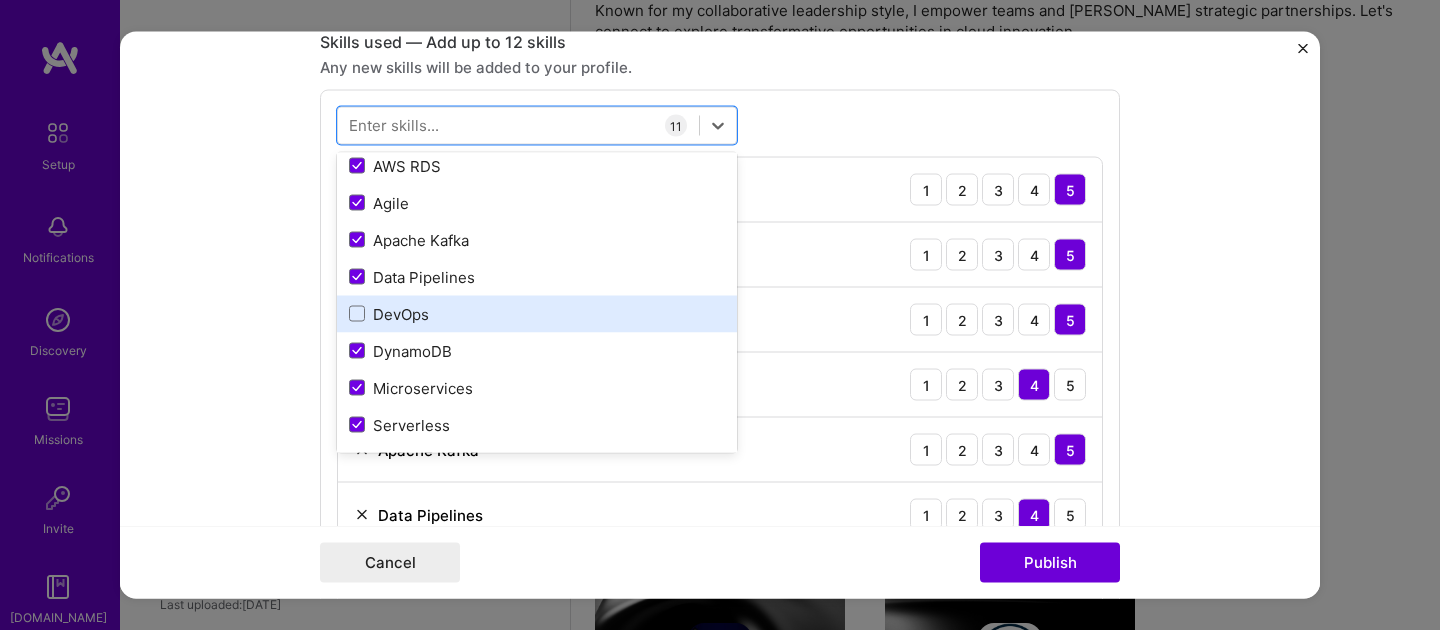 click on "DevOps" at bounding box center (537, 313) 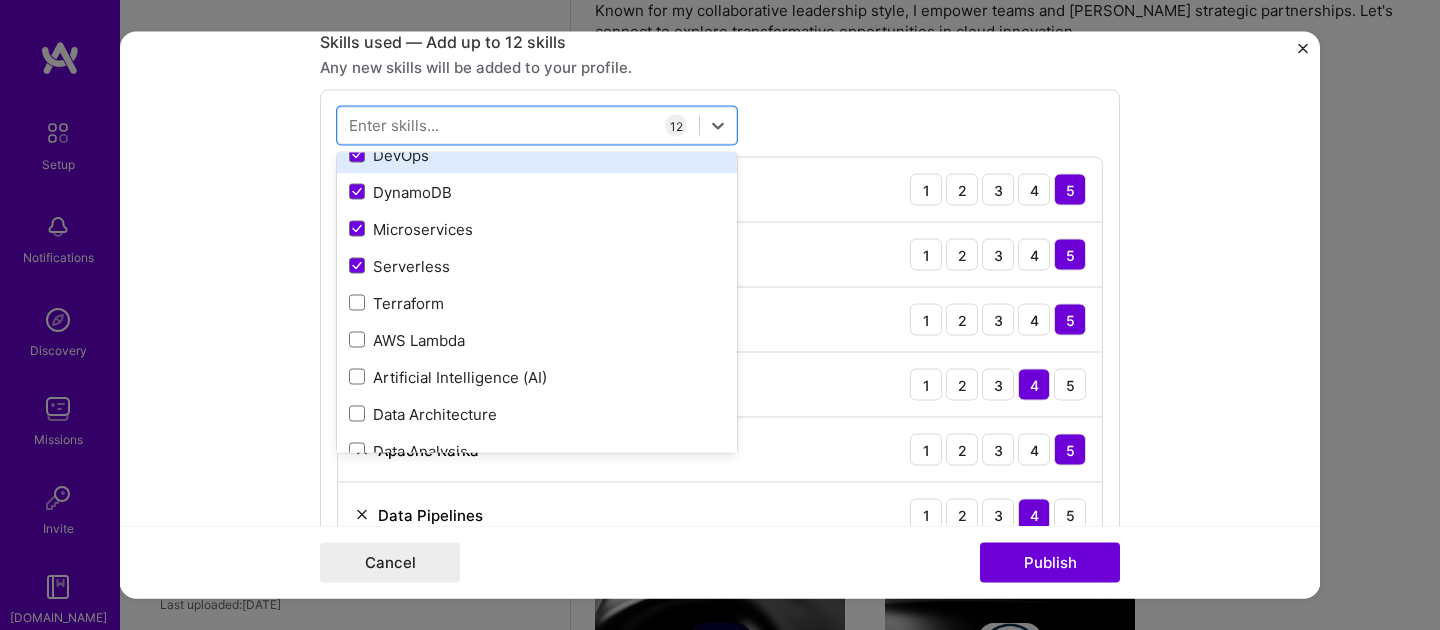 scroll, scrollTop: 307, scrollLeft: 0, axis: vertical 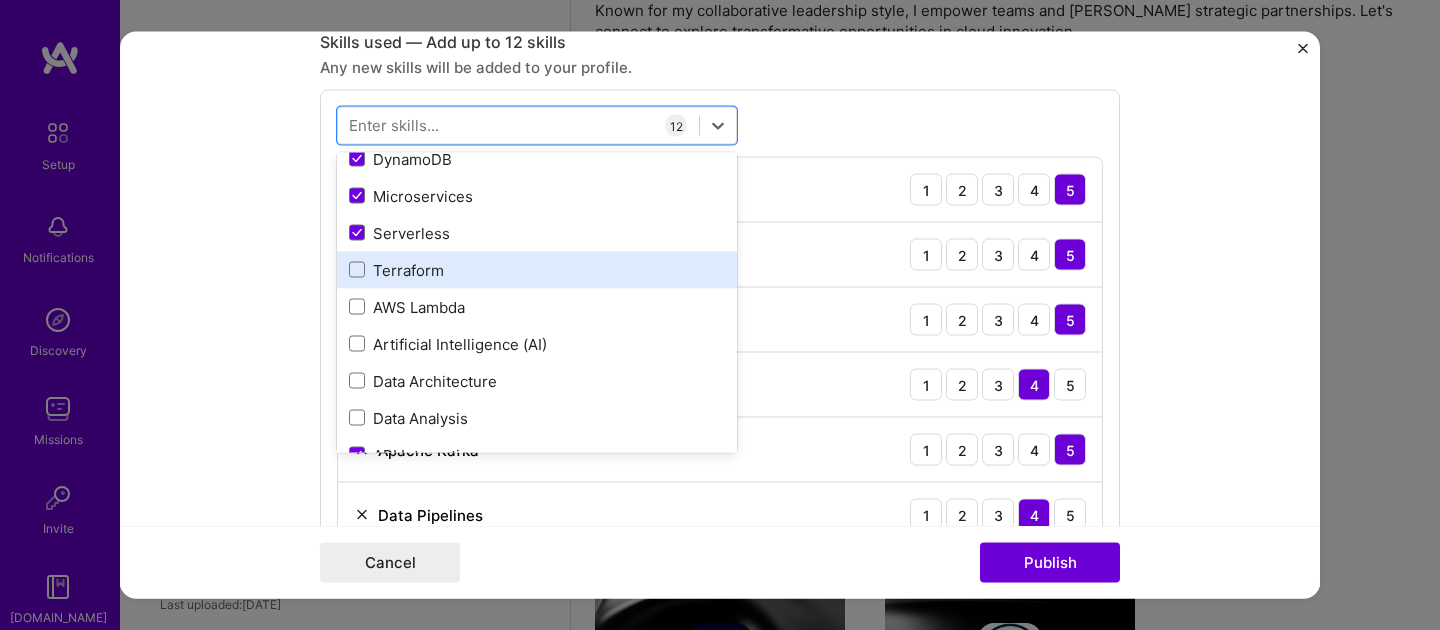 click on "Terraform" at bounding box center [537, 269] 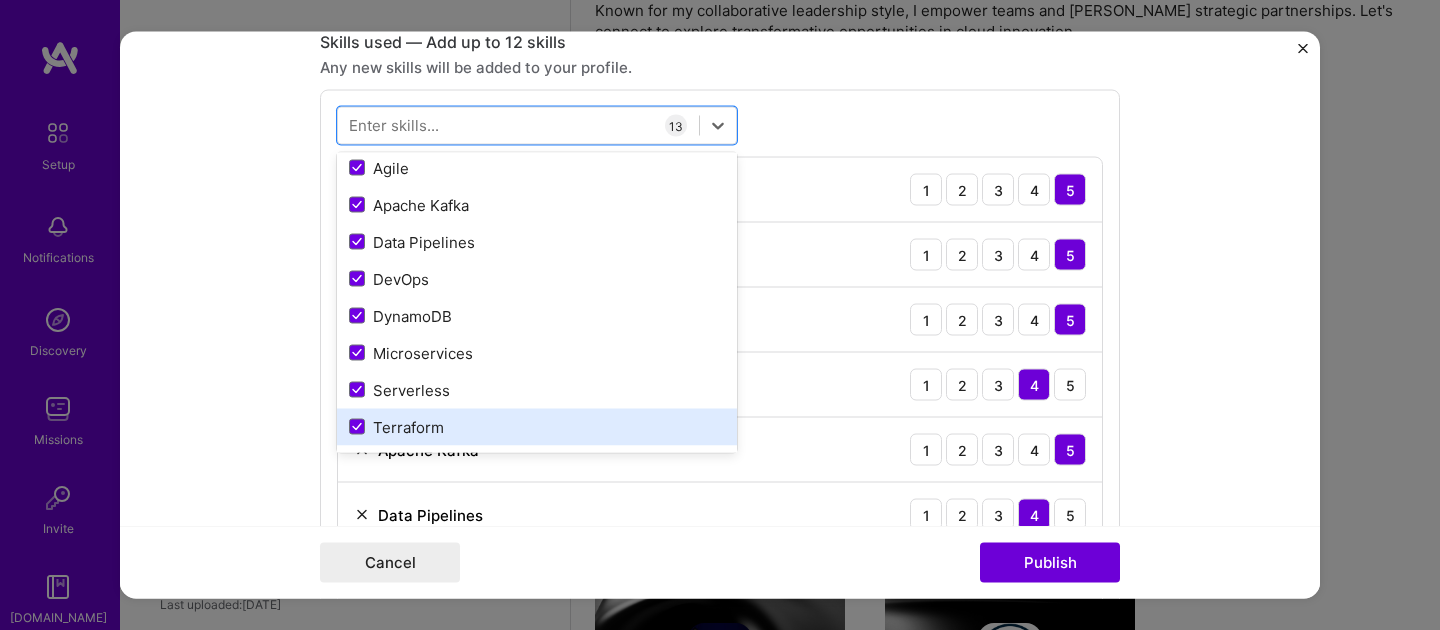 scroll, scrollTop: 139, scrollLeft: 0, axis: vertical 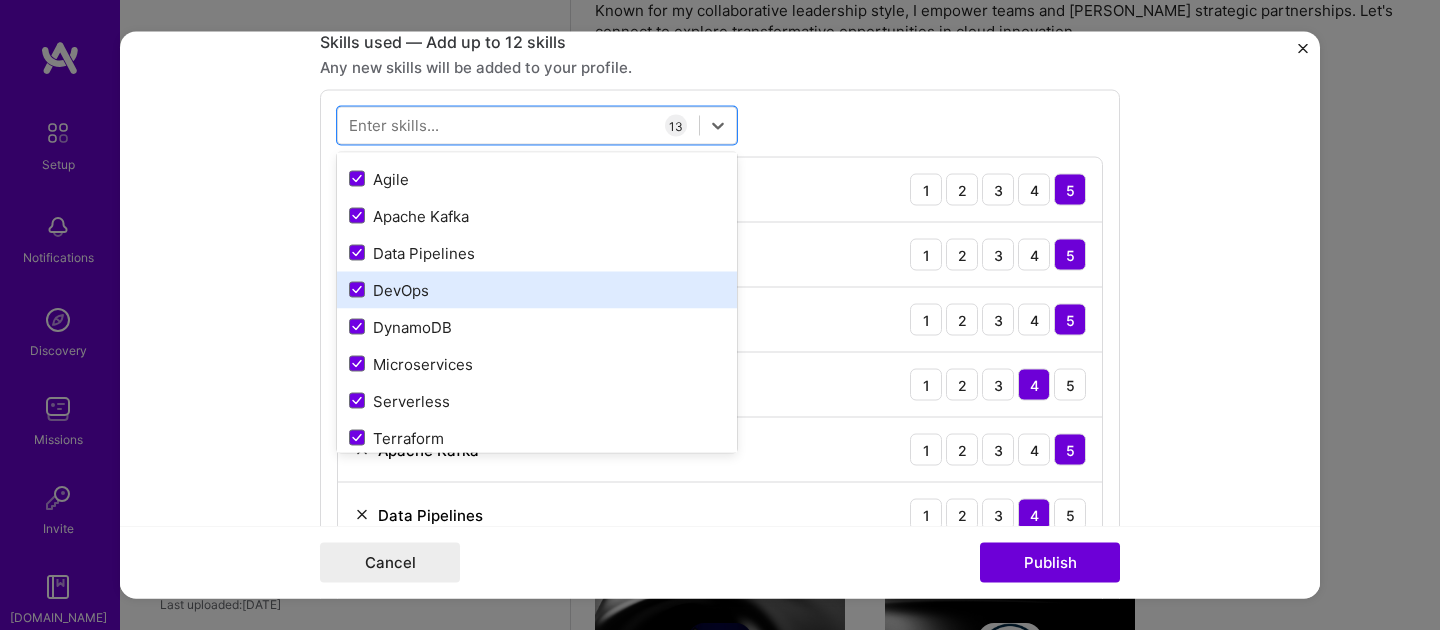 click on "DevOps" at bounding box center [537, 289] 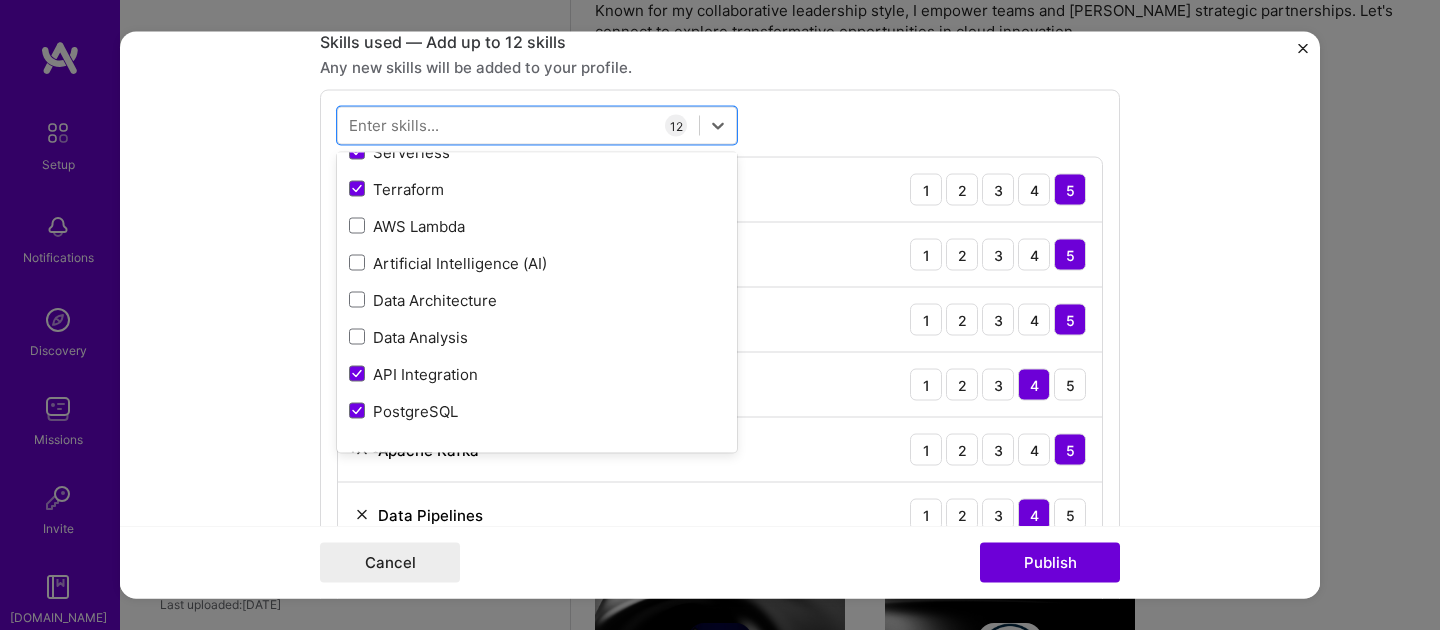 scroll, scrollTop: 391, scrollLeft: 0, axis: vertical 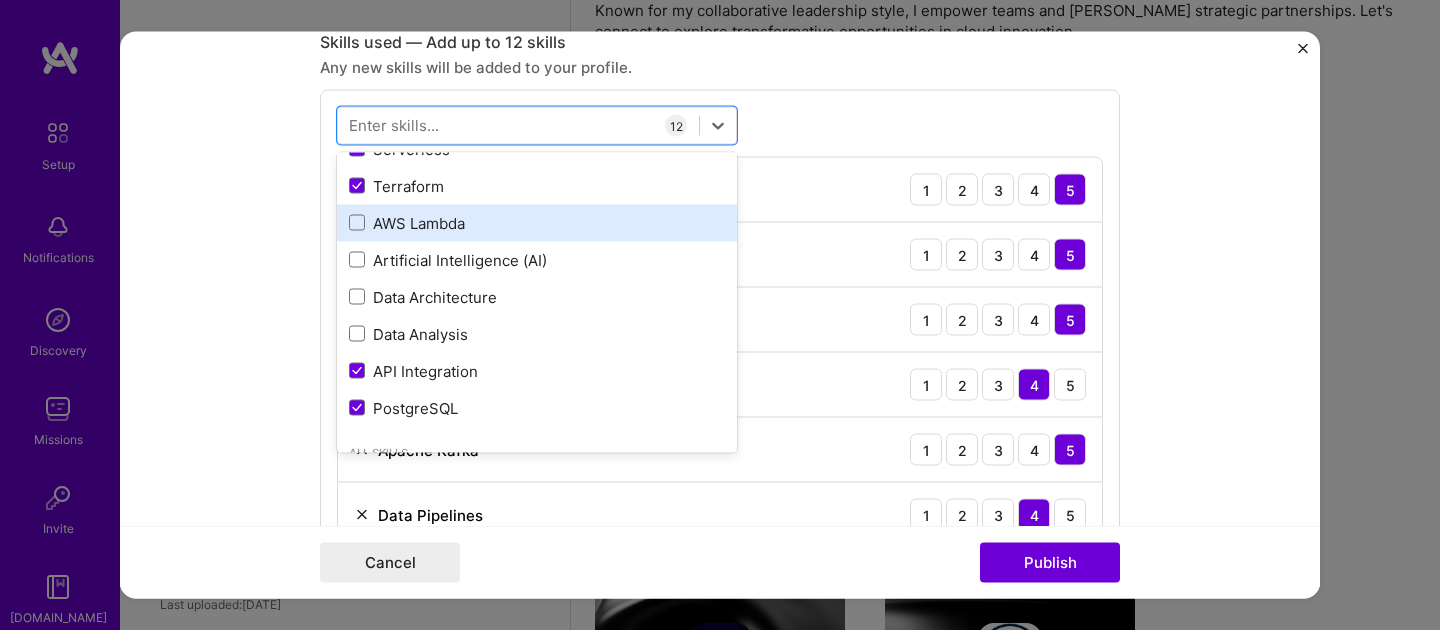 click on "AWS Lambda" at bounding box center [537, 222] 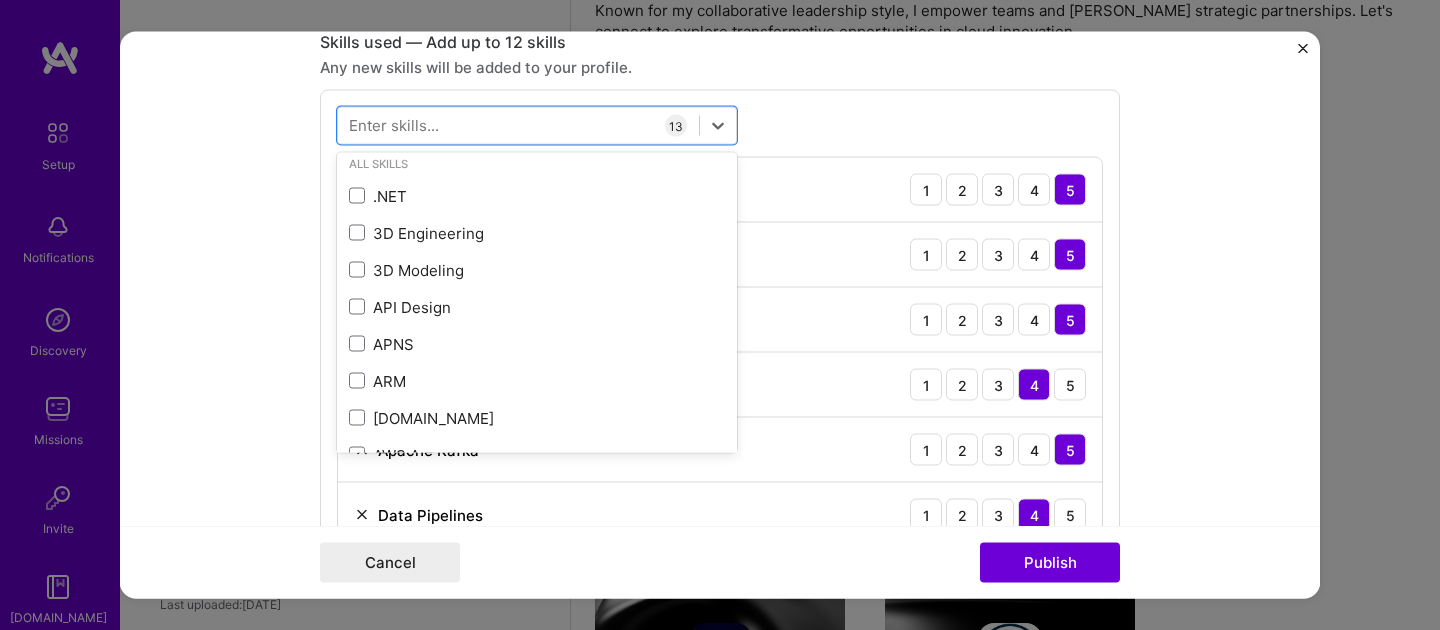 scroll, scrollTop: 681, scrollLeft: 0, axis: vertical 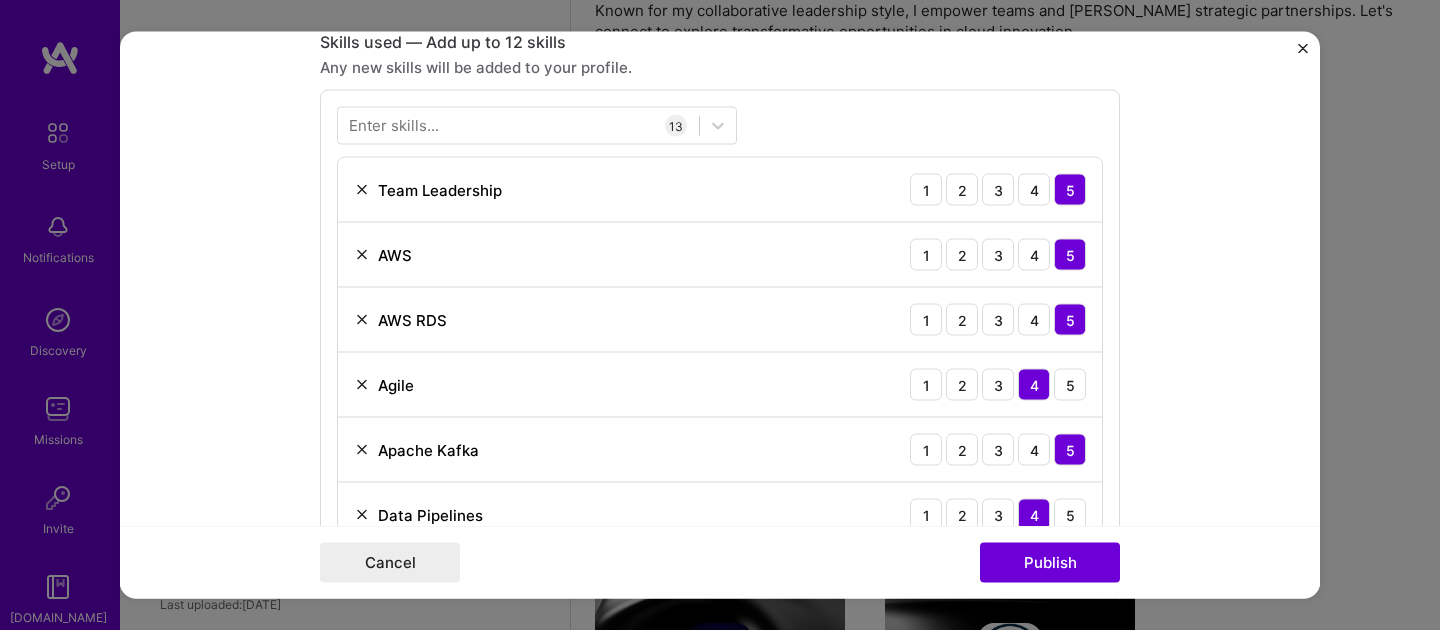 click on "Editing suggested project This project is suggested based on your LinkedIn, resume or [DOMAIN_NAME] activity. Project title Strategic Cloud Solutions Development Company McKinsey & Company
Project industry Industry 2 Project Link (Optional)
Drag and drop an image or   Upload file Upload file We recommend uploading at least 4 images. 1600x1200px or higher recommended. Max 5MB each. Role Principal Architect I AI Architect [DATE]
to [DATE]
I’m still working on this project Skills used — Add up to 12 skills Any new skills will be added to your profile. Enter skills... 13 Team Leadership 1 2 3 4 5 AWS 1 2 3 4 5 AWS RDS 1 2 3 4 5 Agile 1 2 3 4 5 Apache [PERSON_NAME] 1 2 3 4 5 Data Pipelines 1 2 3 4 5 Microservices 1 2 3 4 5 Serverless 1 2 3 4 5 API Integration 1 2 3 4 5 PostgreSQL 1 2 3 4 5 DynamoDB 1 2 3 4 5 Terraform 1 2 3 4 5 AWS Lambda 1 2 3 4 5 Yes, I managed — team members. -> 200 50%" at bounding box center [720, 315] 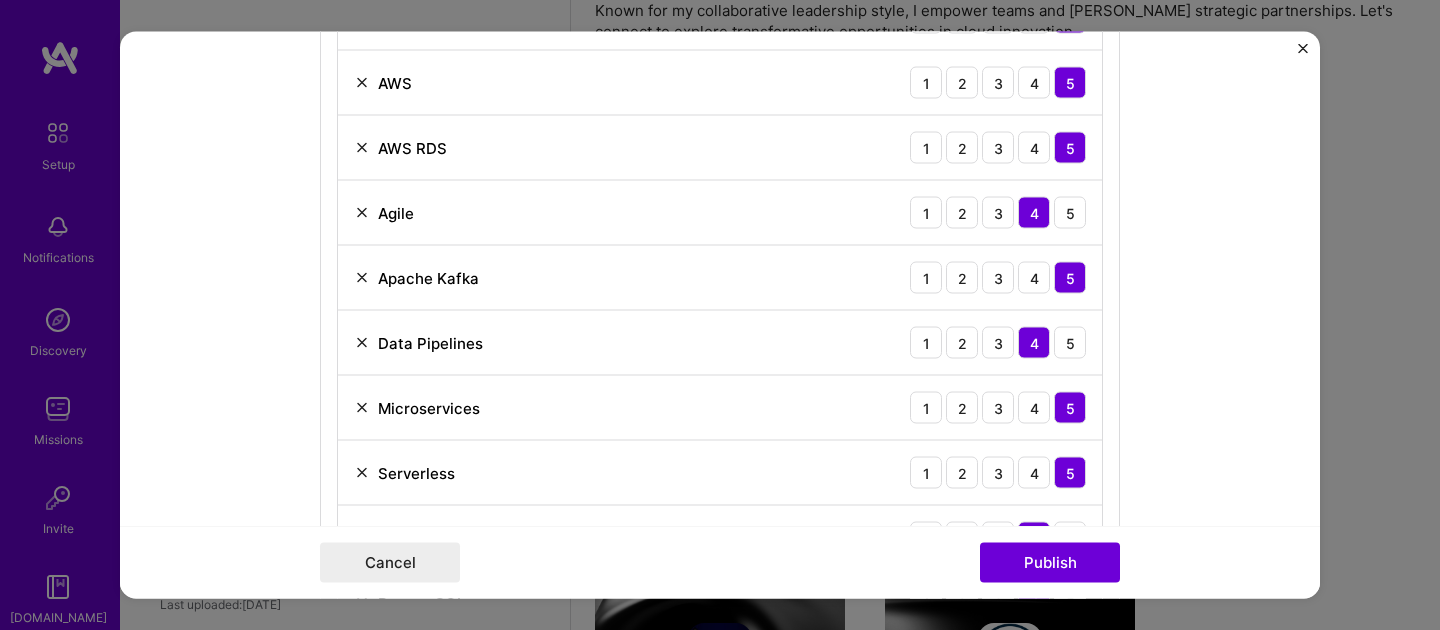 scroll, scrollTop: 1177, scrollLeft: 0, axis: vertical 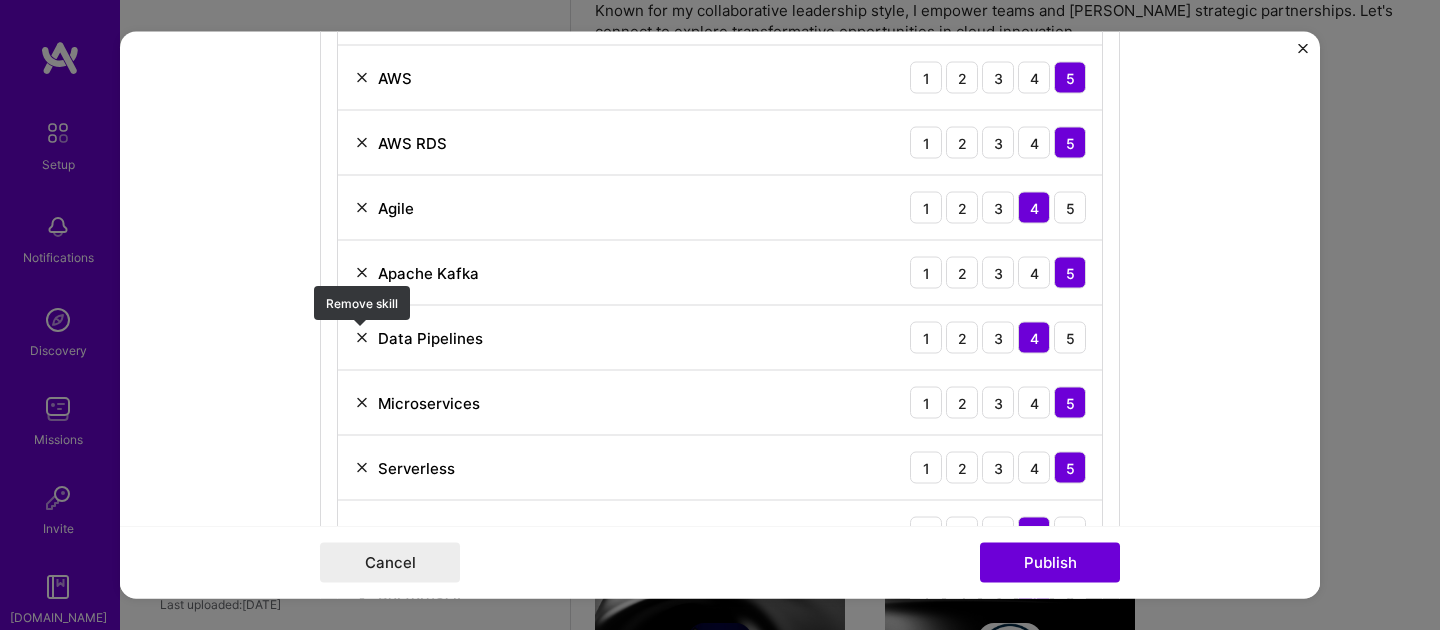 click at bounding box center (362, 338) 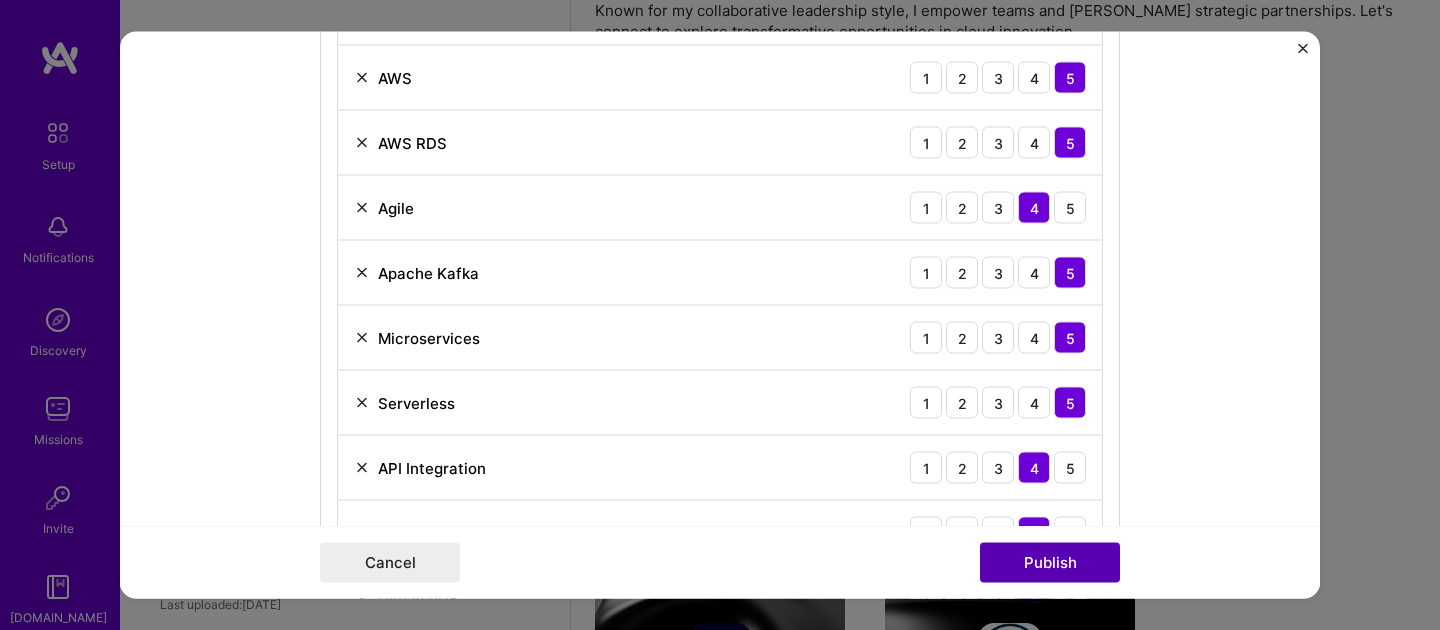 click on "Publish" at bounding box center (1050, 563) 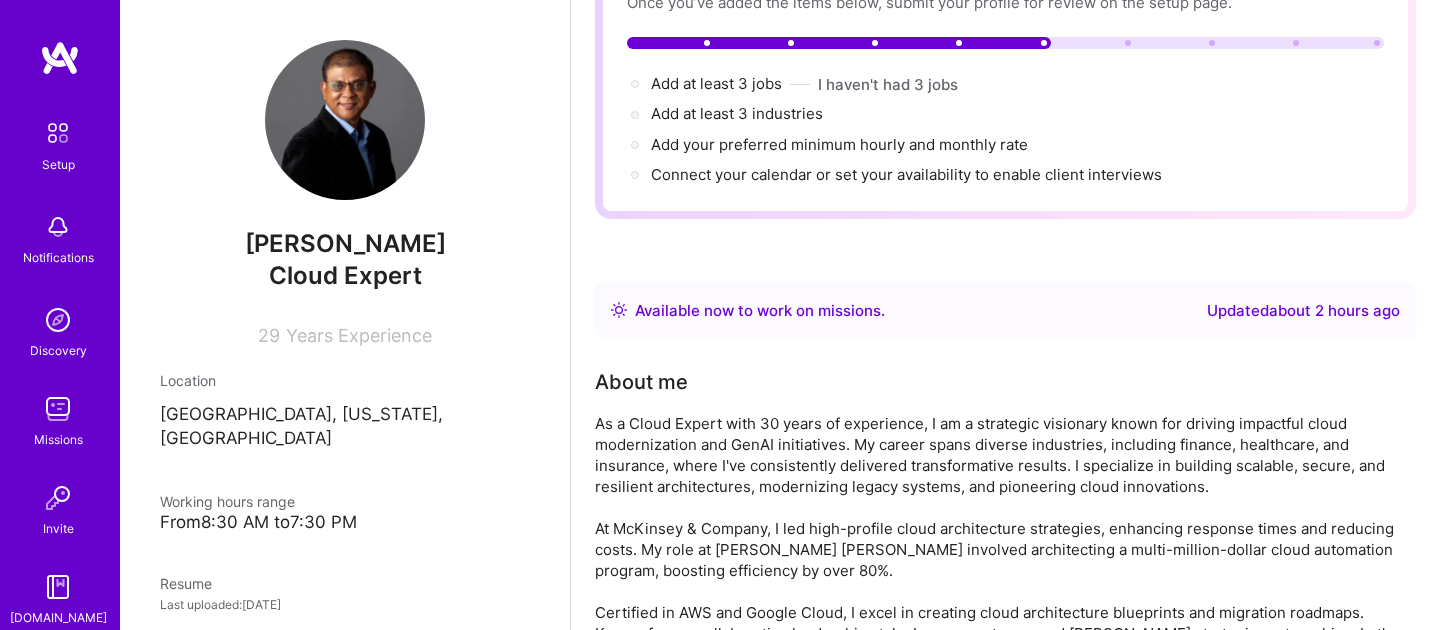 scroll, scrollTop: 206, scrollLeft: 0, axis: vertical 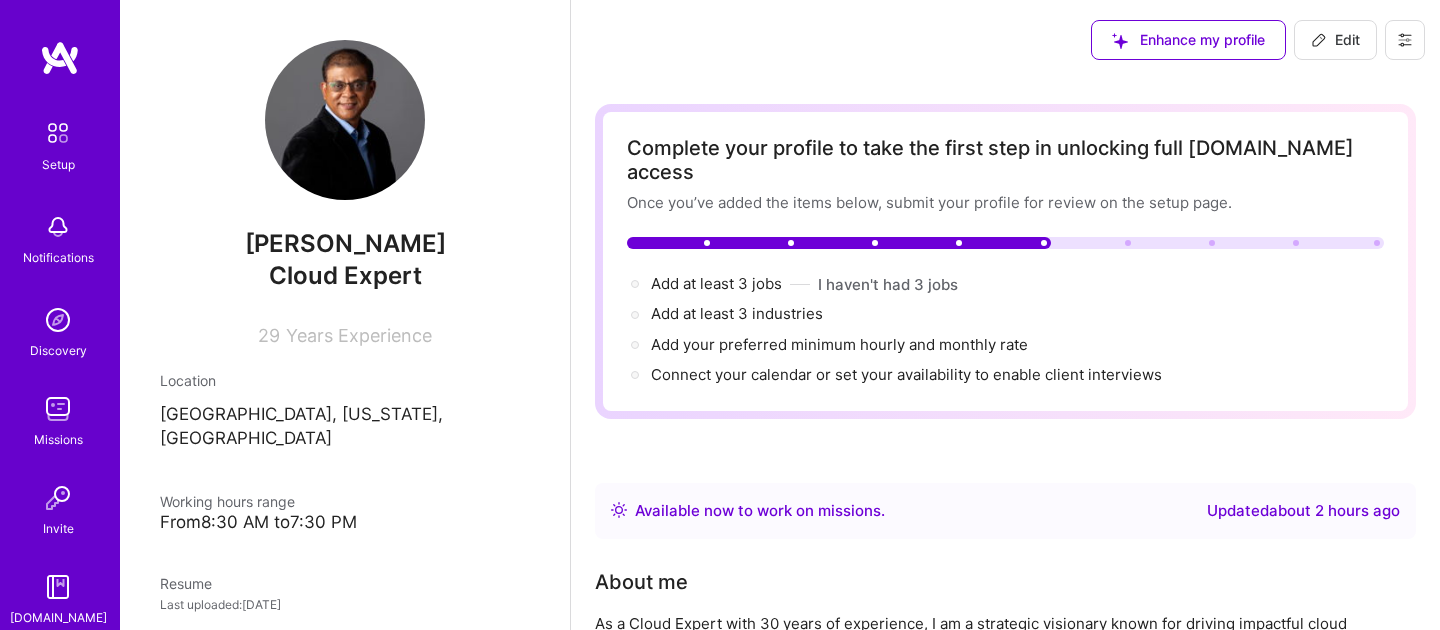 click at bounding box center [1005, 243] 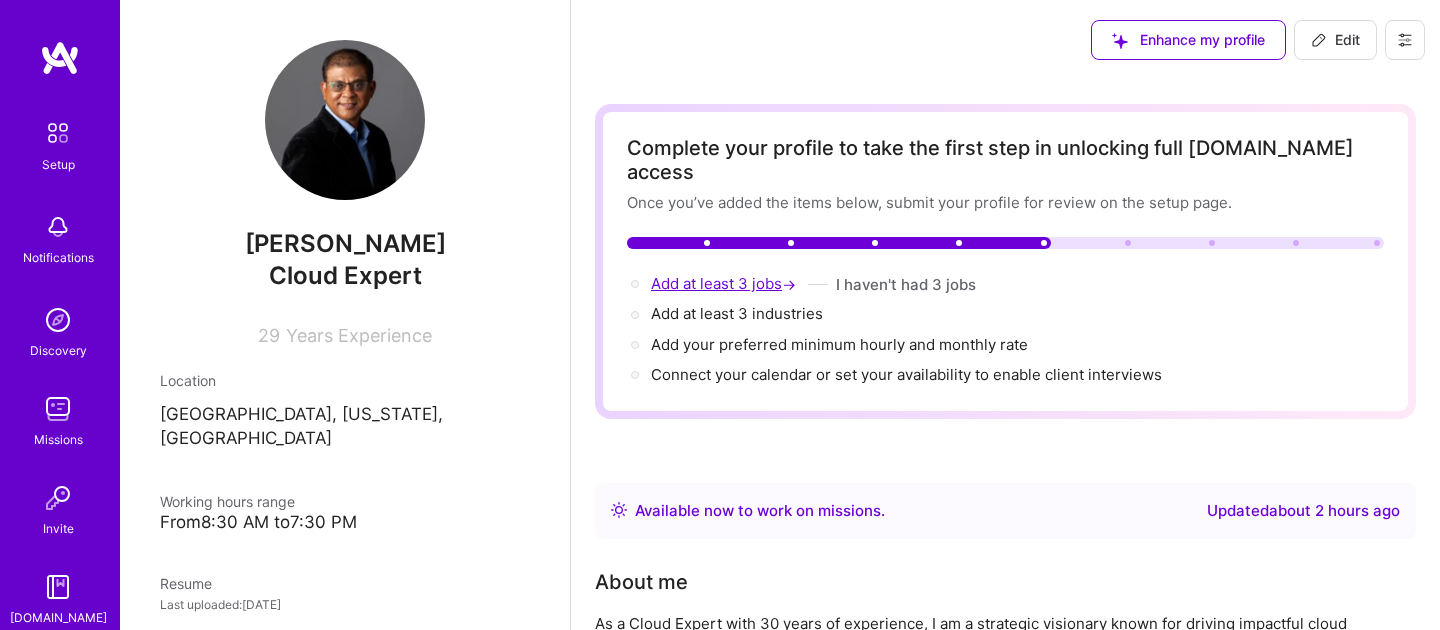 click on "Add at least 3 jobs  →" at bounding box center (725, 283) 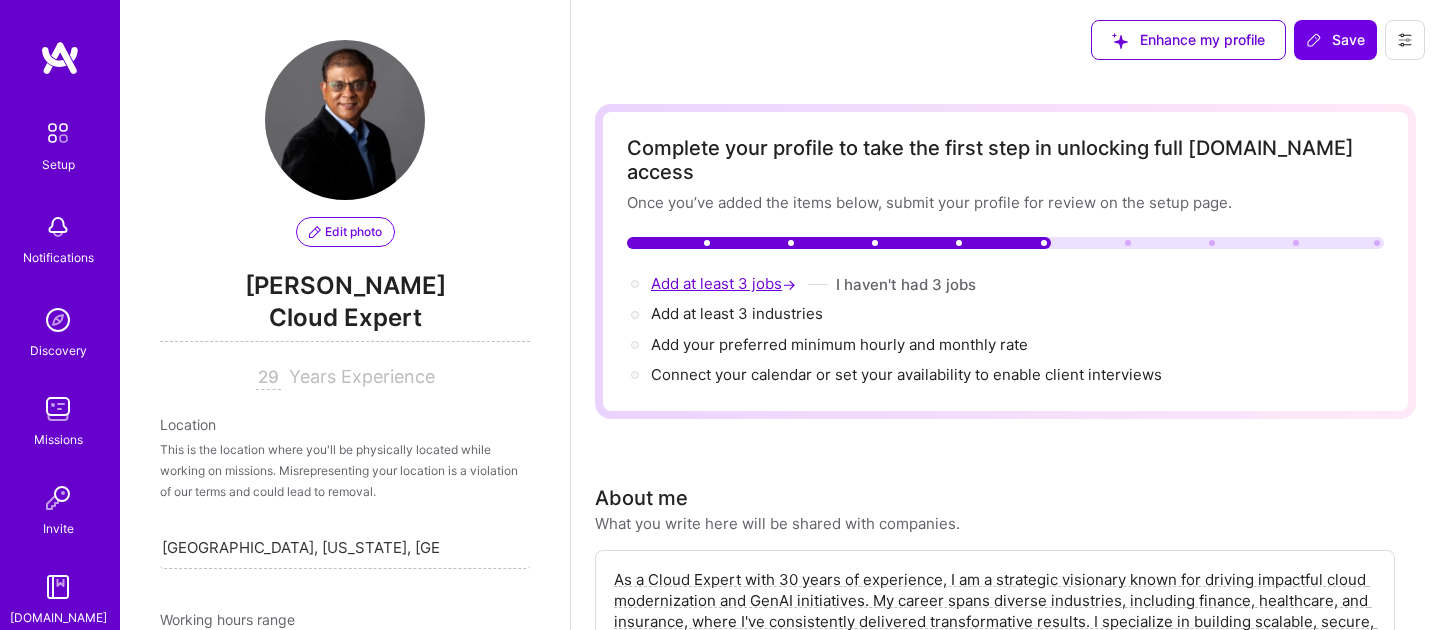 scroll, scrollTop: 856, scrollLeft: 0, axis: vertical 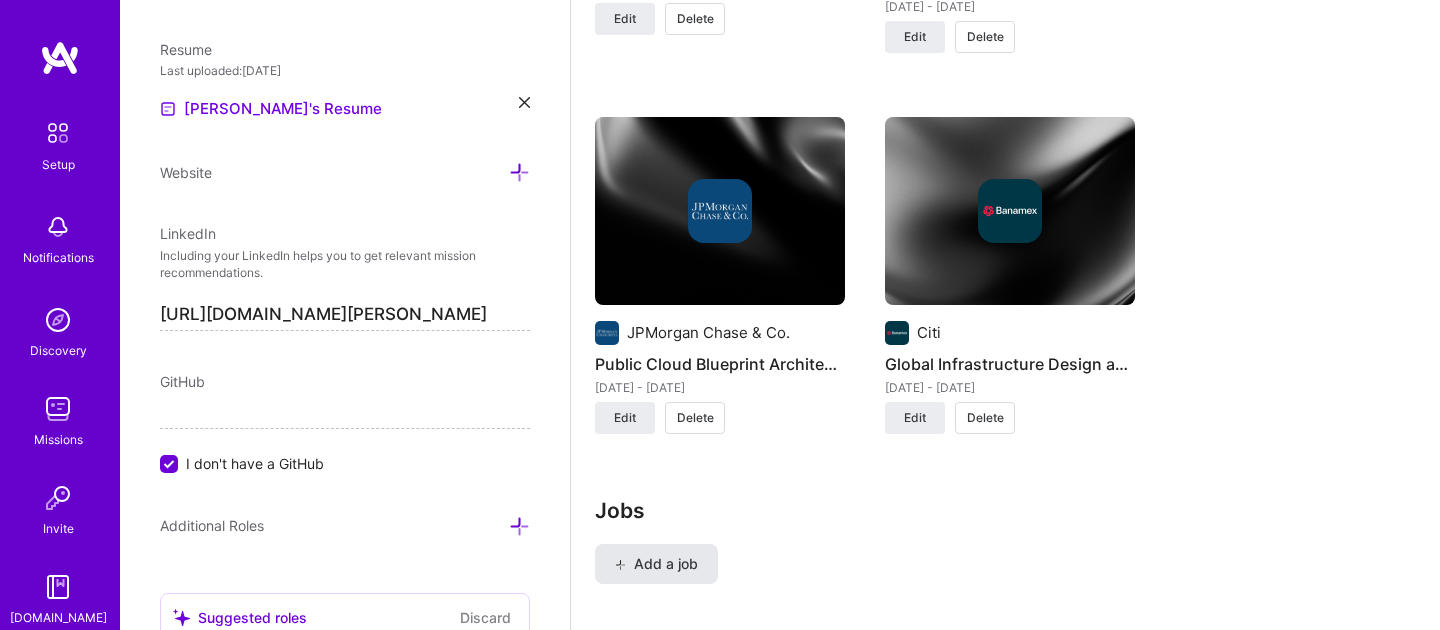 click at bounding box center [620, 564] 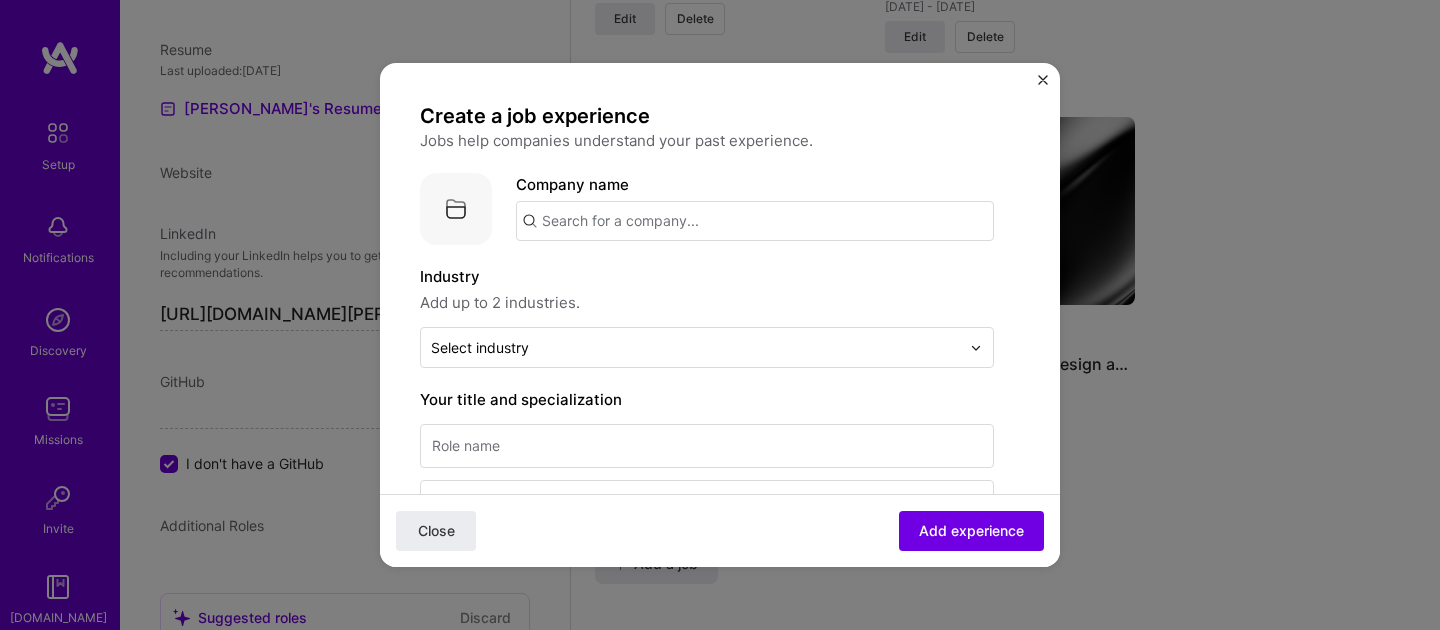 click at bounding box center [755, 221] 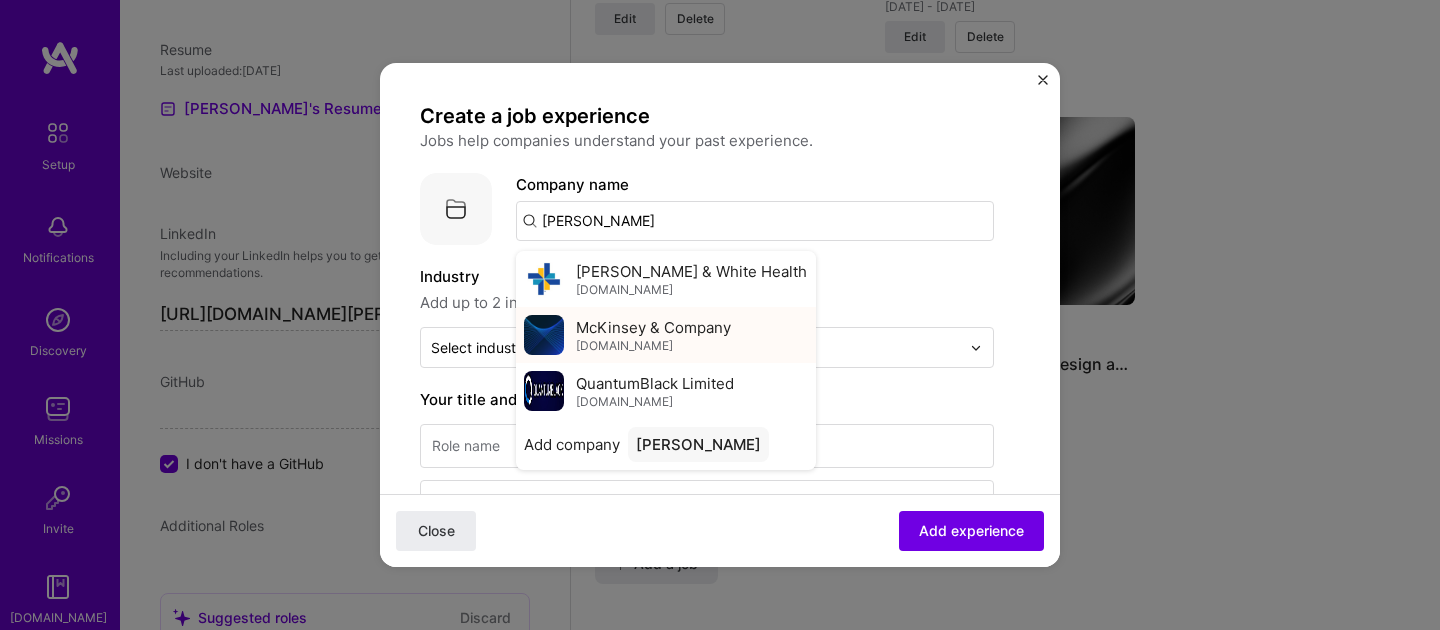 click on "McKinsey & Company [DOMAIN_NAME]" at bounding box center (653, 335) 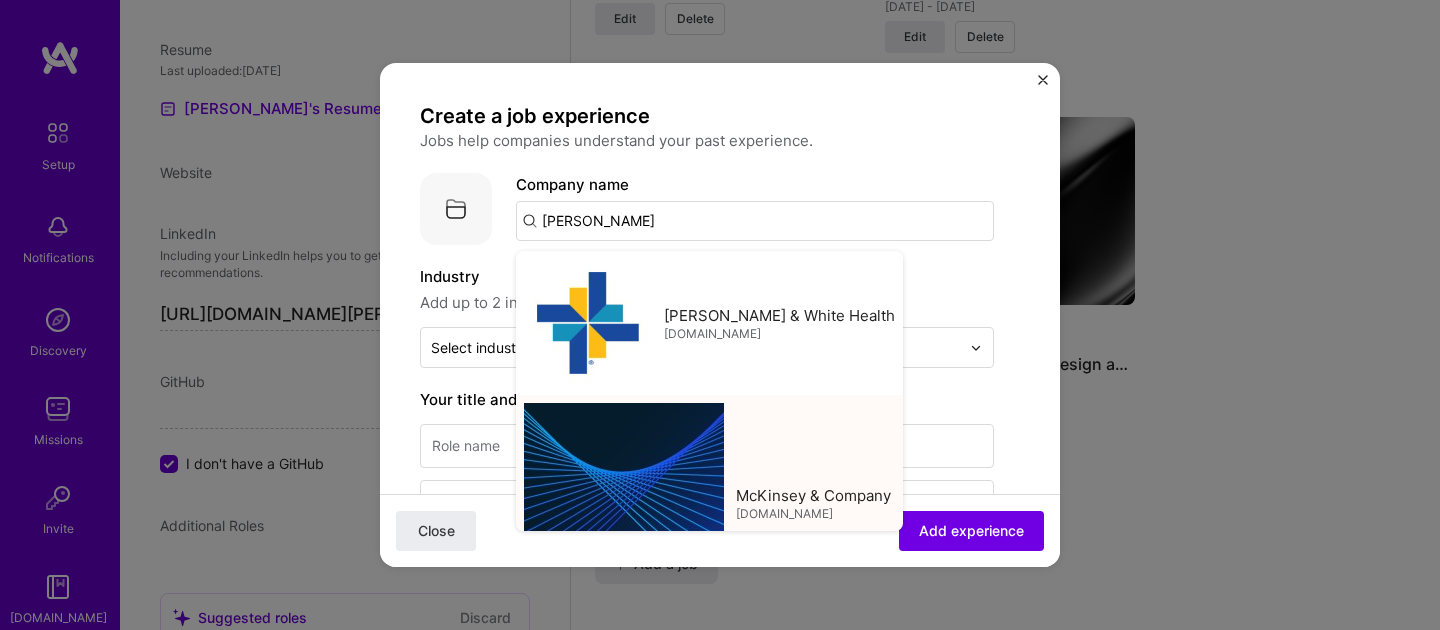 type on "McKinsey & Company" 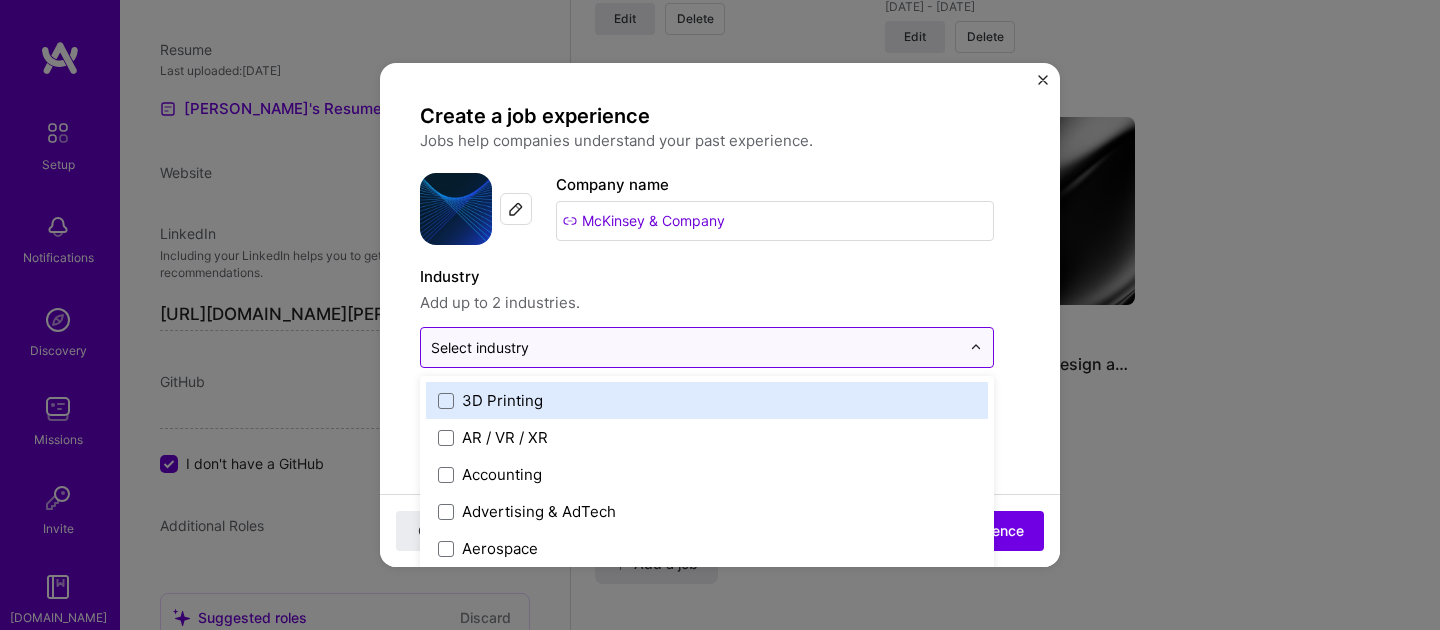 click at bounding box center [695, 347] 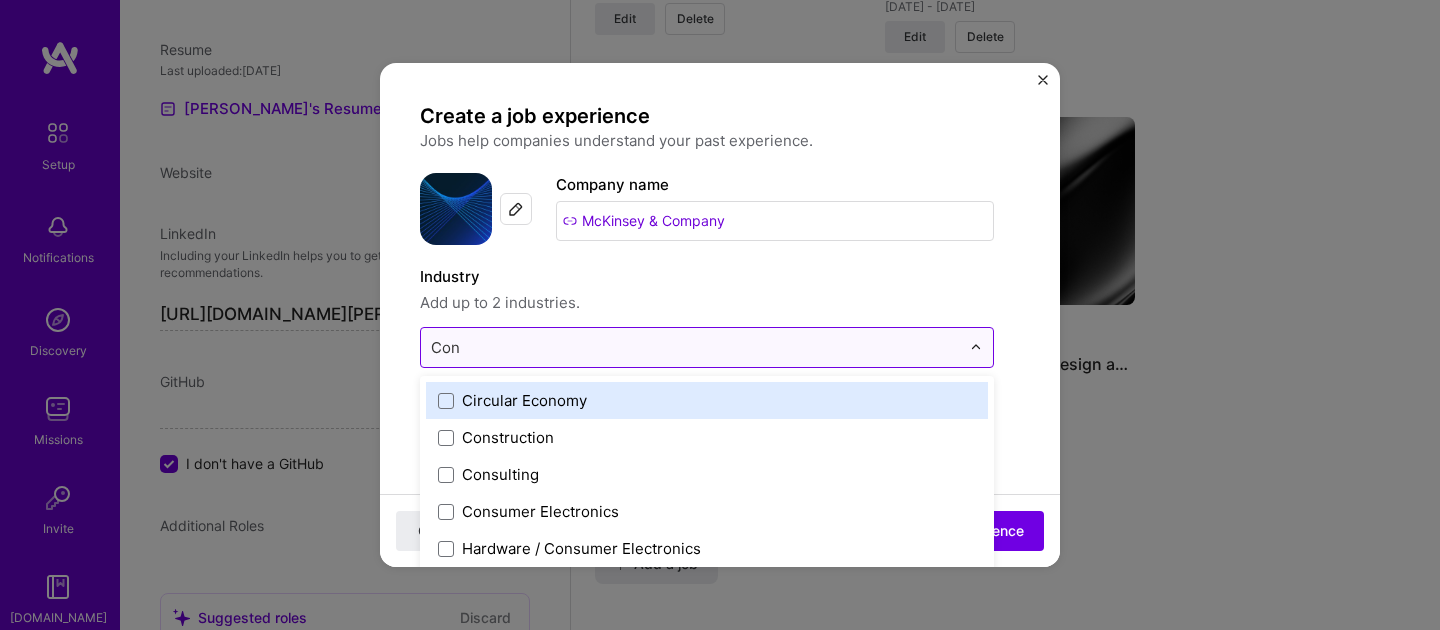 type on "Cons" 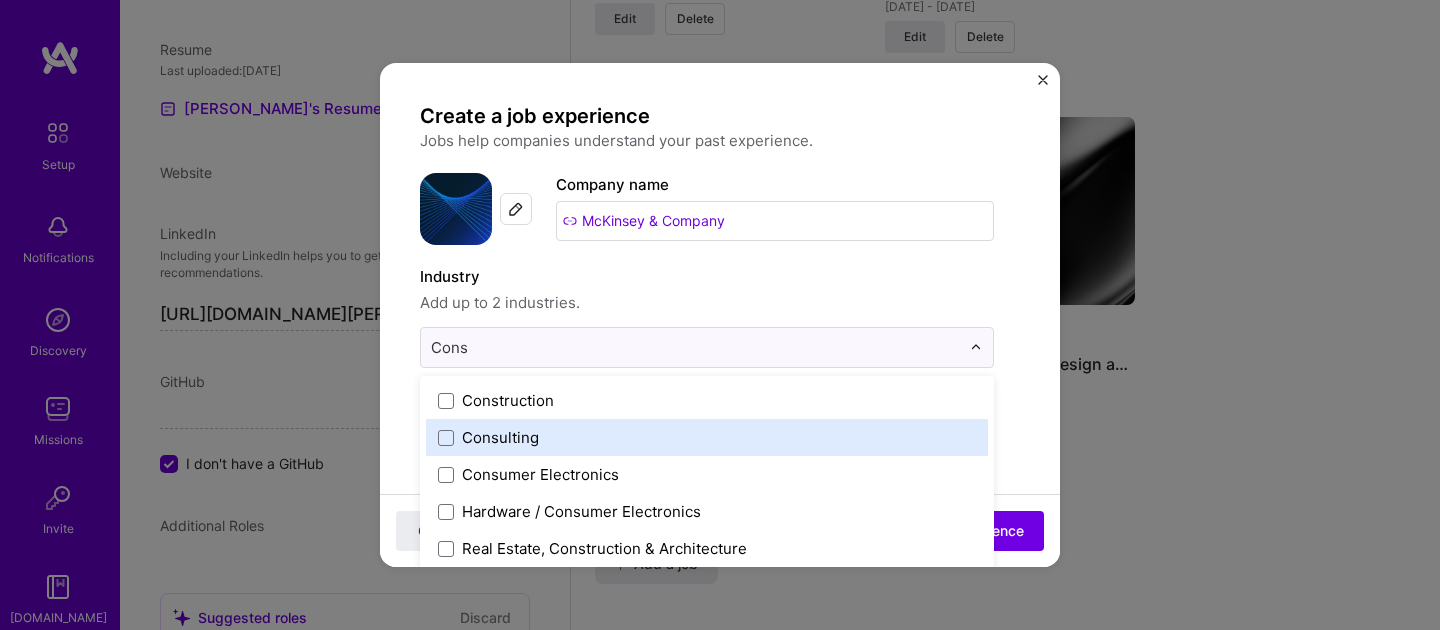 click on "Consulting" at bounding box center [707, 437] 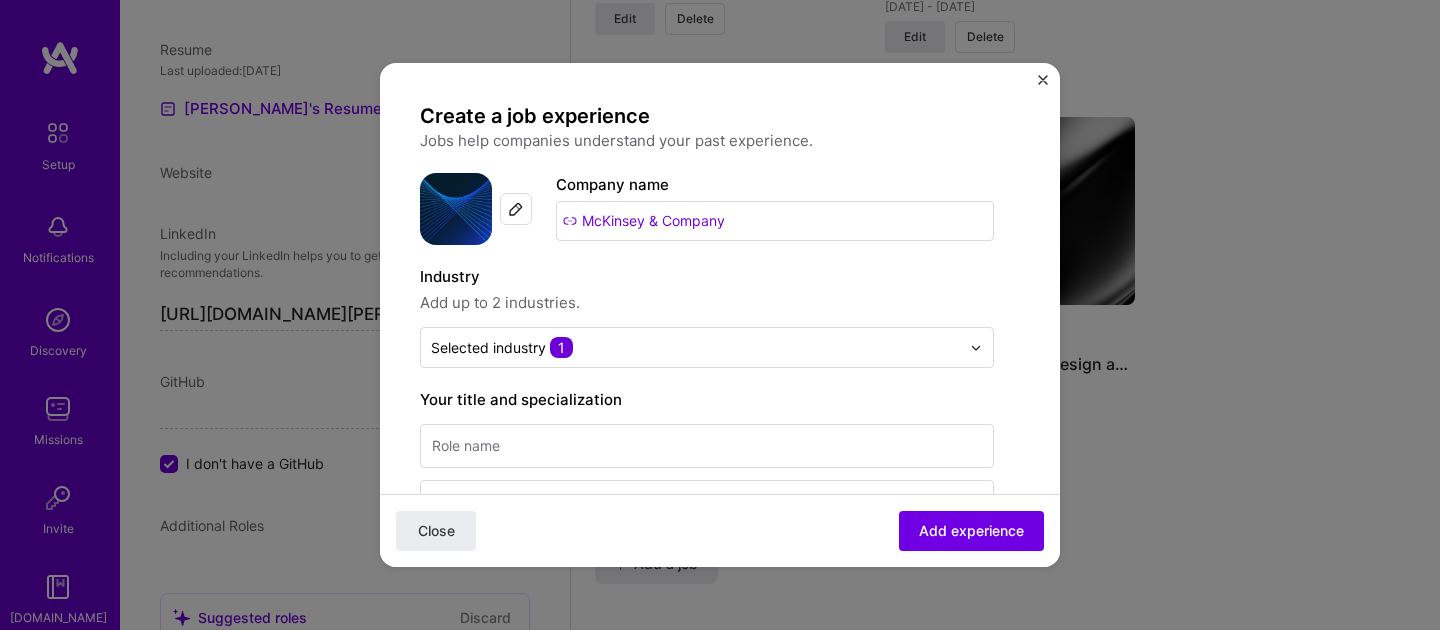 click on "Create a job experience Jobs help companies understand your past experience. Company logo Company name McKinsey & Company
Industry Add up to 2 industries. Selected industry 1 Your title and specialization Select specialization Duration [DATE]
to
I still work here Skills used — Add up to 12 skills Any new skills will be added to your profile. Enter skills... Description 100 characters minimum 0 / 2,000  characters Did this role require you to manage team members? (Optional) Yes, I managed 0 team members. Were you involved from inception to launch (0 - >  1)? (Optional) Zero to one is creation and development of a unique product from the ground up. I was involved in zero to one with this project Related projects (Optional) Connect a project you worked on at this position. Select projects Close Add experience" at bounding box center (720, 761) 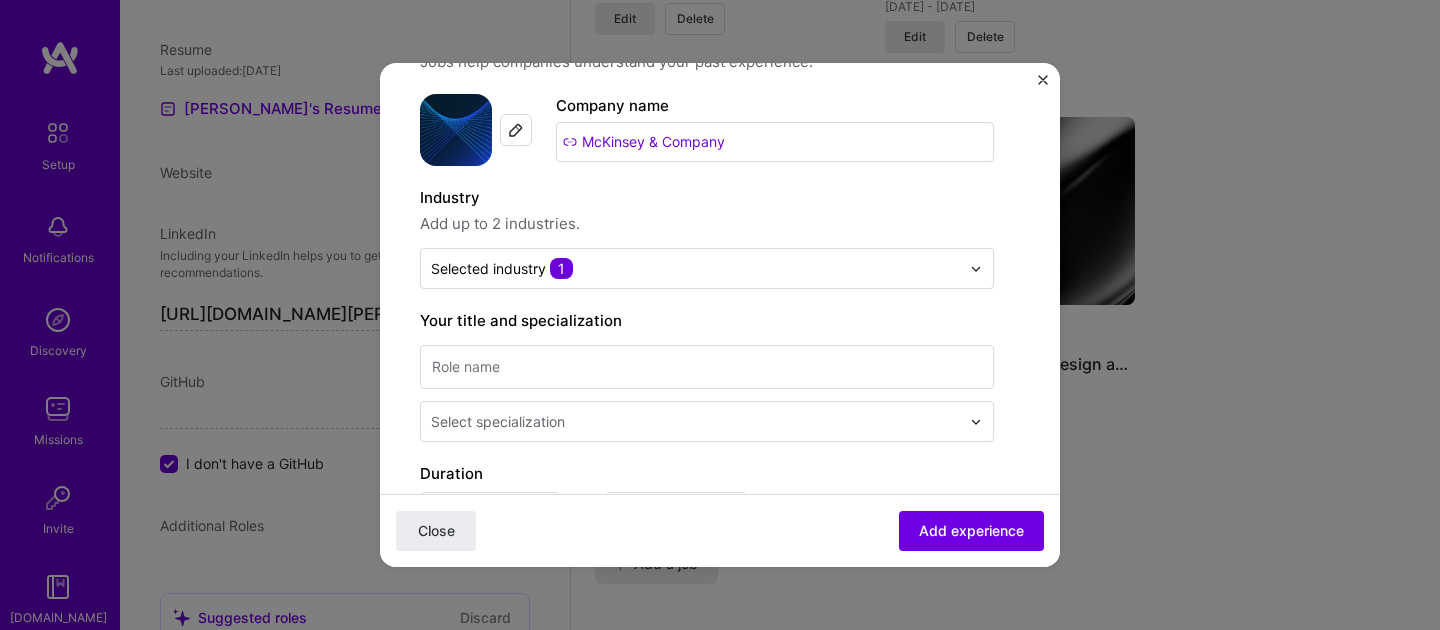 scroll, scrollTop: 82, scrollLeft: 0, axis: vertical 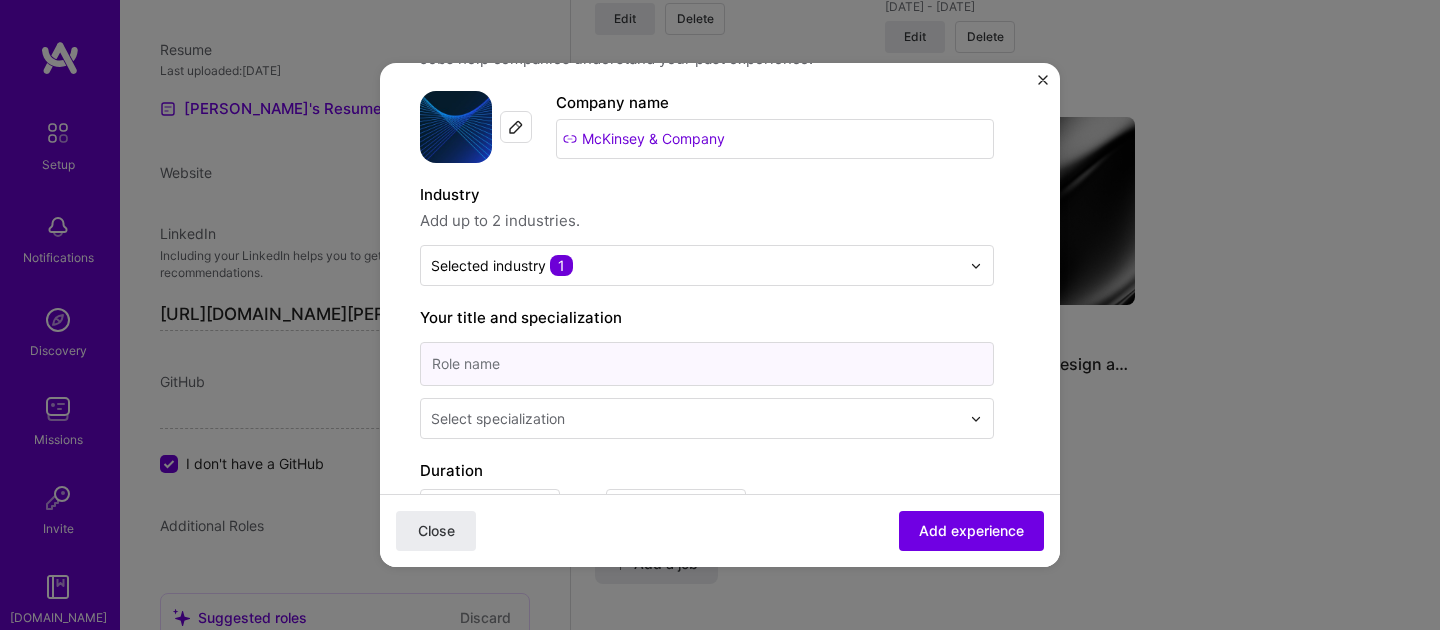 click at bounding box center [707, 364] 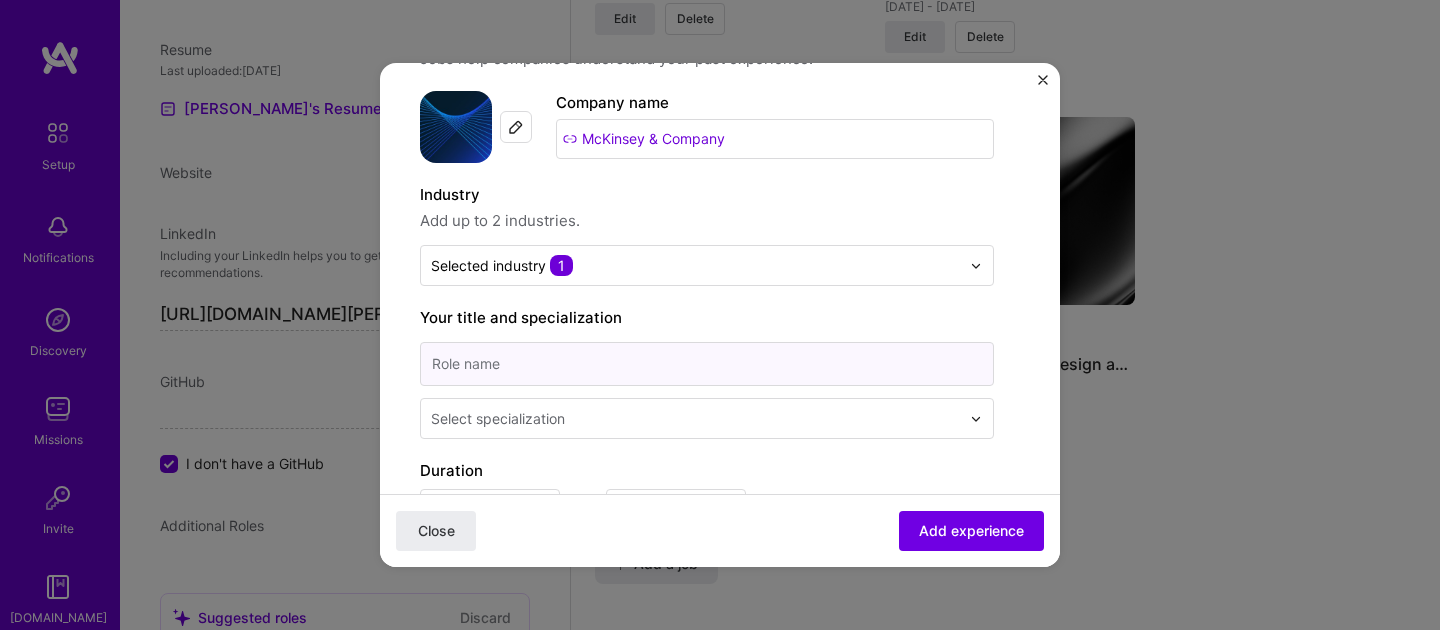 type on "Principal Architect II" 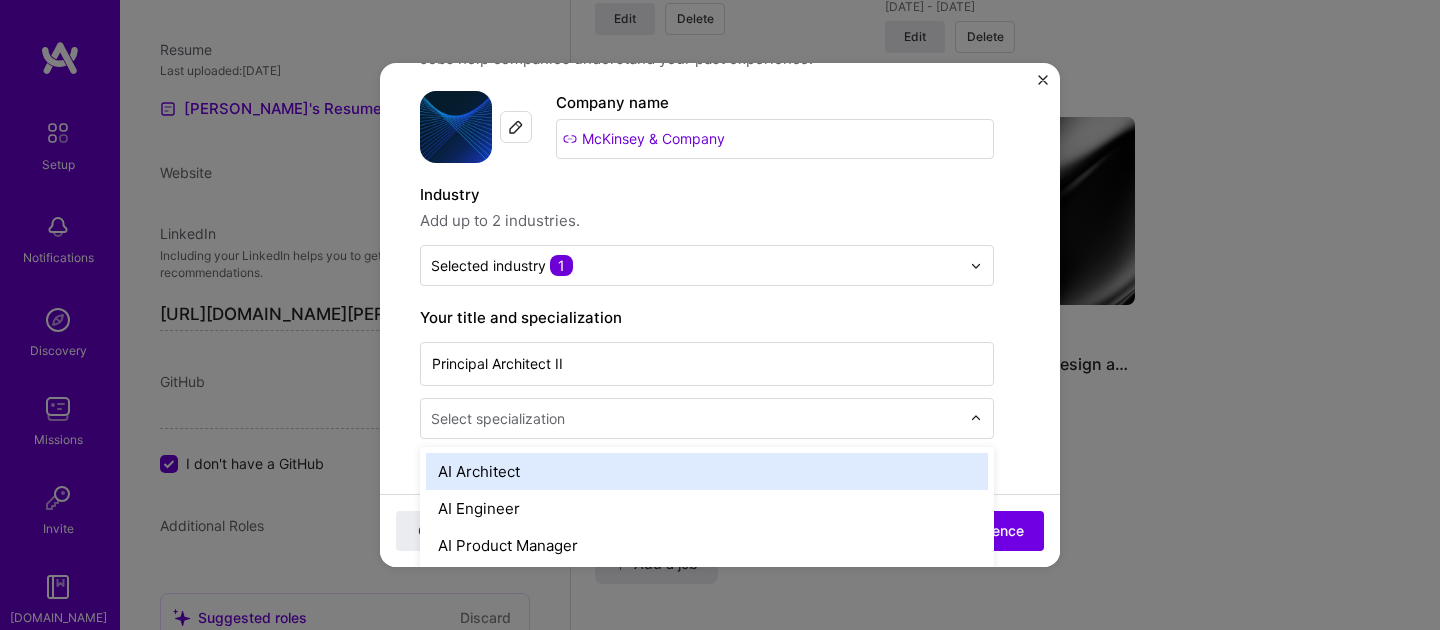 click at bounding box center [697, 418] 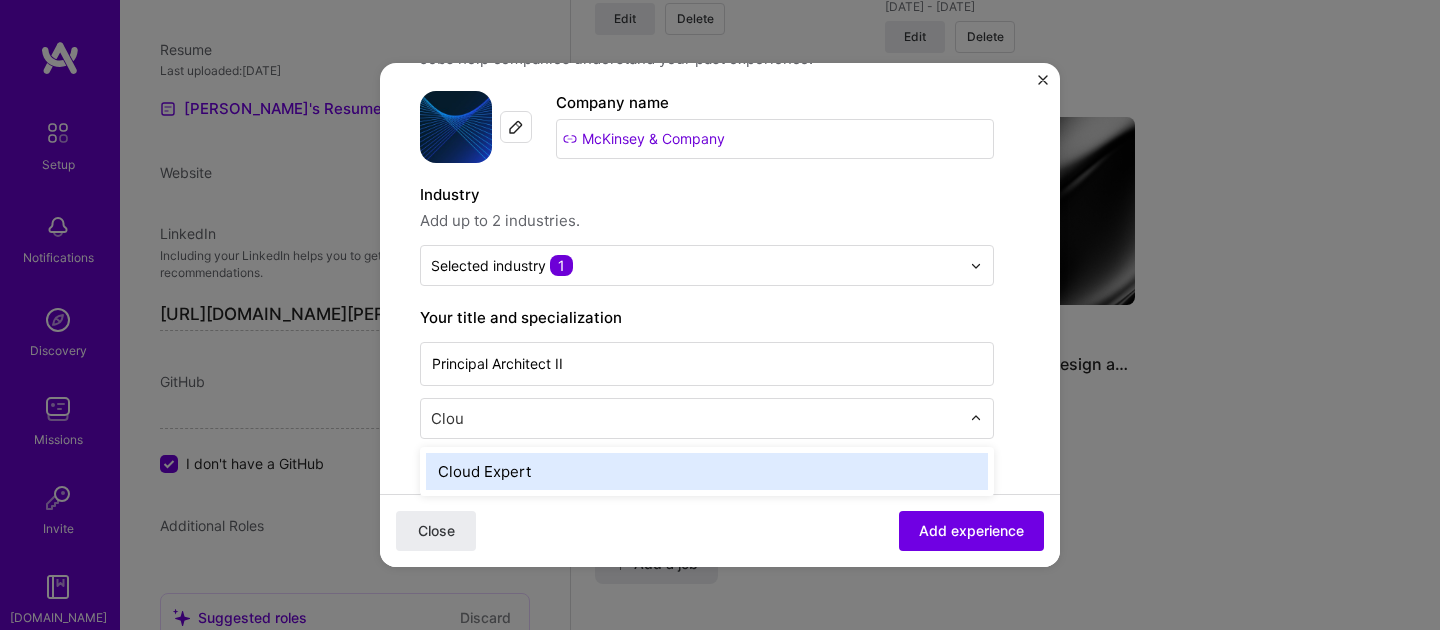type on "Cloud" 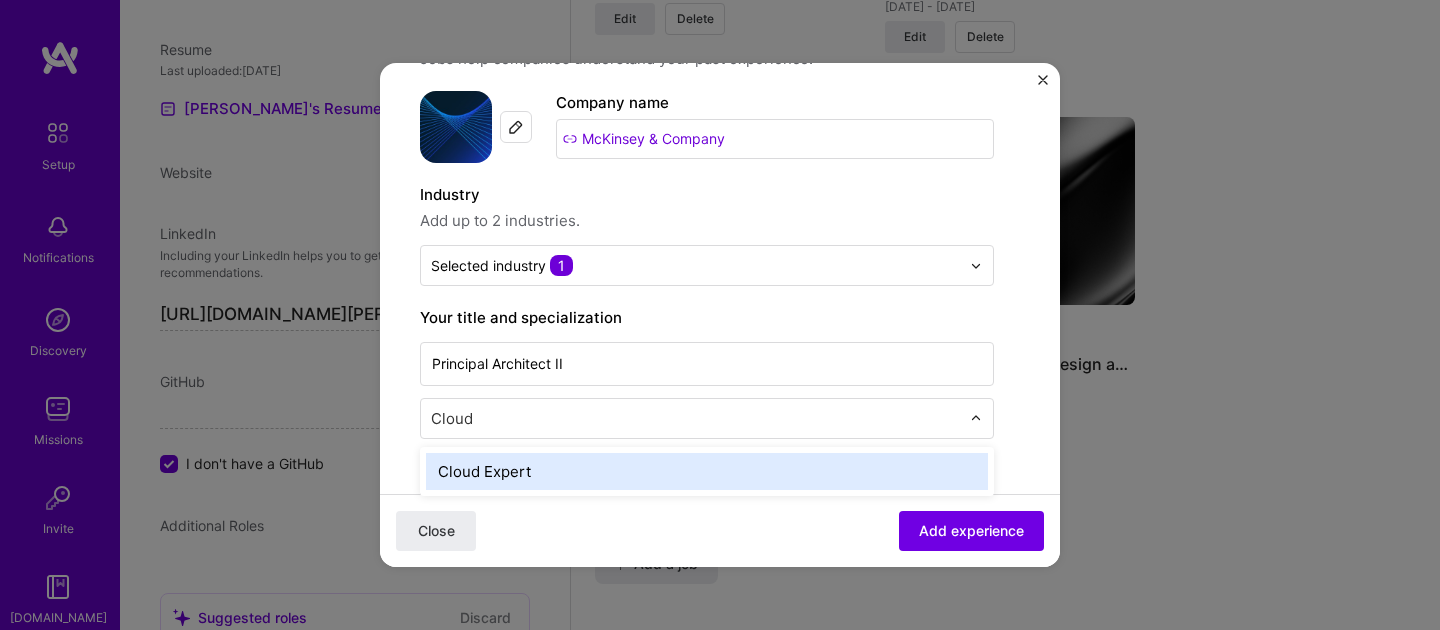 click on "Cloud Expert" at bounding box center (707, 471) 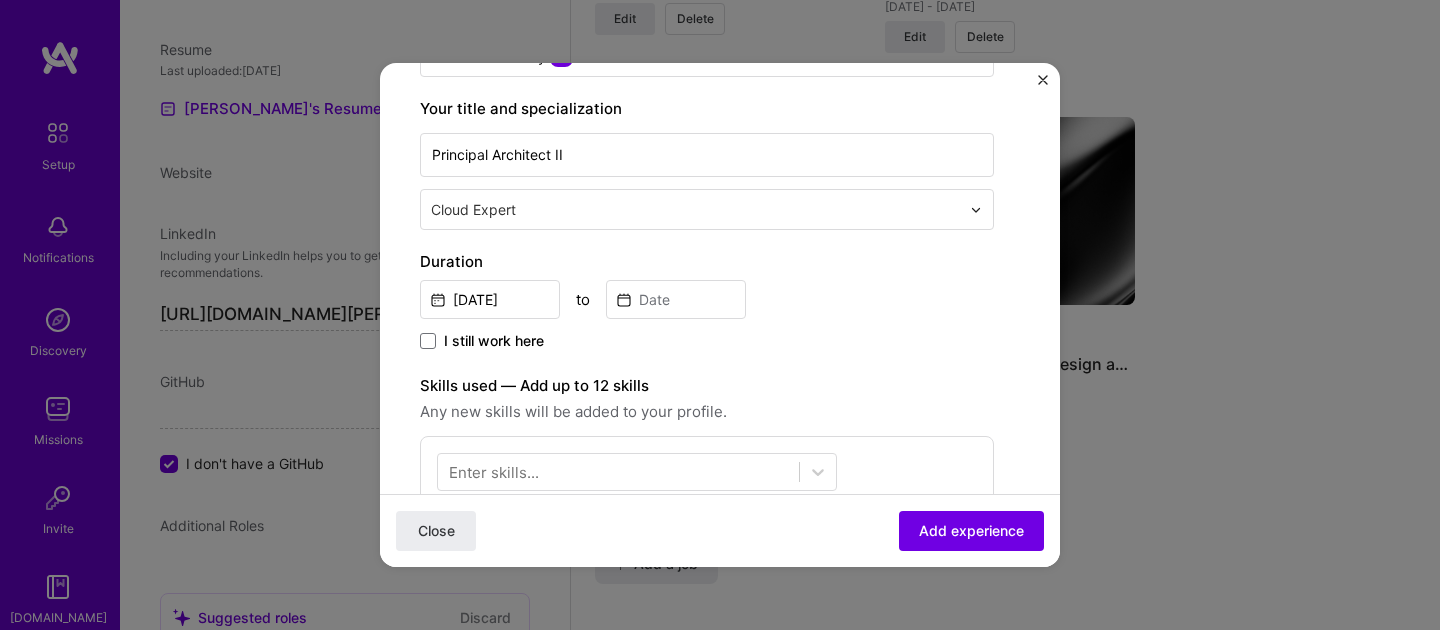 scroll, scrollTop: 293, scrollLeft: 0, axis: vertical 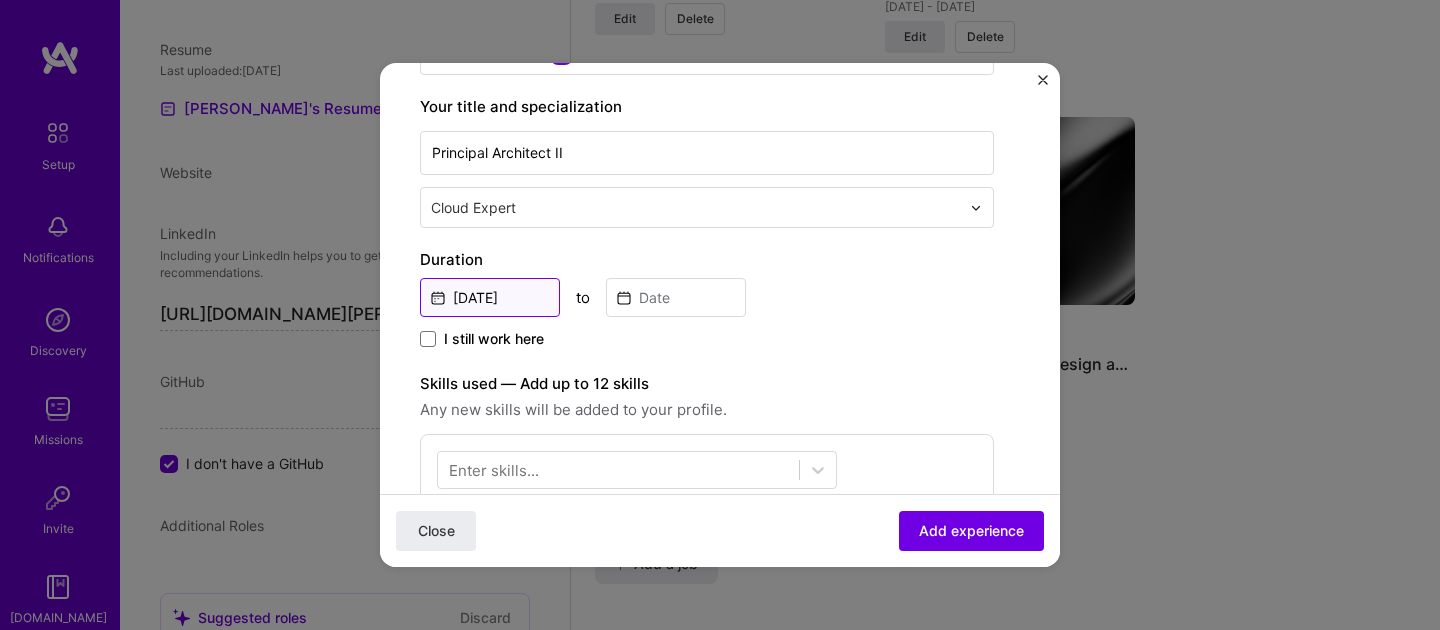 click on "[DATE]" at bounding box center (490, 297) 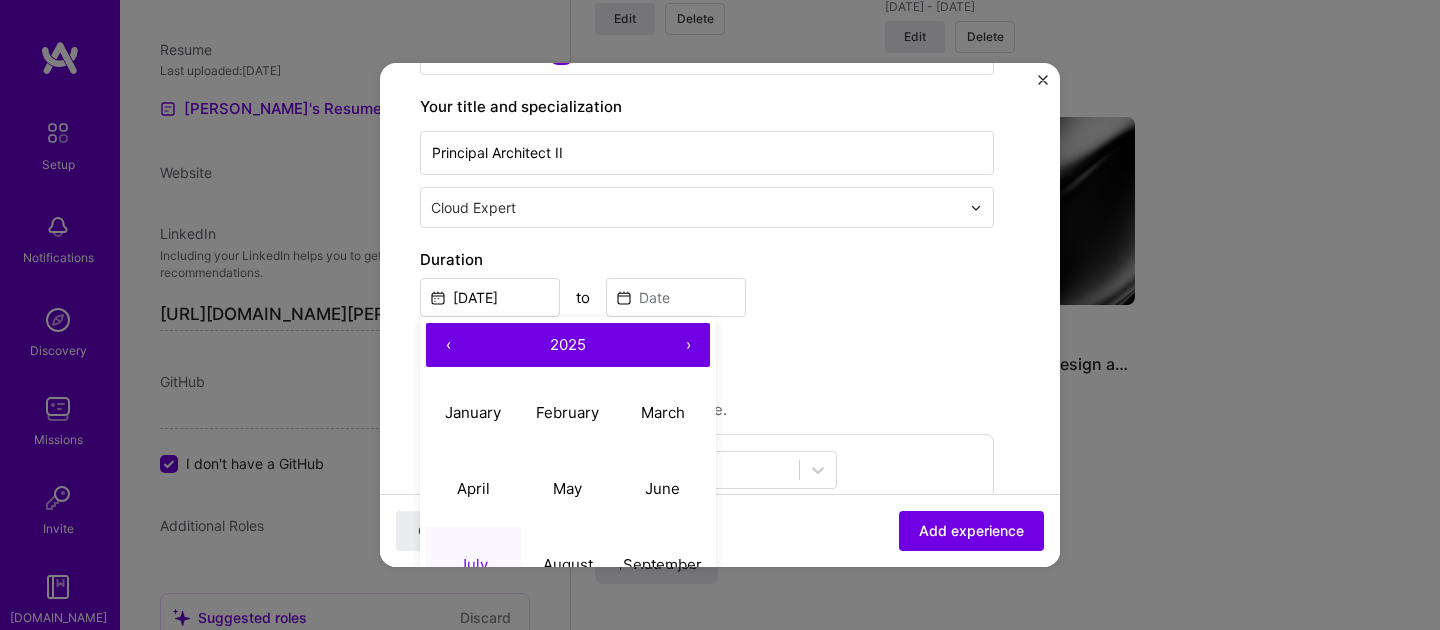 click on "‹" at bounding box center [448, 345] 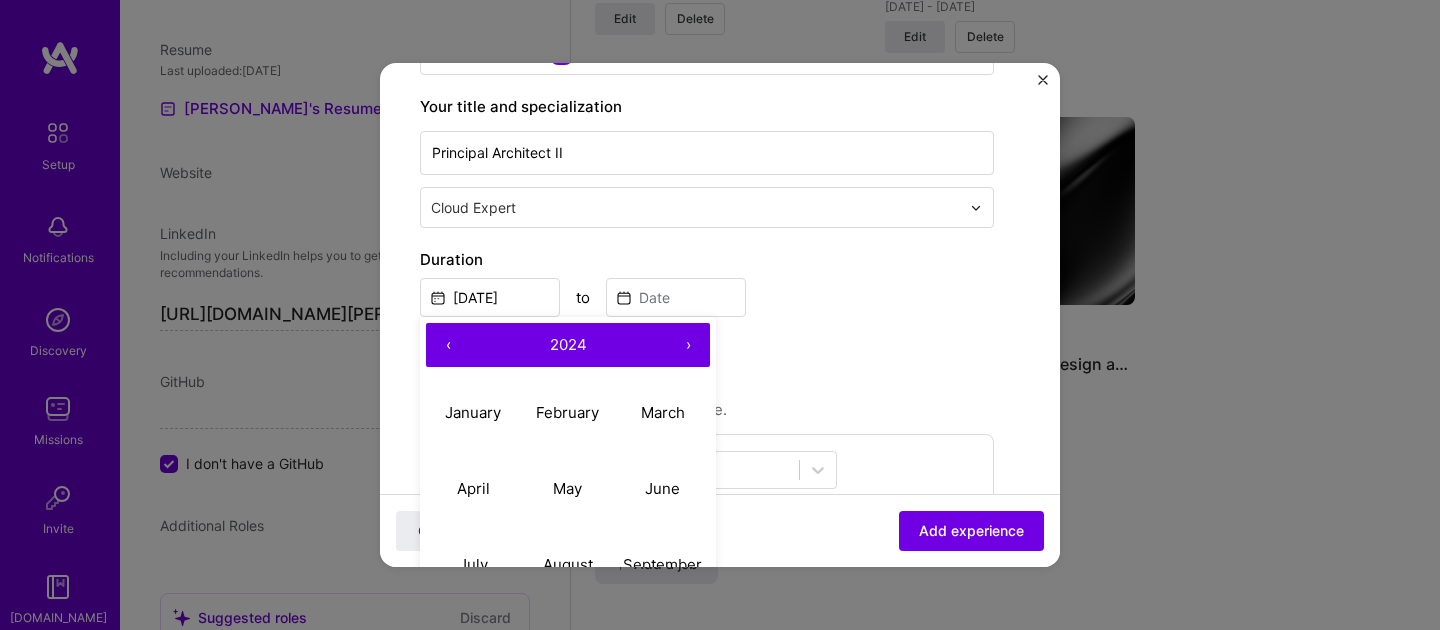 click on "‹" at bounding box center [448, 345] 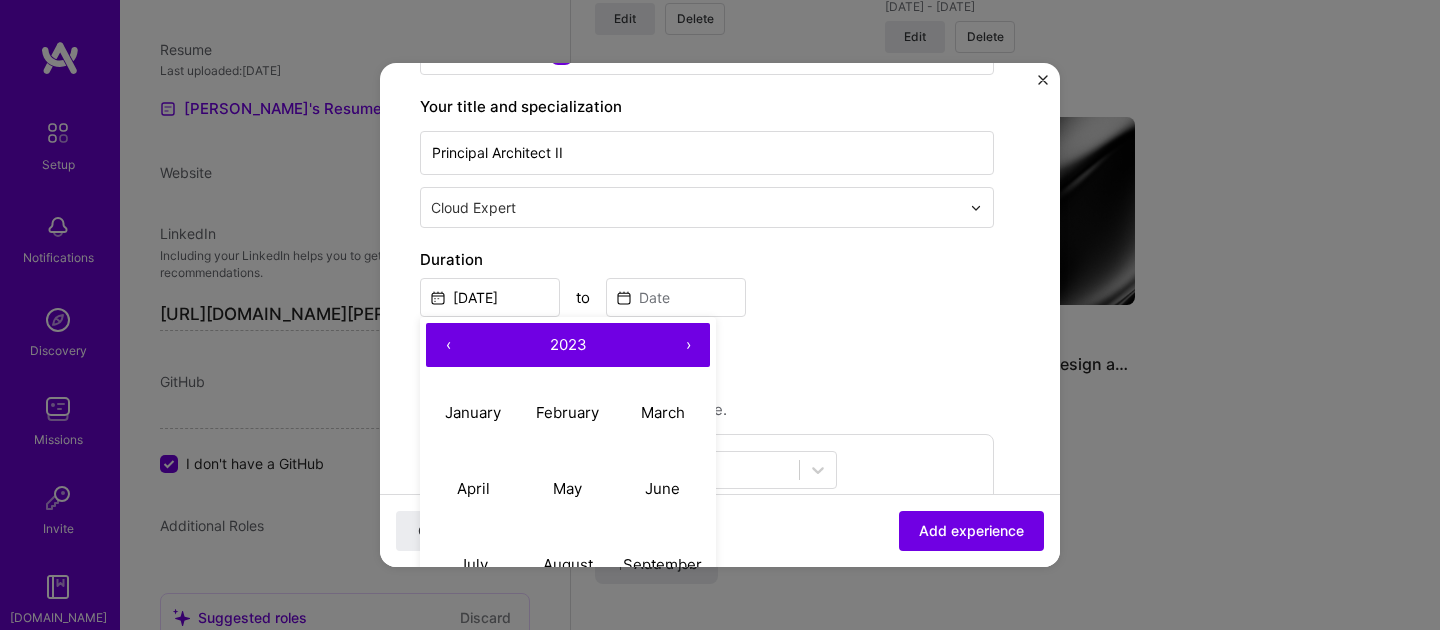 click on "‹" at bounding box center (448, 345) 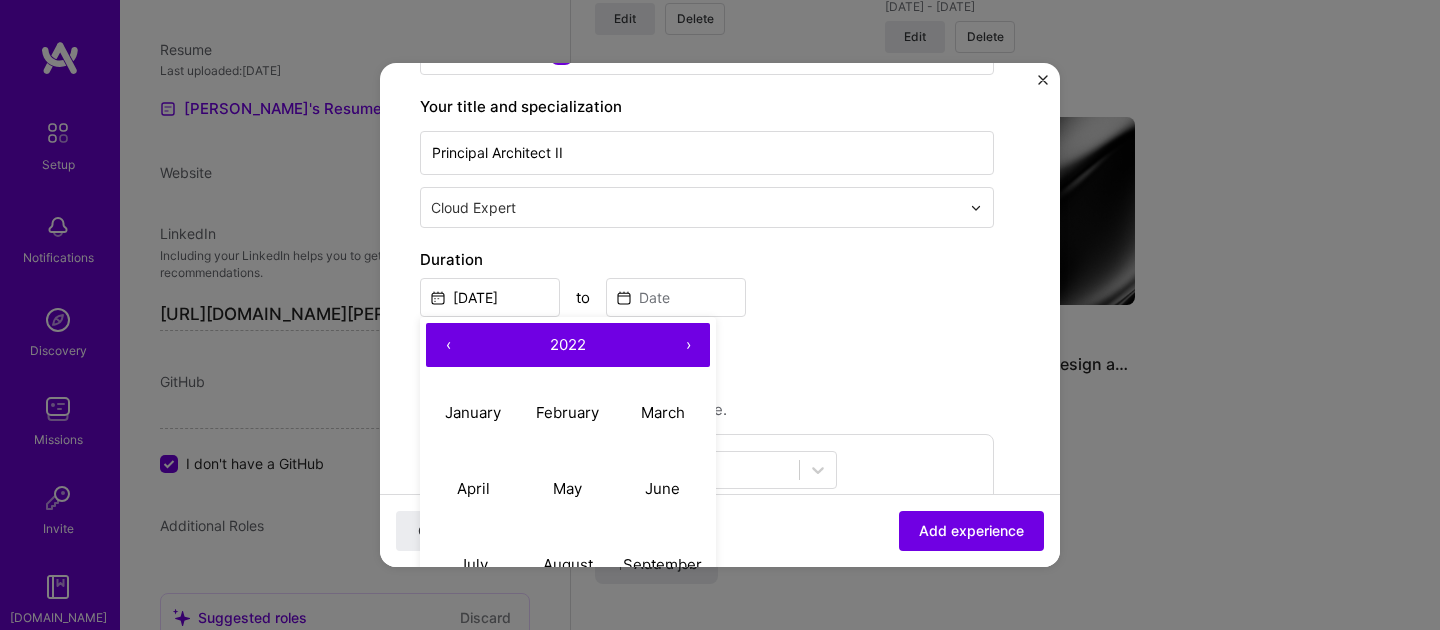 click on "‹" at bounding box center [448, 345] 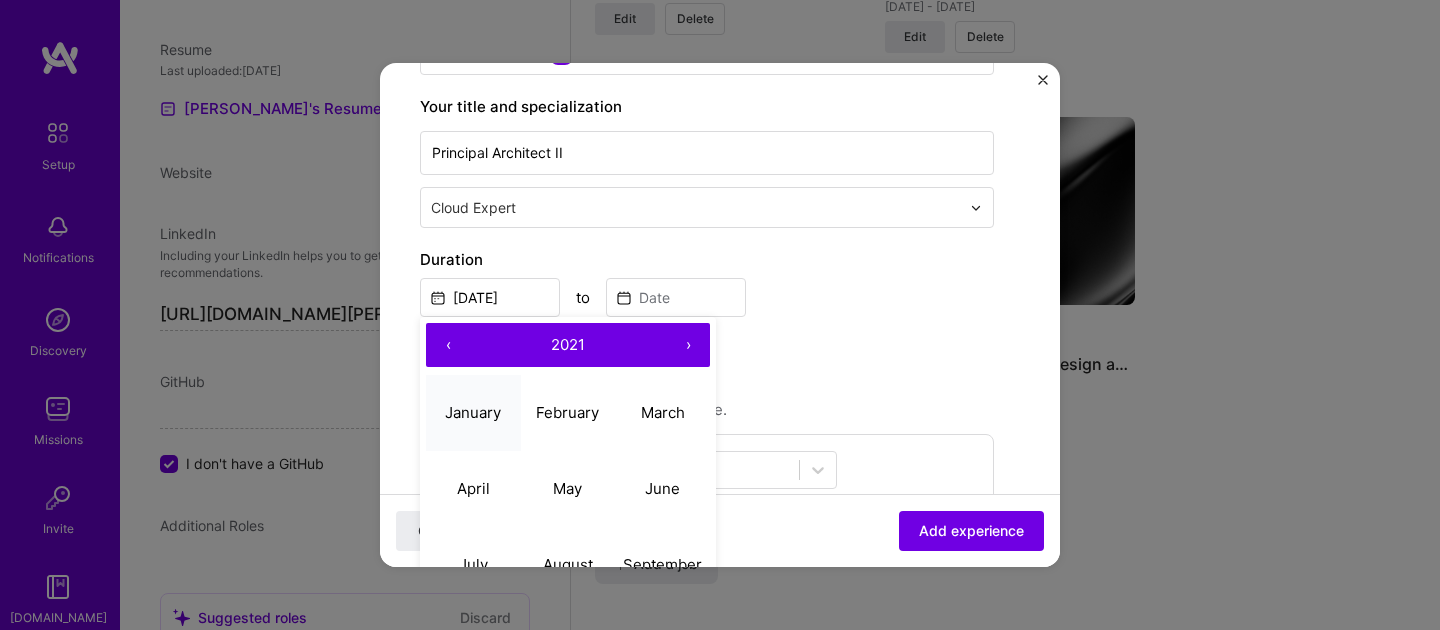 click on "January" at bounding box center (473, 412) 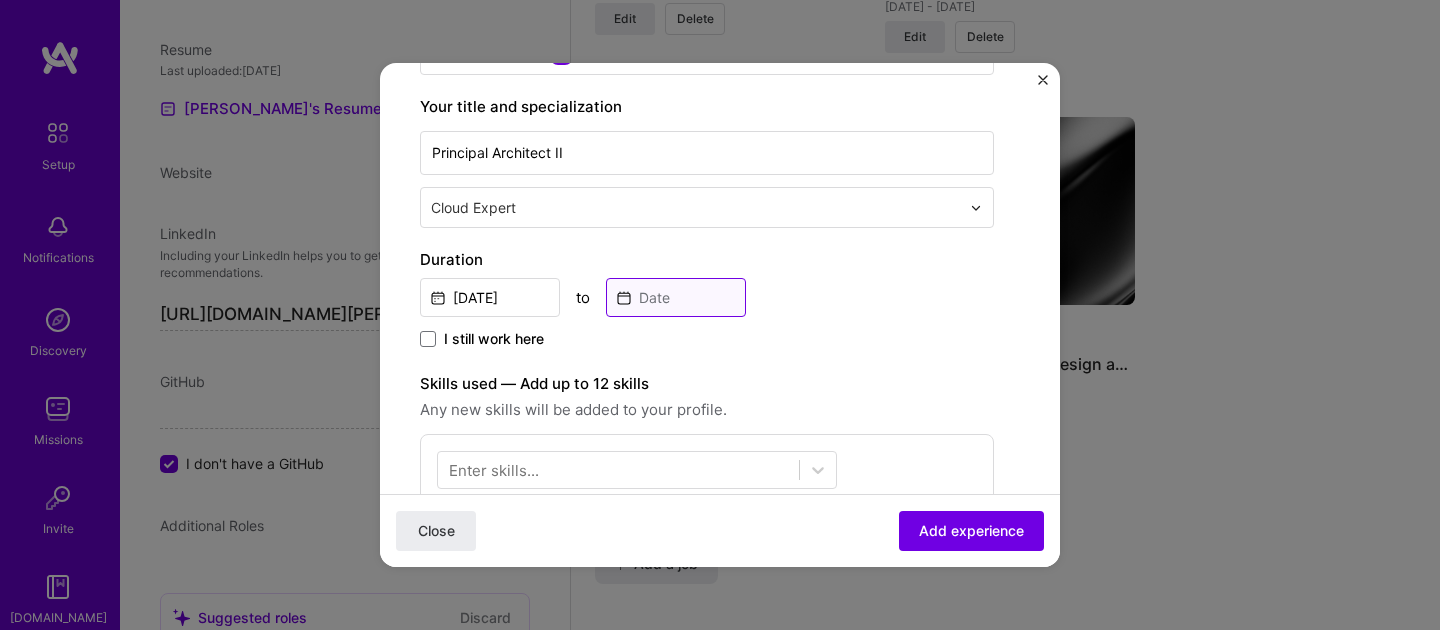 click at bounding box center (676, 297) 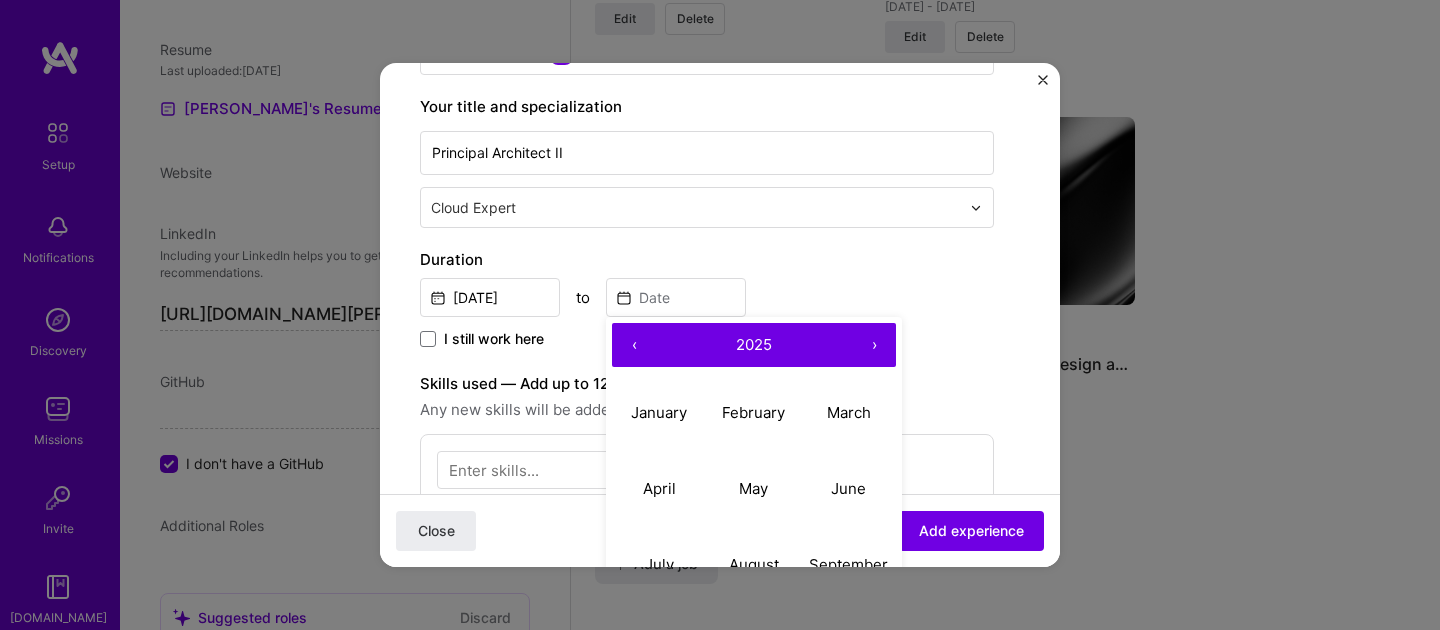 click on "‹" at bounding box center (634, 345) 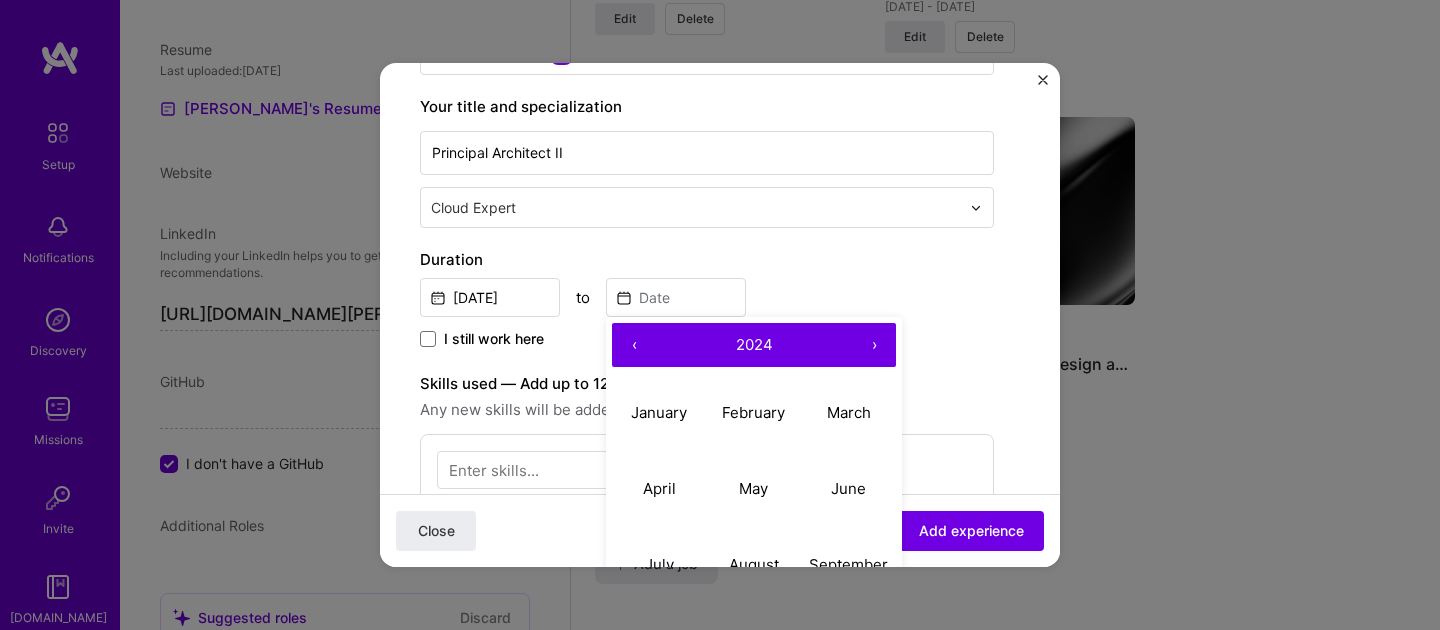 click on "‹" at bounding box center [634, 345] 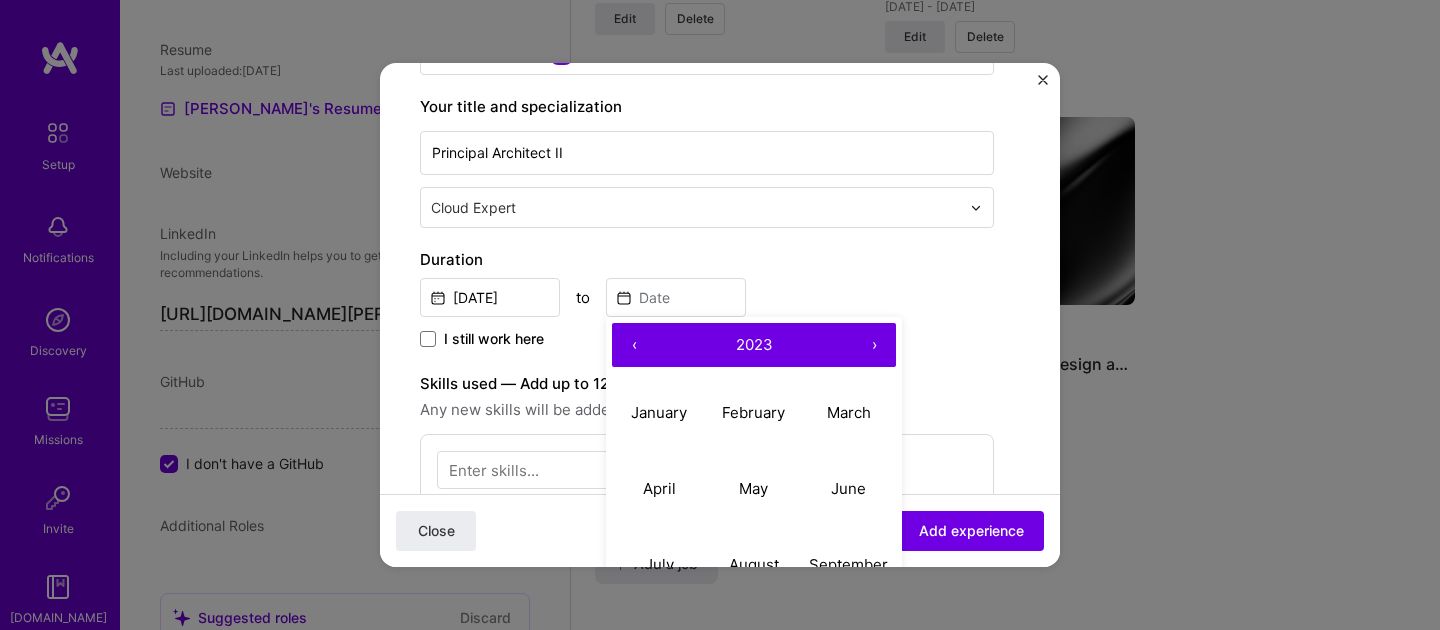 click on "‹" at bounding box center [634, 345] 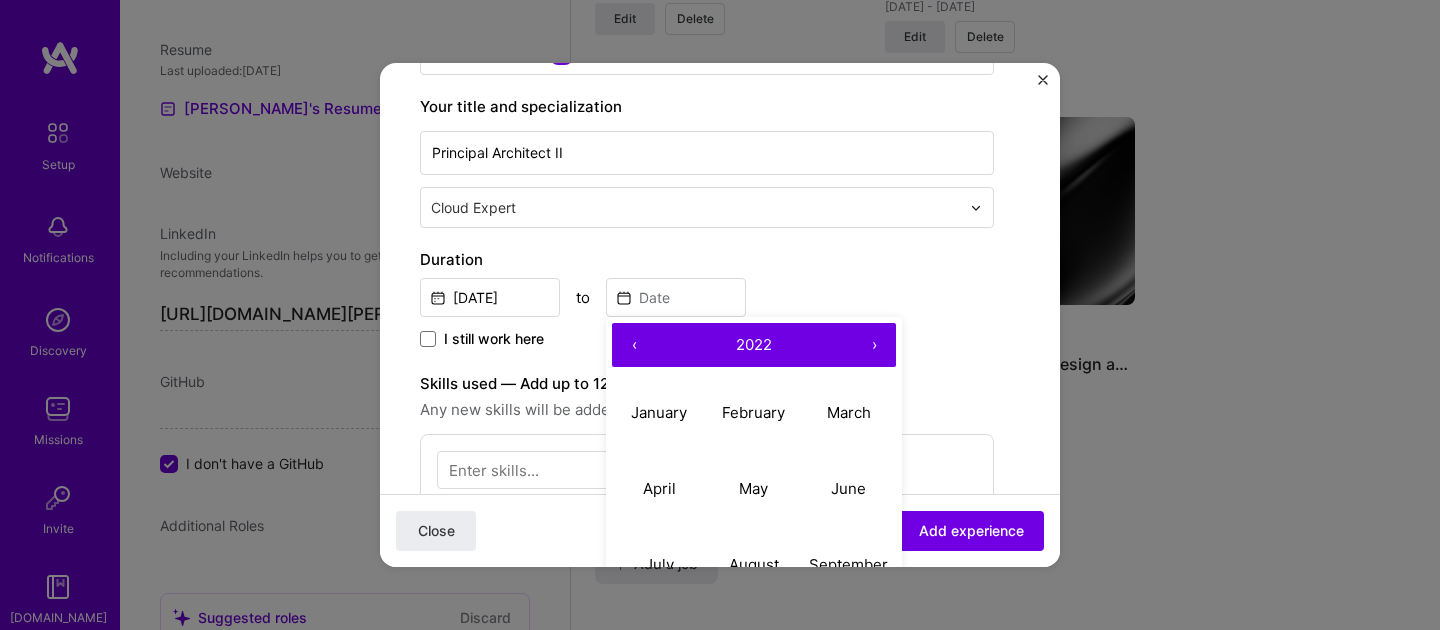click on "›" at bounding box center (874, 345) 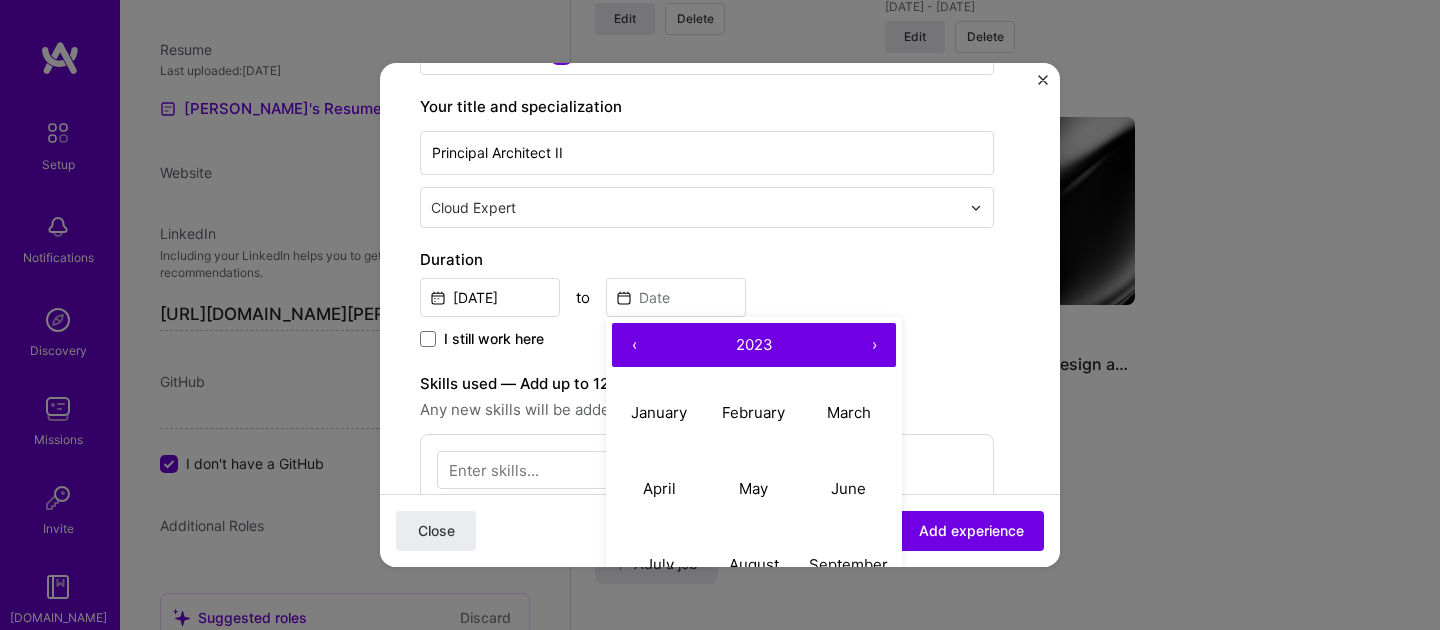 click on "›" at bounding box center (874, 345) 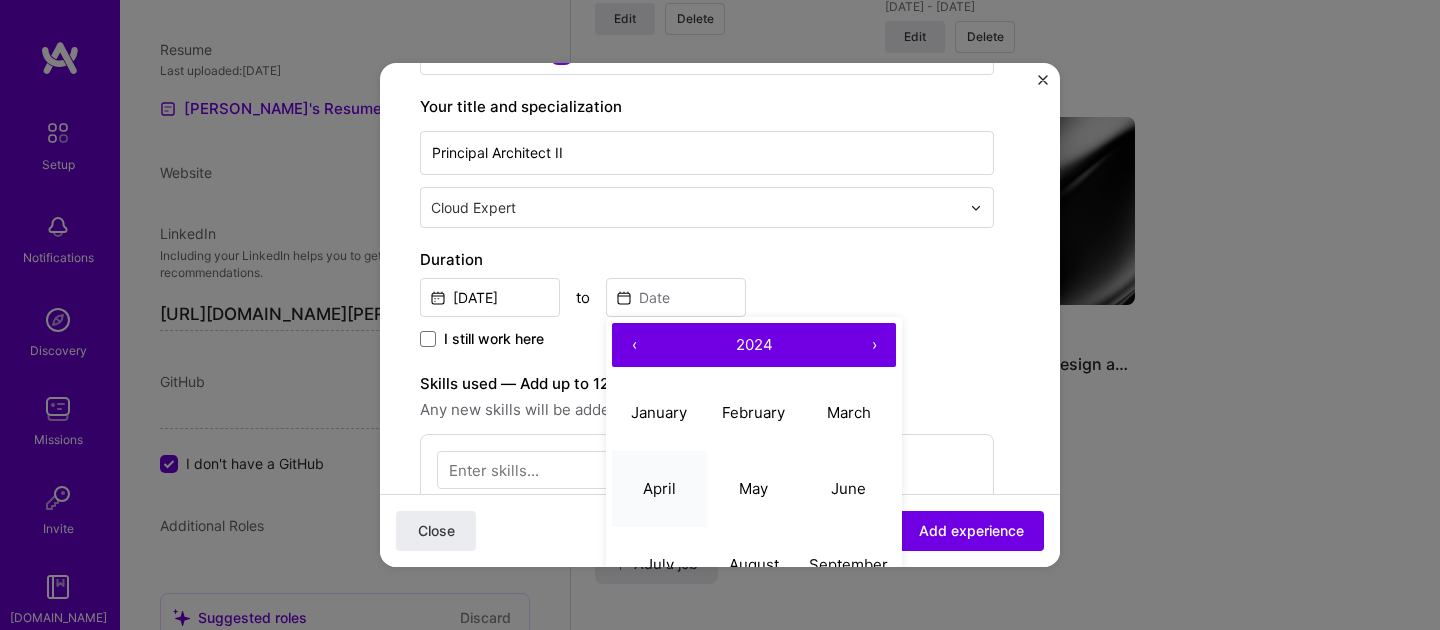 click on "April" at bounding box center (659, 488) 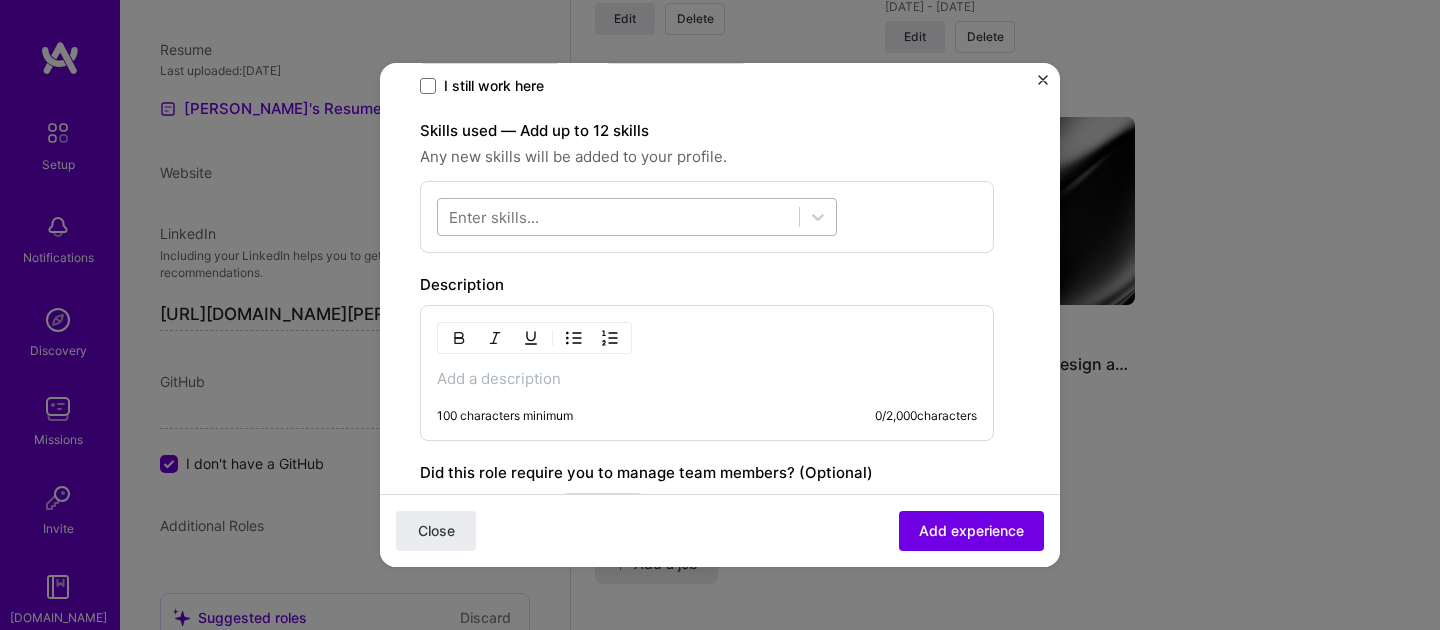 scroll, scrollTop: 557, scrollLeft: 0, axis: vertical 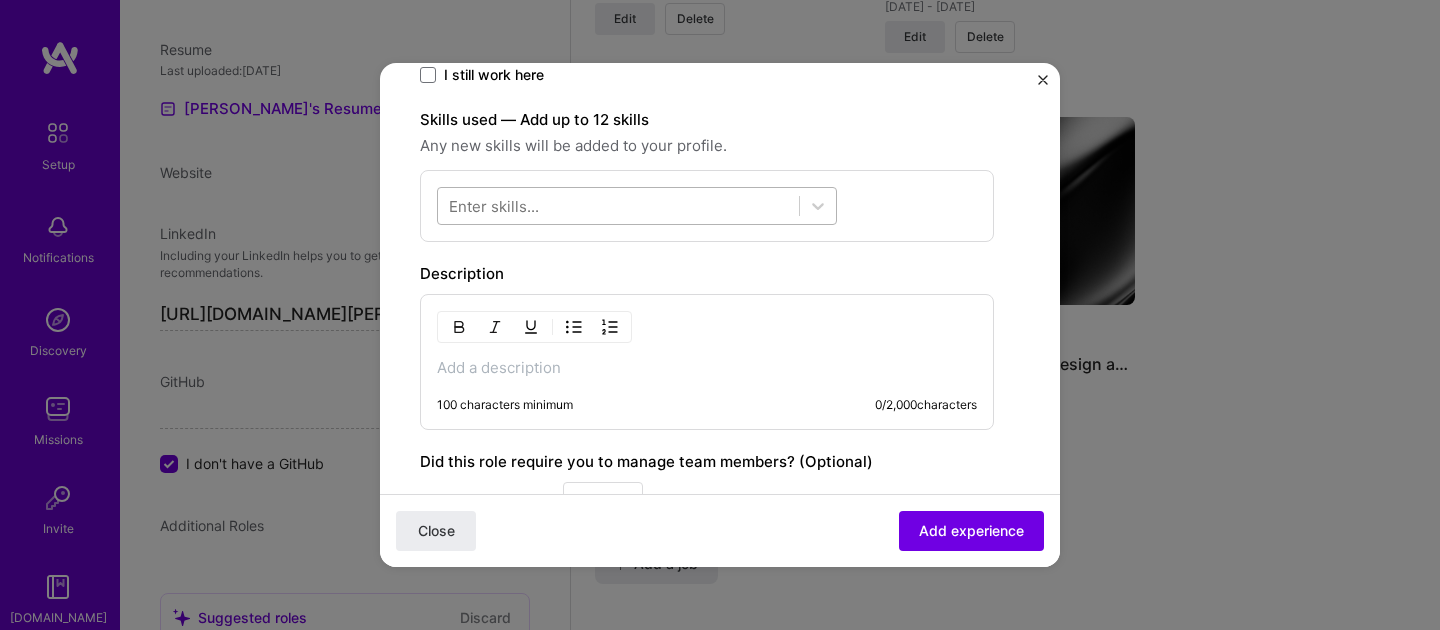 click at bounding box center [618, 206] 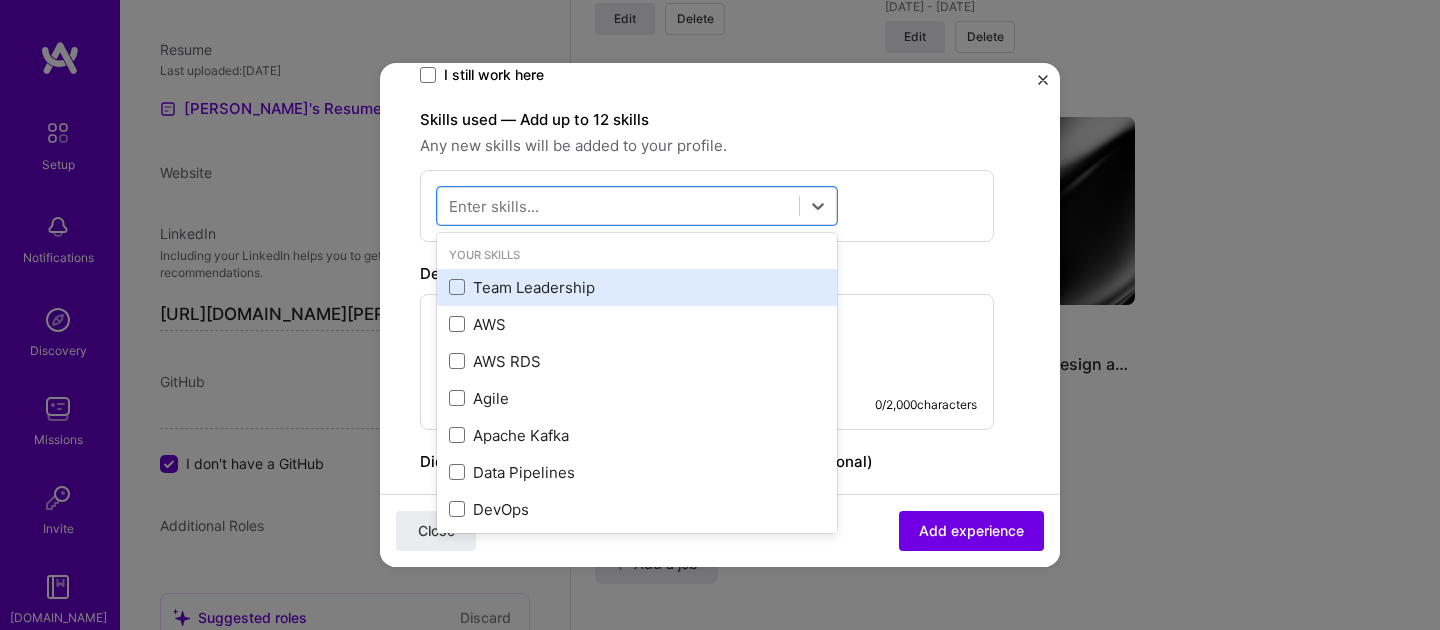 click on "Team Leadership" at bounding box center [637, 287] 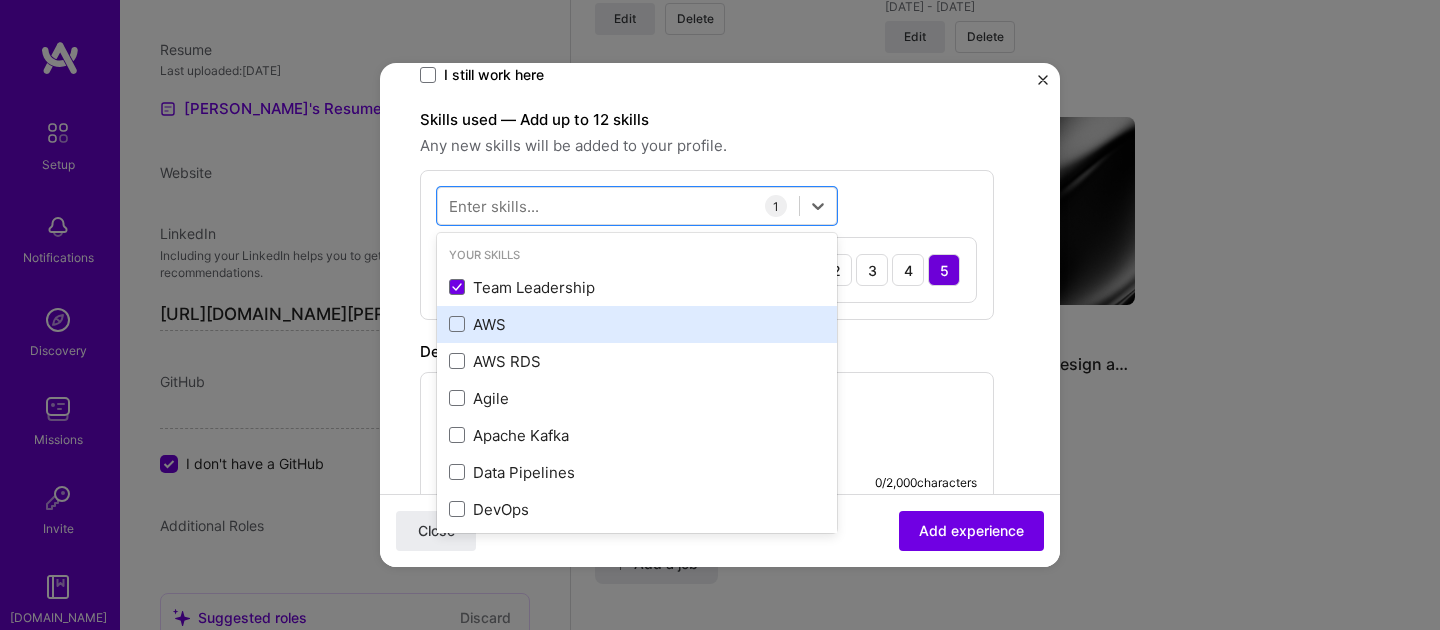 click on "AWS" at bounding box center (637, 324) 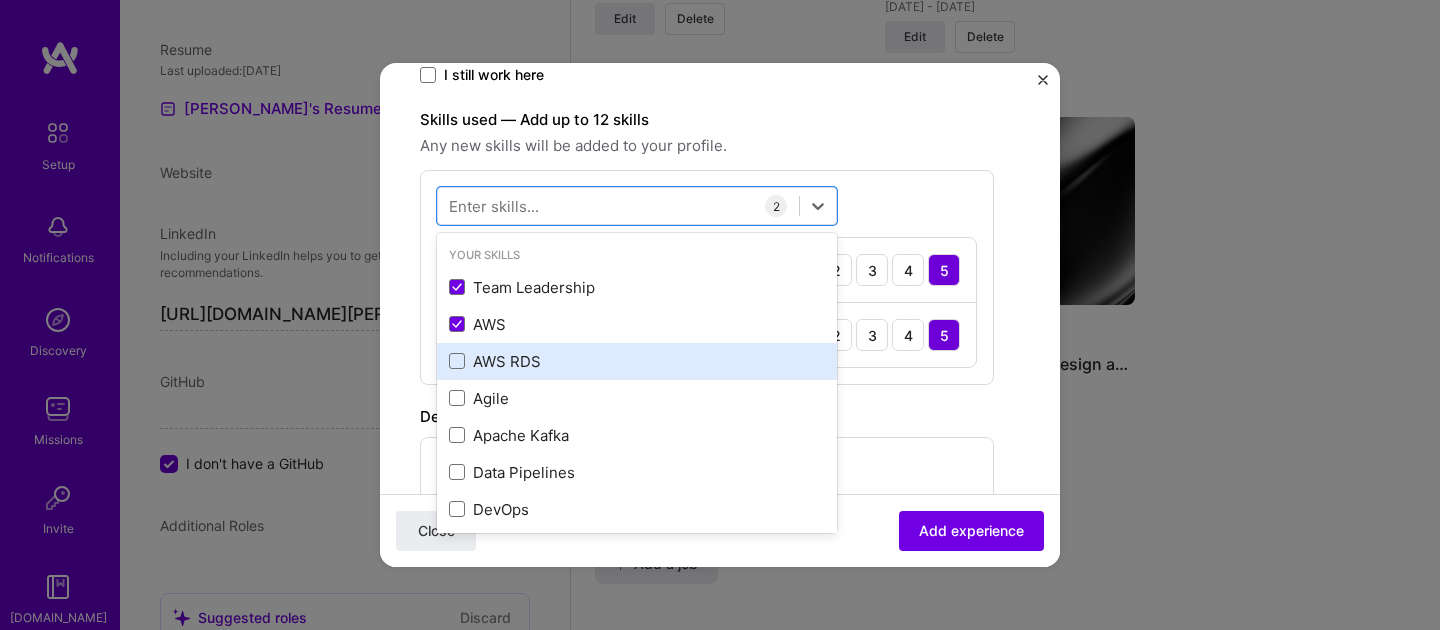 click on "AWS RDS" at bounding box center [637, 361] 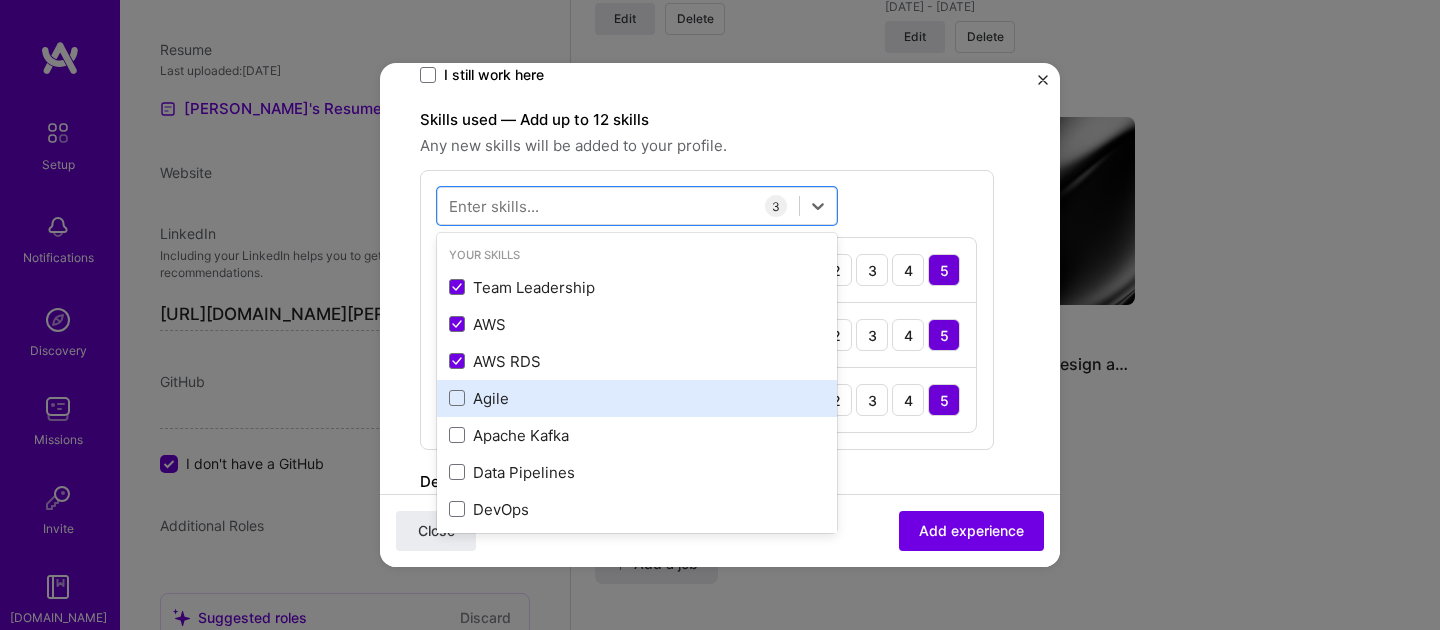 click on "Agile" at bounding box center (637, 398) 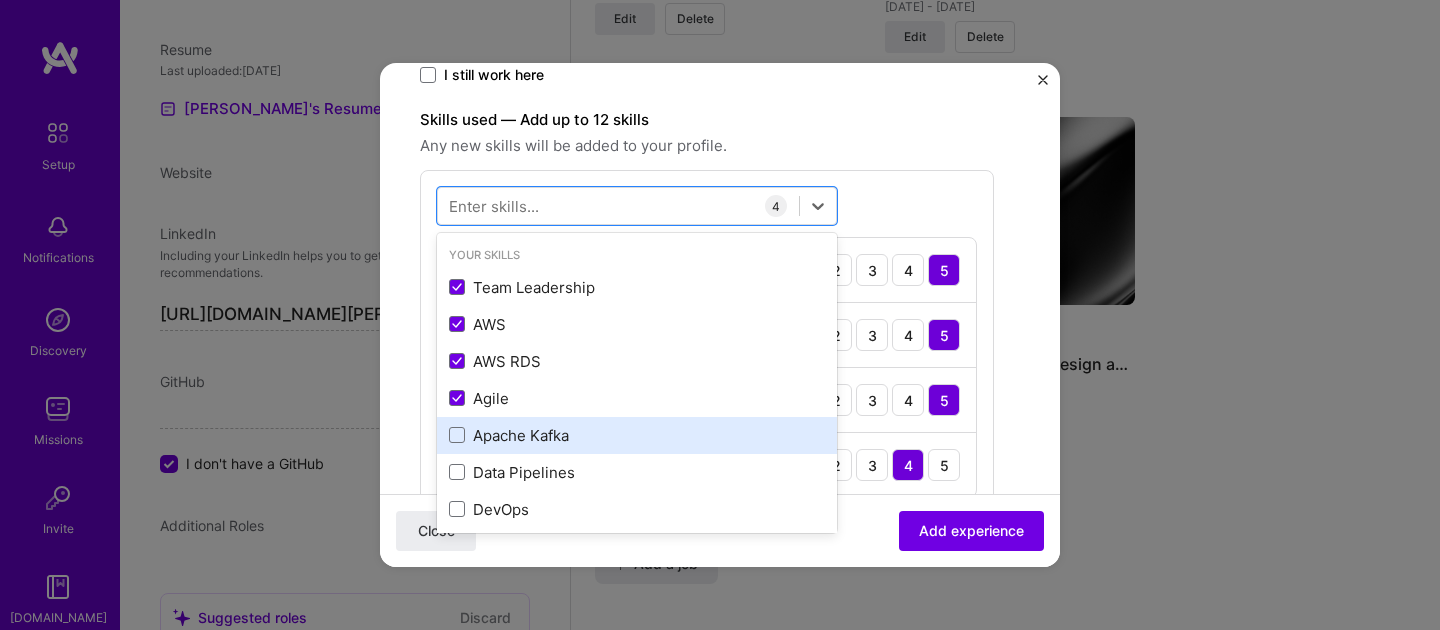 click on "Apache Kafka" at bounding box center [637, 435] 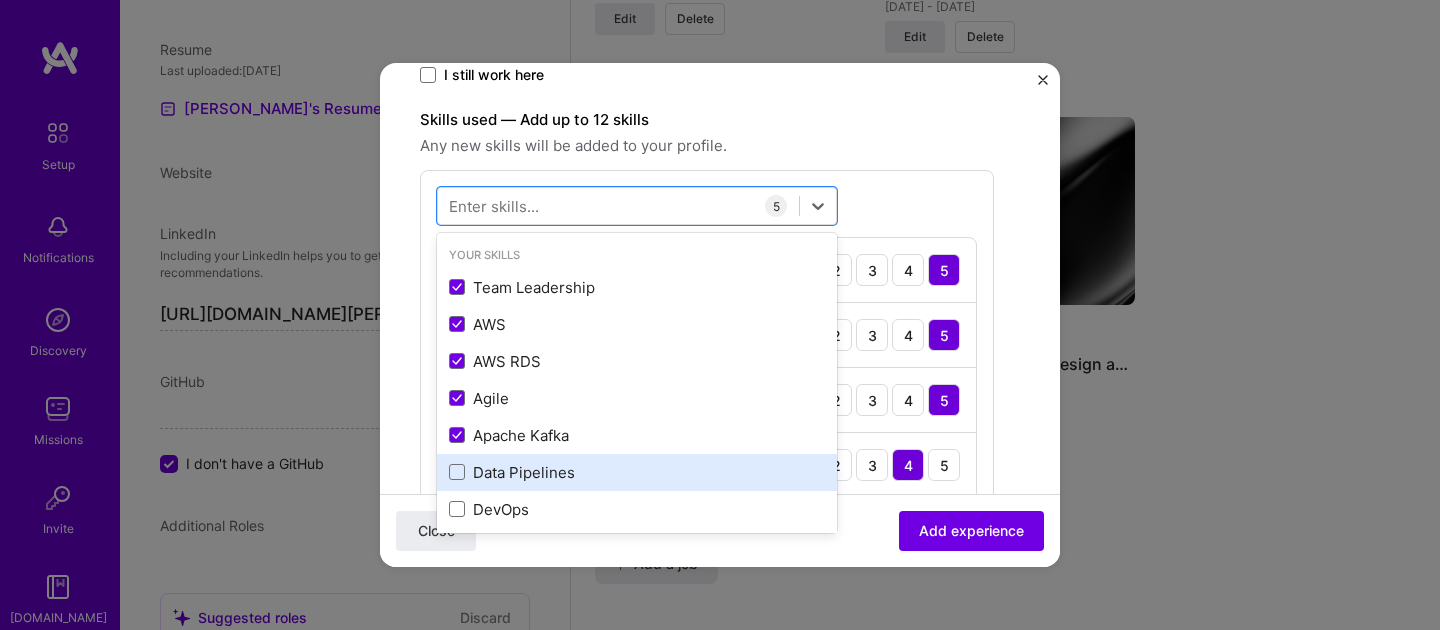 click on "Data Pipelines" at bounding box center (637, 472) 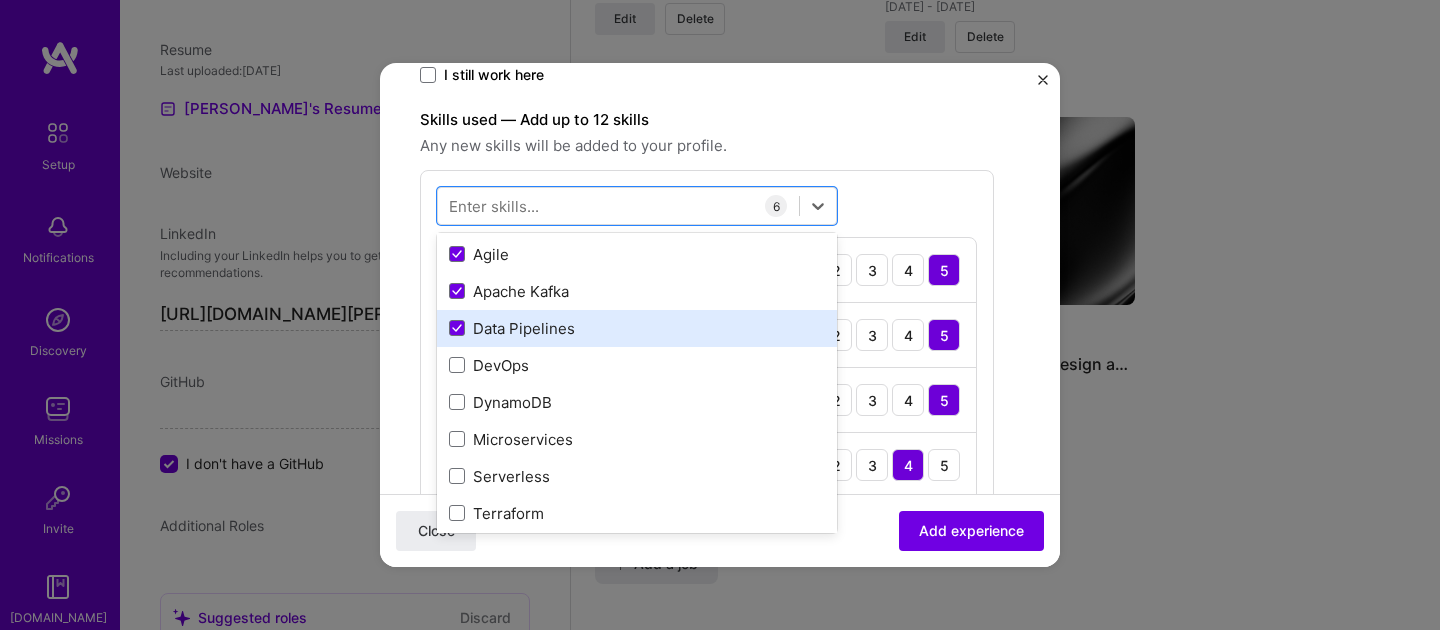 scroll, scrollTop: 173, scrollLeft: 0, axis: vertical 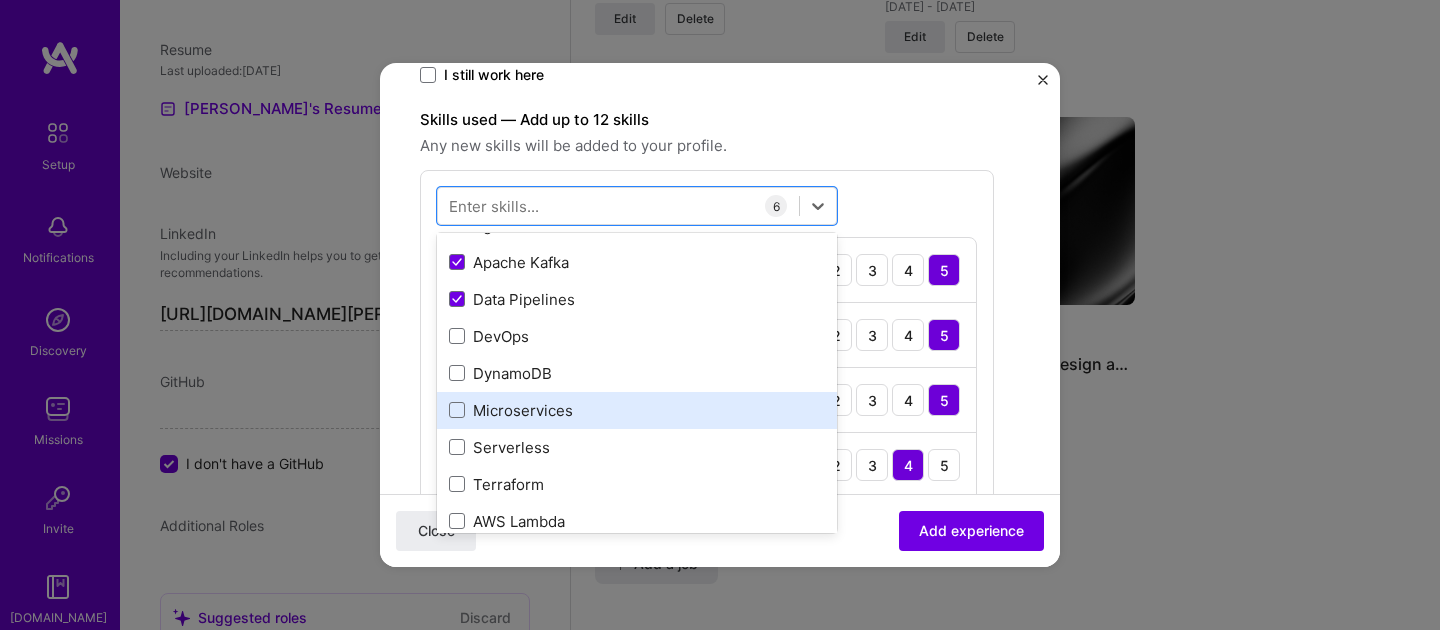 click on "Microservices" at bounding box center (637, 410) 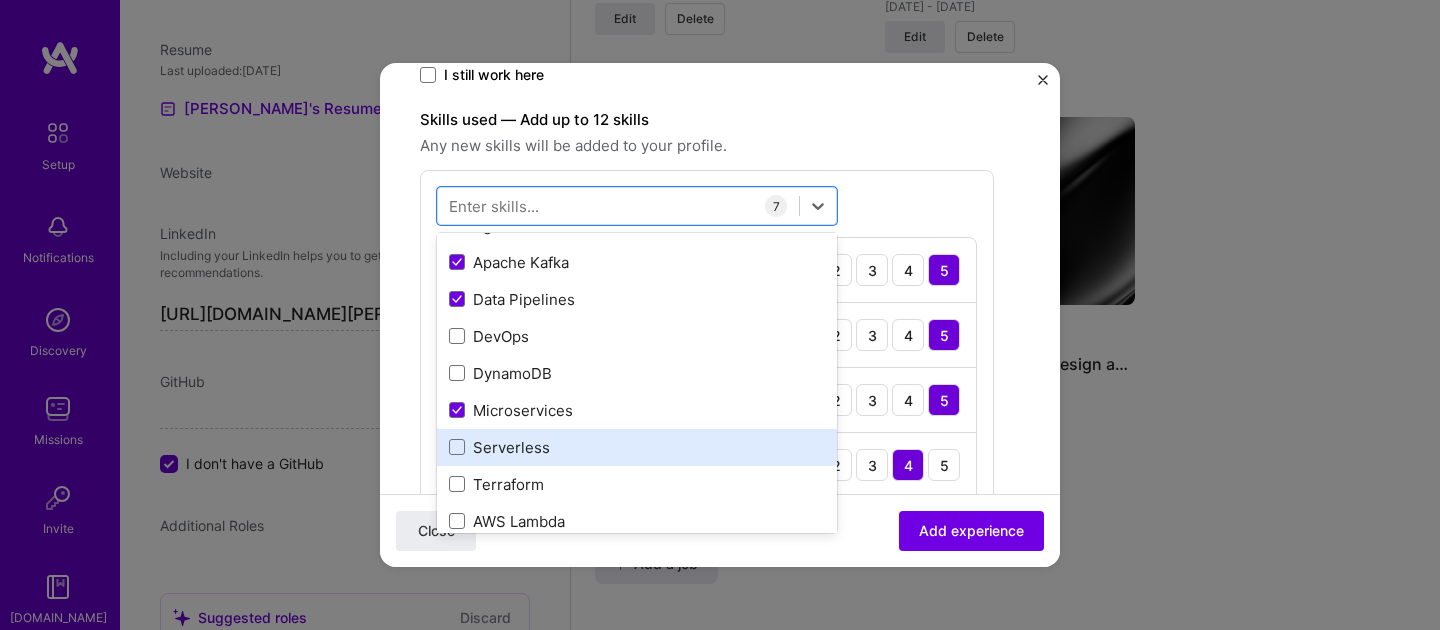 click on "Serverless" at bounding box center (637, 447) 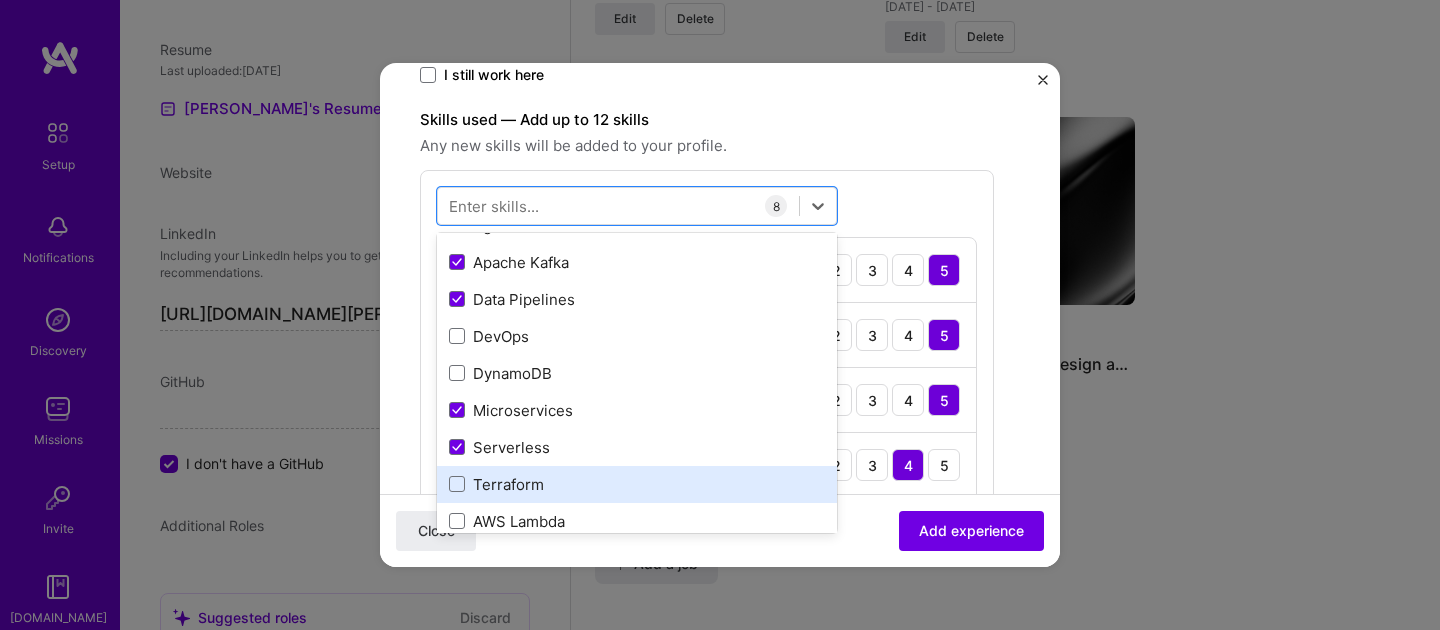 click on "Terraform" at bounding box center (637, 484) 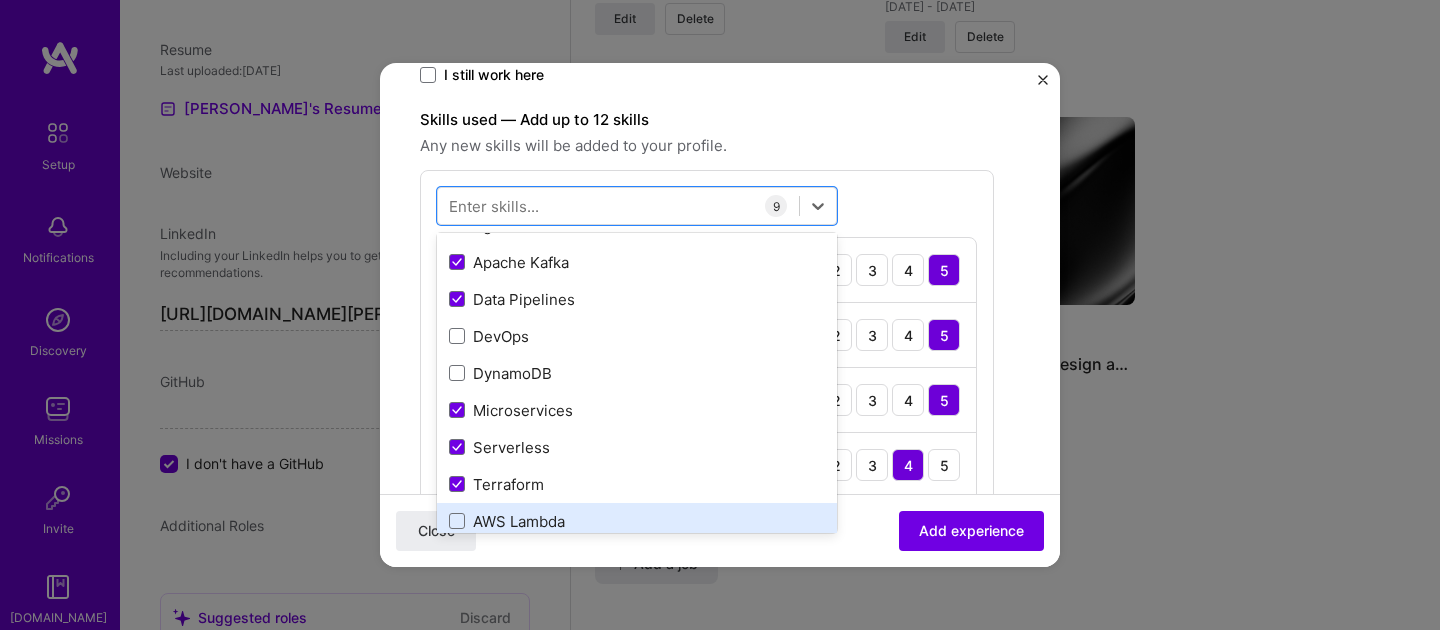 click on "AWS Lambda" at bounding box center [637, 521] 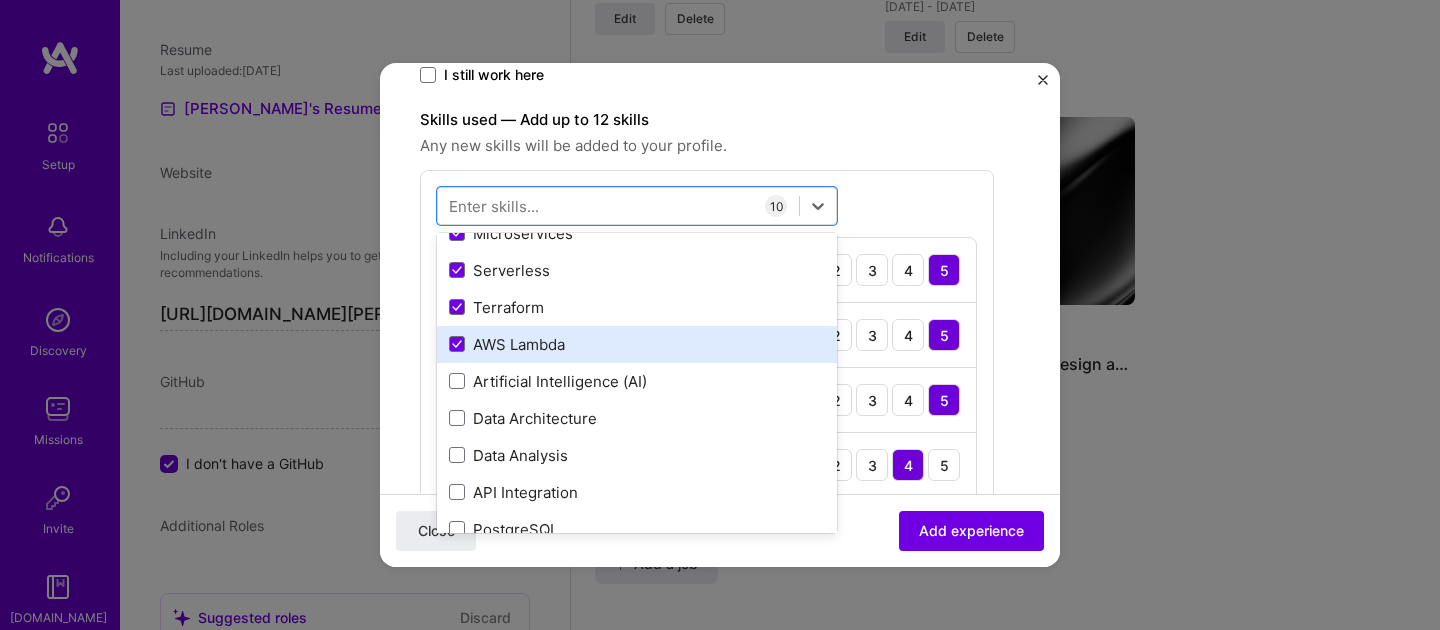 scroll, scrollTop: 352, scrollLeft: 0, axis: vertical 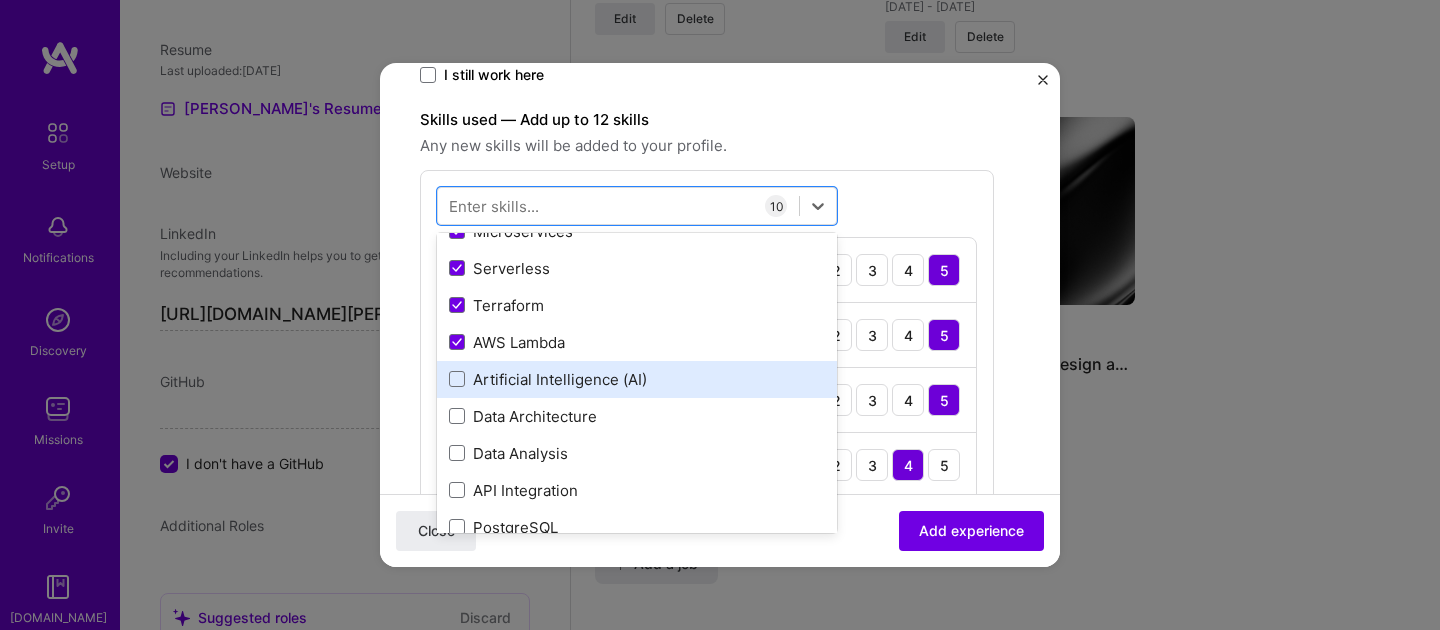 click on "Artificial Intelligence (AI)" at bounding box center (637, 379) 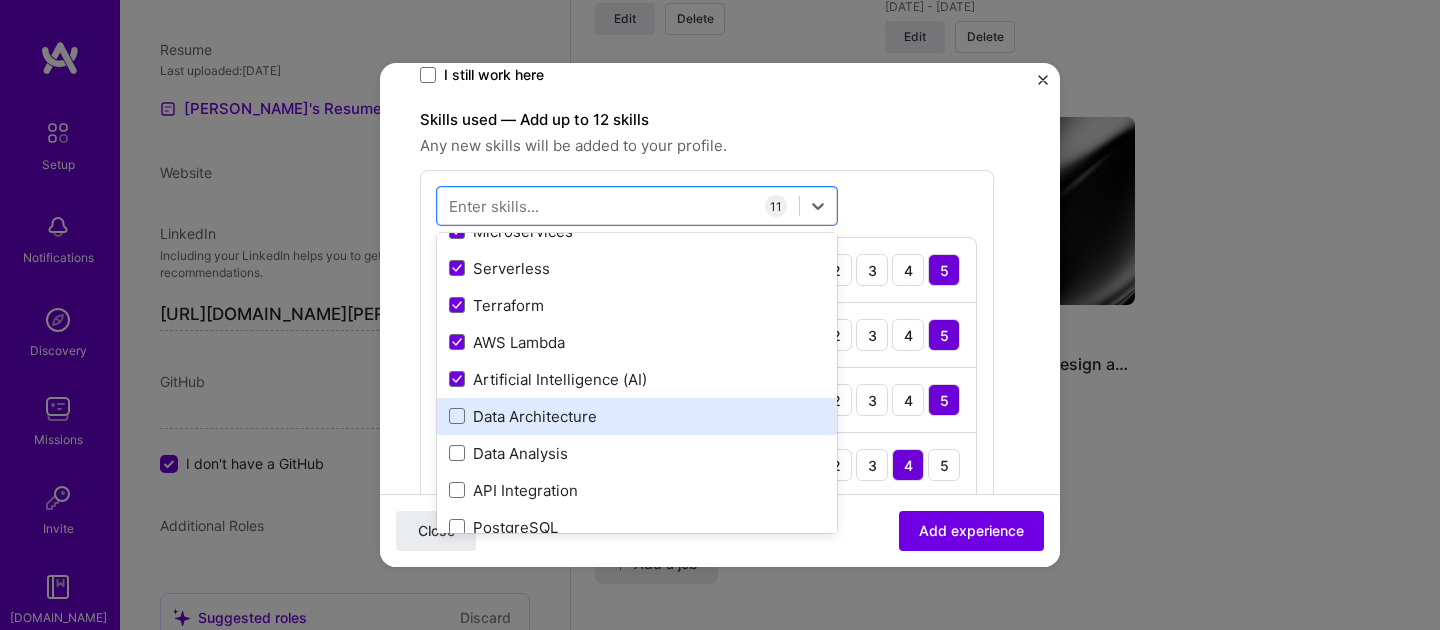 click on "Data Architecture" at bounding box center [637, 416] 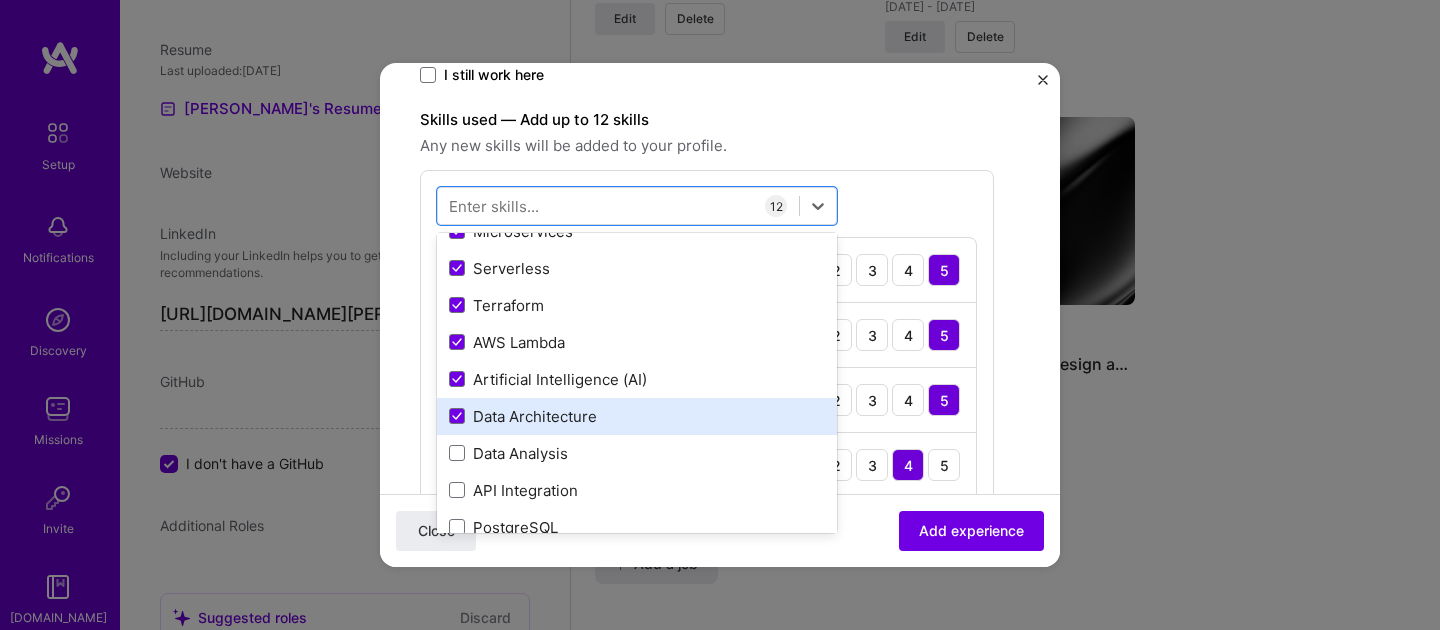 scroll, scrollTop: 448, scrollLeft: 0, axis: vertical 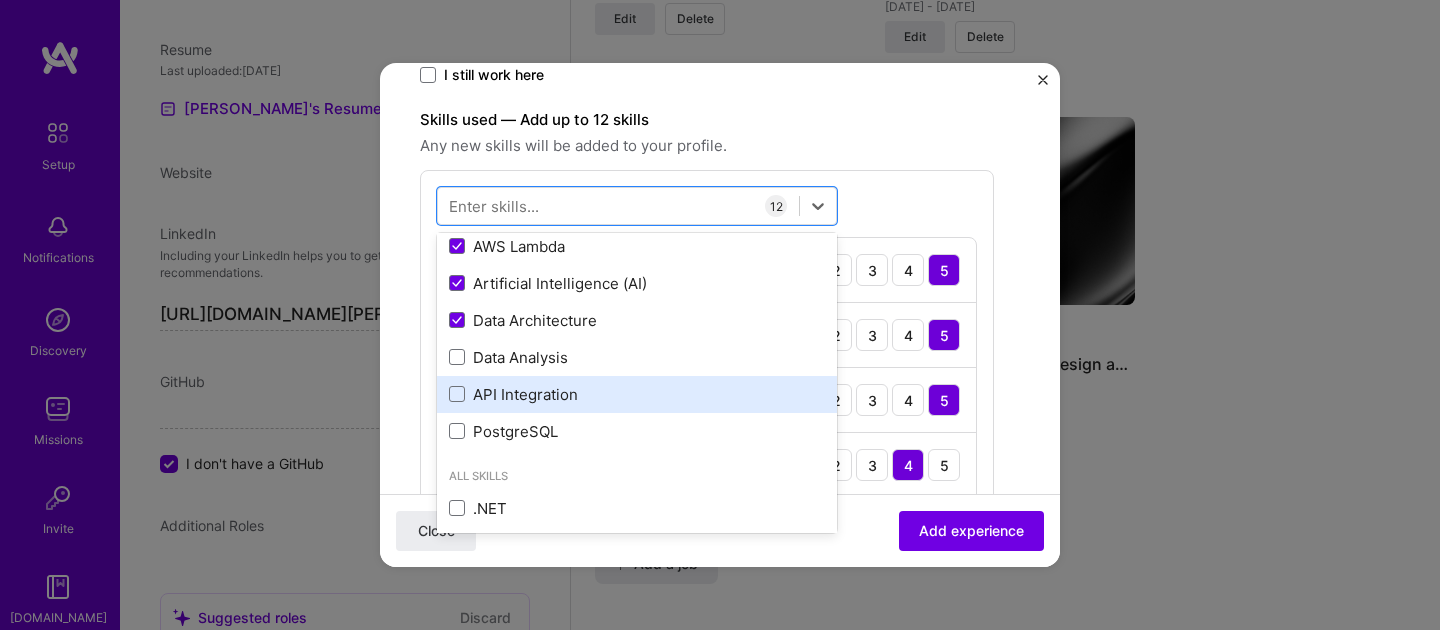 click on "API Integration" at bounding box center [637, 394] 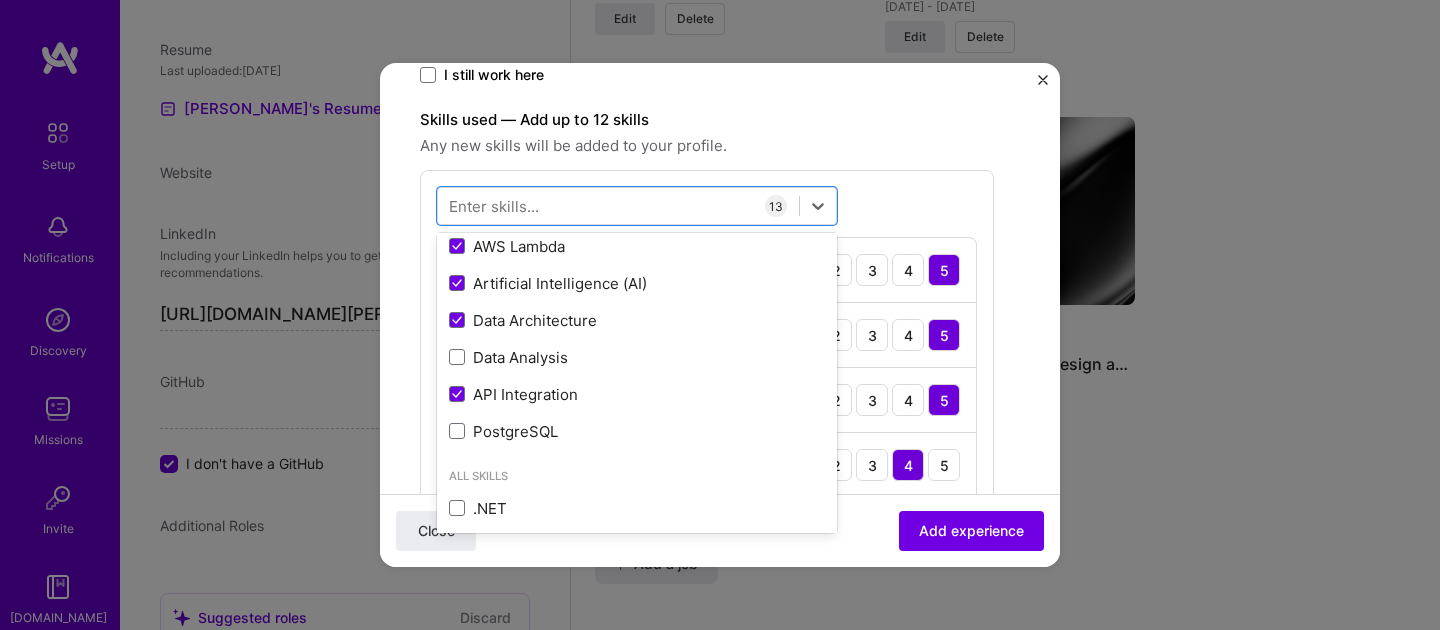 click on "Create a job experience Jobs help companies understand your past experience. Company logo Company name McKinsey & Company
Industry Add up to 2 industries. Selected industry 1 Your title and specialization Principal Architect II Cloud Expert Duration [DATE]
to [DATE]
I still work here Skills used — Add up to 12 skills Any new skills will be added to your profile. option API Integration, selected. option Data Analysis focused, 0 of 2. 378 results available. Use Up and Down to choose options, press Enter to select the currently focused option, press Escape to exit the menu, press Tab to select the option and exit the menu. Your Skills Team Leadership AWS AWS RDS Agile Apache [PERSON_NAME] Data Pipelines DevOps DynamoDB Microservices Serverless Terraform AWS Lambda Artificial Intelligence (AI) Data Architecture Data Analysis API Integration PostgreSQL All Skills .NET 3D Engineering 3D Modeling APNS C" at bounding box center [720, 577] 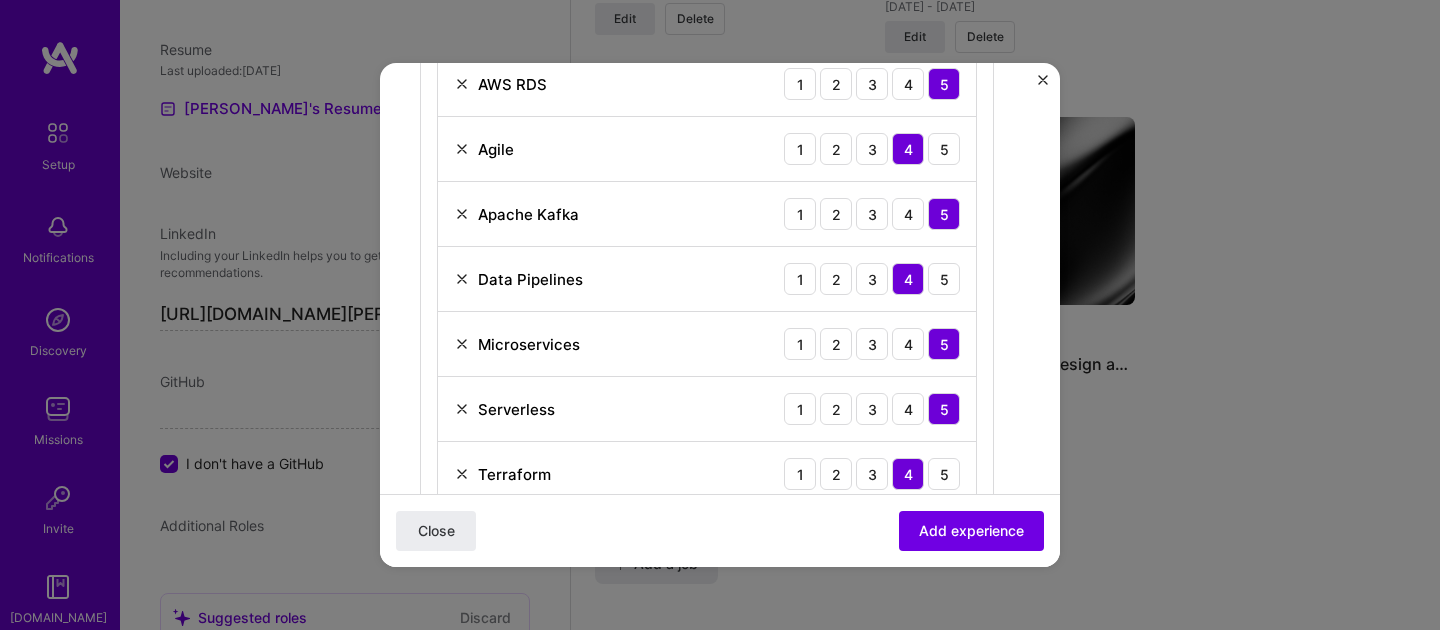 scroll, scrollTop: 887, scrollLeft: 0, axis: vertical 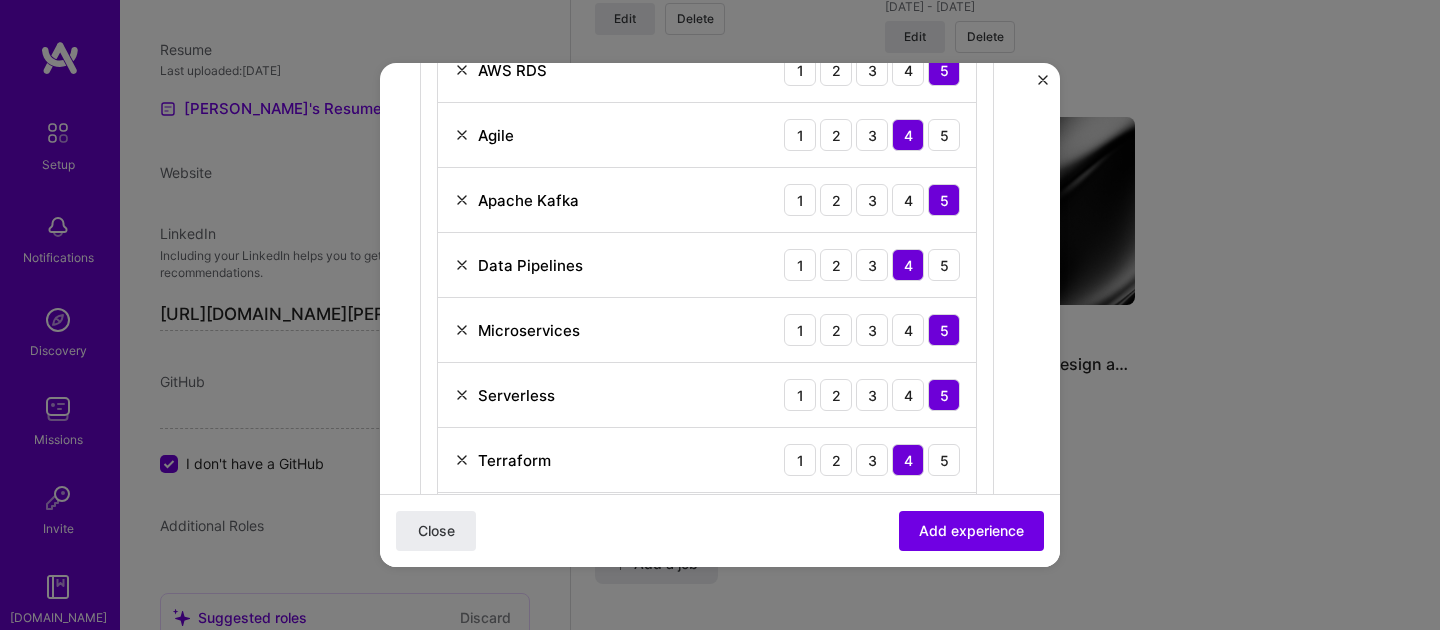 click at bounding box center (462, 265) 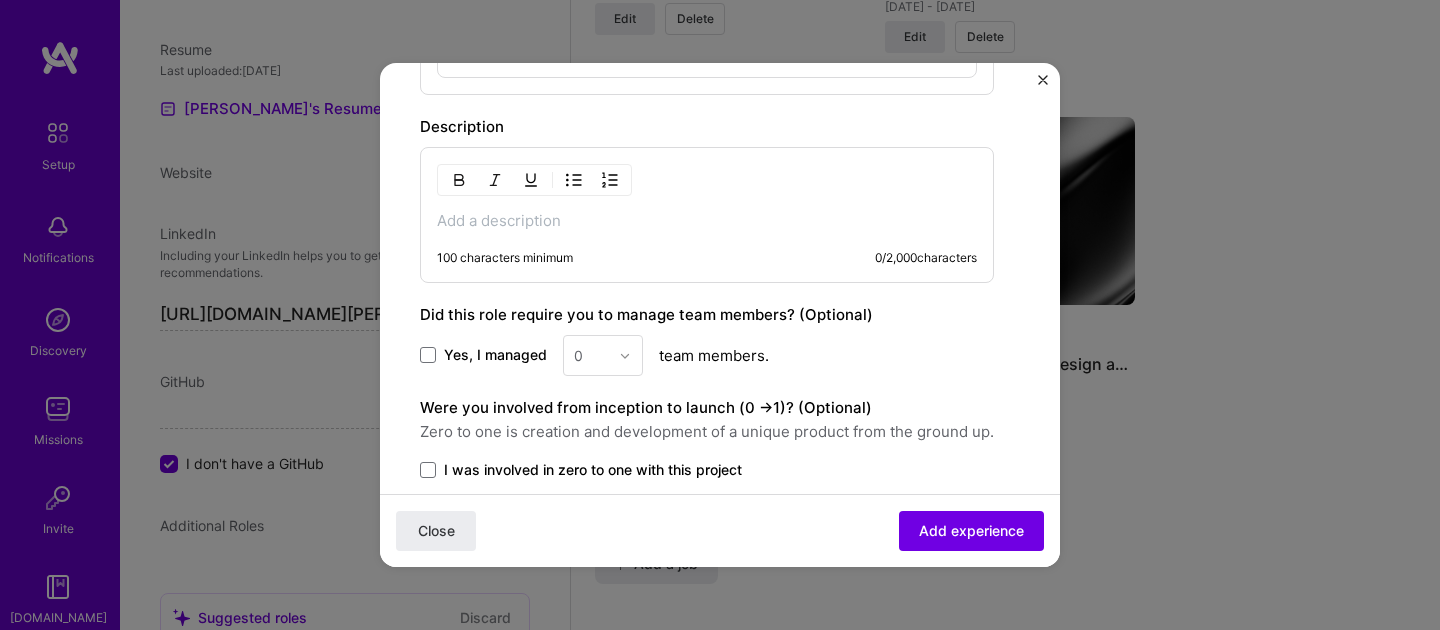 scroll, scrollTop: 1521, scrollLeft: 0, axis: vertical 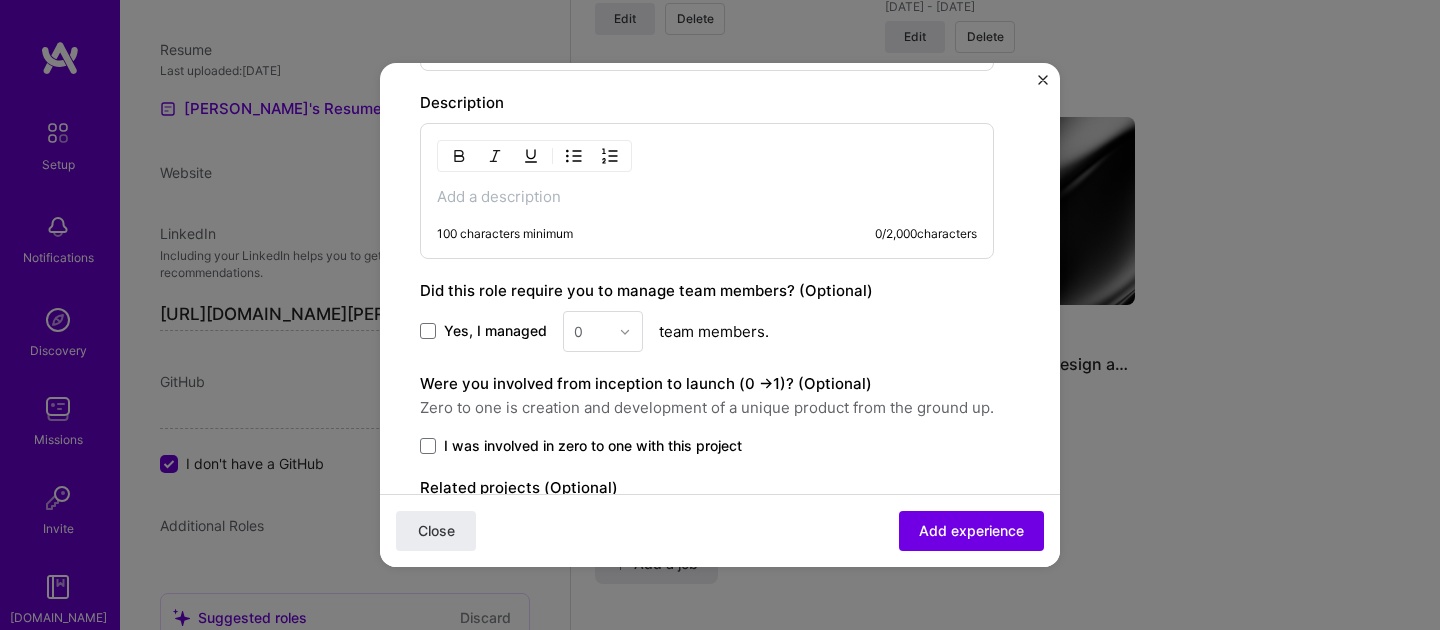 click at bounding box center (707, 197) 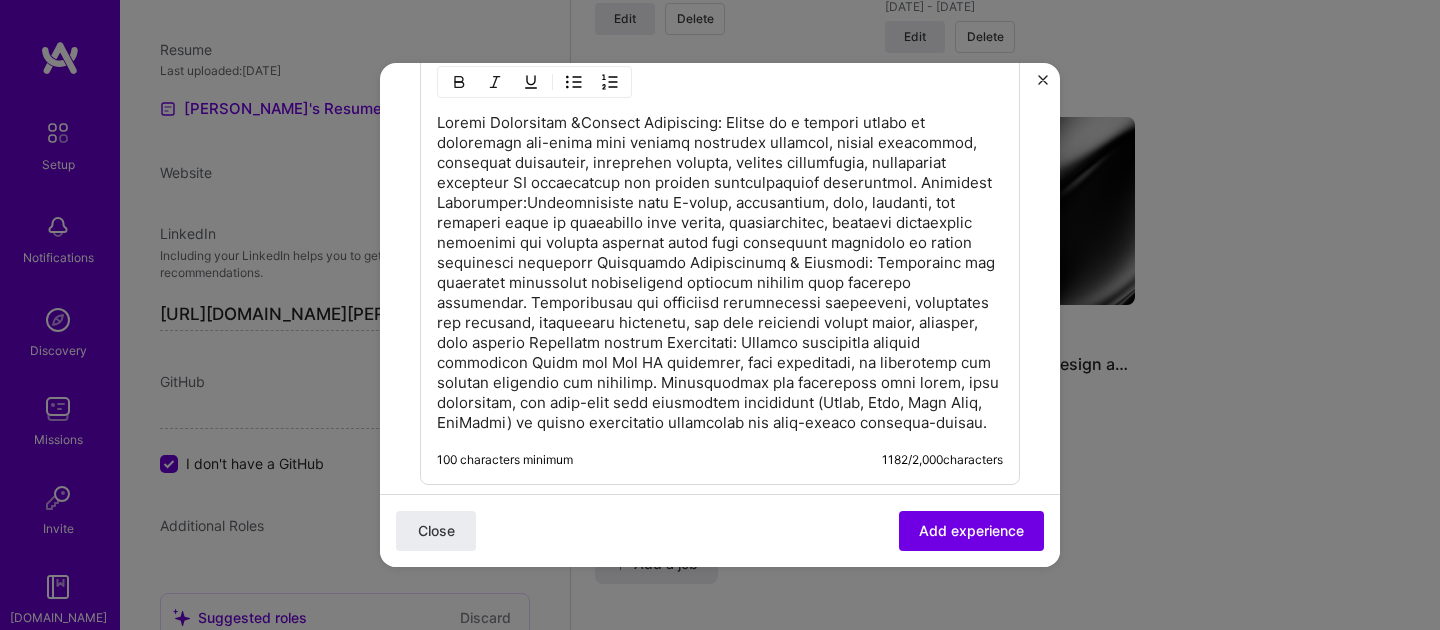 scroll, scrollTop: 1569, scrollLeft: 0, axis: vertical 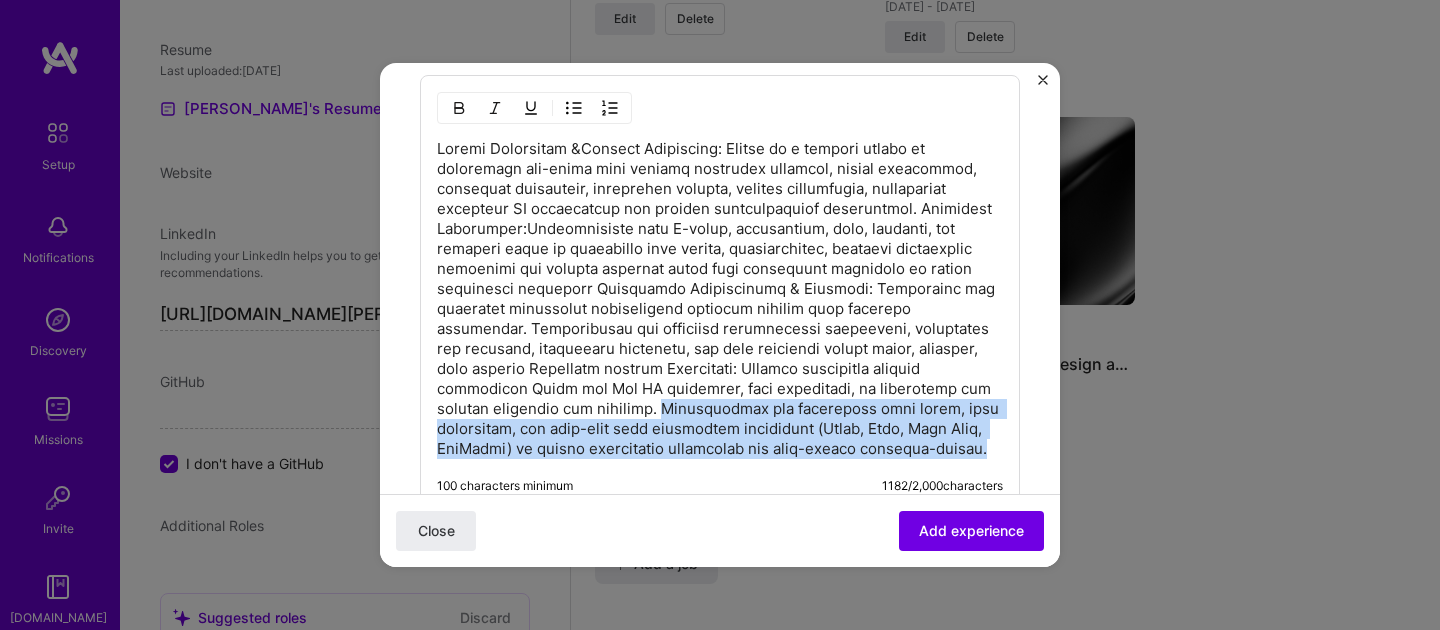 drag, startPoint x: 510, startPoint y: 411, endPoint x: 821, endPoint y: 473, distance: 317.11984 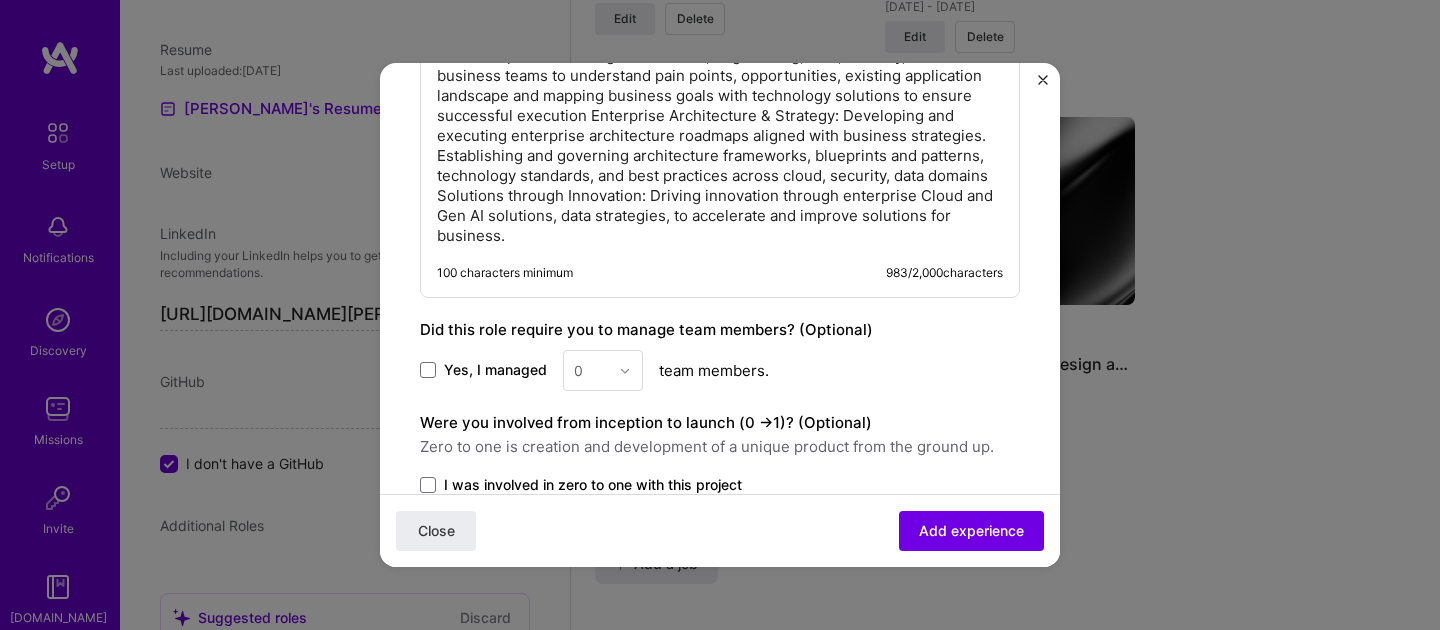 scroll, scrollTop: 1747, scrollLeft: 0, axis: vertical 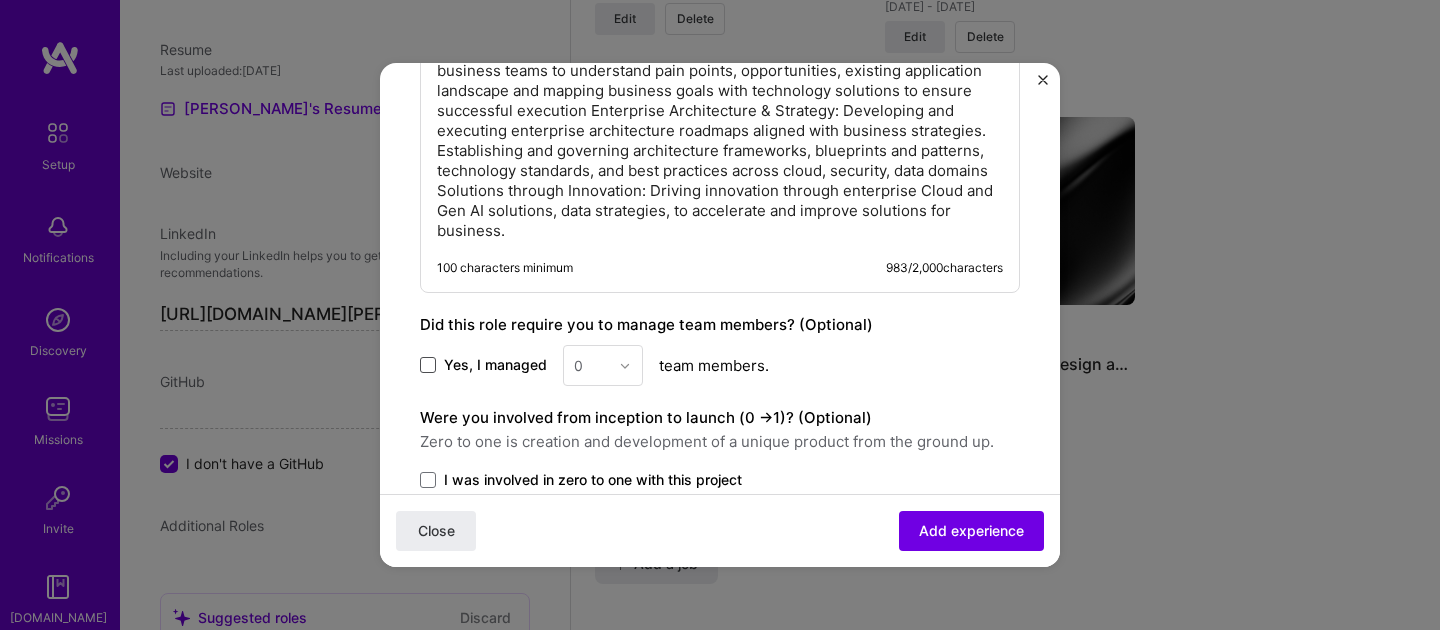click at bounding box center [428, 365] 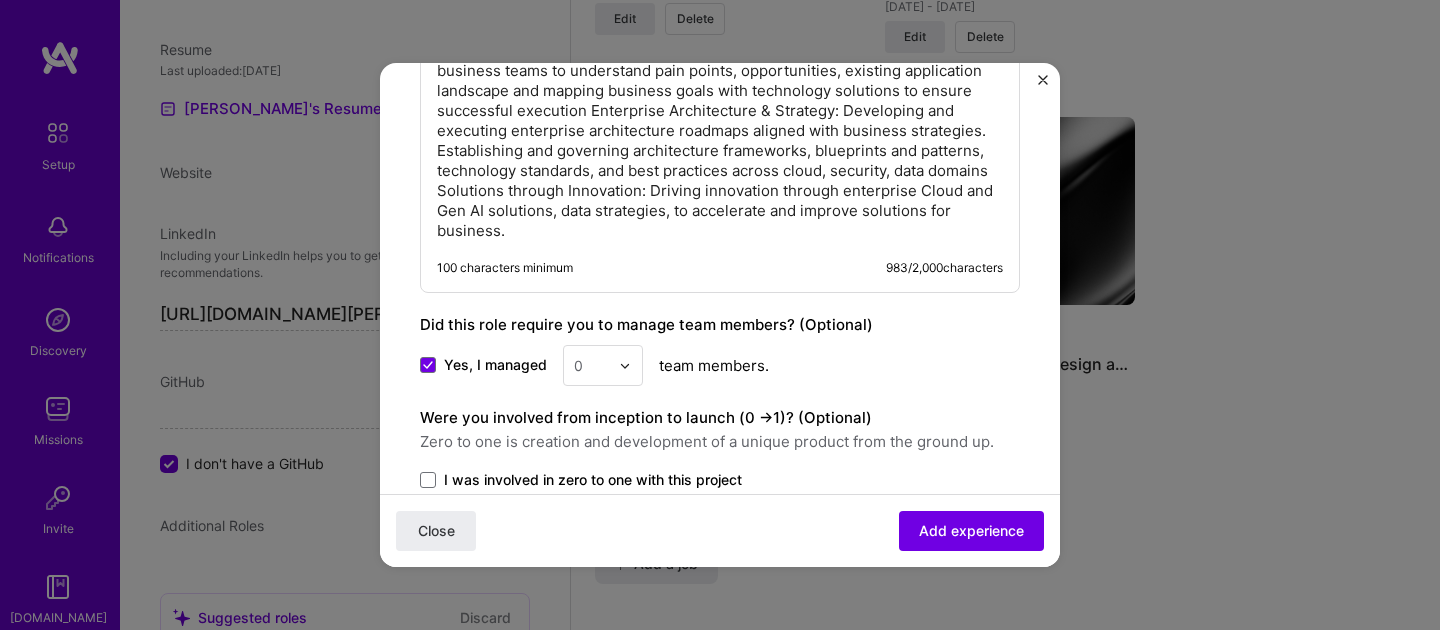 click at bounding box center [625, 366] 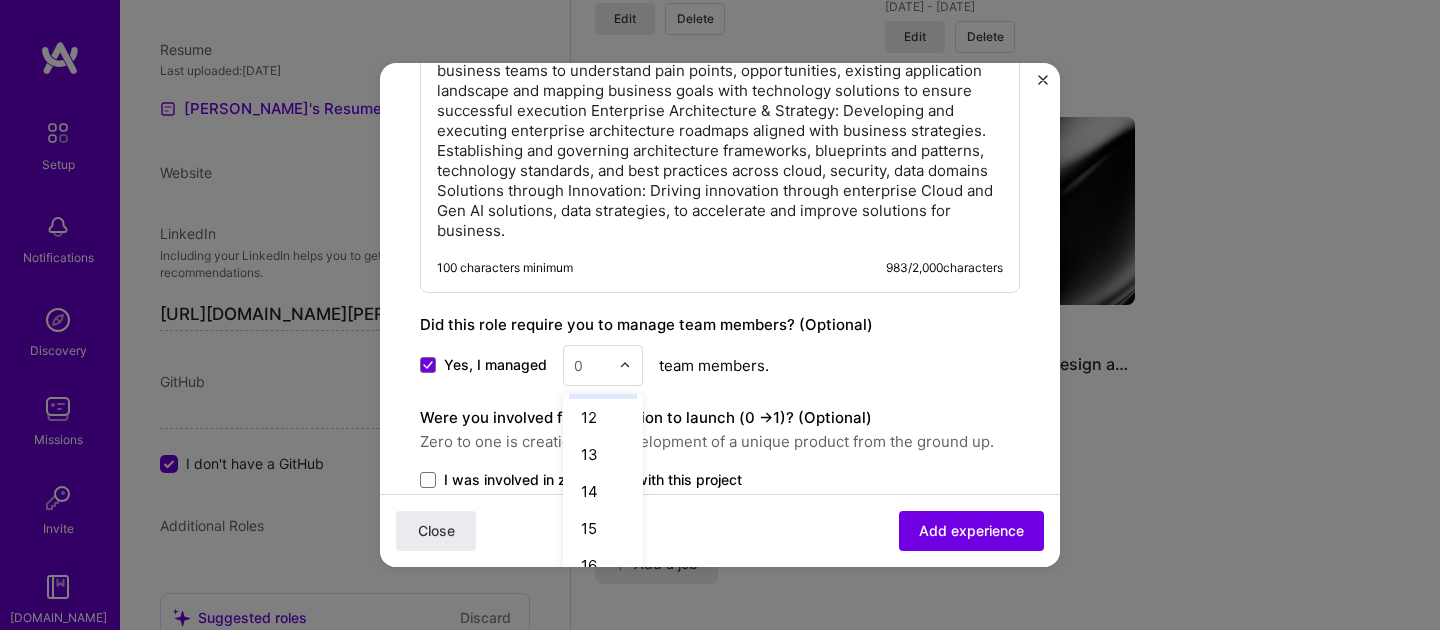scroll, scrollTop: 410, scrollLeft: 0, axis: vertical 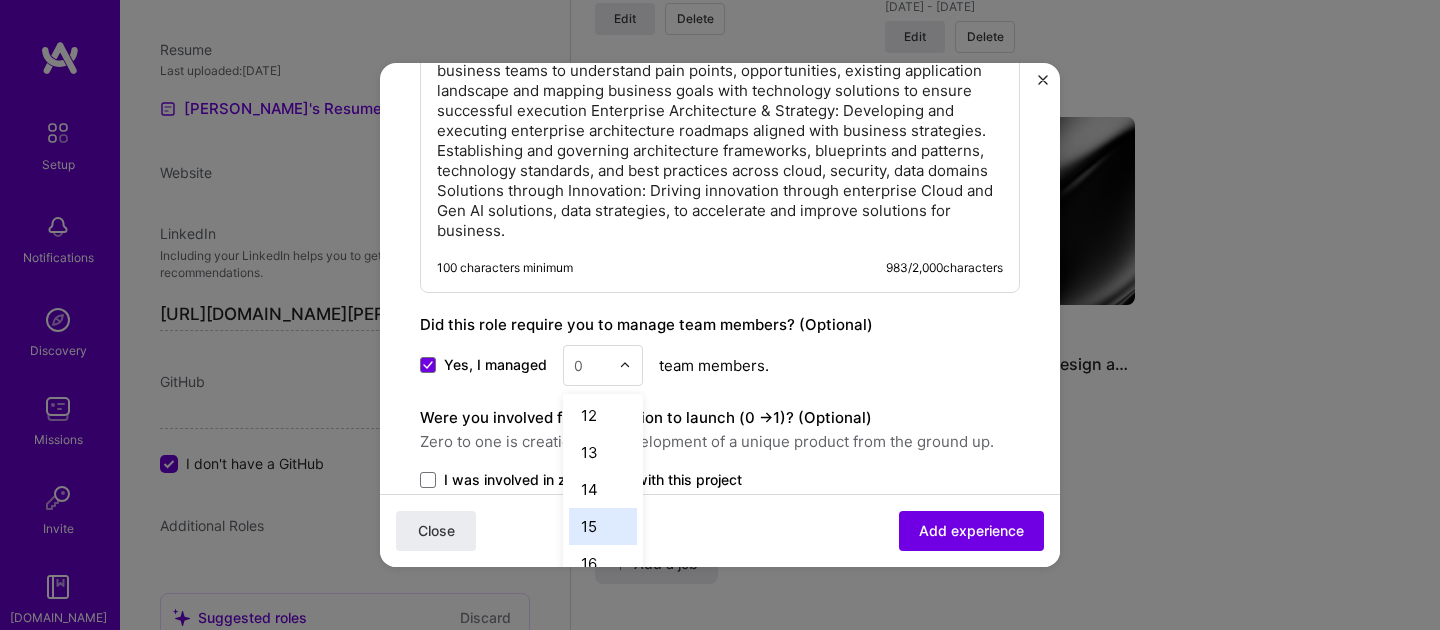 click on "15" at bounding box center (603, 526) 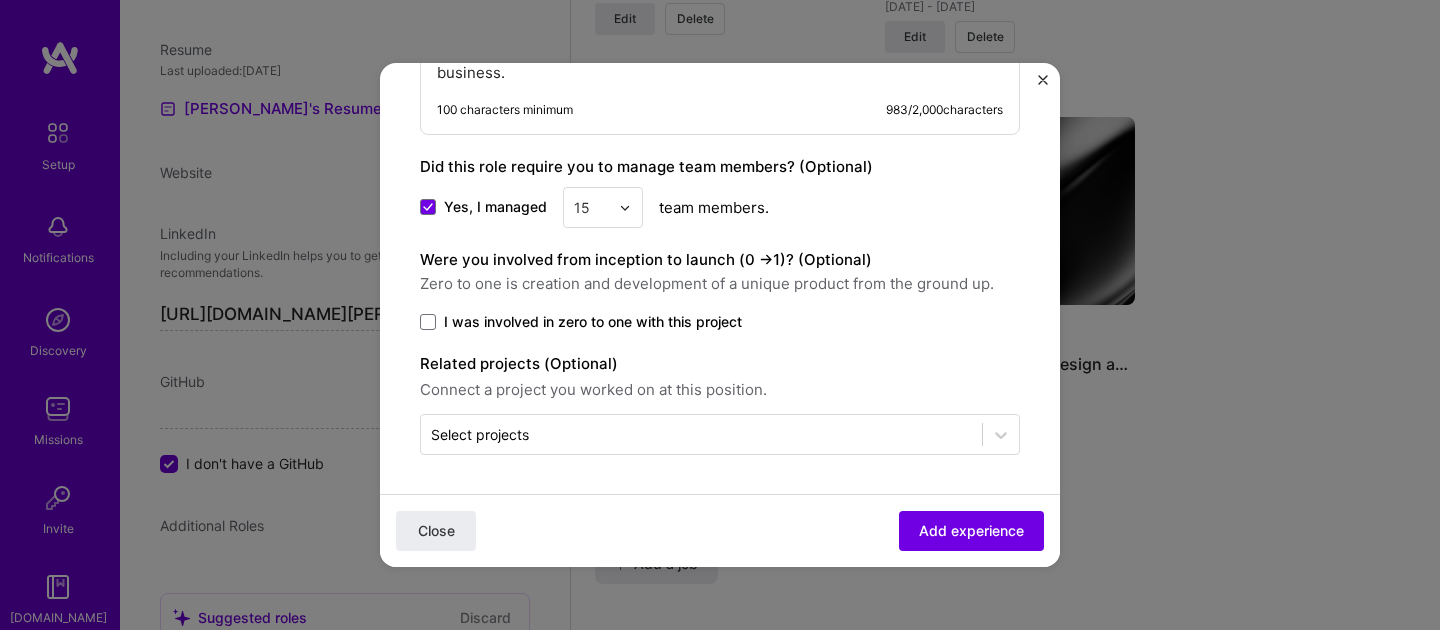 scroll, scrollTop: 1906, scrollLeft: 0, axis: vertical 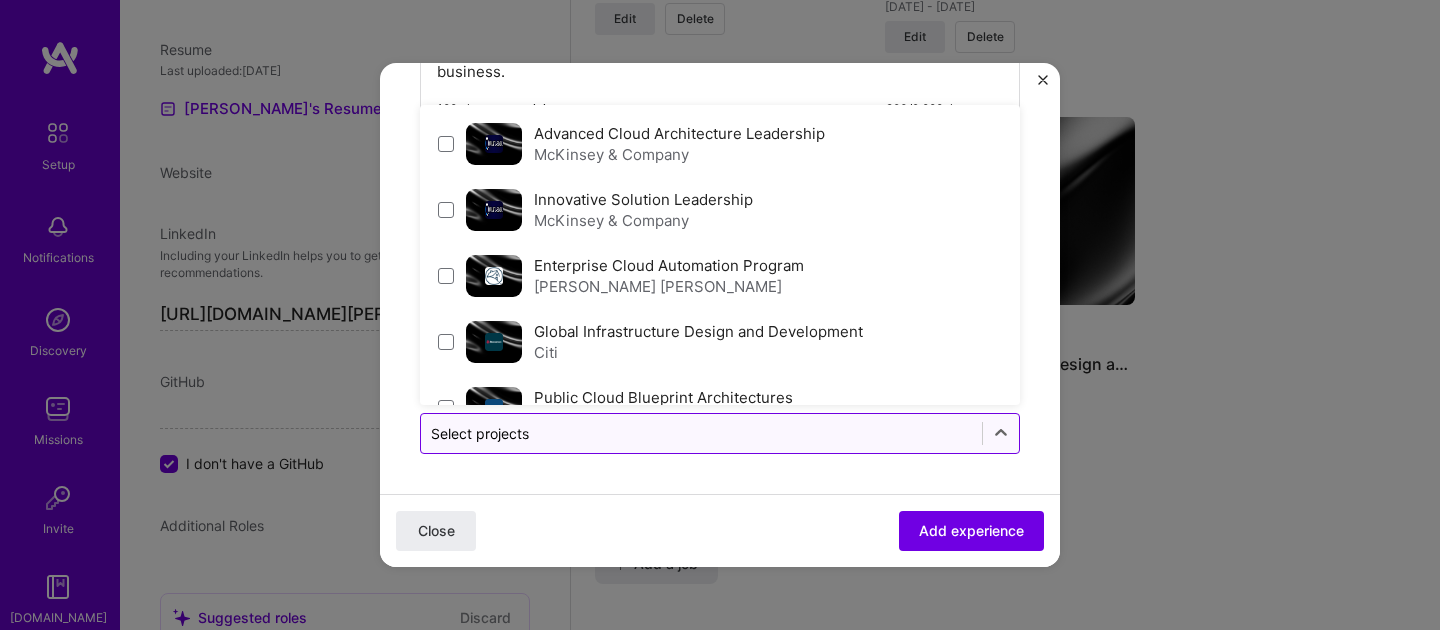 click at bounding box center [701, 433] 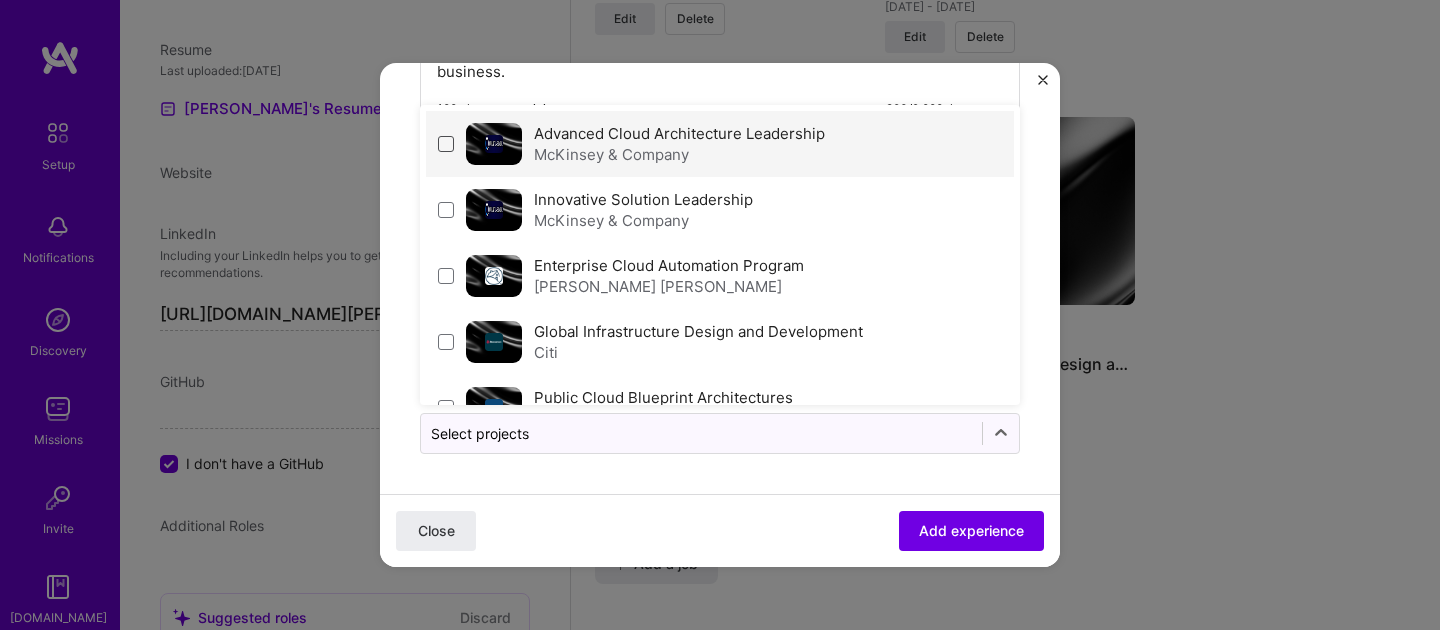click at bounding box center (446, 144) 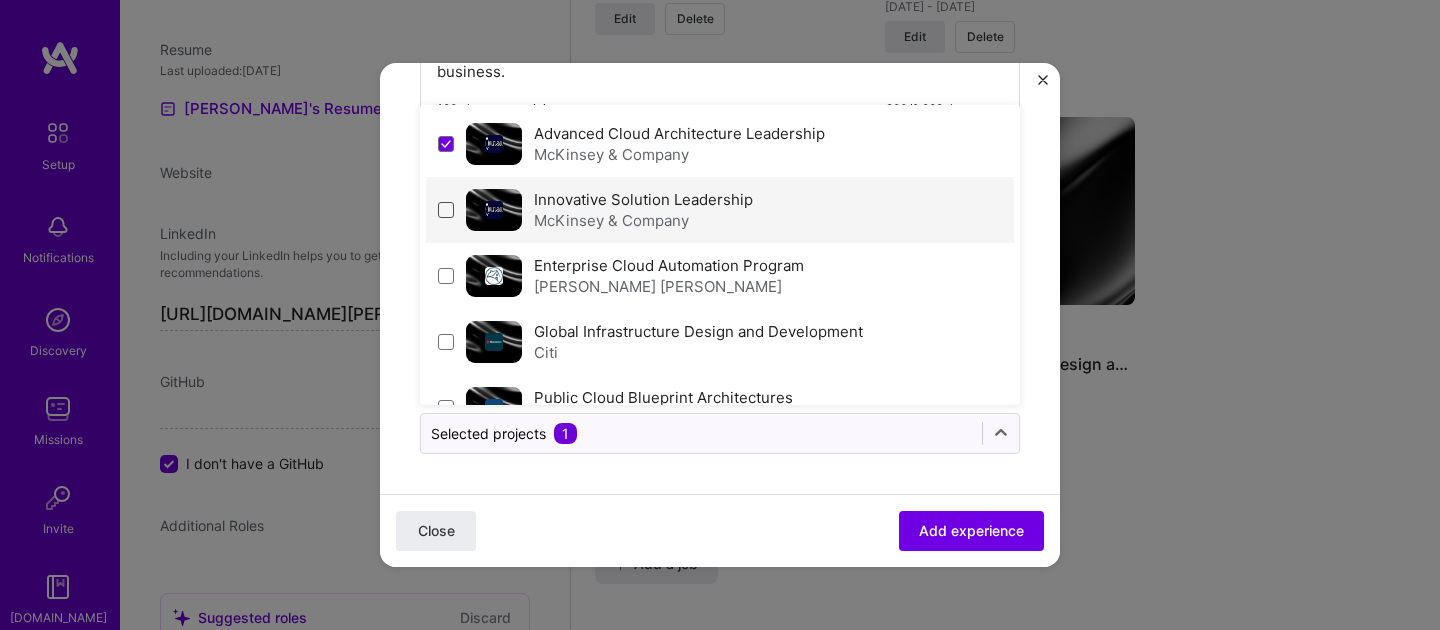 click at bounding box center (446, 210) 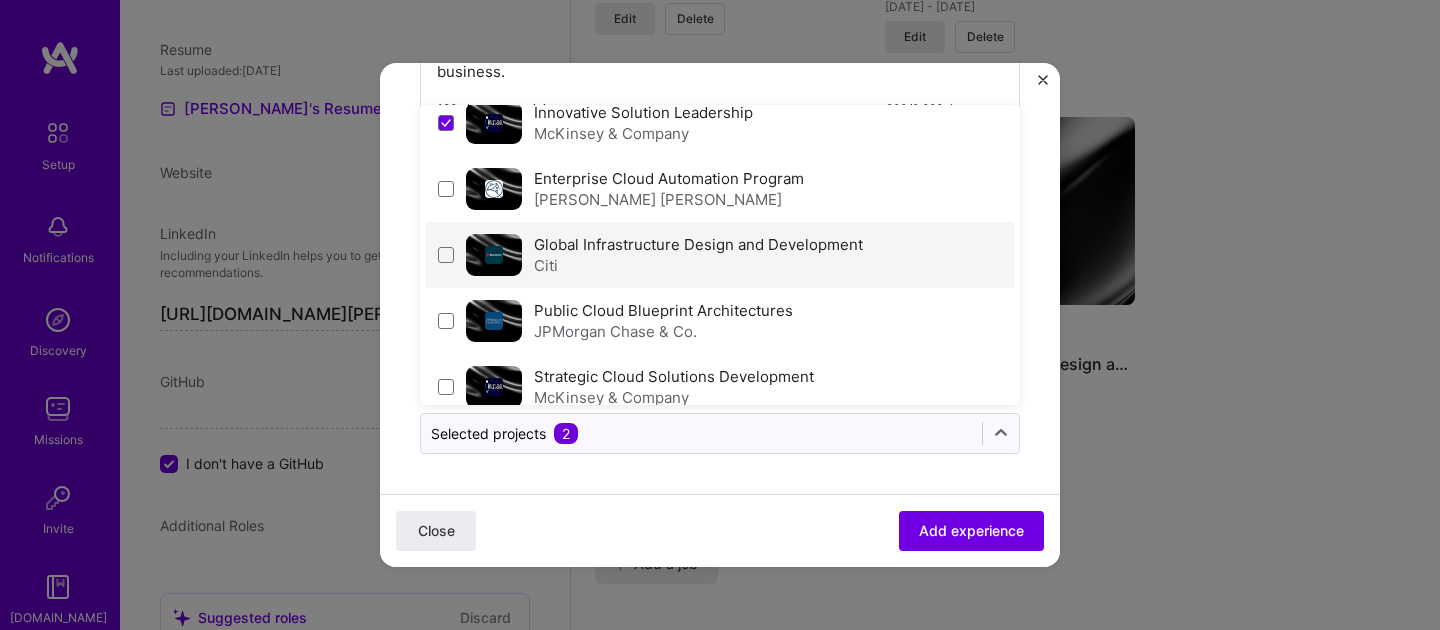 scroll, scrollTop: 108, scrollLeft: 0, axis: vertical 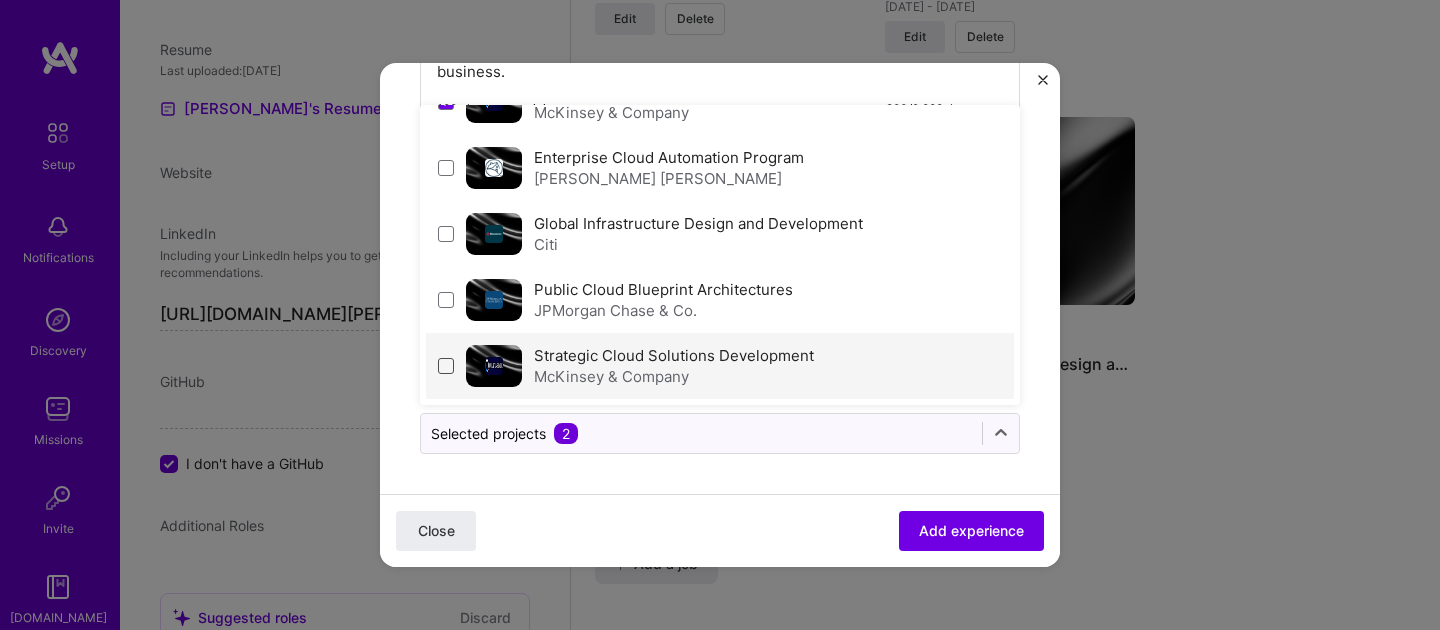click at bounding box center [446, 366] 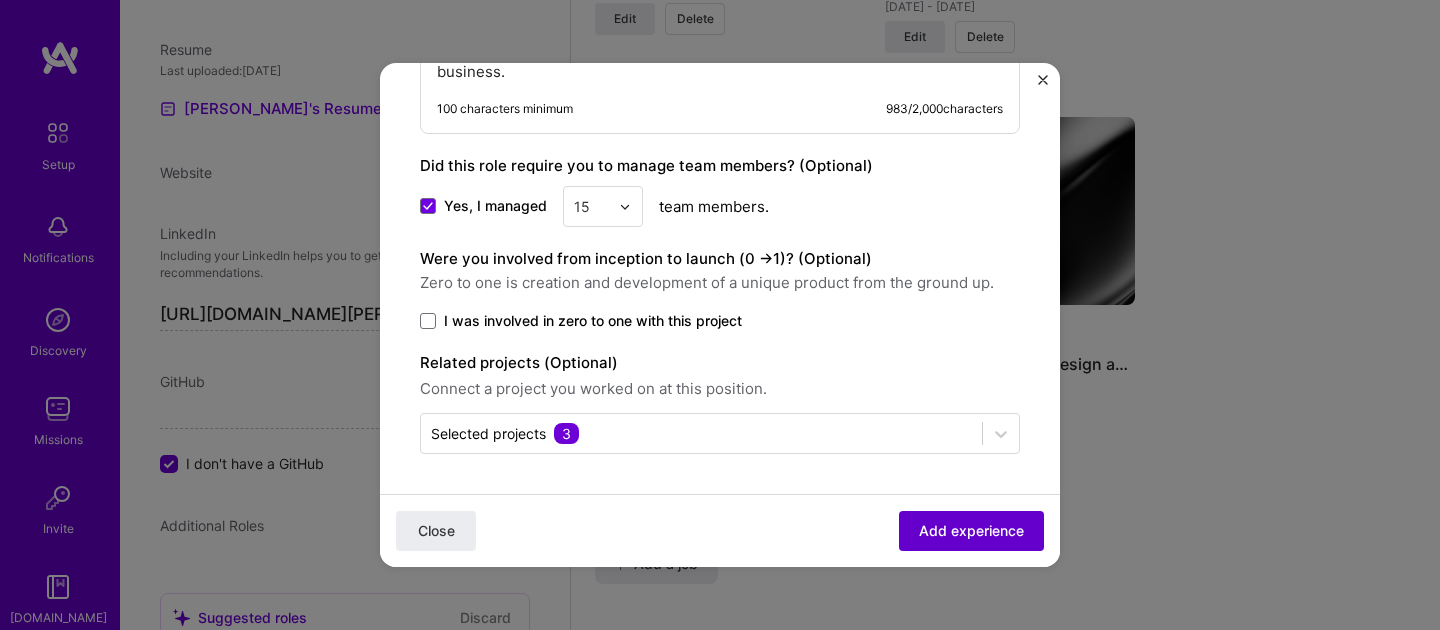 click on "Add experience" at bounding box center (971, 531) 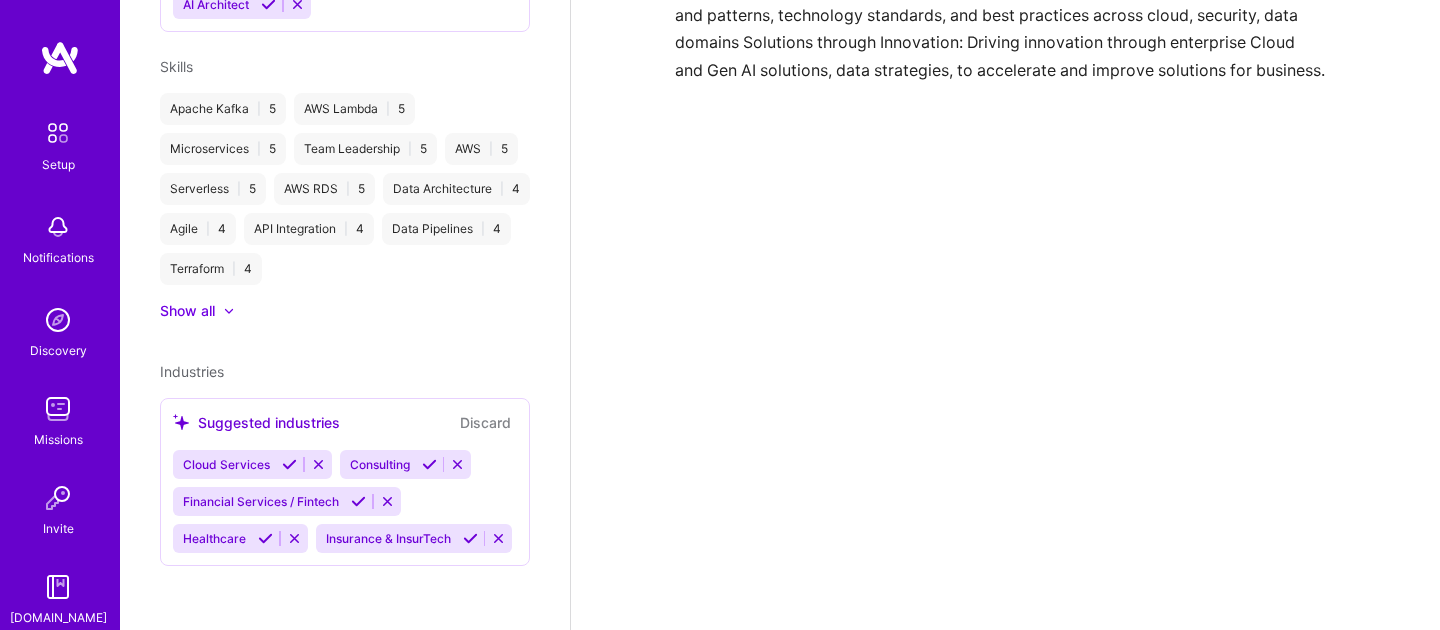 scroll, scrollTop: 510, scrollLeft: 0, axis: vertical 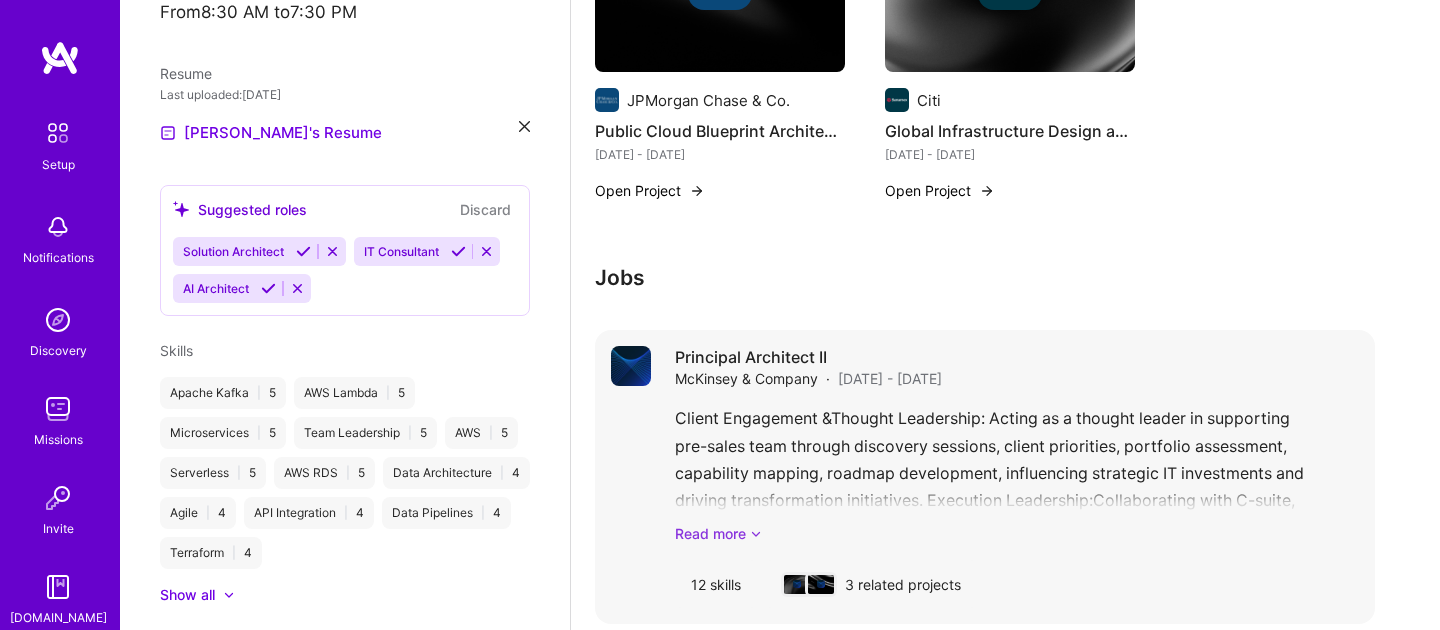 click at bounding box center (756, 533) 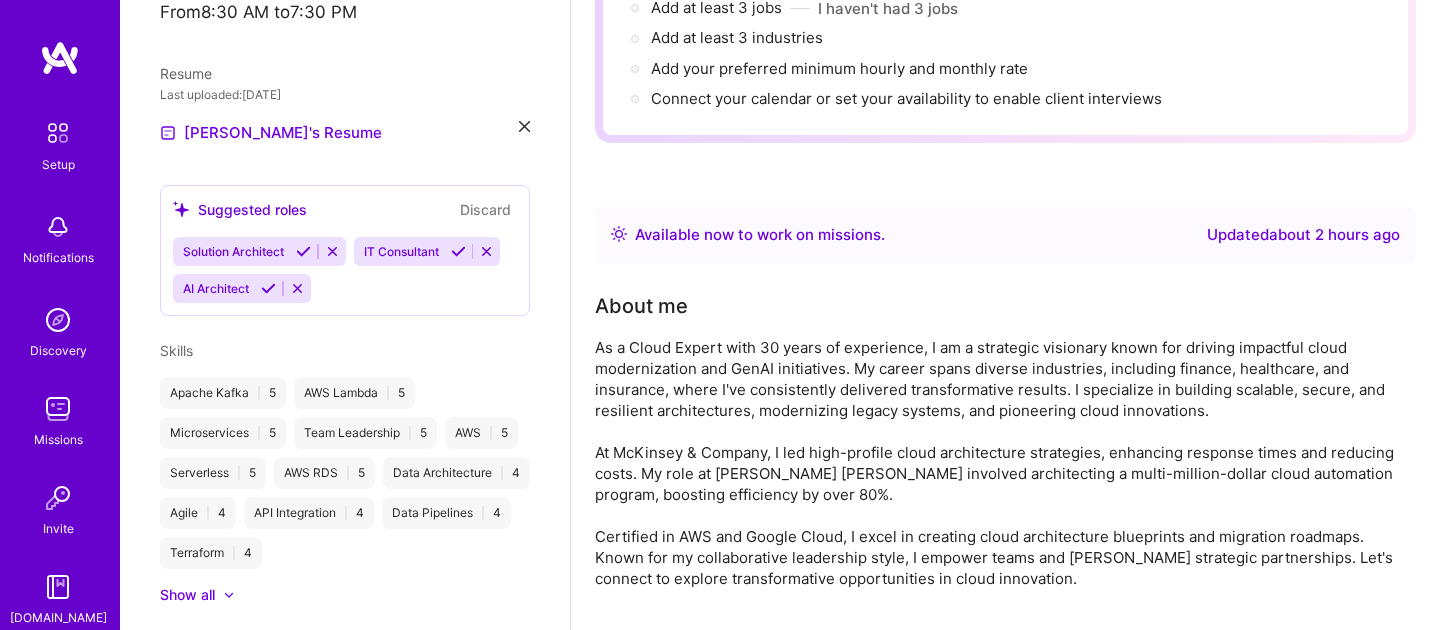 scroll, scrollTop: 273, scrollLeft: 0, axis: vertical 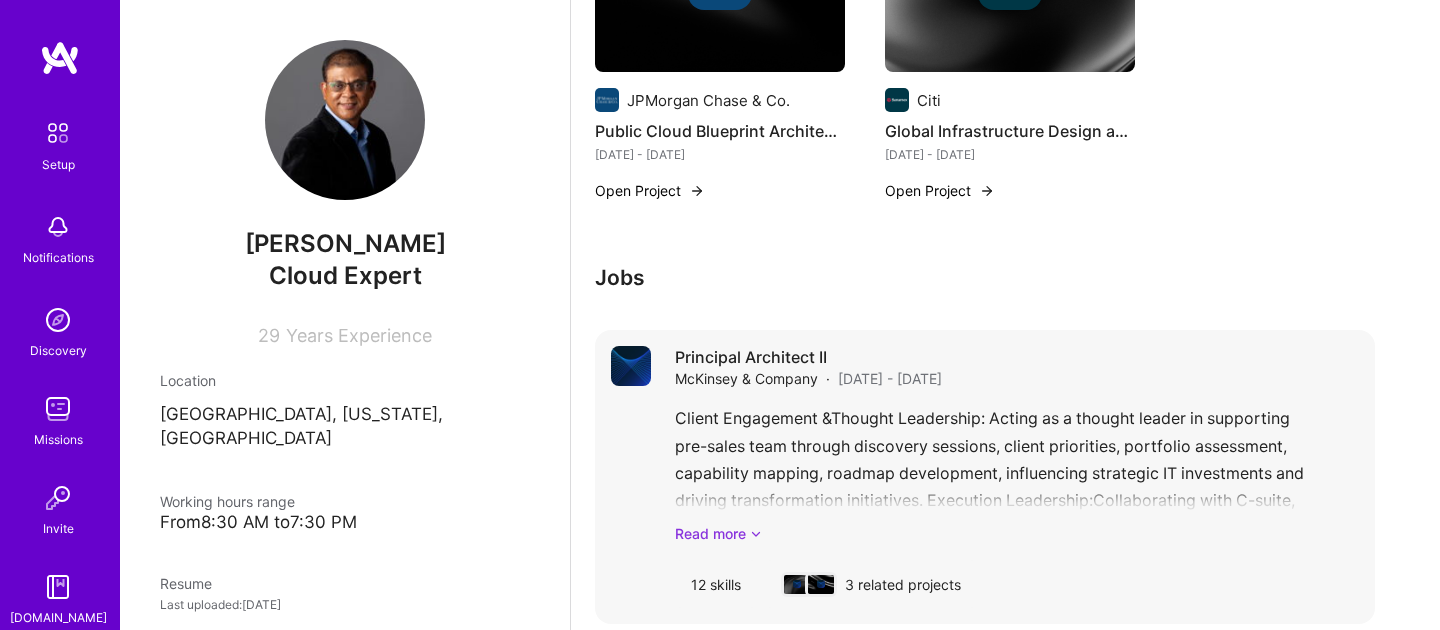 click on "Read more" at bounding box center (1017, 533) 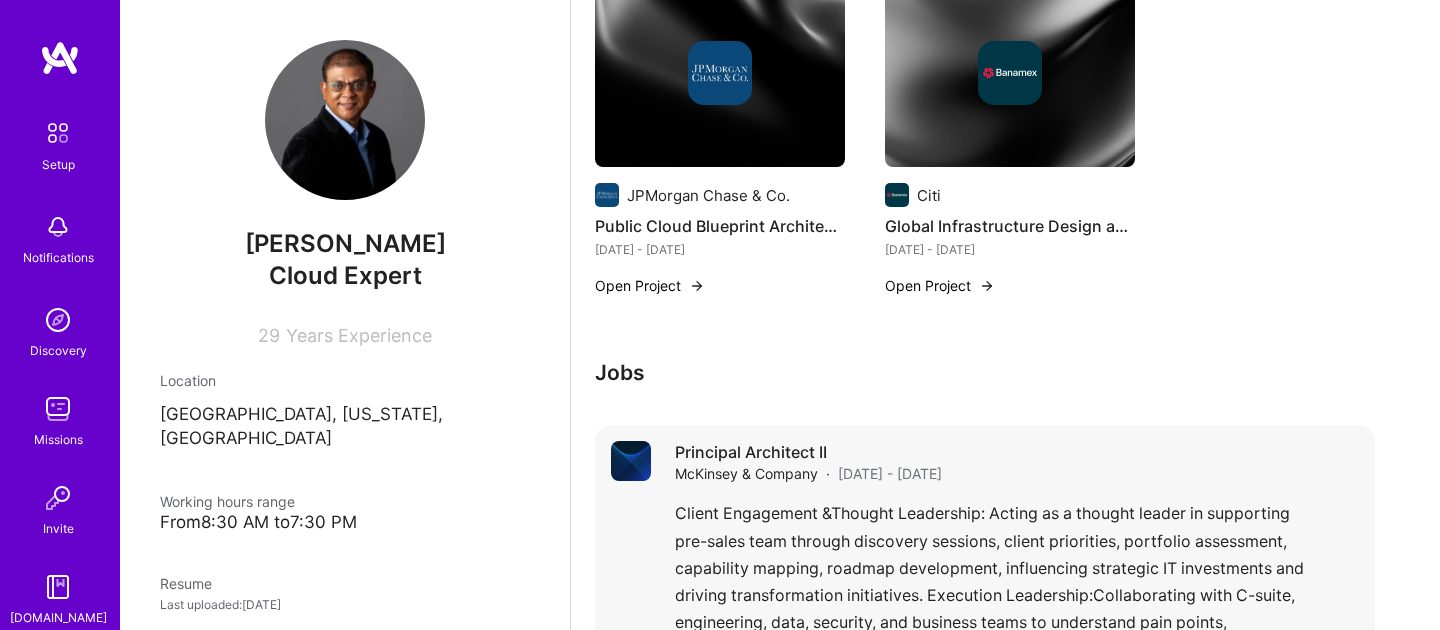 scroll, scrollTop: 1759, scrollLeft: 0, axis: vertical 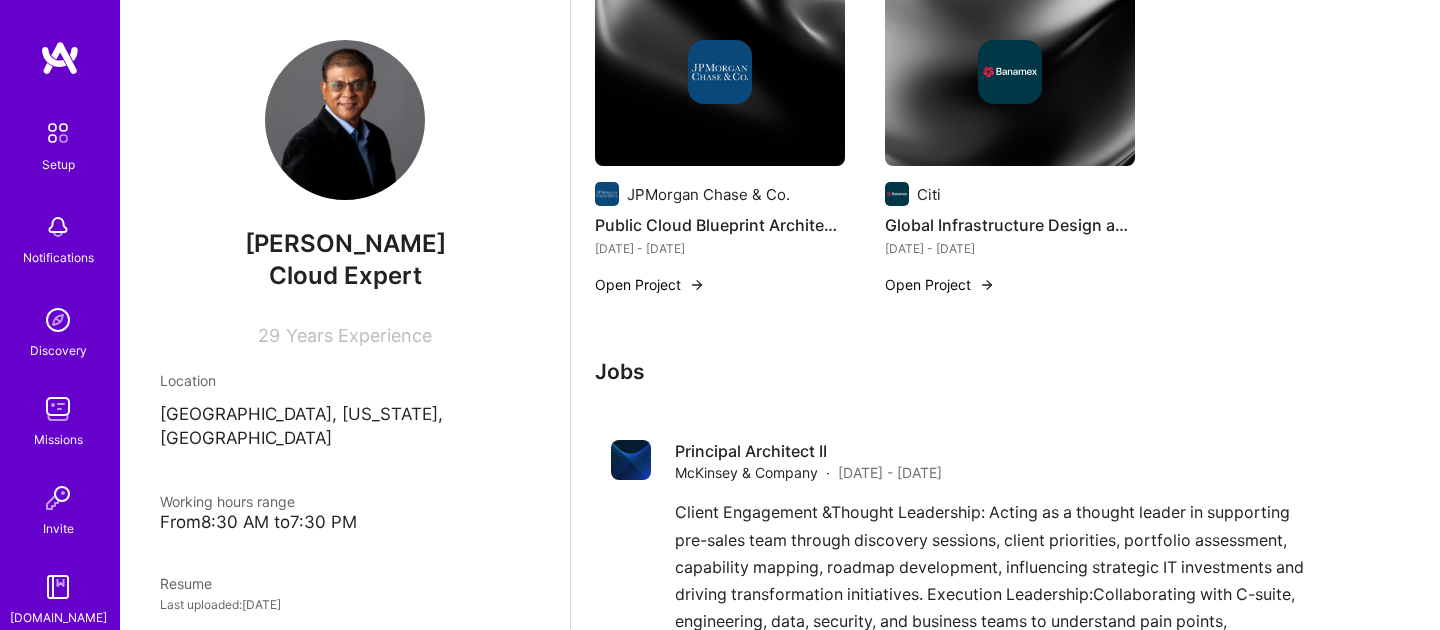 click on "Jobs" at bounding box center (985, 371) 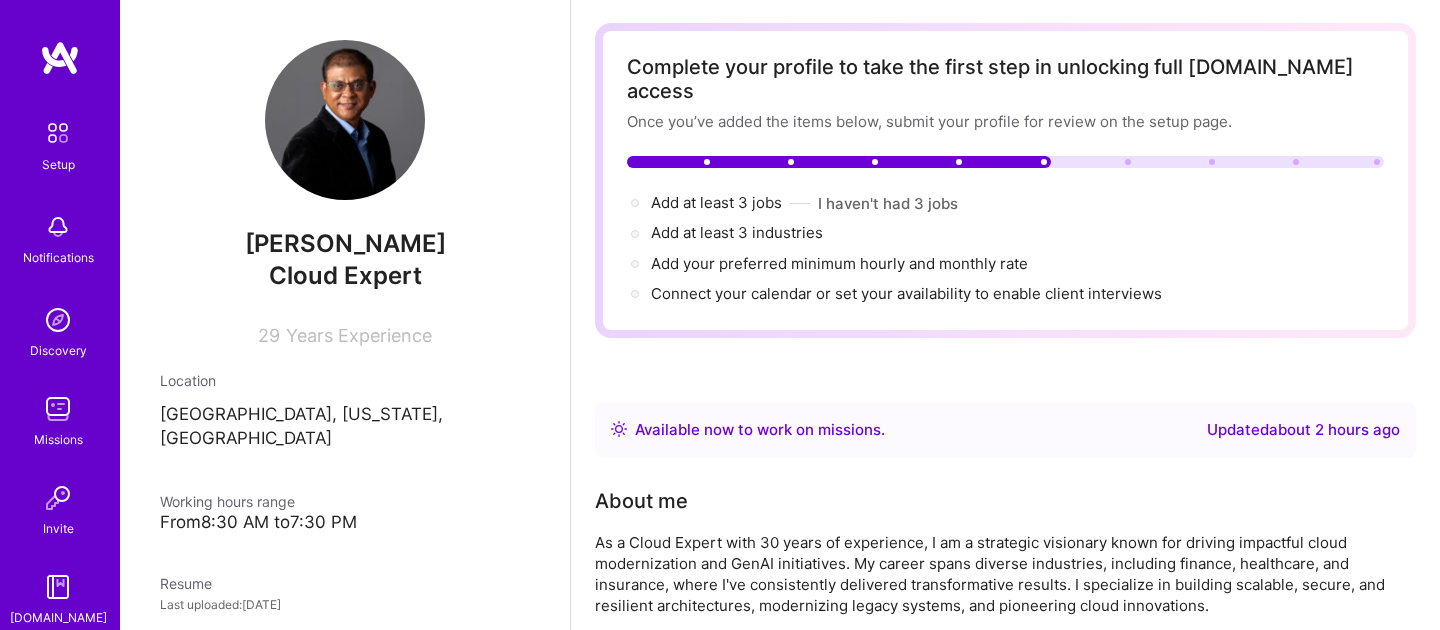 scroll, scrollTop: 60, scrollLeft: 0, axis: vertical 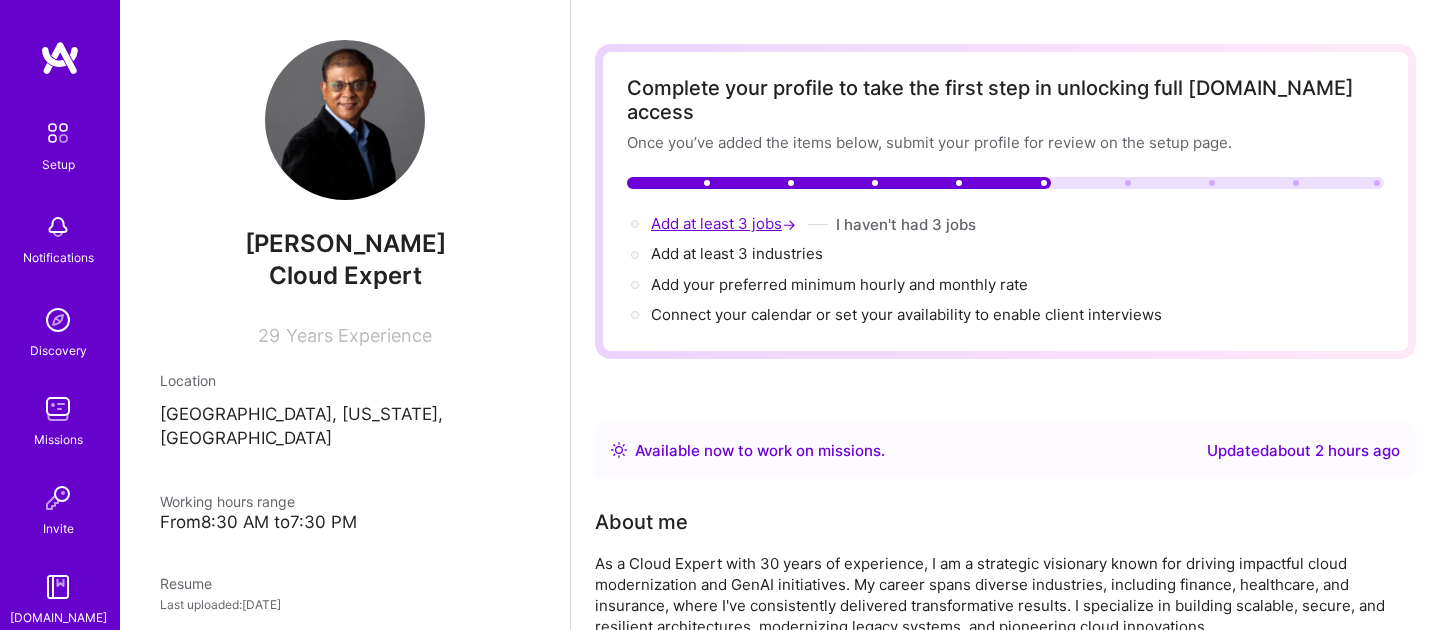 click on "Add at least 3 jobs  →" at bounding box center (725, 223) 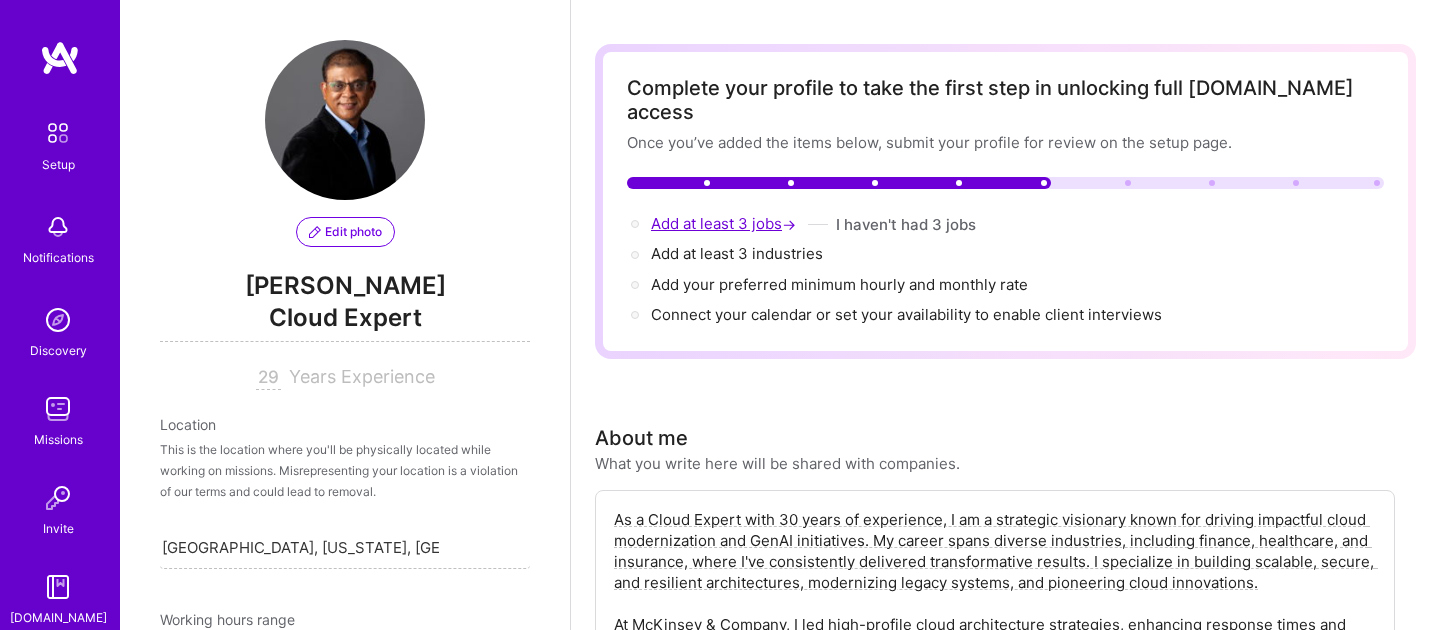 scroll, scrollTop: 63, scrollLeft: 0, axis: vertical 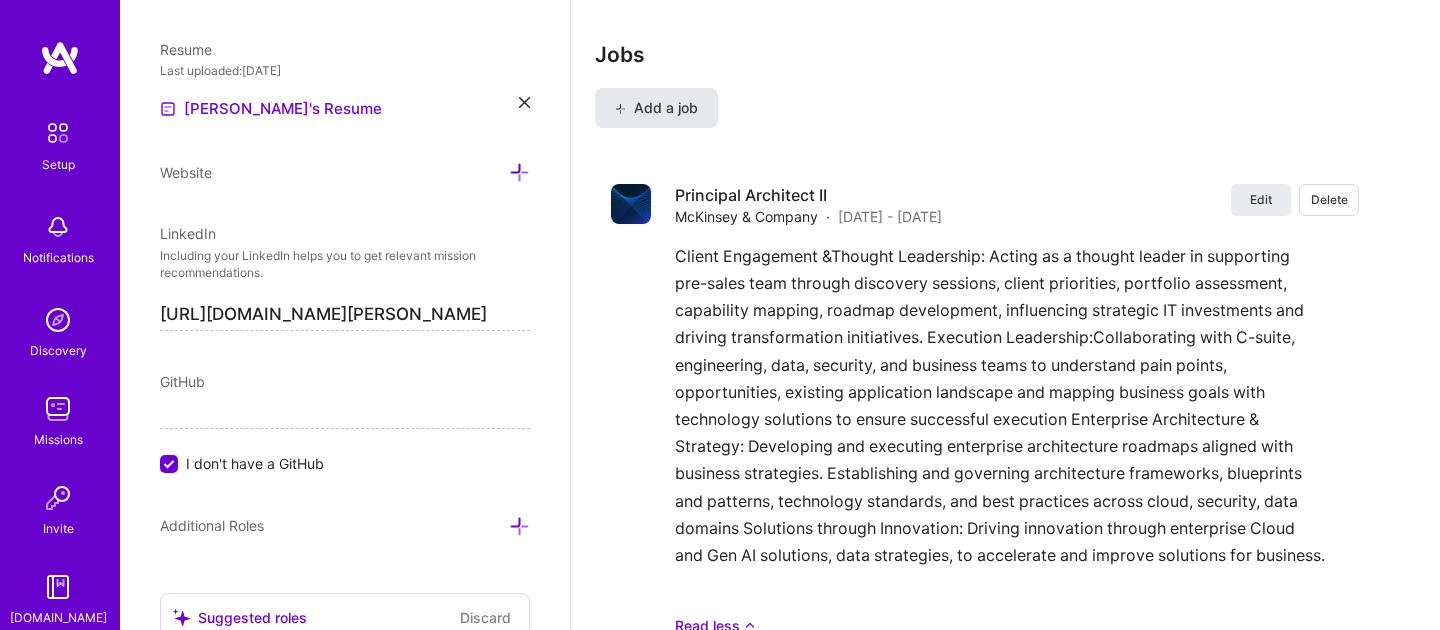 click on "Add a job" at bounding box center (656, 108) 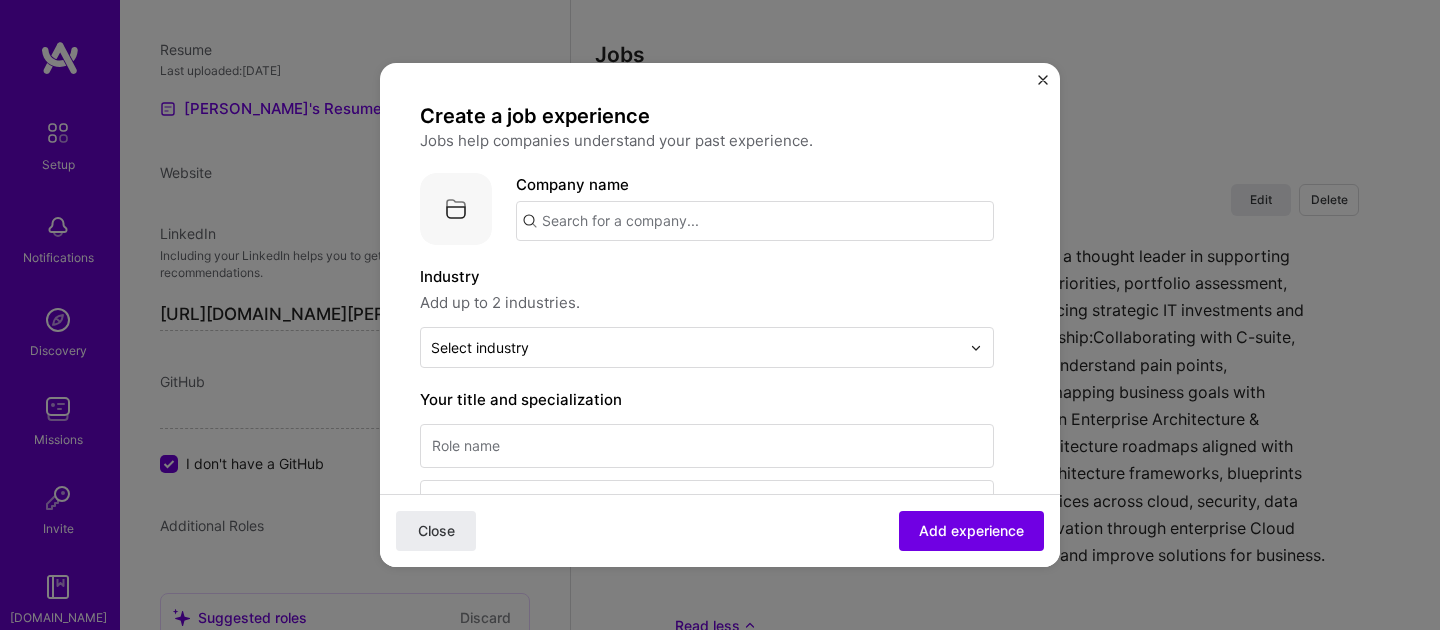 click at bounding box center (755, 221) 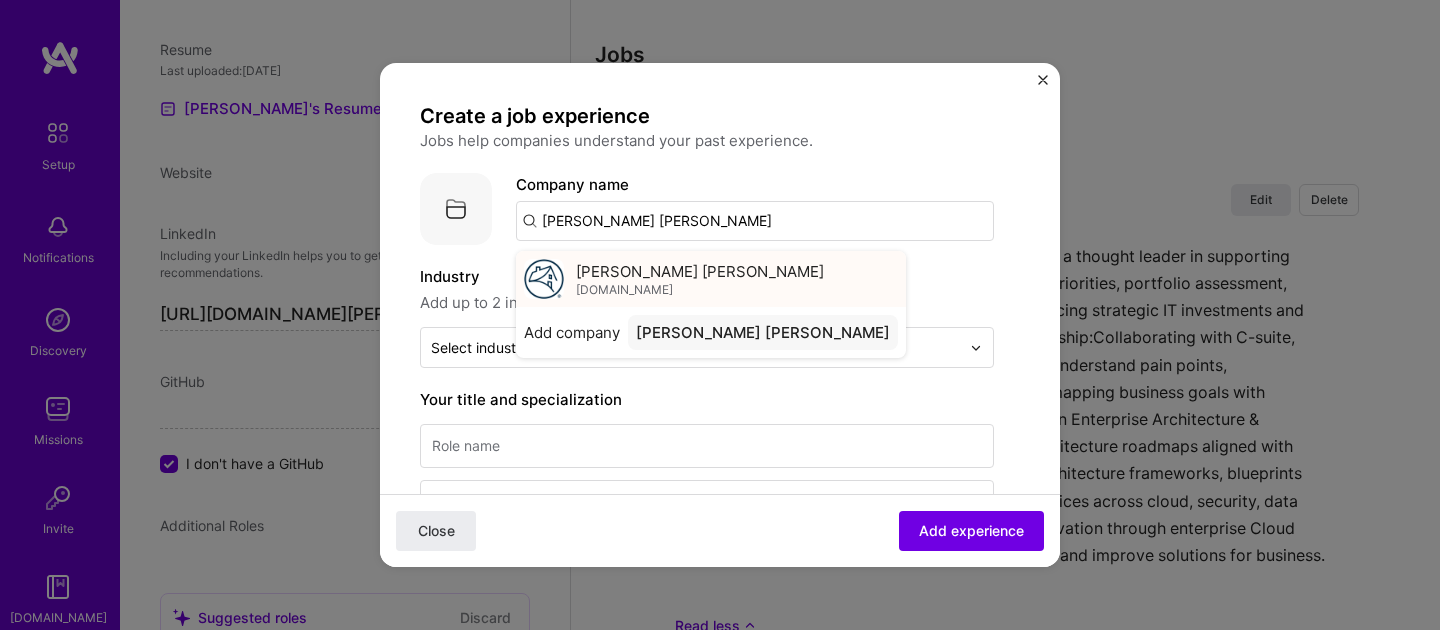 type on "[PERSON_NAME] [PERSON_NAME]" 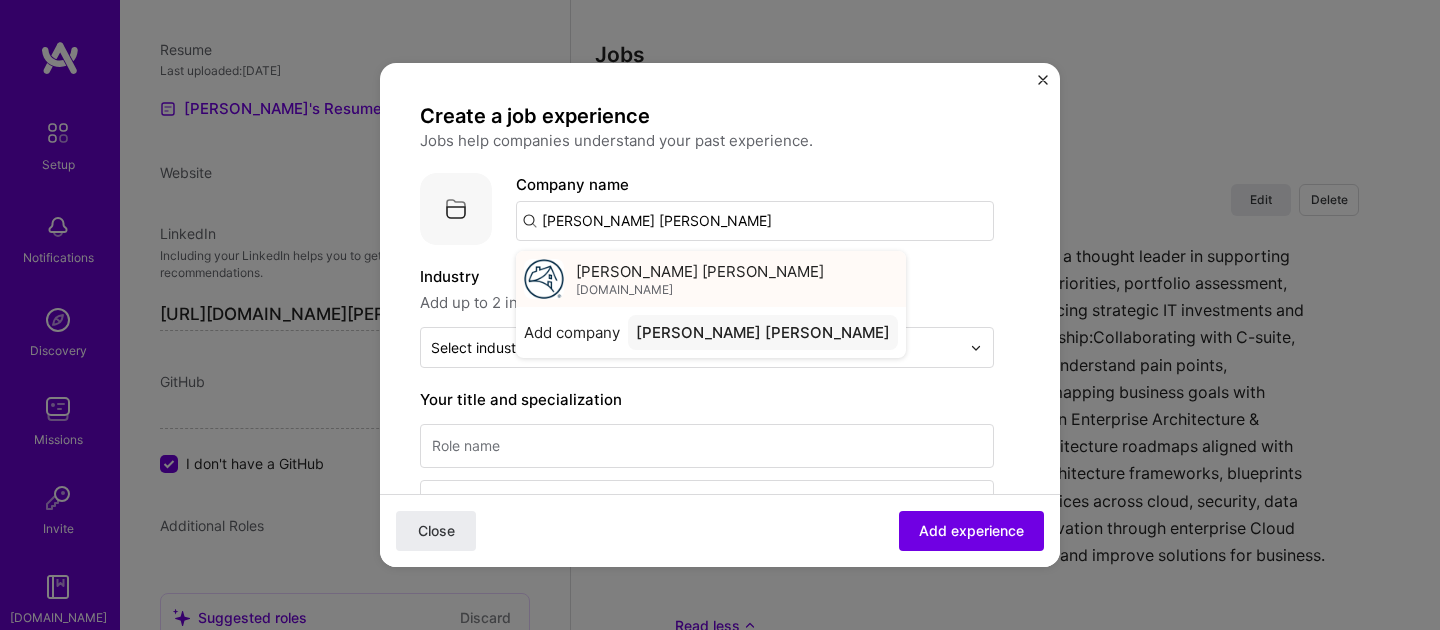 click on "fanniemae.com" at bounding box center (624, 290) 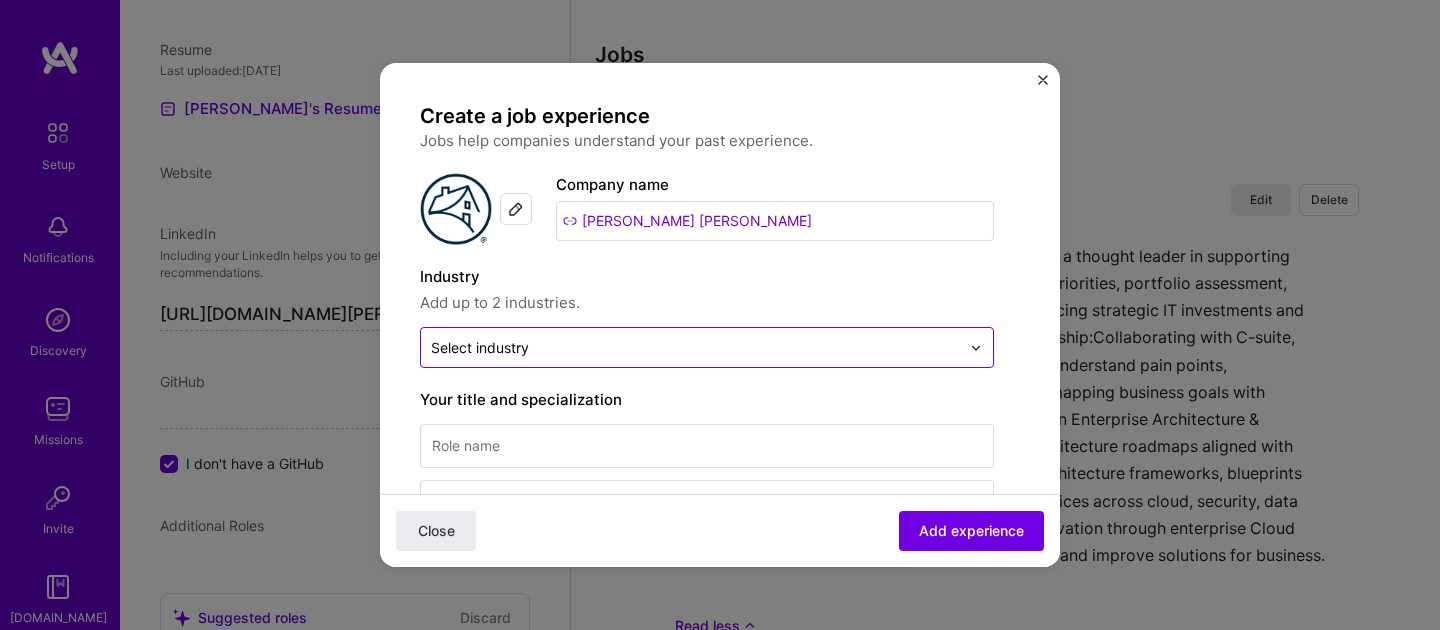 click at bounding box center (695, 347) 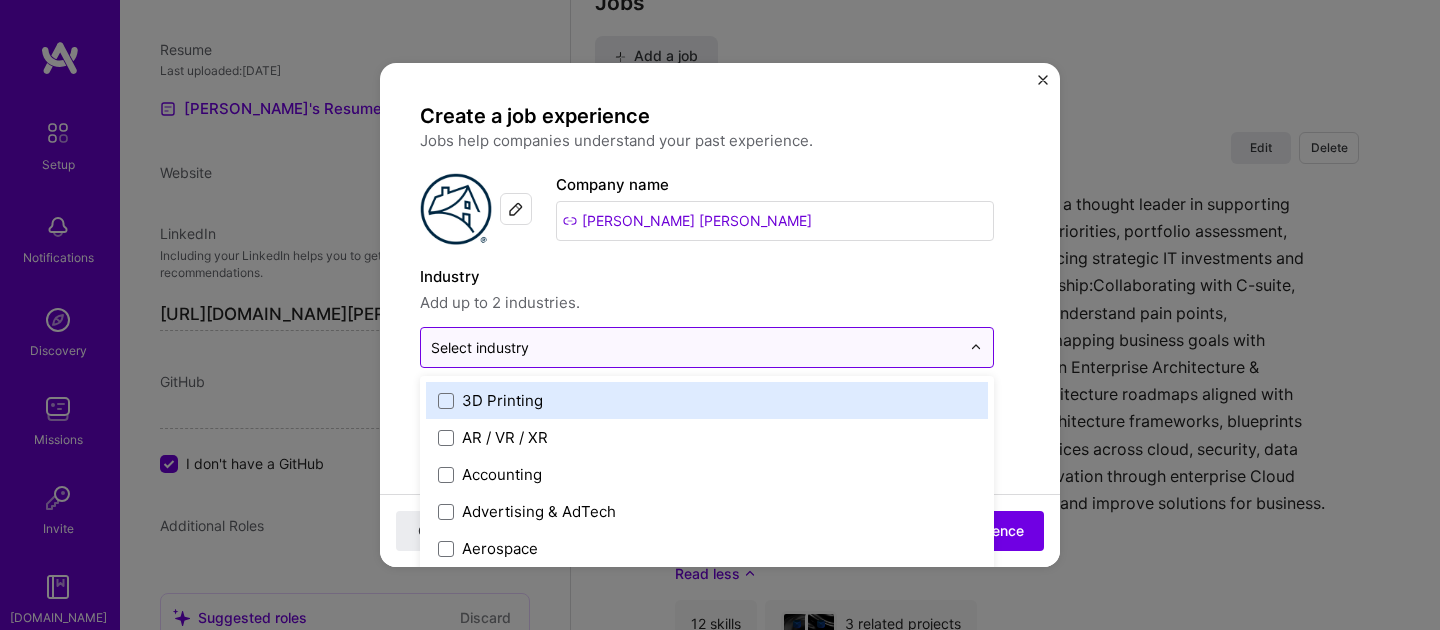 scroll, scrollTop: 3011, scrollLeft: 0, axis: vertical 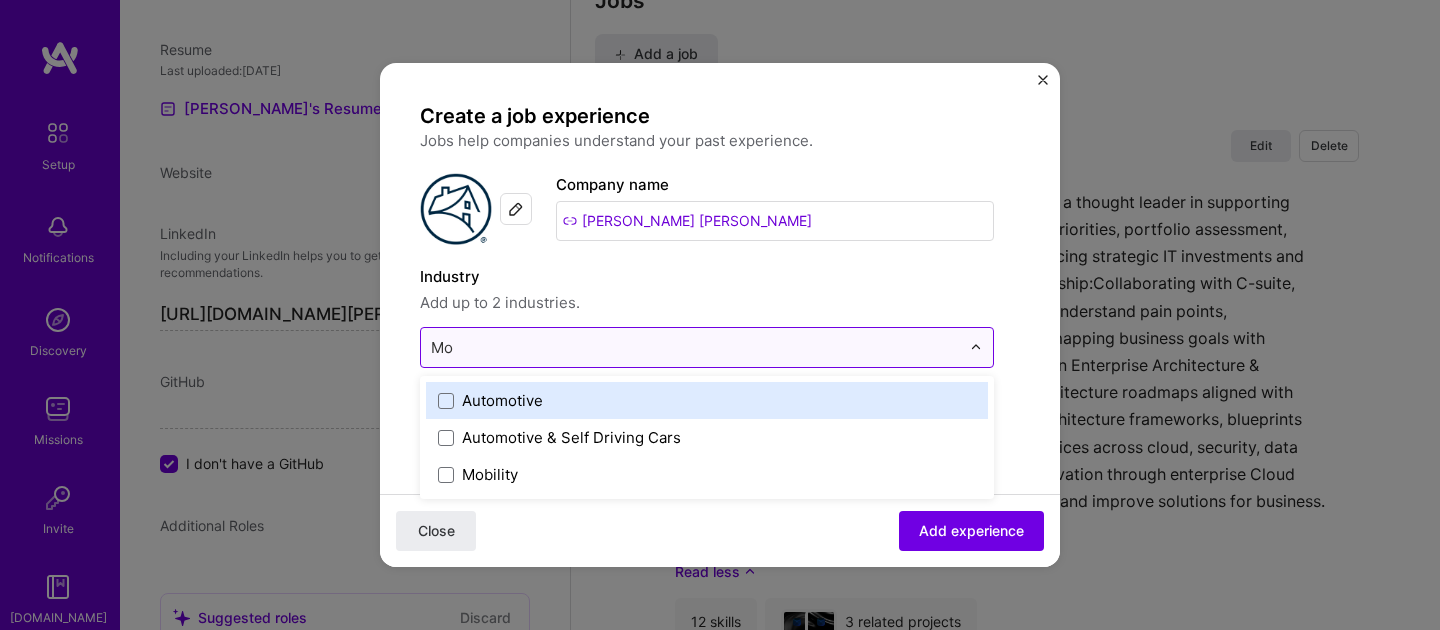 type on "M" 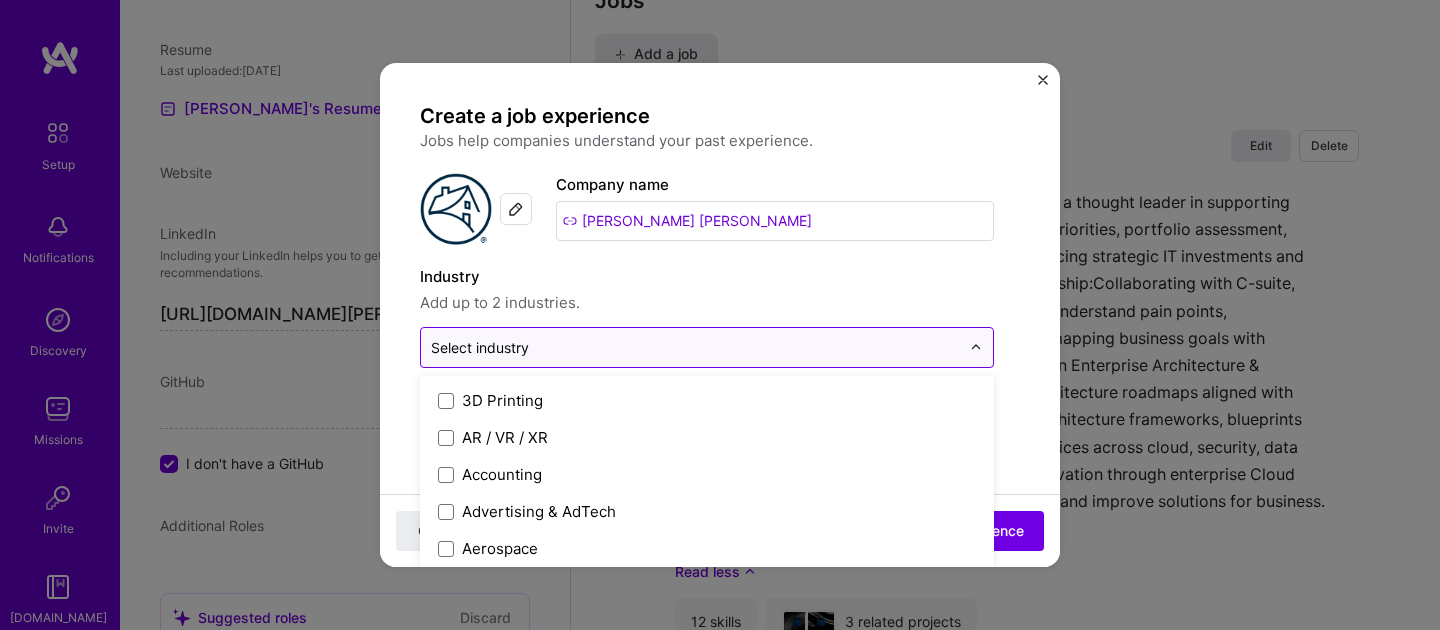 type on "O" 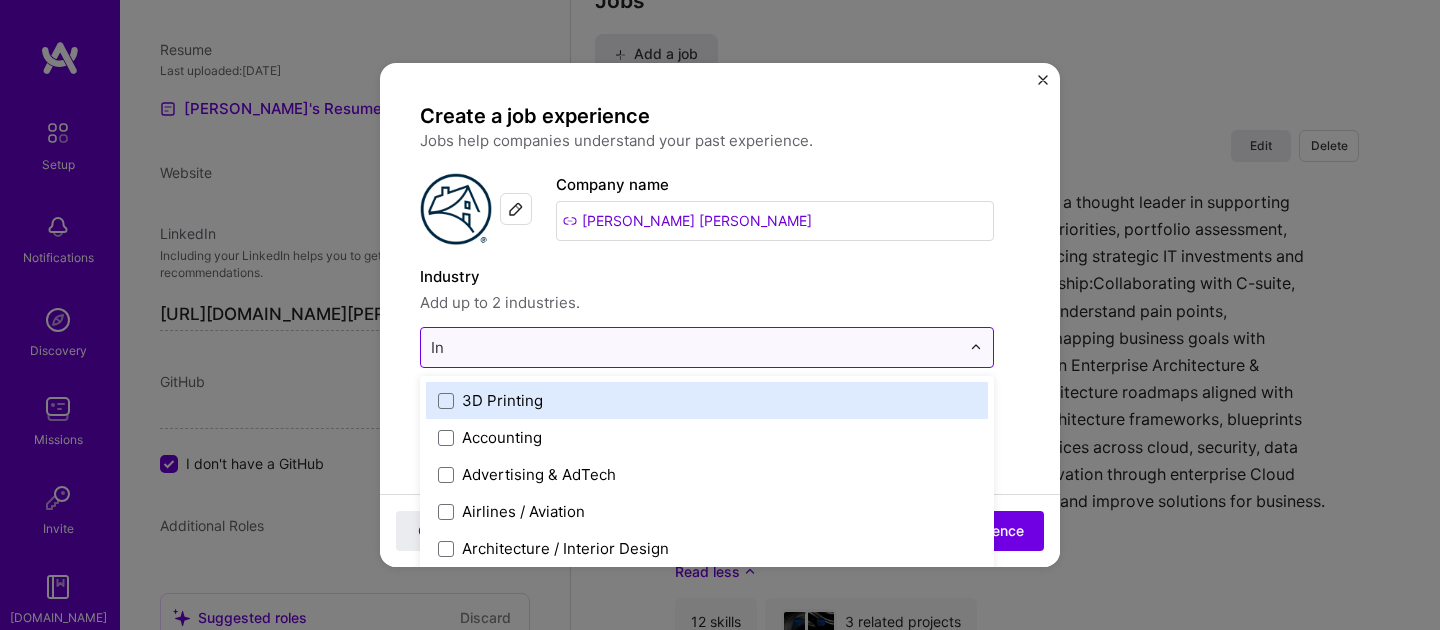 type on "Ins" 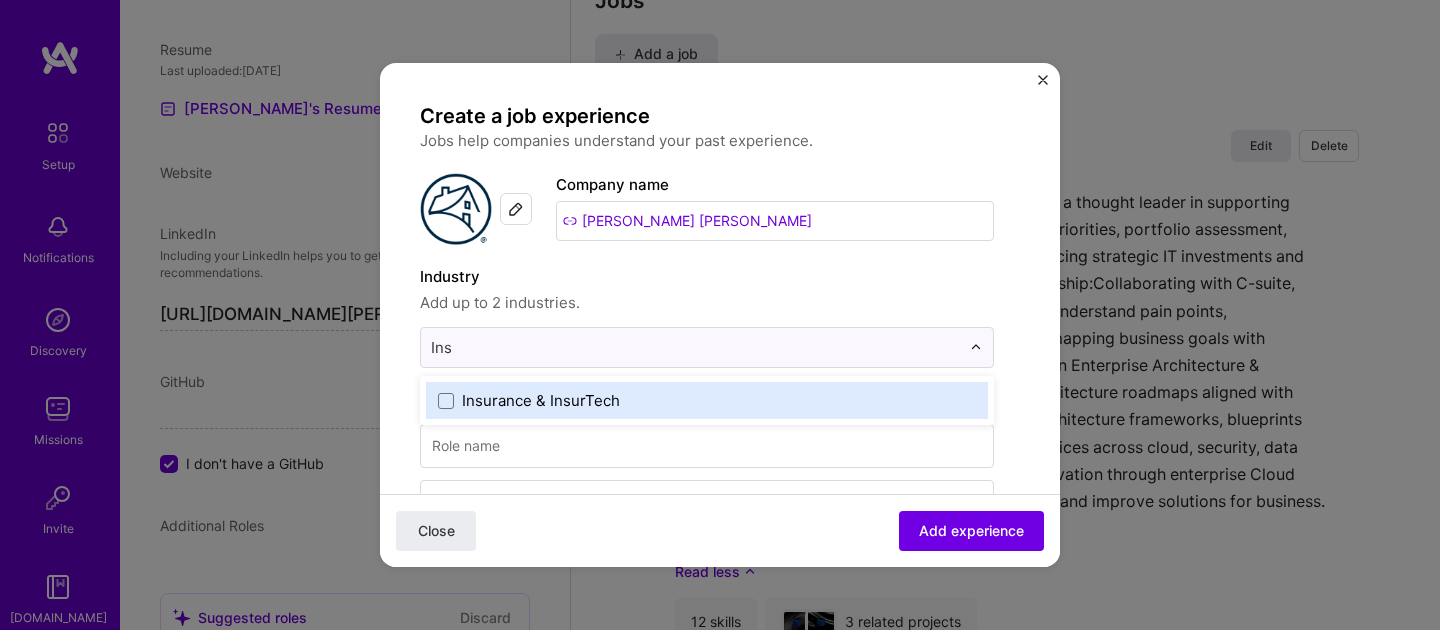 click on "Insurance & InsurTech" at bounding box center (541, 400) 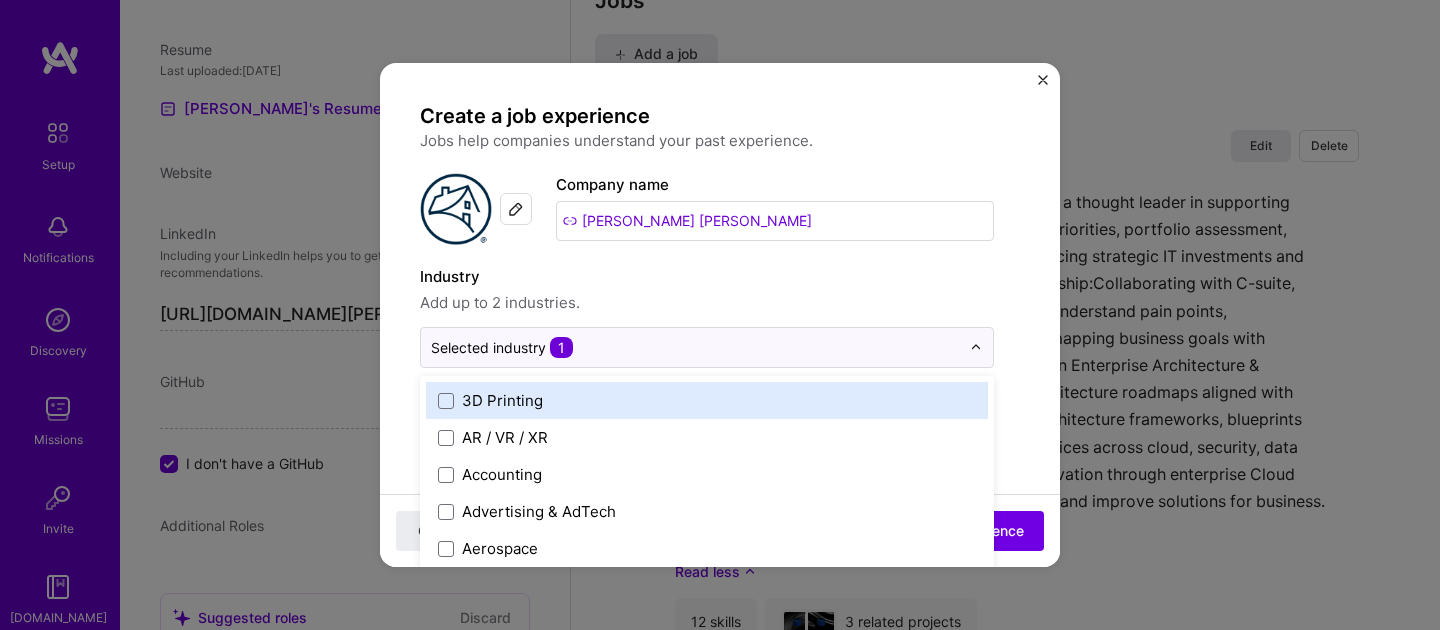 click on "Create a job experience Jobs help companies understand your past experience. Company logo Company name Fannie Mae
Industry Add up to 2 industries. option Insurance & InsurTech, selected. option 3D Printing focused, 1 of 120. 120 results available. Use Up and Down to choose options, press Enter to select the currently focused option, press Escape to exit the menu, press Tab to select the option and exit the menu. Selected industry 1 3D Printing AR / VR / XR Accounting Advertising & AdTech Aerospace Agriculture / AgTech Airlines / Aviation Architecture / Interior Design Art & Museums Artifical Intelligence / Machine Learning Arts / Culture Augmented & Virtual Reality (AR/VR) Automotive Automotive & Self Driving Cars Aviation B2B B2B2C B2C BPA / RPA Banking Beauty Big Data BioTech Blockchain CMS CPG CRM Cannabis Charity & Nonprofit Circular Economy CivTech Climate Tech Cloud Services Coaching Community Tech Construction Consulting Consumer Electronics Crowdfunding Crypto Customer Success DTC Dating" at bounding box center [720, 761] 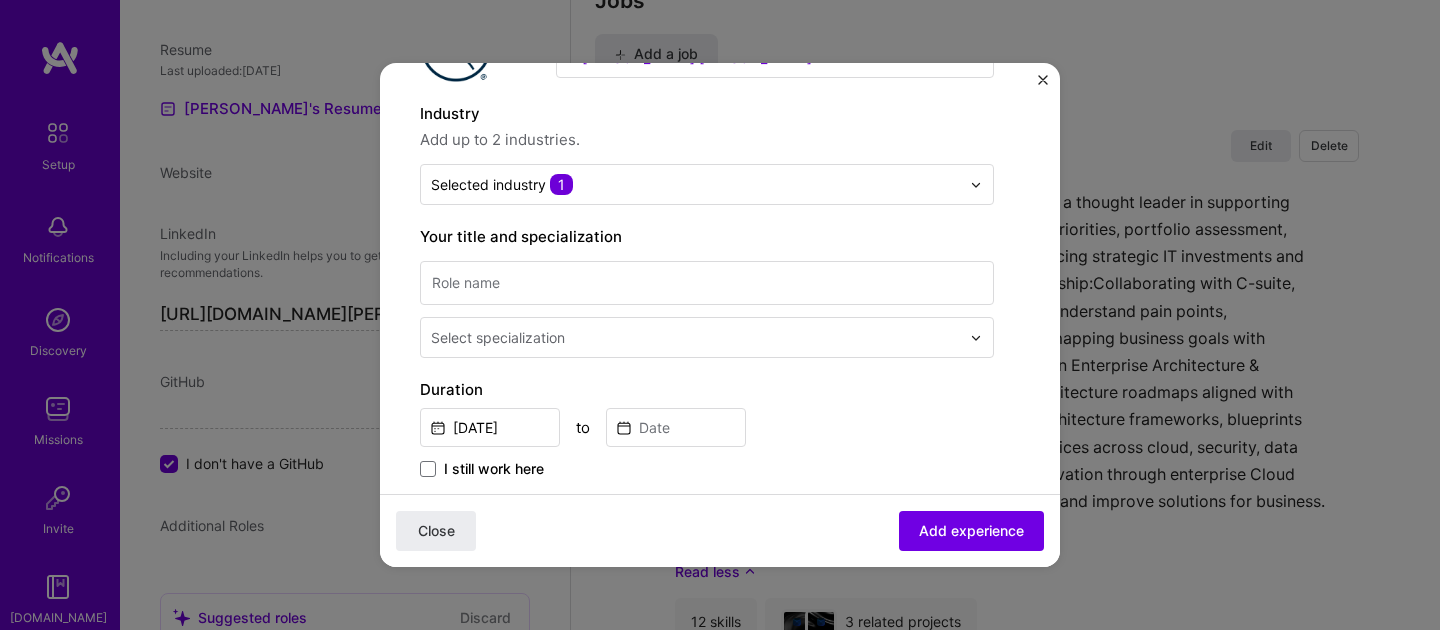 scroll, scrollTop: 165, scrollLeft: 0, axis: vertical 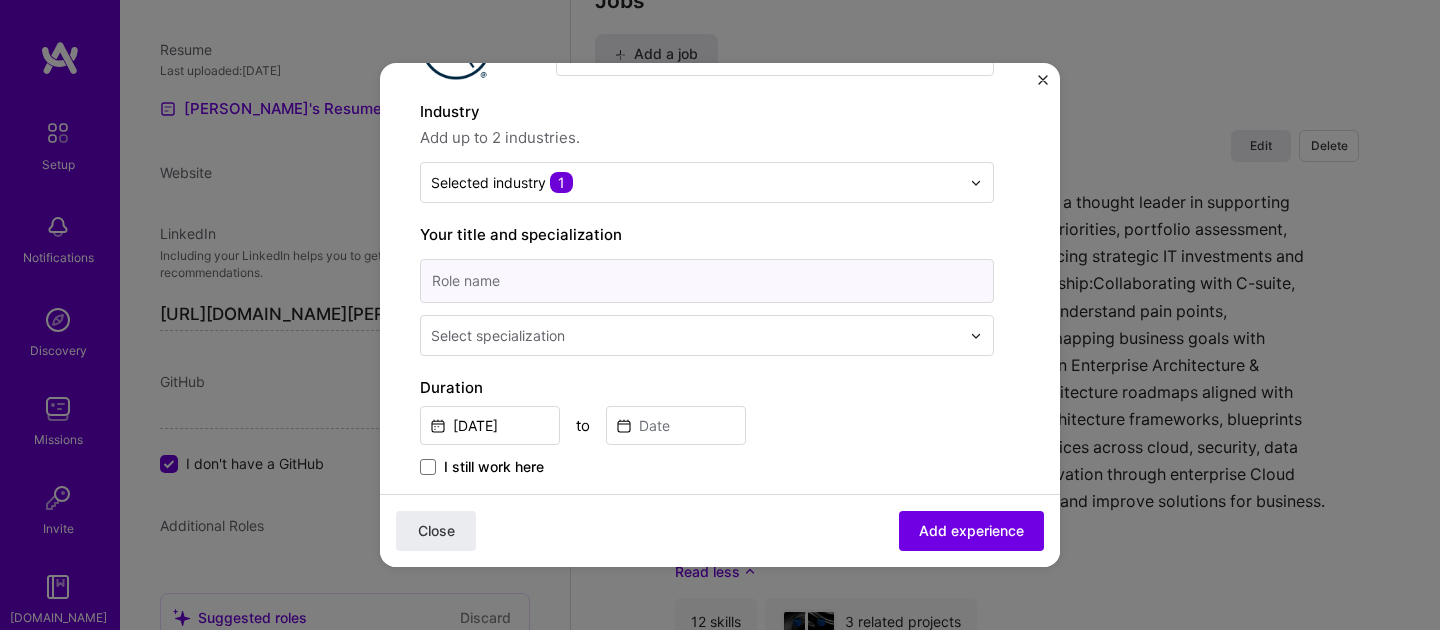 click at bounding box center (707, 281) 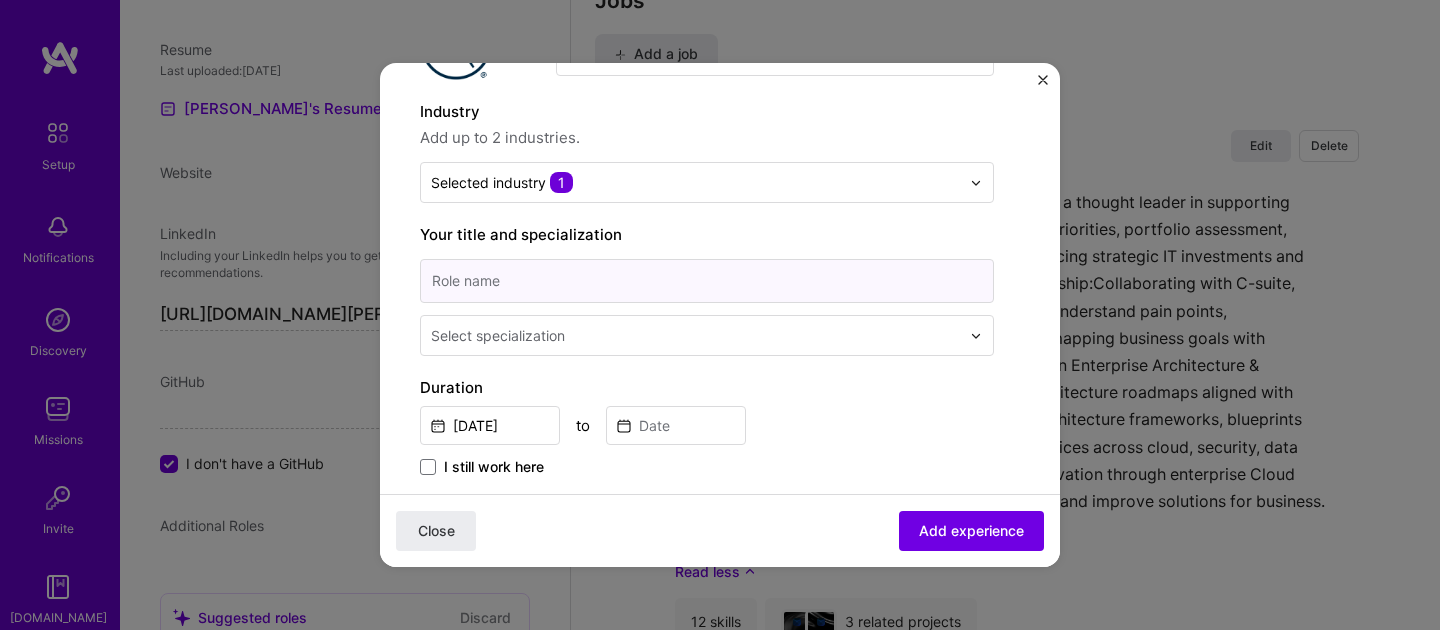 paste on "Director, Cloud Strategy & Modernization" 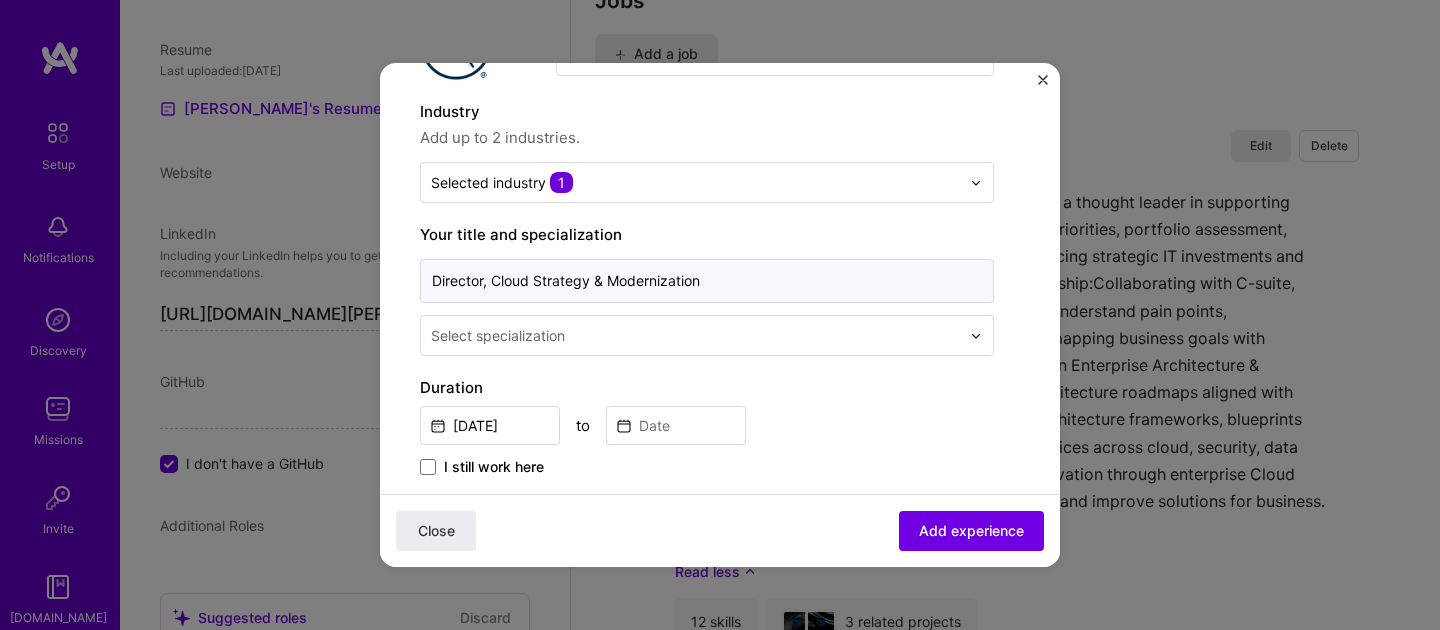 type on "Director, Cloud Strategy & Modernization" 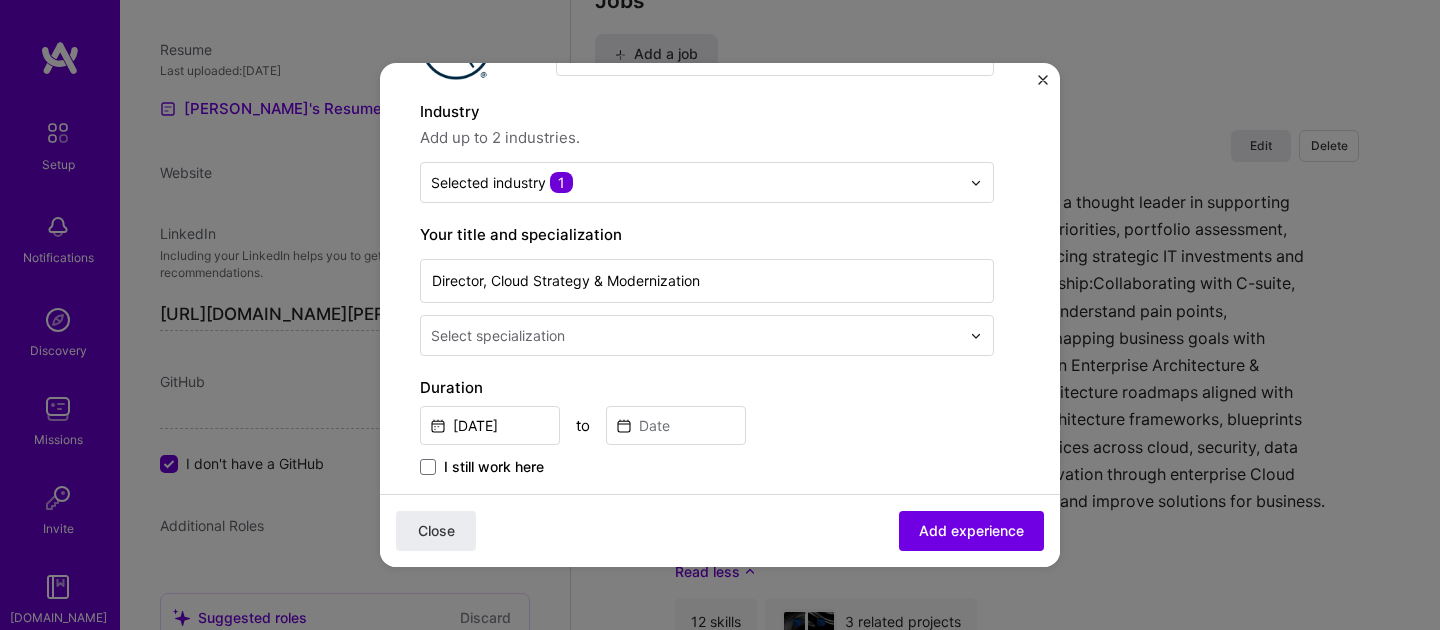 scroll, scrollTop: 3049, scrollLeft: 0, axis: vertical 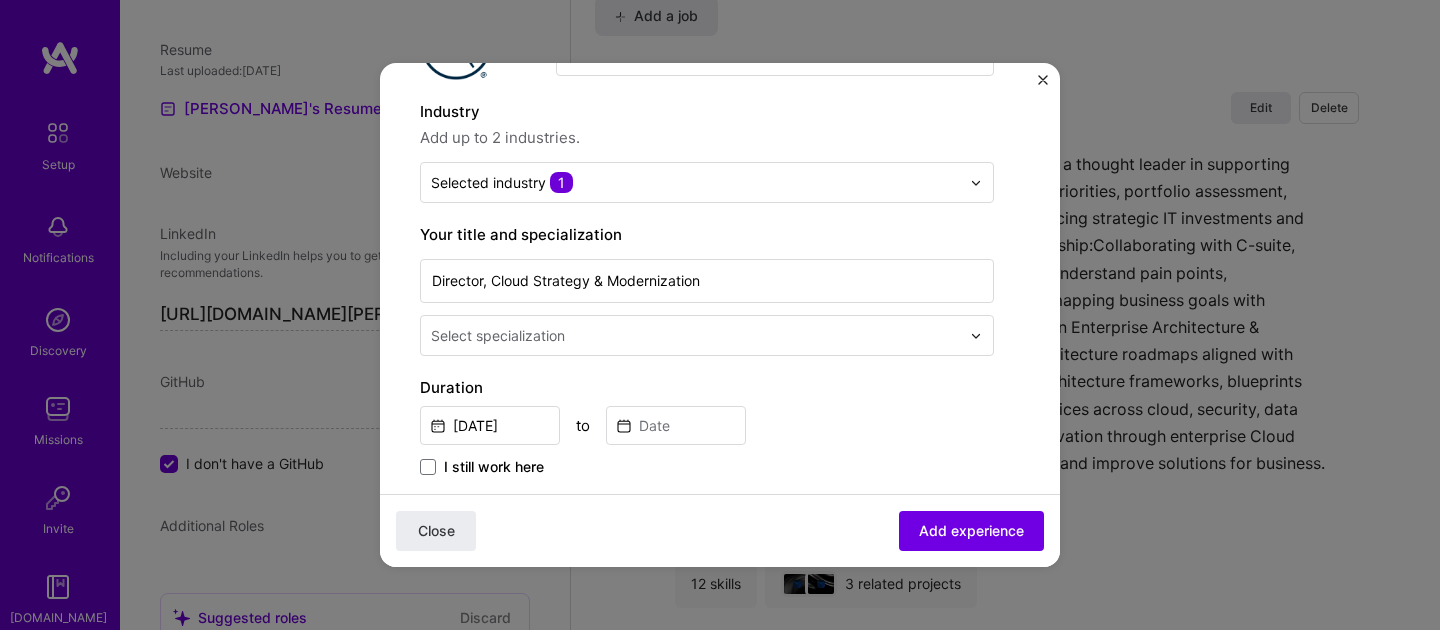 click at bounding box center (697, 335) 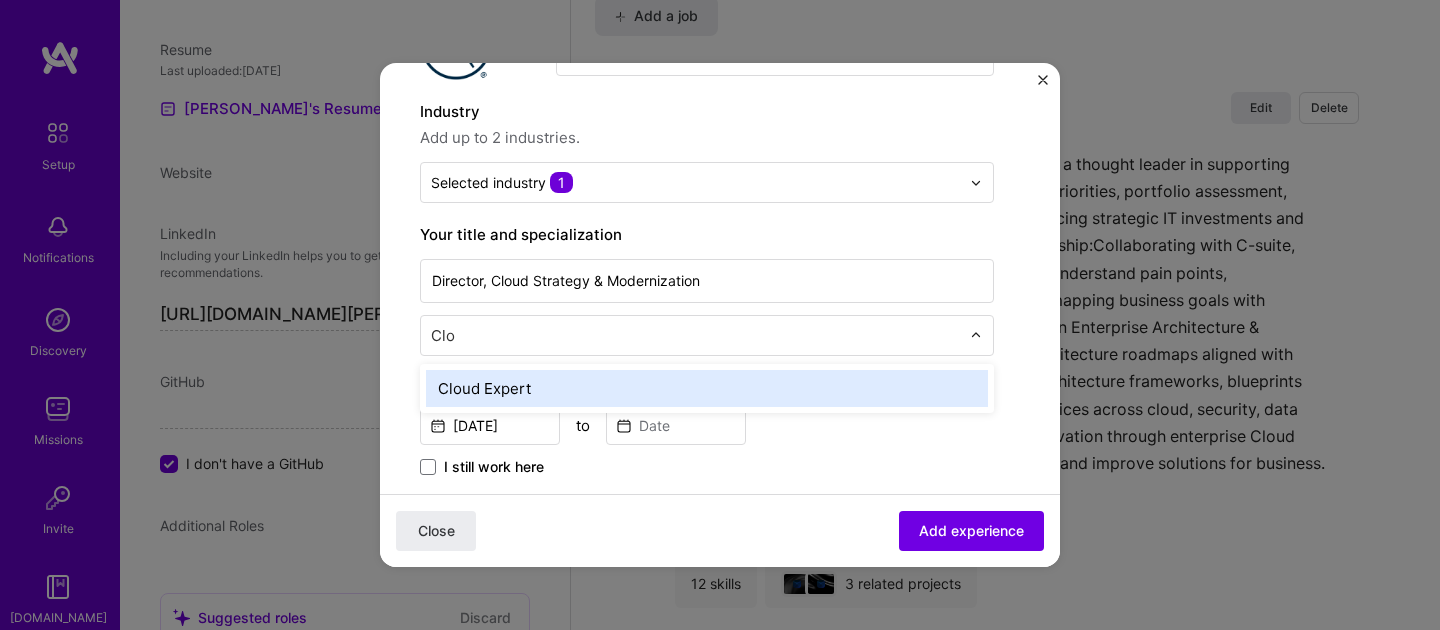 type on "Clou" 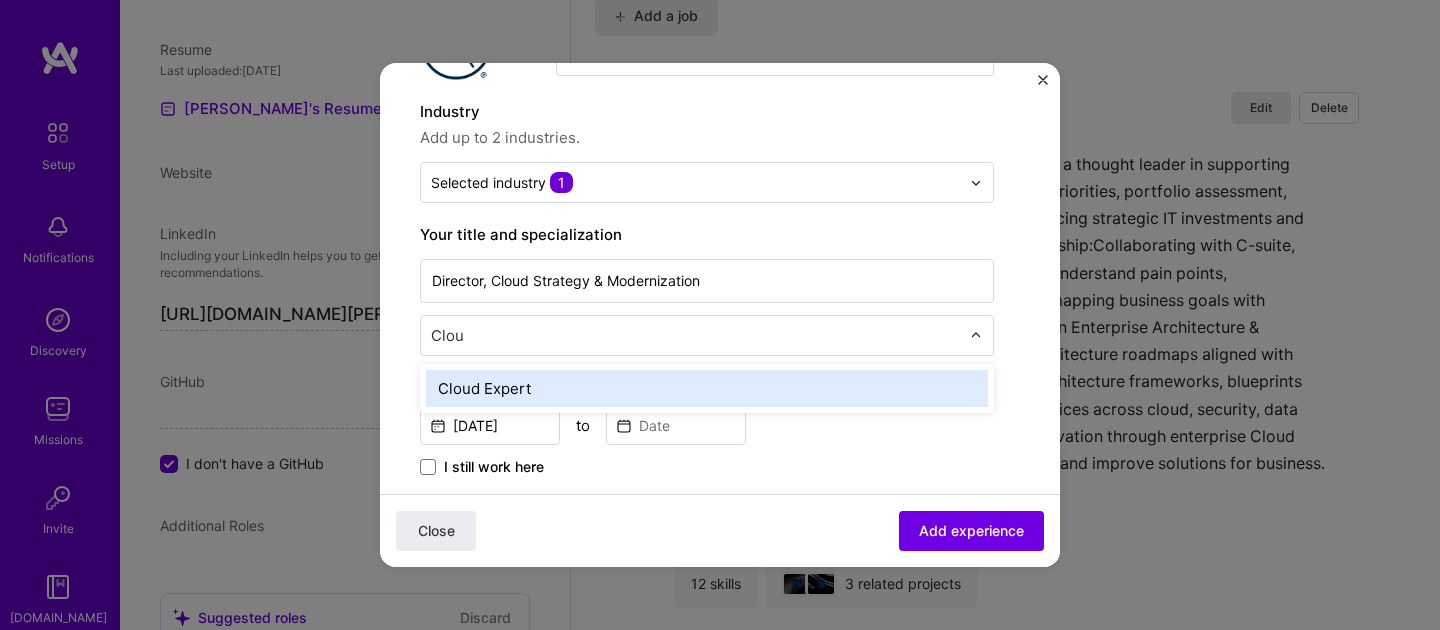 click on "Cloud Expert" at bounding box center [707, 388] 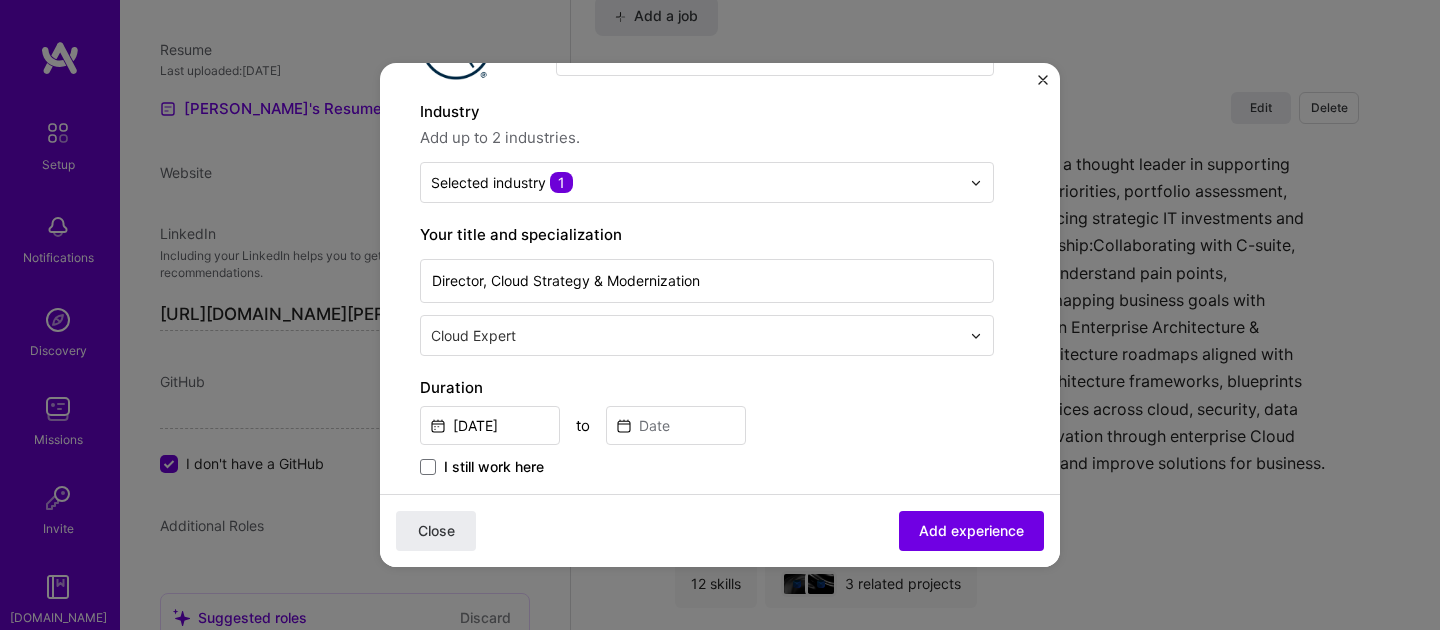 scroll, scrollTop: 318, scrollLeft: 0, axis: vertical 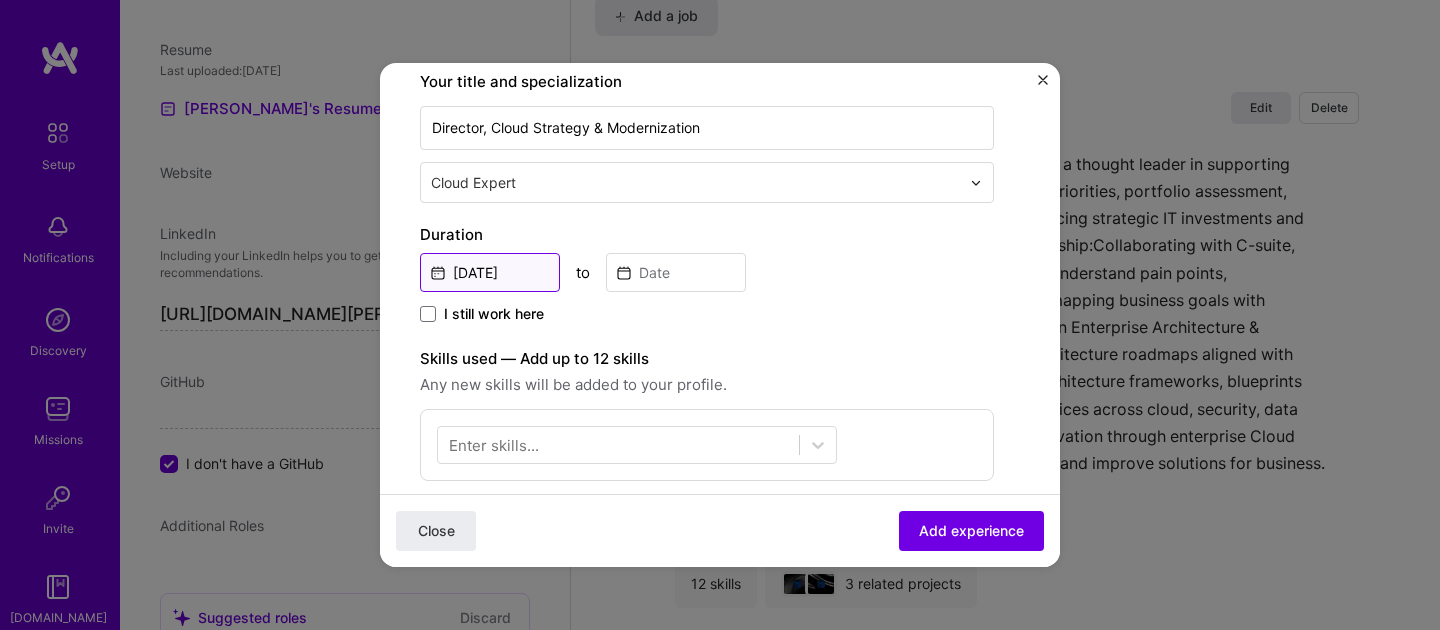 click on "[DATE]" at bounding box center [490, 272] 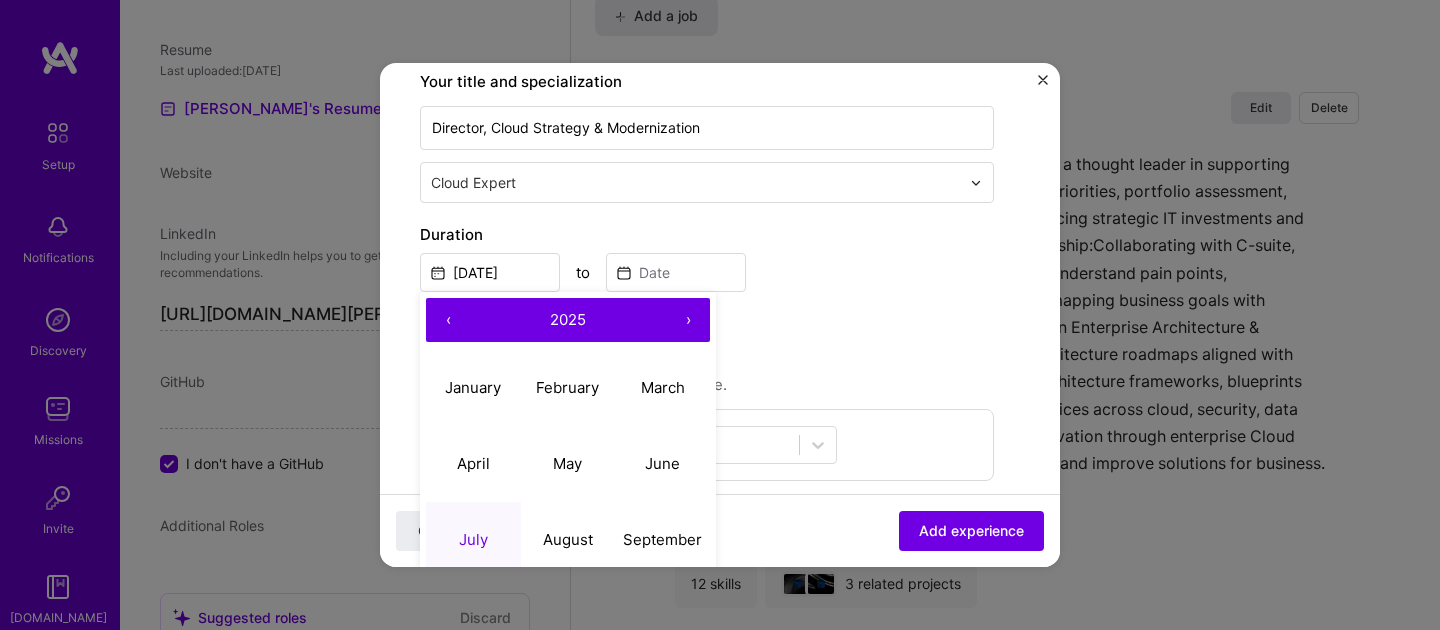 click on "‹" at bounding box center (448, 320) 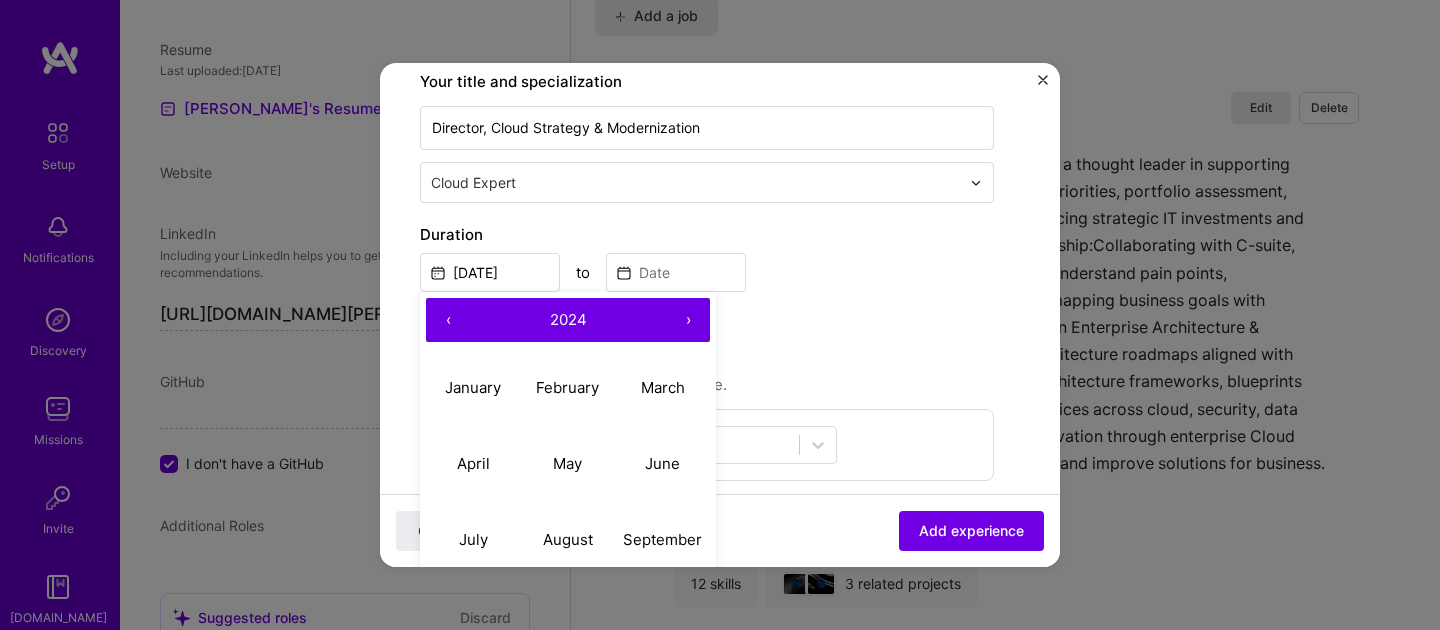 click on "‹" at bounding box center (448, 320) 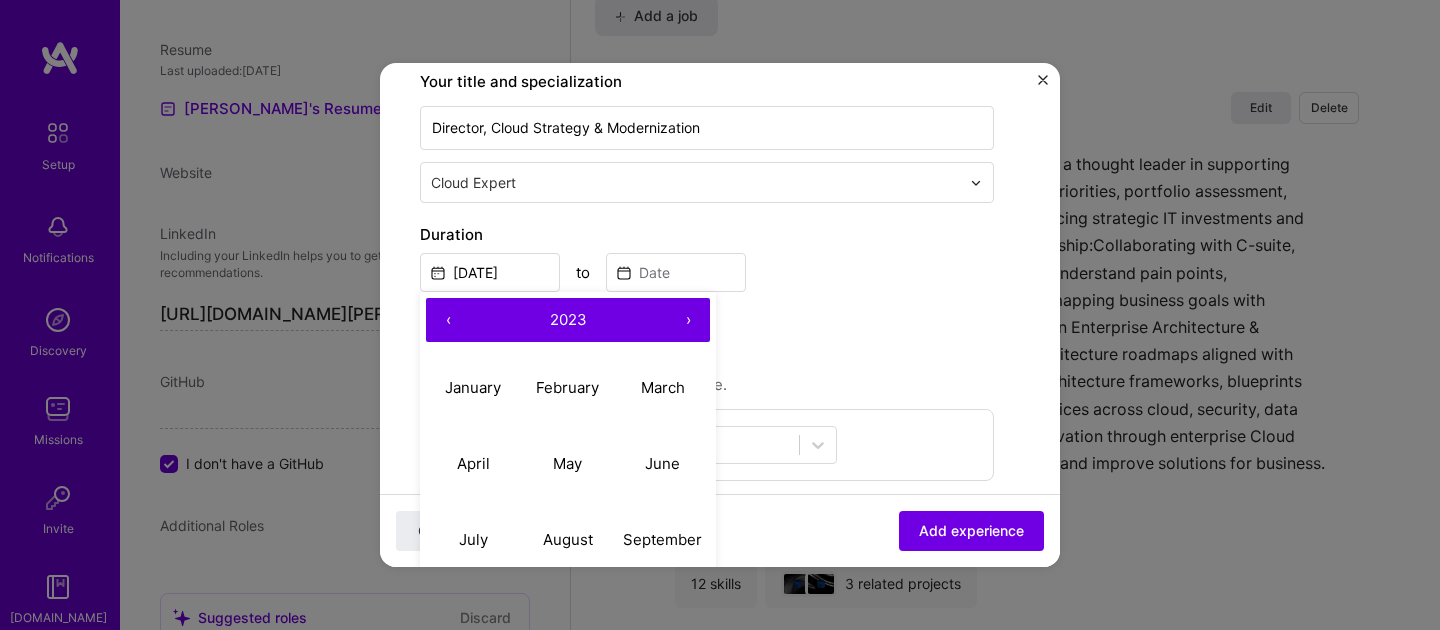 click on "‹" at bounding box center [448, 320] 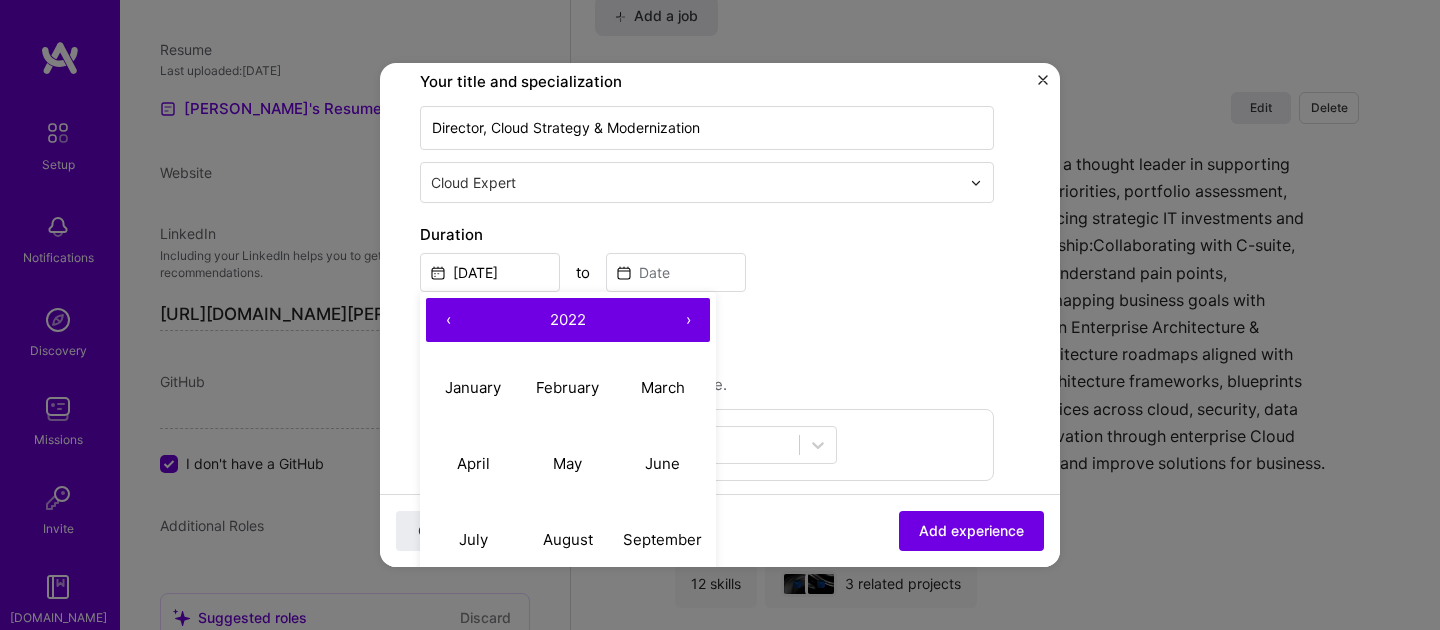 click on "‹" at bounding box center (448, 320) 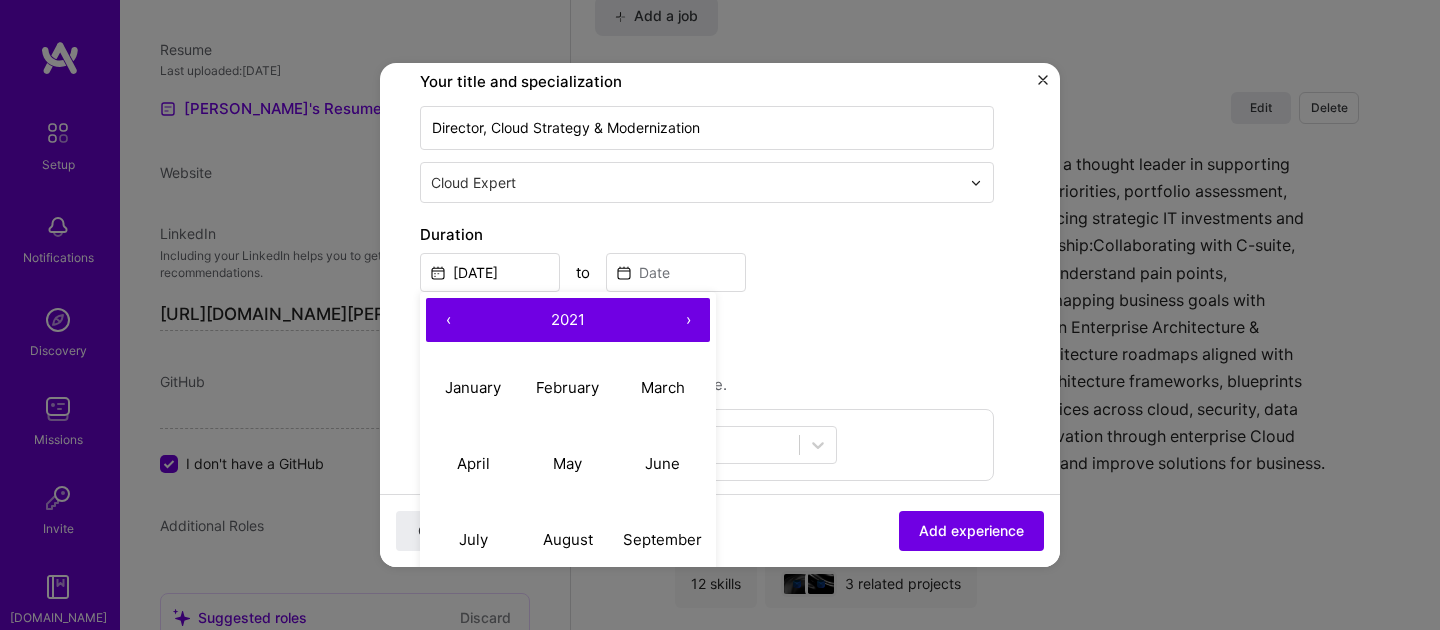 click on "‹" at bounding box center (448, 320) 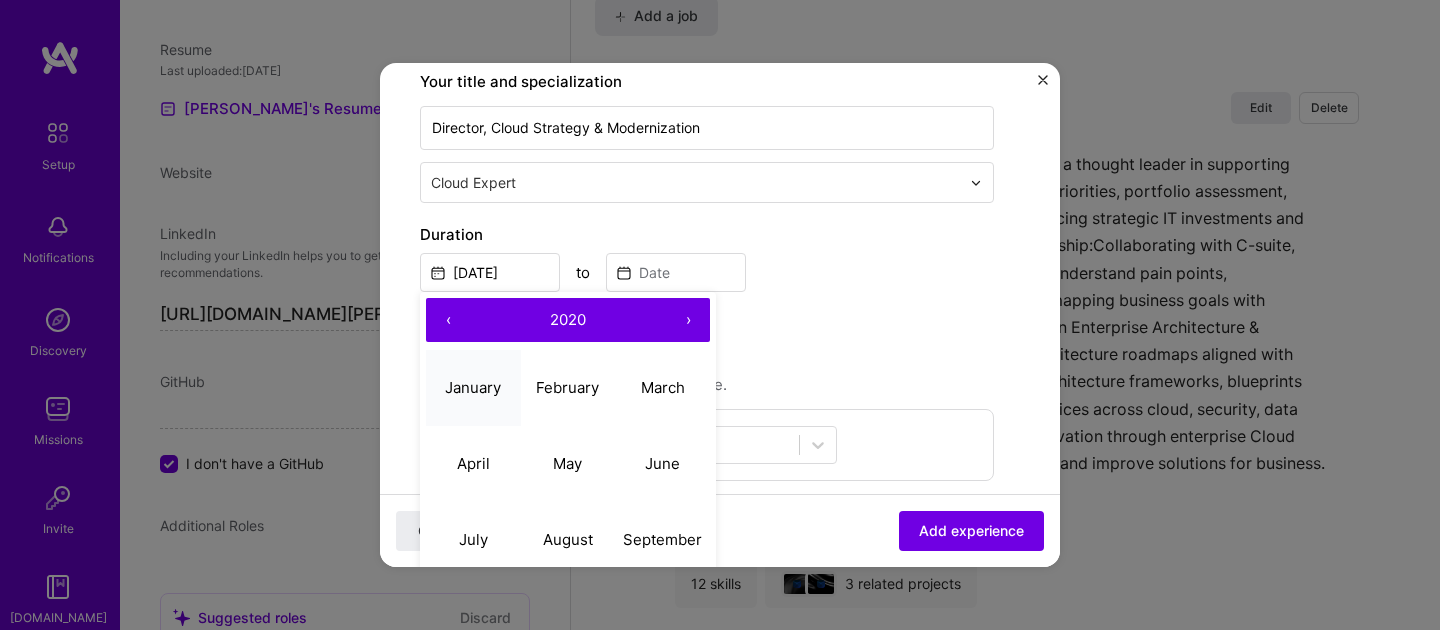click on "January" at bounding box center (473, 387) 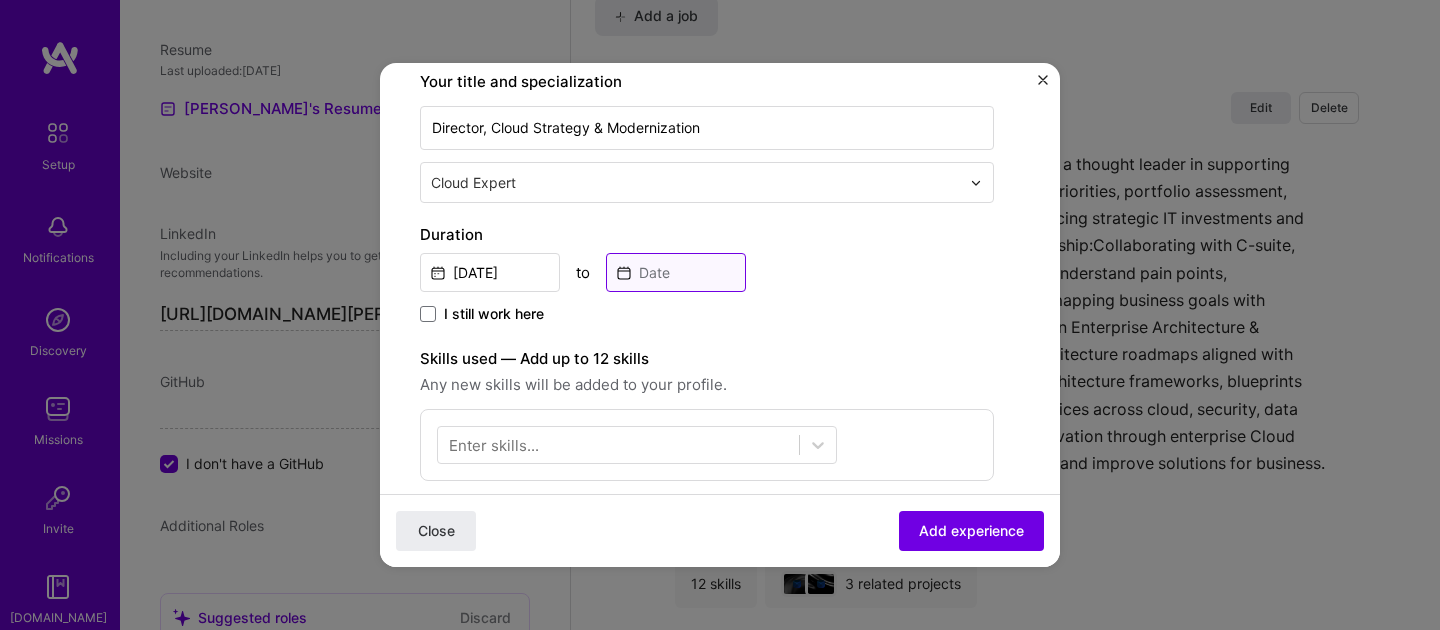 click at bounding box center (676, 272) 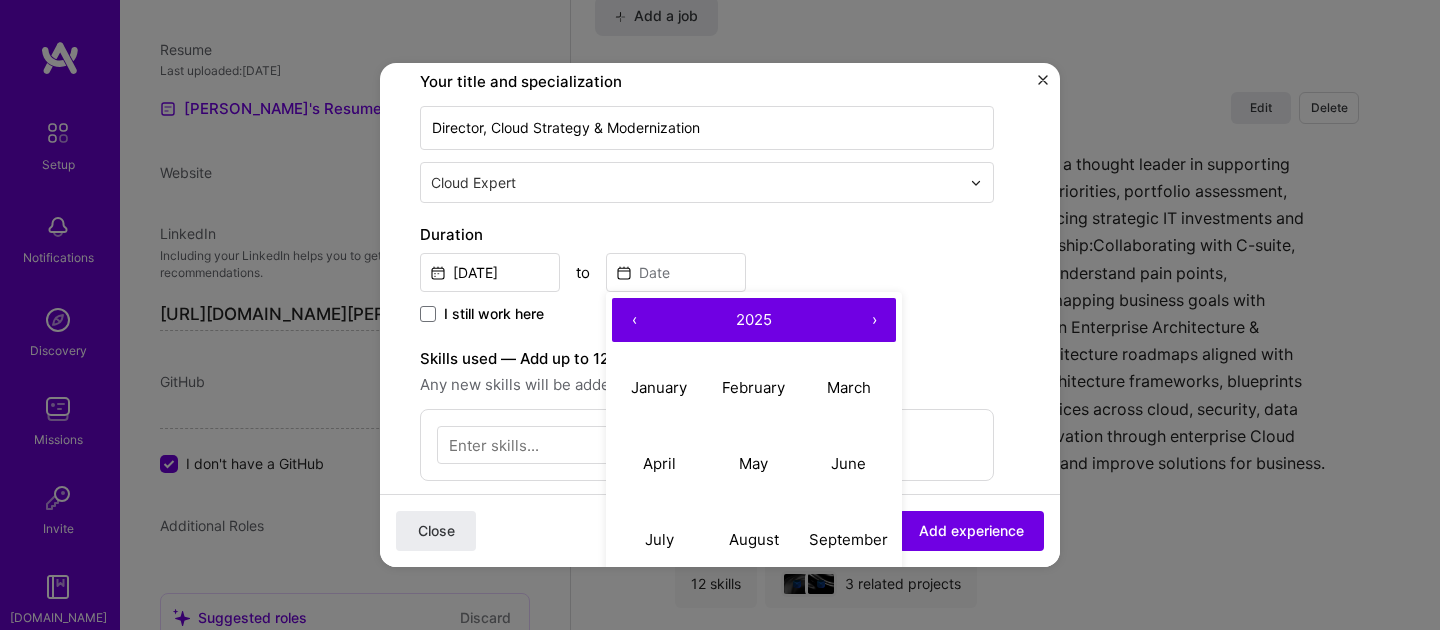 click on "‹" at bounding box center [634, 320] 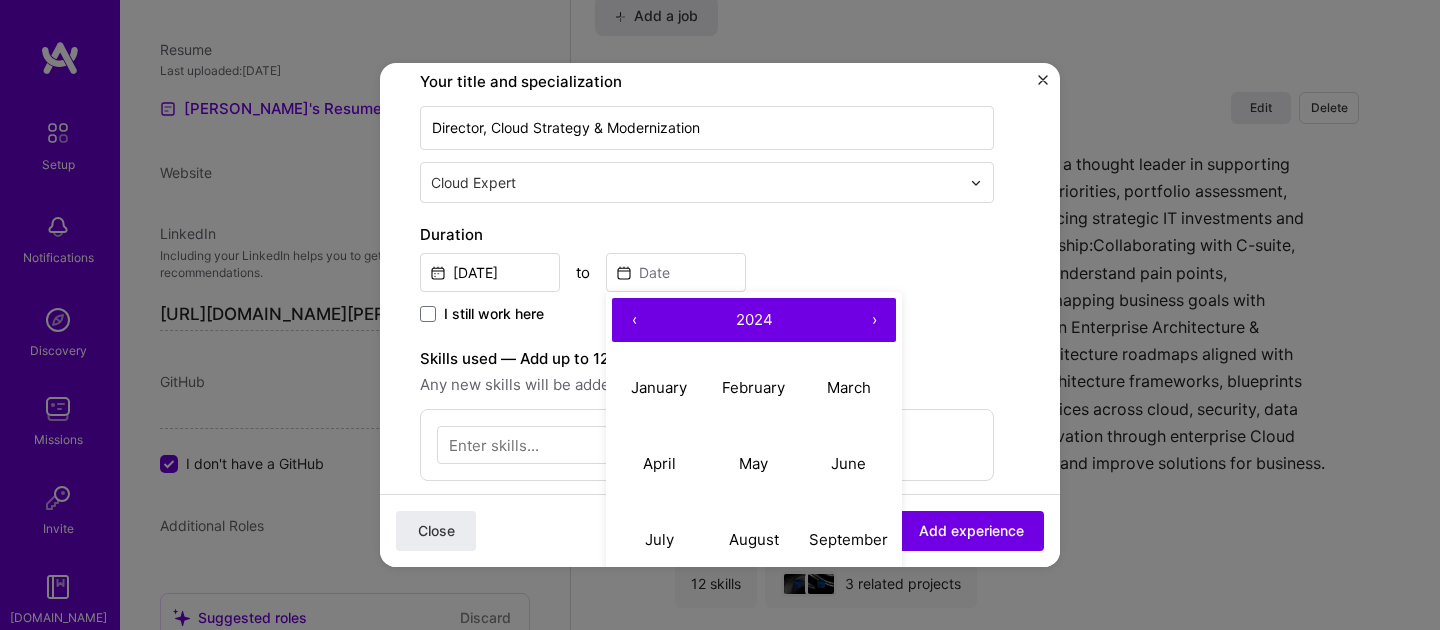 click on "‹" at bounding box center [634, 320] 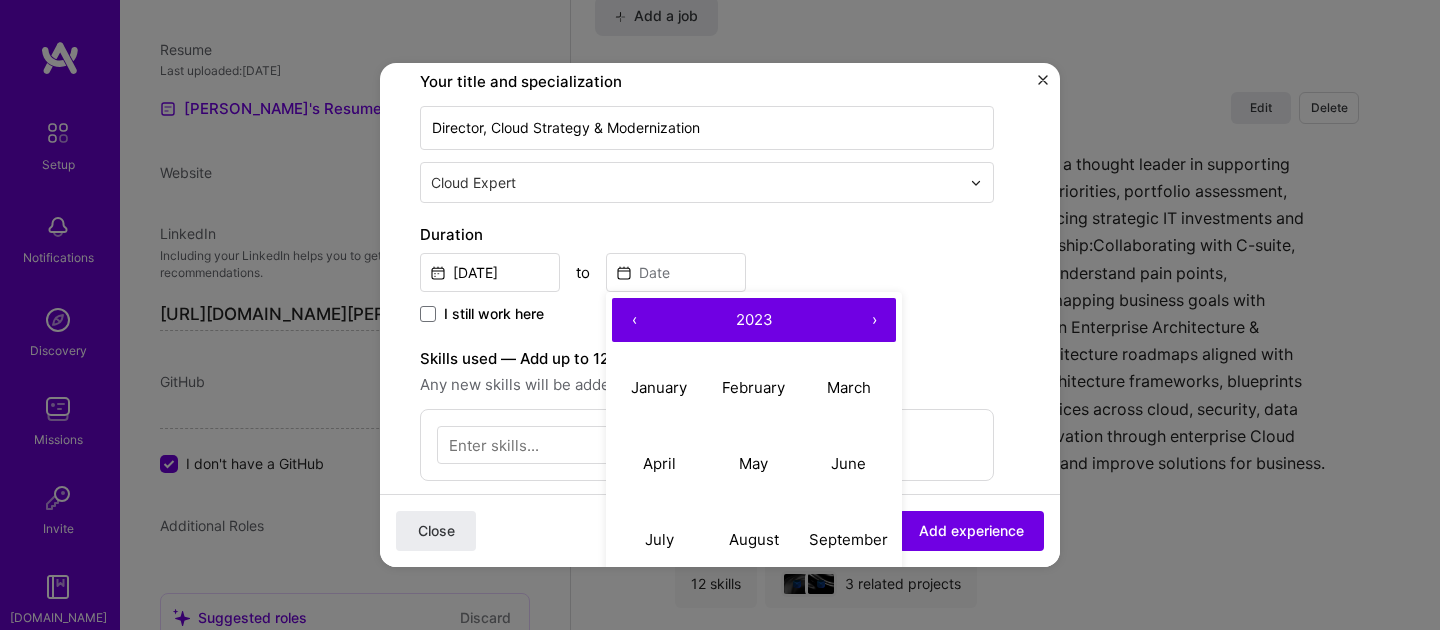 click on "‹" at bounding box center (634, 320) 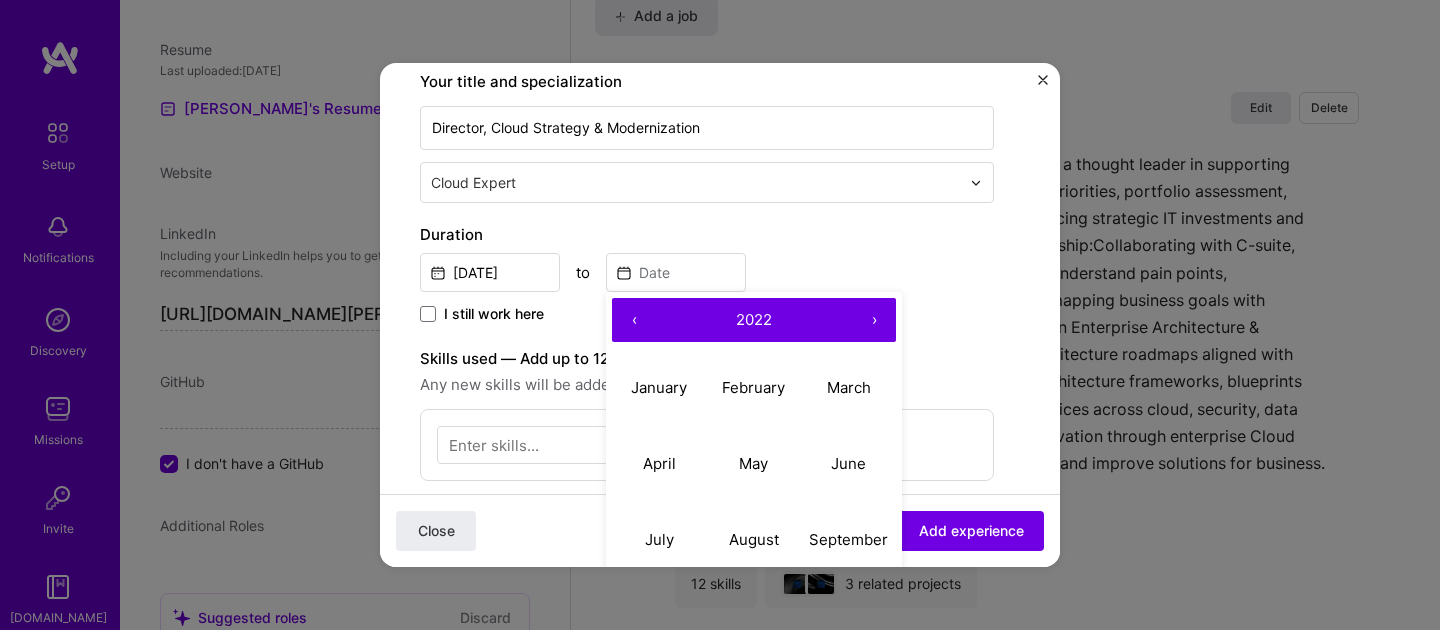click on "‹" at bounding box center [634, 320] 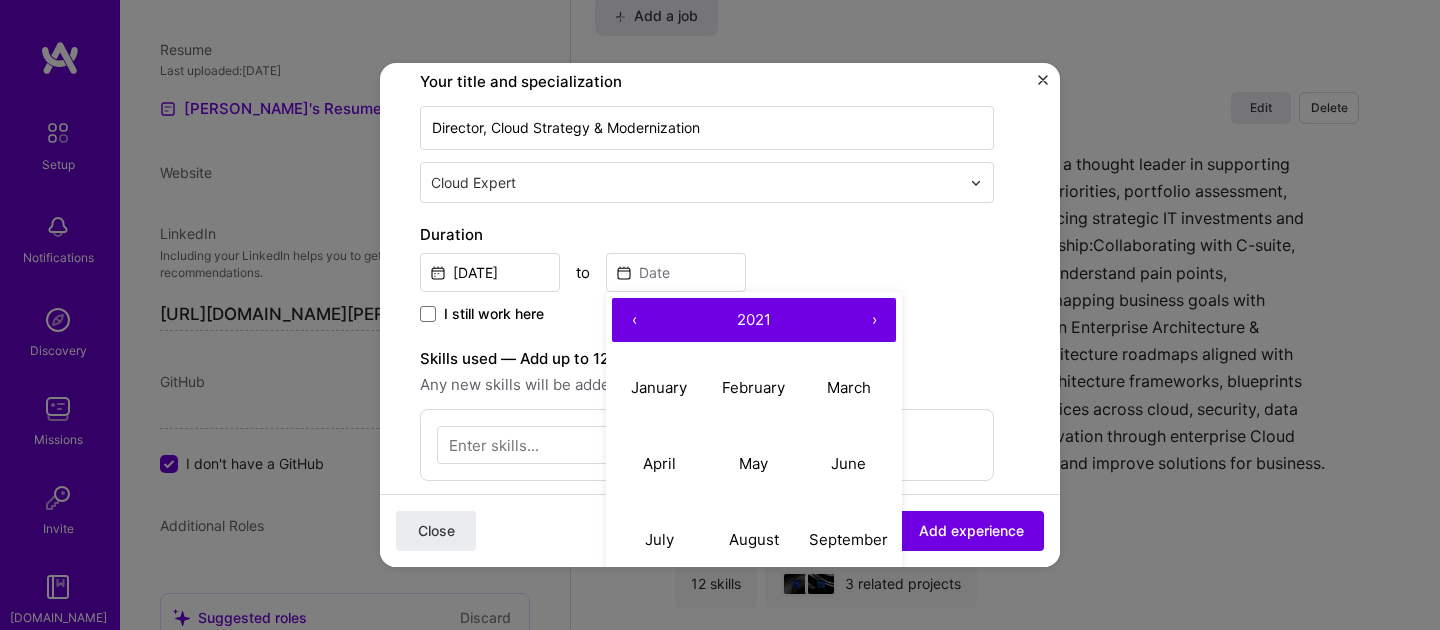 click on "‹" at bounding box center (634, 320) 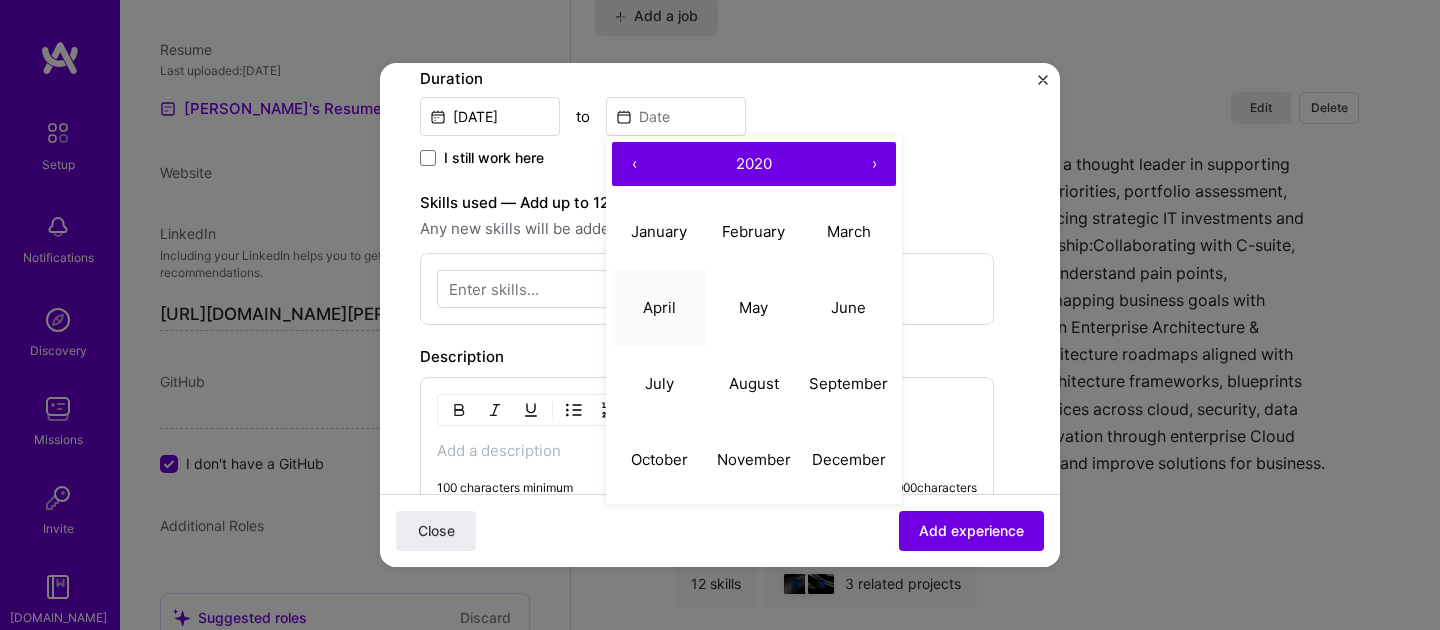 scroll, scrollTop: 487, scrollLeft: 0, axis: vertical 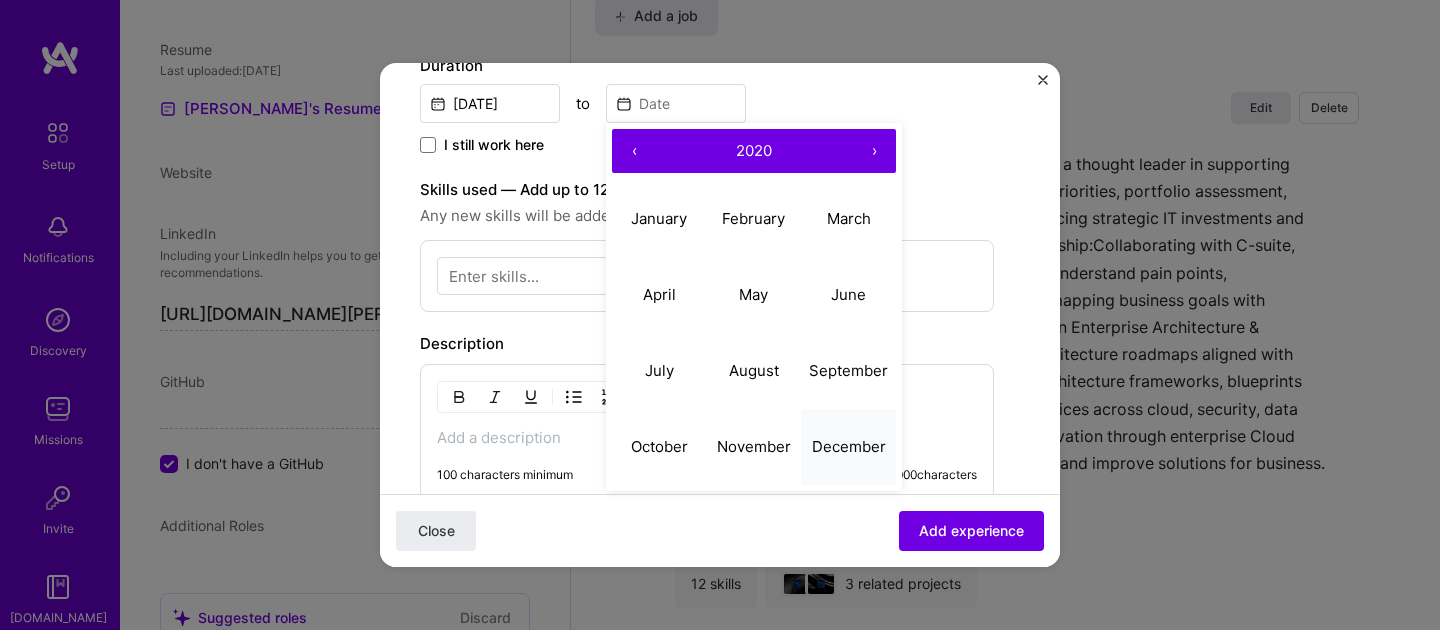 click on "December" at bounding box center [849, 446] 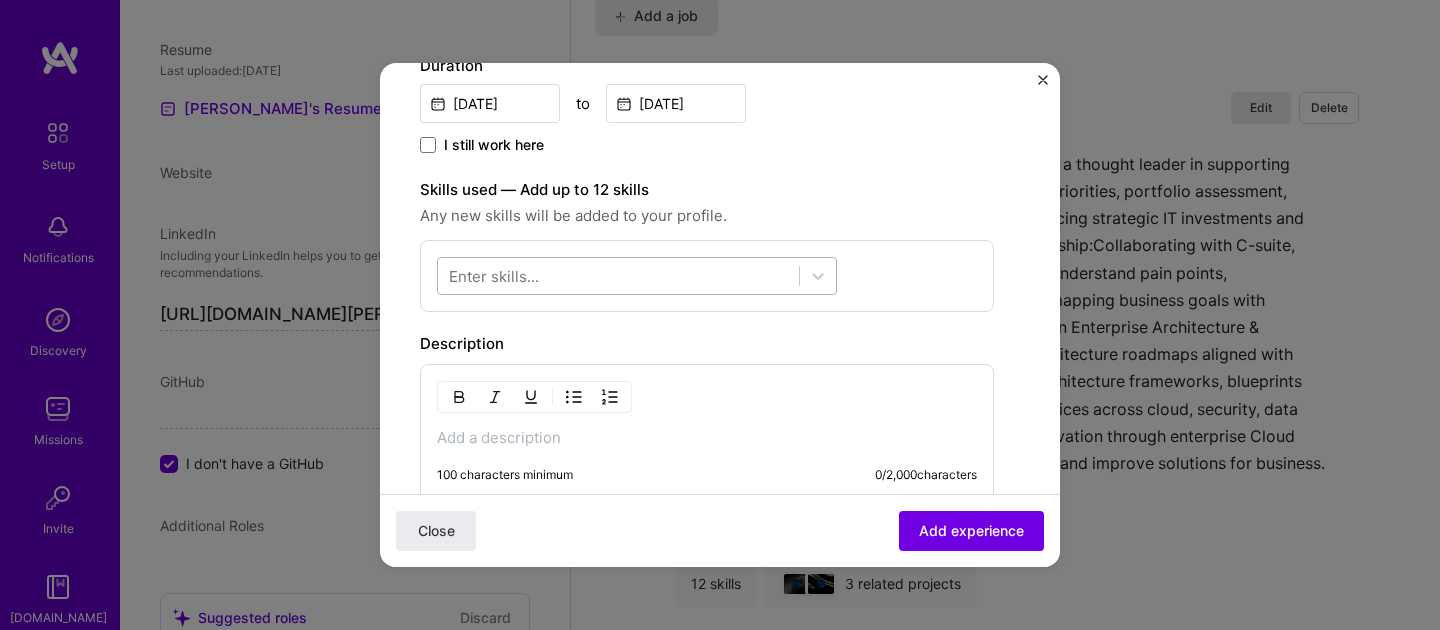 click at bounding box center (618, 276) 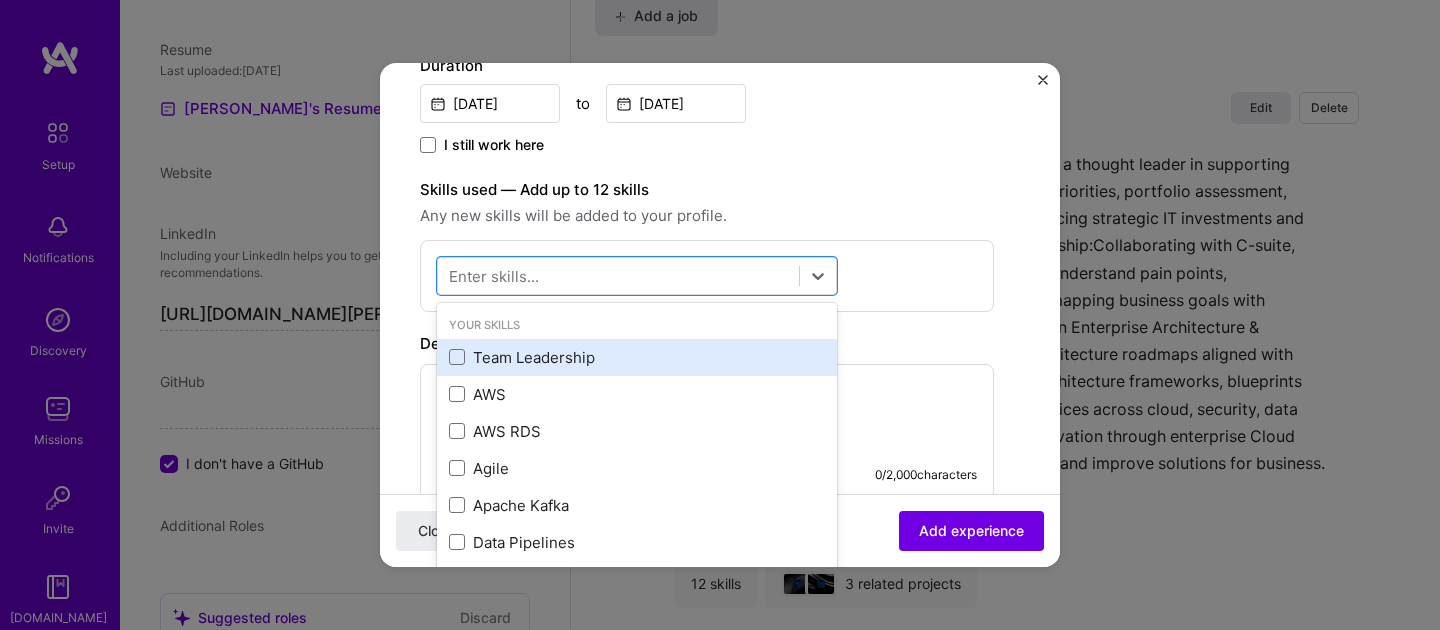 click on "Team Leadership" at bounding box center (637, 357) 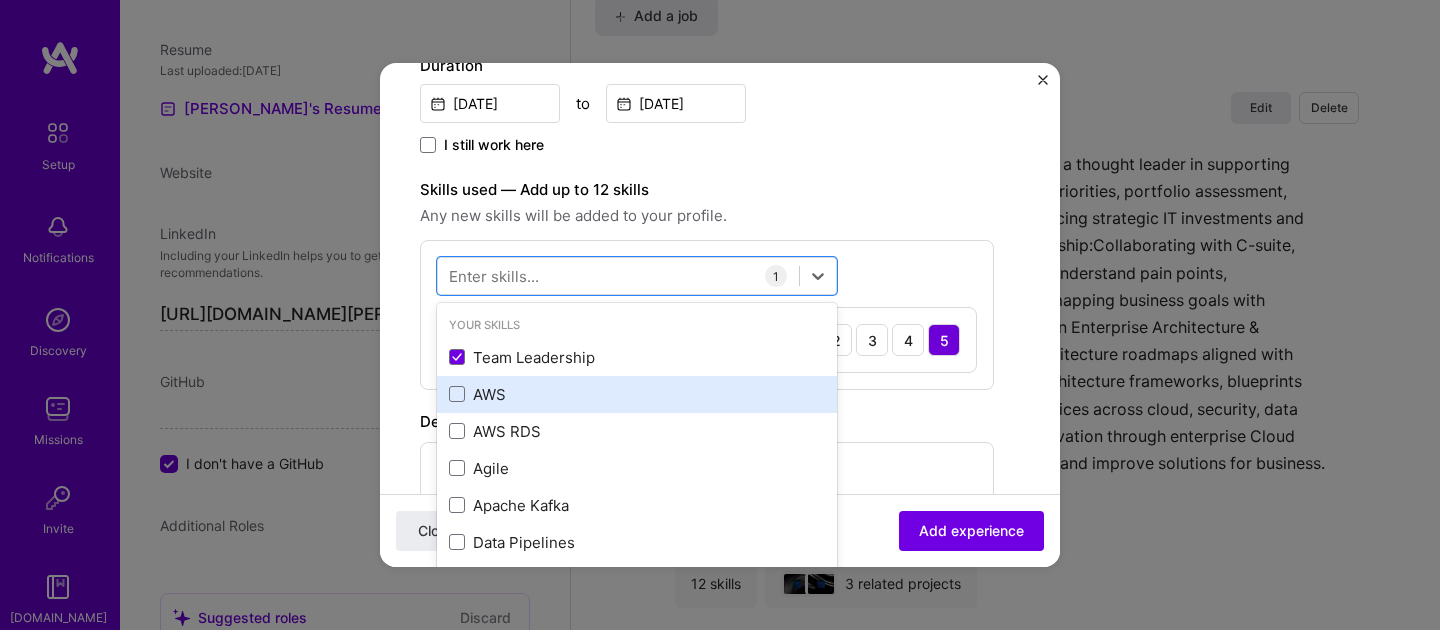 click on "AWS" at bounding box center (637, 394) 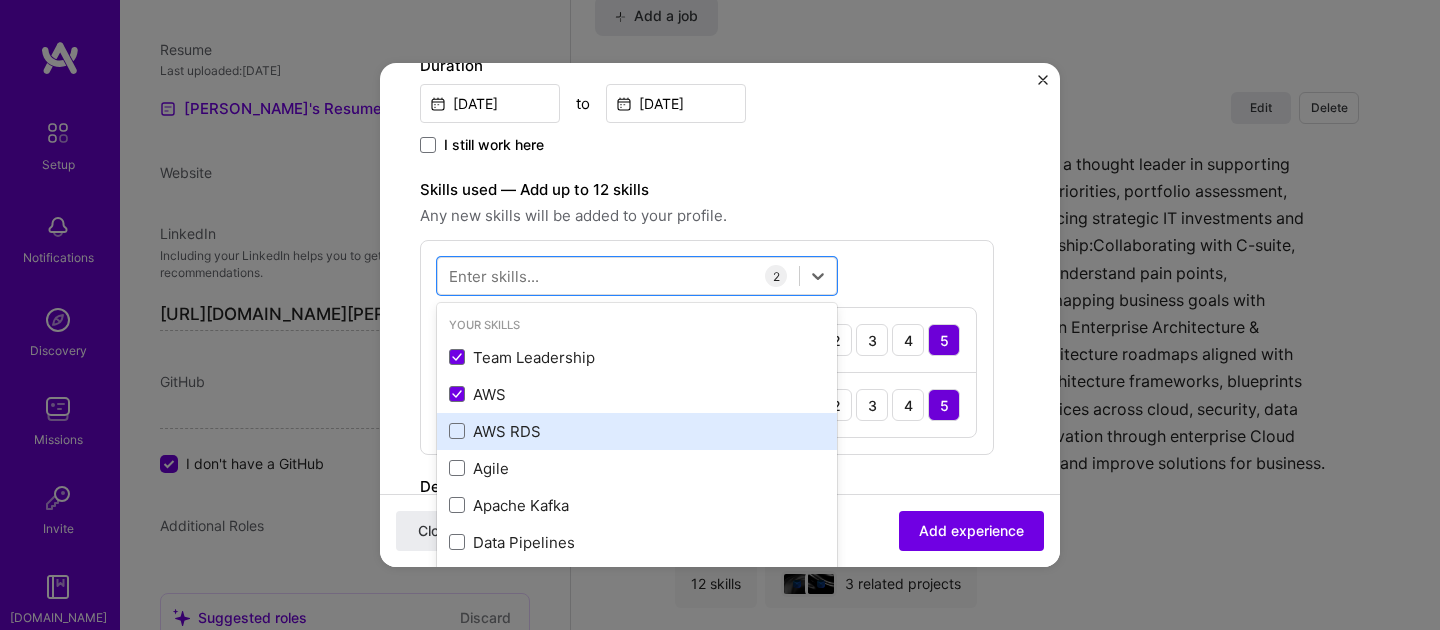 click on "AWS RDS" at bounding box center [637, 431] 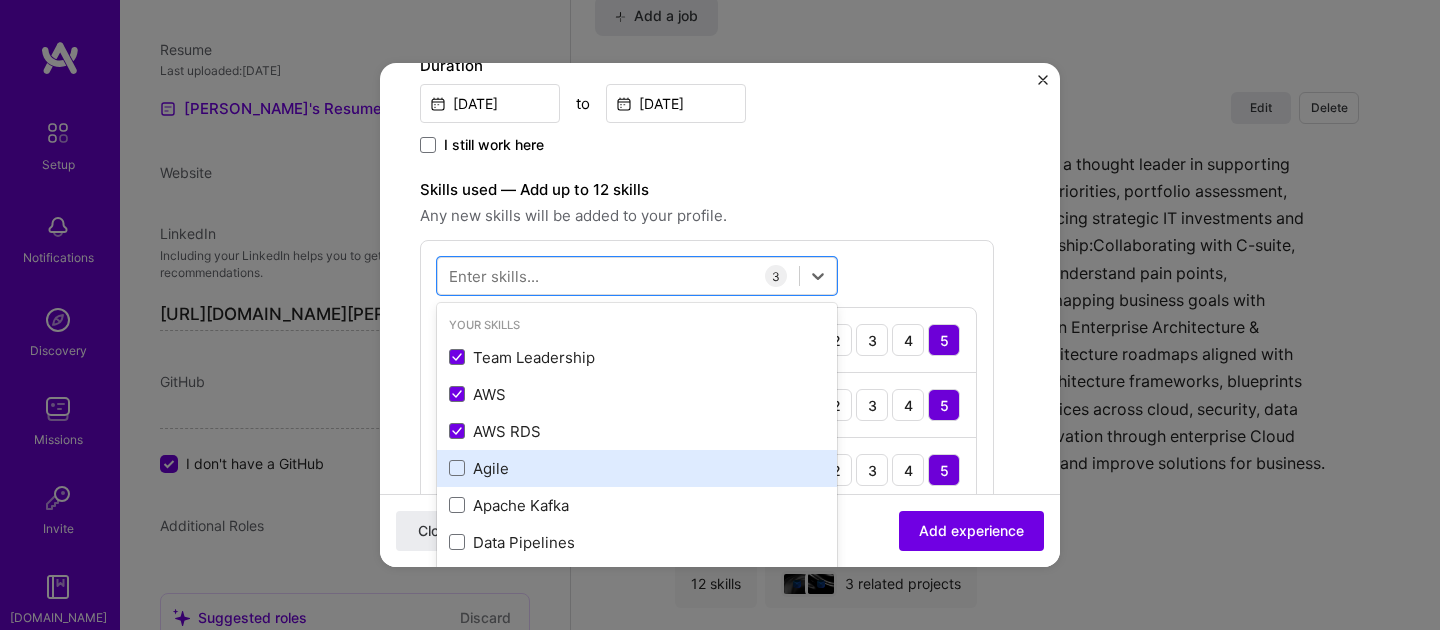click on "Agile" at bounding box center (637, 468) 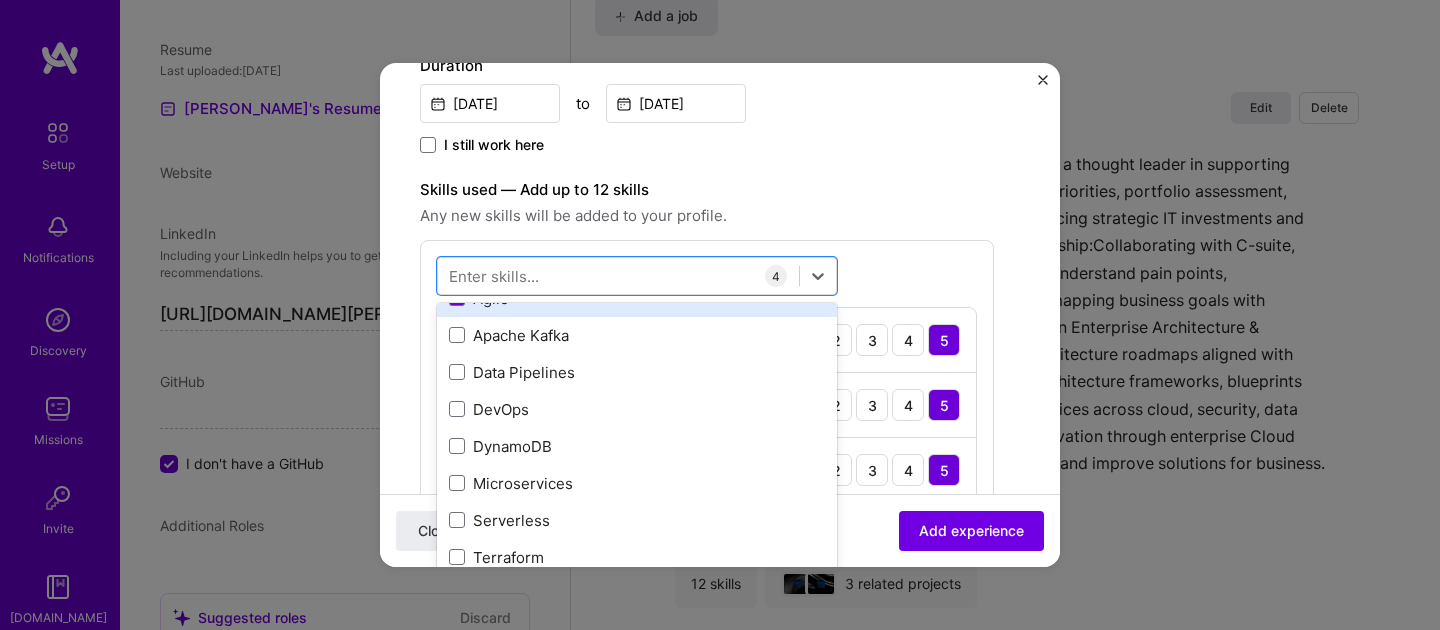 scroll, scrollTop: 182, scrollLeft: 0, axis: vertical 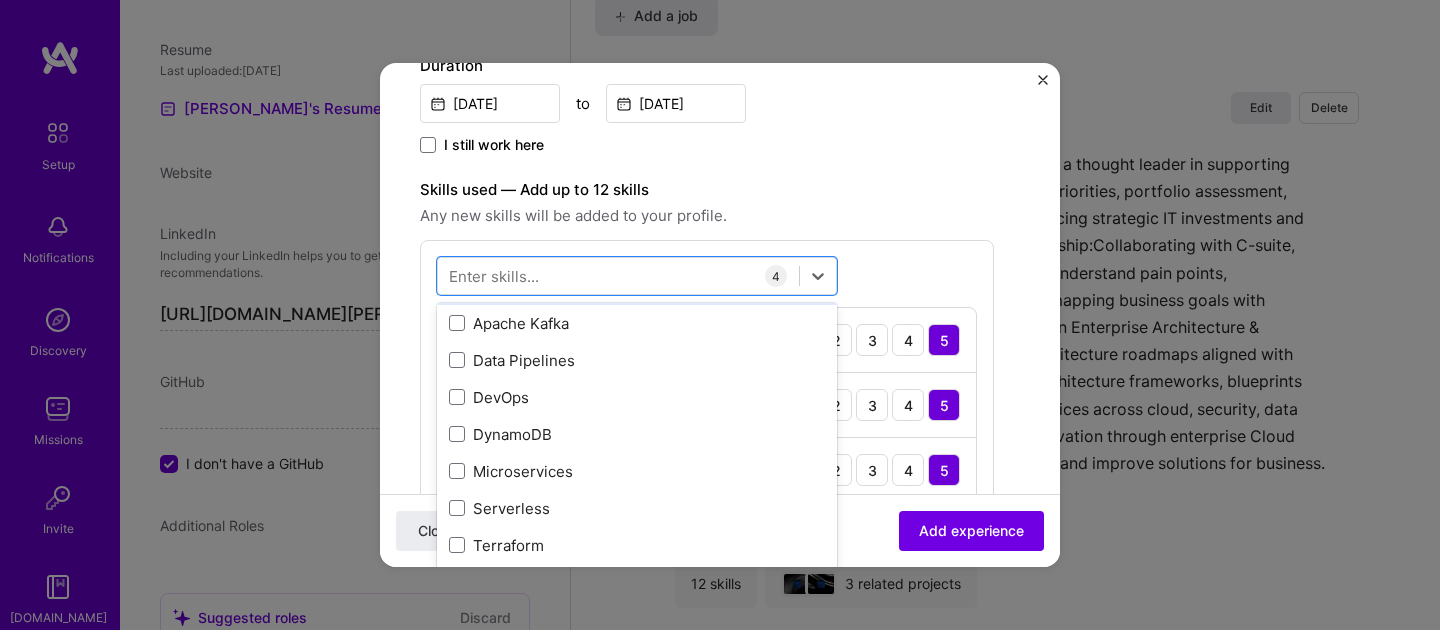 click on "Microservices" at bounding box center [637, 471] 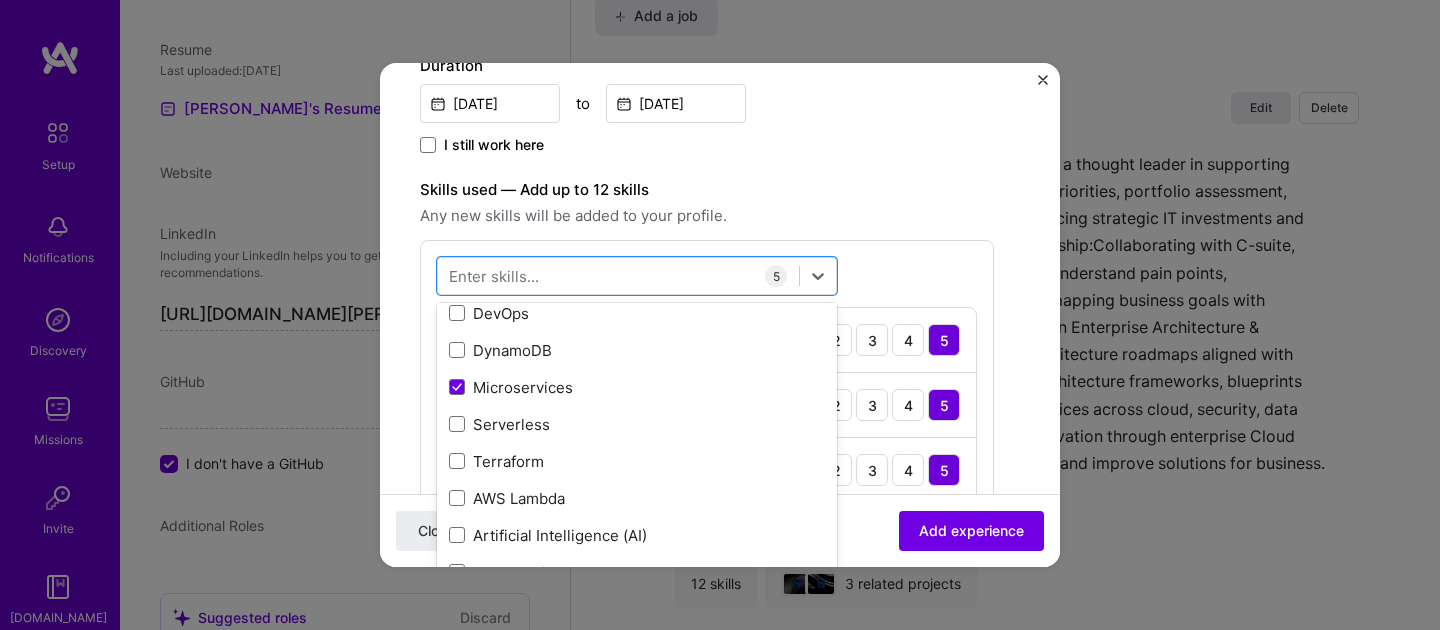 scroll, scrollTop: 268, scrollLeft: 0, axis: vertical 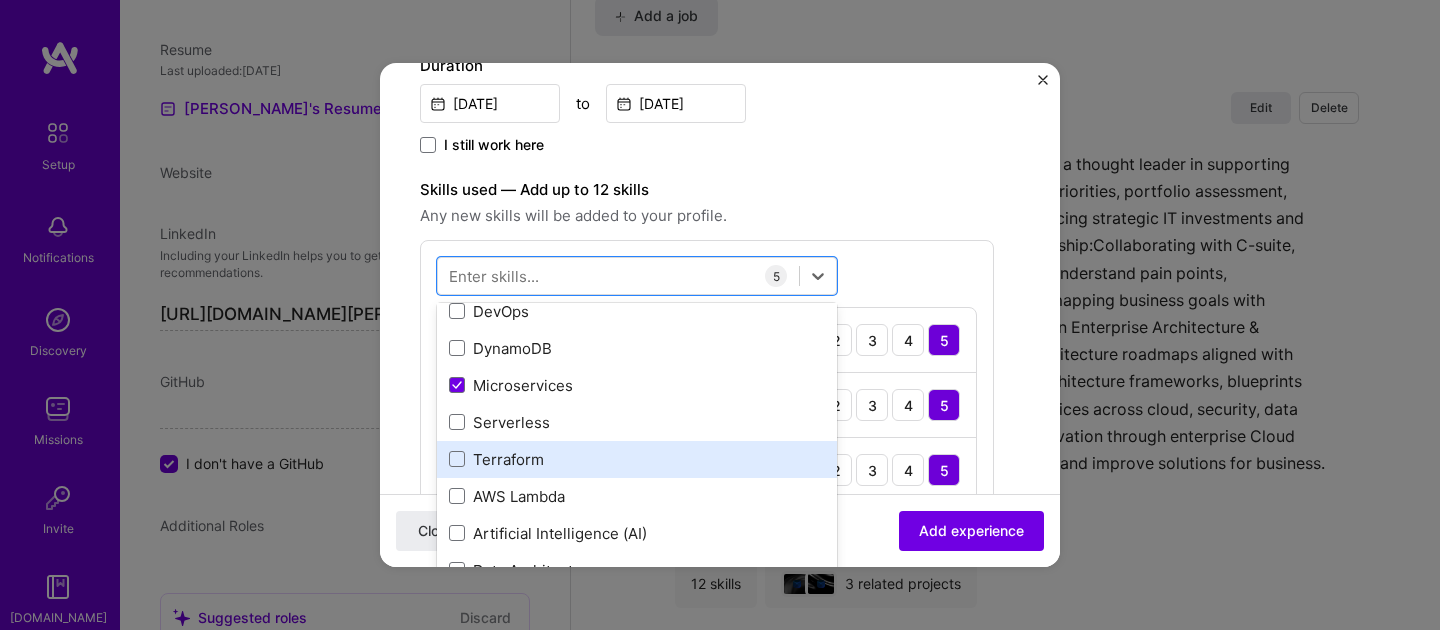 click on "Terraform" at bounding box center (637, 459) 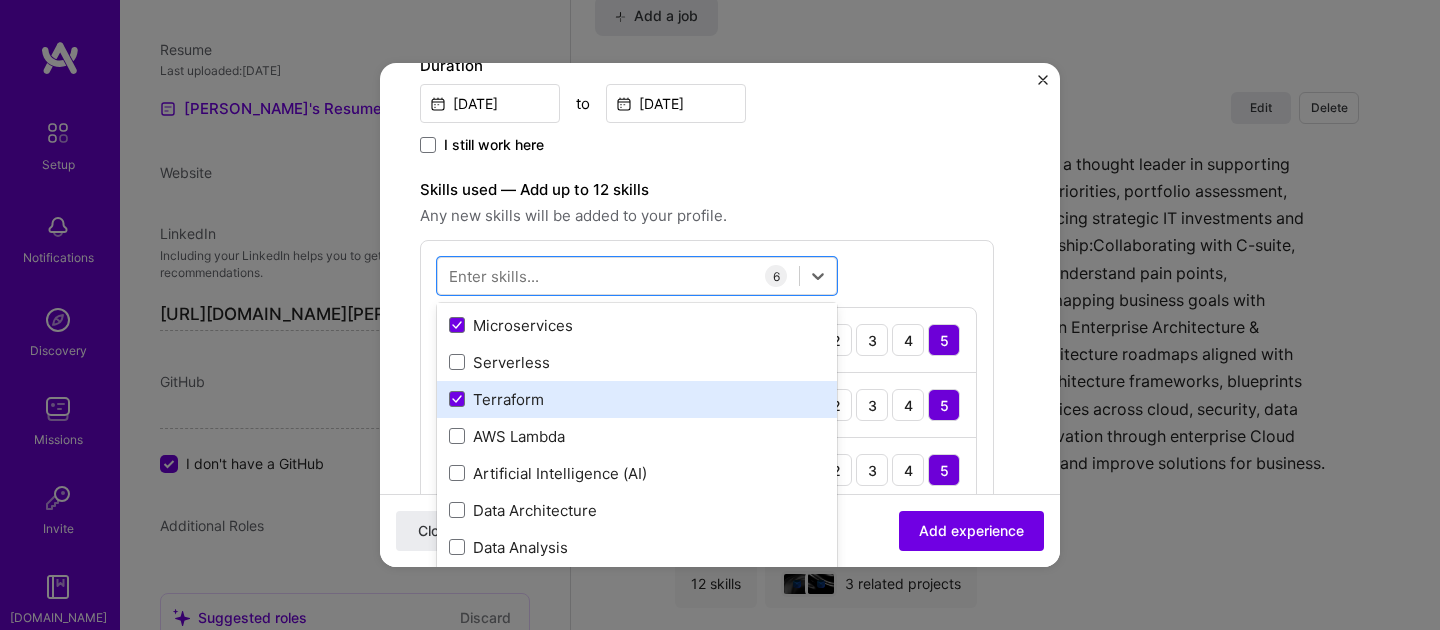 scroll, scrollTop: 330, scrollLeft: 0, axis: vertical 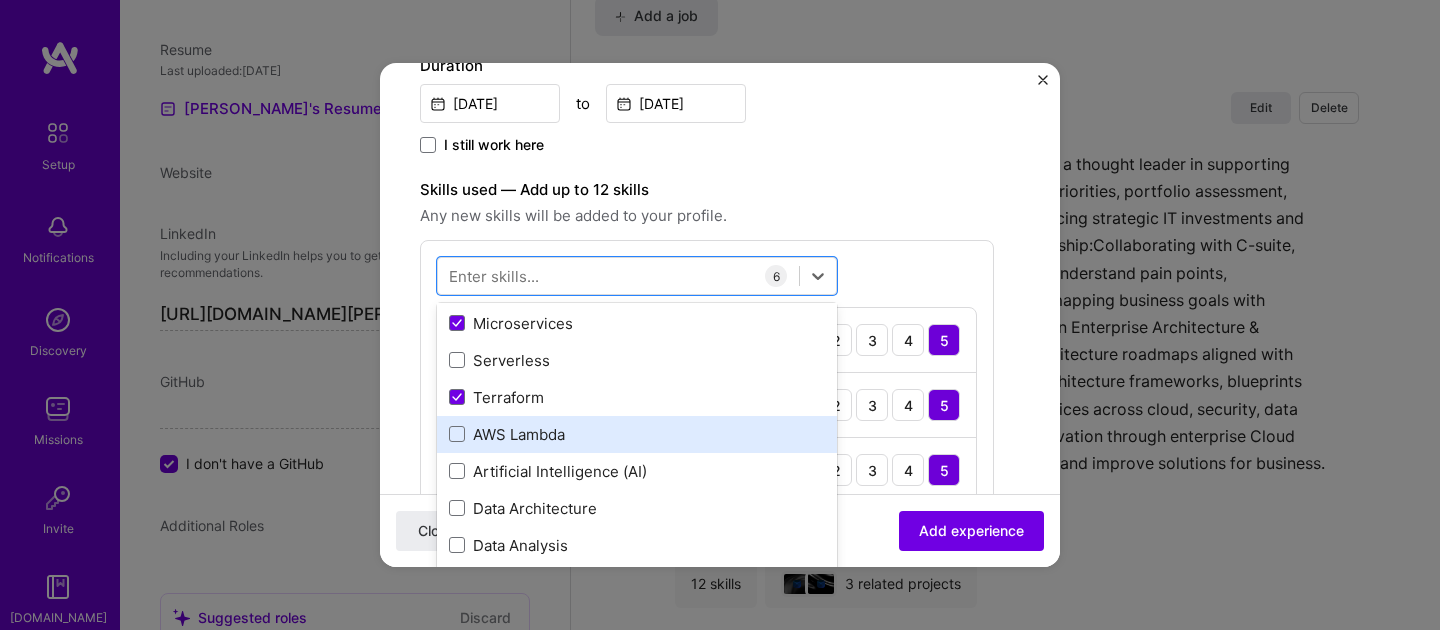 click on "AWS Lambda" at bounding box center [637, 434] 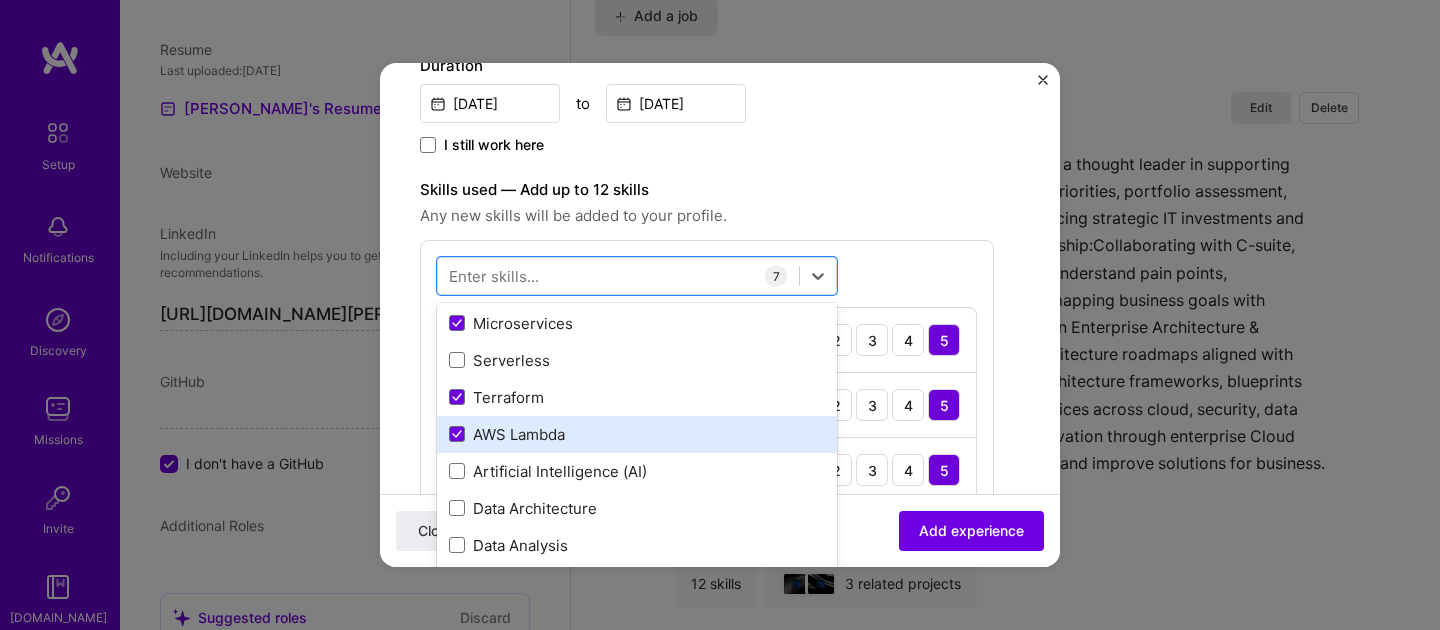 scroll, scrollTop: 342, scrollLeft: 0, axis: vertical 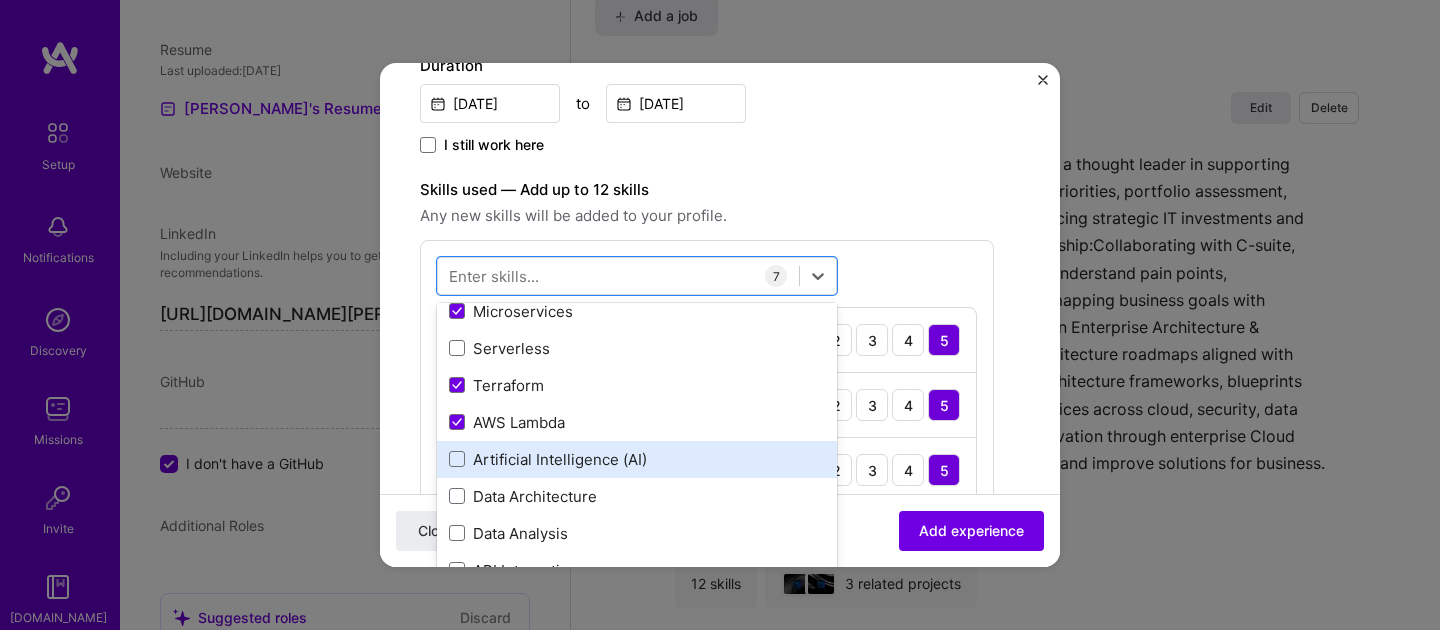 click on "Artificial Intelligence (AI)" at bounding box center (637, 459) 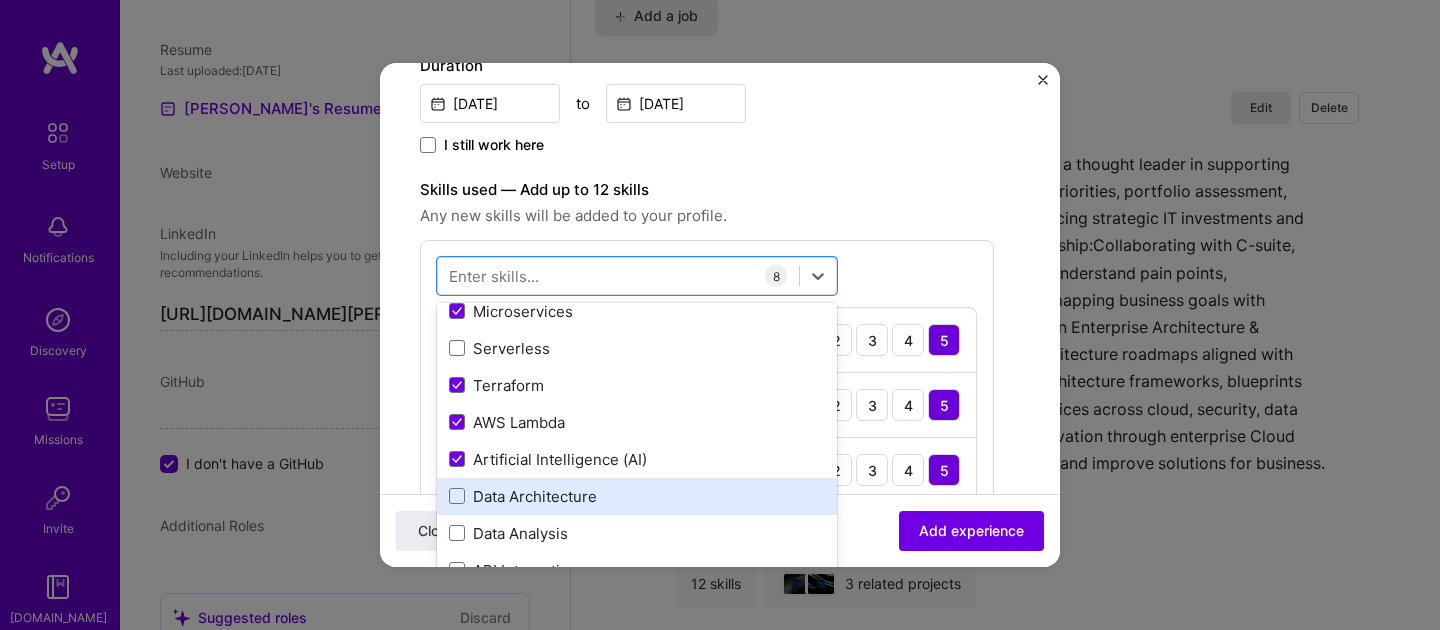 click on "Data Architecture" at bounding box center [637, 496] 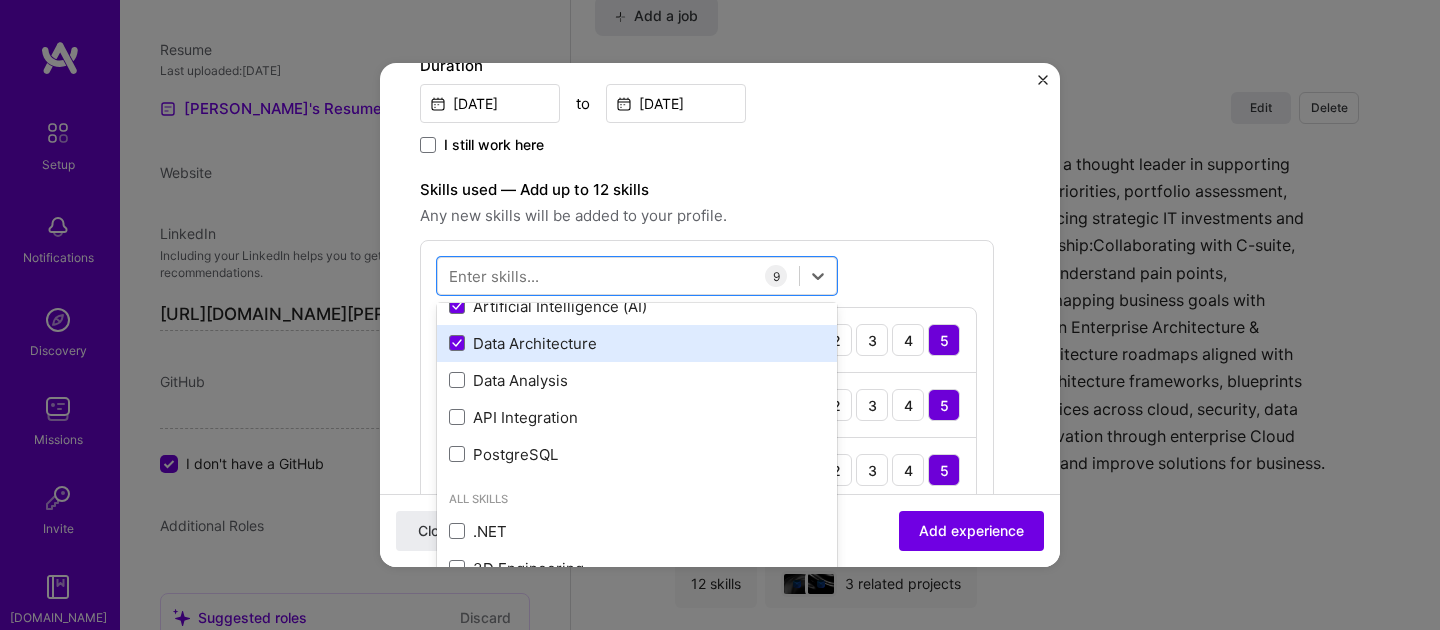 scroll, scrollTop: 512, scrollLeft: 0, axis: vertical 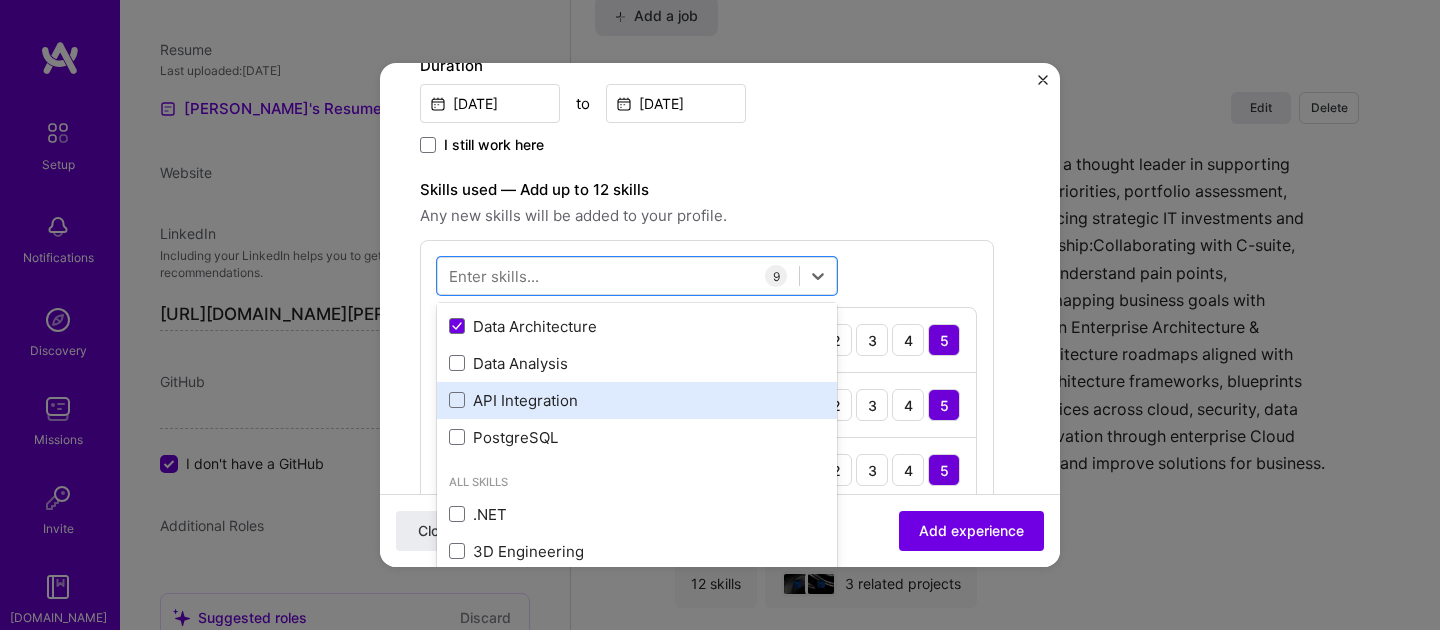 click on "API Integration" at bounding box center [637, 400] 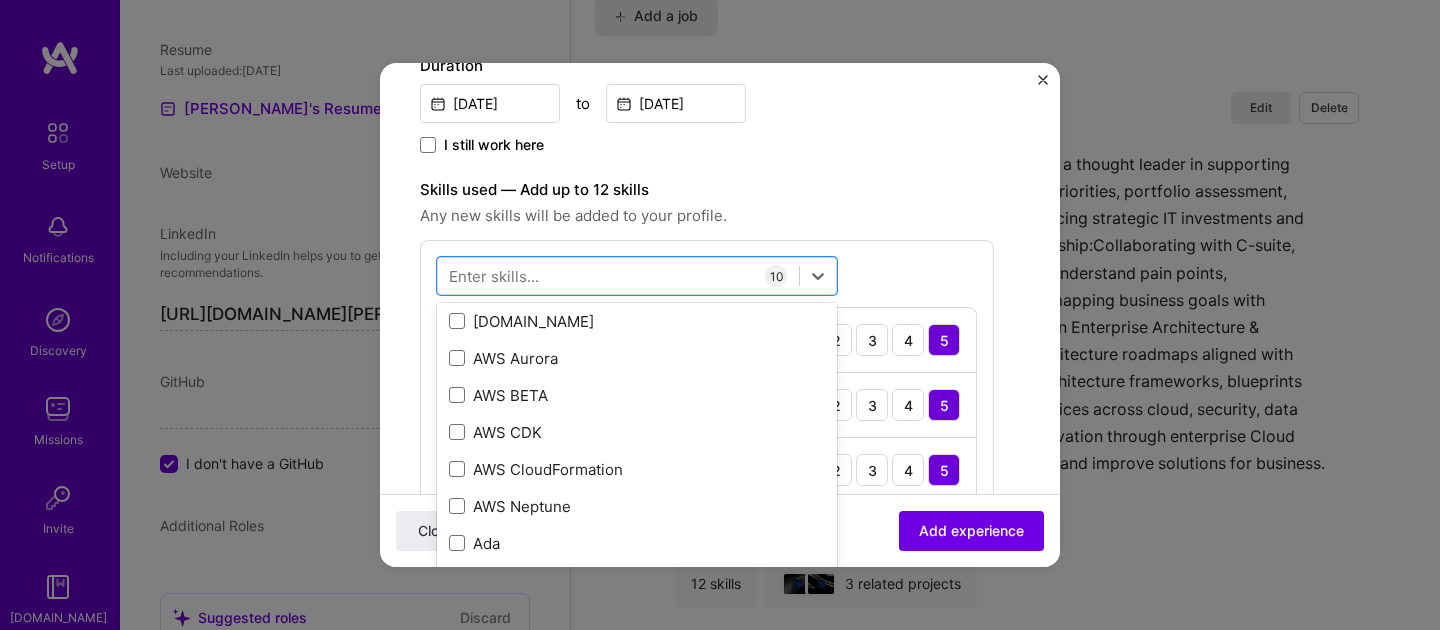 scroll, scrollTop: 929, scrollLeft: 0, axis: vertical 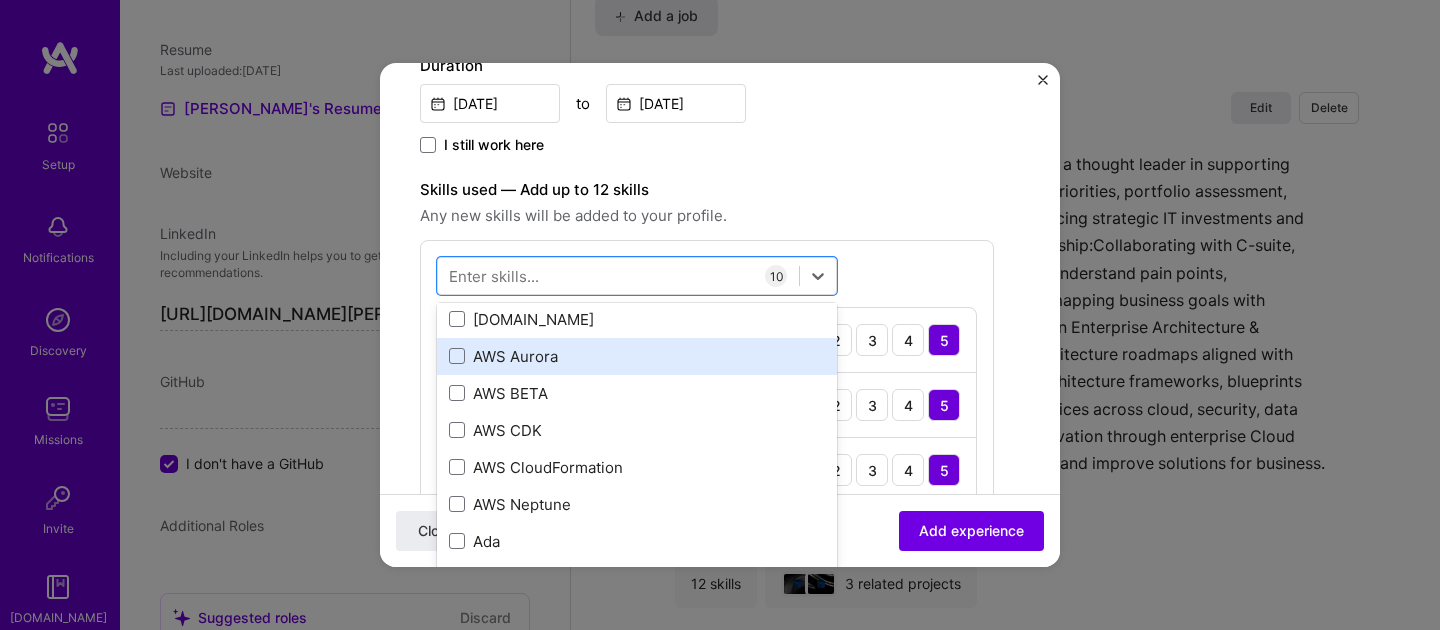 click on "AWS Aurora" at bounding box center (637, 356) 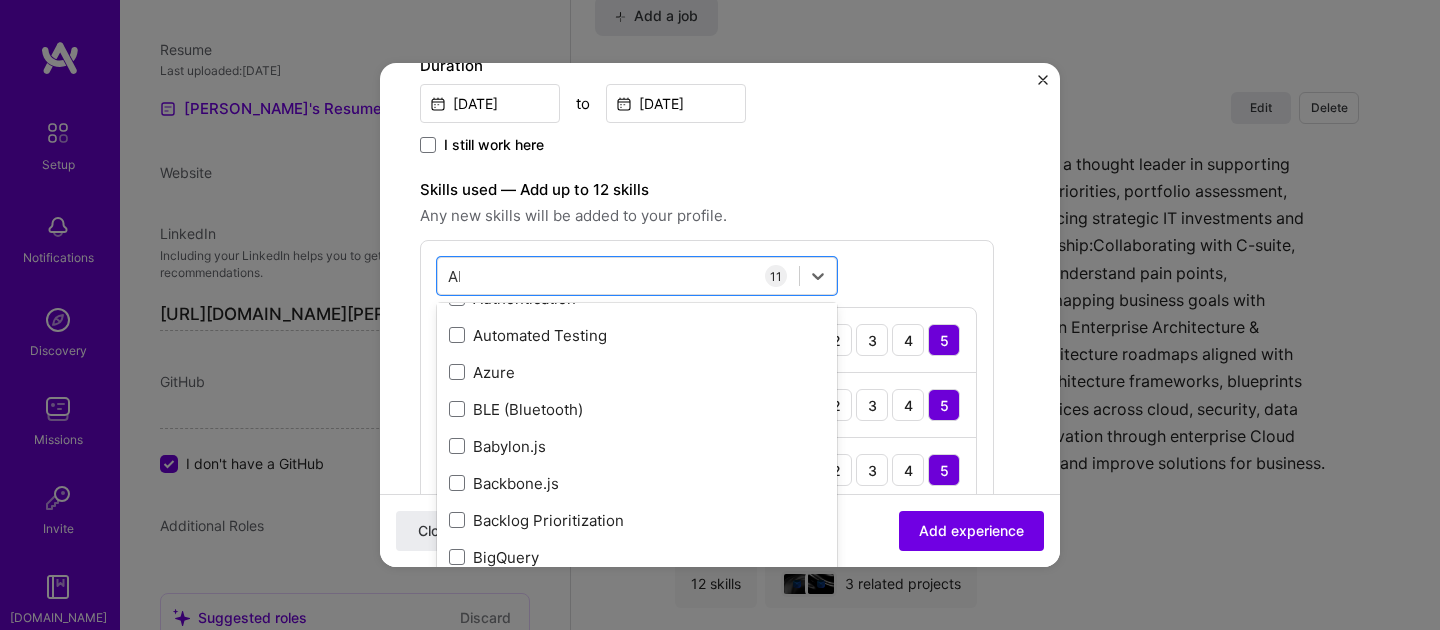 scroll, scrollTop: 0, scrollLeft: 0, axis: both 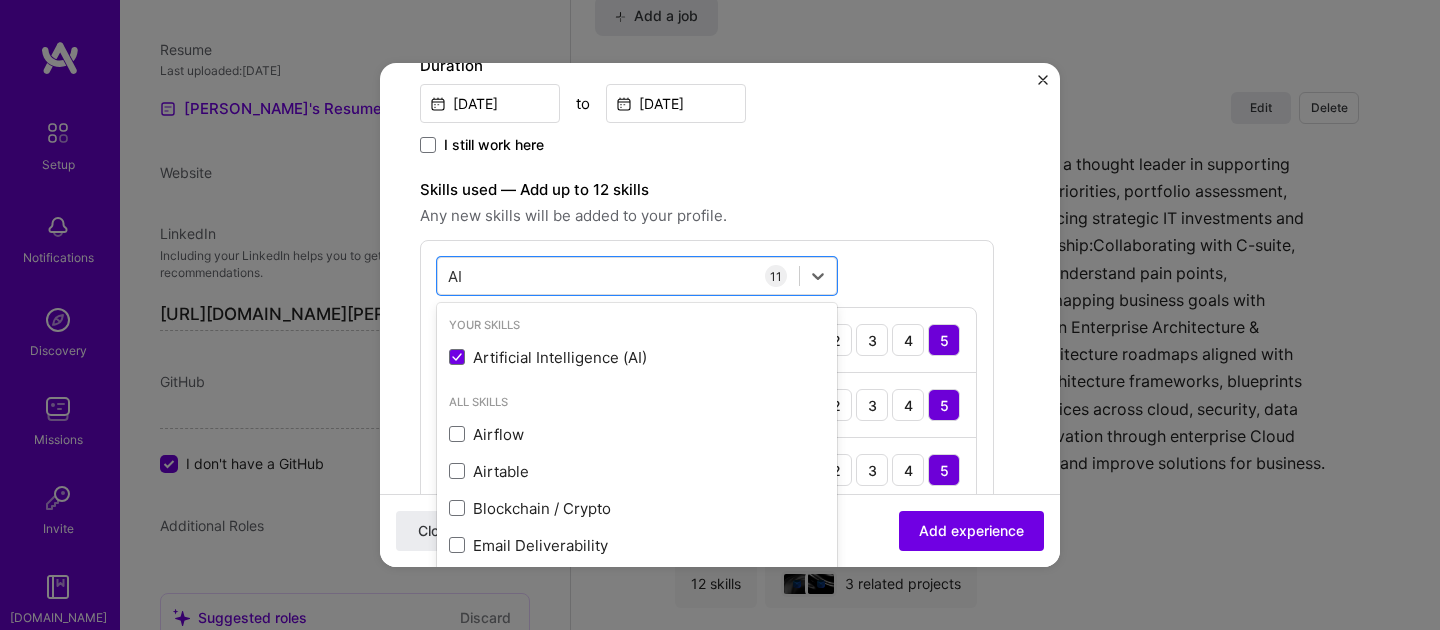 type on "AI" 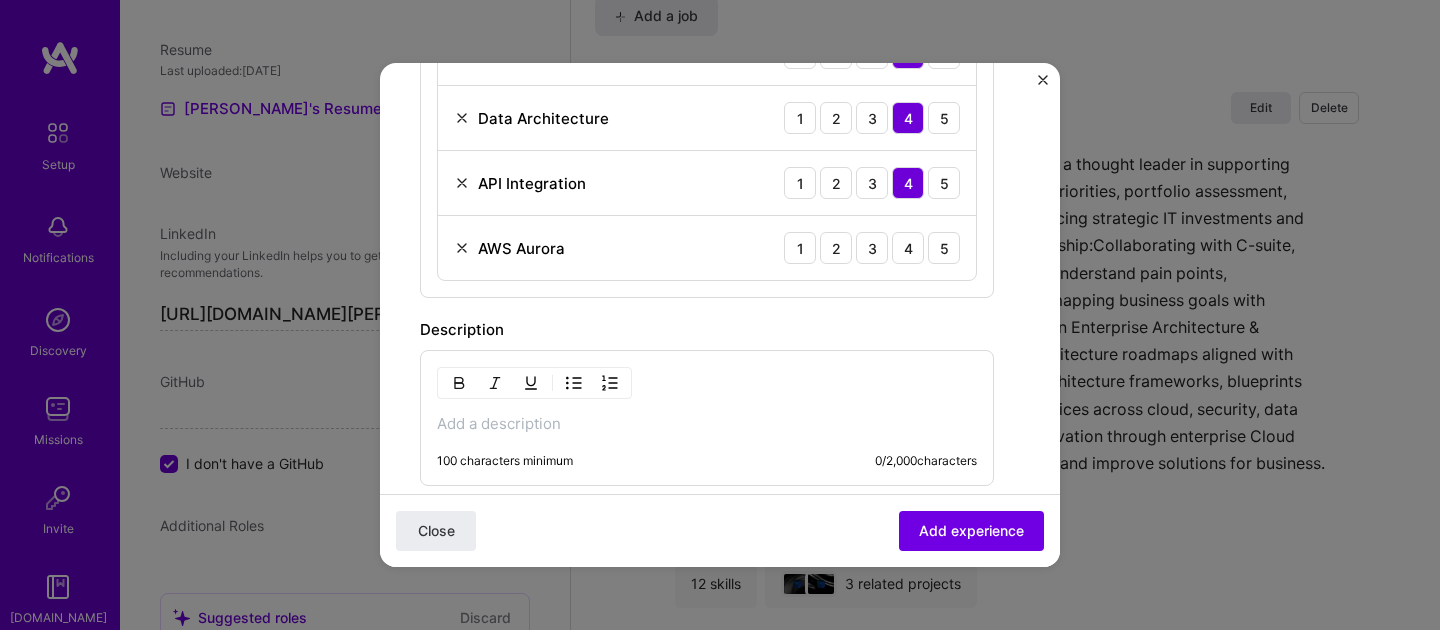 scroll, scrollTop: 1232, scrollLeft: 0, axis: vertical 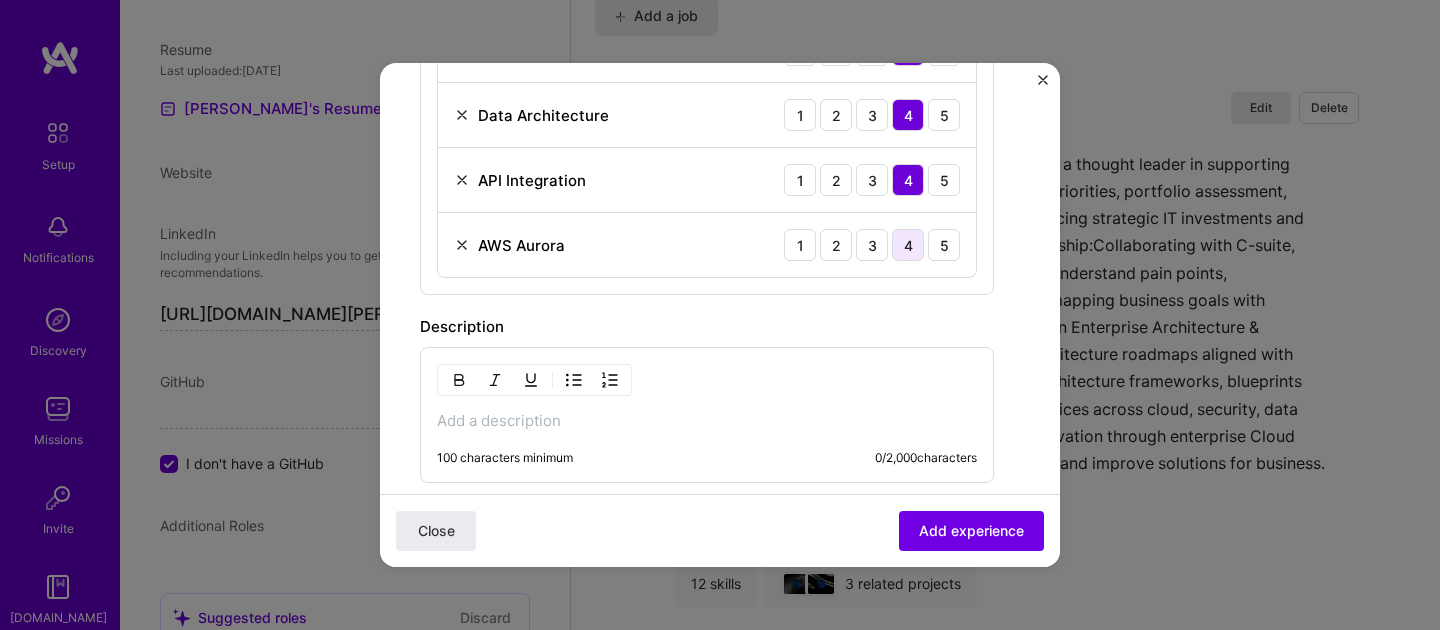 click on "4" at bounding box center (908, 245) 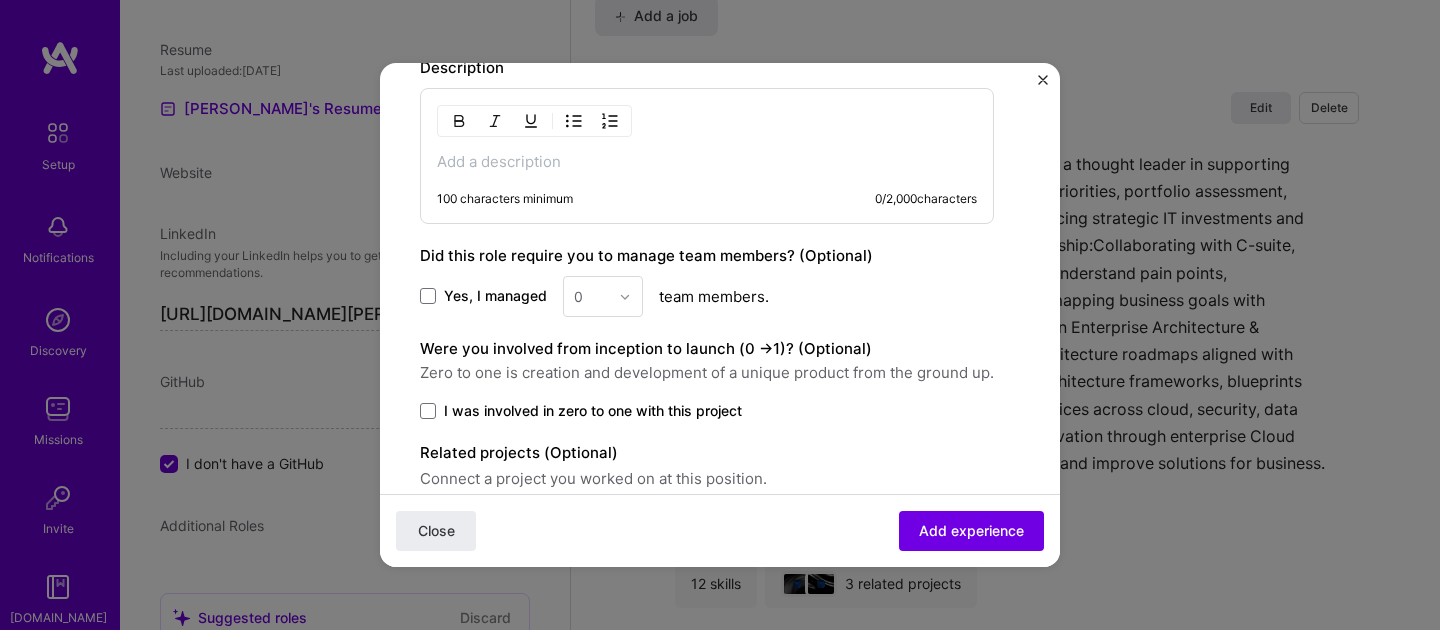 scroll, scrollTop: 1581, scrollLeft: 0, axis: vertical 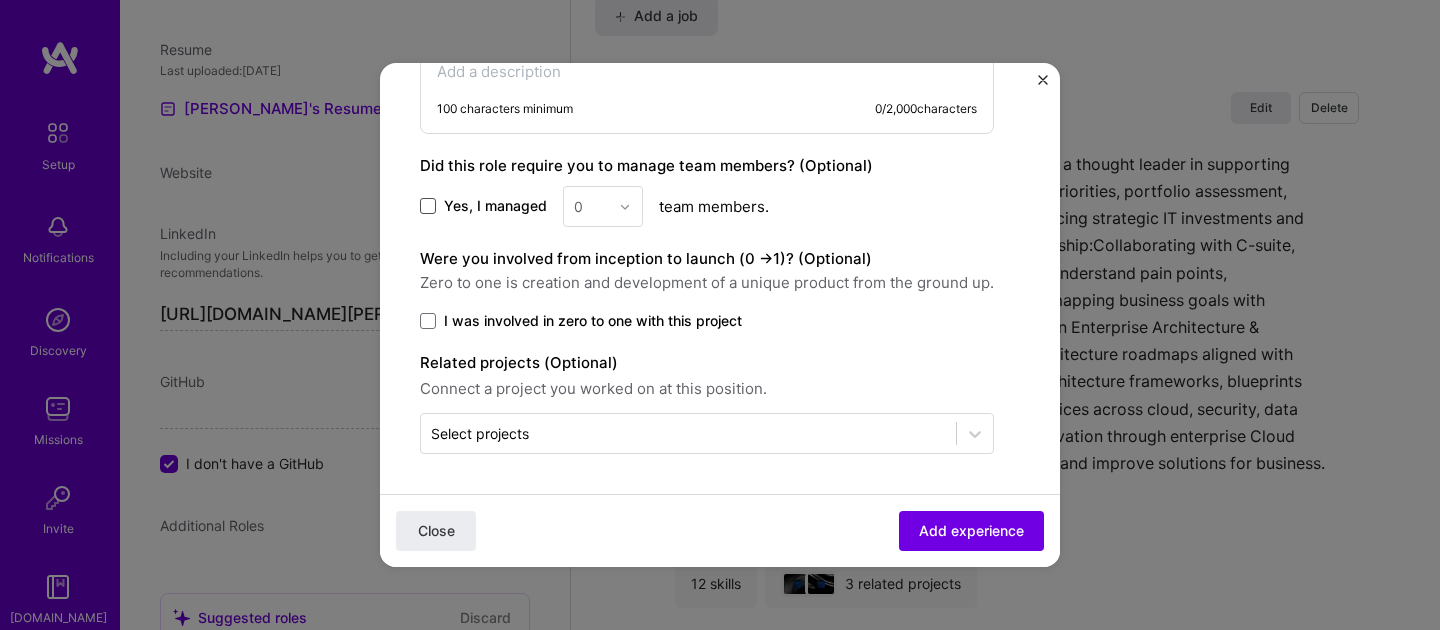 click at bounding box center [428, 206] 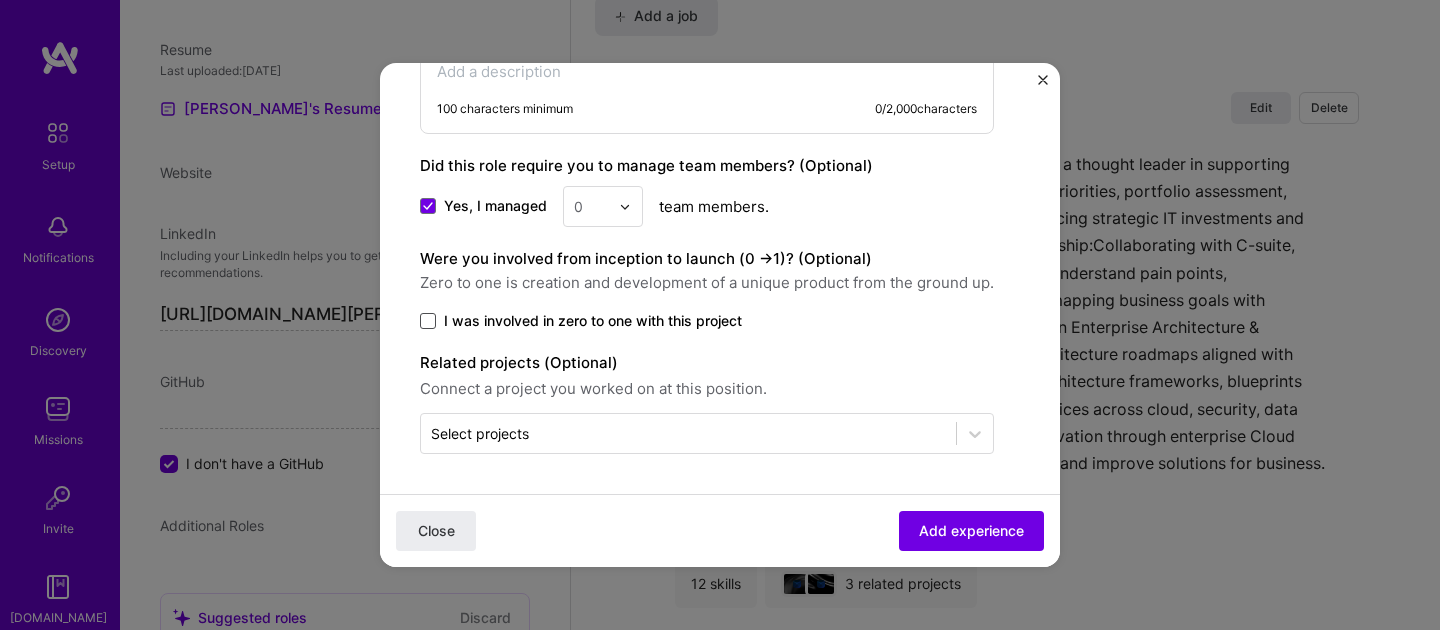 click at bounding box center (428, 321) 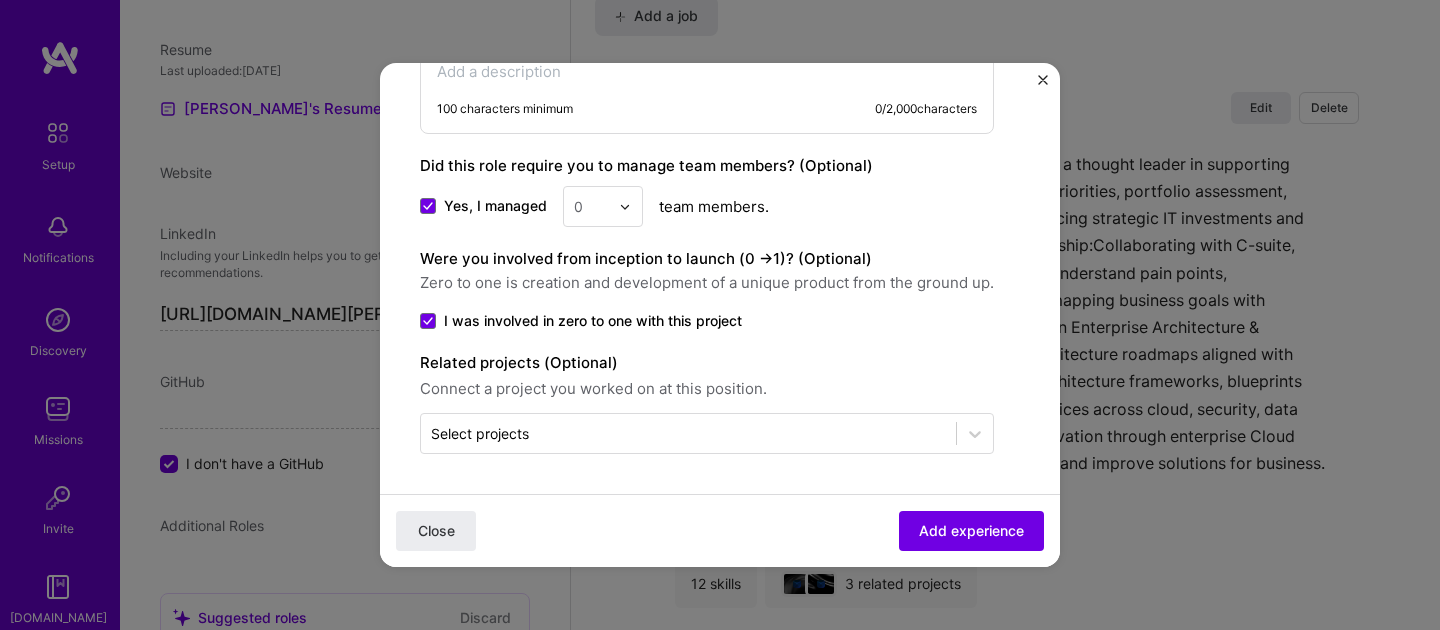 click at bounding box center (630, 206) 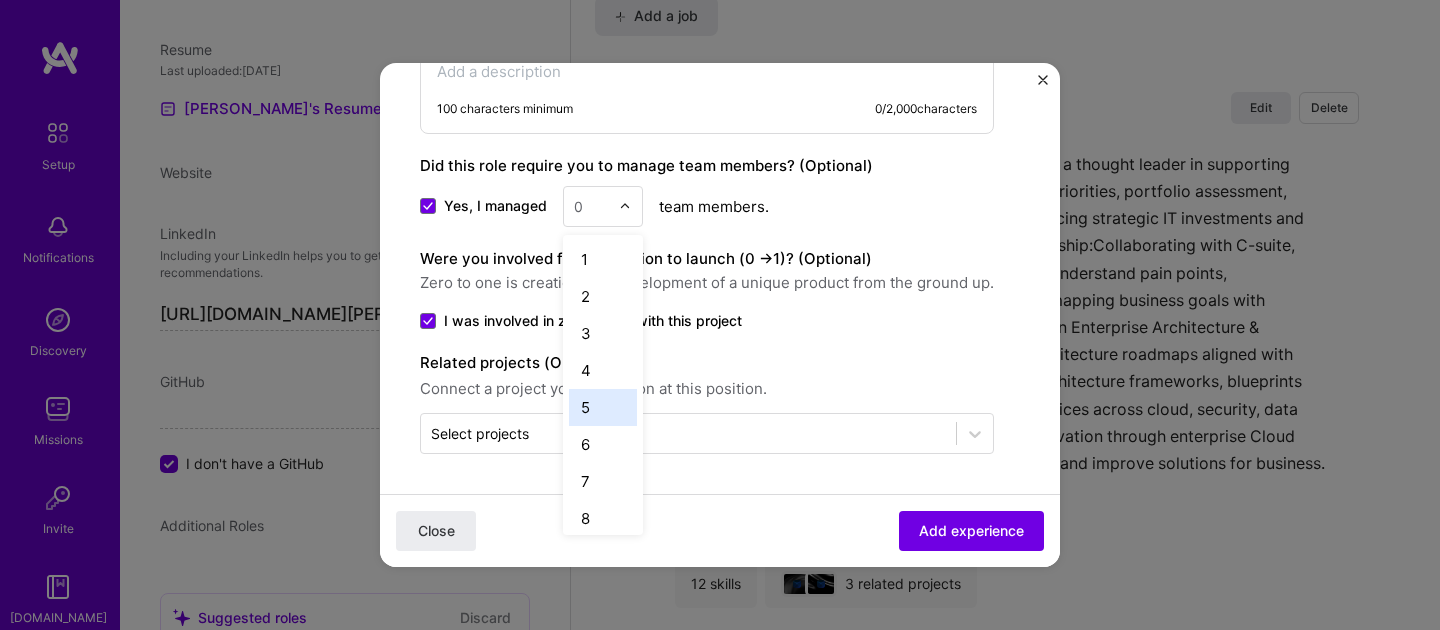 click on "5" at bounding box center [603, 407] 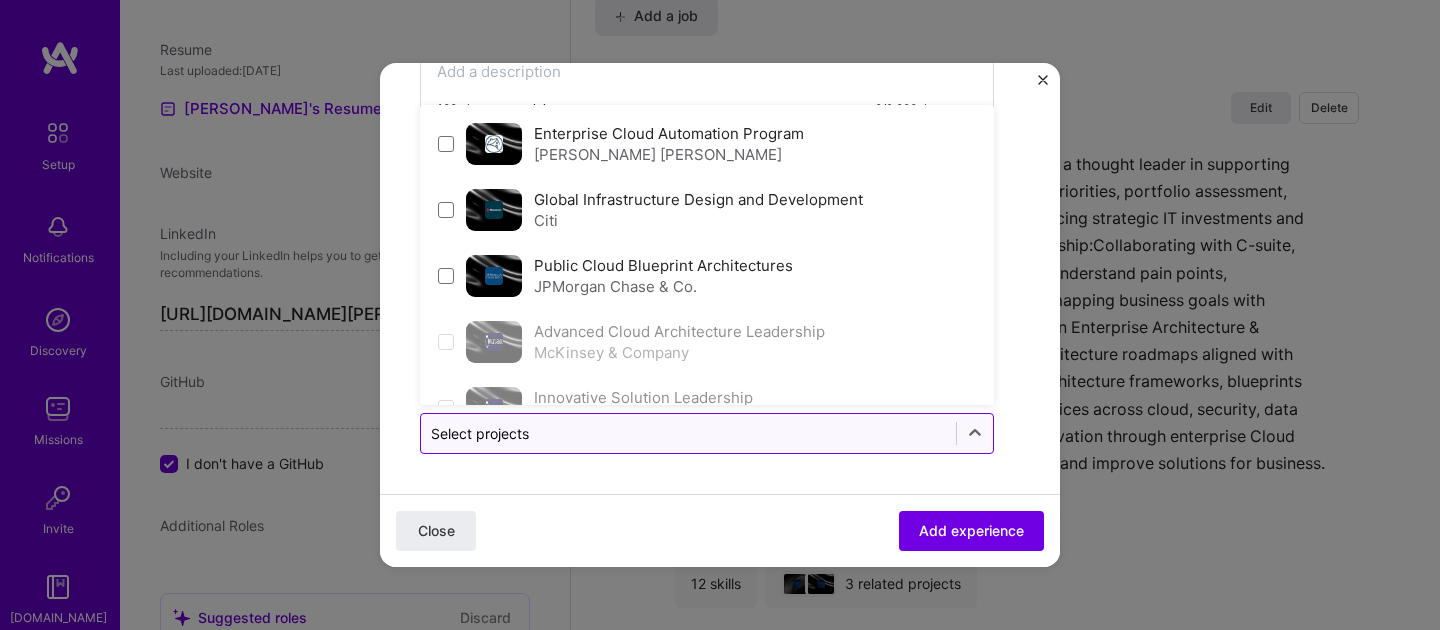 click on "Select projects" at bounding box center (688, 433) 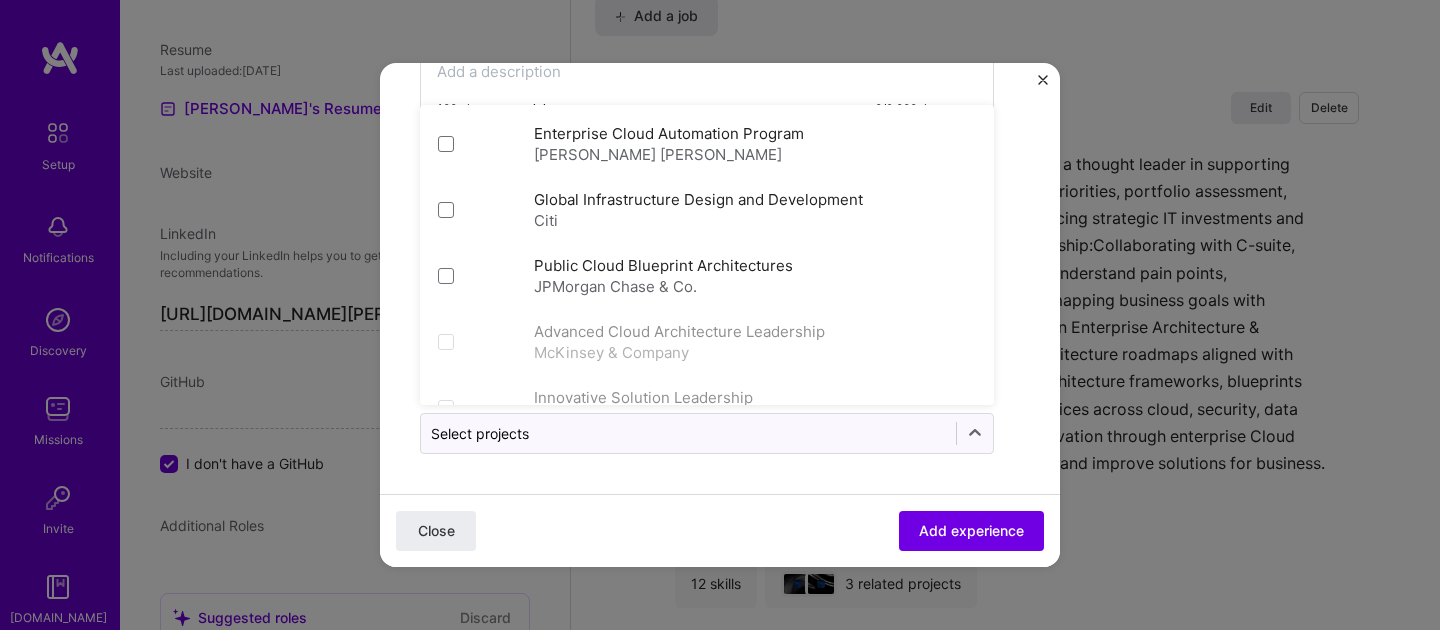 click on "Create a job experience Jobs help companies understand your past experience. Company logo Company name Fannie Mae
Industry Add up to 2 industries. Selected industry 1 Your title and specialization Director, Cloud Strategy & Modernization Cloud Expert Duration Jan, 2020
to Dec, 2020
I still work here Skills used — Add up to 12 skills Any new skills will be added to your profile. AI AI 11 Team Leadership 1 2 3 4 5 AWS 1 2 3 4 5 AWS RDS 1 2 3 4 5 Agile 1 2 3 4 5 Microservices 1 2 3 4 5 Terraform 1 2 3 4 5 AWS Lambda 1 2 3 4 5 Artificial Intelligence (AI) 1 2 3 4 5 Data Architecture 1 2 3 4 5 API Integration 1 2 3 4 5 AWS Aurora 1 2 3 4 5 Description 100 characters minimum 0 / 2,000  characters Did this role require you to manage team members? (Optional) Yes, I managed 5 team members. Were you involved from inception to launch (0 - >  1)? (Optional) I was involved in zero to one with this project" at bounding box center (720, -456) 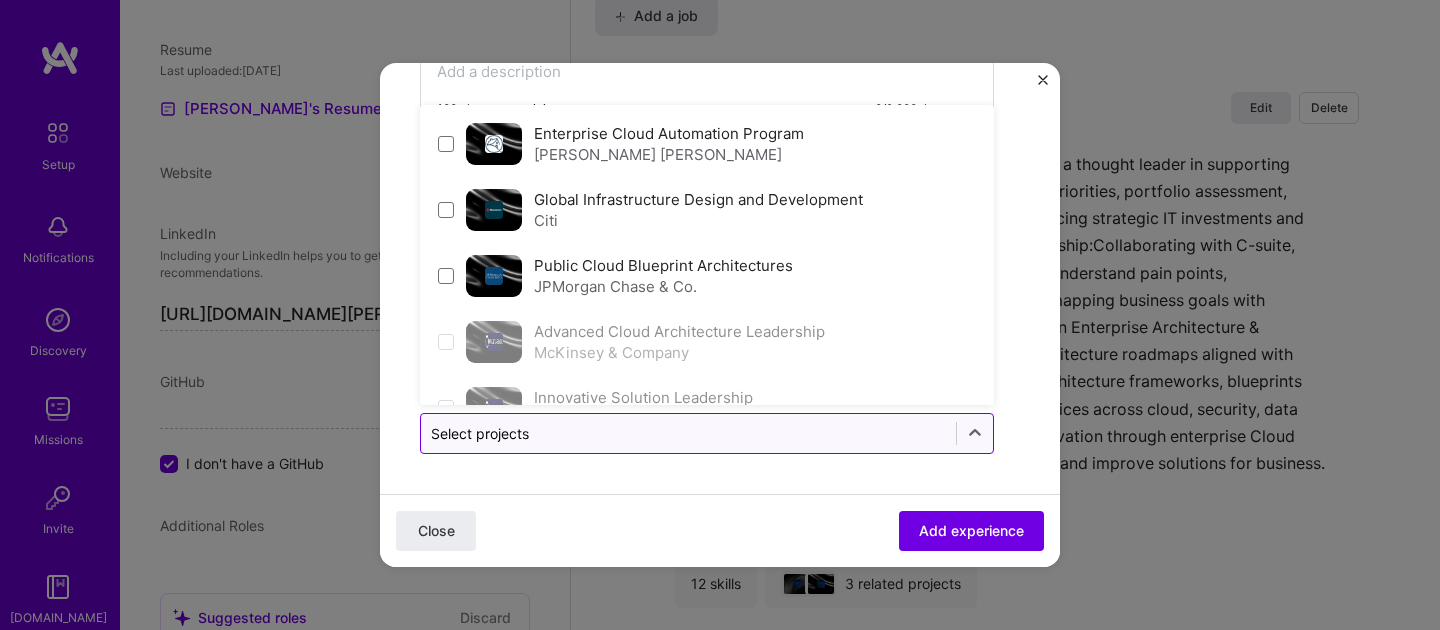 click at bounding box center [688, 433] 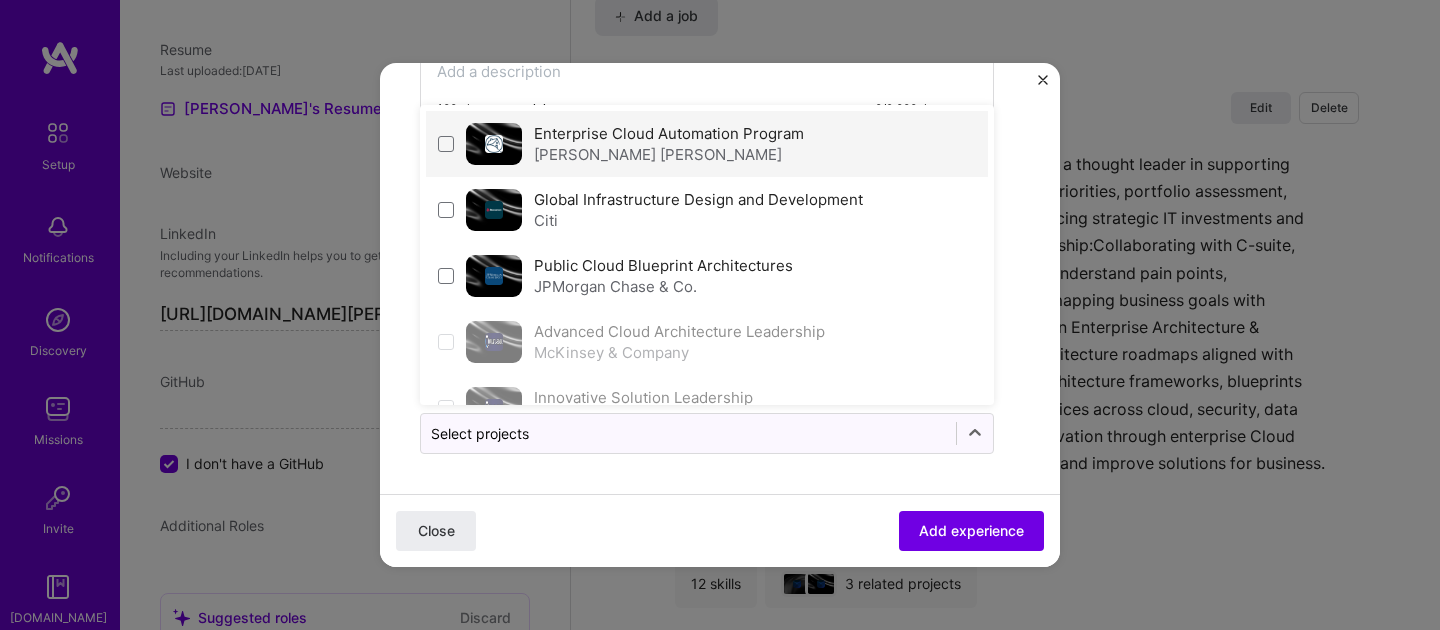click on "Enterprise Cloud Automation Program" at bounding box center [669, 133] 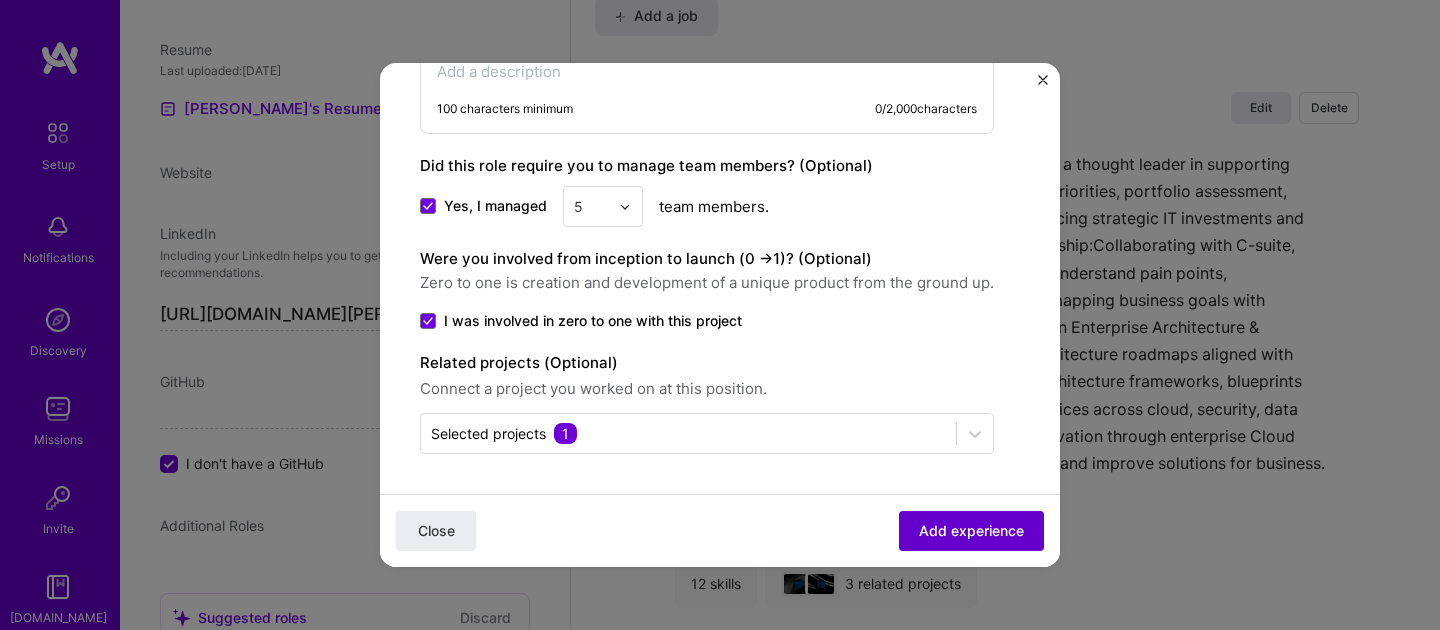 click on "Add experience" at bounding box center [971, 531] 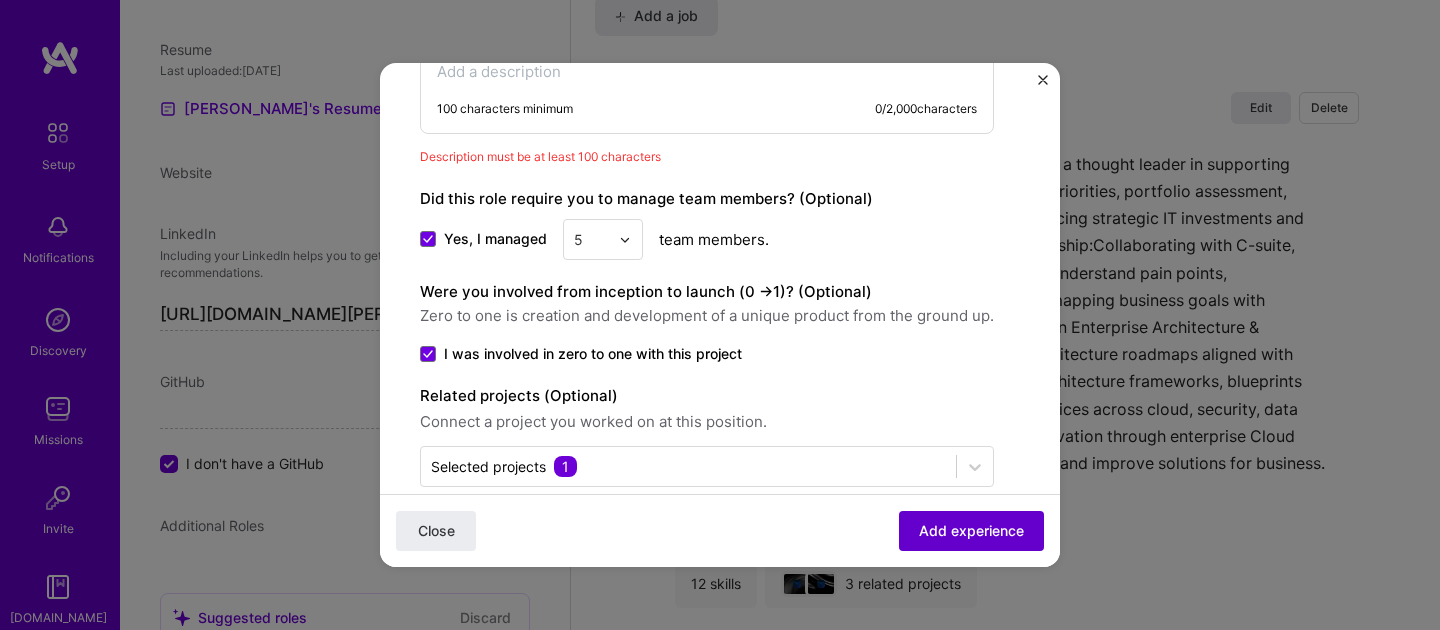 scroll, scrollTop: 1484, scrollLeft: 0, axis: vertical 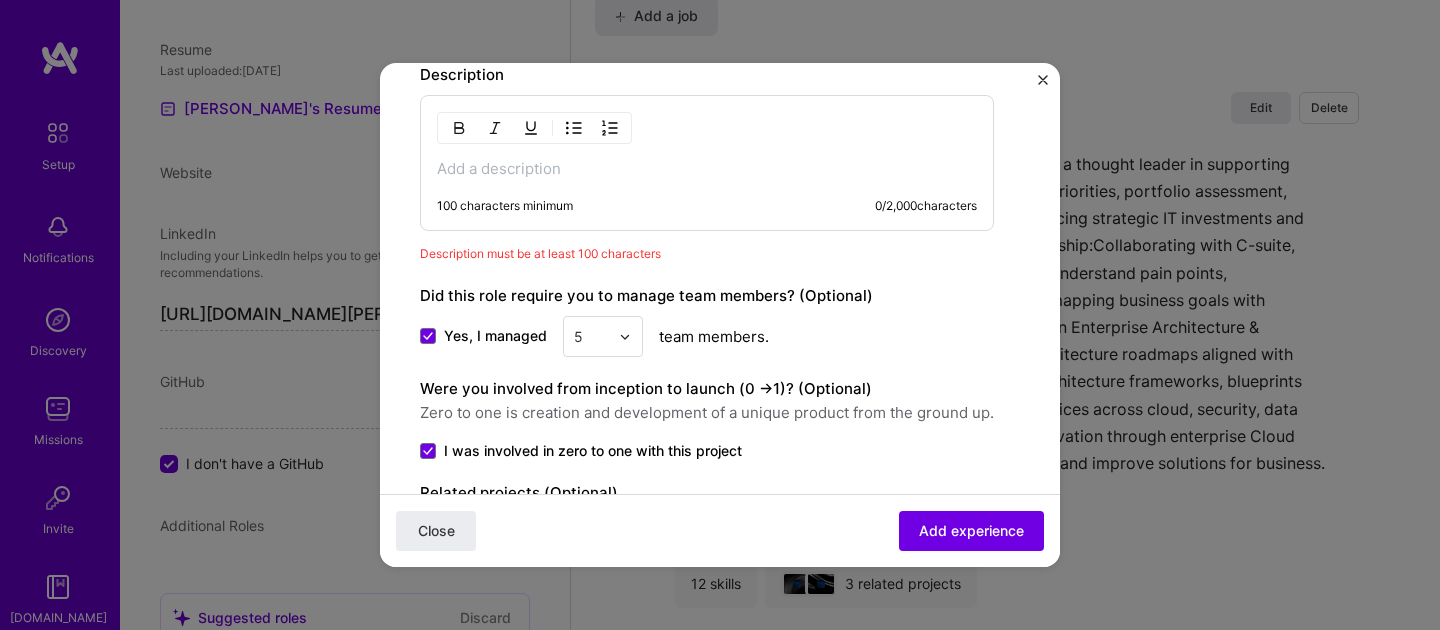 click at bounding box center (707, 169) 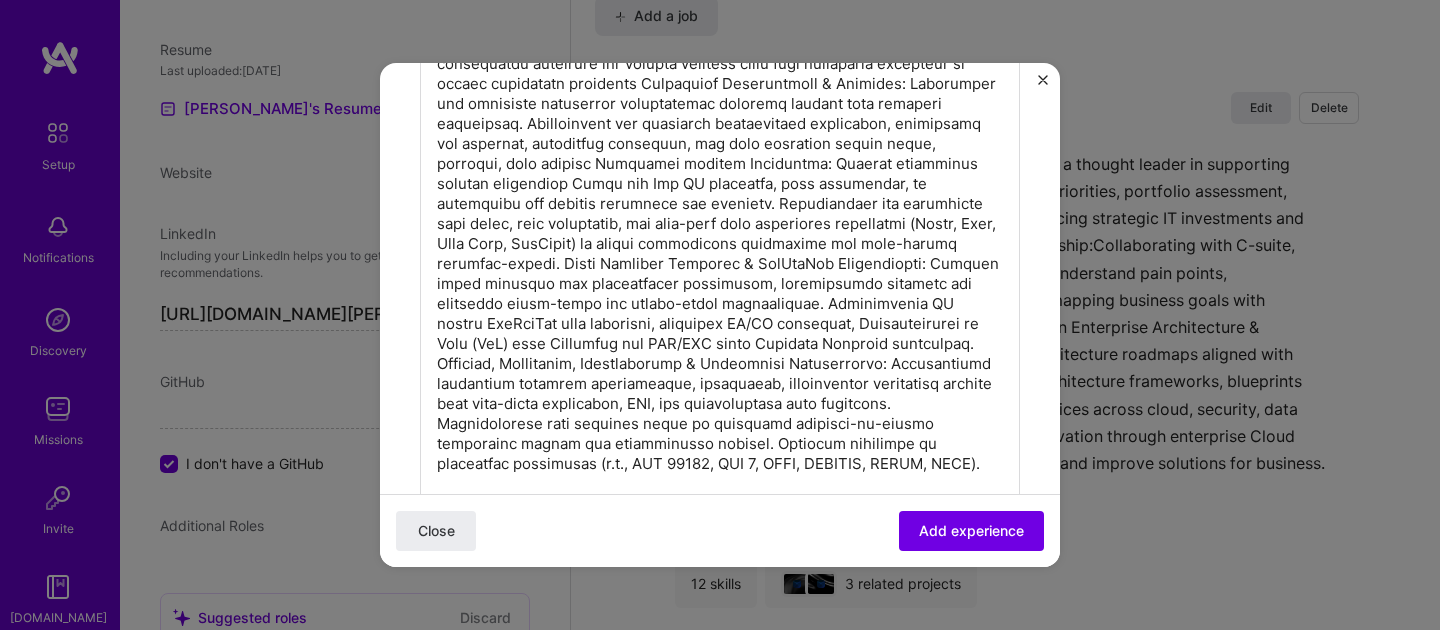 scroll, scrollTop: 1631, scrollLeft: 0, axis: vertical 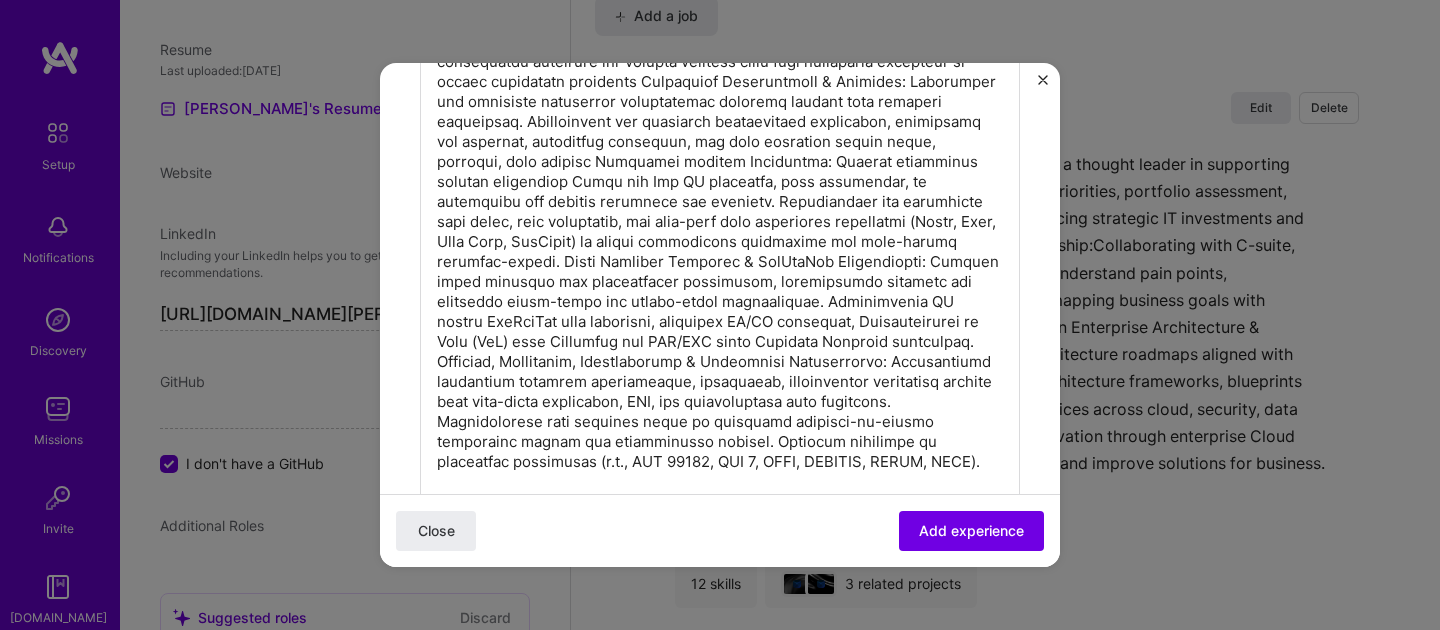click at bounding box center [720, 242] 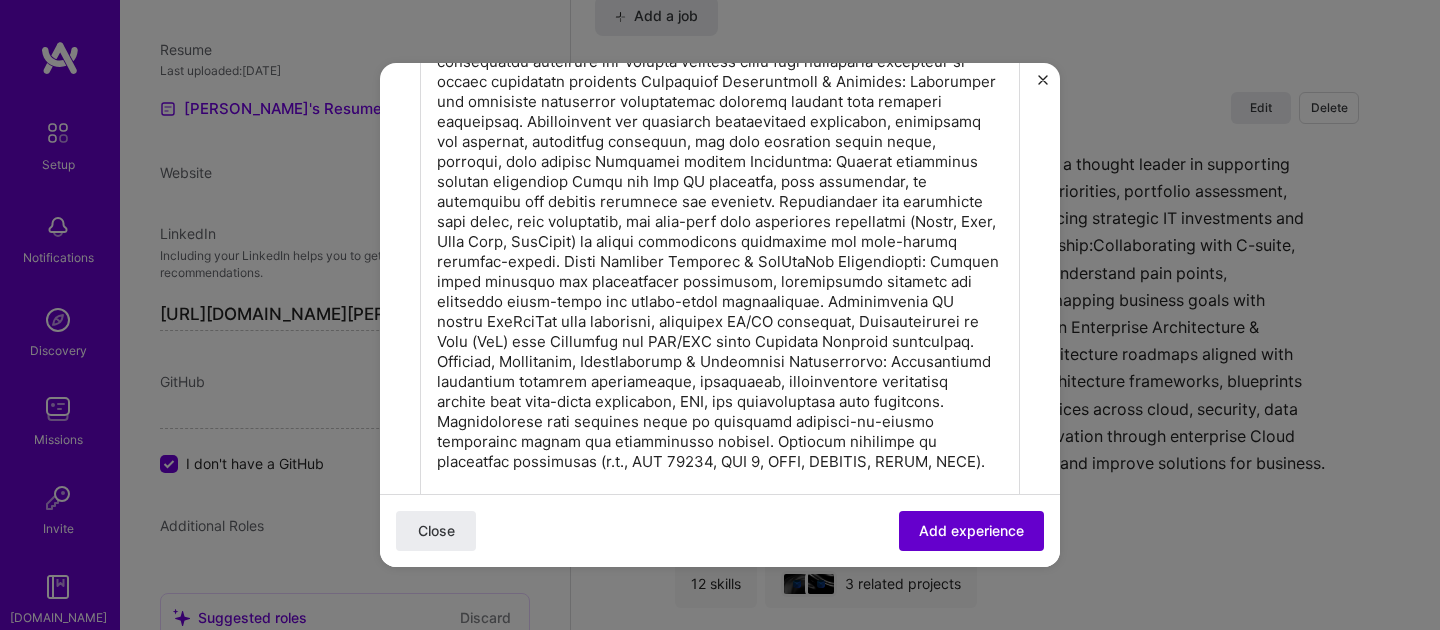click on "Add experience" at bounding box center (971, 531) 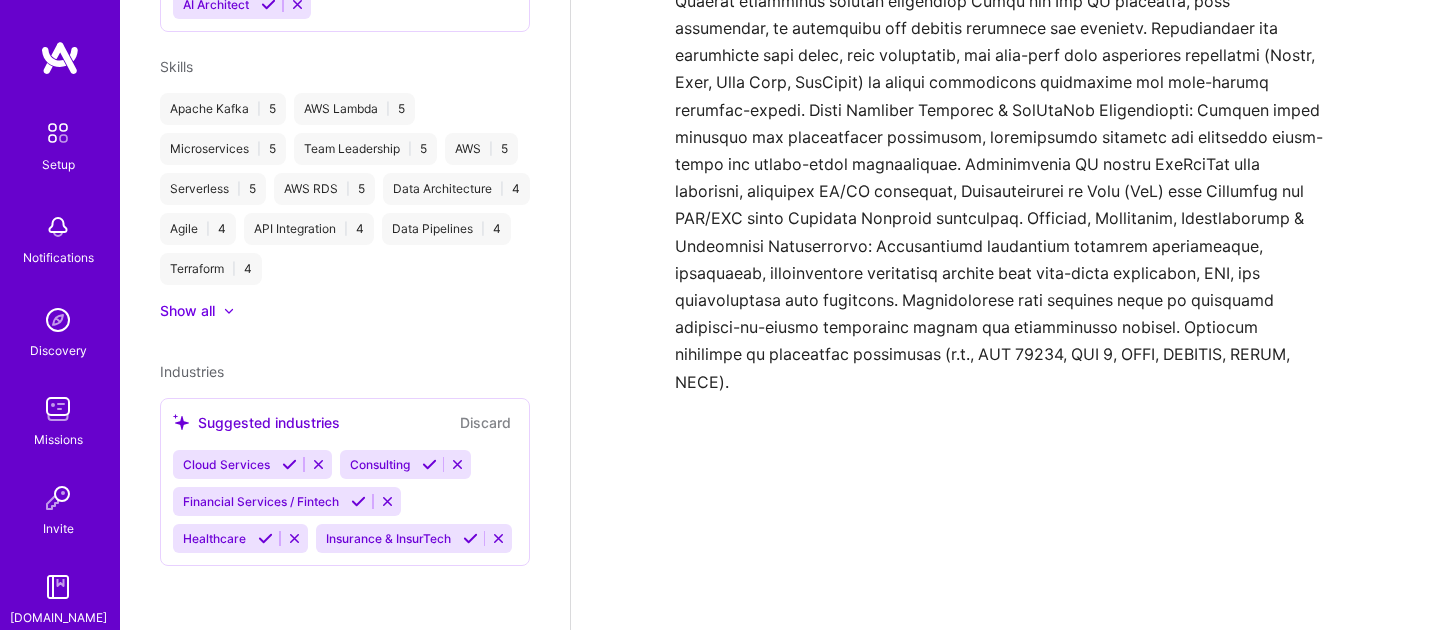 scroll, scrollTop: 510, scrollLeft: 0, axis: vertical 